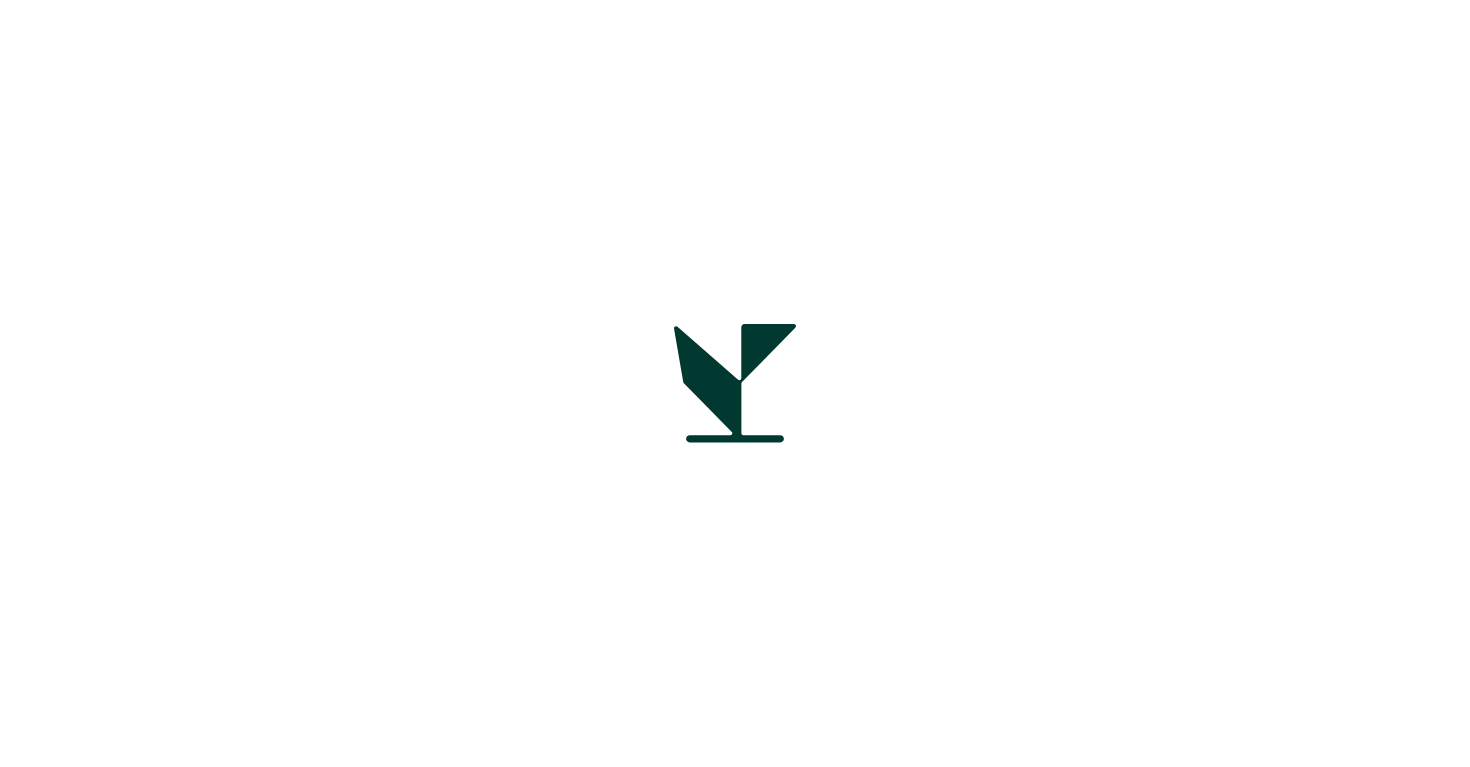 scroll, scrollTop: 0, scrollLeft: 0, axis: both 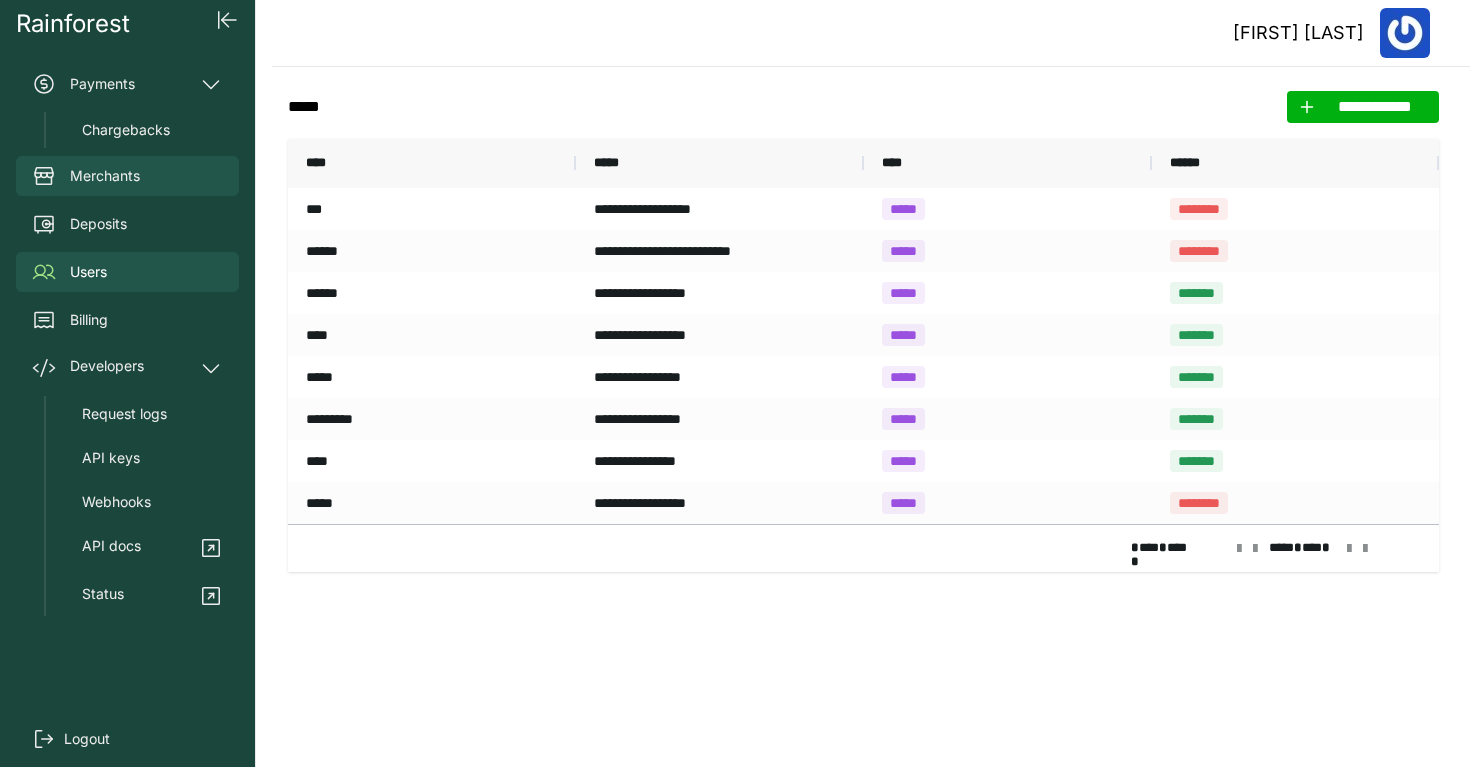 click on "Merchants" at bounding box center [105, 176] 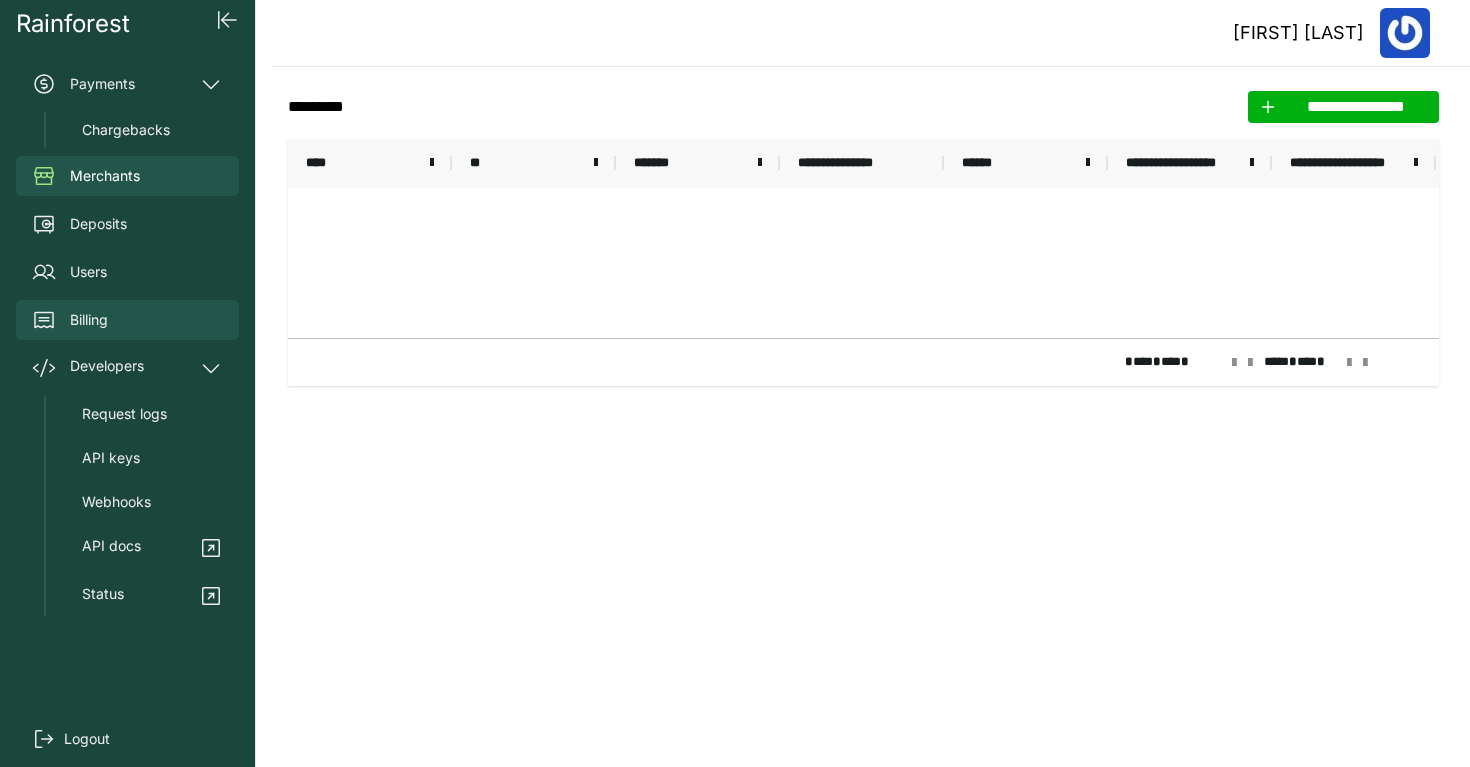click on "Billing" at bounding box center [127, 320] 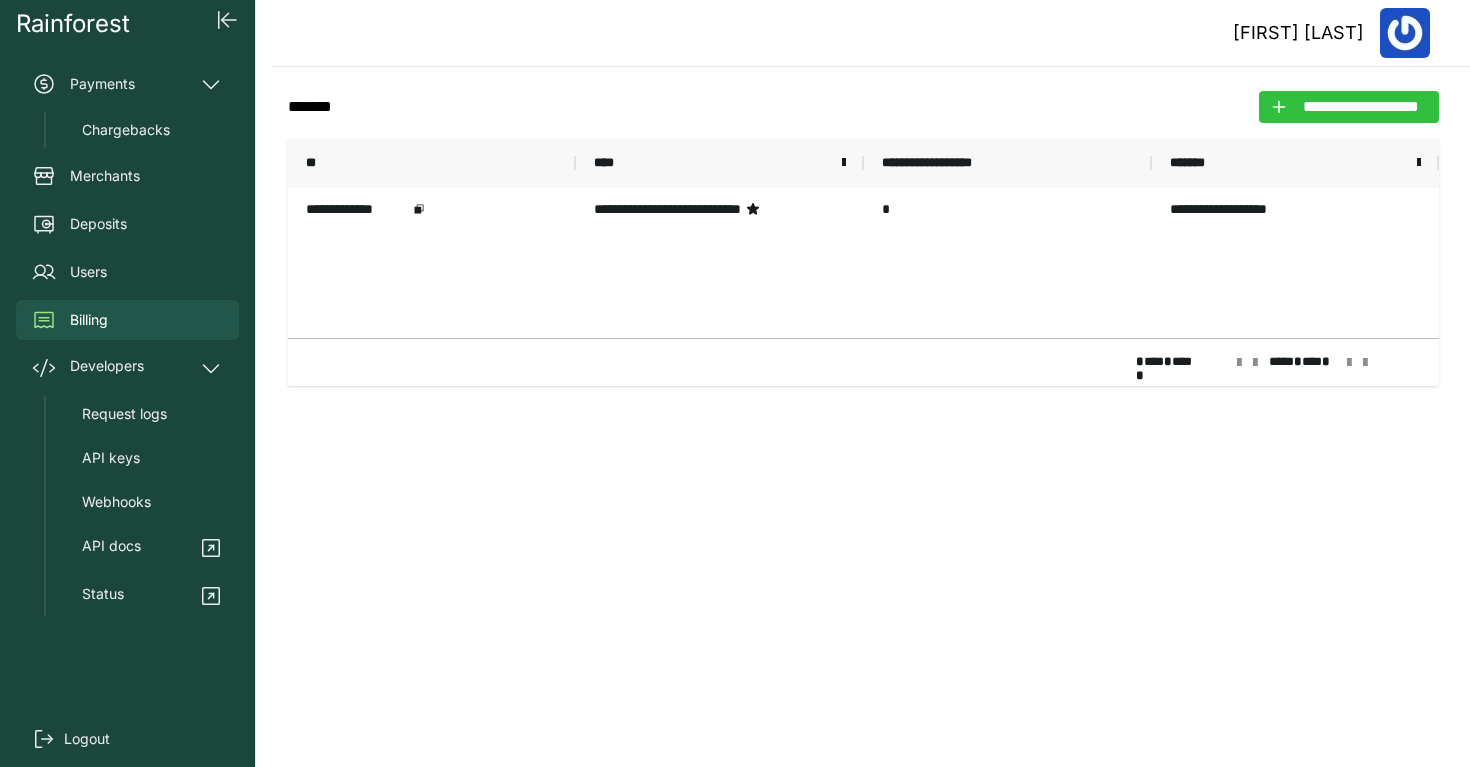 click on "**********" at bounding box center [1361, 107] 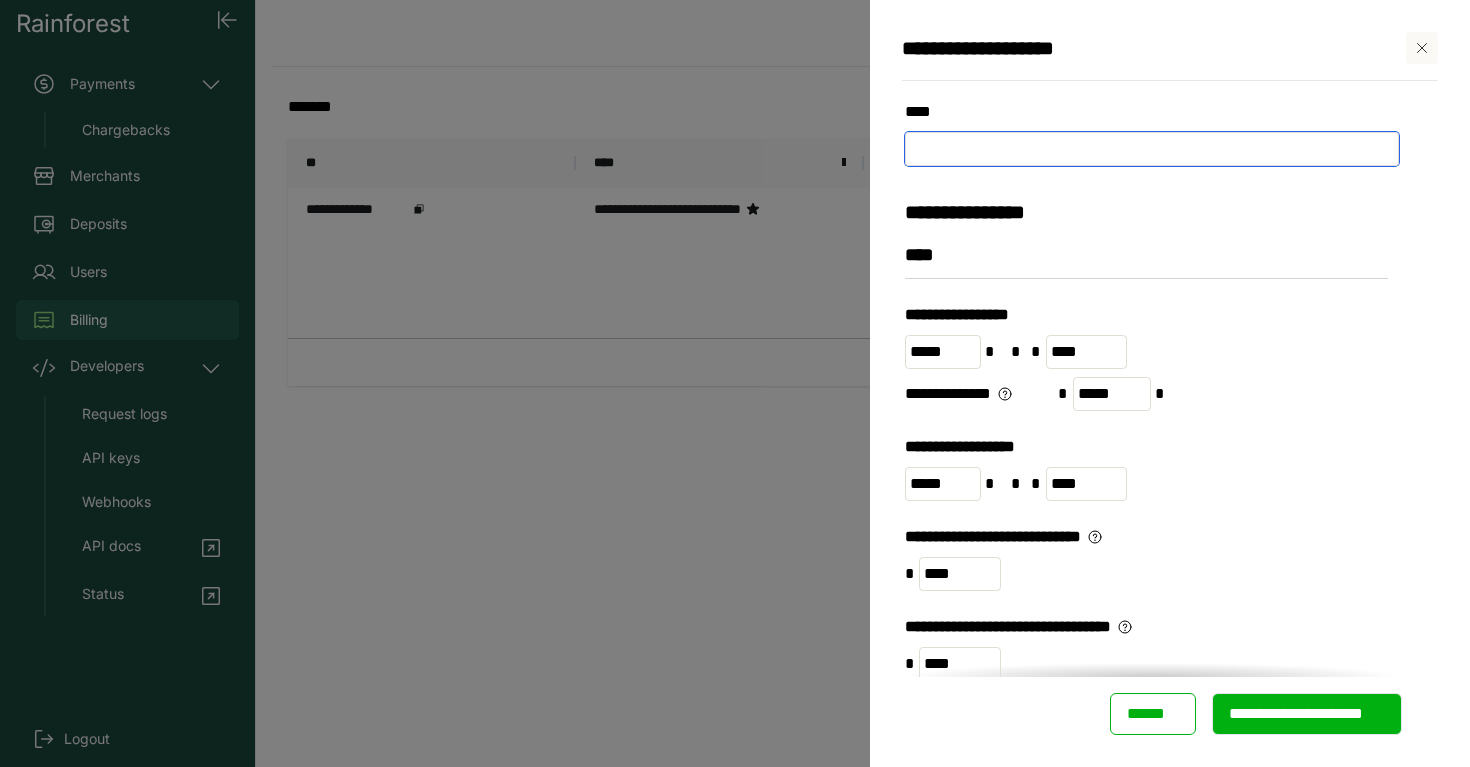 click at bounding box center (1152, 149) 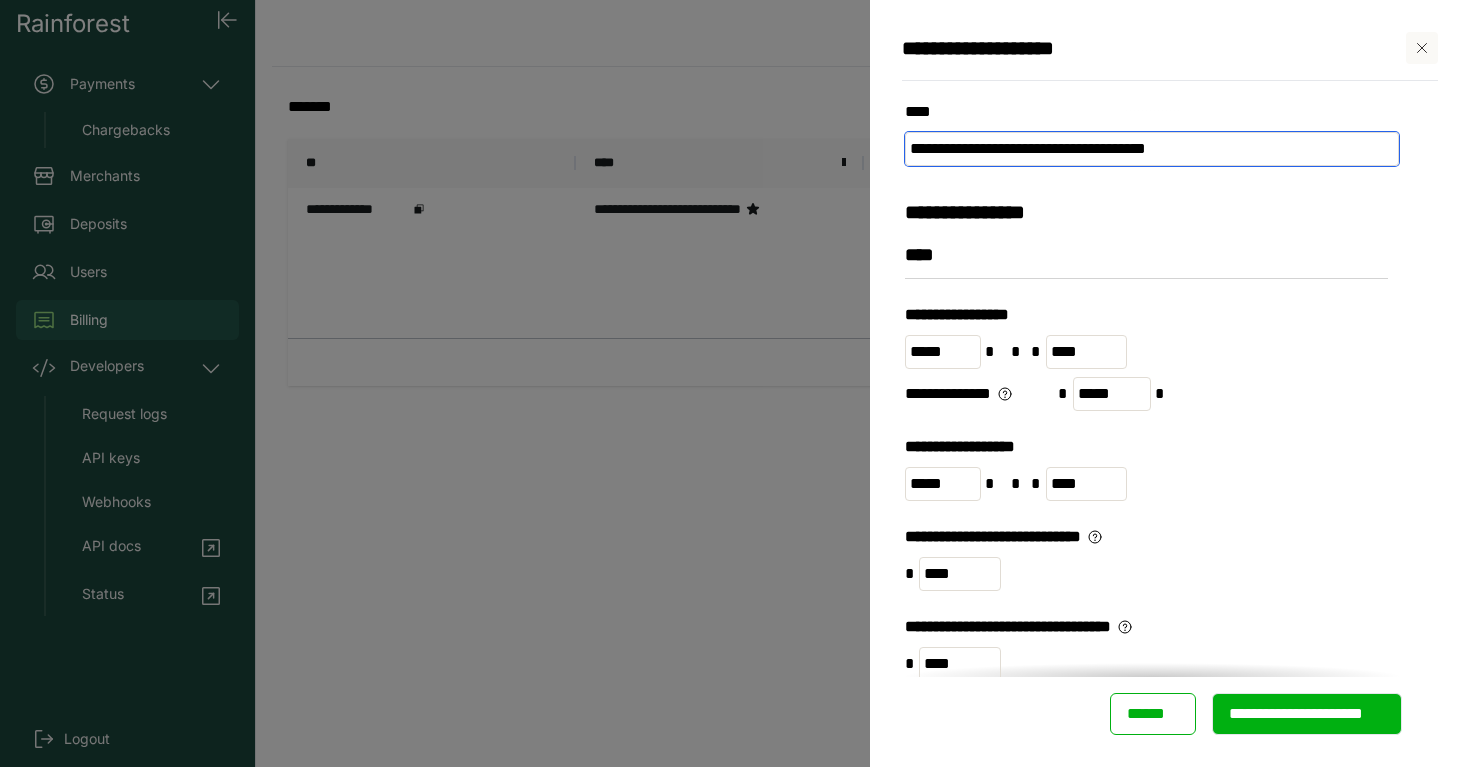 type on "**********" 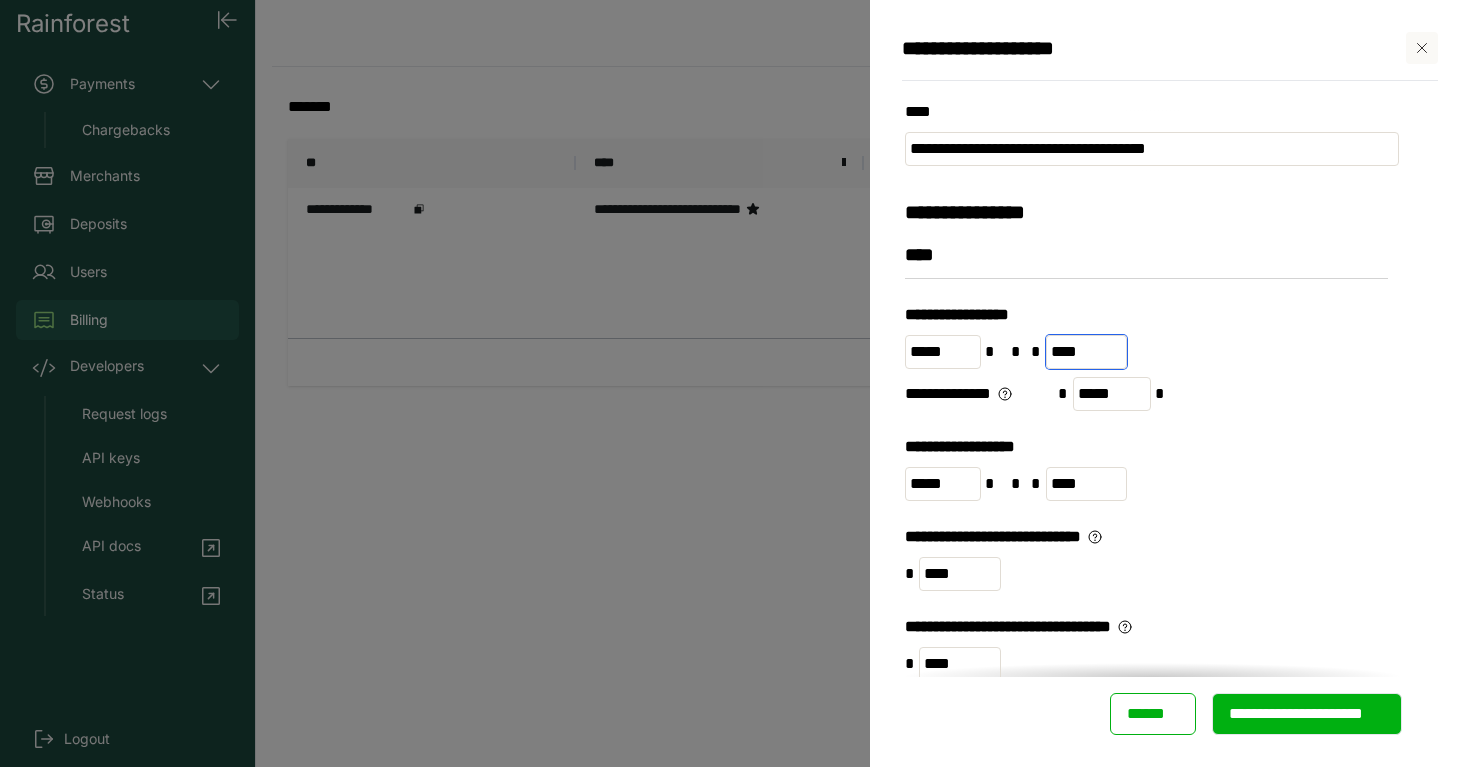 drag, startPoint x: 1086, startPoint y: 350, endPoint x: 1050, endPoint y: 353, distance: 36.124783 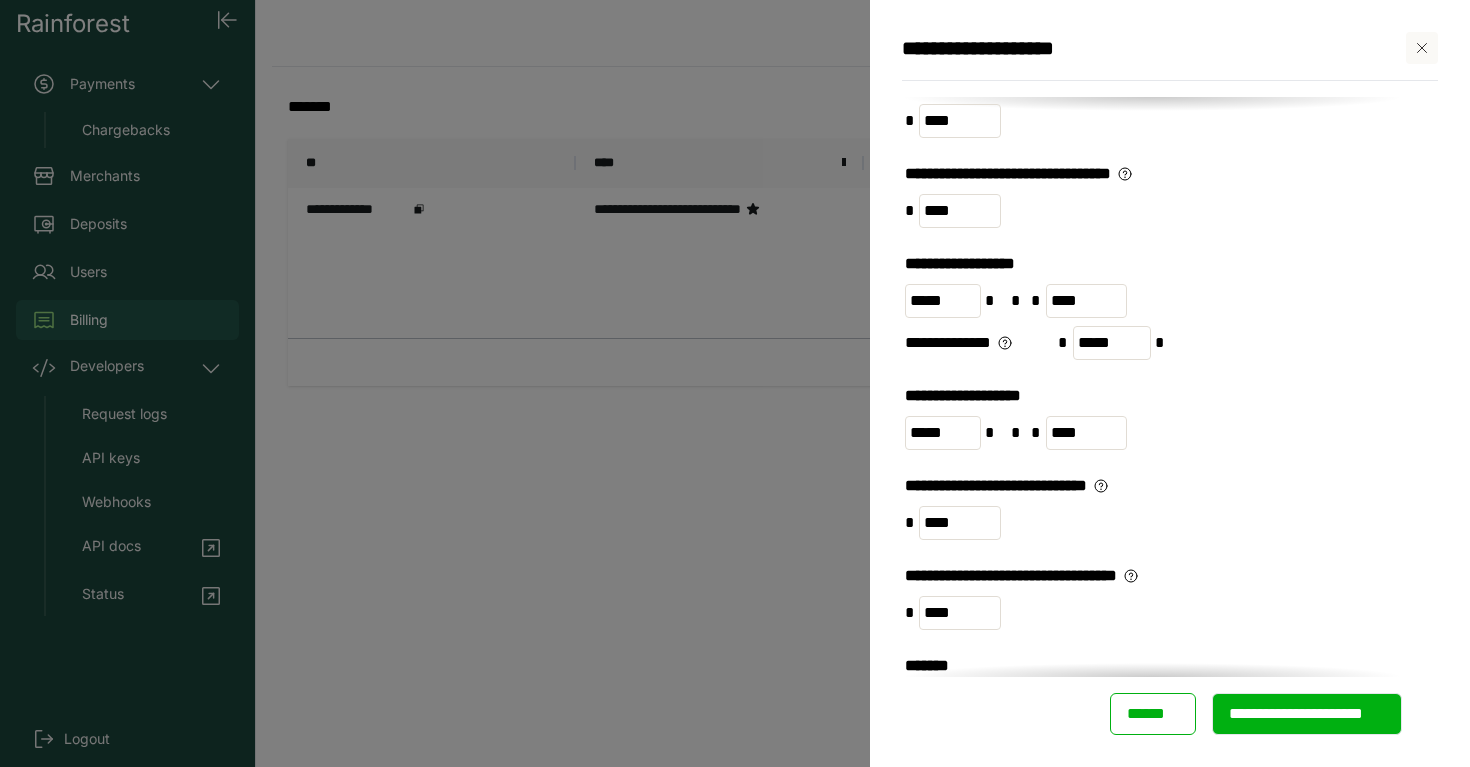 scroll, scrollTop: 0, scrollLeft: 0, axis: both 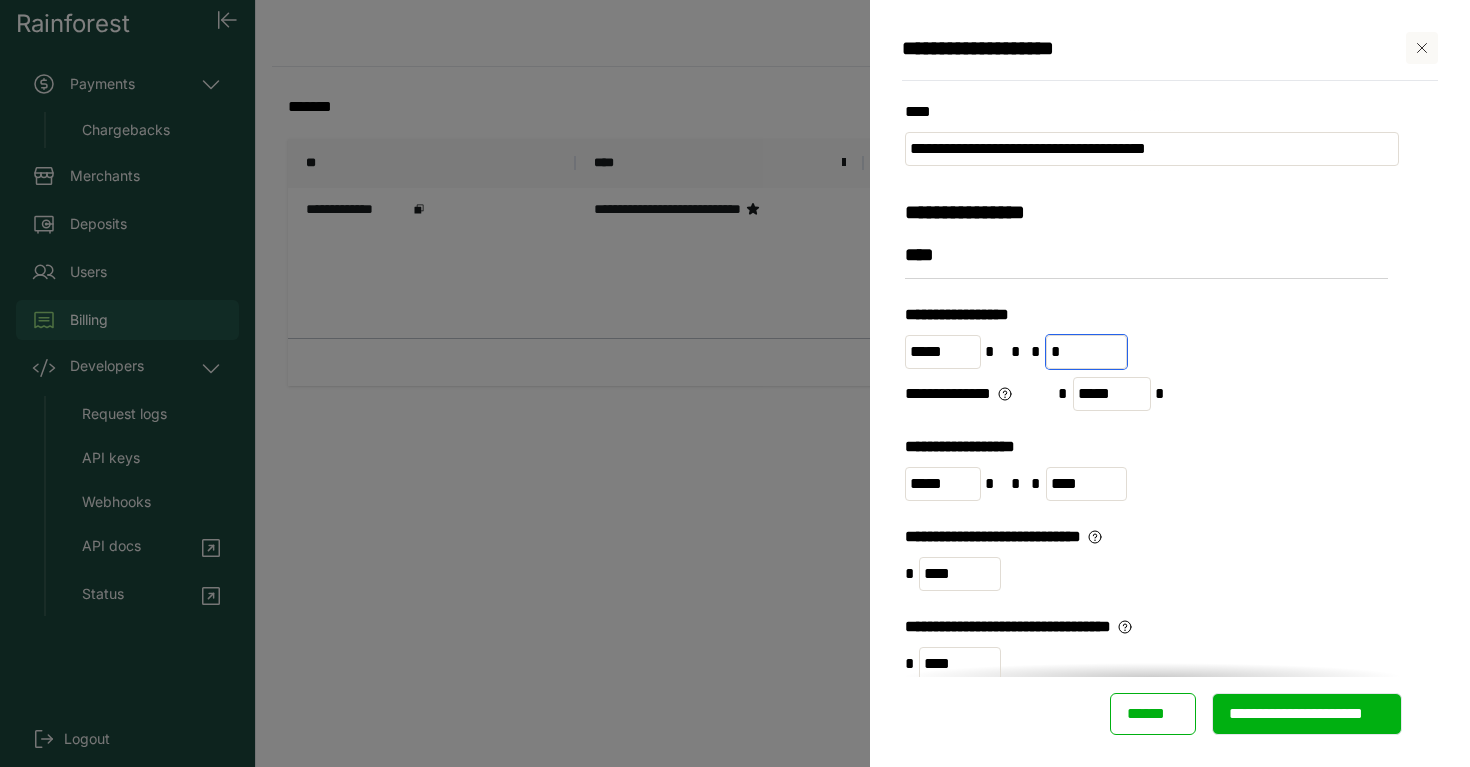 type on "*" 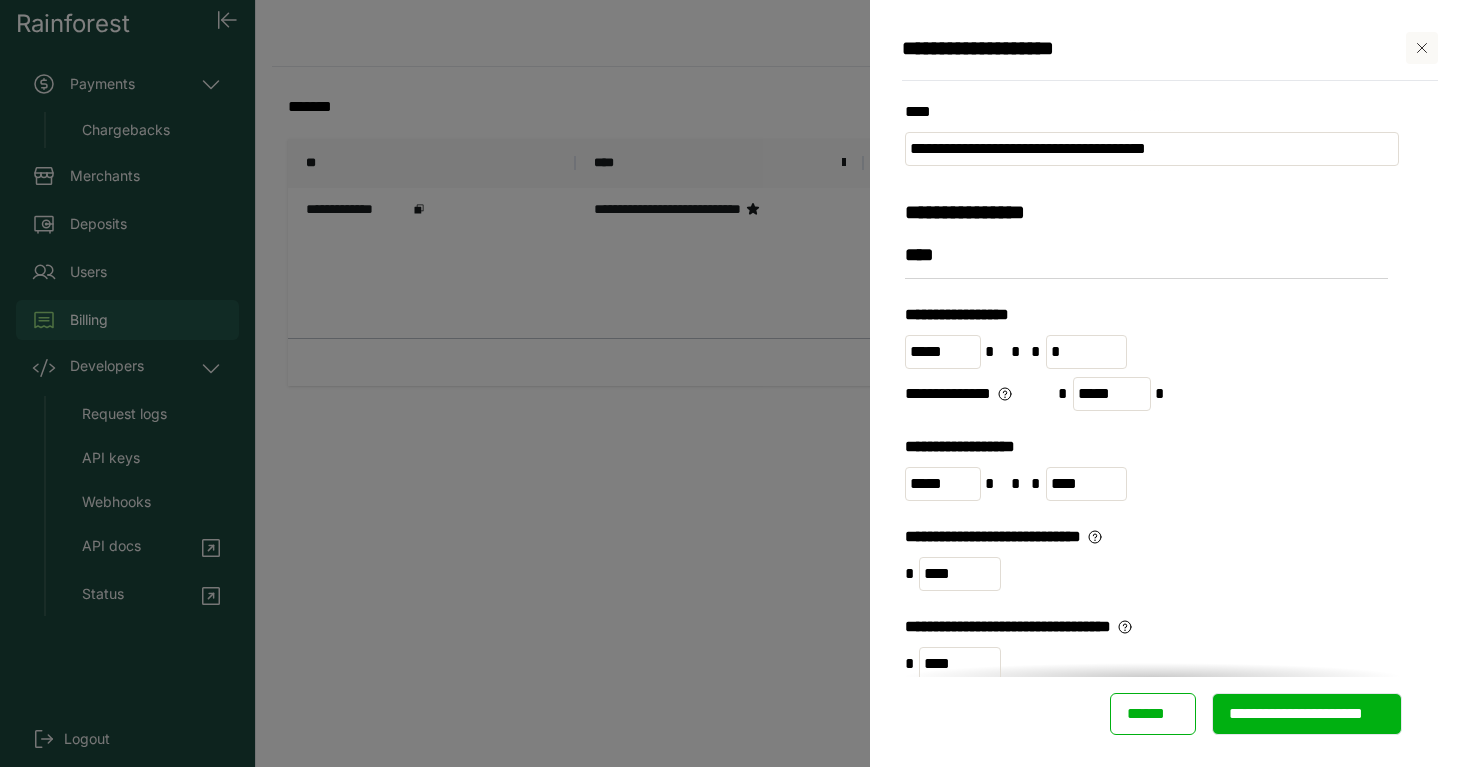 click on "******" at bounding box center [1153, 714] 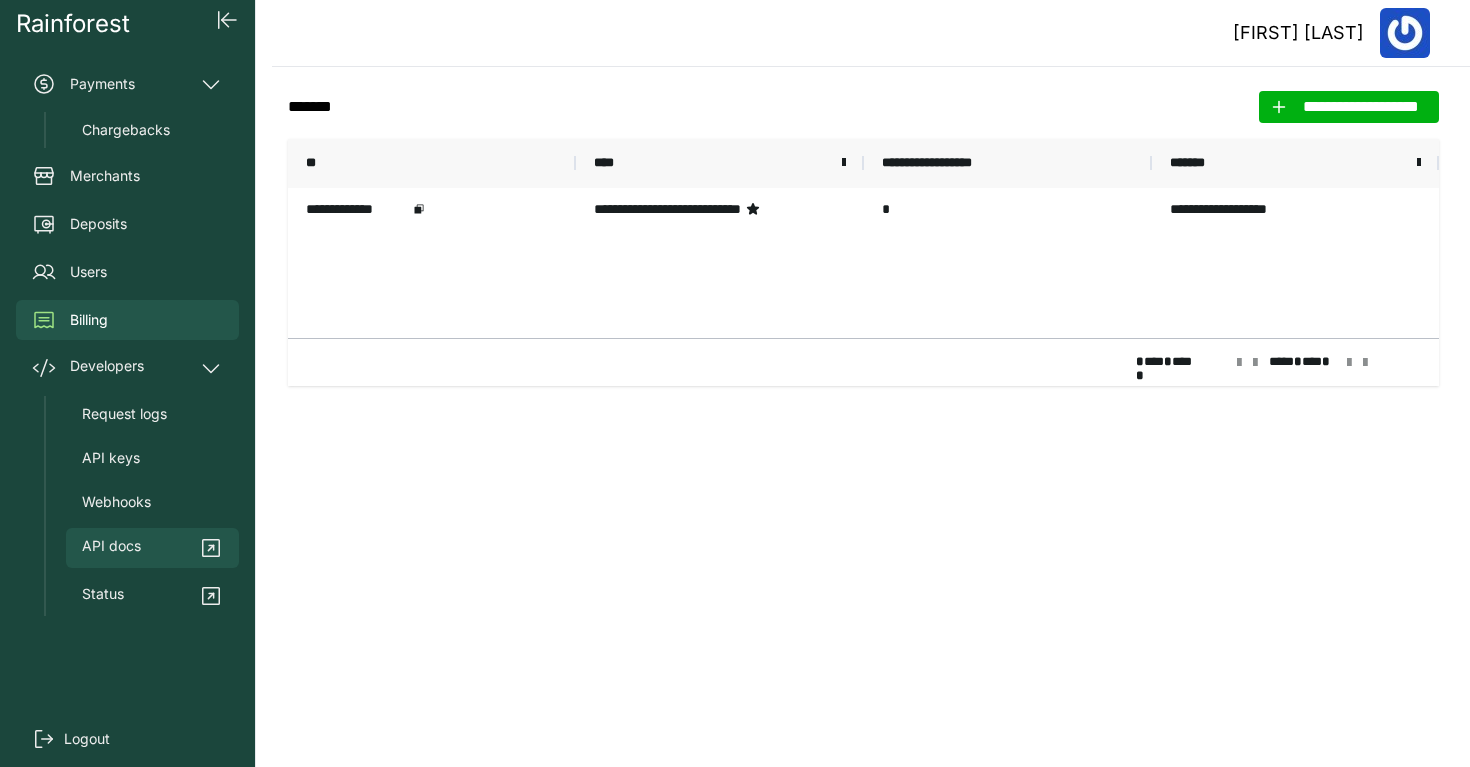 click on "API docs" at bounding box center [111, 548] 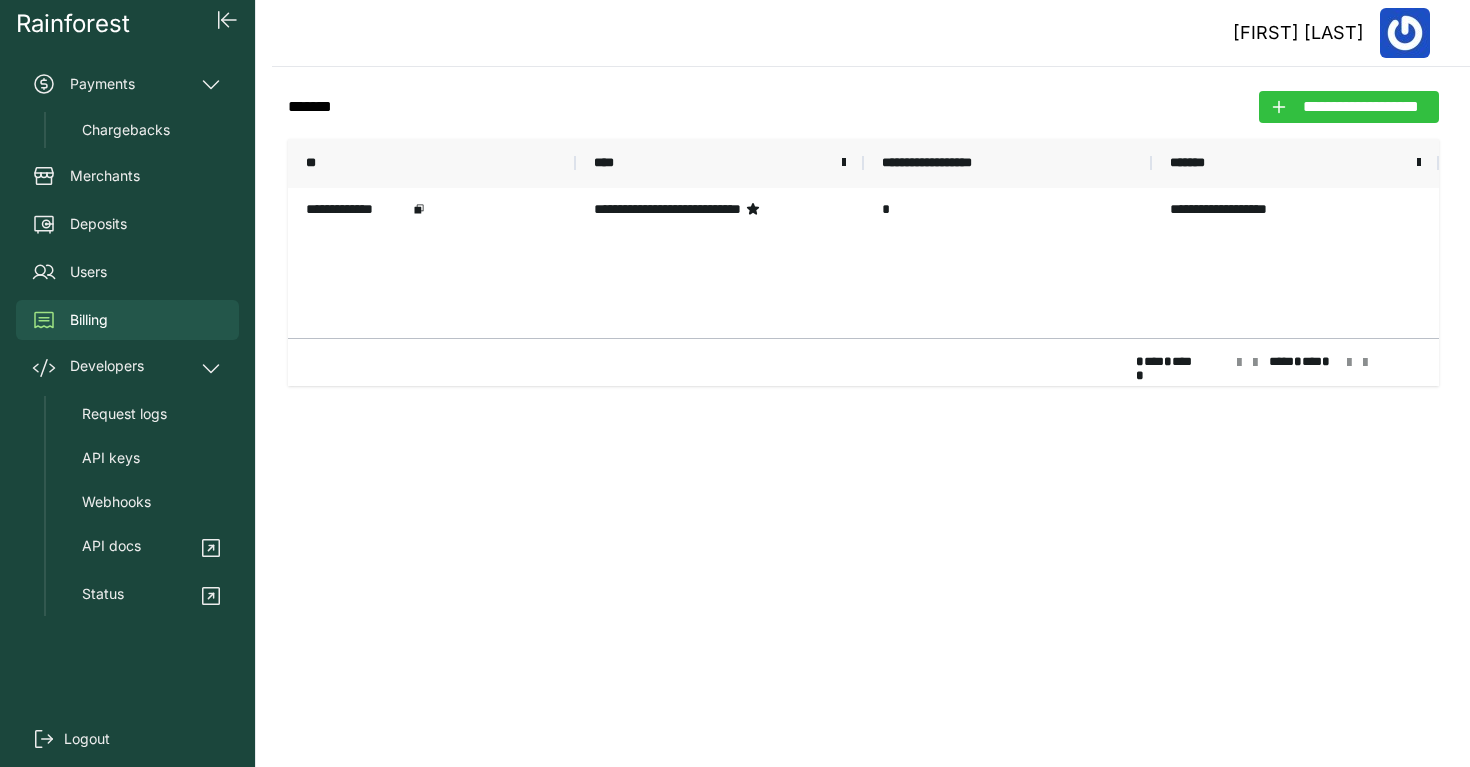 click on "**********" at bounding box center [1361, 107] 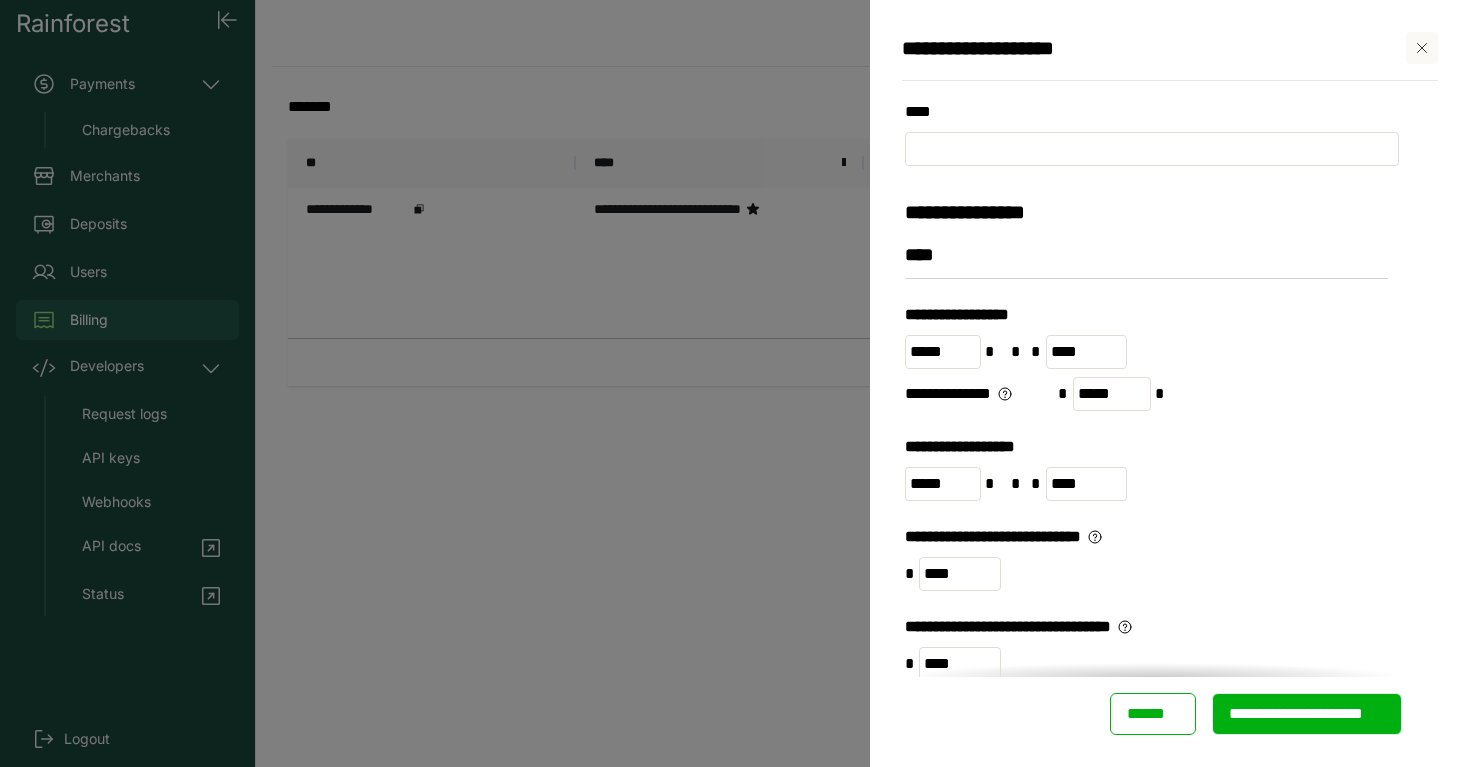 scroll, scrollTop: 4, scrollLeft: 0, axis: vertical 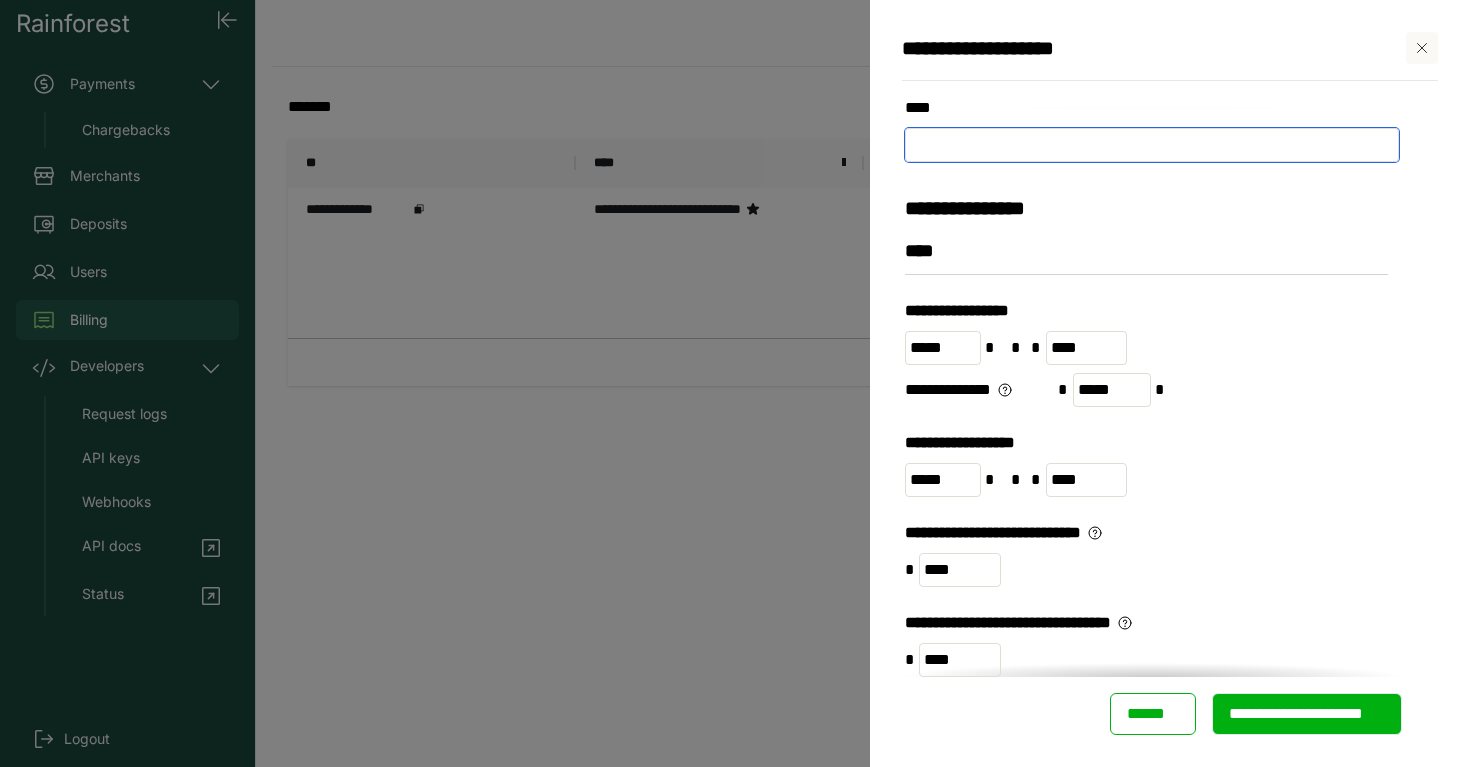 click at bounding box center [1152, 145] 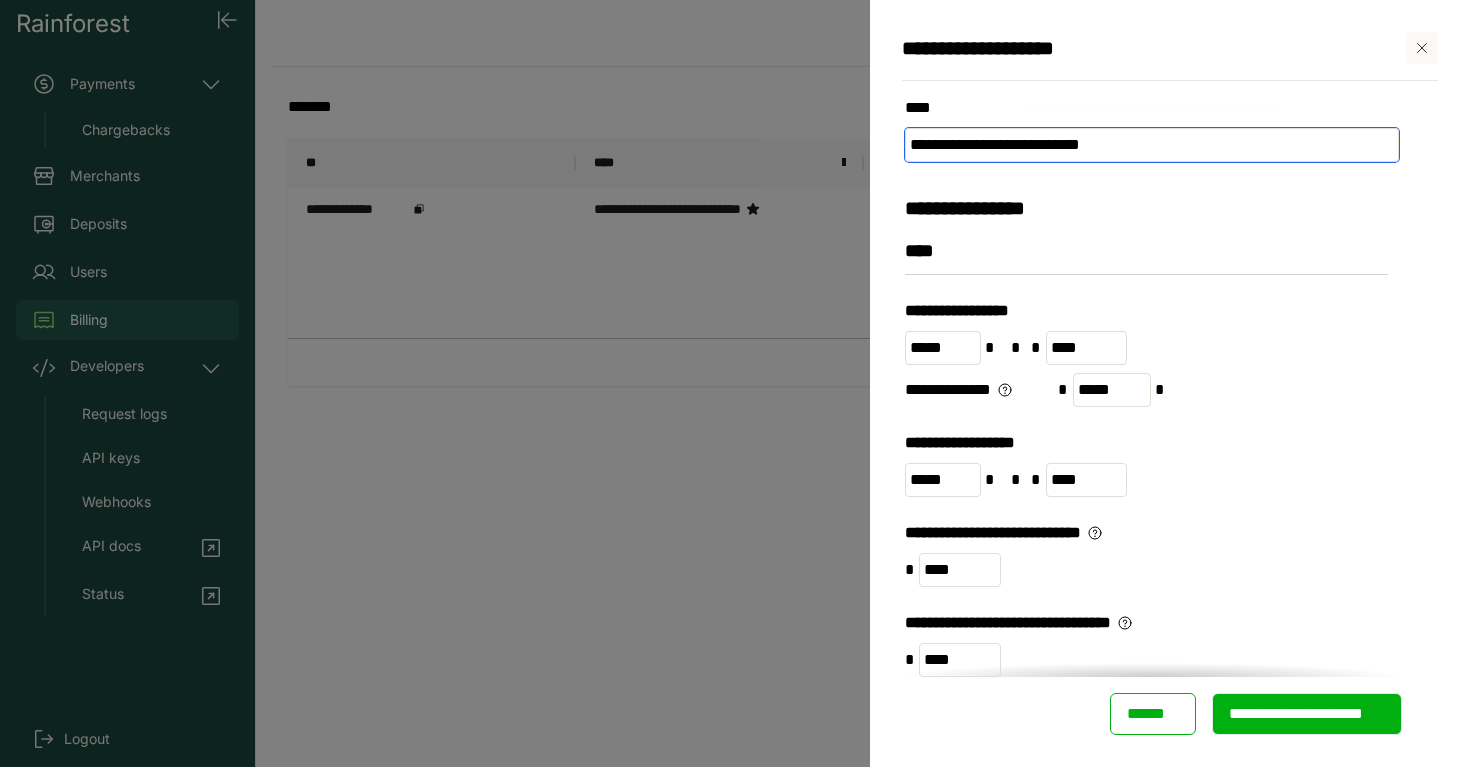 type on "**********" 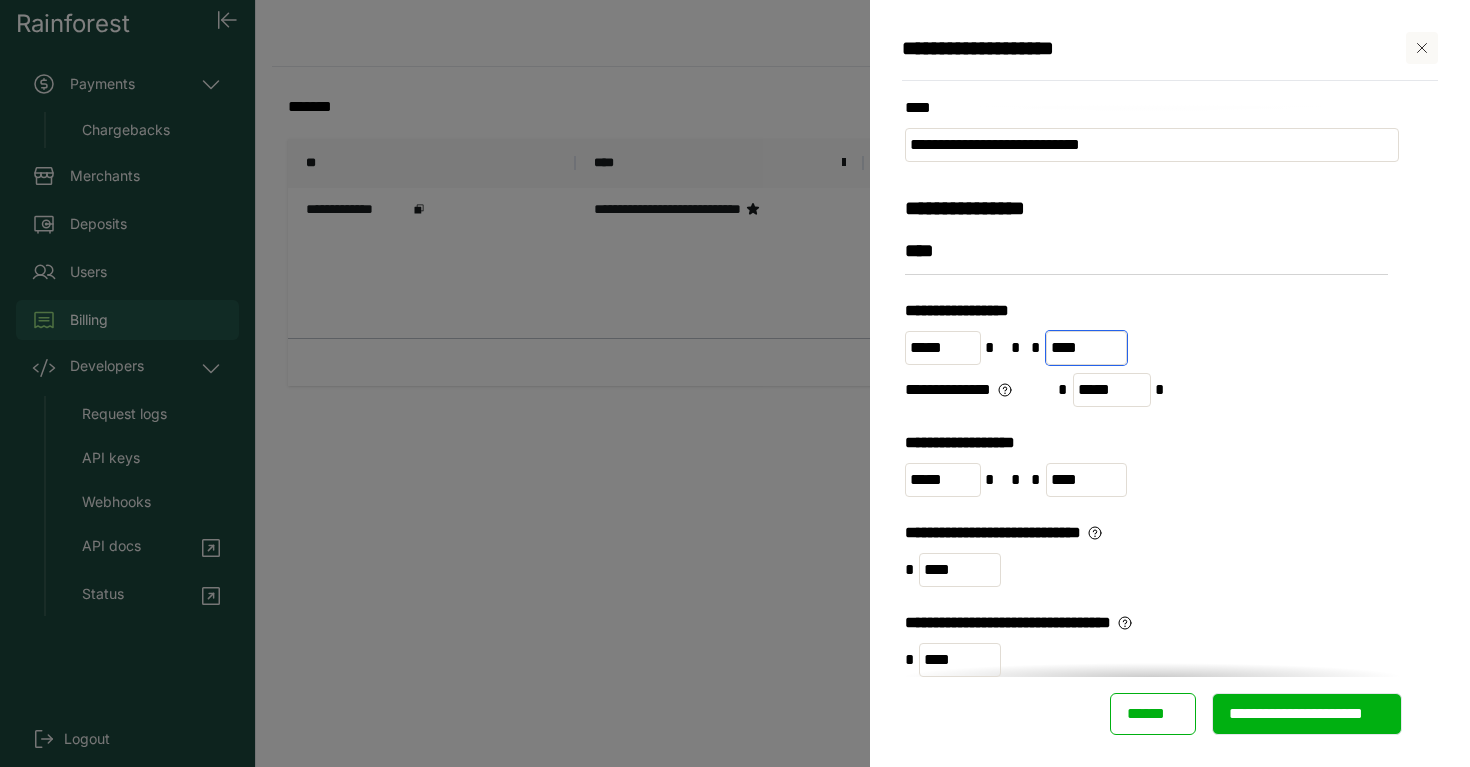 drag, startPoint x: 1084, startPoint y: 346, endPoint x: 1036, endPoint y: 340, distance: 48.373547 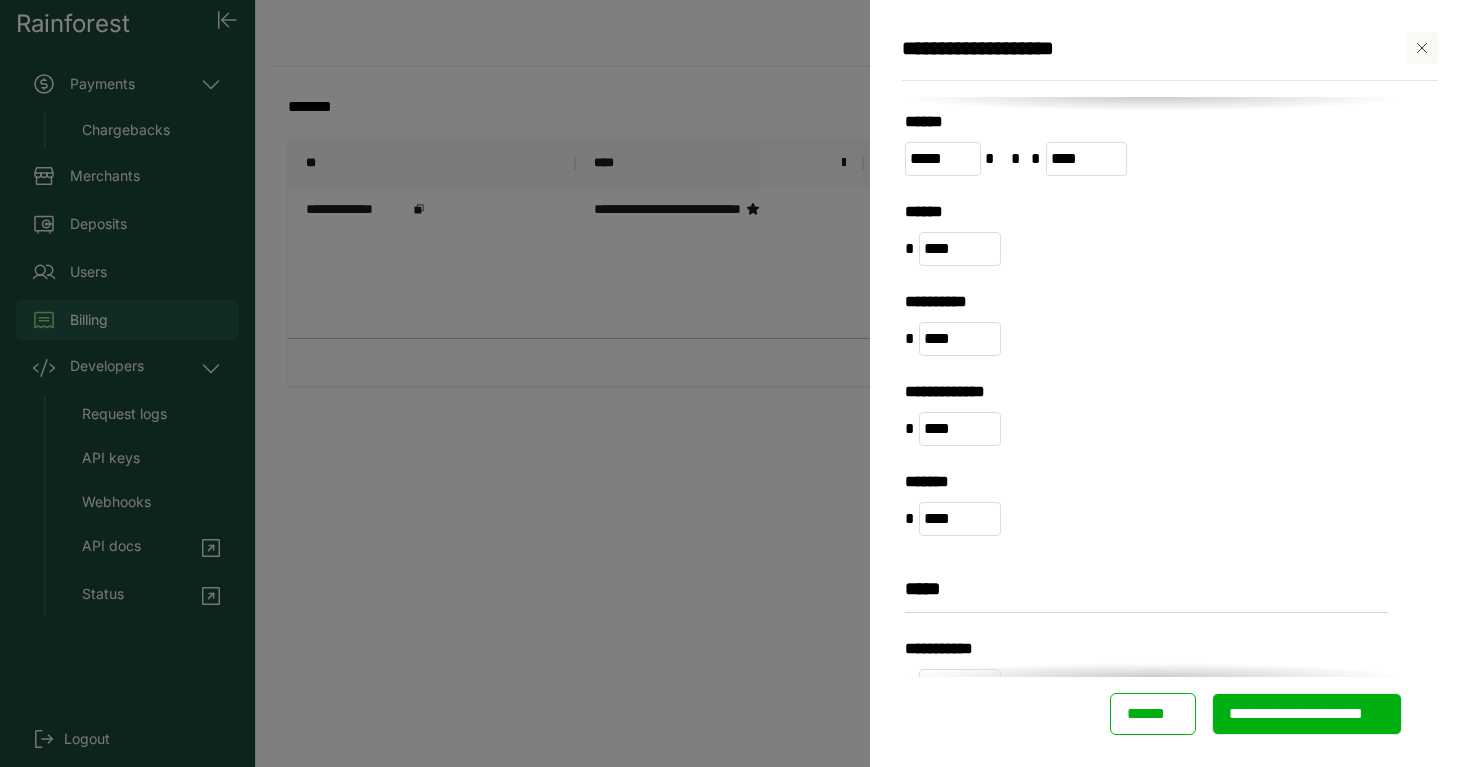 scroll, scrollTop: 1246, scrollLeft: 0, axis: vertical 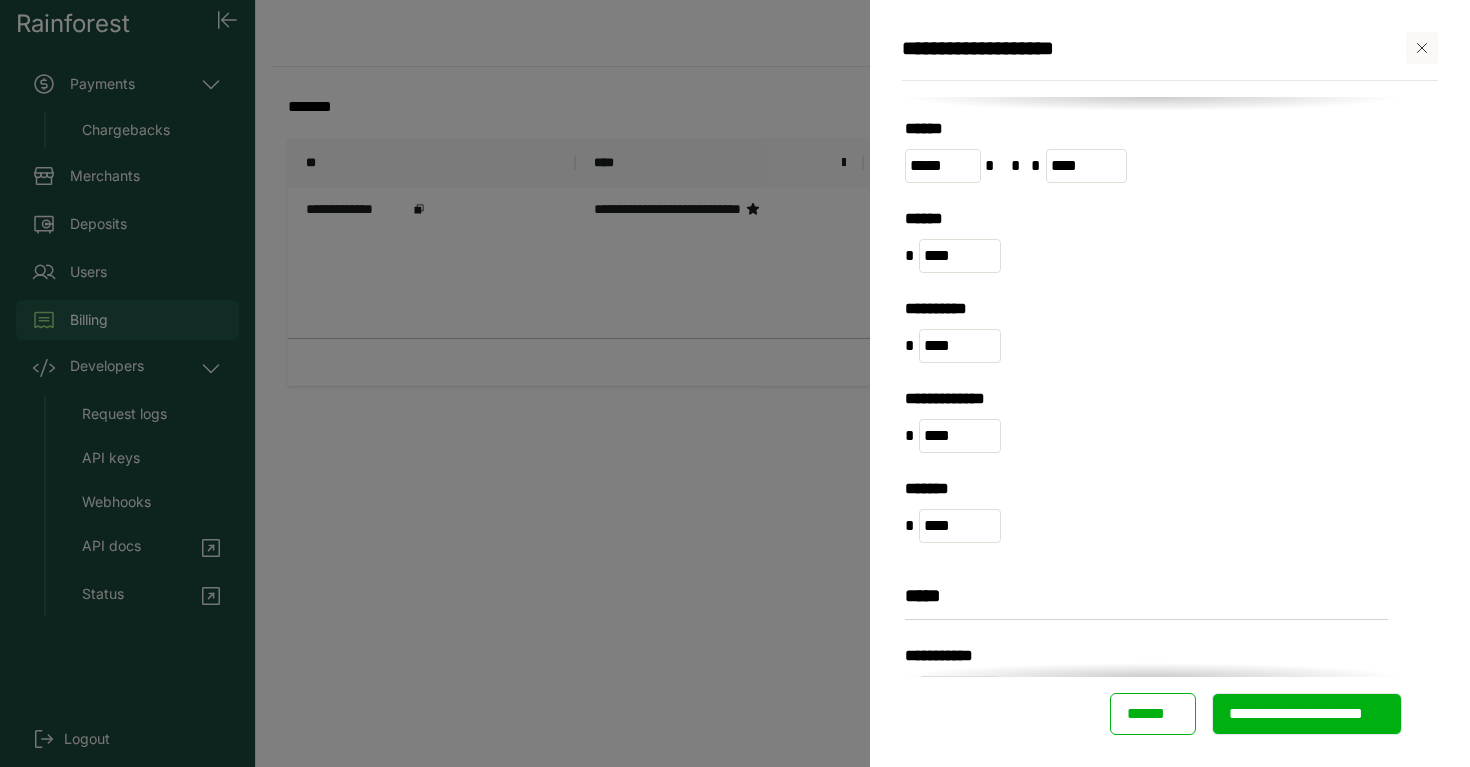 type on "*" 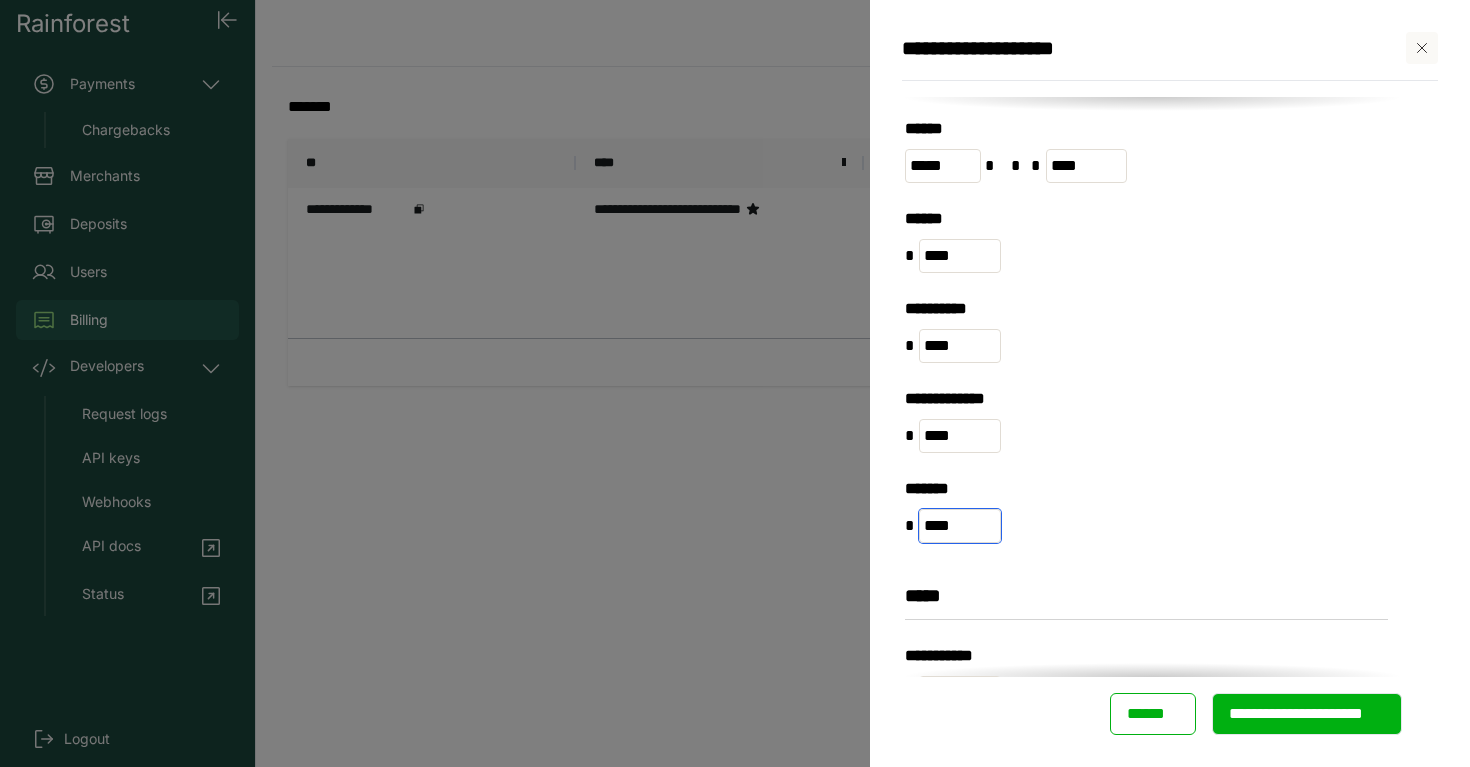 drag, startPoint x: 977, startPoint y: 522, endPoint x: 806, endPoint y: 502, distance: 172.16562 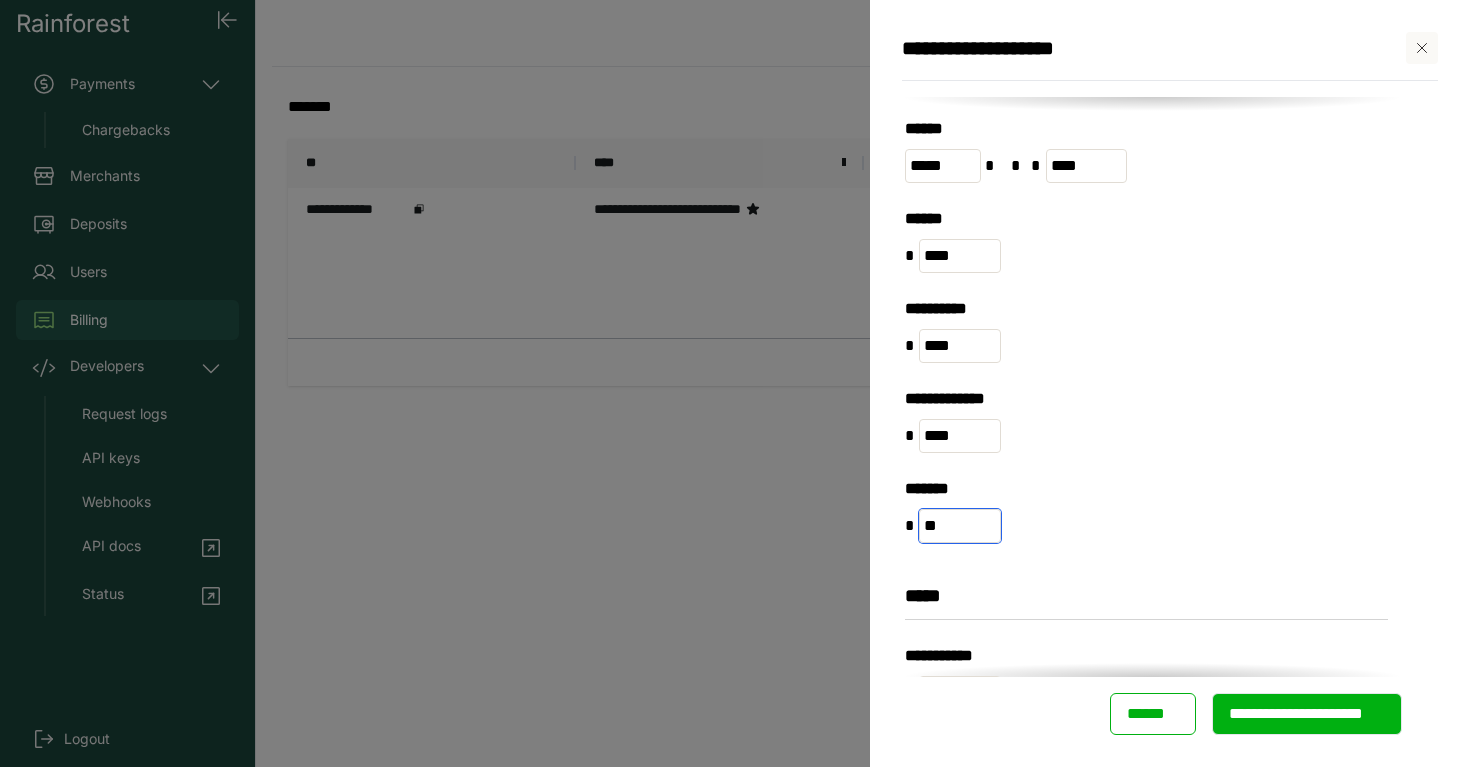 type on "**" 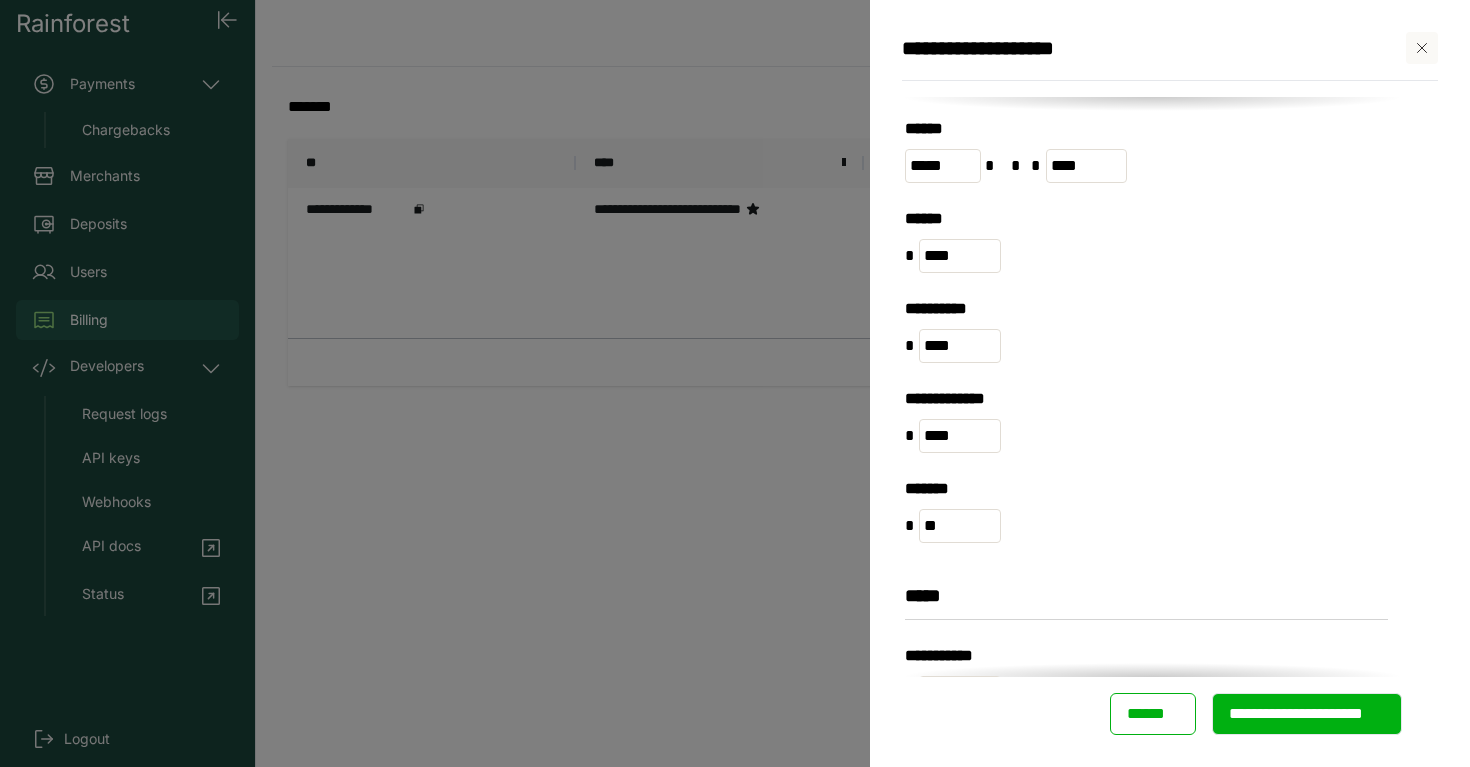 click on "* ****" at bounding box center (1152, 436) 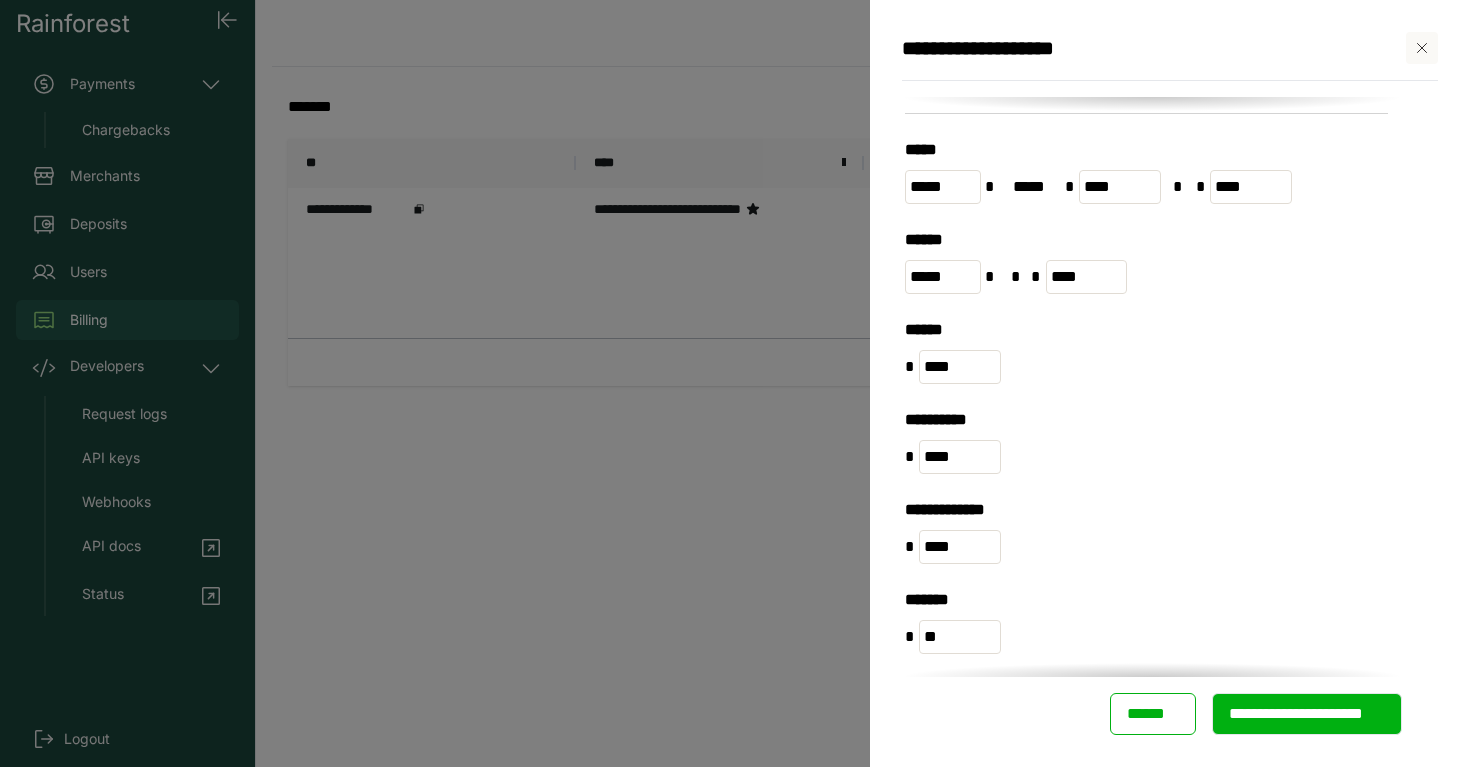 scroll, scrollTop: 1520, scrollLeft: 0, axis: vertical 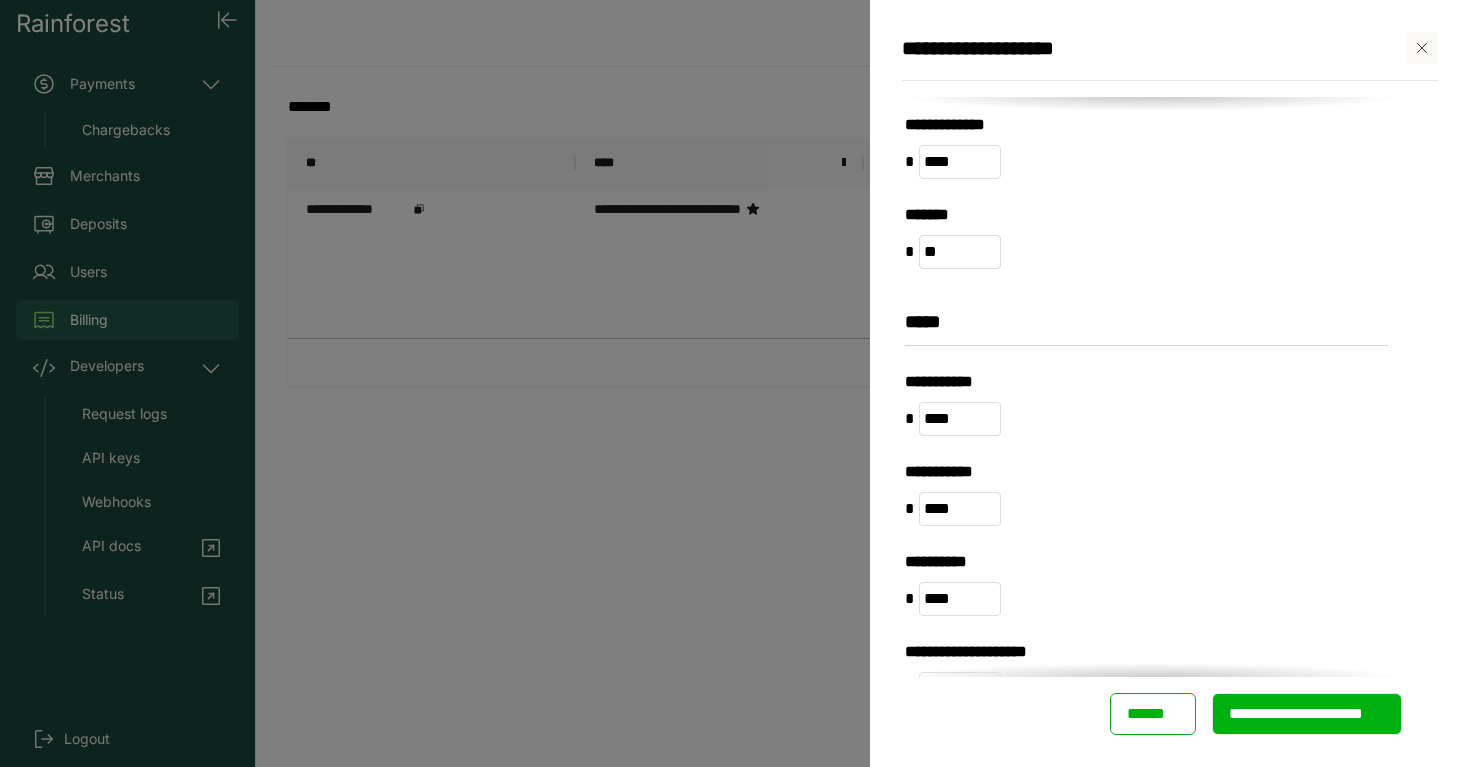 click on "**********" at bounding box center [1307, 714] 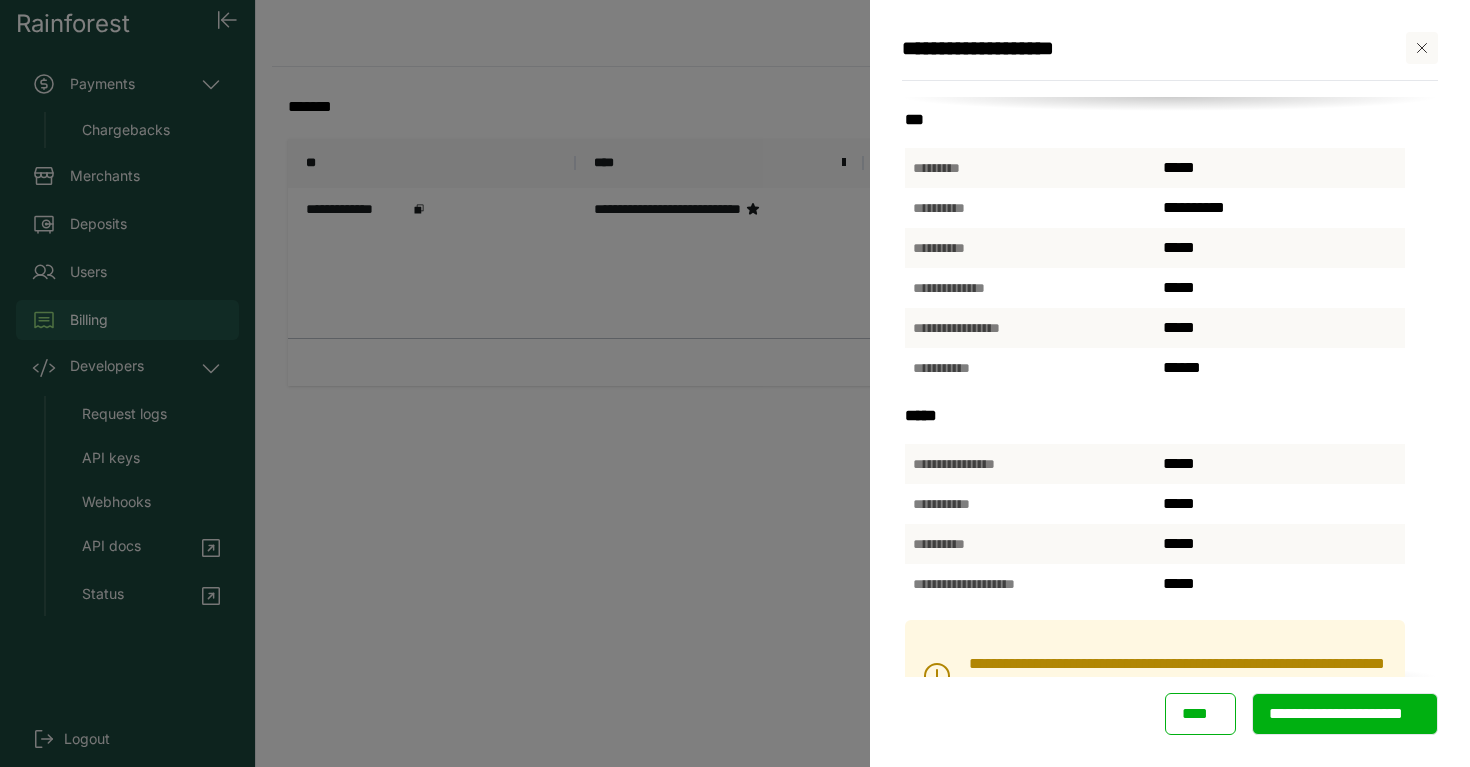 scroll, scrollTop: 578, scrollLeft: 0, axis: vertical 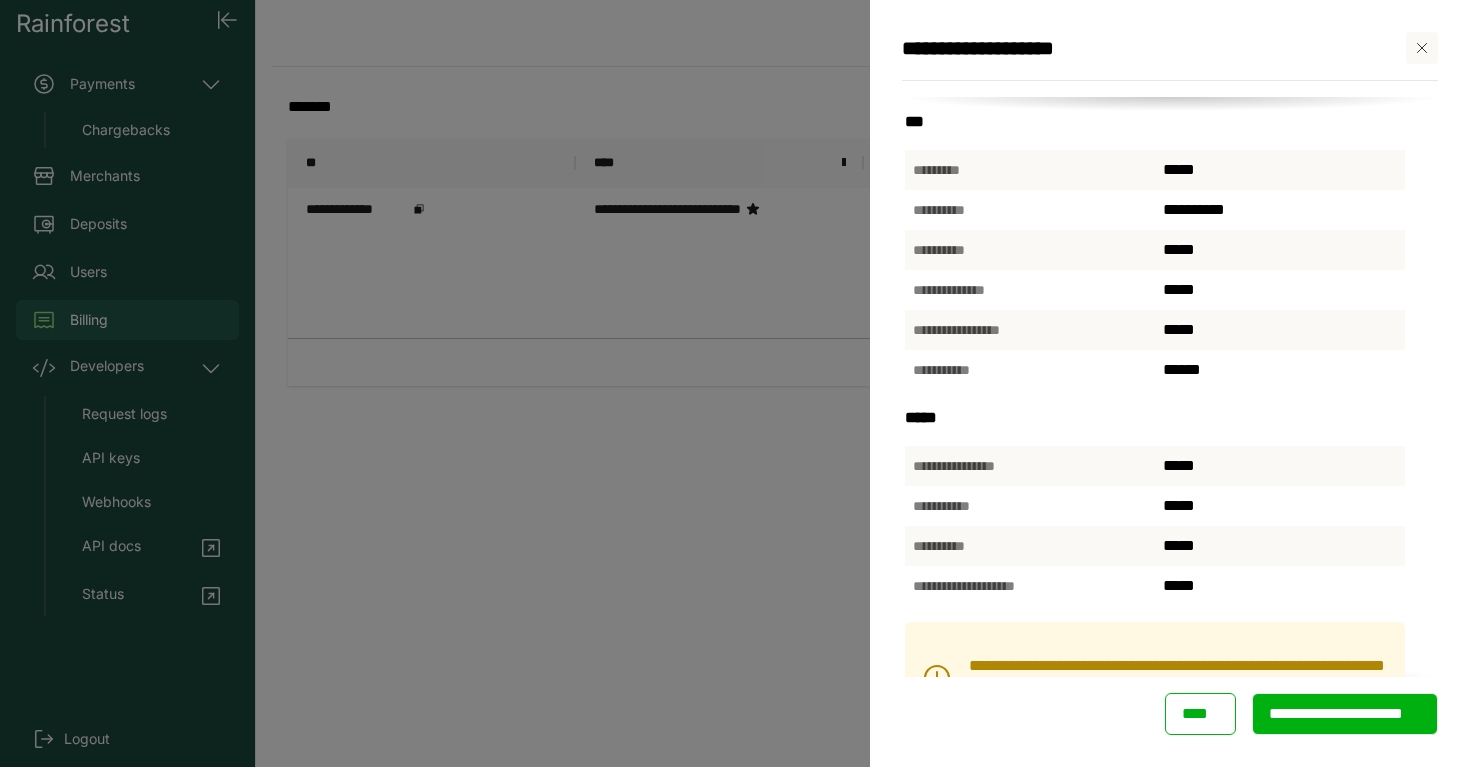 click on "****" at bounding box center (1200, 714) 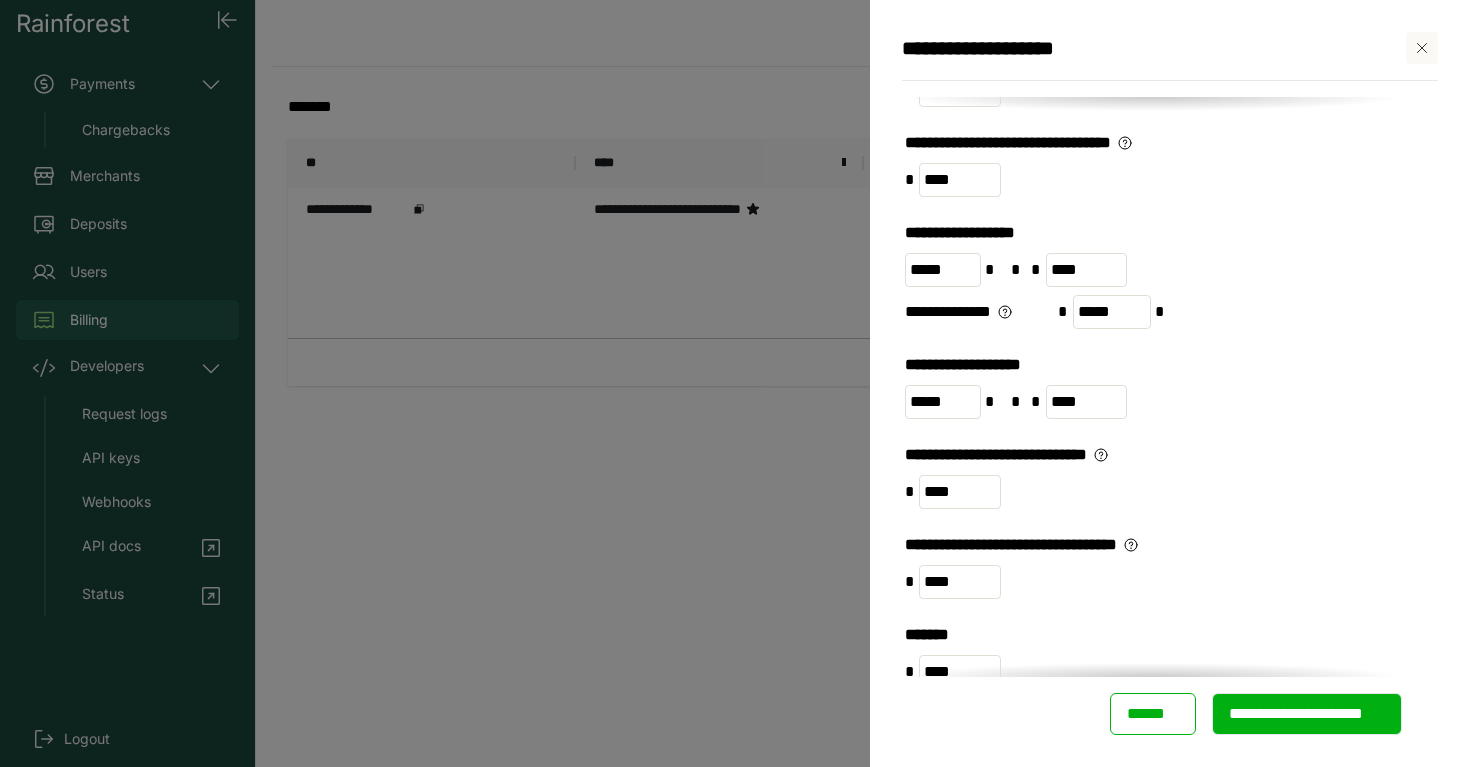 scroll, scrollTop: 555, scrollLeft: 0, axis: vertical 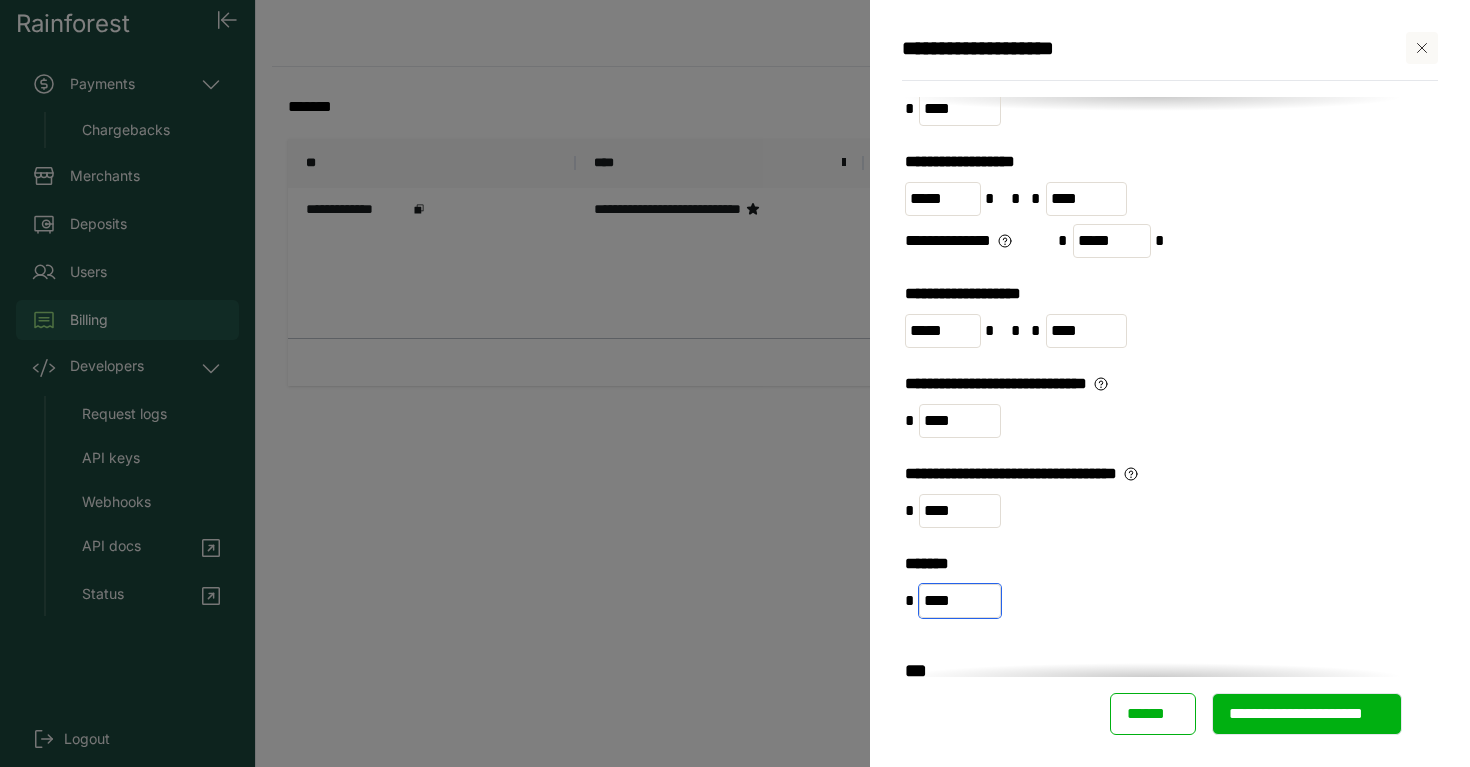 drag, startPoint x: 959, startPoint y: 605, endPoint x: 848, endPoint y: 594, distance: 111.54372 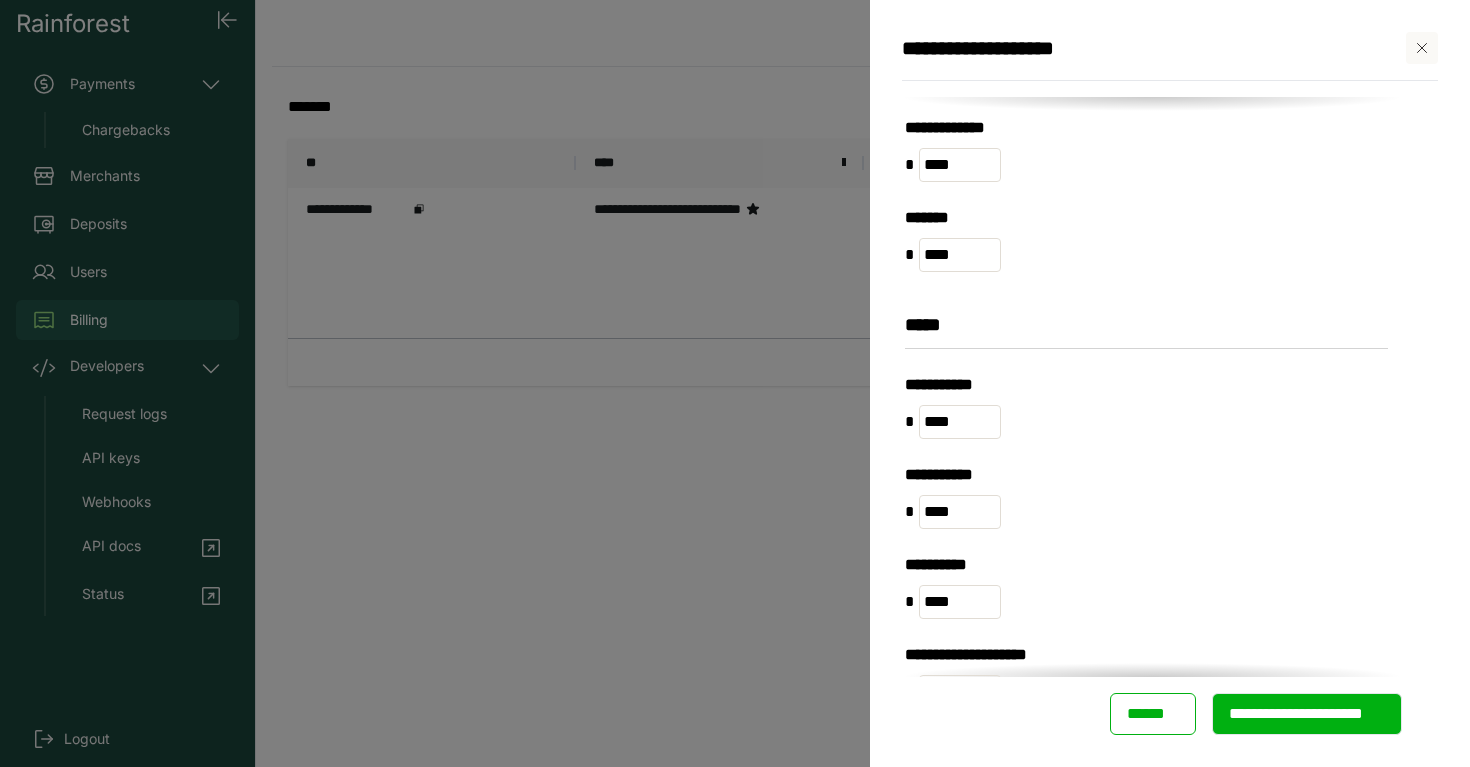 scroll, scrollTop: 1576, scrollLeft: 0, axis: vertical 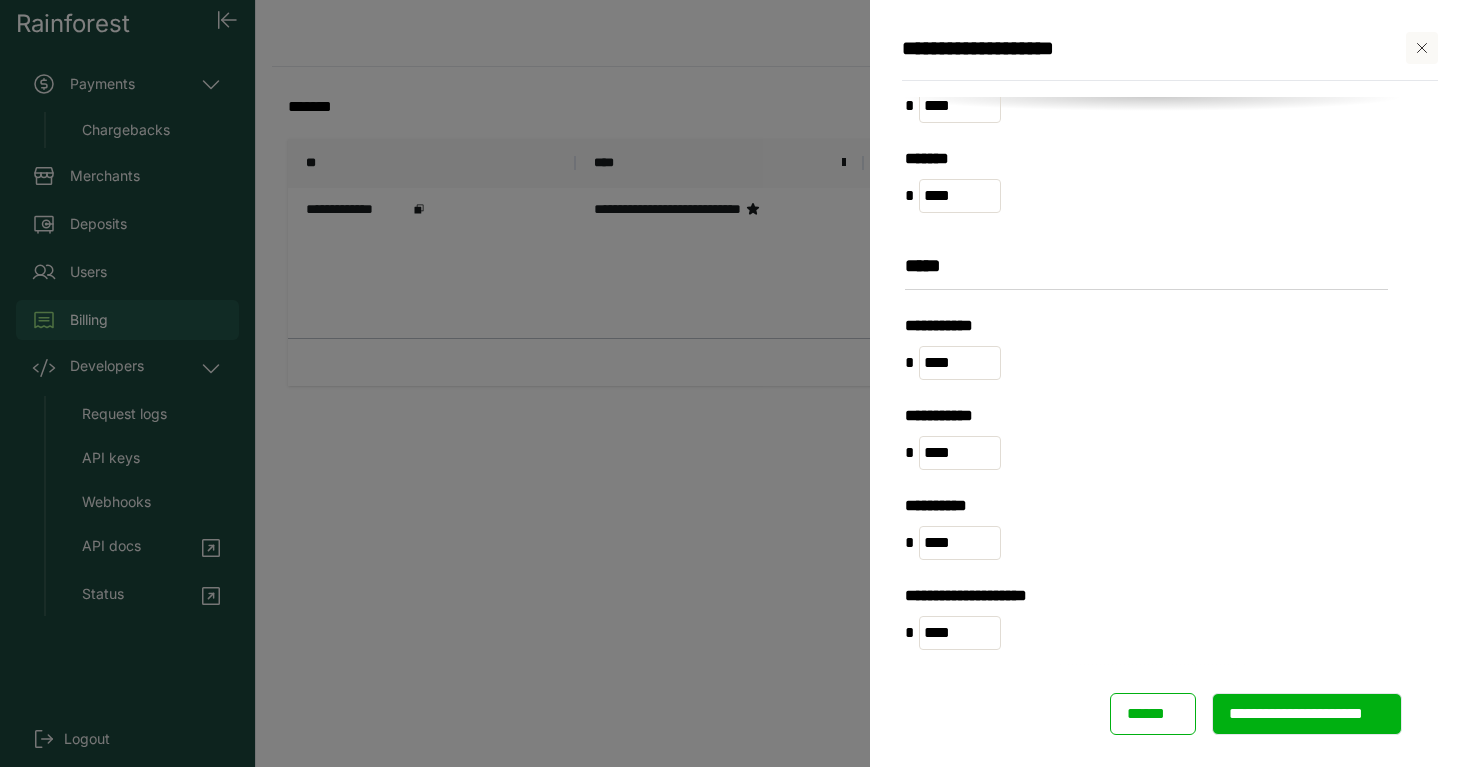 type on "**" 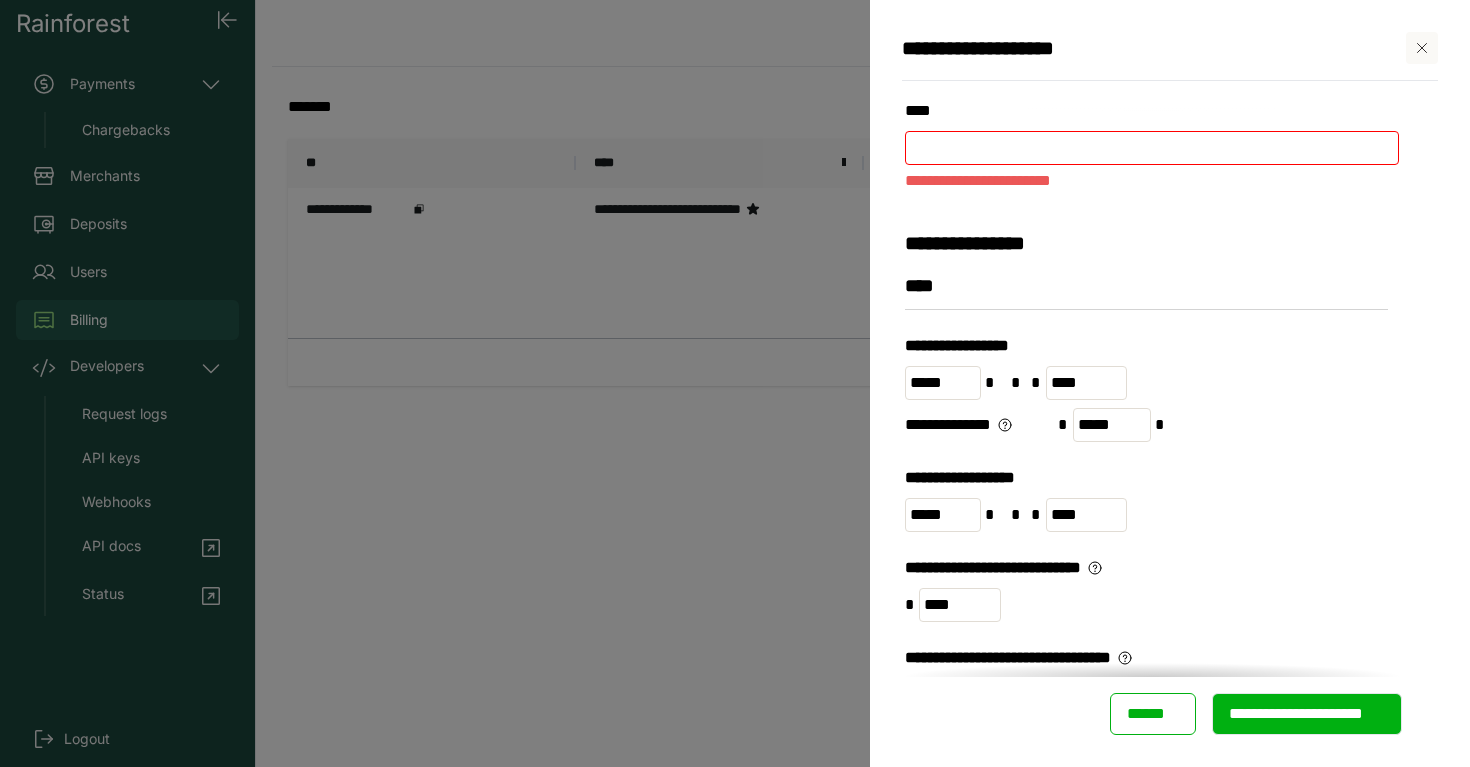 scroll, scrollTop: 0, scrollLeft: 0, axis: both 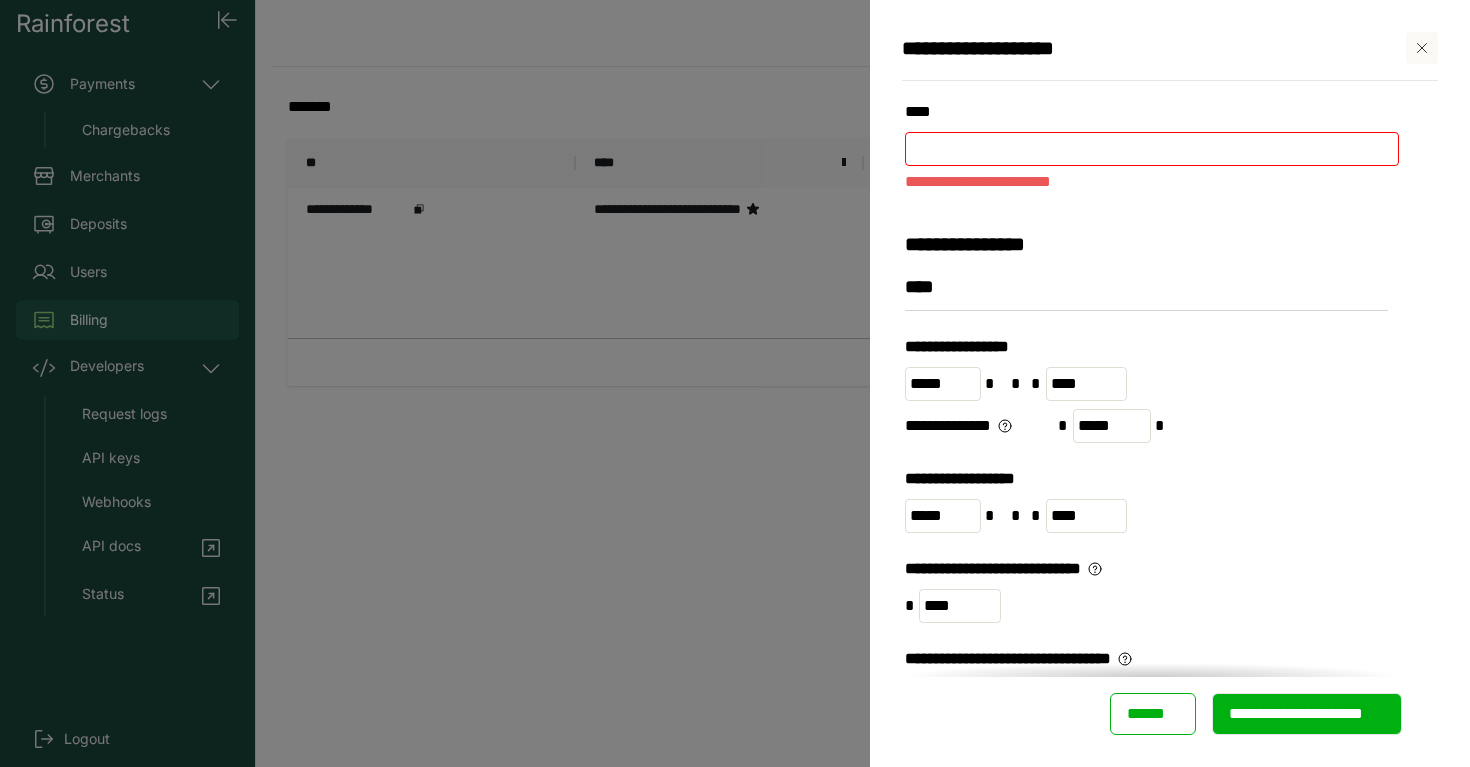 type on "*" 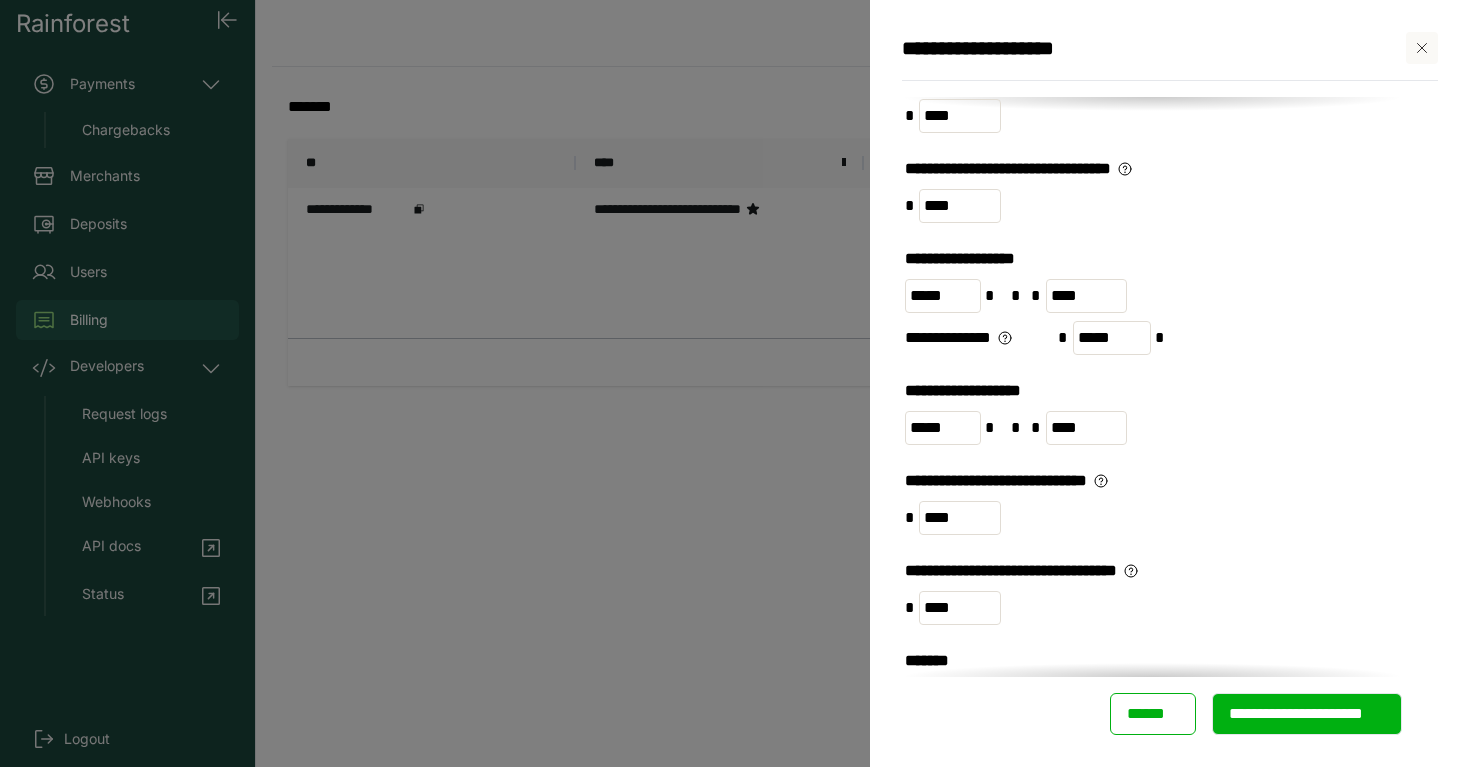 scroll, scrollTop: 0, scrollLeft: 0, axis: both 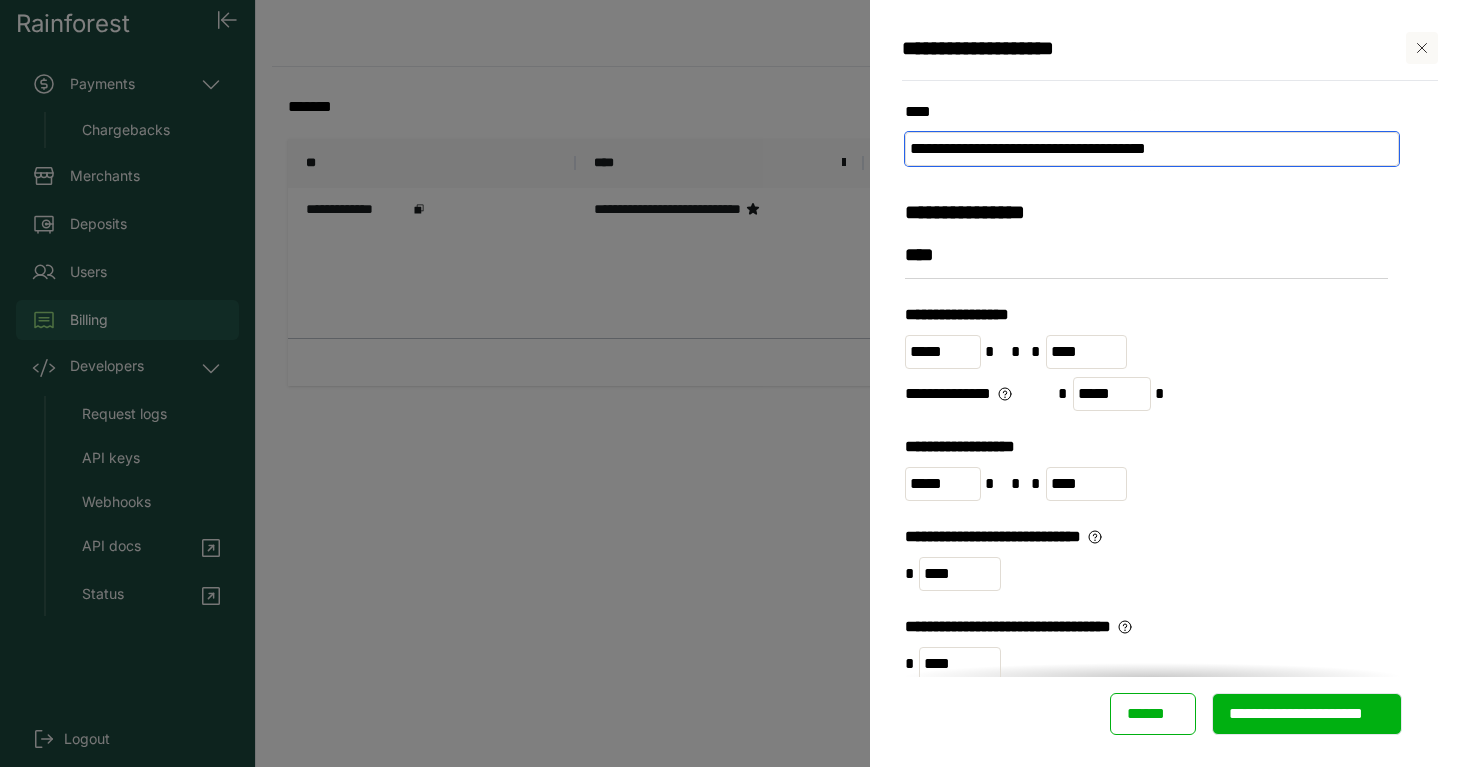 type on "**********" 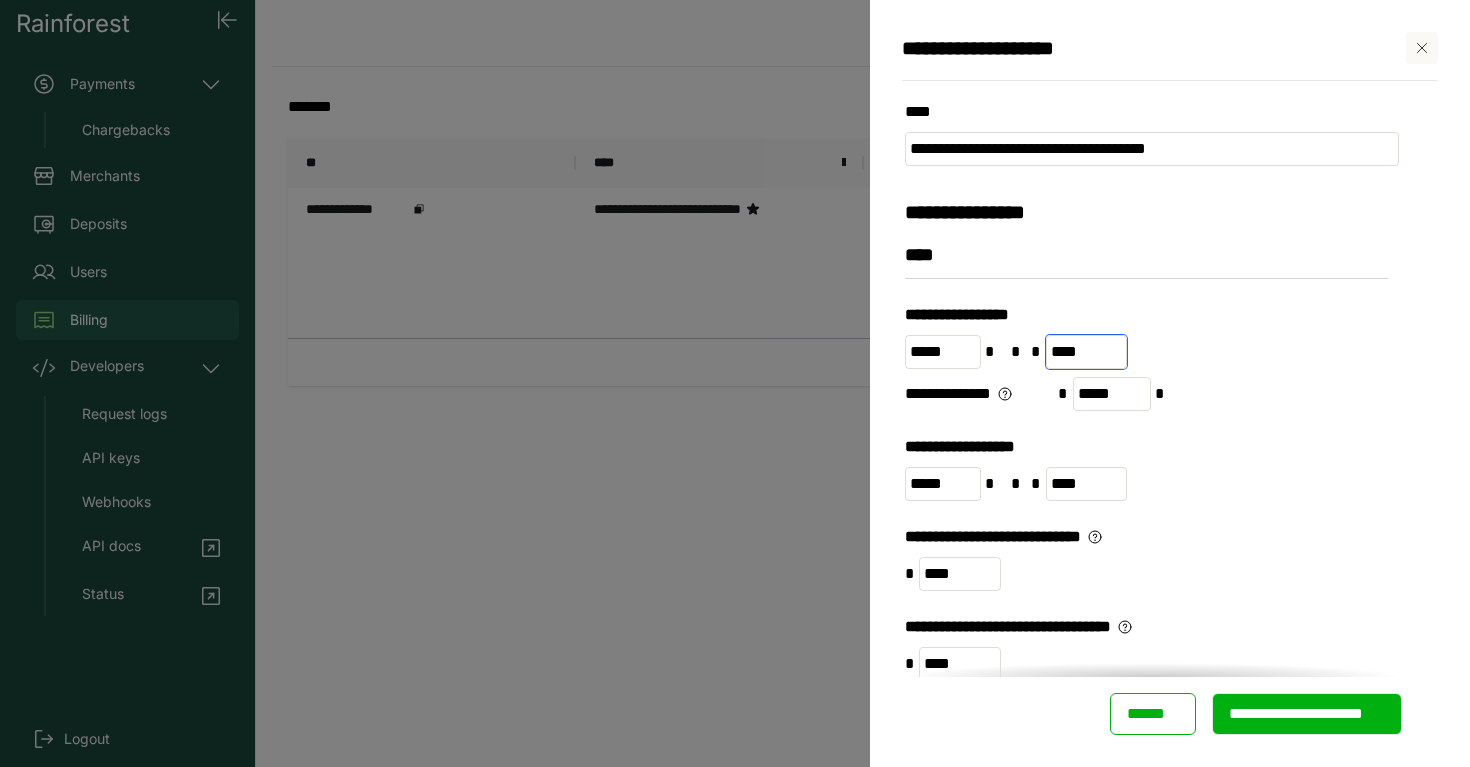 drag, startPoint x: 1099, startPoint y: 353, endPoint x: 1021, endPoint y: 360, distance: 78.31347 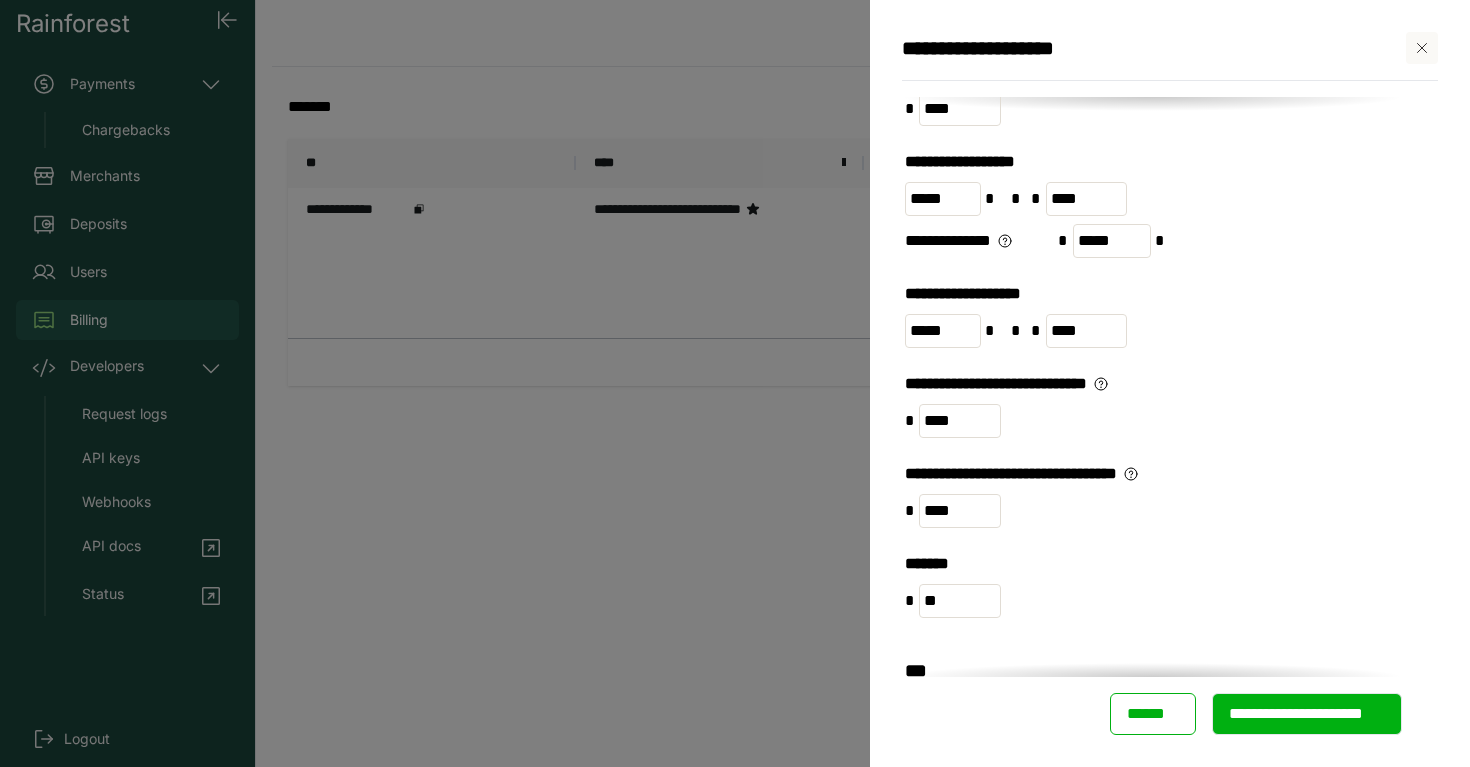 scroll, scrollTop: 795, scrollLeft: 0, axis: vertical 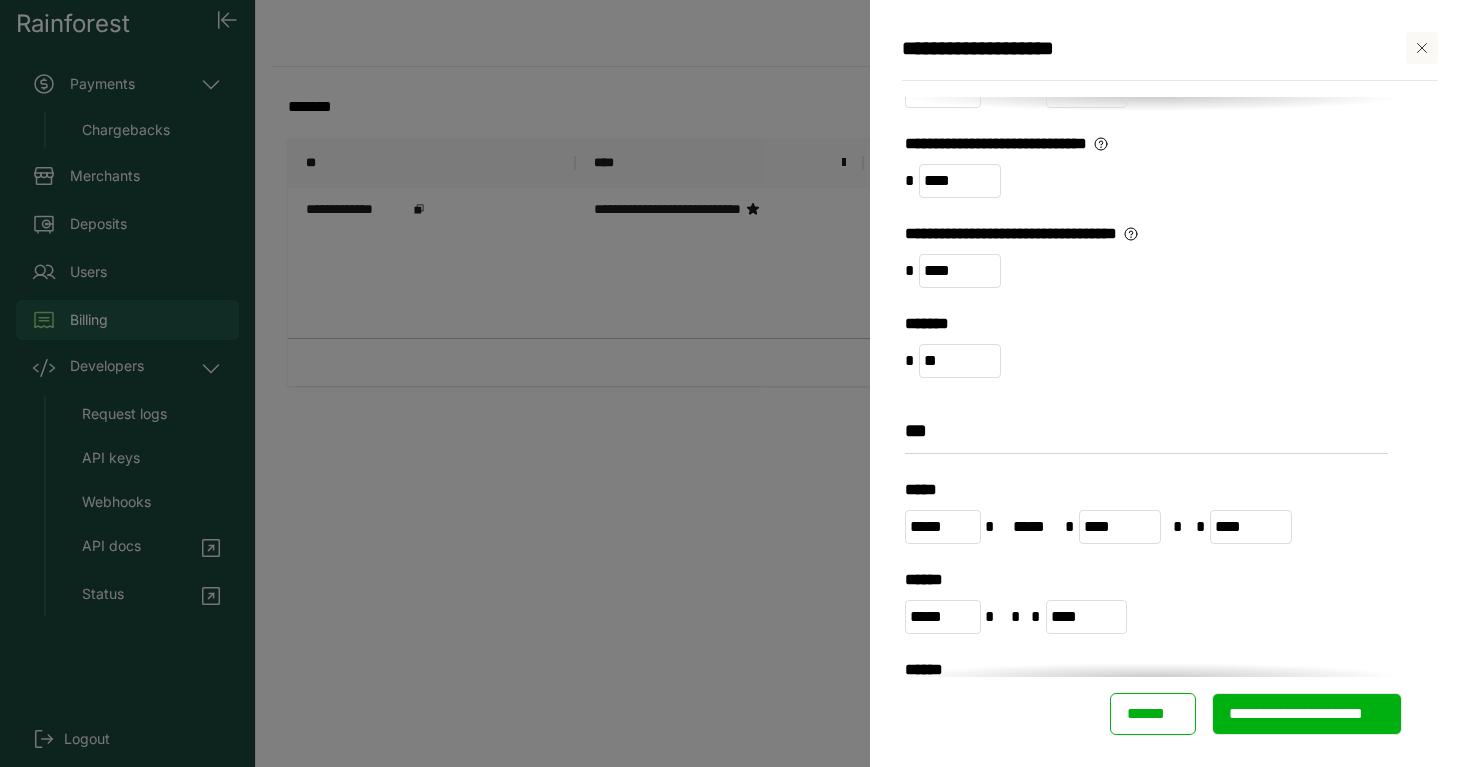 type on "*" 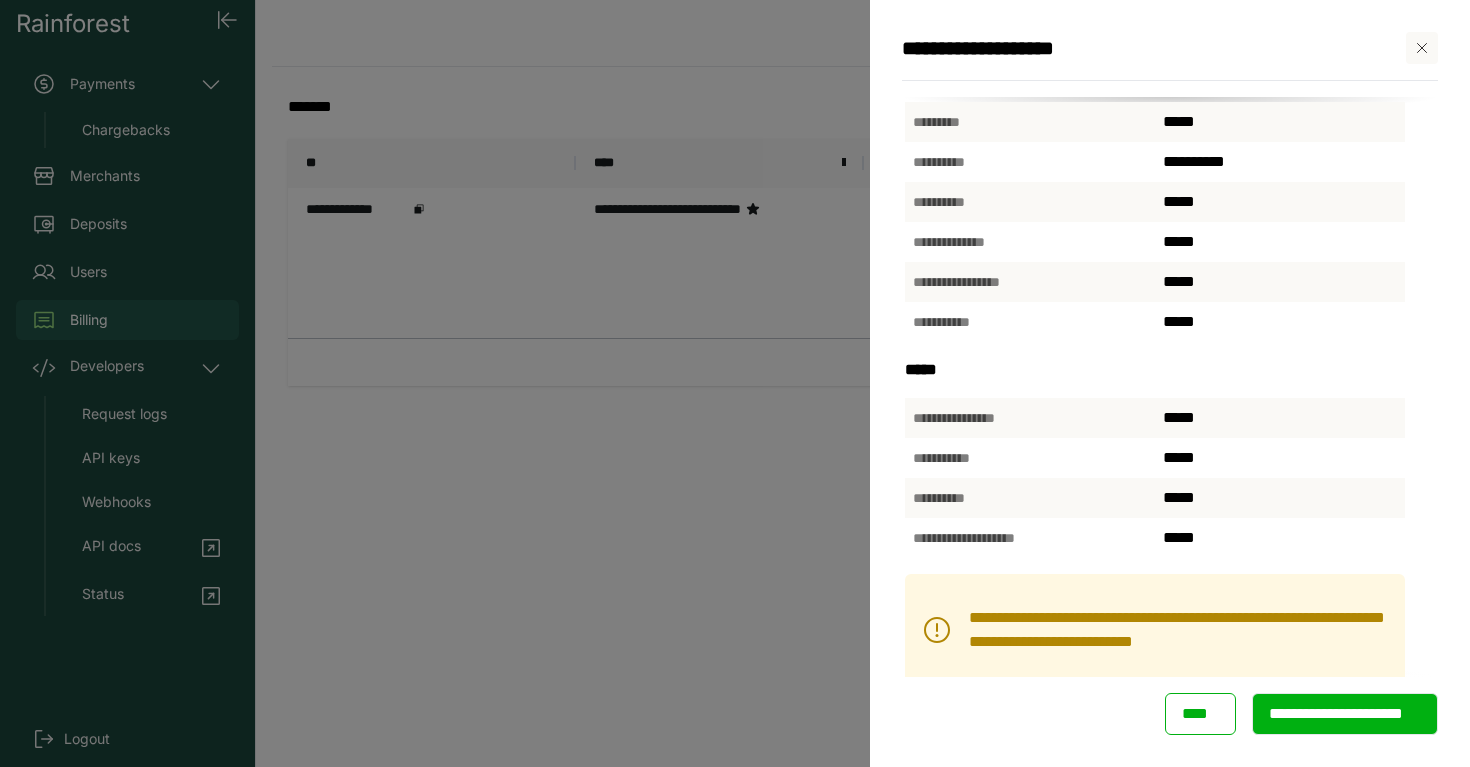 scroll, scrollTop: 638, scrollLeft: 0, axis: vertical 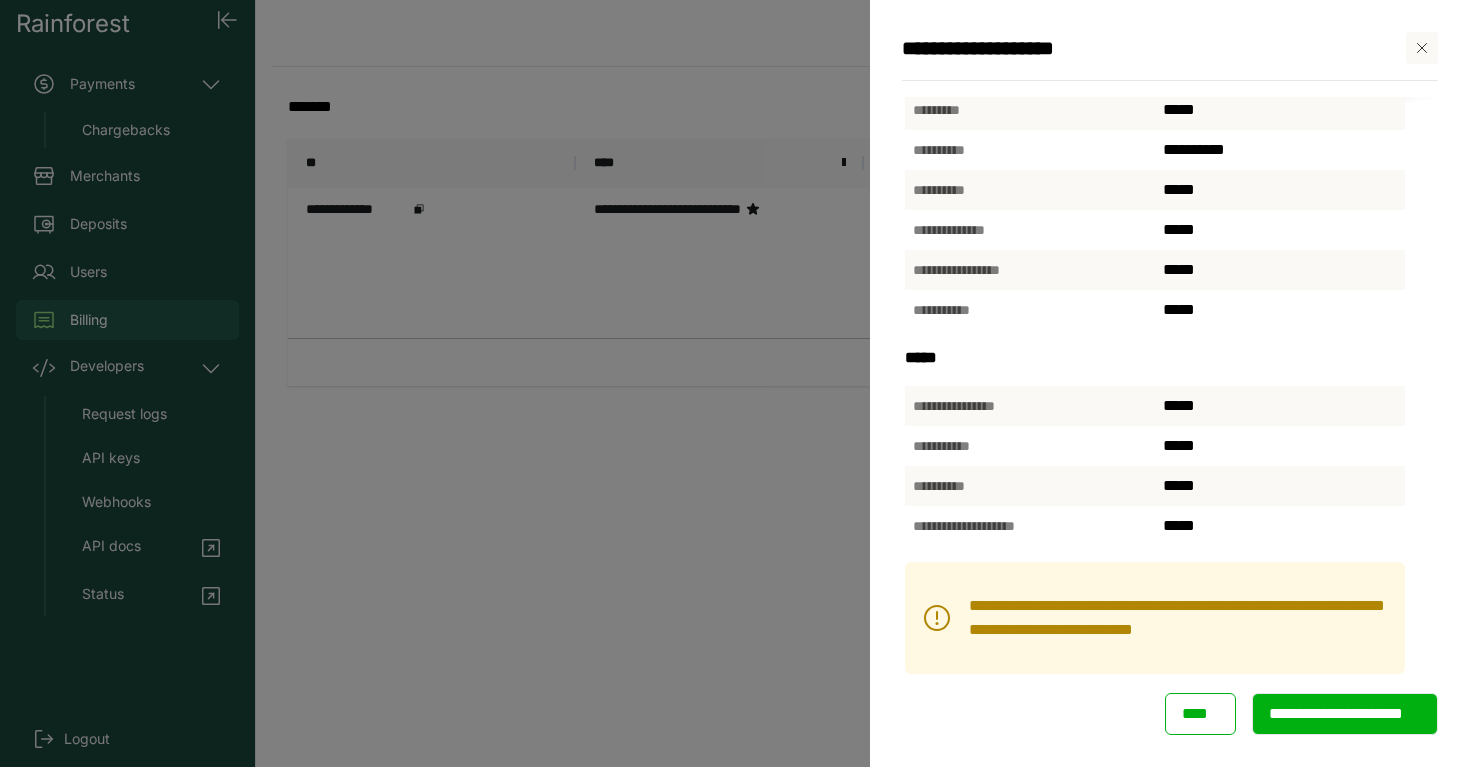 click on "**********" at bounding box center (1345, 714) 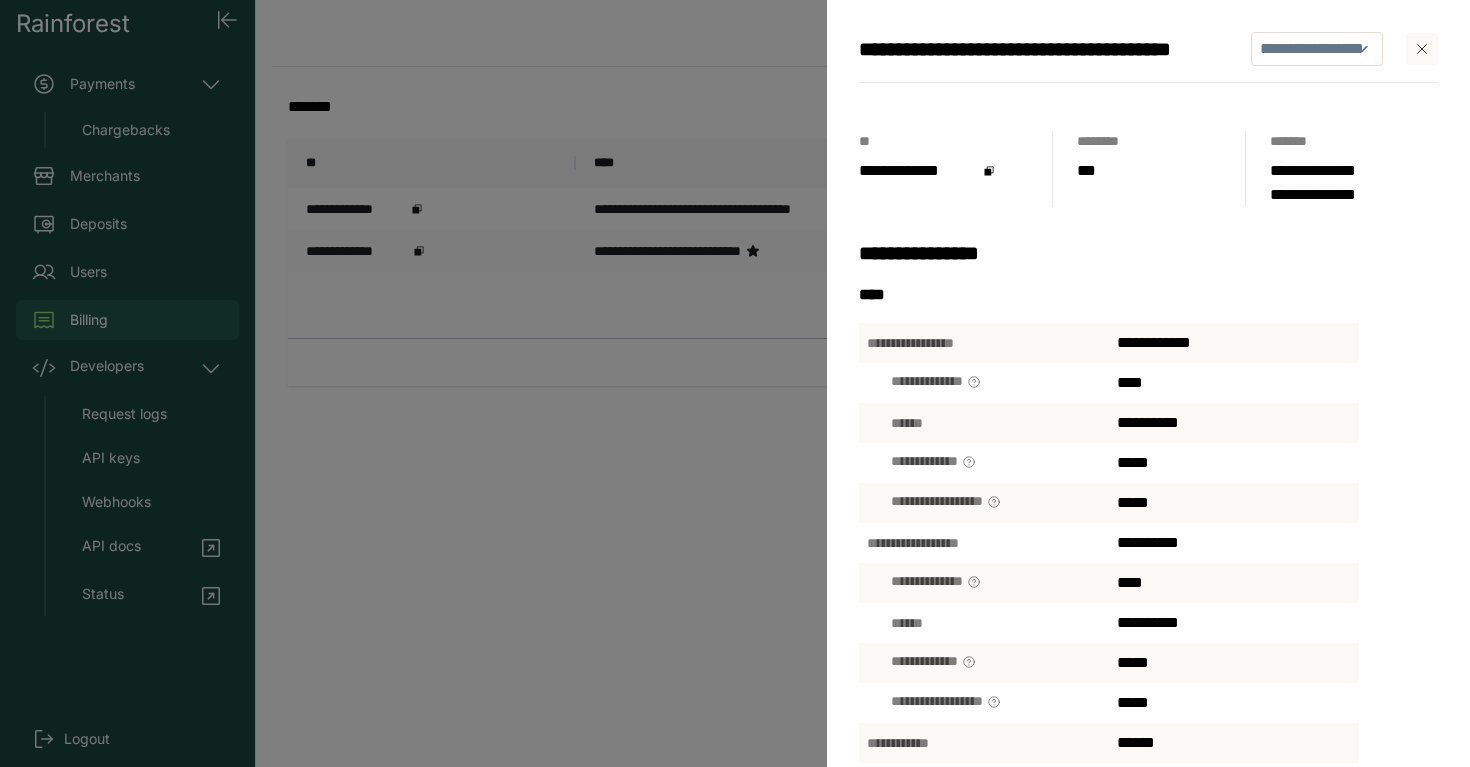 click at bounding box center [1422, 49] 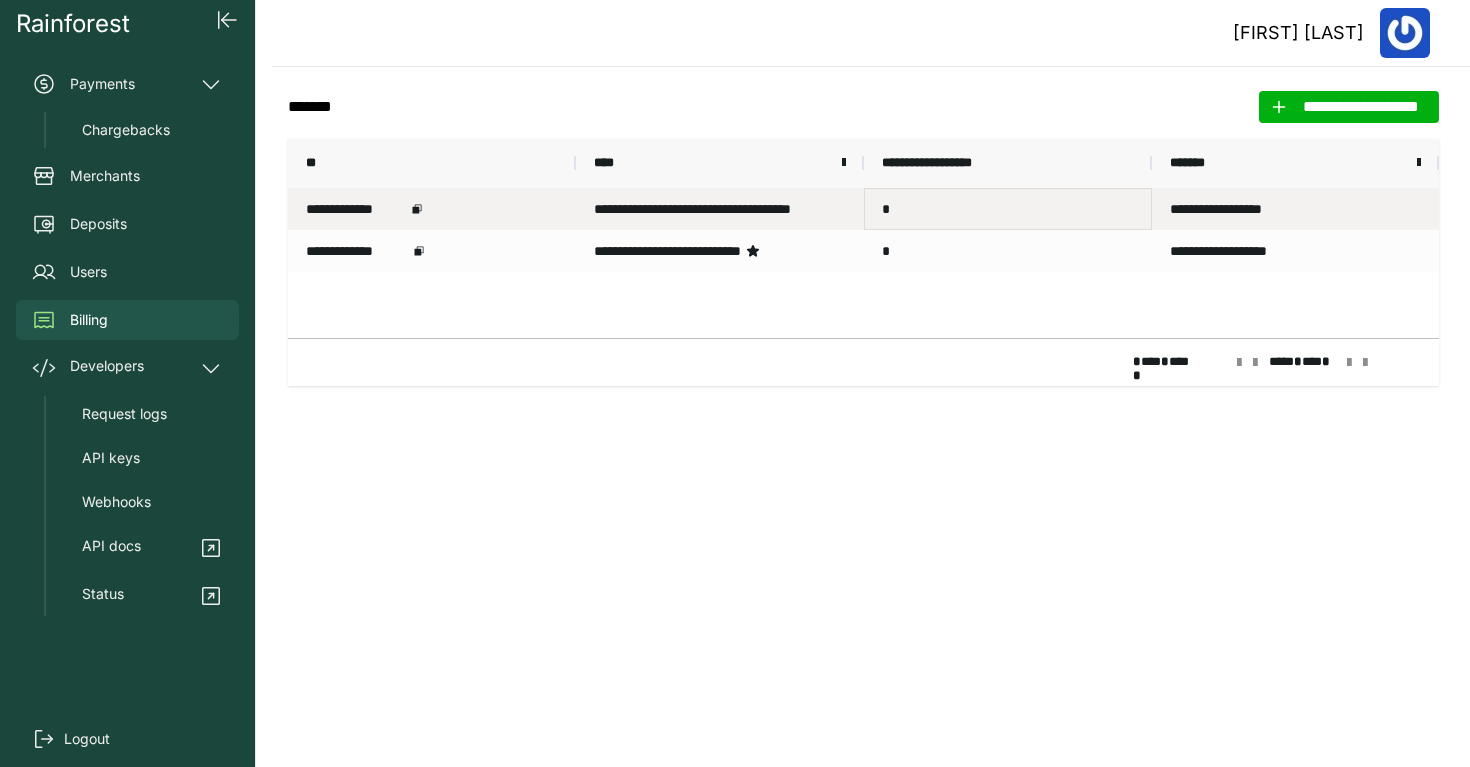 click on "*" at bounding box center [1008, 209] 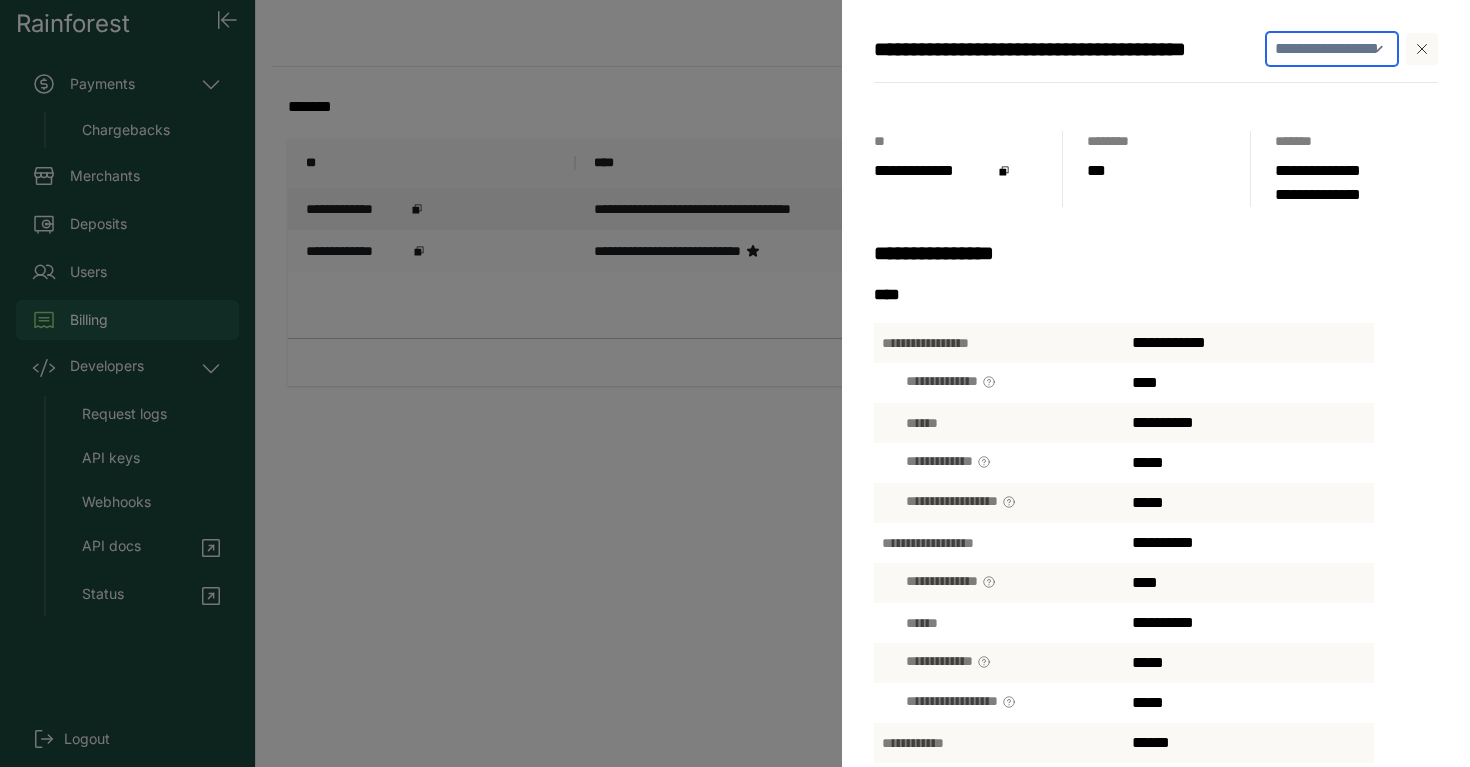 click on "**********" at bounding box center (1332, 49) 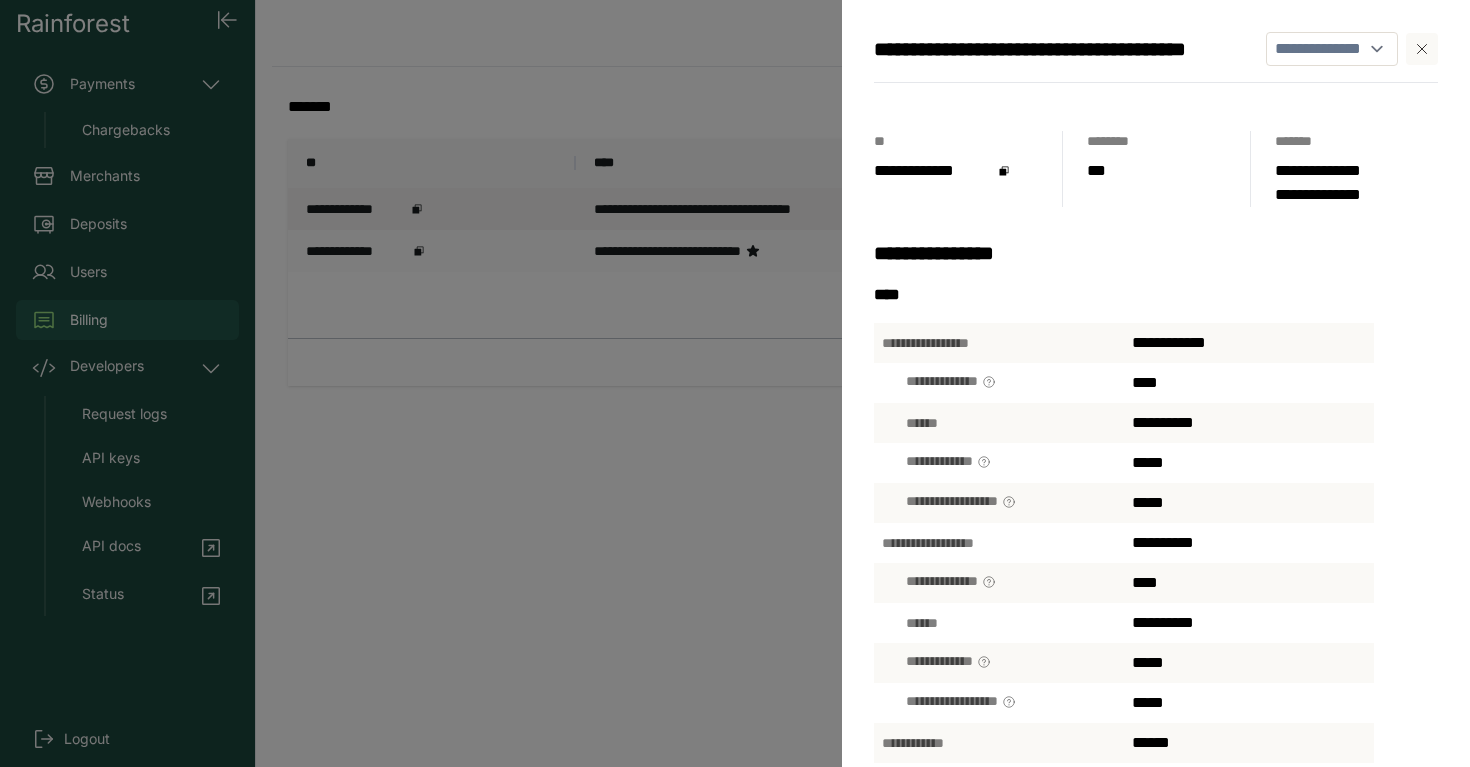 select 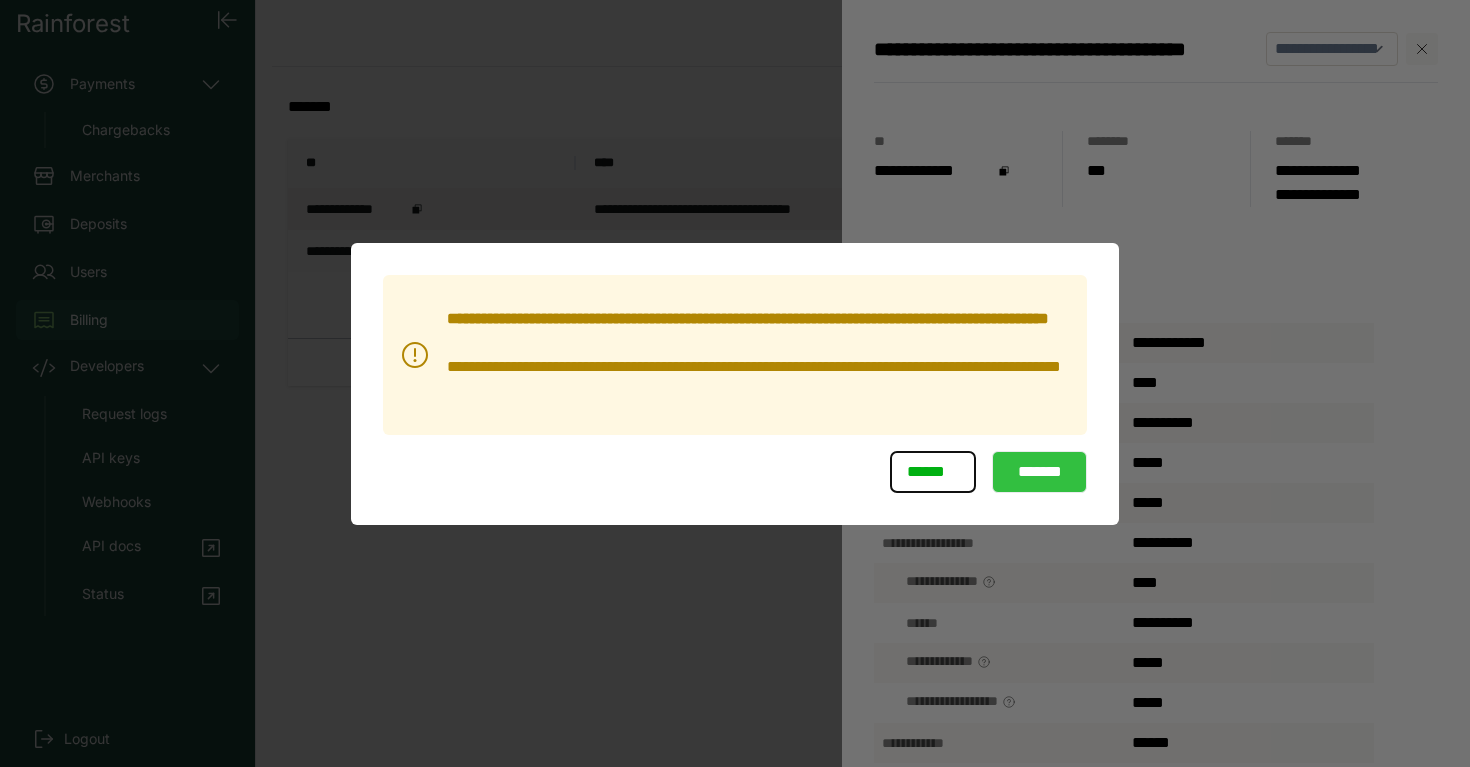 click on "*******" at bounding box center [1039, 472] 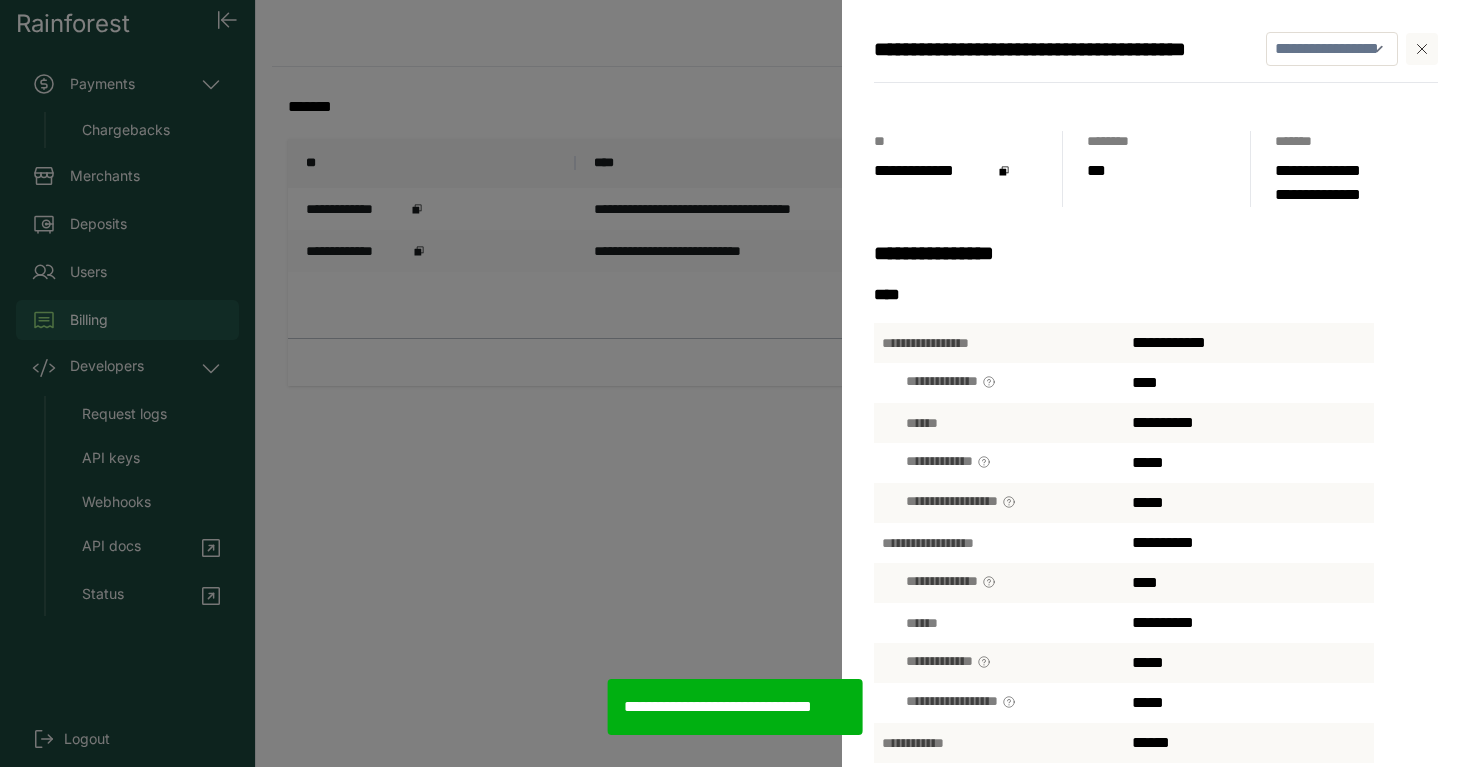 click 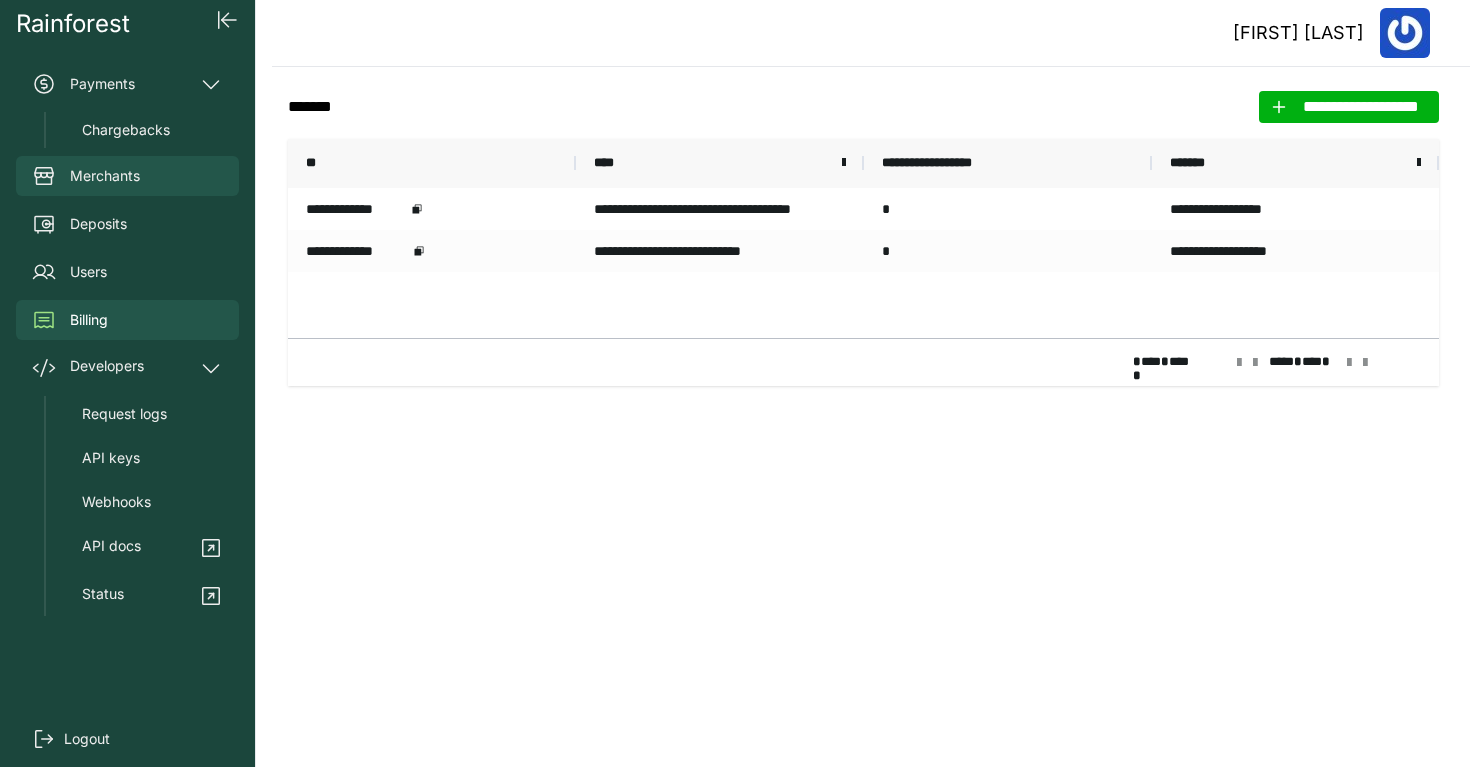click on "Merchants" at bounding box center [105, 176] 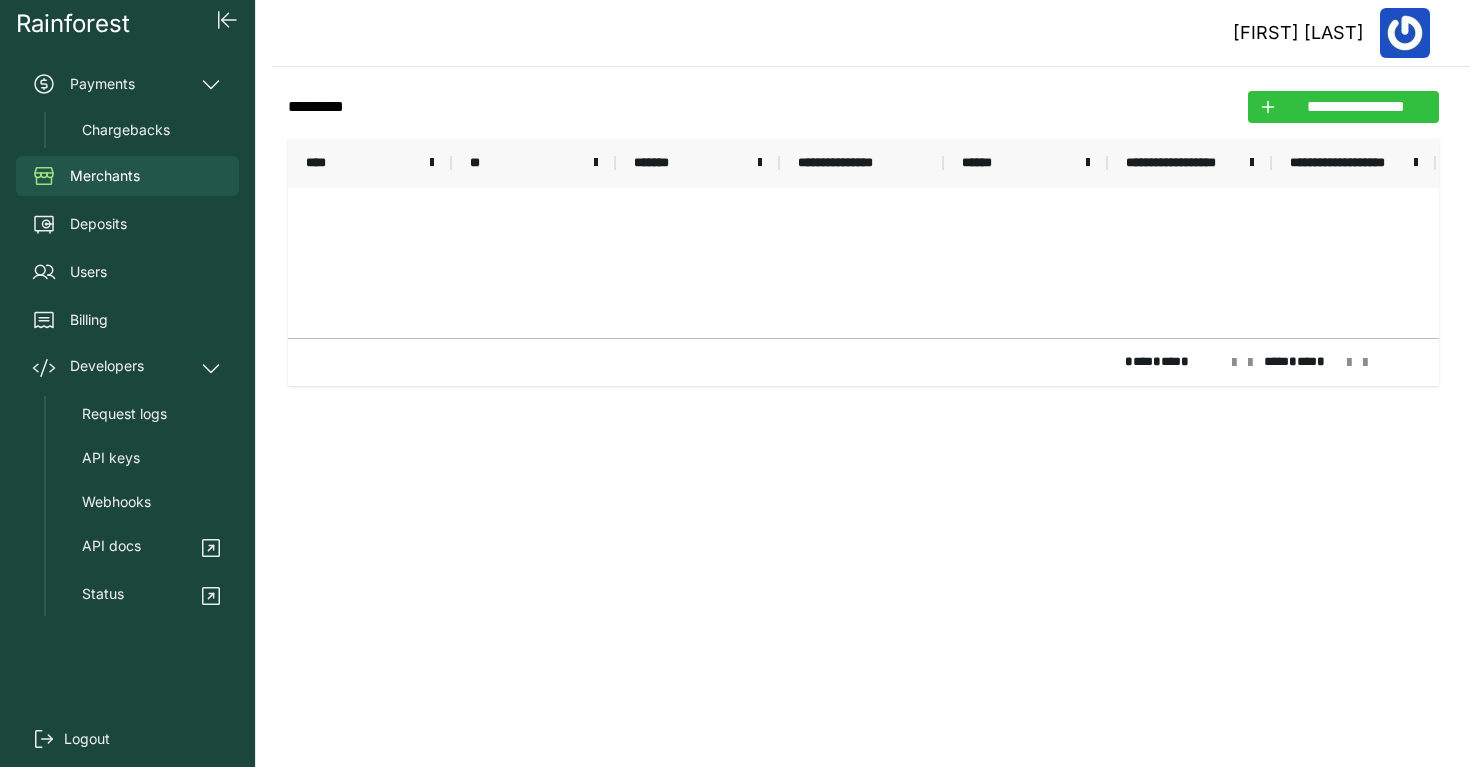 click on "**********" 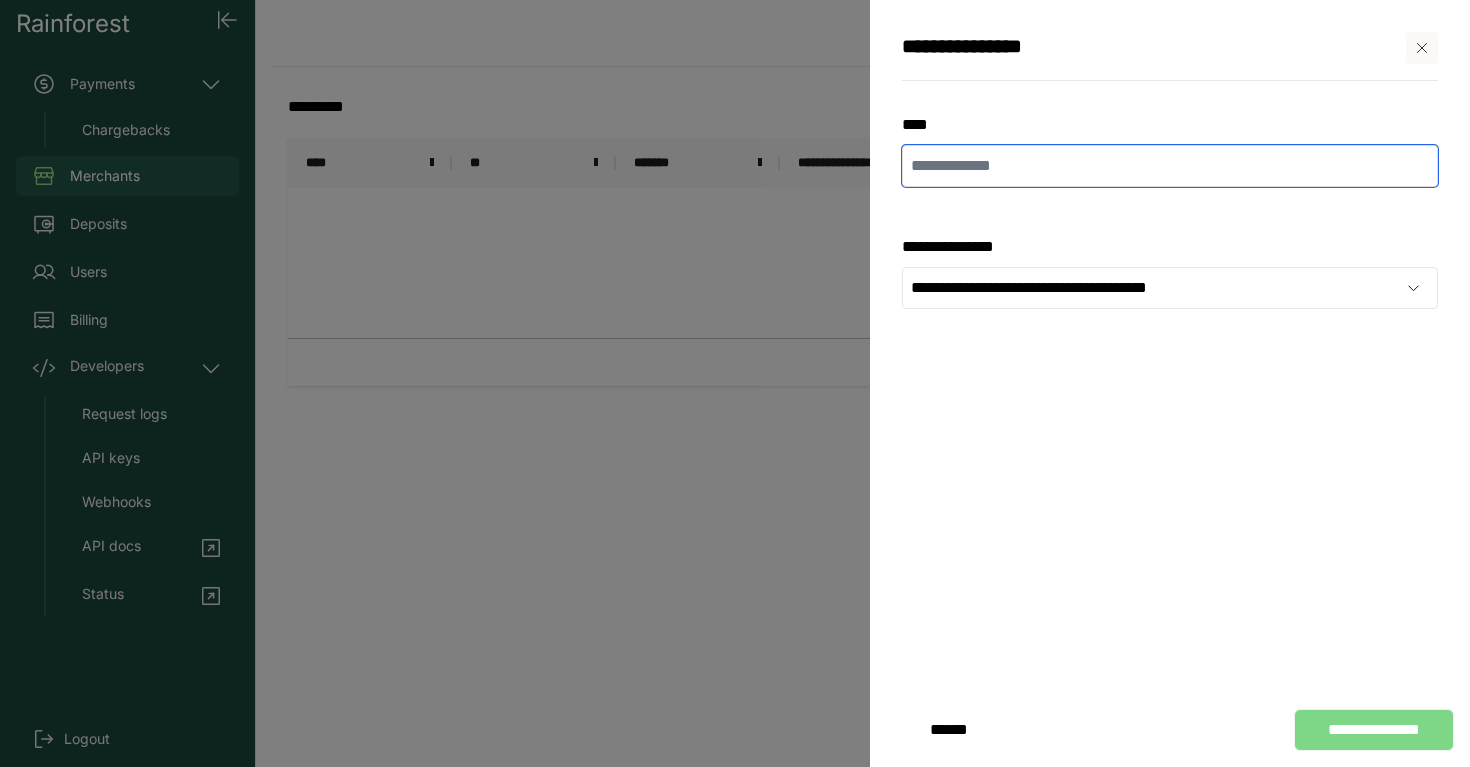click at bounding box center (1170, 166) 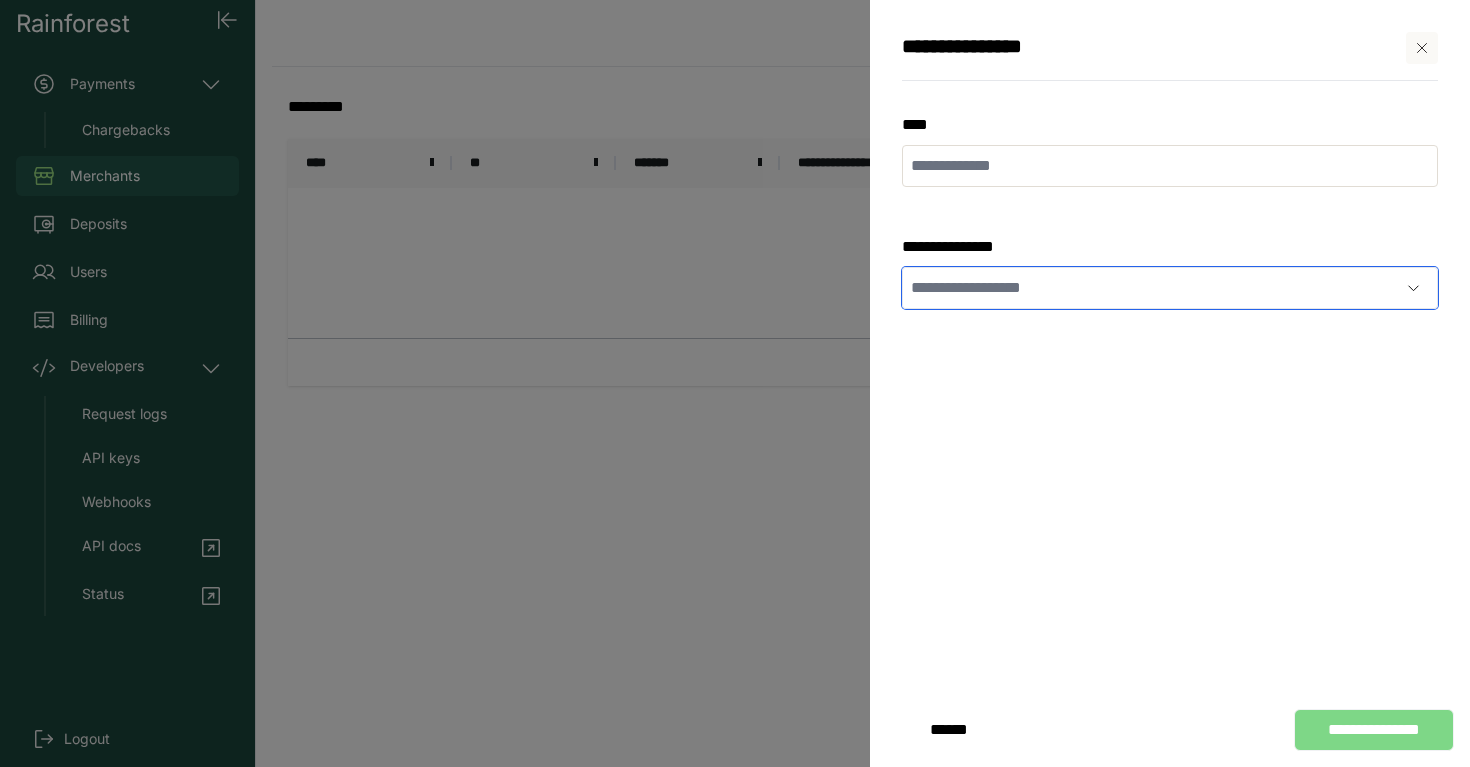 click at bounding box center [1150, 288] 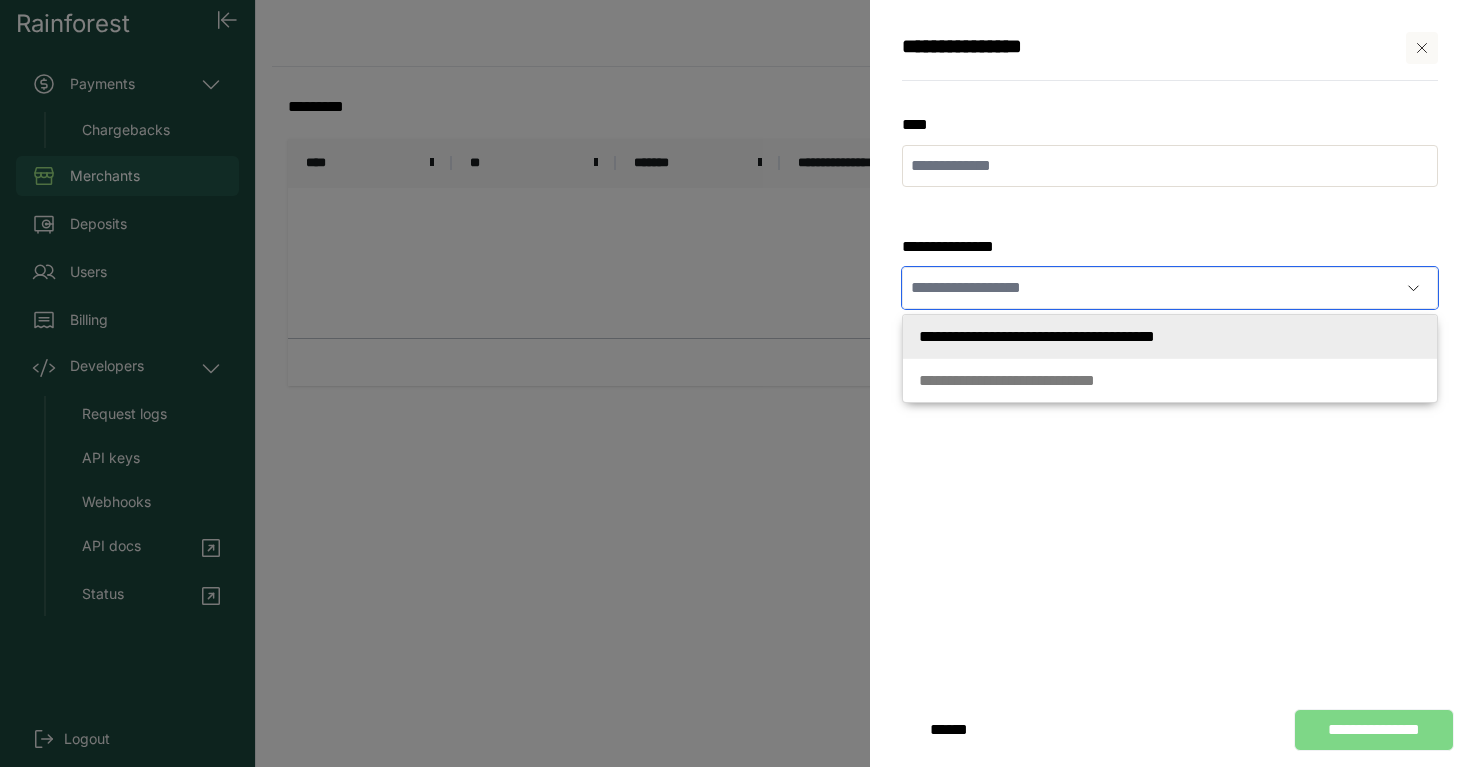 click on "* * * * *   * * * * * * *   *   * * * * * * *   * * * * * * * * * *   * * * *" at bounding box center (1037, 336) 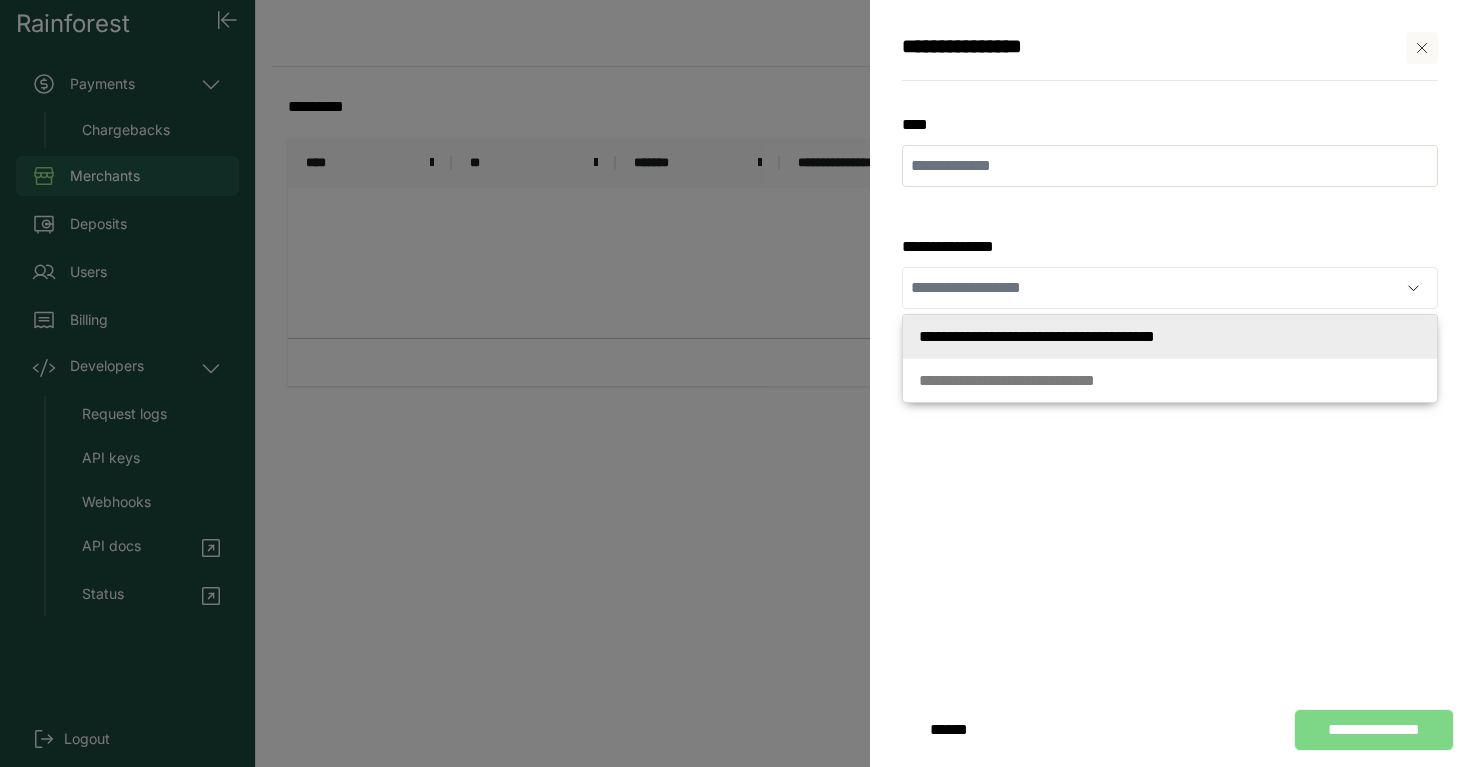 type on "**********" 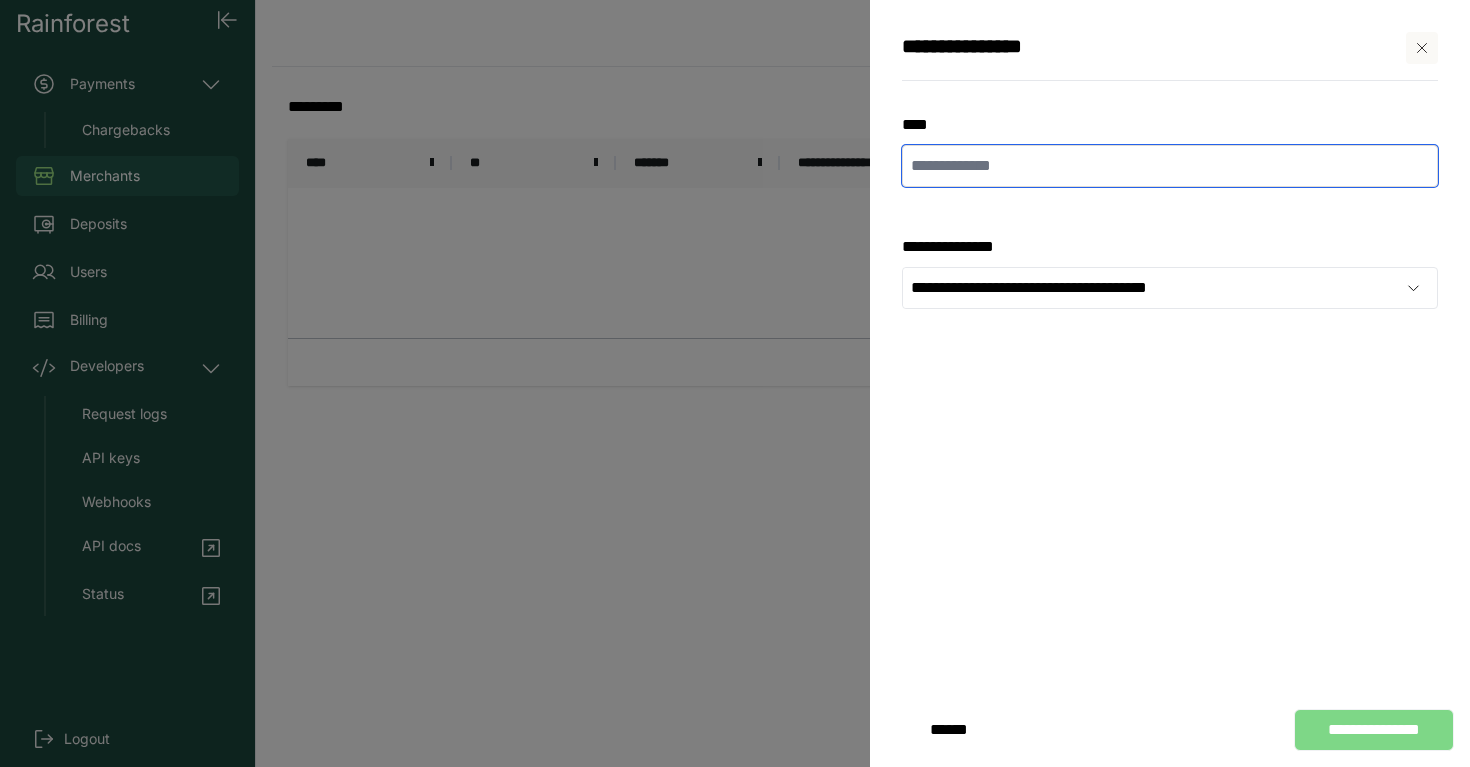 click at bounding box center [1170, 166] 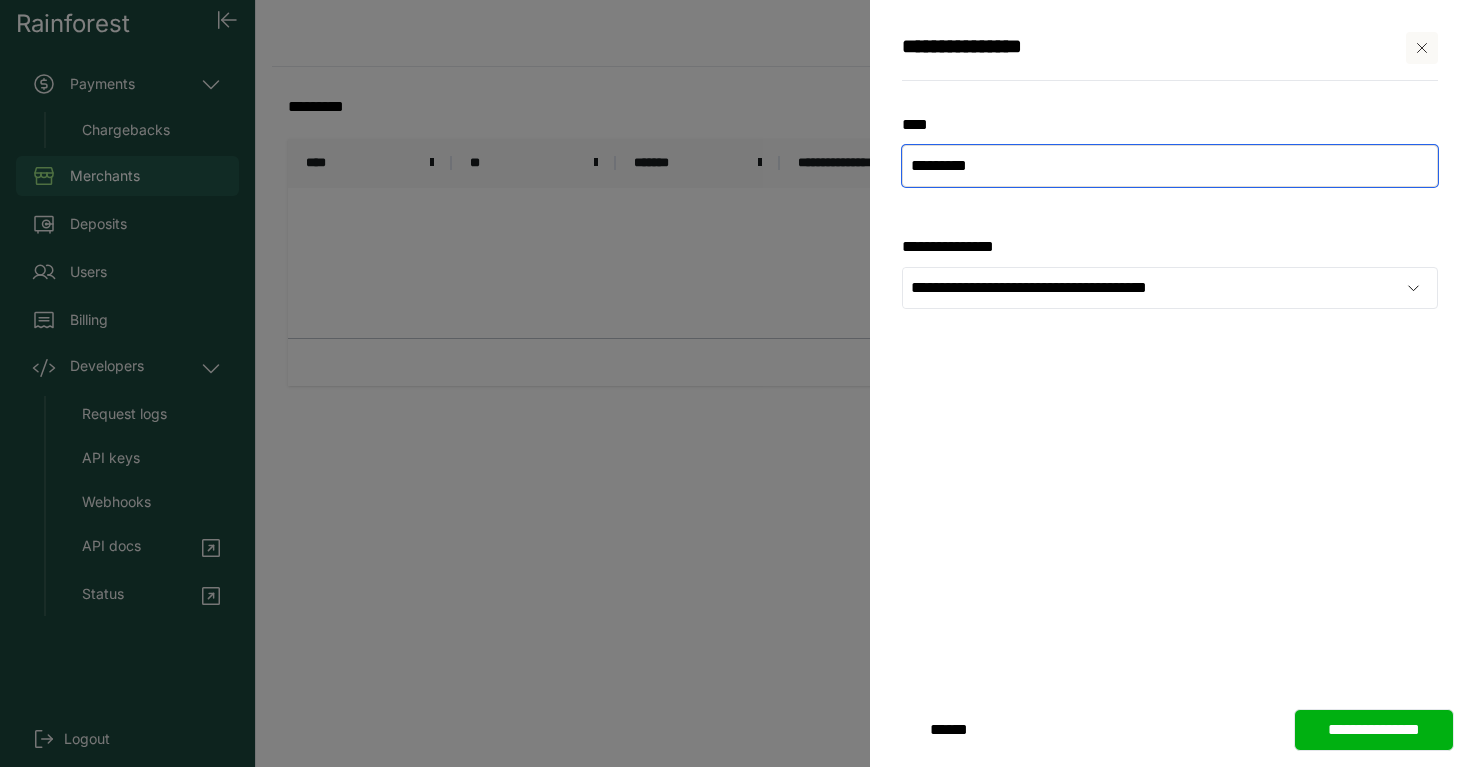 type on "*********" 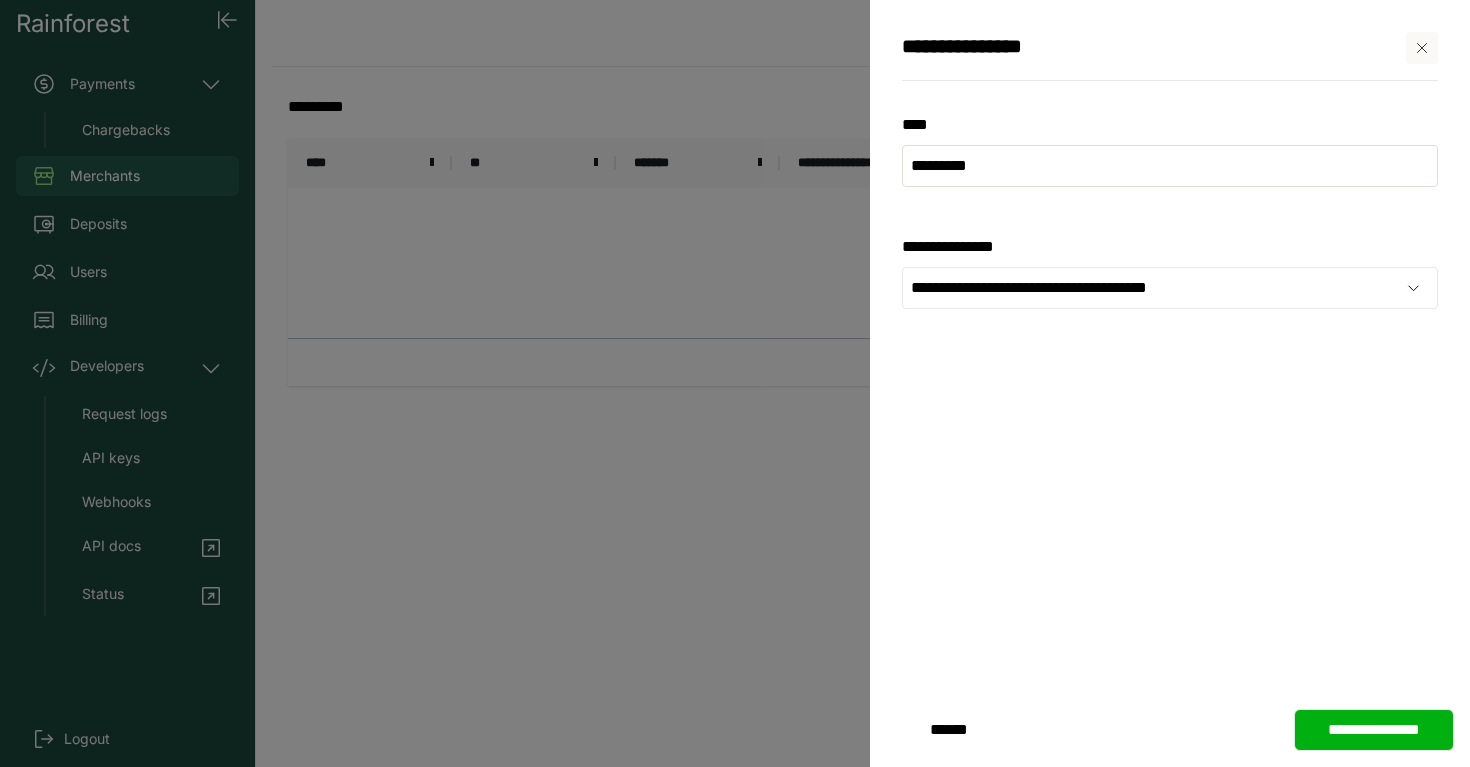 click on "**********" at bounding box center (1374, 730) 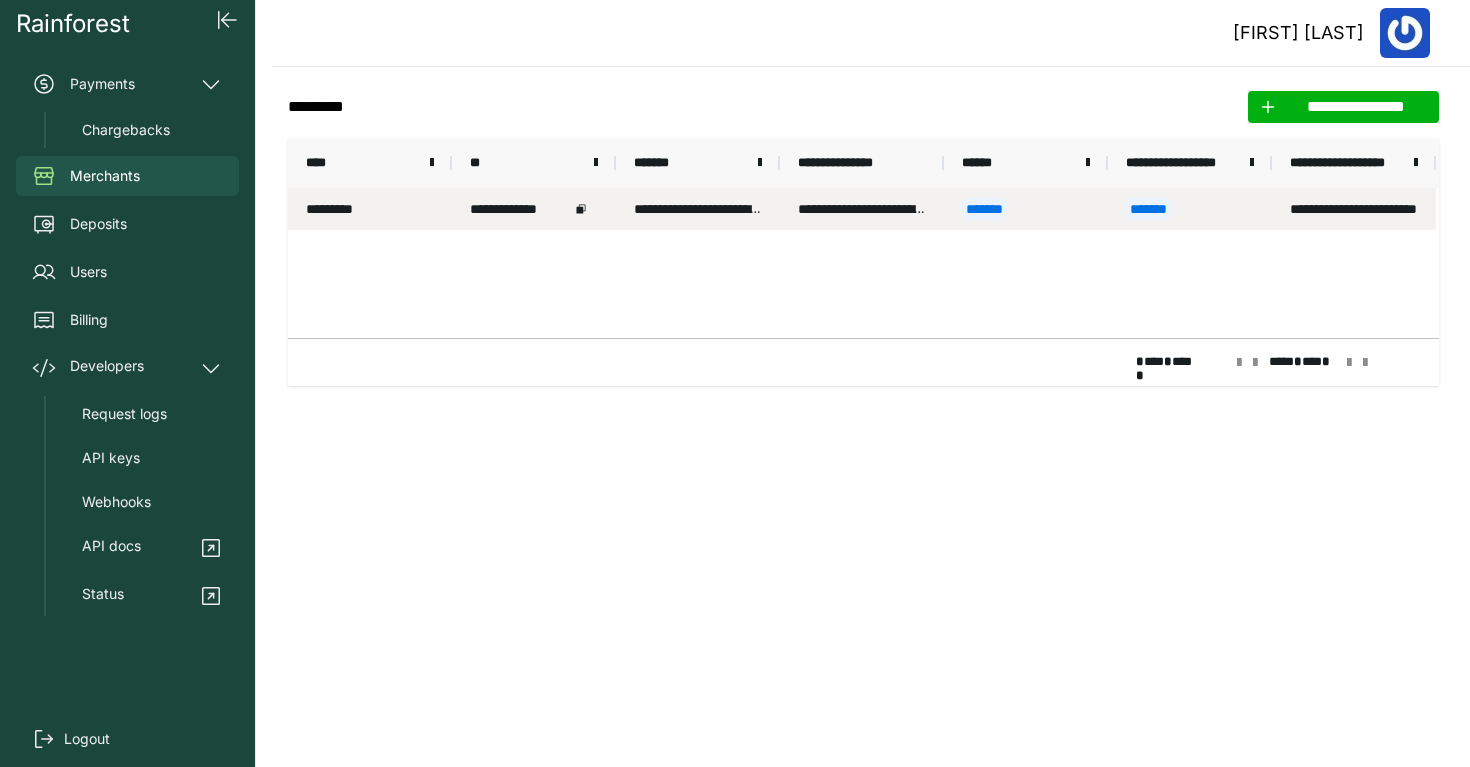 click on "*******" at bounding box center [1026, 209] 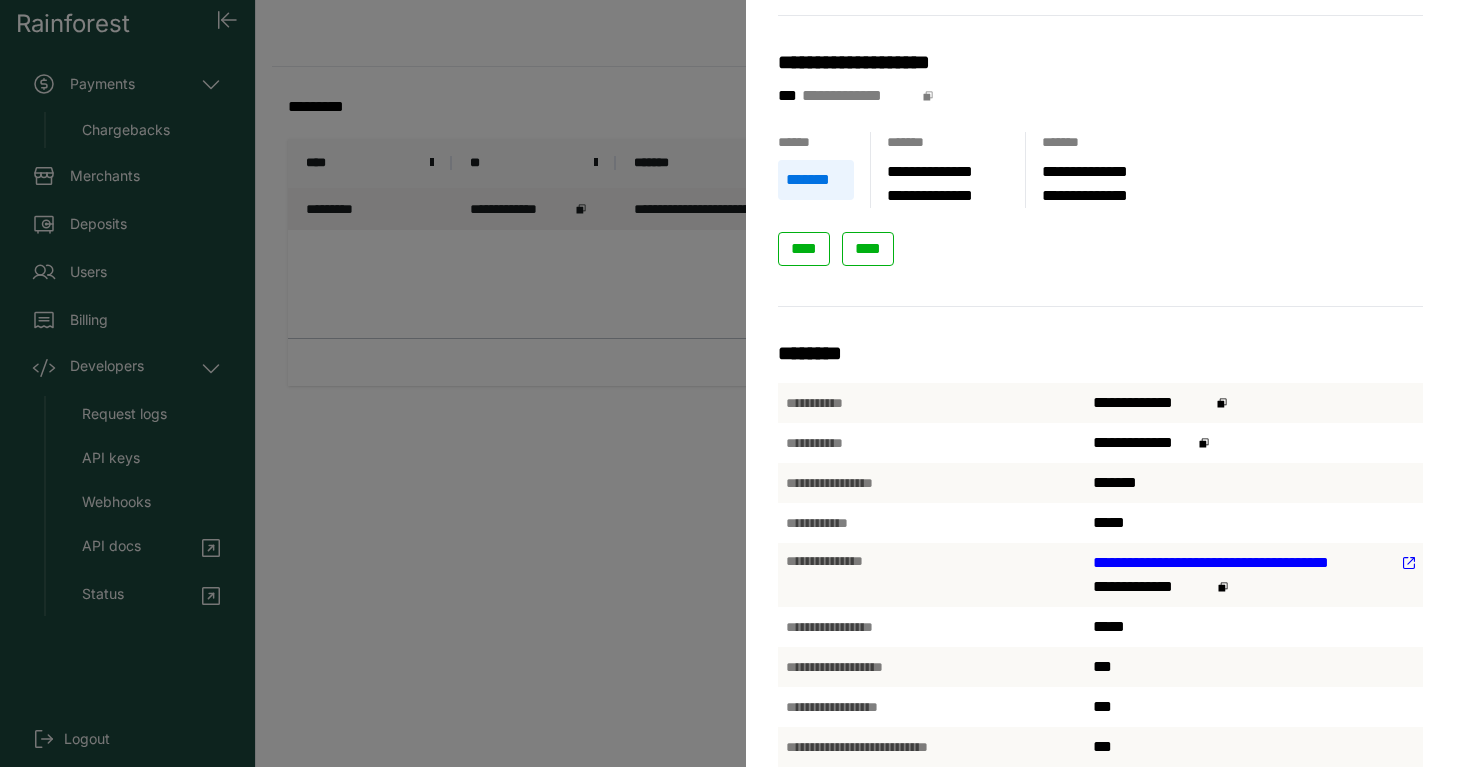 scroll, scrollTop: 0, scrollLeft: 0, axis: both 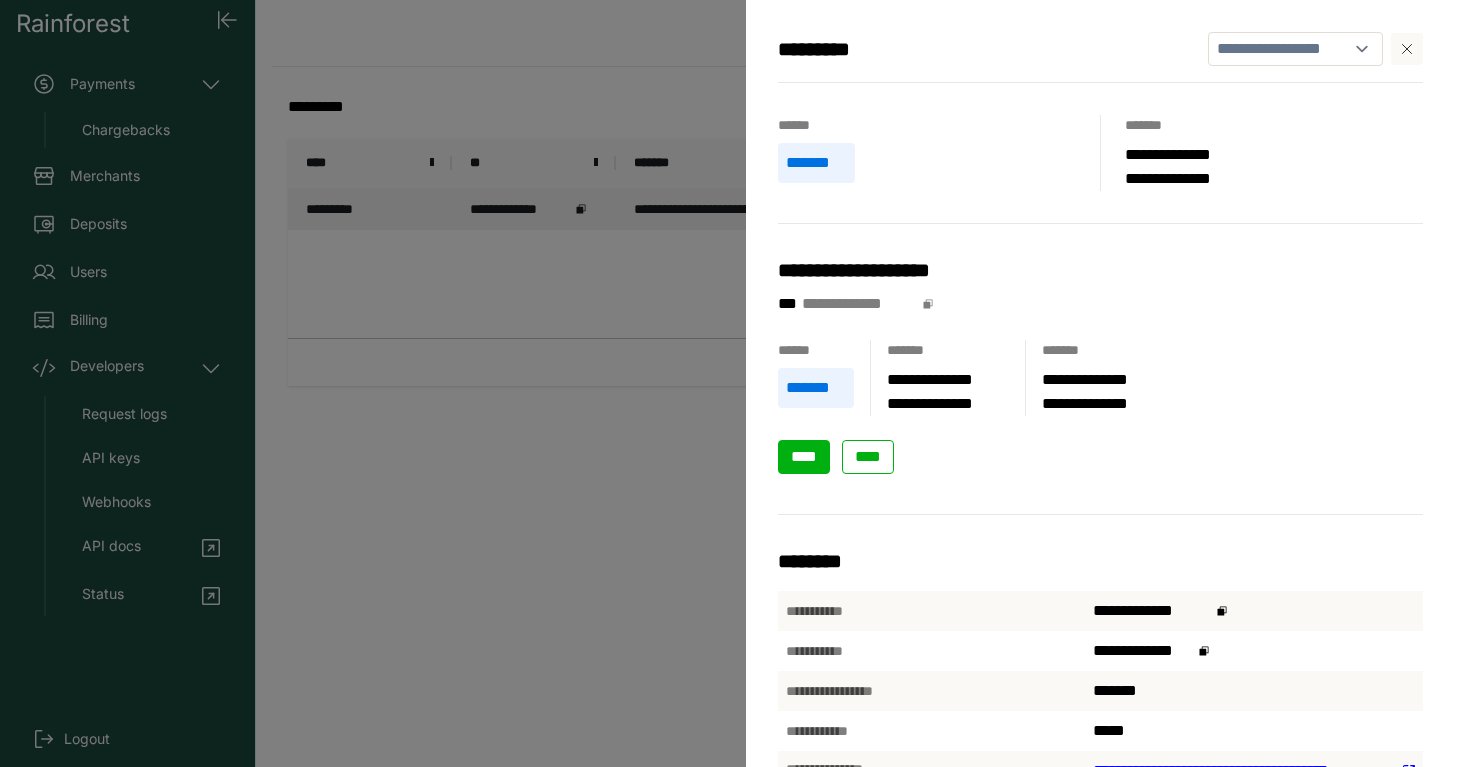 click on "****" at bounding box center (804, 457) 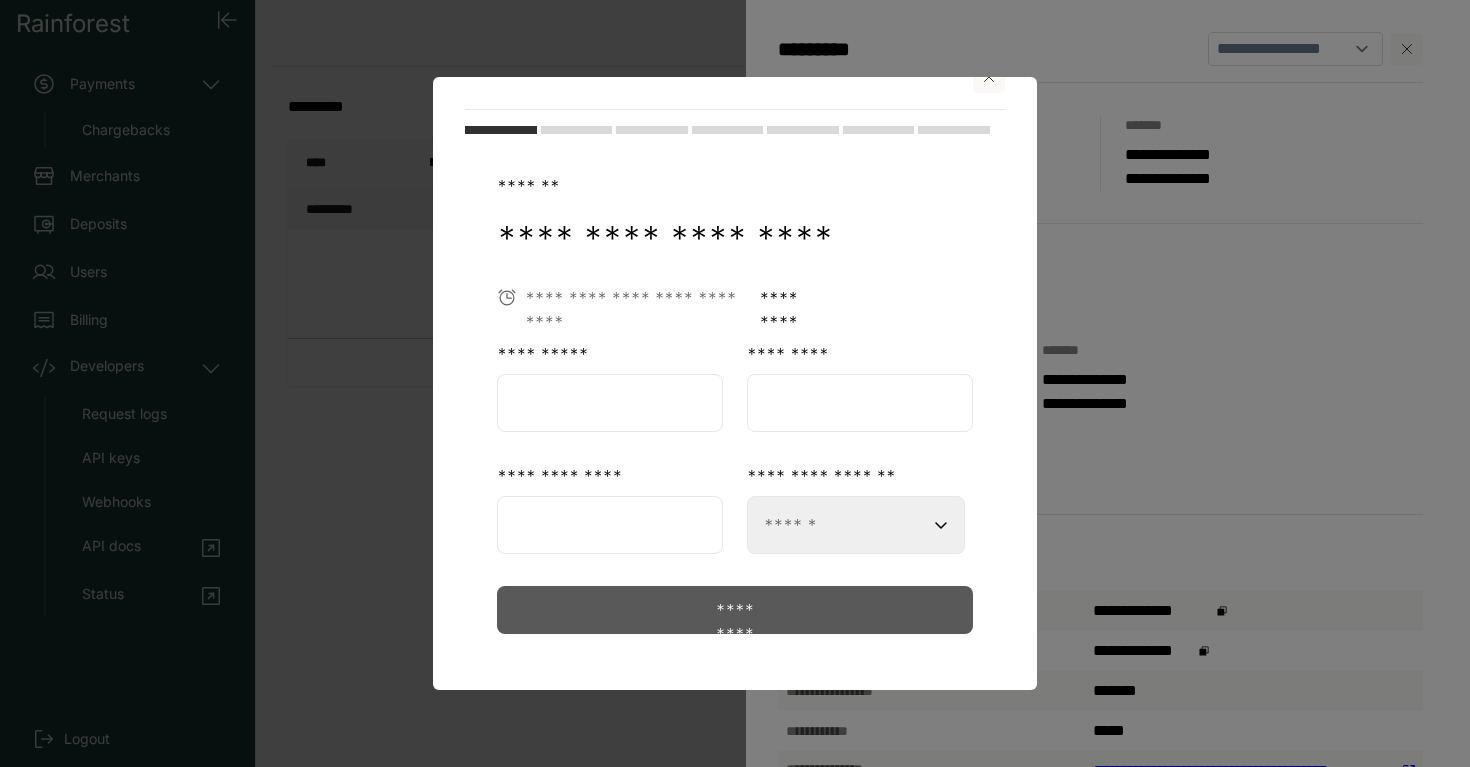 scroll, scrollTop: 55, scrollLeft: 0, axis: vertical 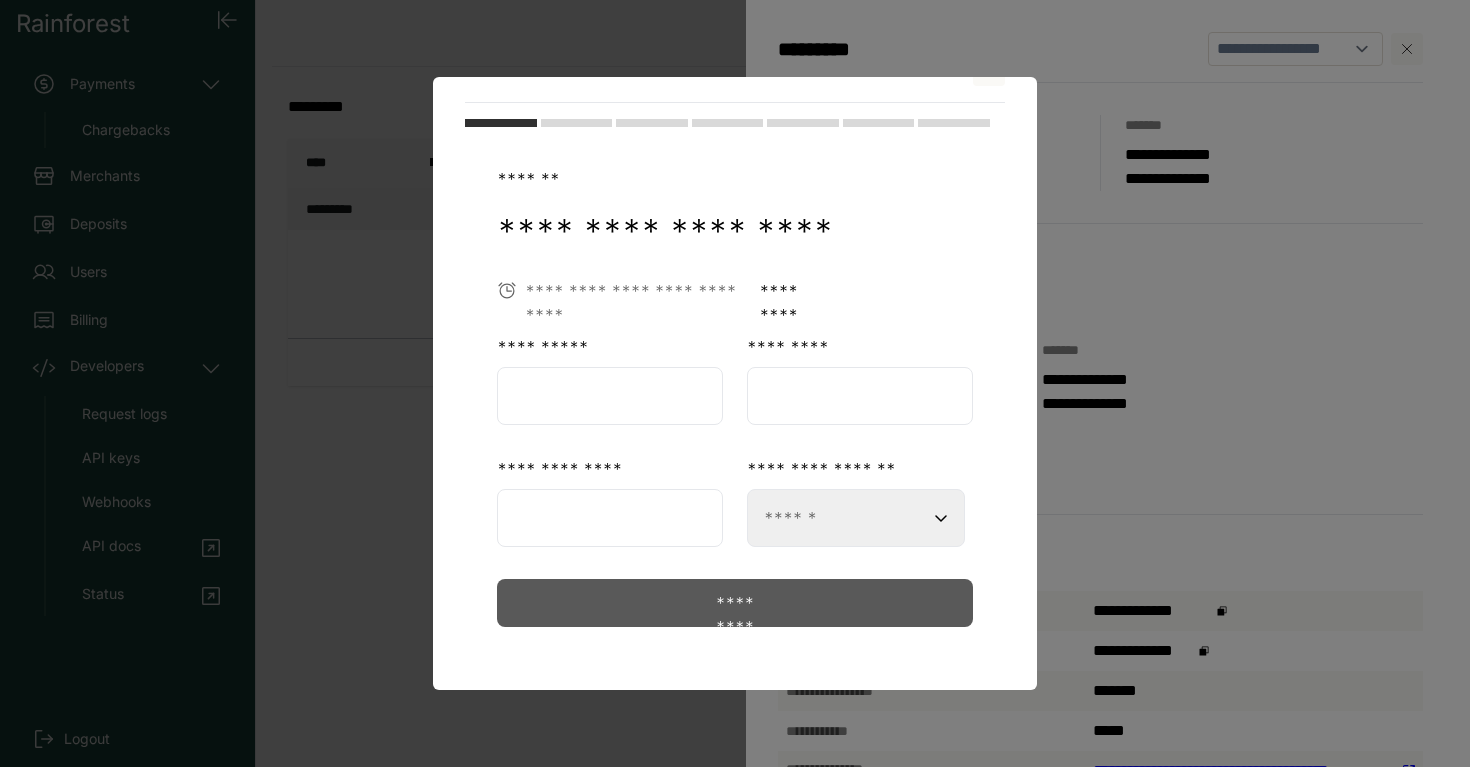 click at bounding box center [610, 396] 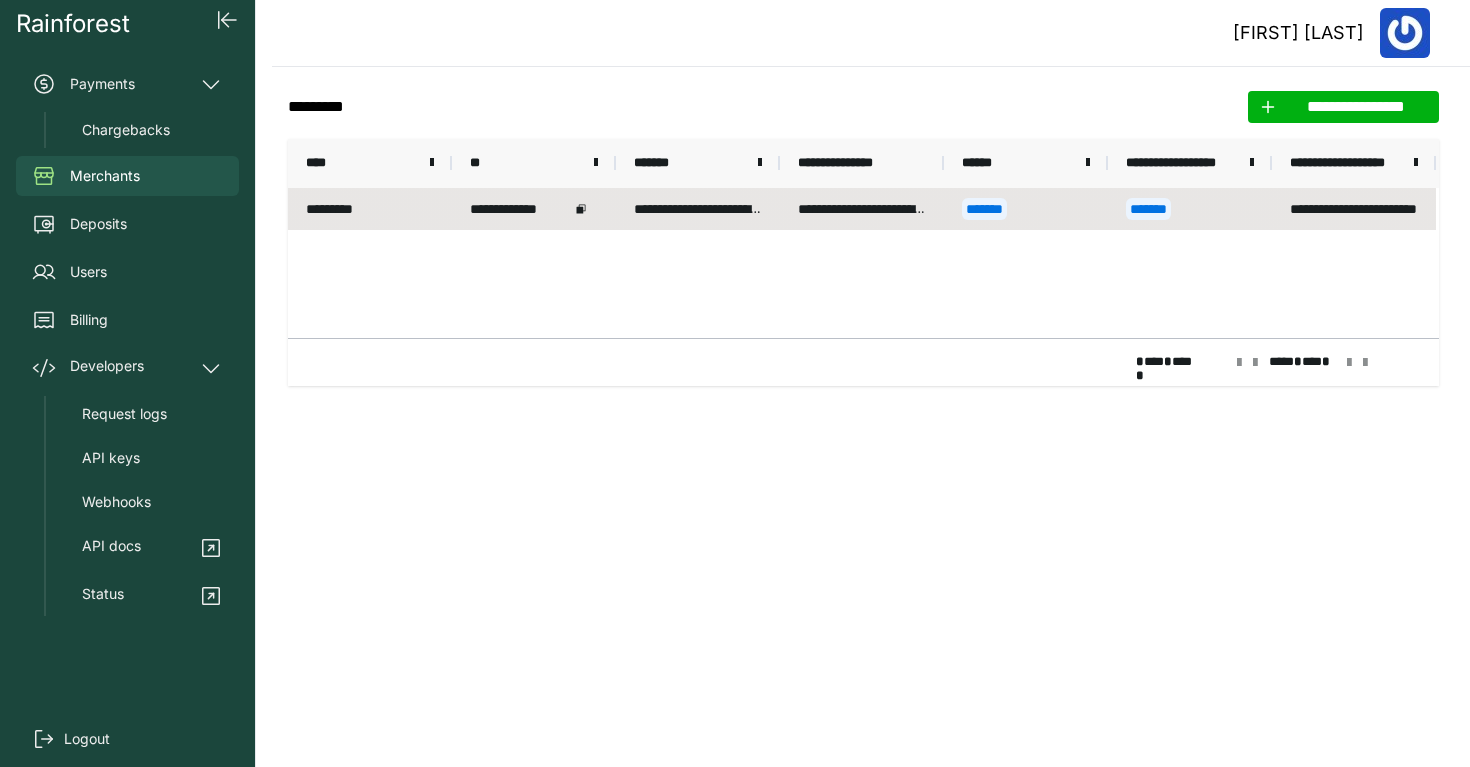 click on "**********" at bounding box center [862, 209] 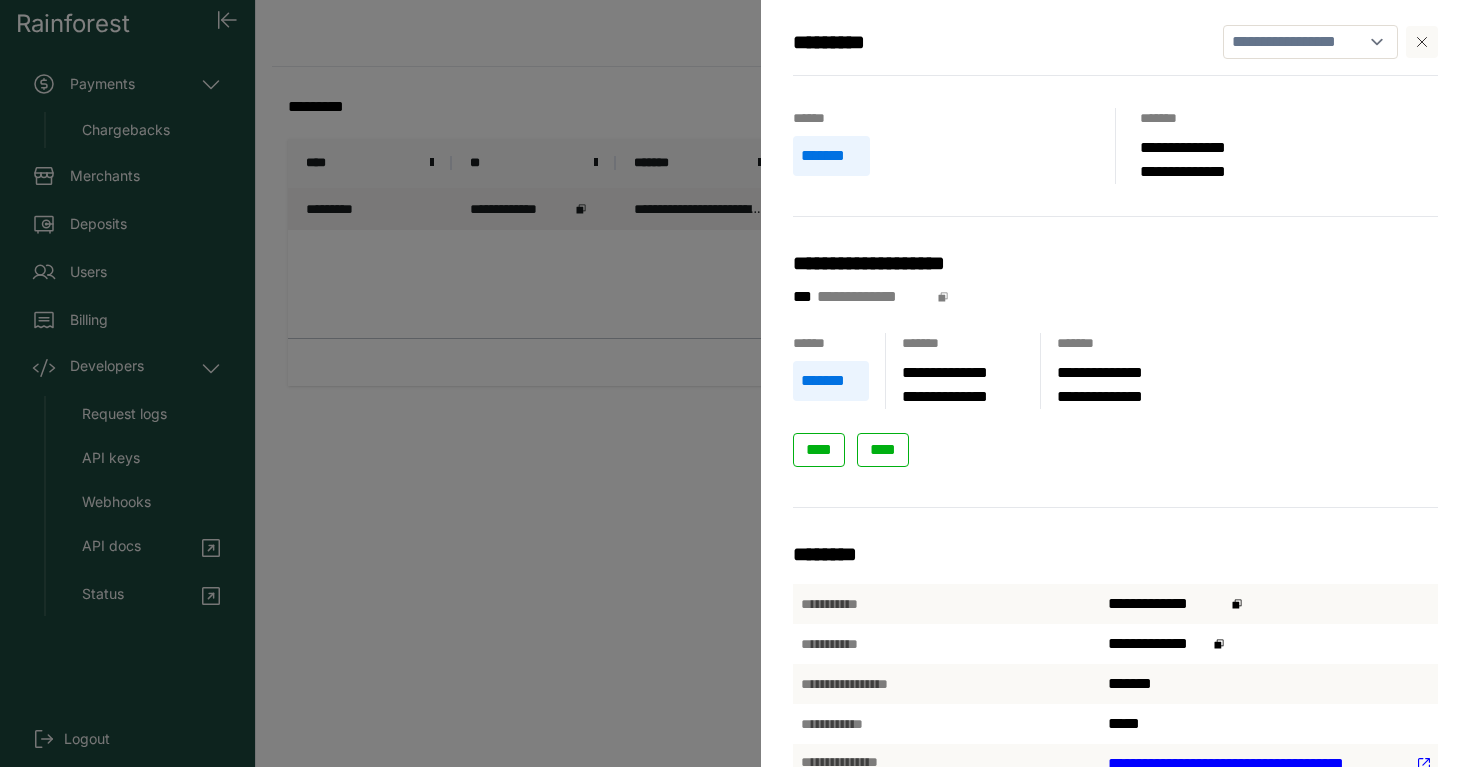 scroll, scrollTop: 0, scrollLeft: 0, axis: both 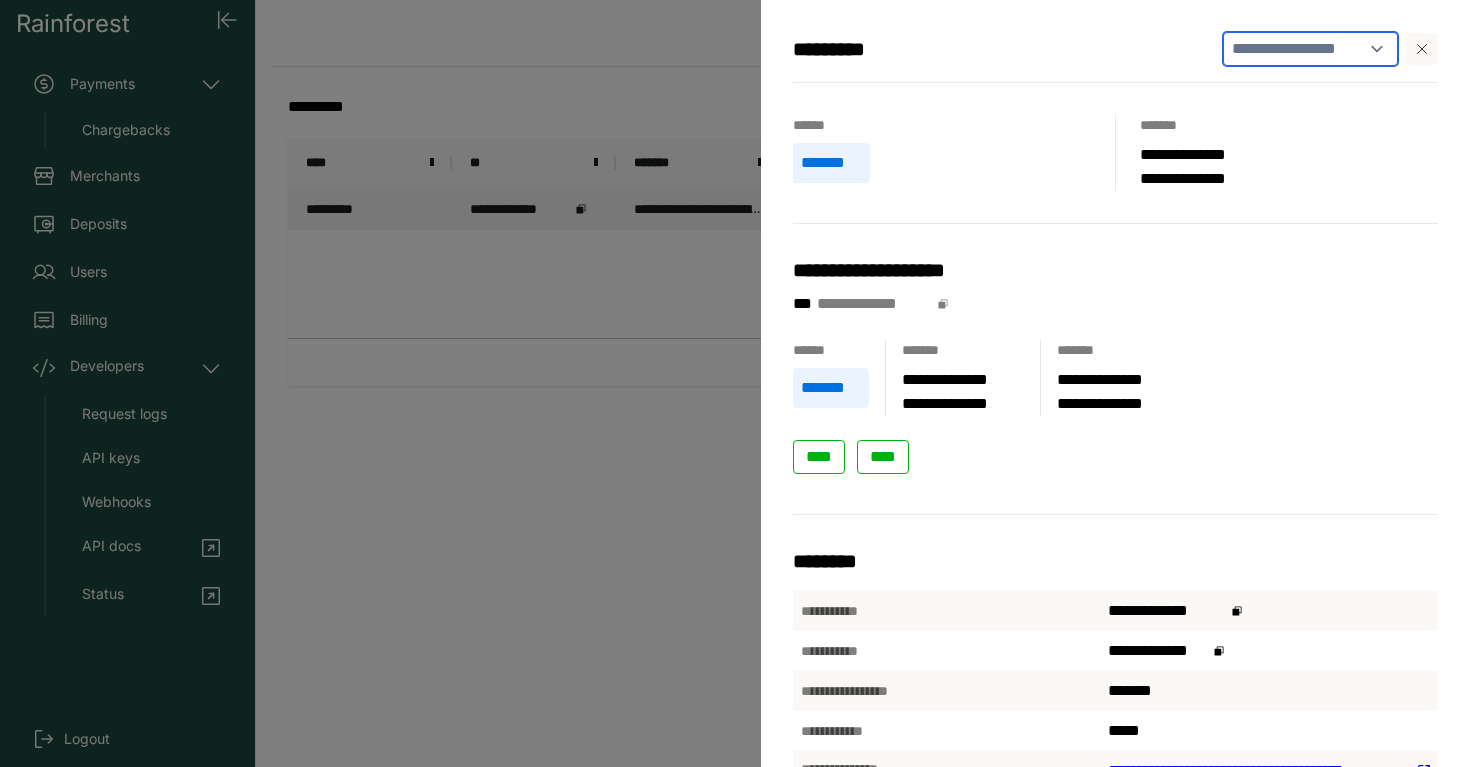 click on "**********" at bounding box center (1310, 49) 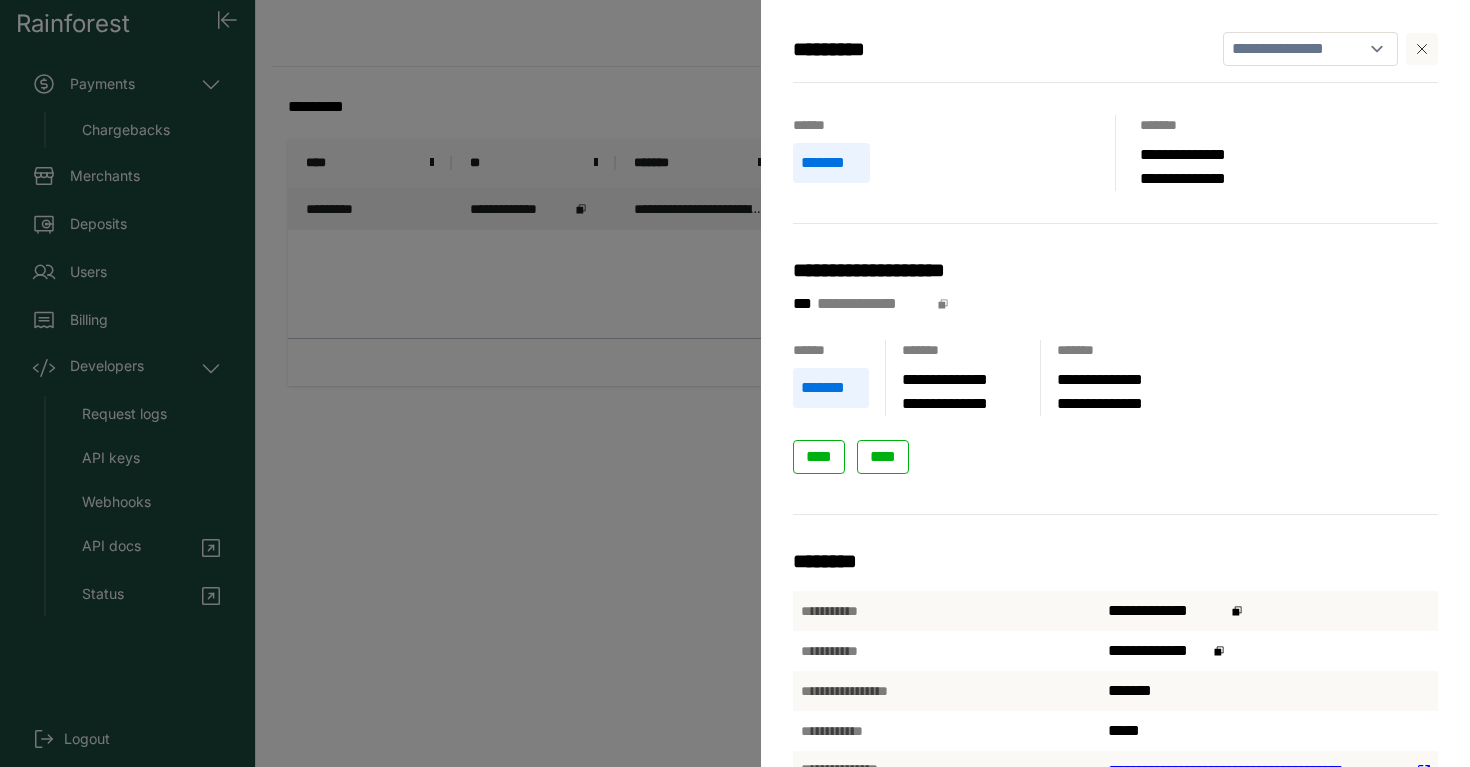 select 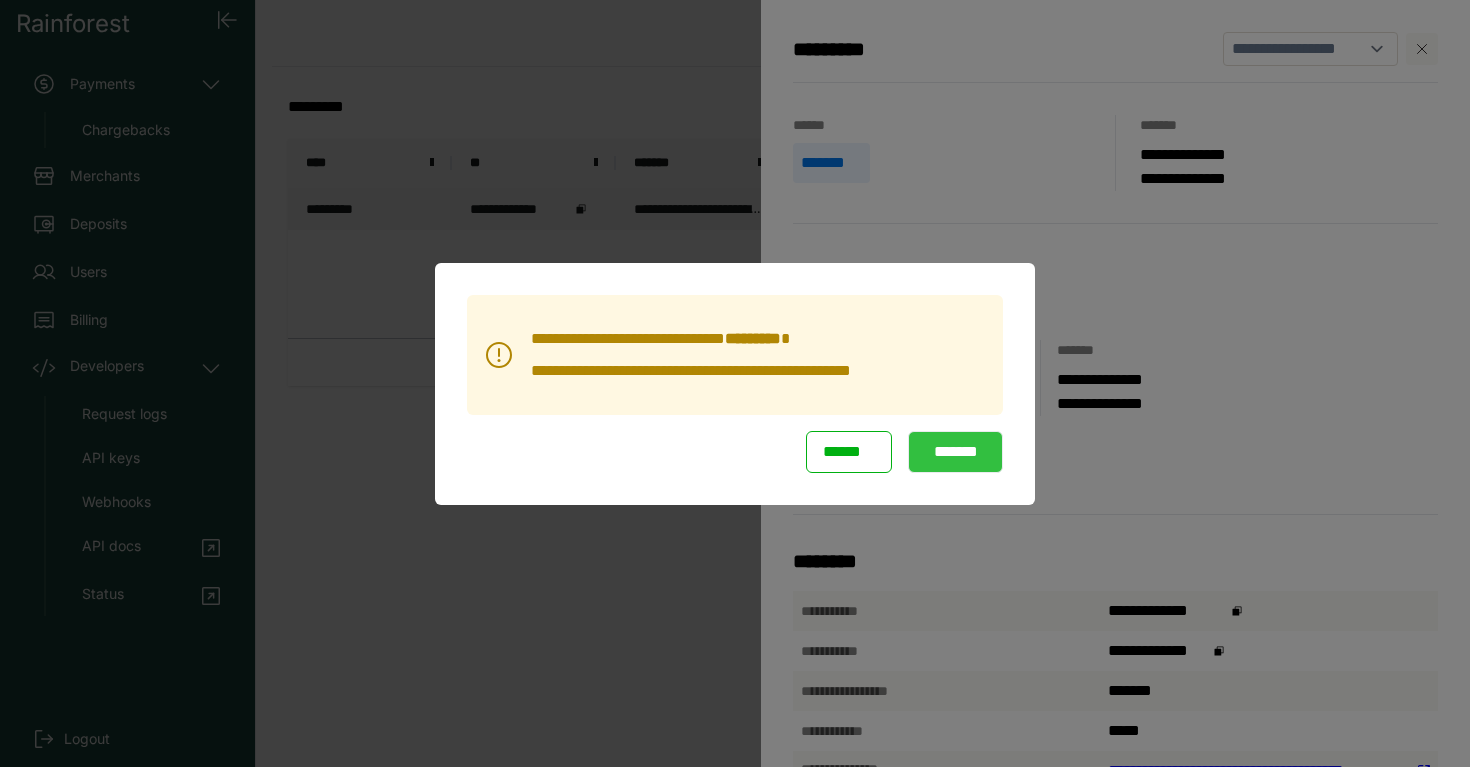click on "*******" 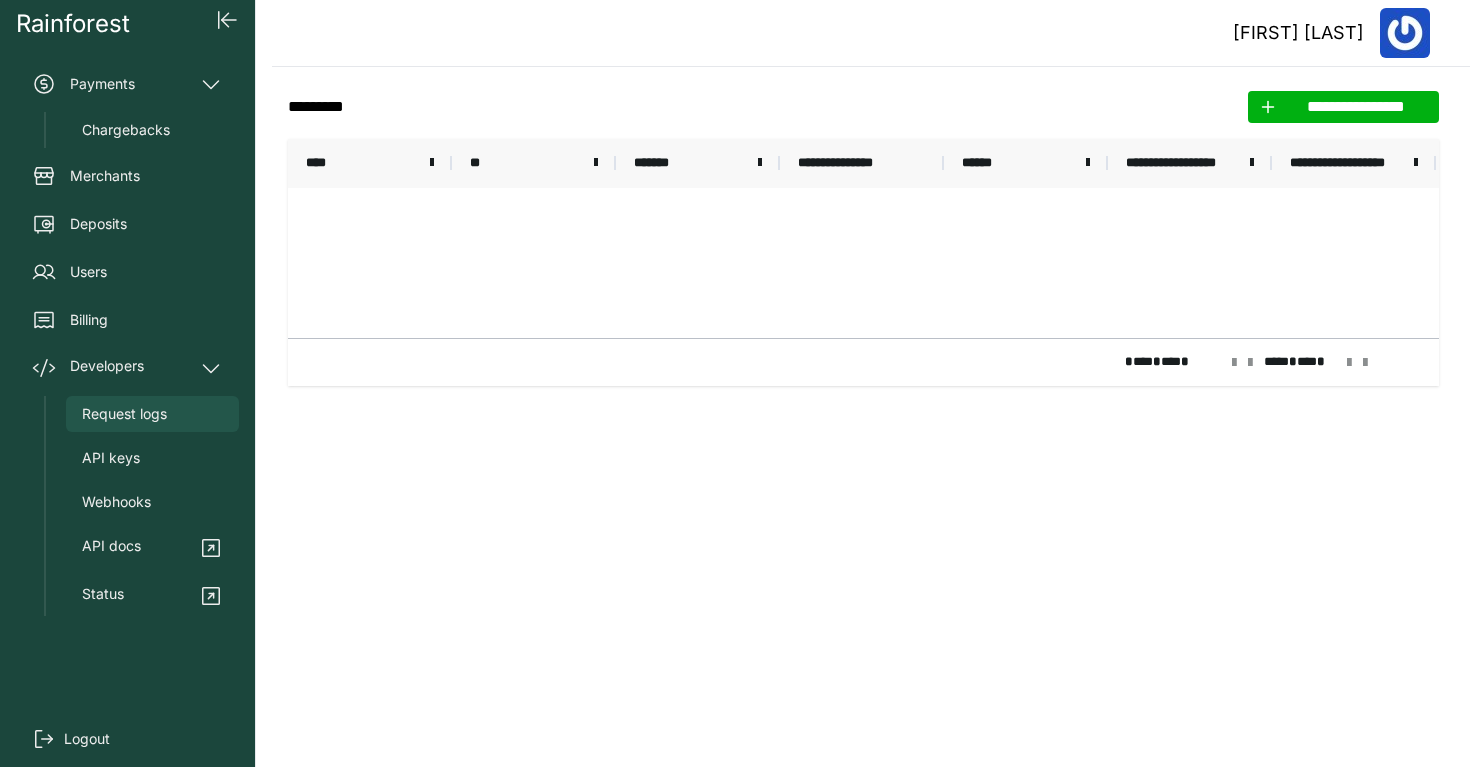 click on "Request logs" at bounding box center (152, 414) 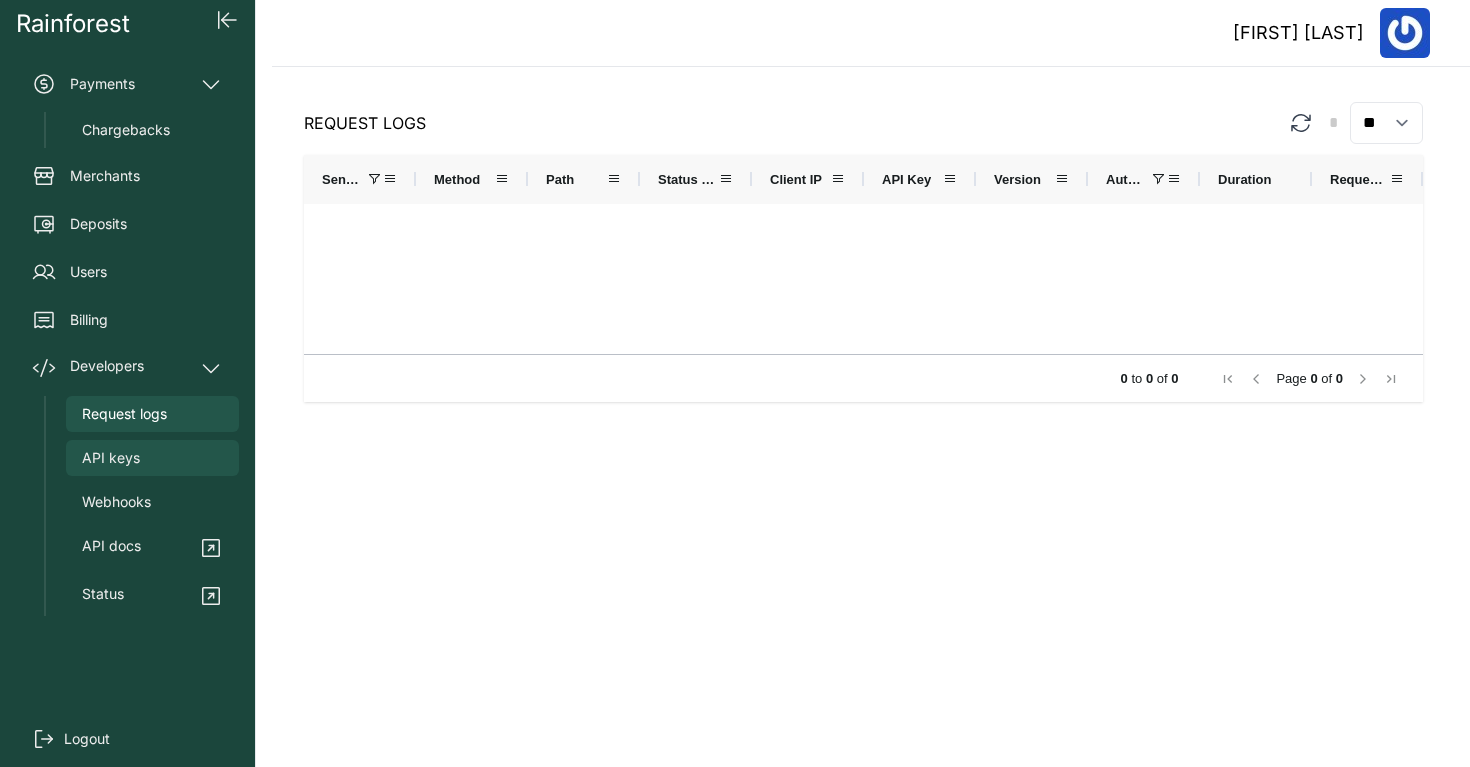 click on "API keys" at bounding box center (152, 458) 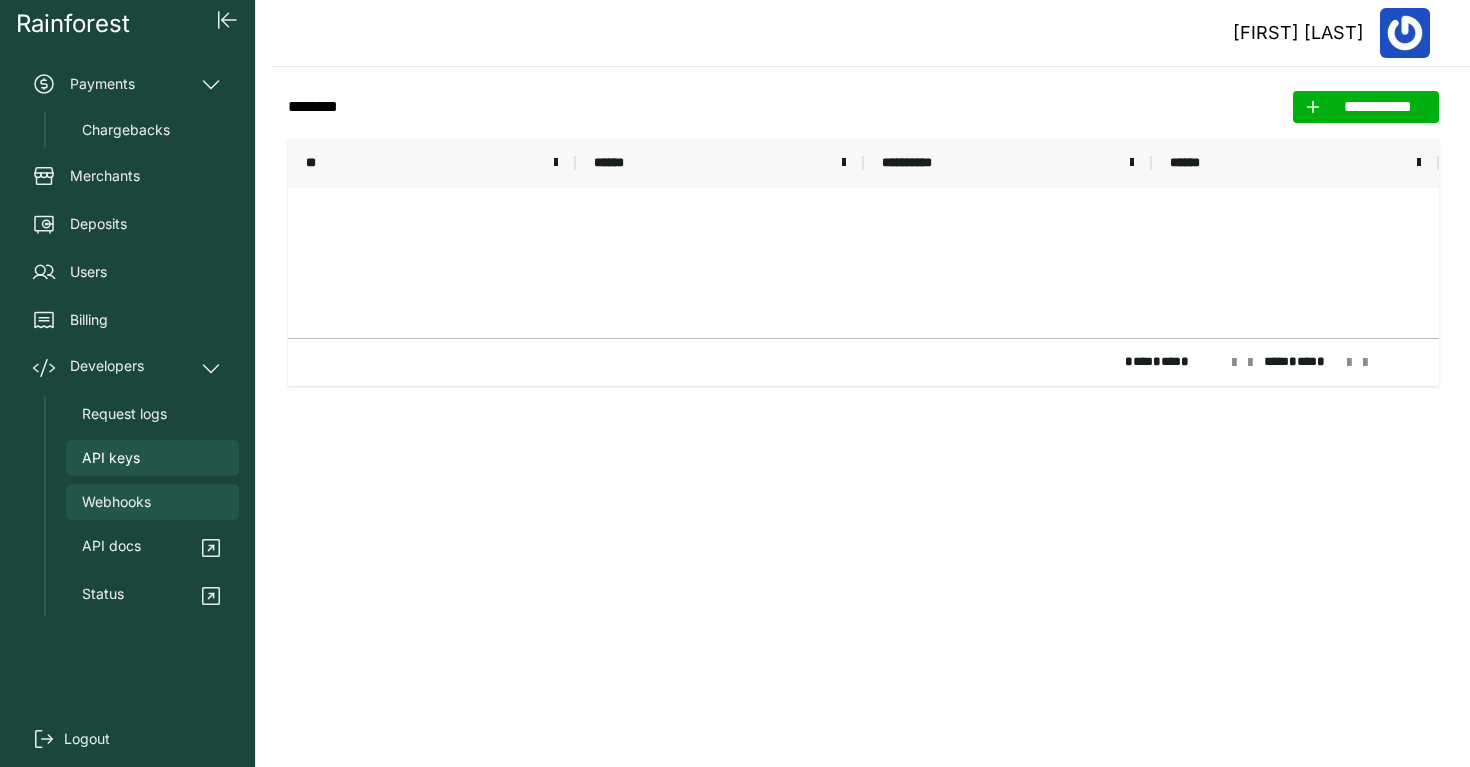 click on "Webhooks" at bounding box center [152, 502] 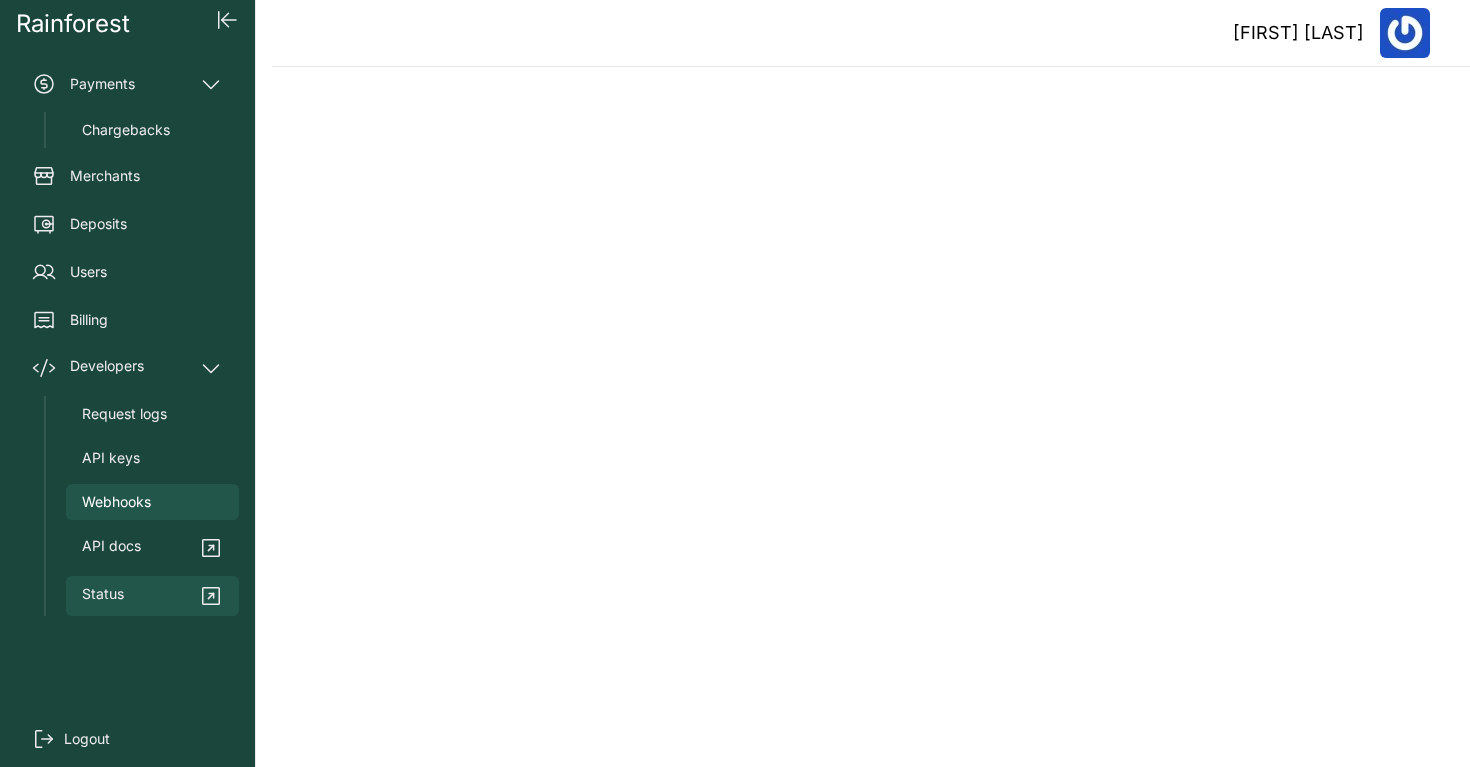 click on "Status" at bounding box center (152, 596) 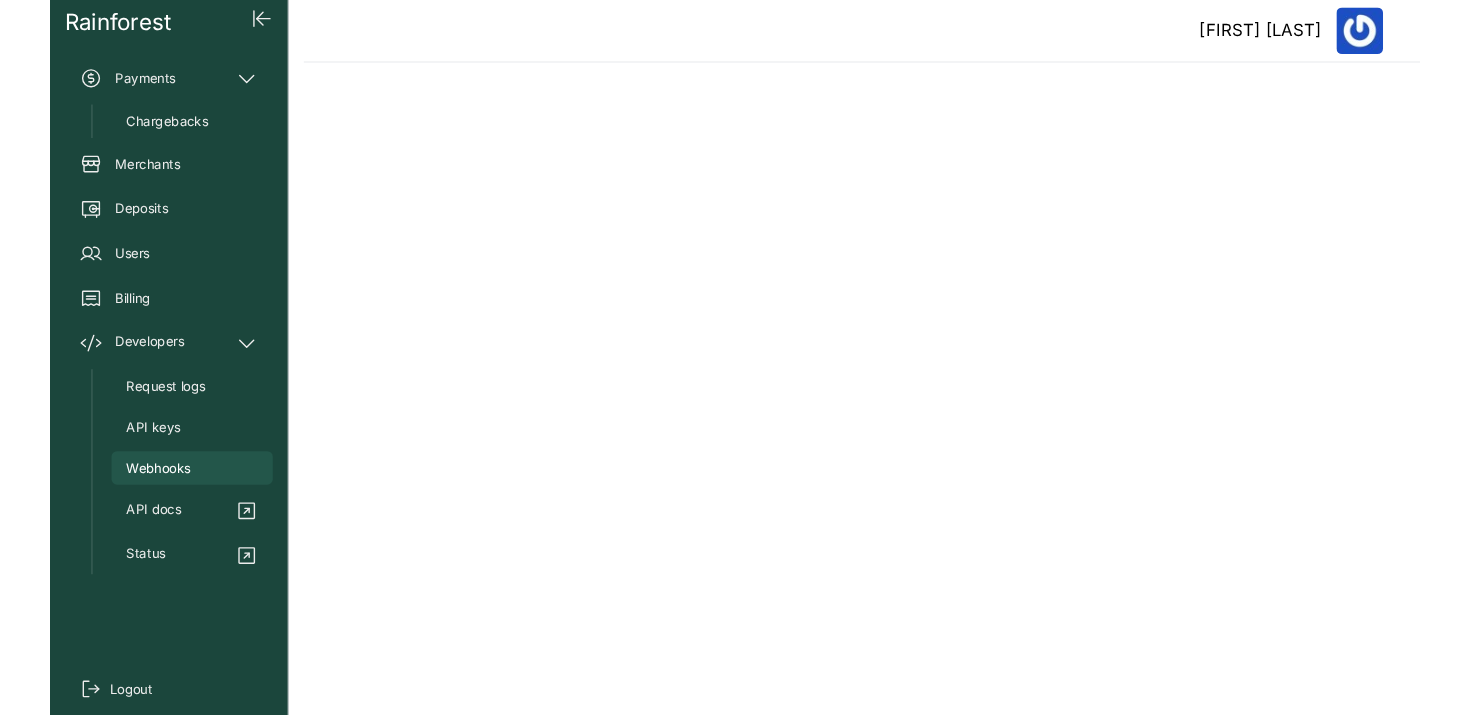 scroll, scrollTop: 0, scrollLeft: 0, axis: both 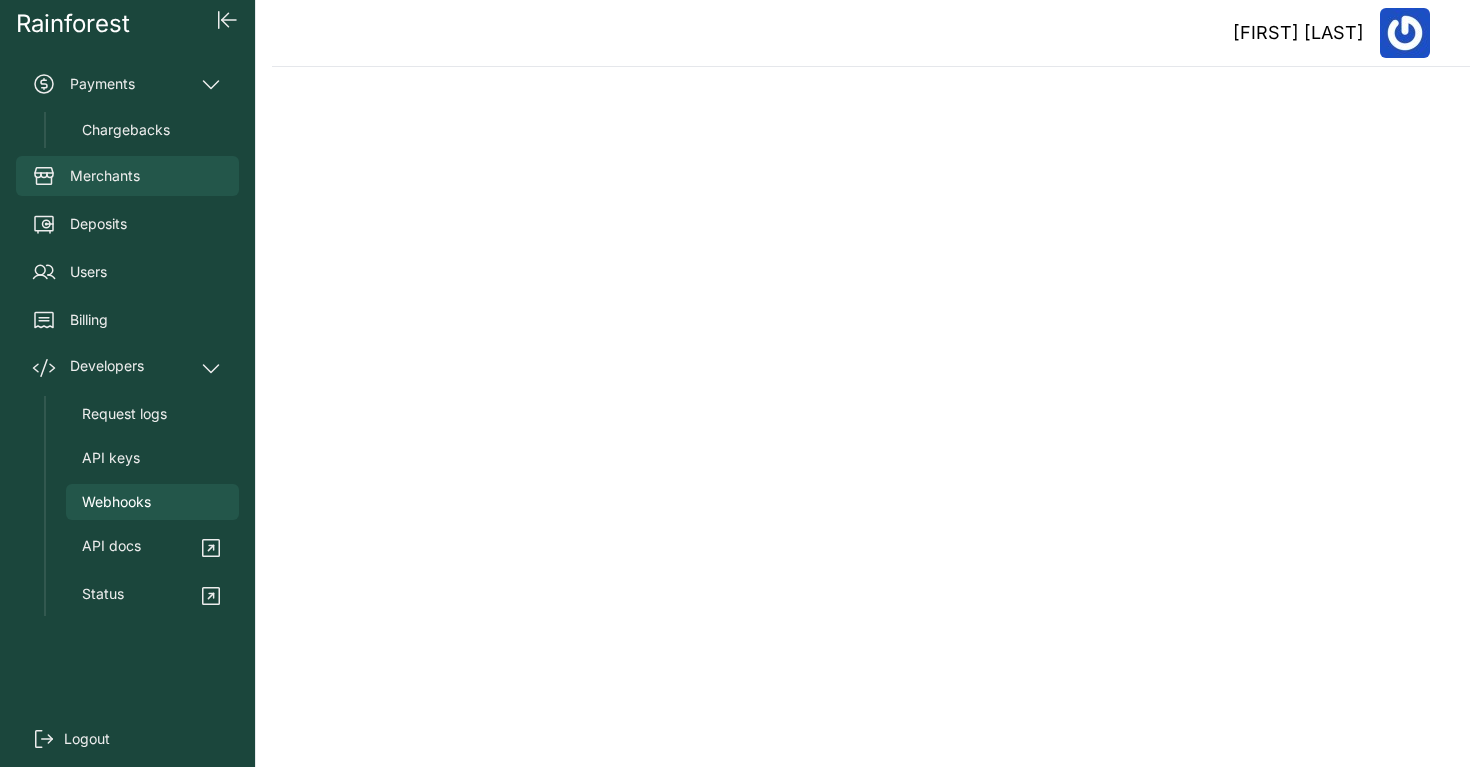 click on "Merchants" at bounding box center [127, 176] 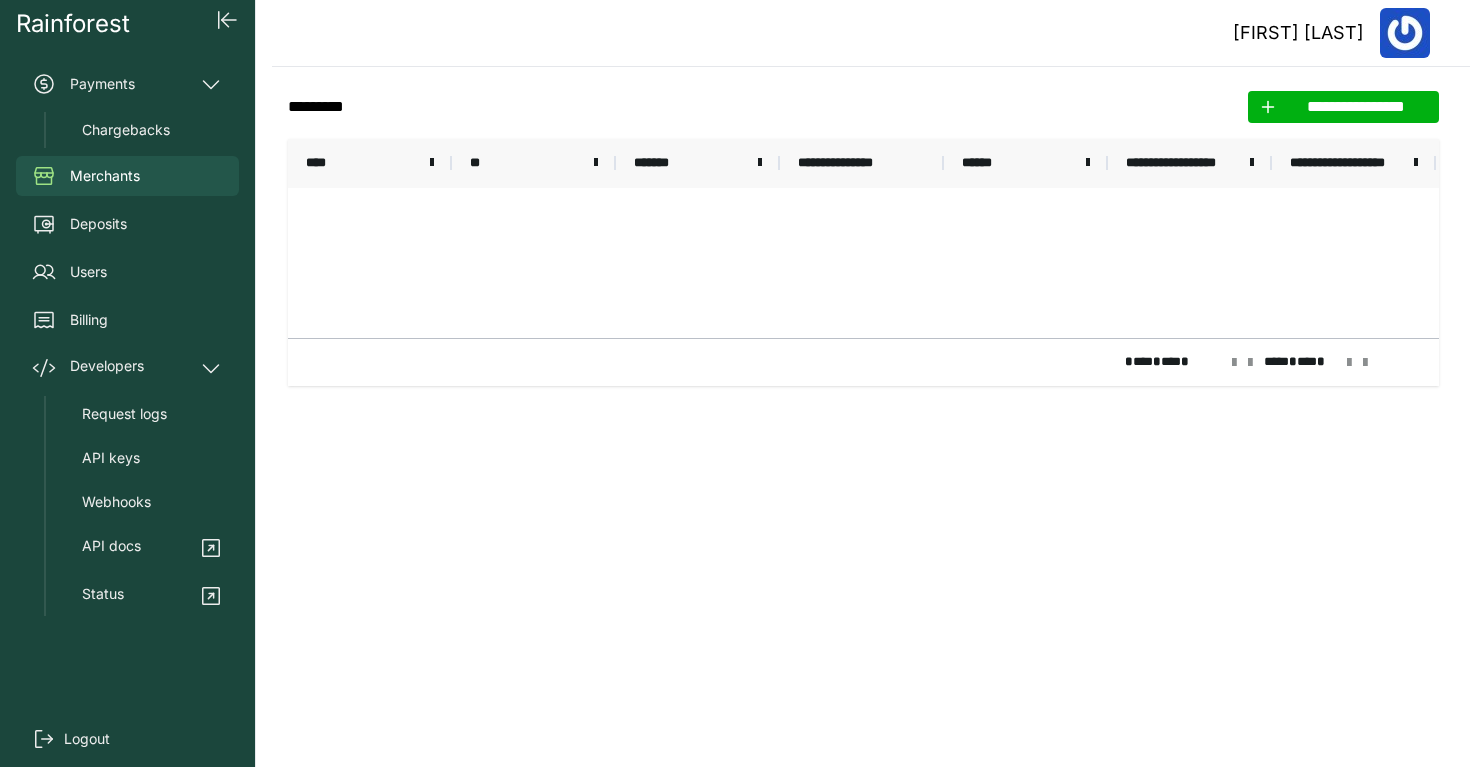 click on "Merchants" at bounding box center (127, 176) 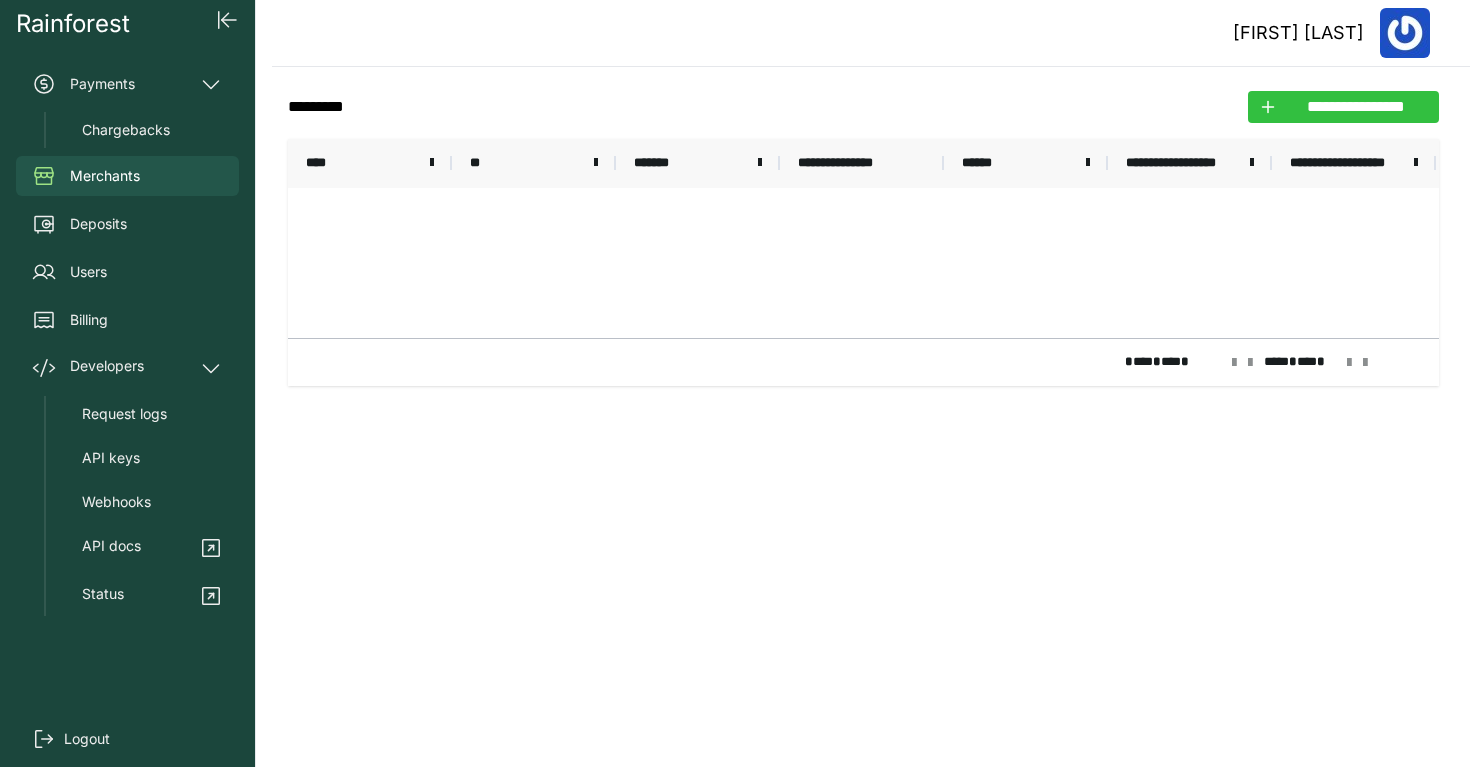 click 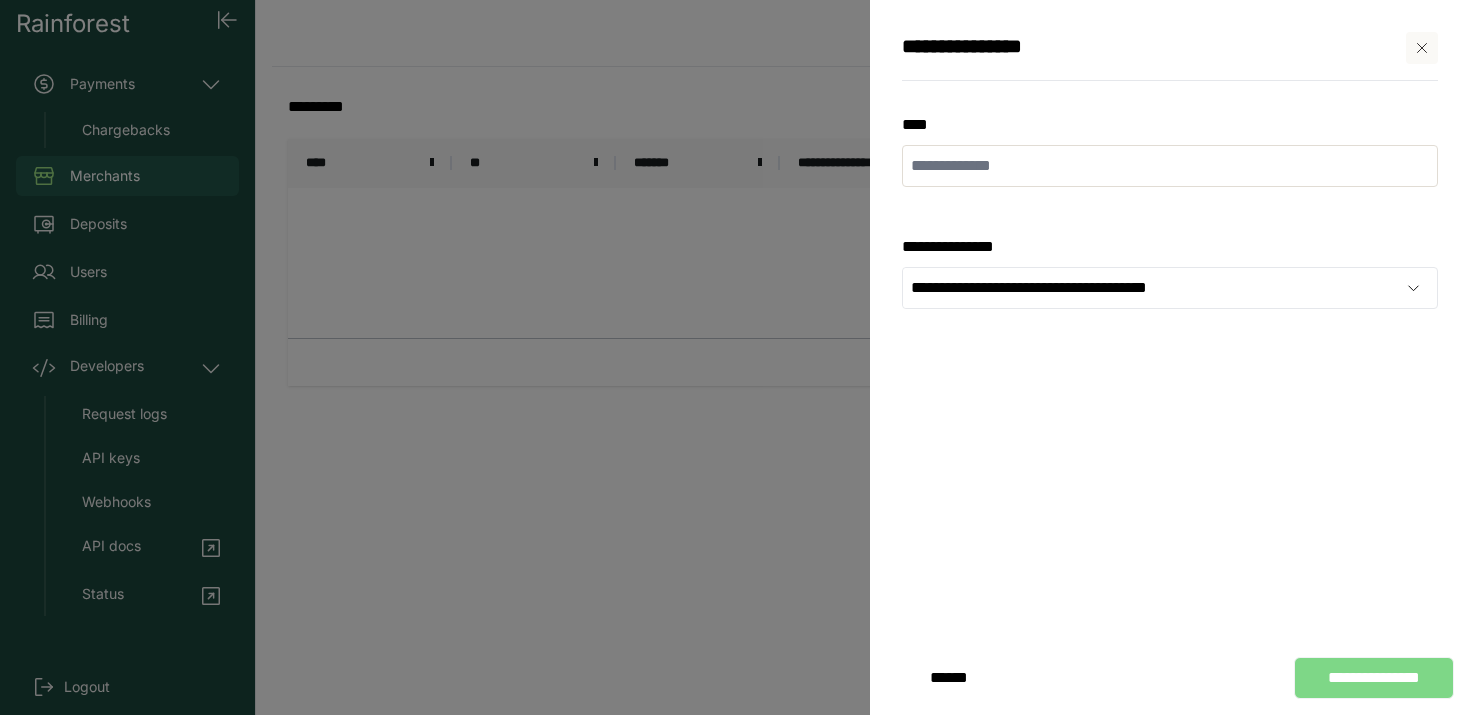drag, startPoint x: 1026, startPoint y: 349, endPoint x: 1311, endPoint y: 109, distance: 372.5923 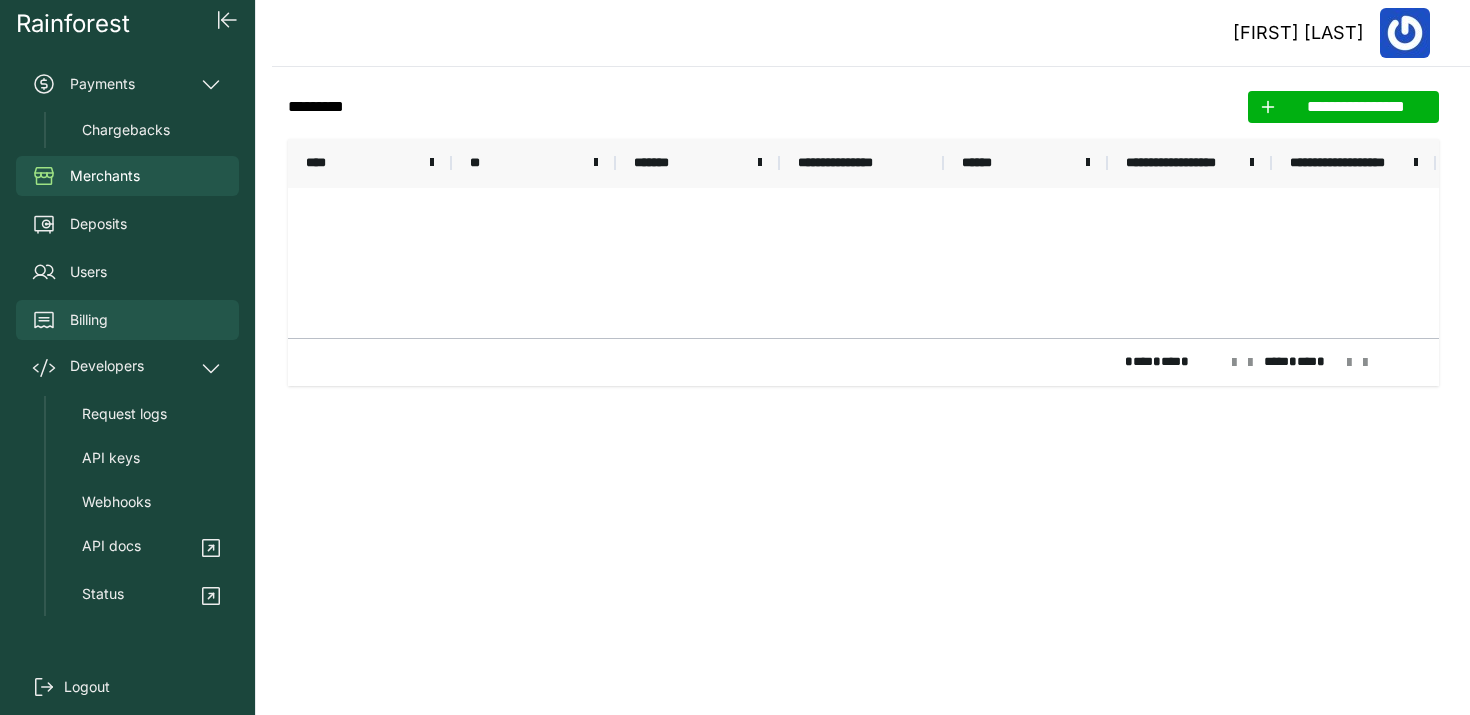 click on "Billing" at bounding box center (127, 320) 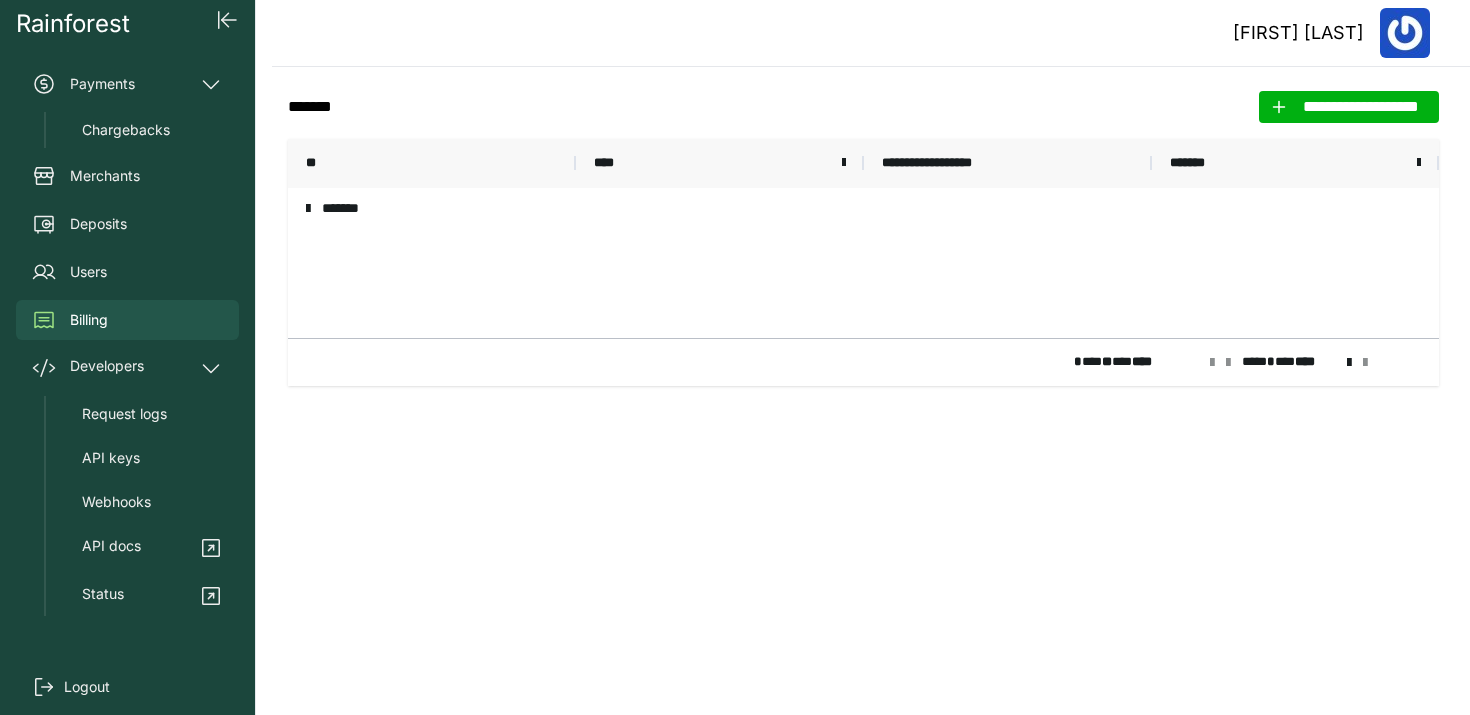 drag, startPoint x: 193, startPoint y: 307, endPoint x: 202, endPoint y: 296, distance: 14.21267 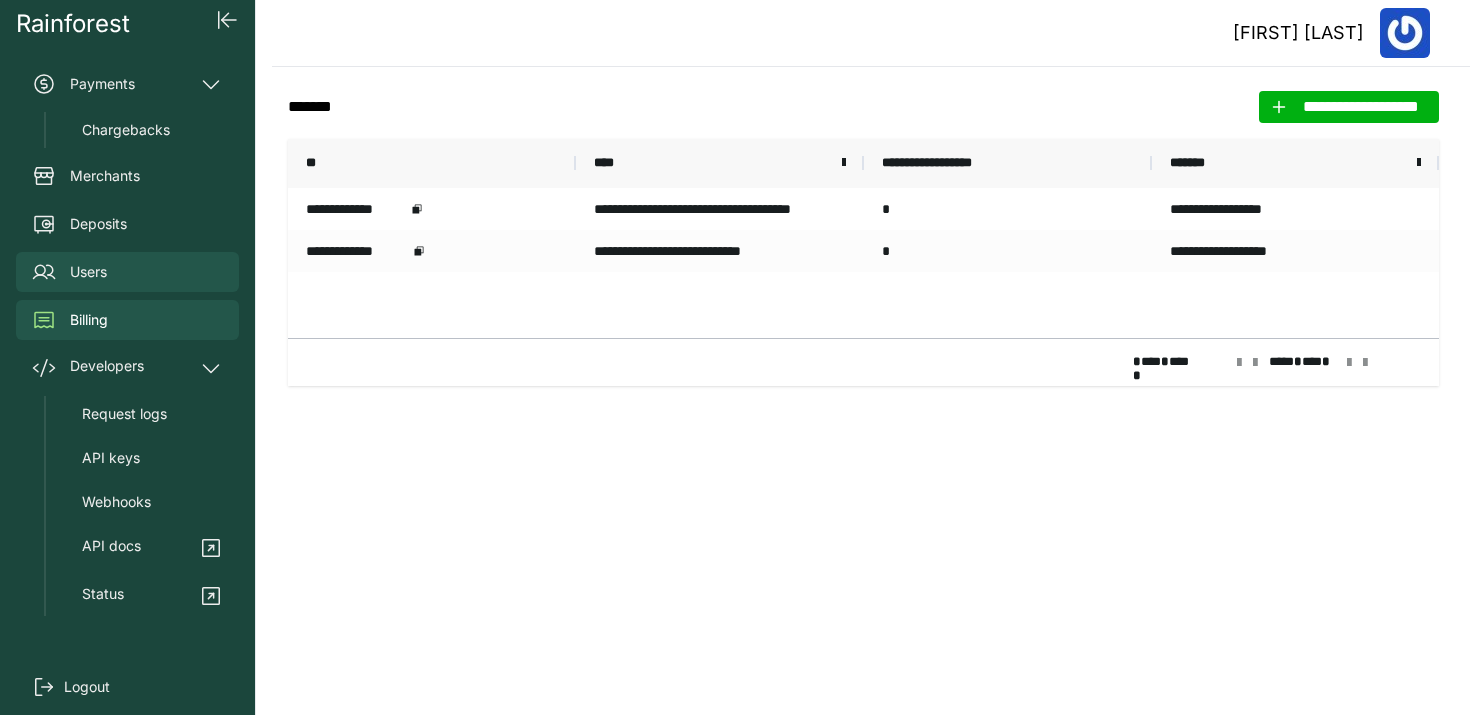 click on "Users" at bounding box center (127, 272) 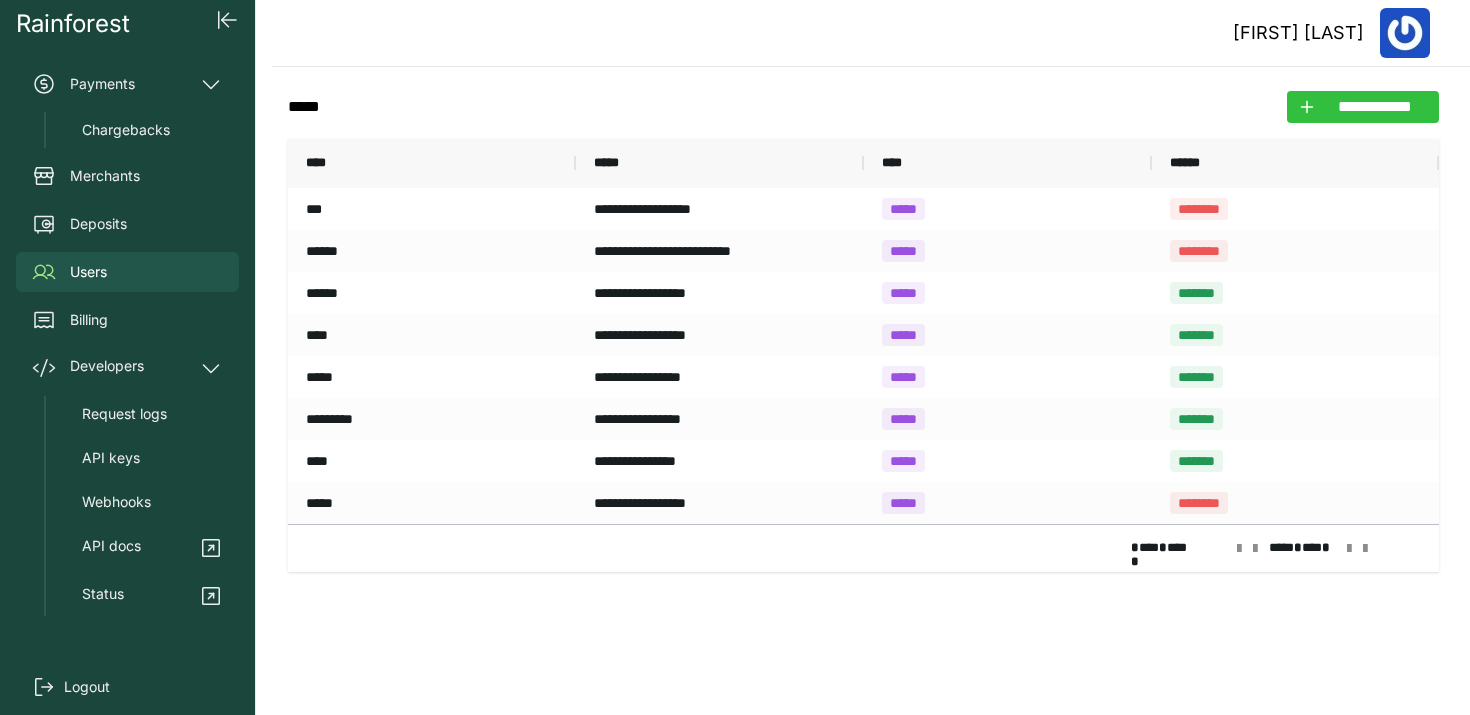 click on "**********" at bounding box center [1375, 107] 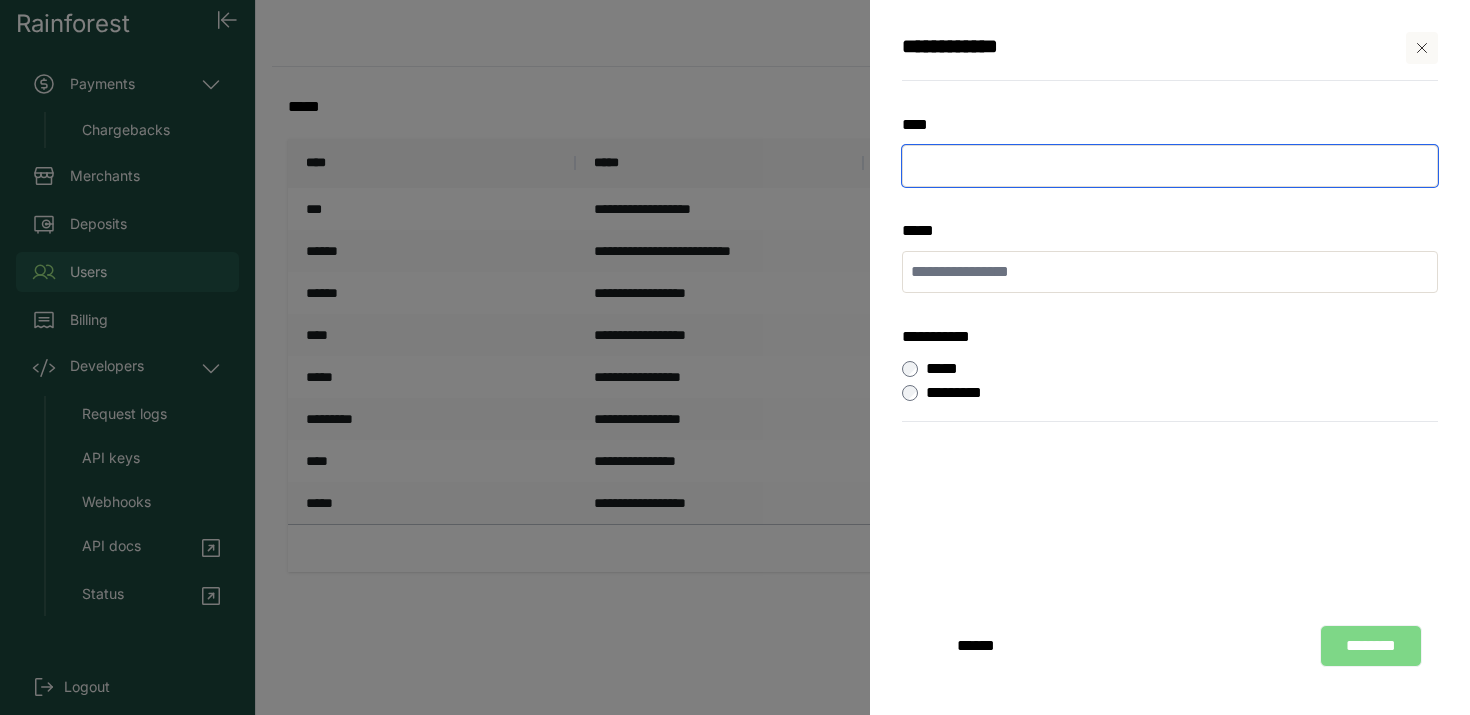 click at bounding box center (1170, 166) 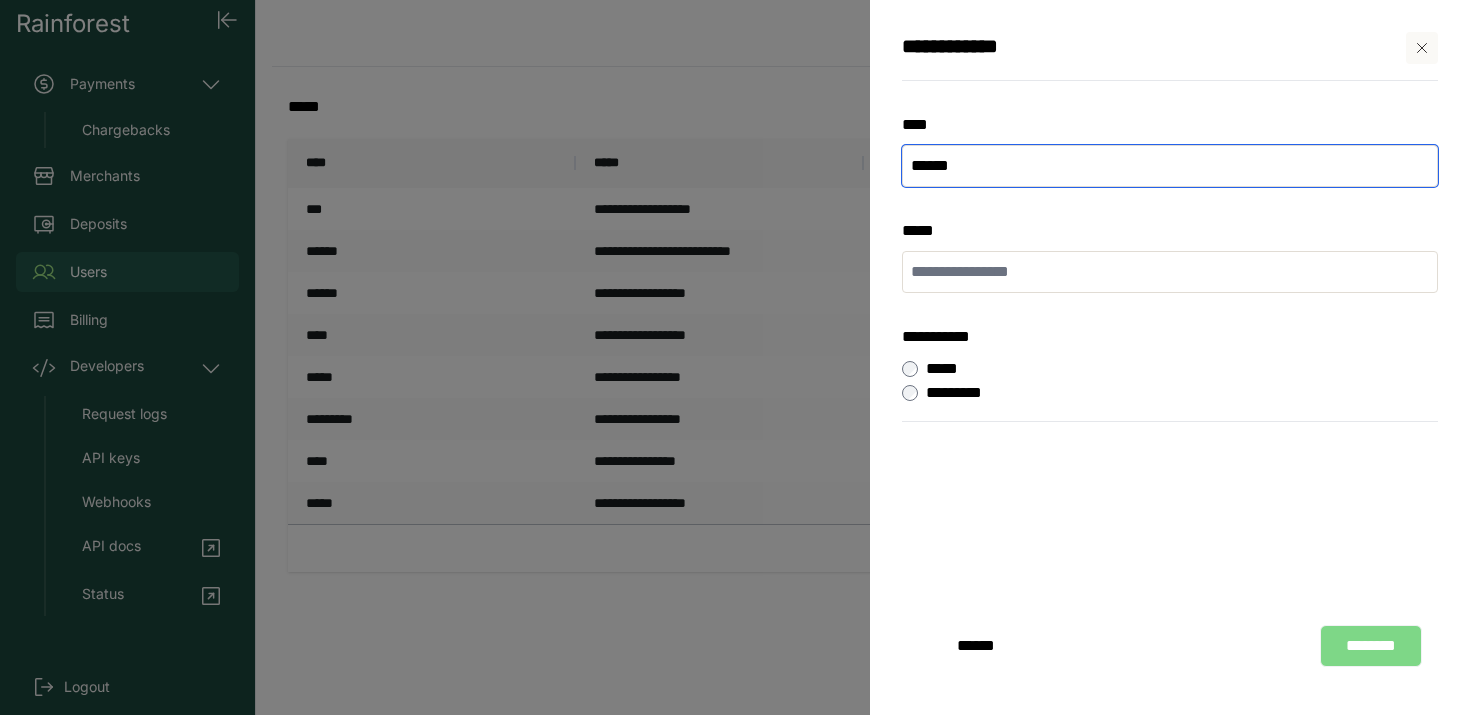type on "******" 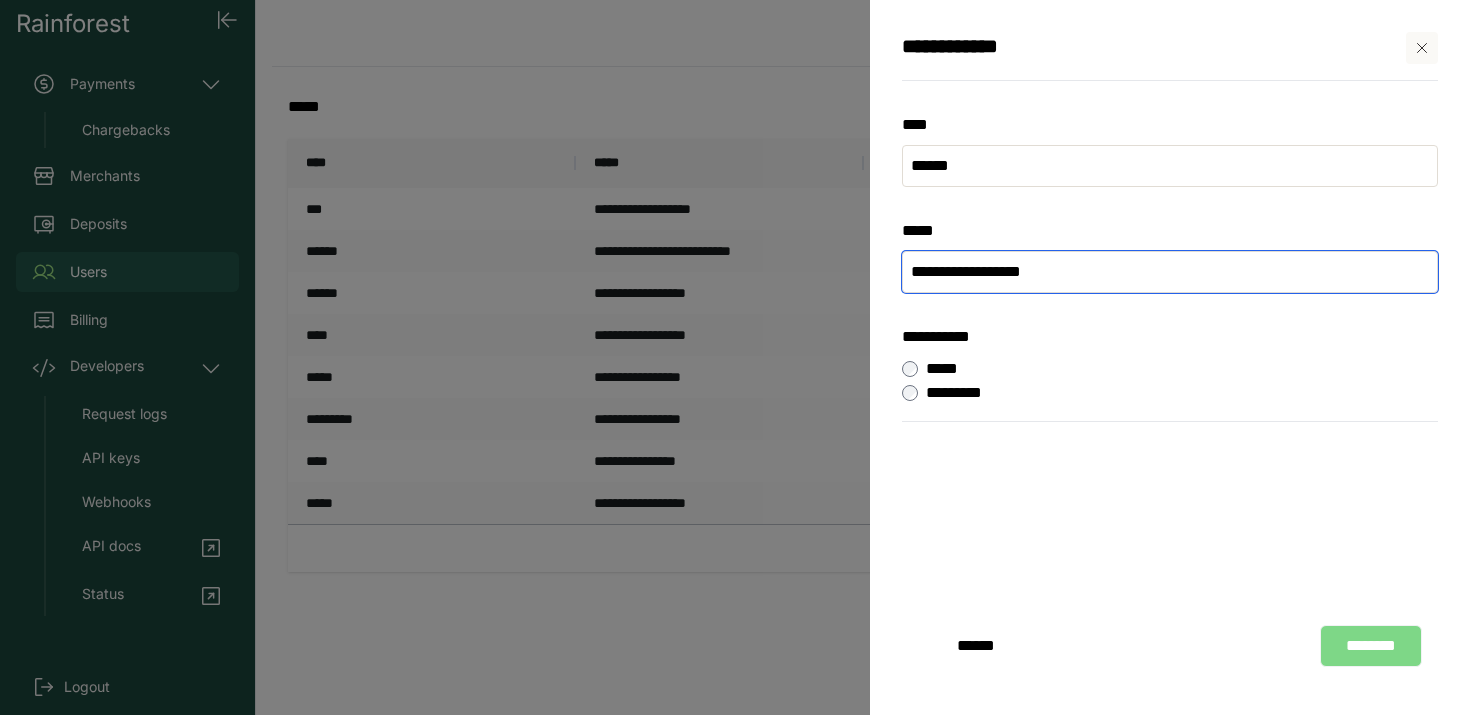 drag, startPoint x: 955, startPoint y: 275, endPoint x: 902, endPoint y: 274, distance: 53.009434 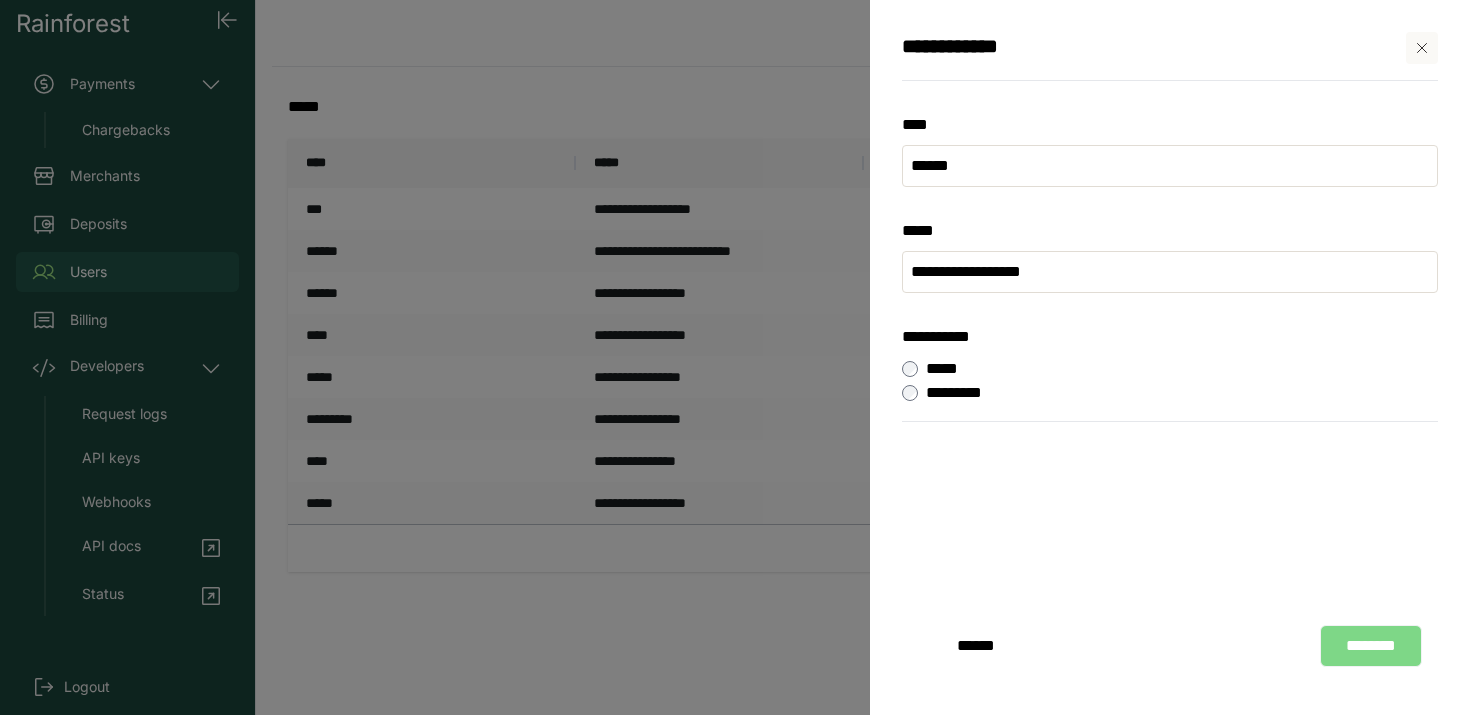 click on "********" at bounding box center [1371, 646] 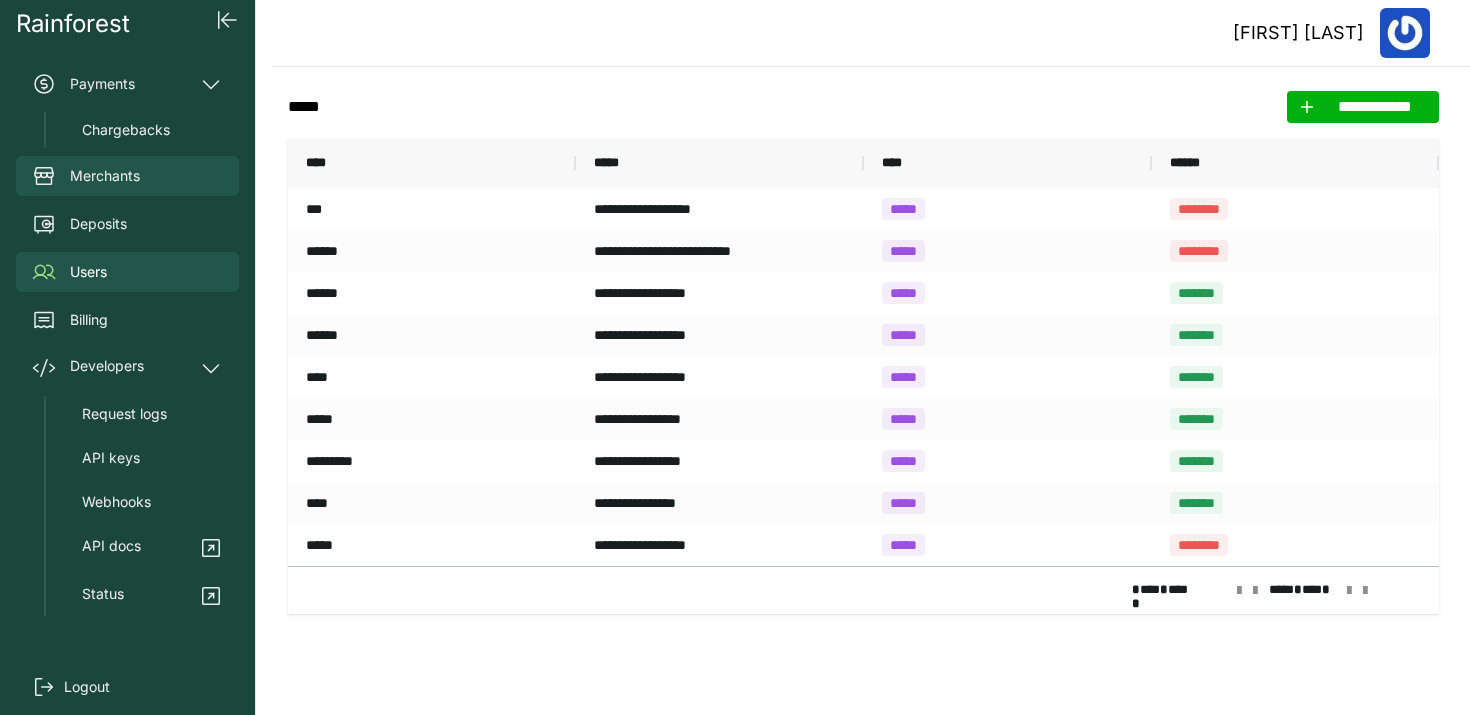 click on "Merchants" at bounding box center [105, 176] 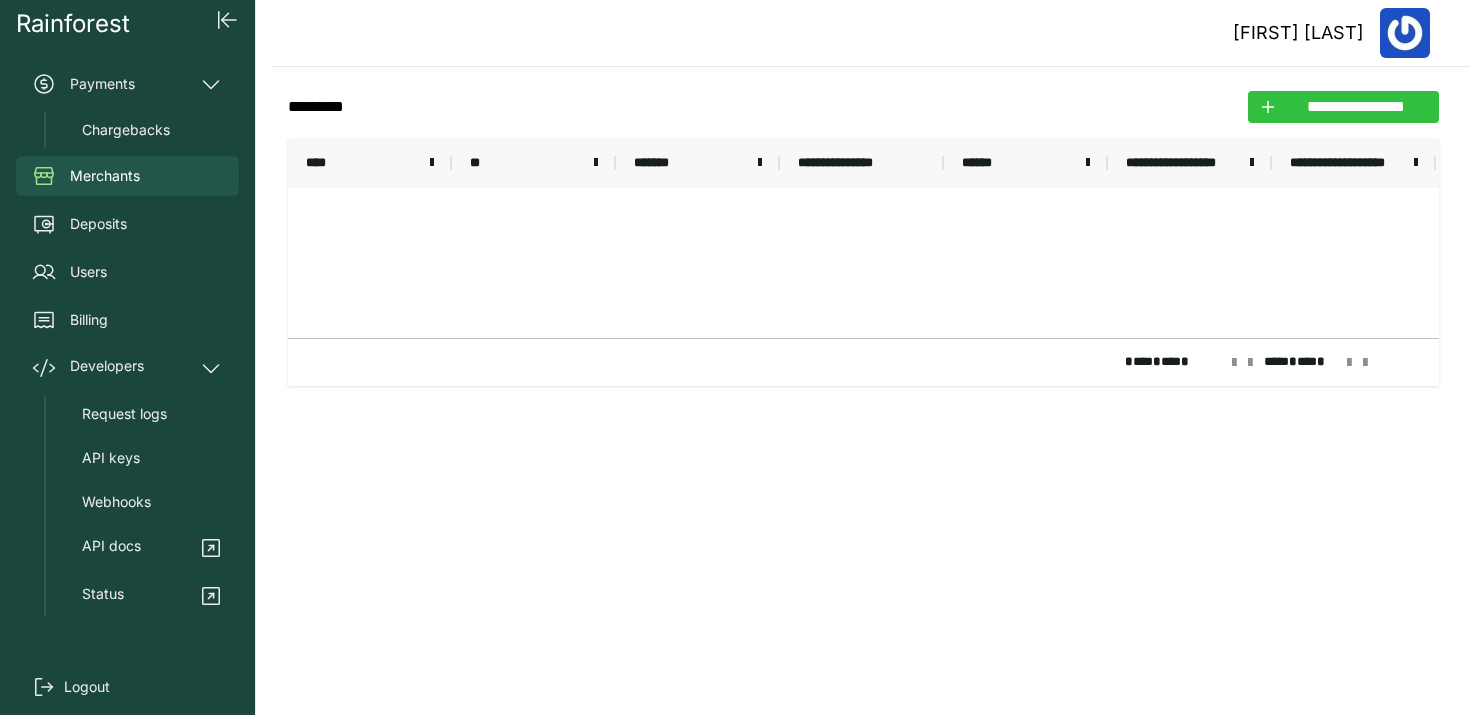 click on "**********" at bounding box center (1355, 107) 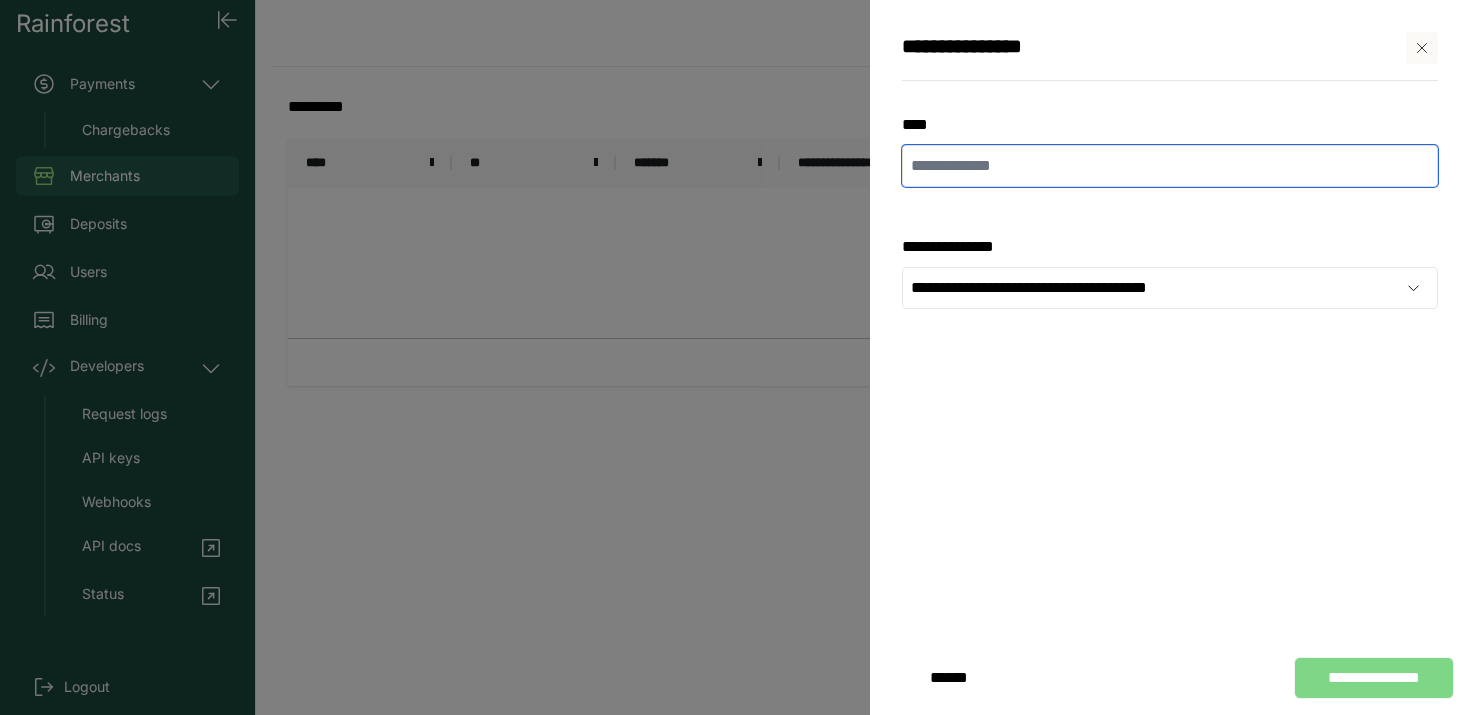 click at bounding box center (1170, 166) 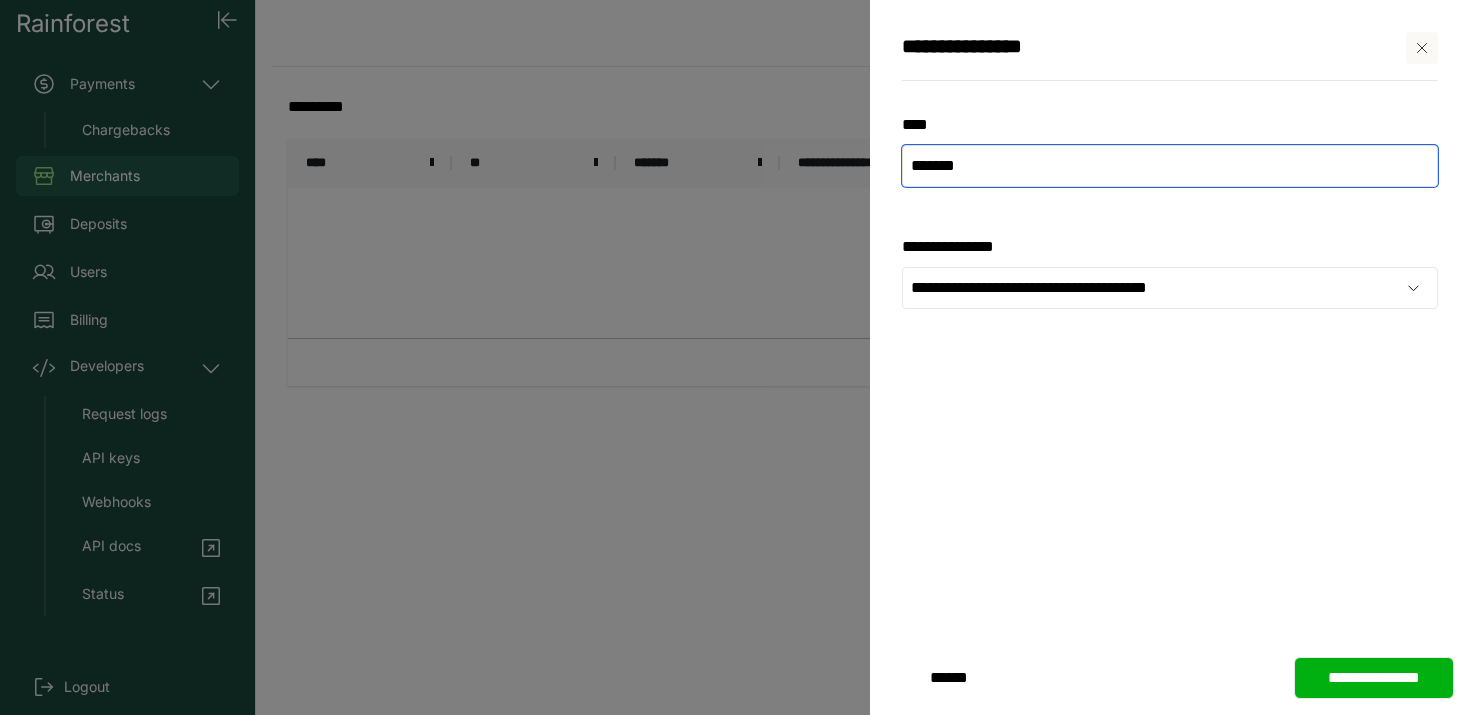 type on "*******" 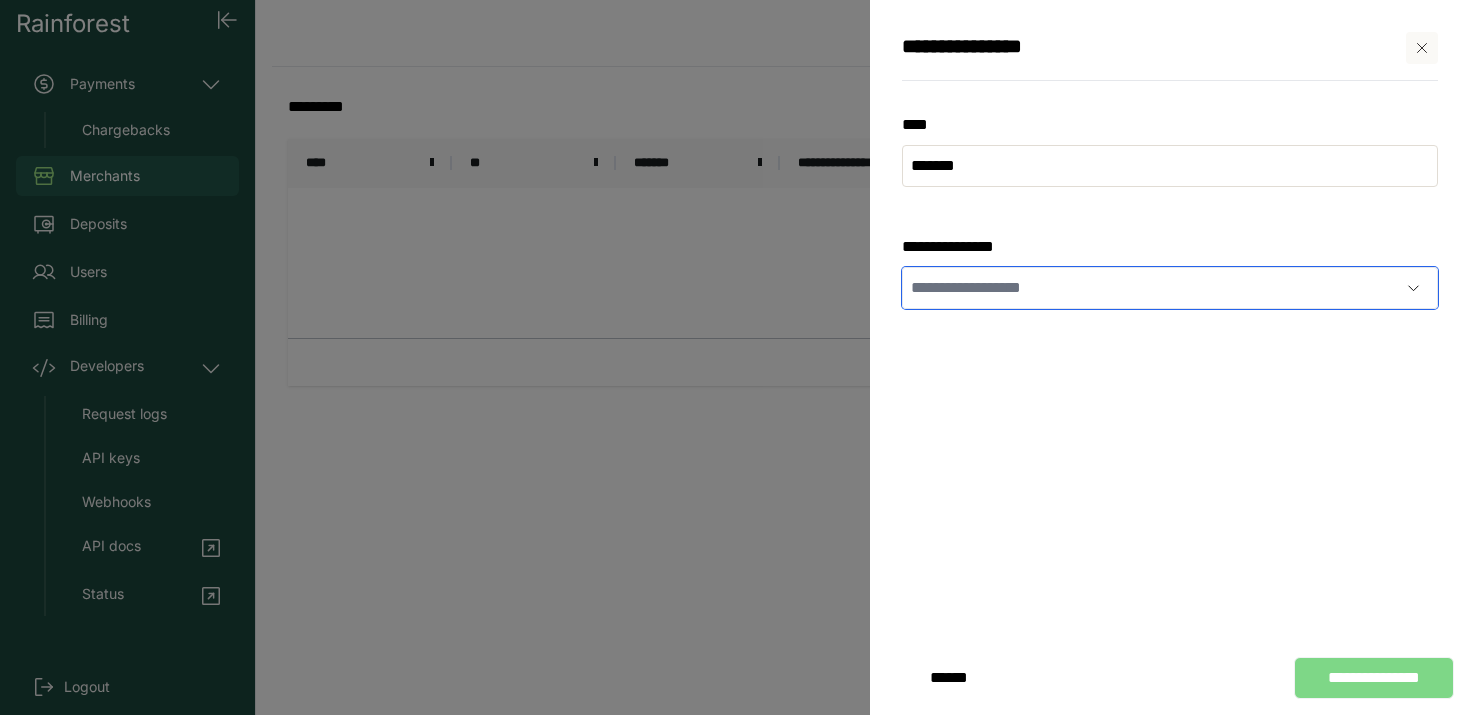 click at bounding box center [1150, 288] 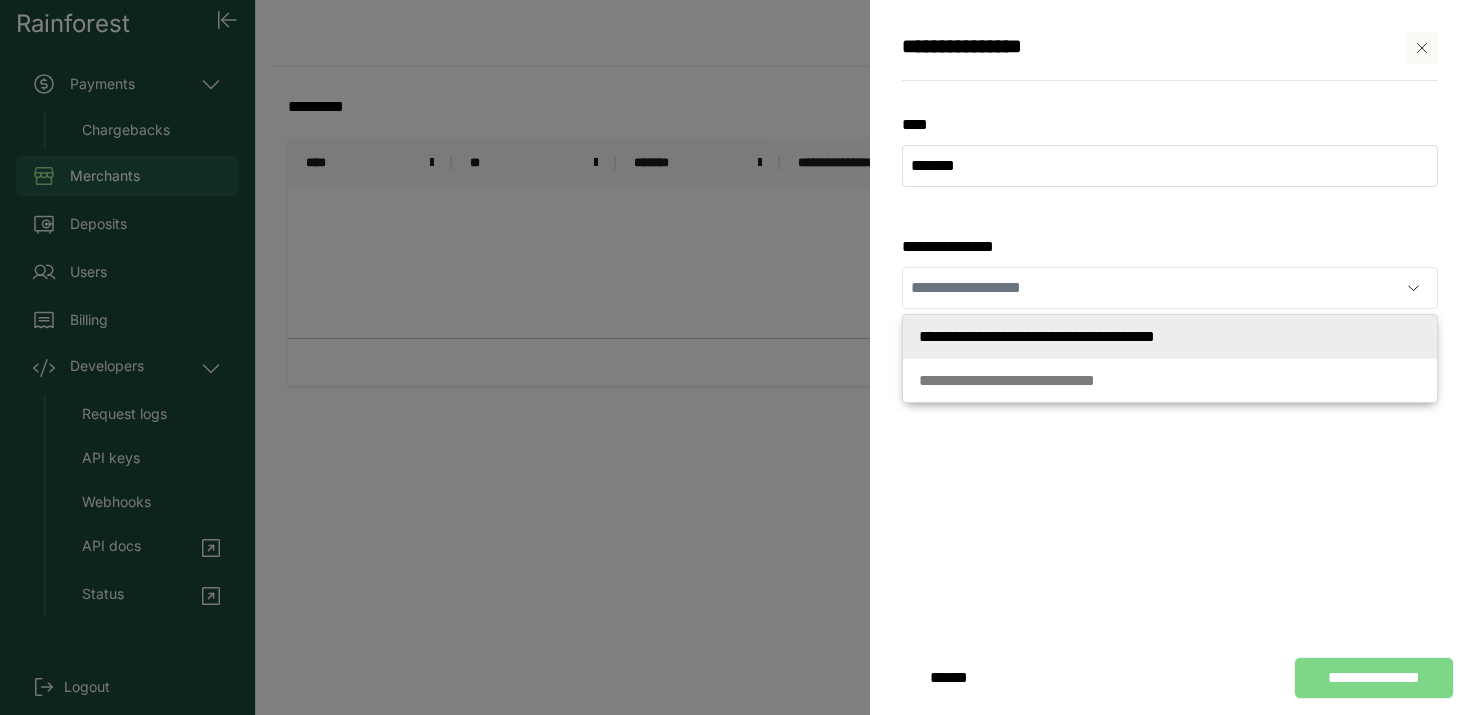 type on "**********" 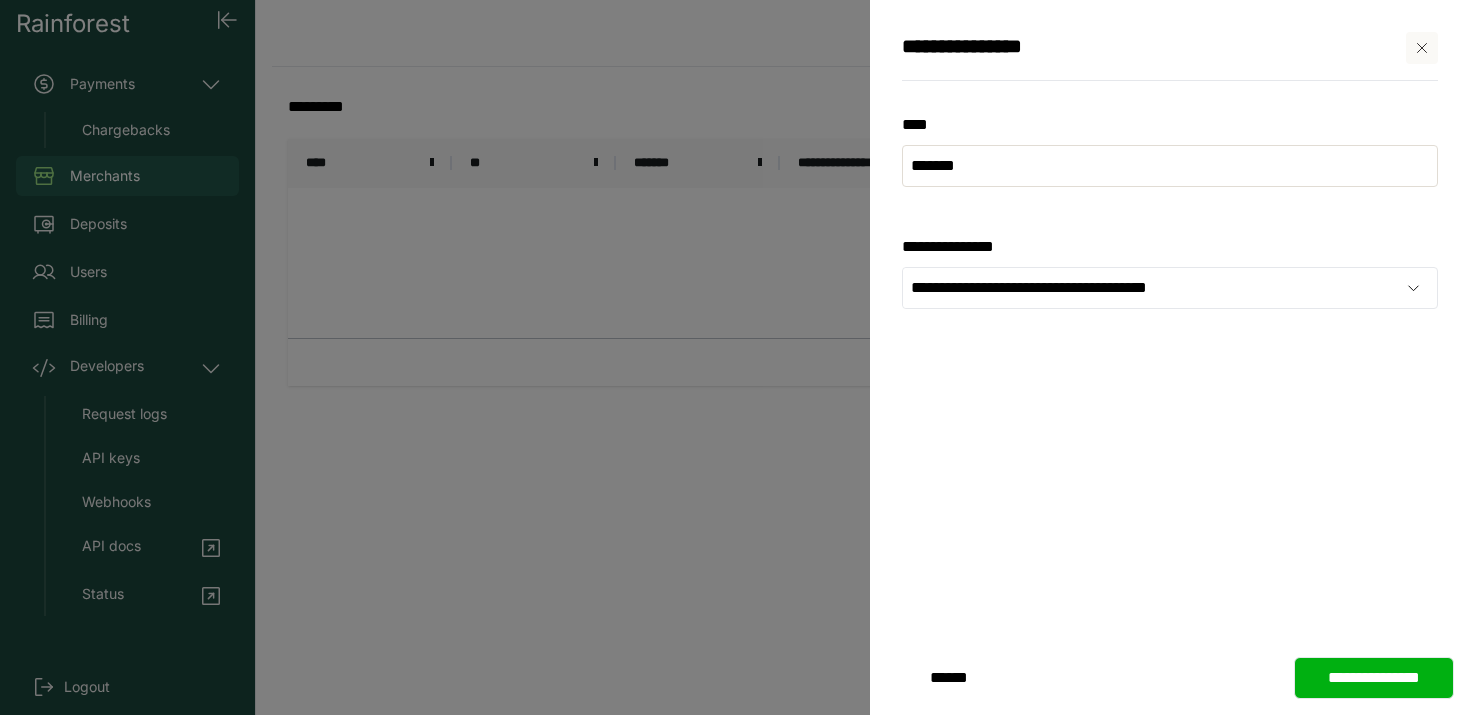 drag, startPoint x: 1125, startPoint y: 226, endPoint x: 1081, endPoint y: 241, distance: 46.486557 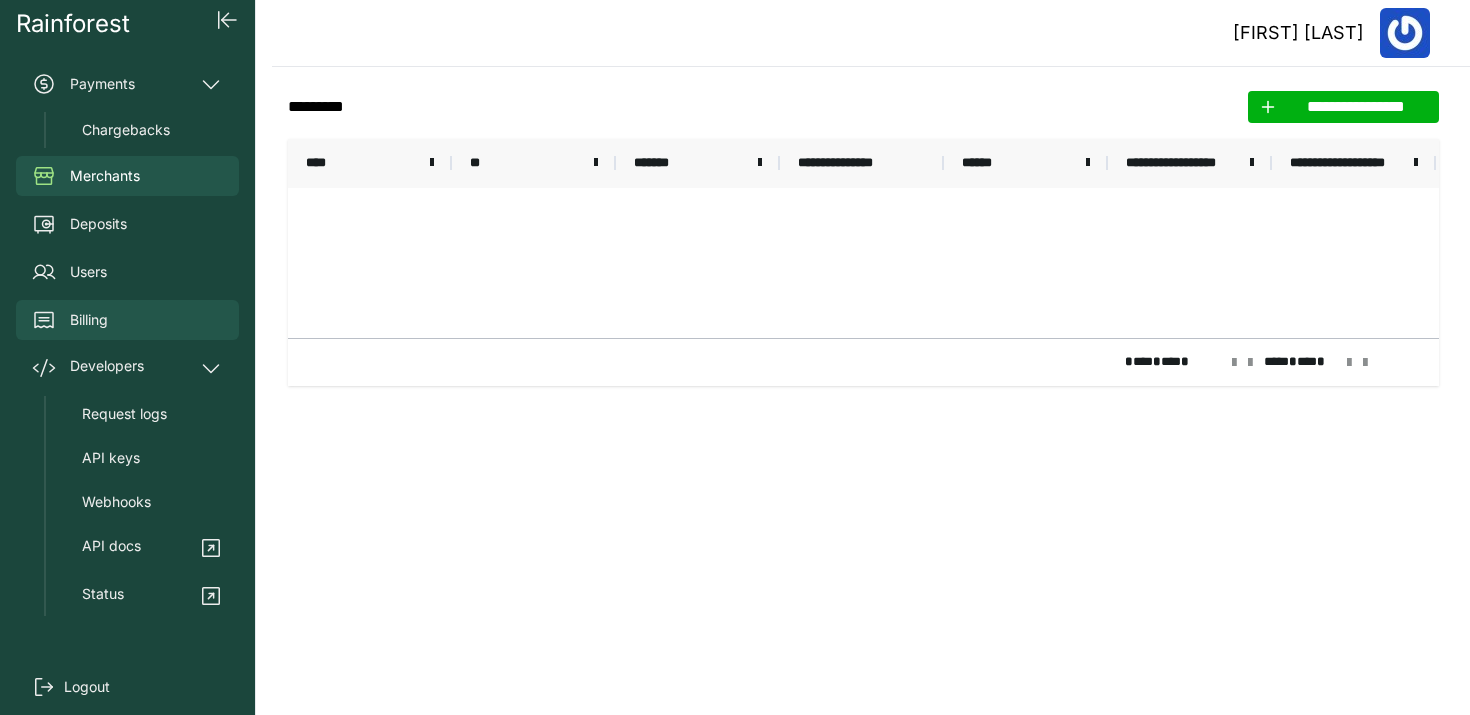 click on "Billing" at bounding box center (127, 320) 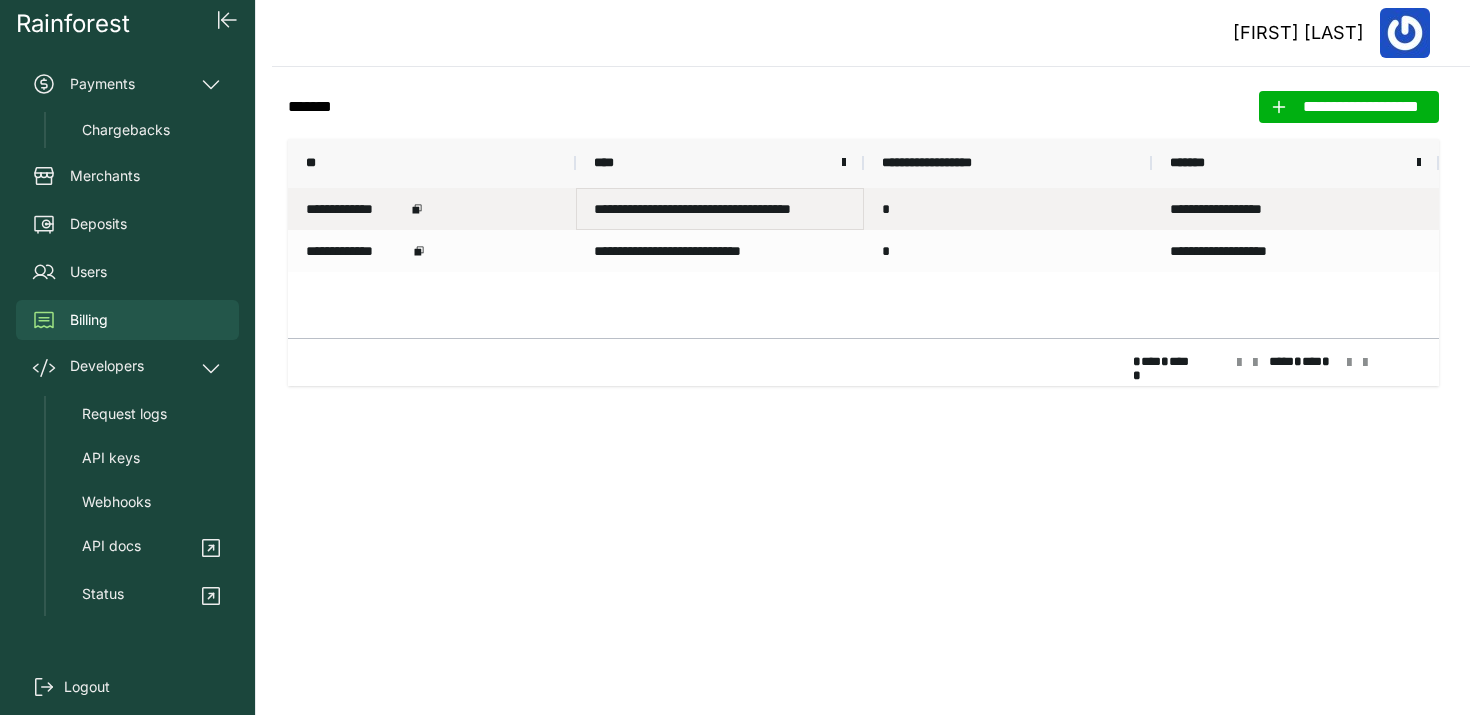 click on "**********" at bounding box center [720, 209] 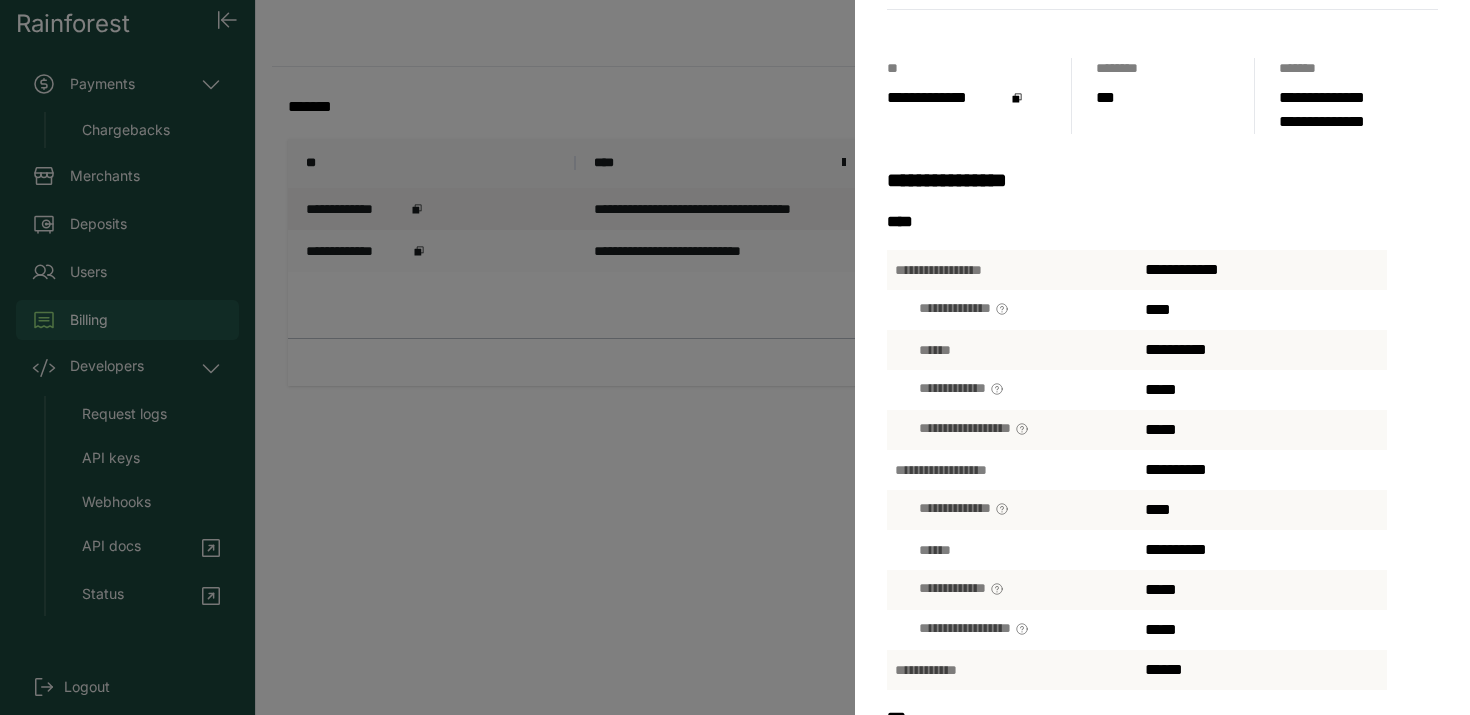 scroll, scrollTop: 27, scrollLeft: 0, axis: vertical 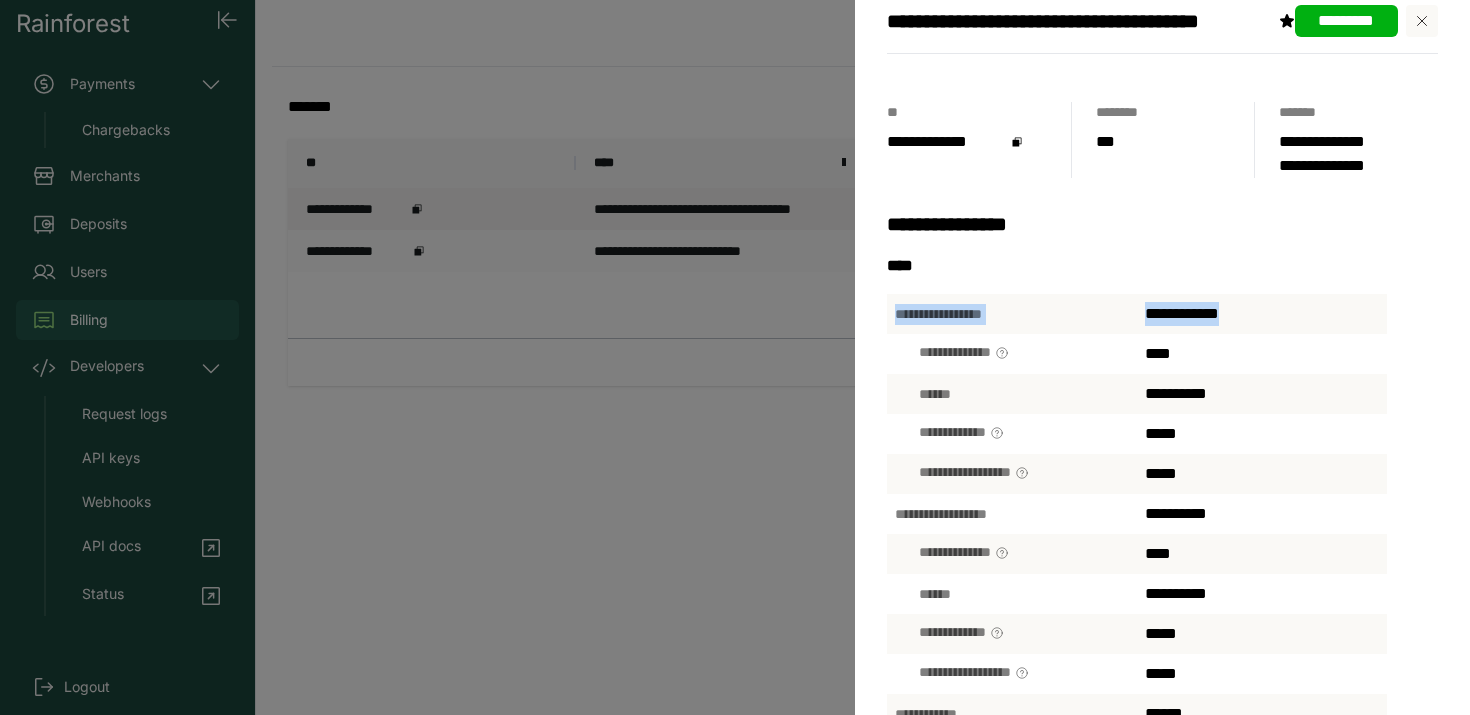 drag, startPoint x: 1140, startPoint y: 309, endPoint x: 898, endPoint y: 312, distance: 242.0186 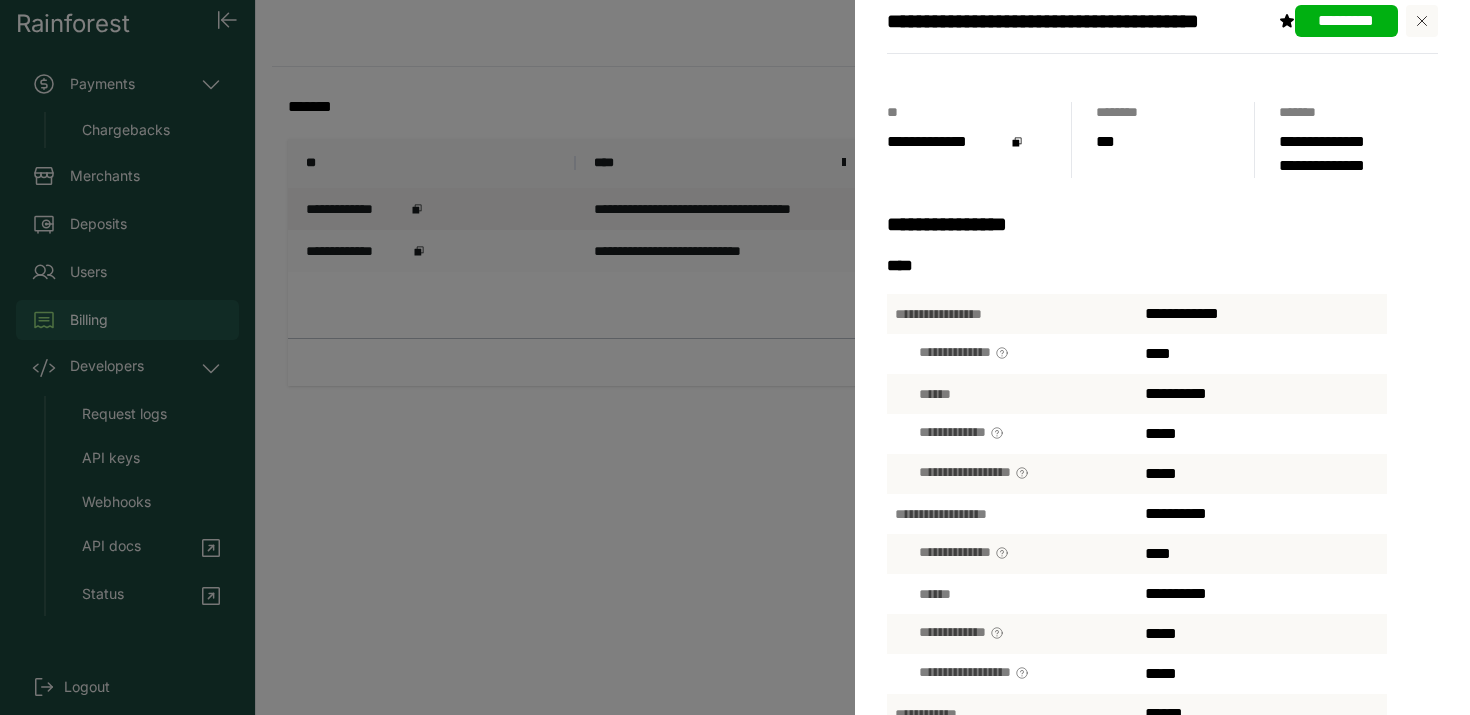 click on "**********" at bounding box center (1182, 313) 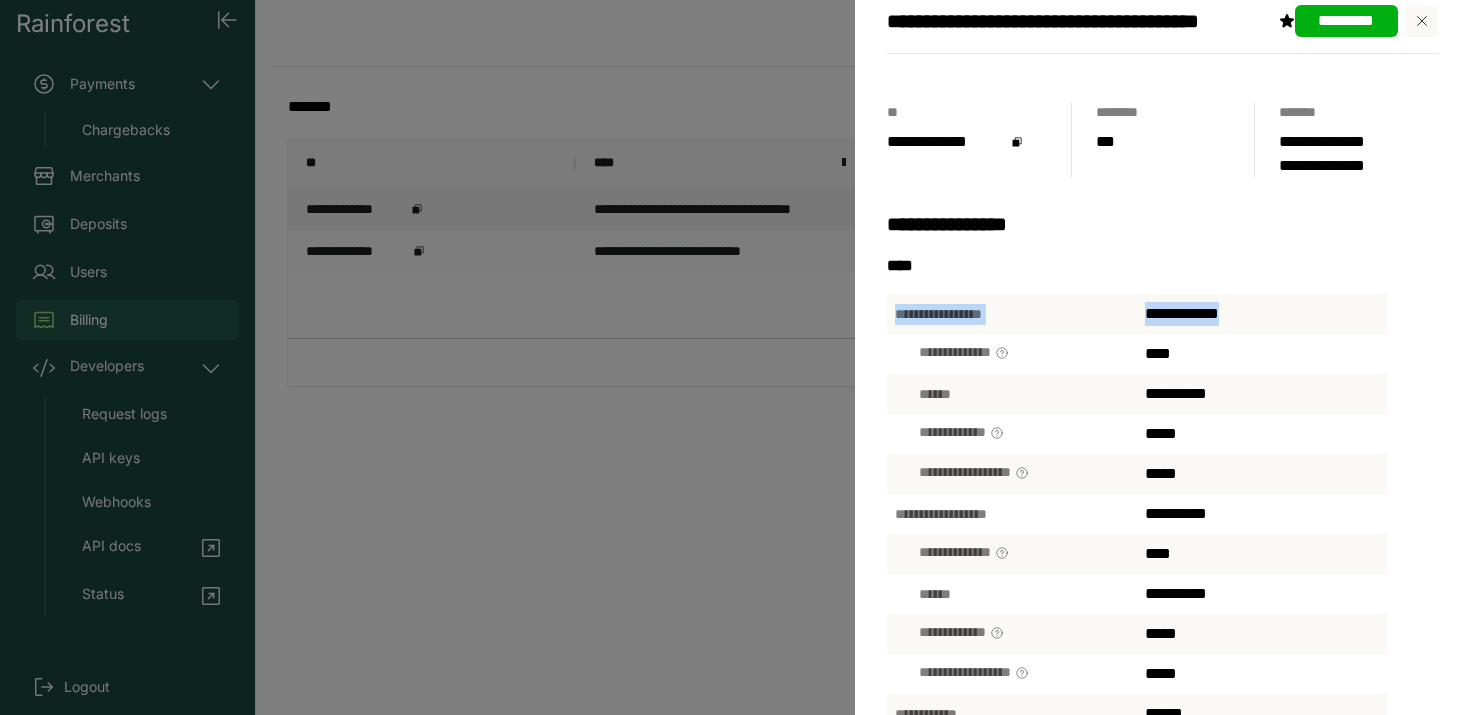 drag, startPoint x: 1234, startPoint y: 314, endPoint x: 880, endPoint y: 321, distance: 354.0692 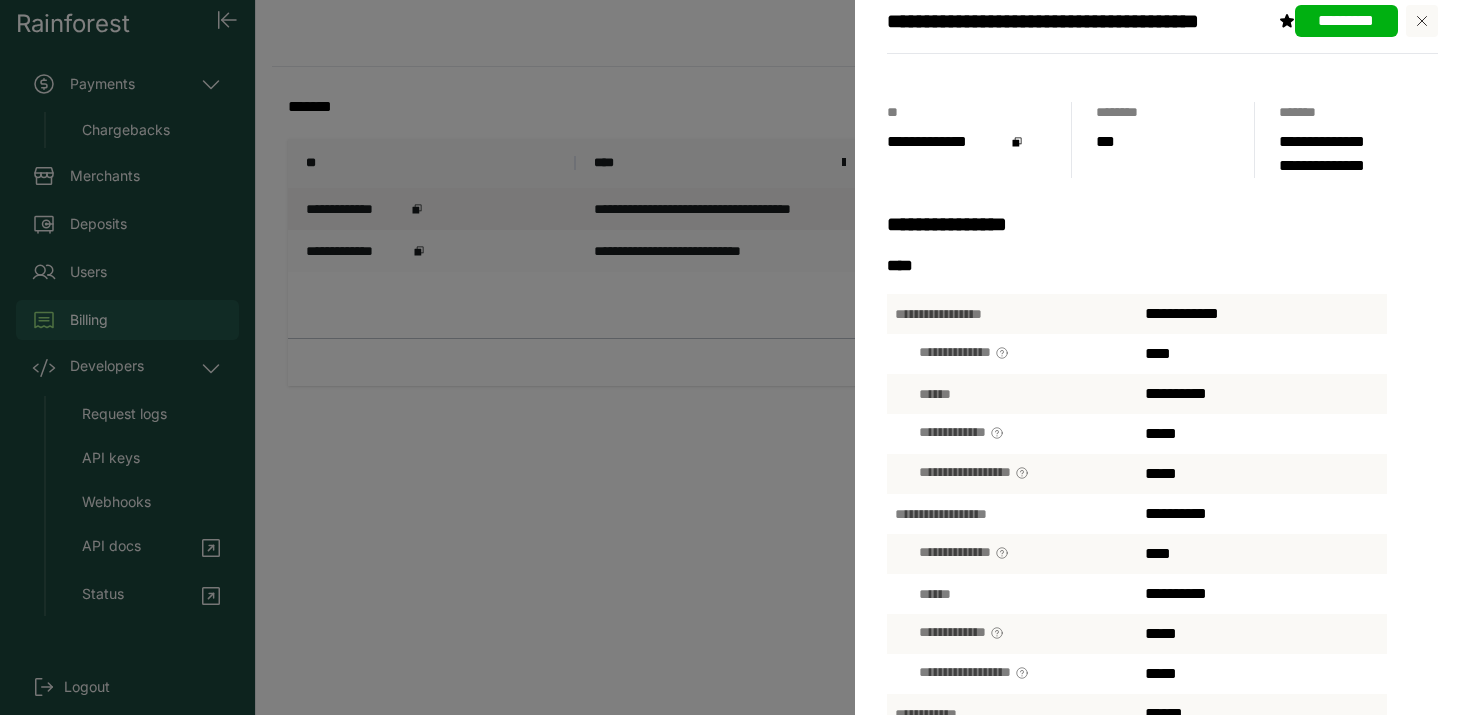 click on "**********" at bounding box center (1182, 313) 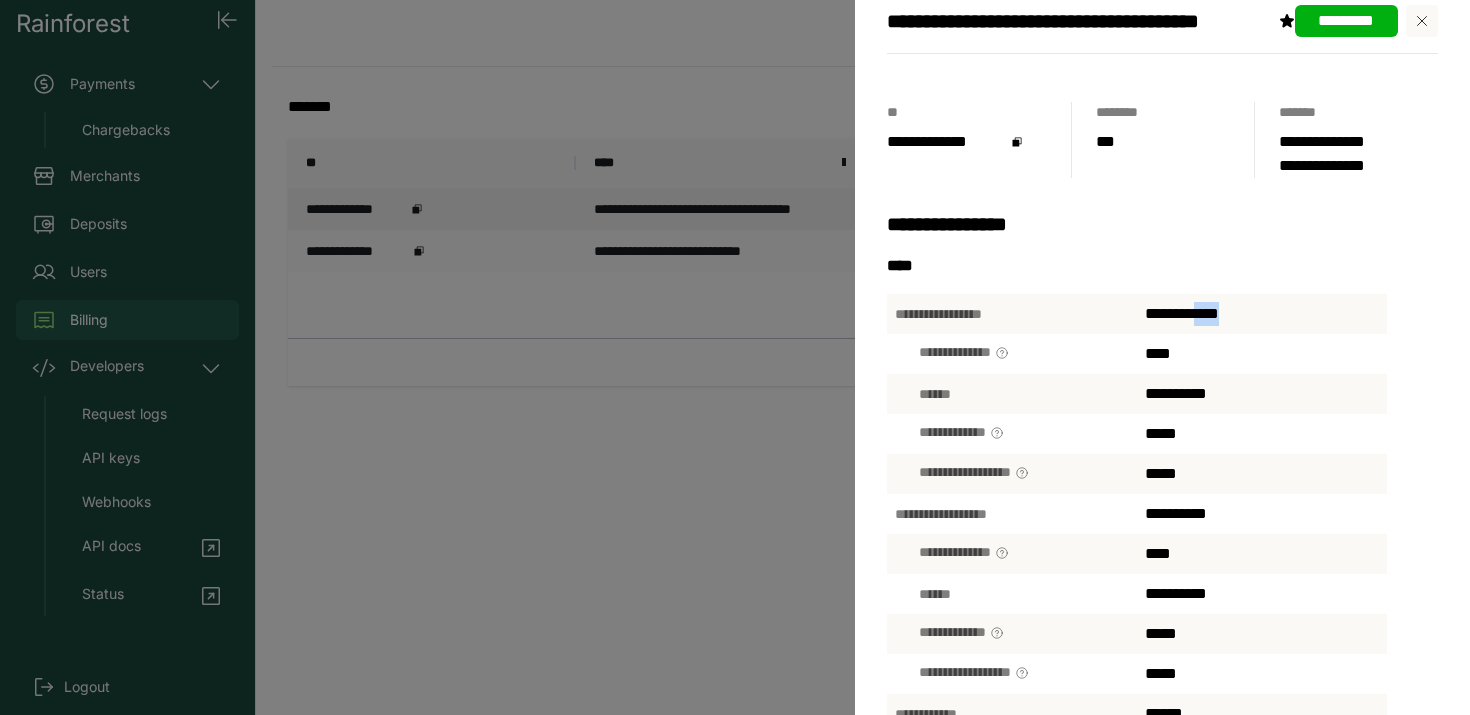 drag, startPoint x: 1195, startPoint y: 314, endPoint x: 1242, endPoint y: 308, distance: 47.38143 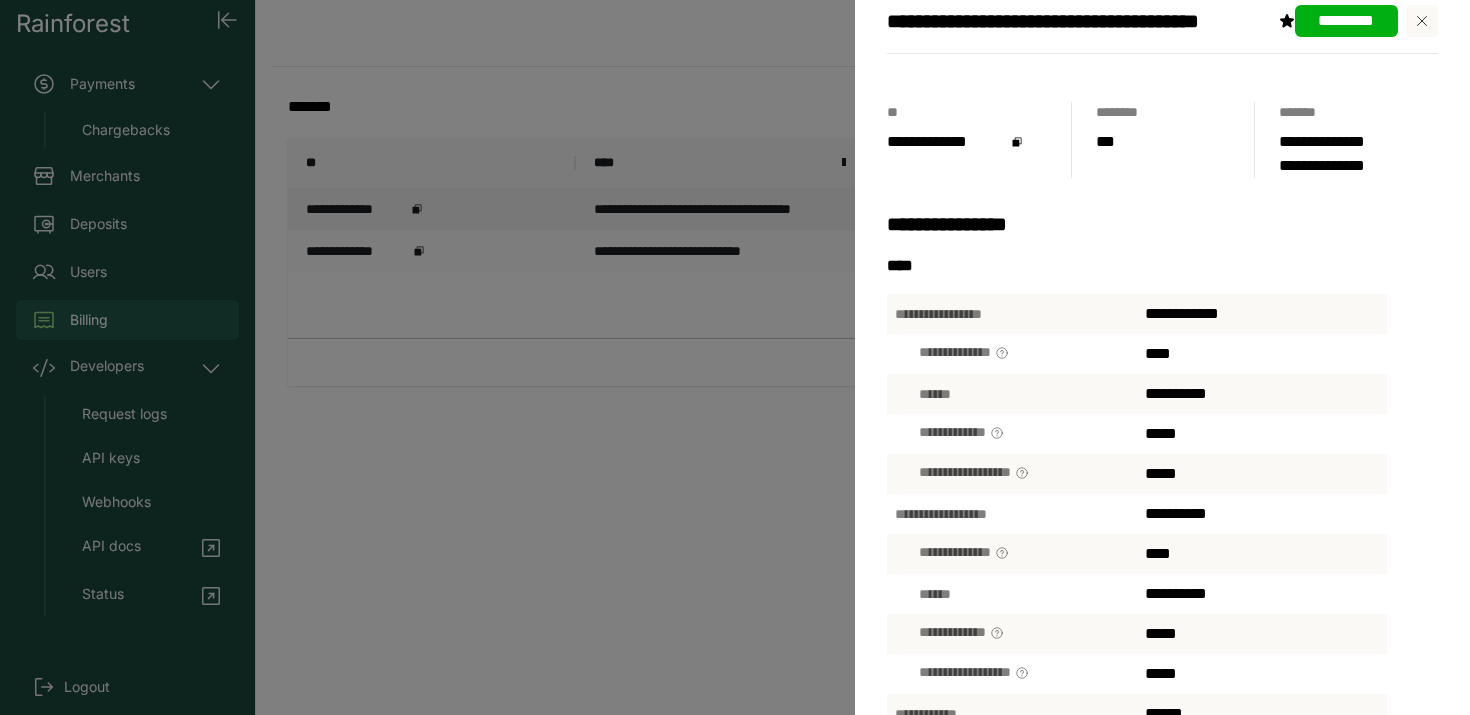 click on "**********" at bounding box center [1262, 314] 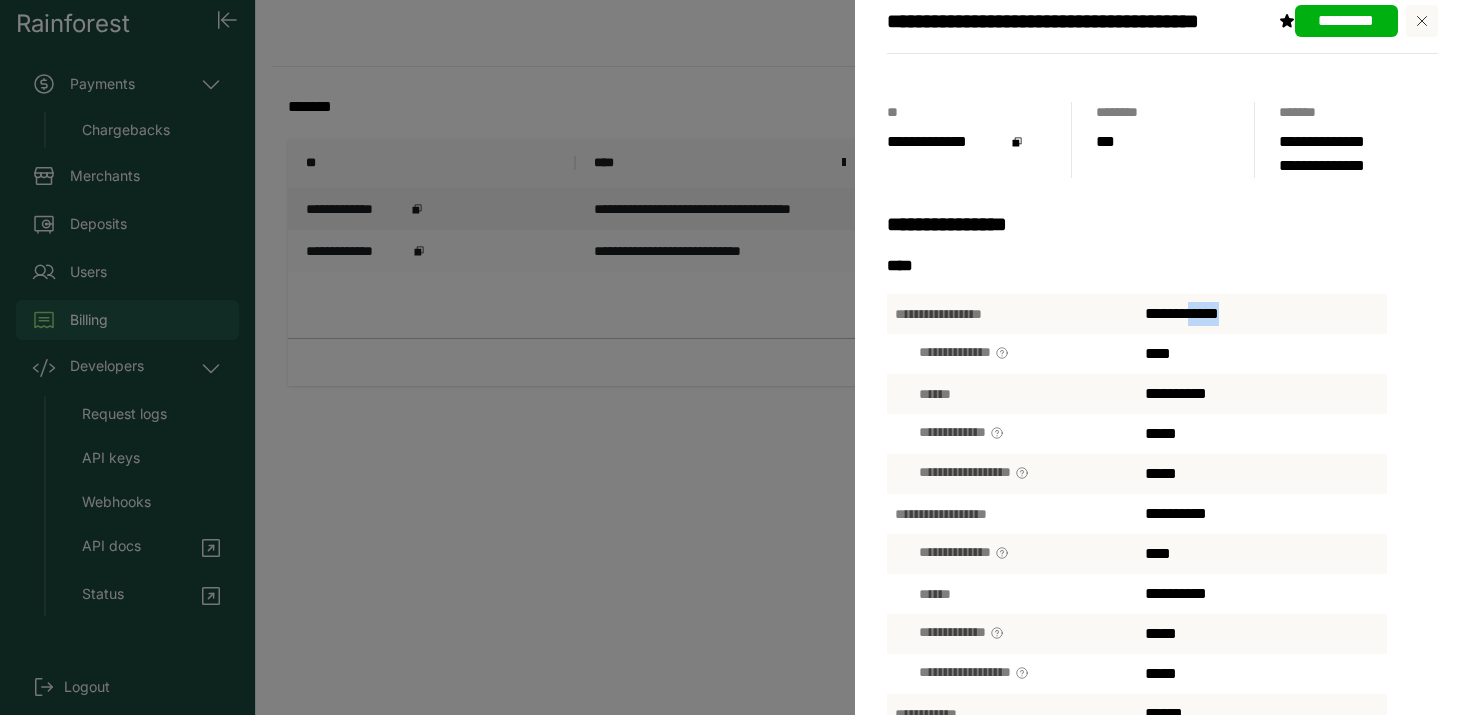 click on "**********" at bounding box center (1262, 314) 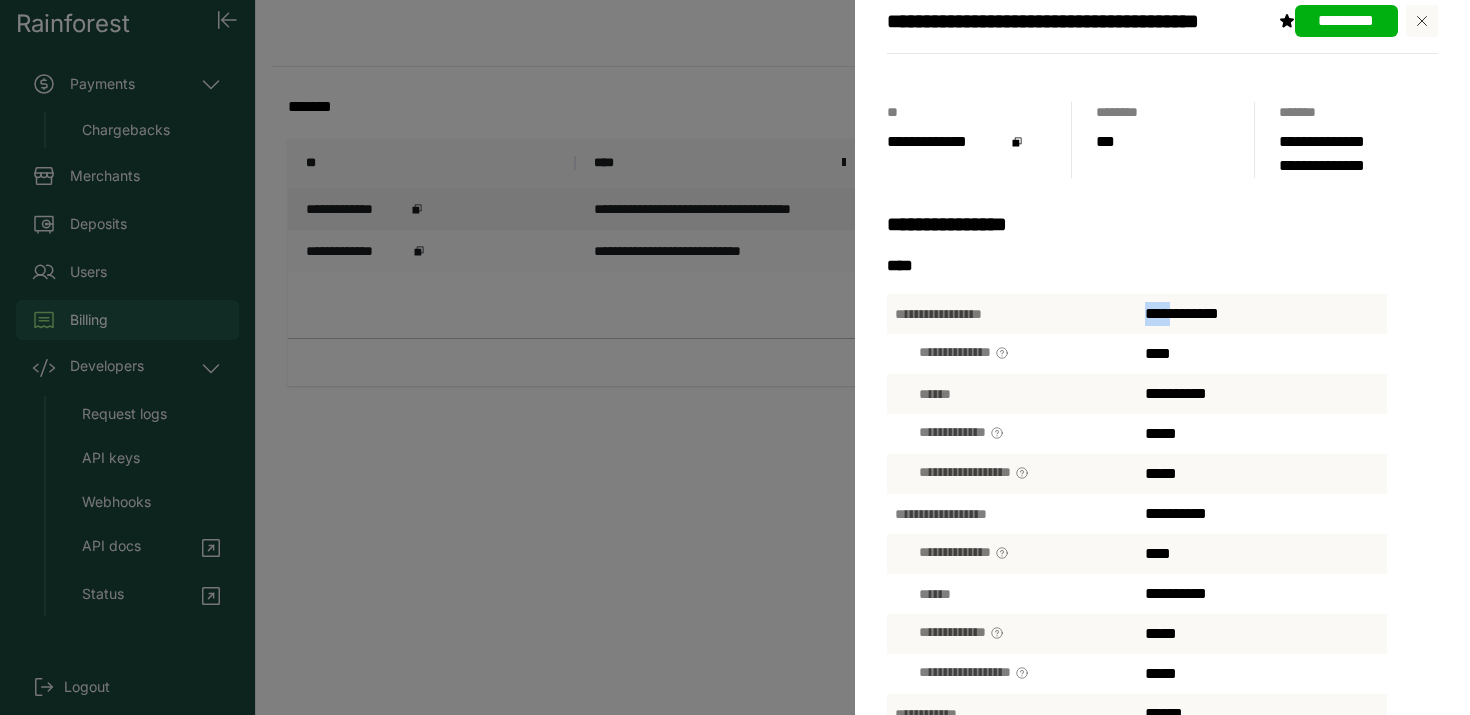 drag, startPoint x: 1170, startPoint y: 319, endPoint x: 1139, endPoint y: 311, distance: 32.01562 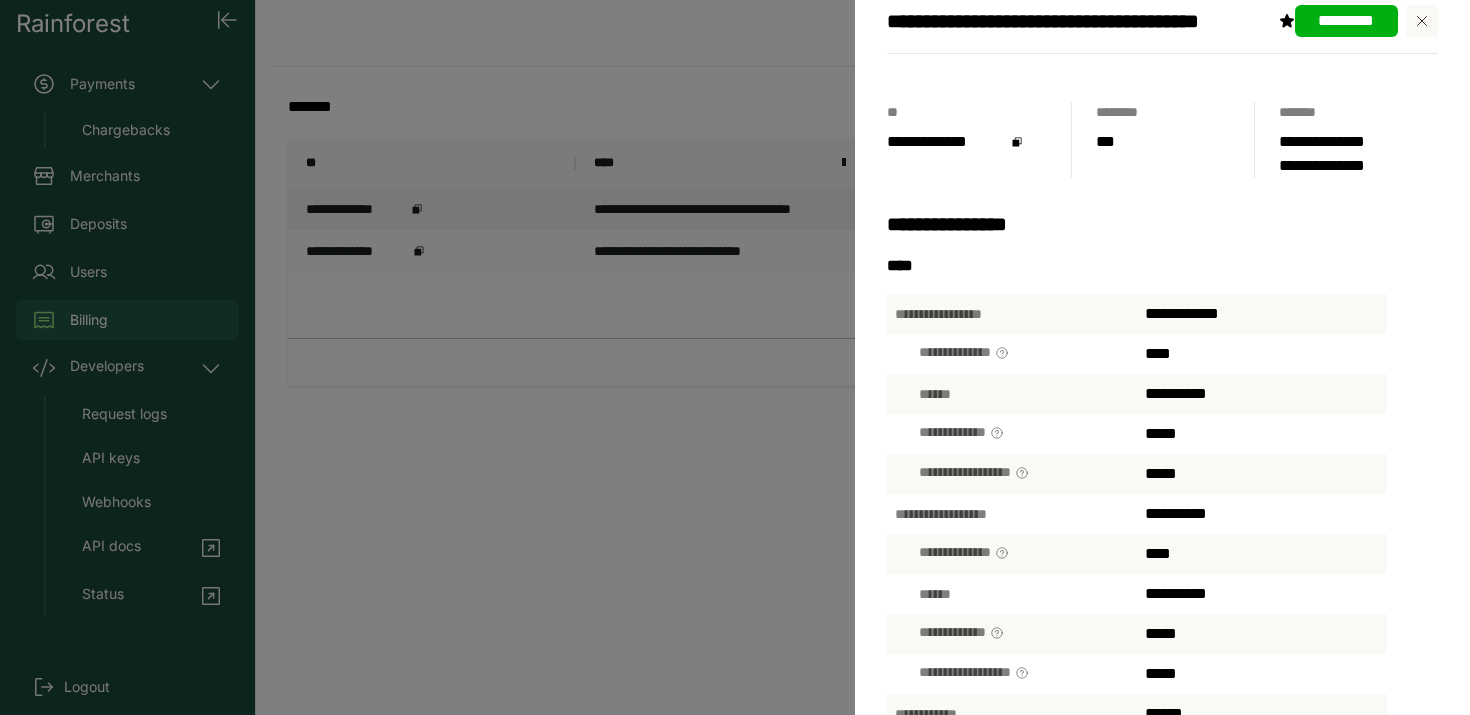 drag, startPoint x: 1189, startPoint y: 346, endPoint x: 1188, endPoint y: 372, distance: 26.019224 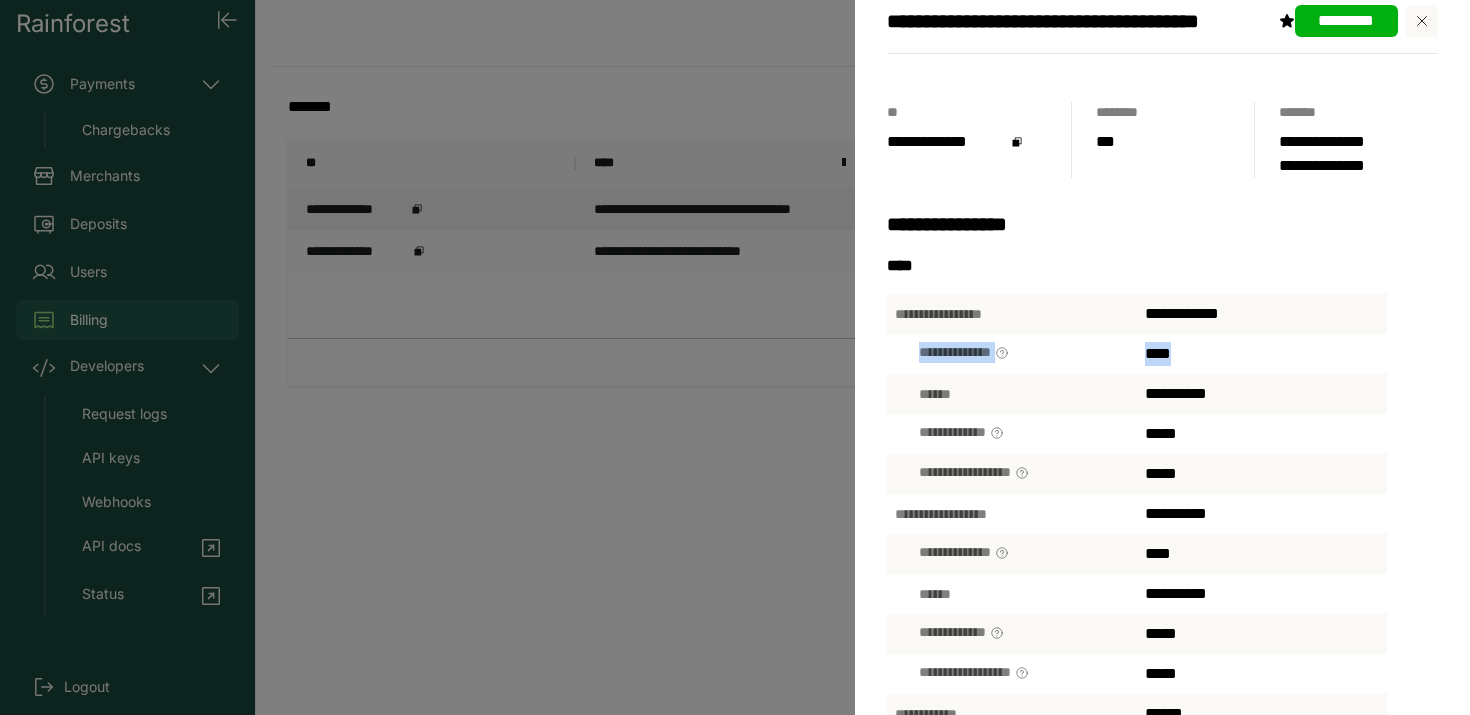 drag, startPoint x: 1181, startPoint y: 357, endPoint x: 902, endPoint y: 356, distance: 279.0018 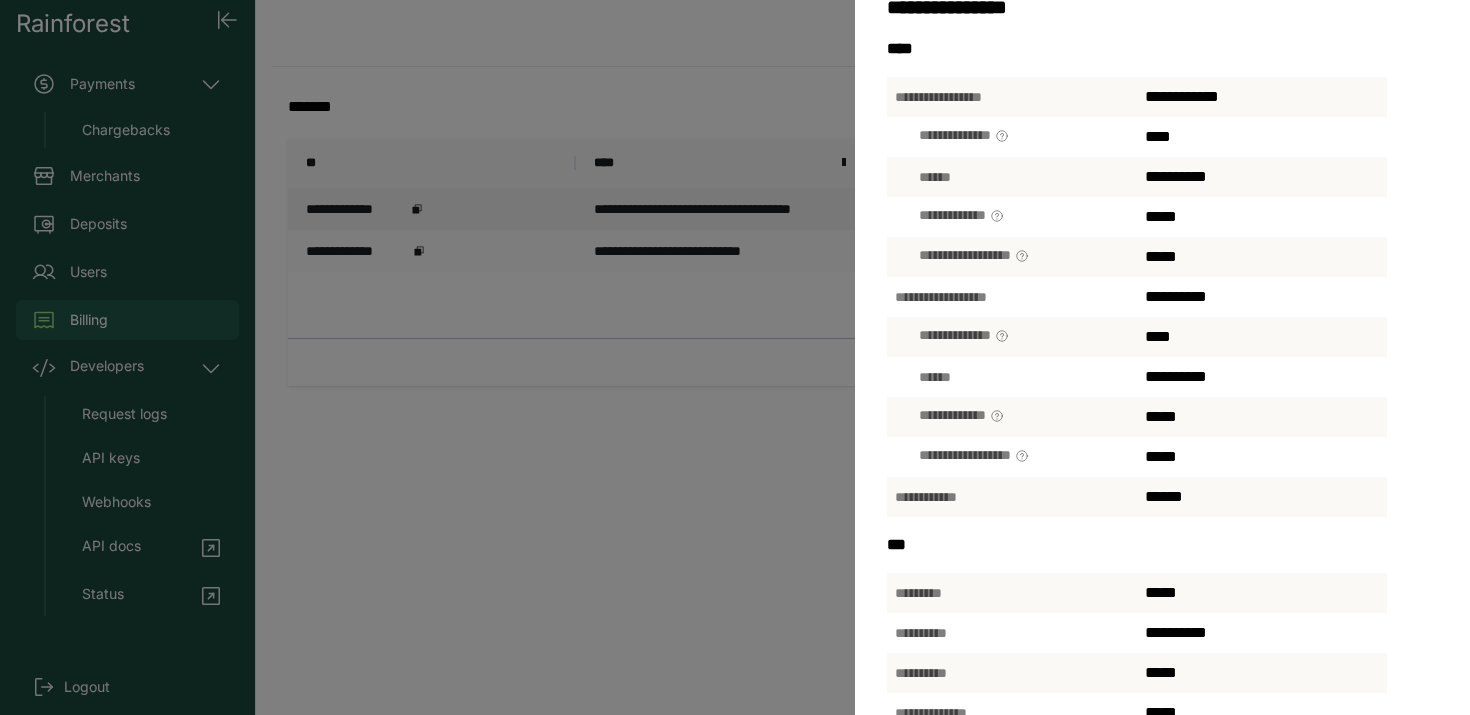 scroll, scrollTop: 288, scrollLeft: 0, axis: vertical 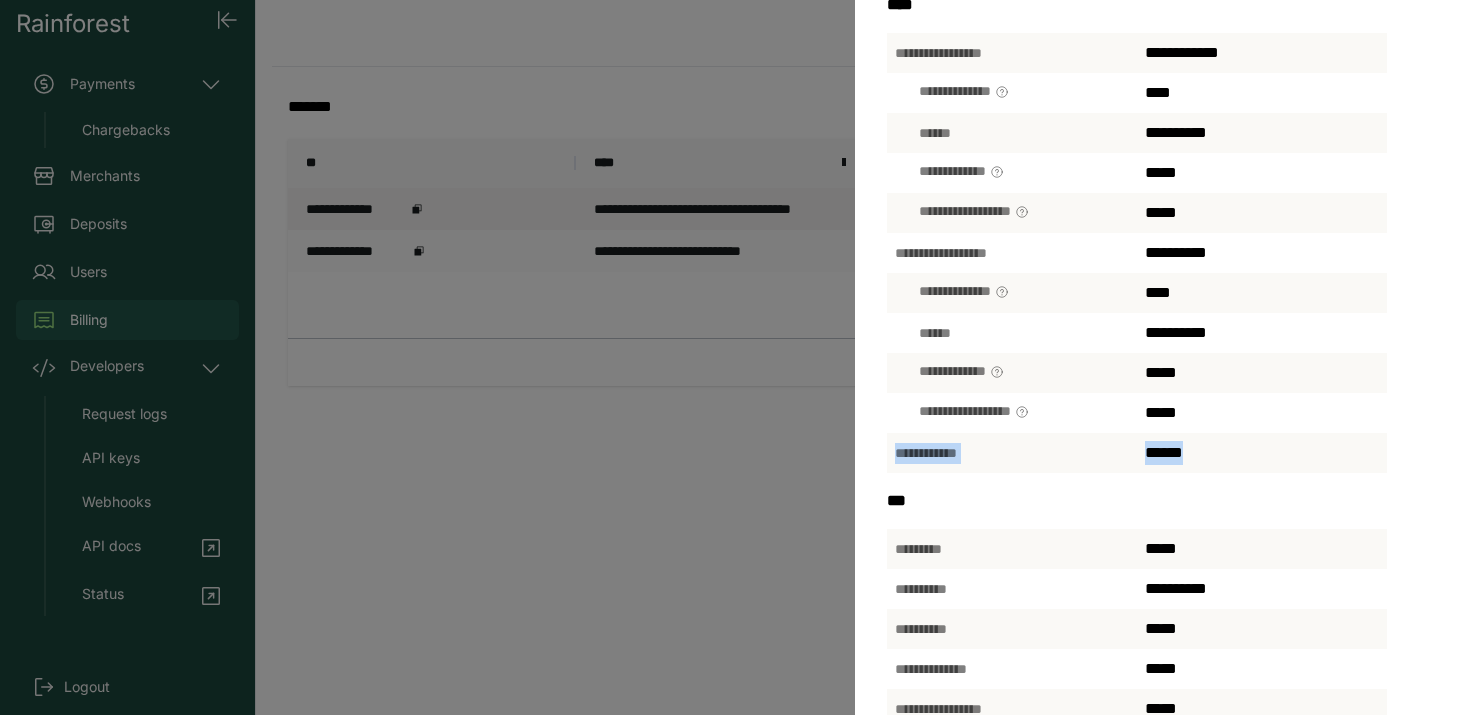 drag, startPoint x: 1225, startPoint y: 458, endPoint x: 875, endPoint y: 457, distance: 350.00143 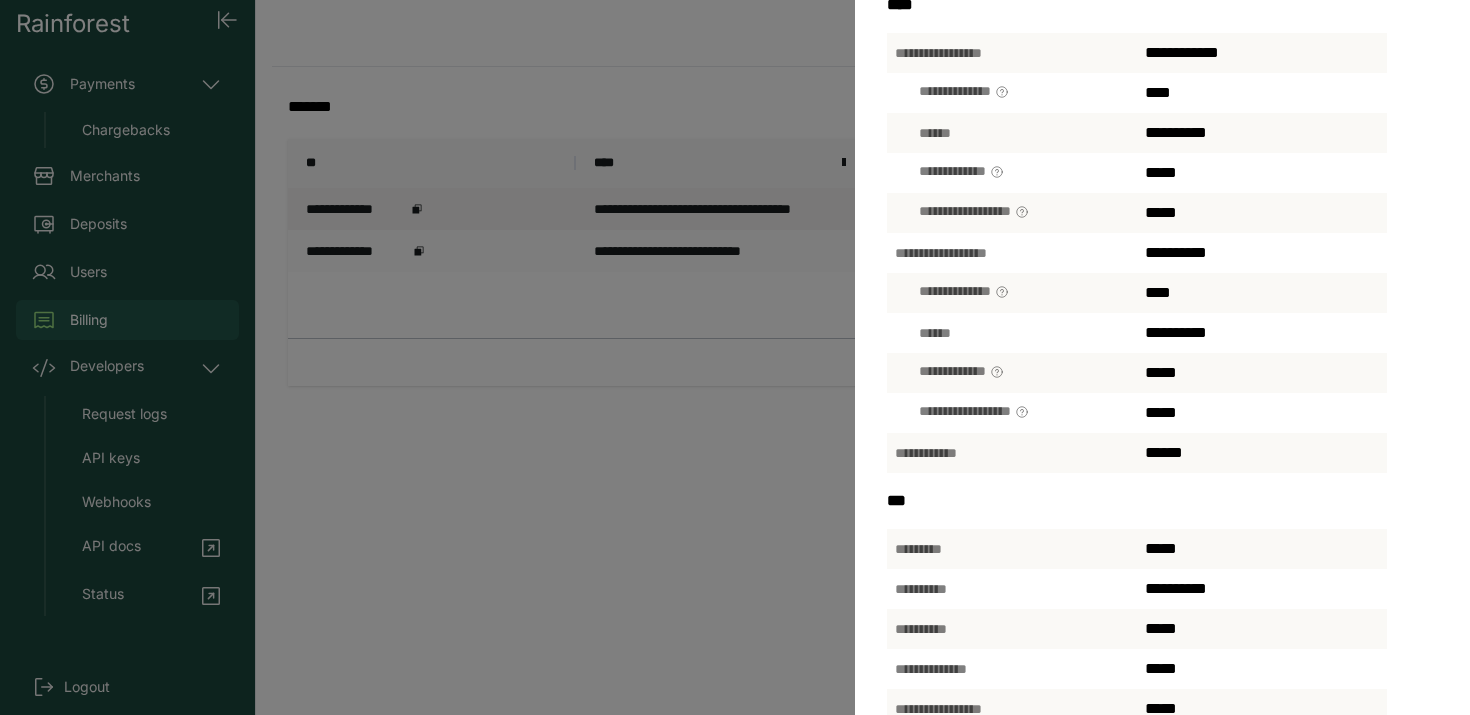click on "******" at bounding box center (1164, 452) 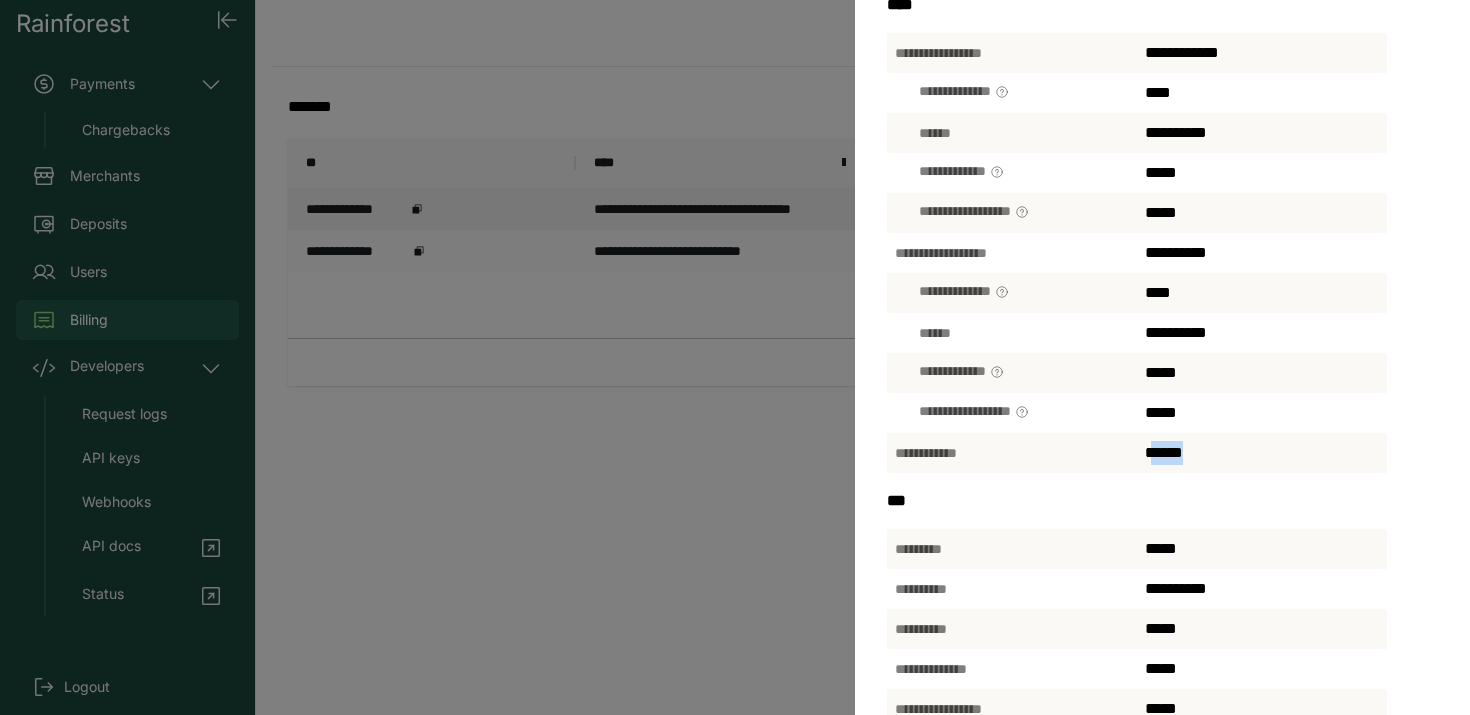 click on "******" at bounding box center [1164, 452] 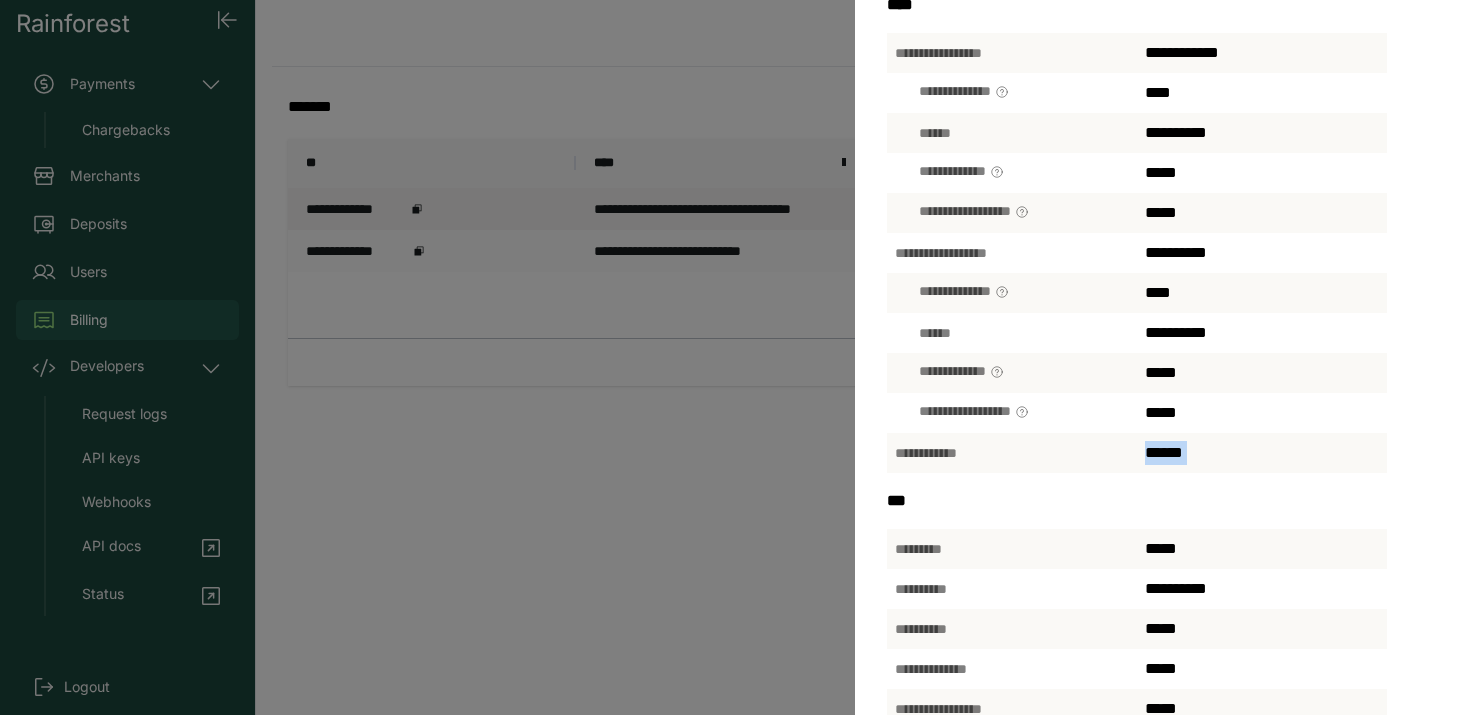 click on "******" at bounding box center (1164, 452) 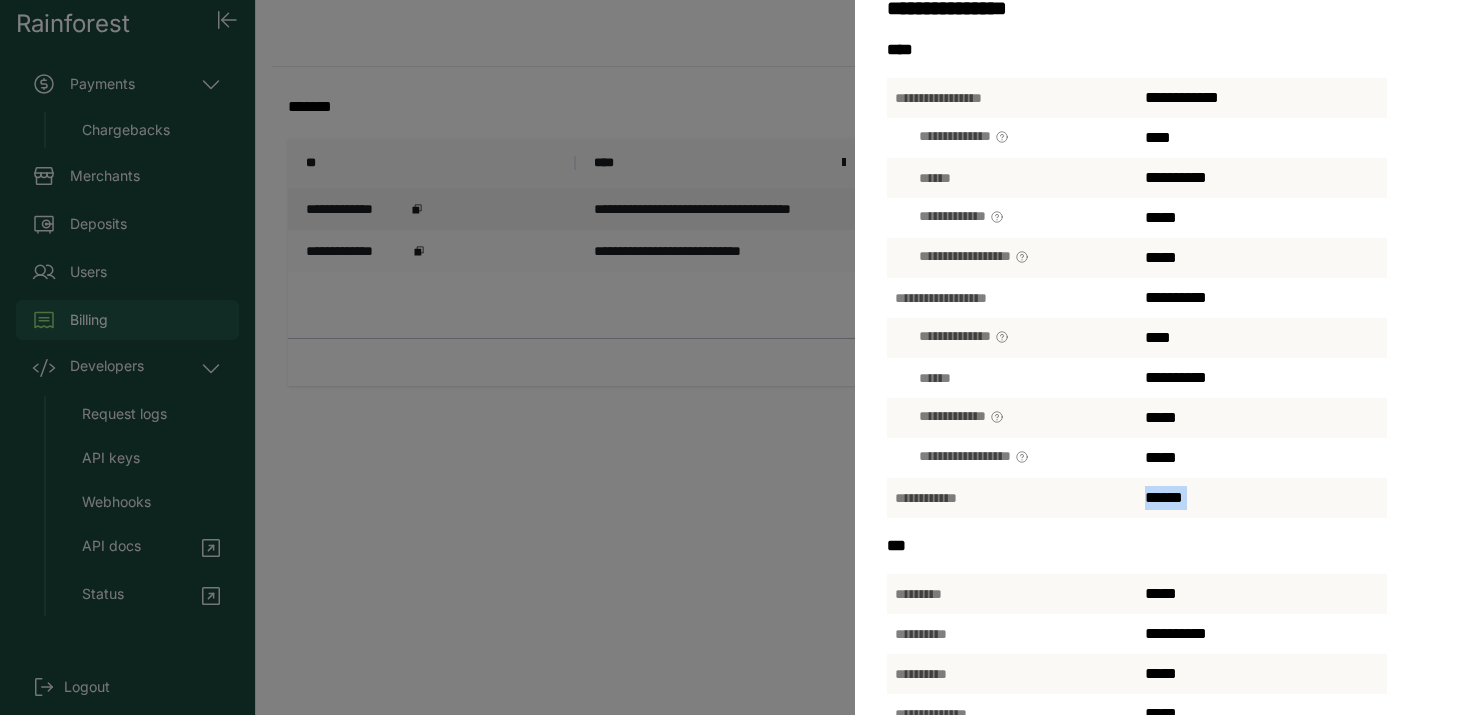 scroll, scrollTop: 243, scrollLeft: 0, axis: vertical 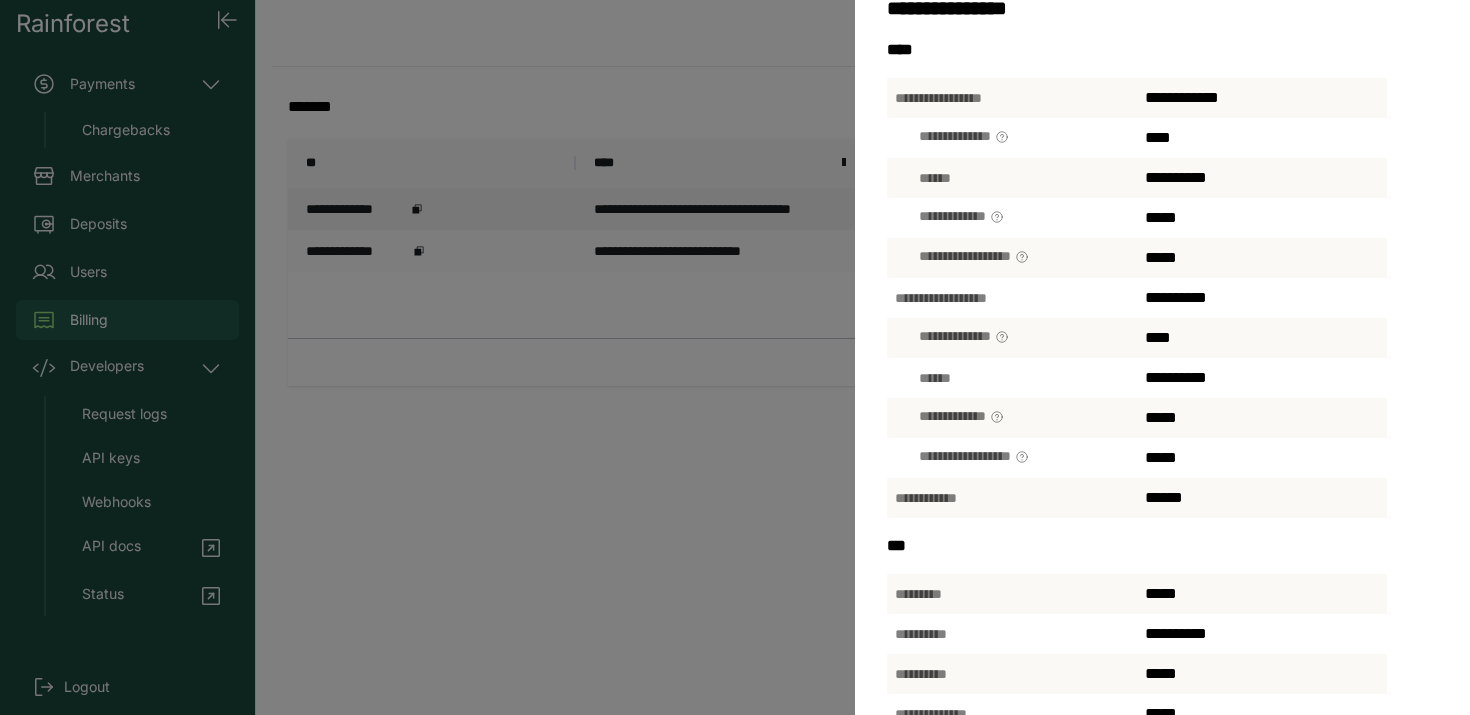 click on "**********" at bounding box center [1012, 298] 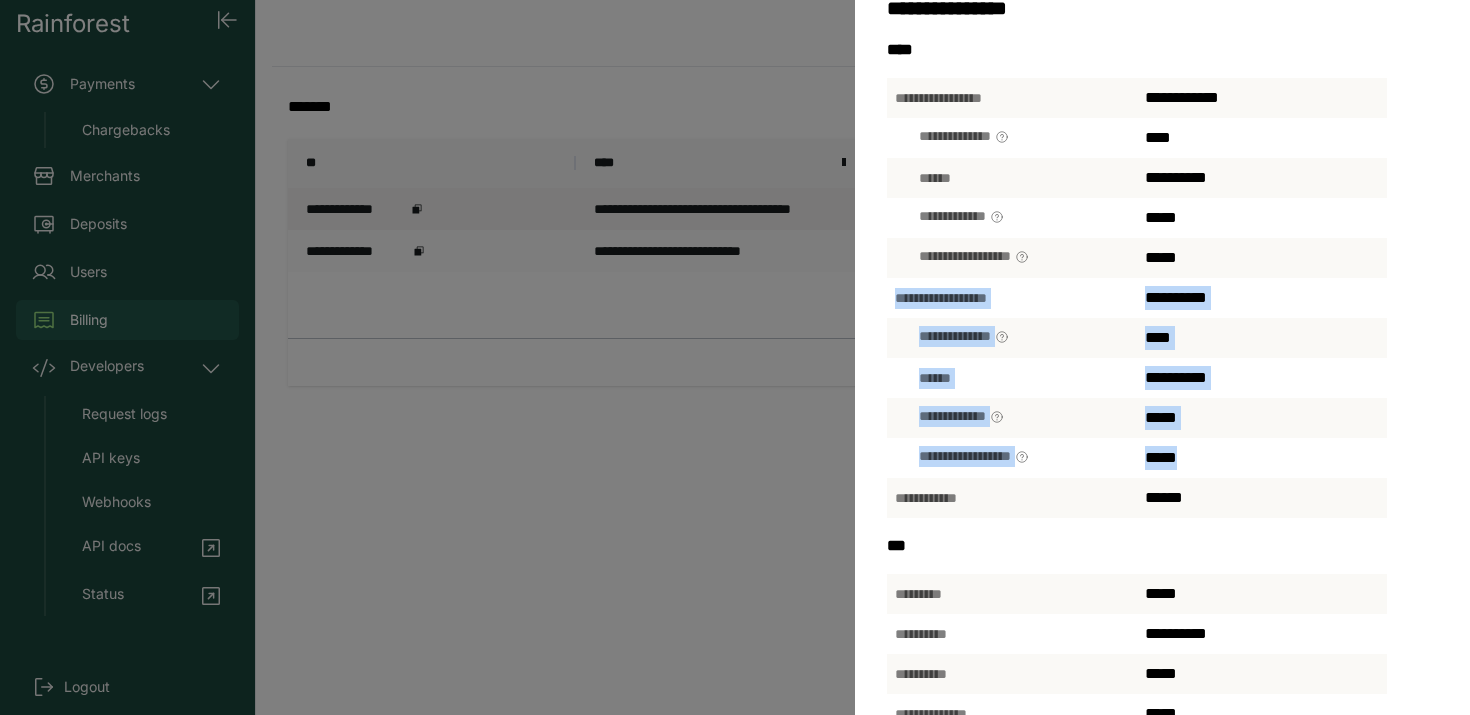 drag, startPoint x: 882, startPoint y: 297, endPoint x: 1203, endPoint y: 456, distance: 358.2206 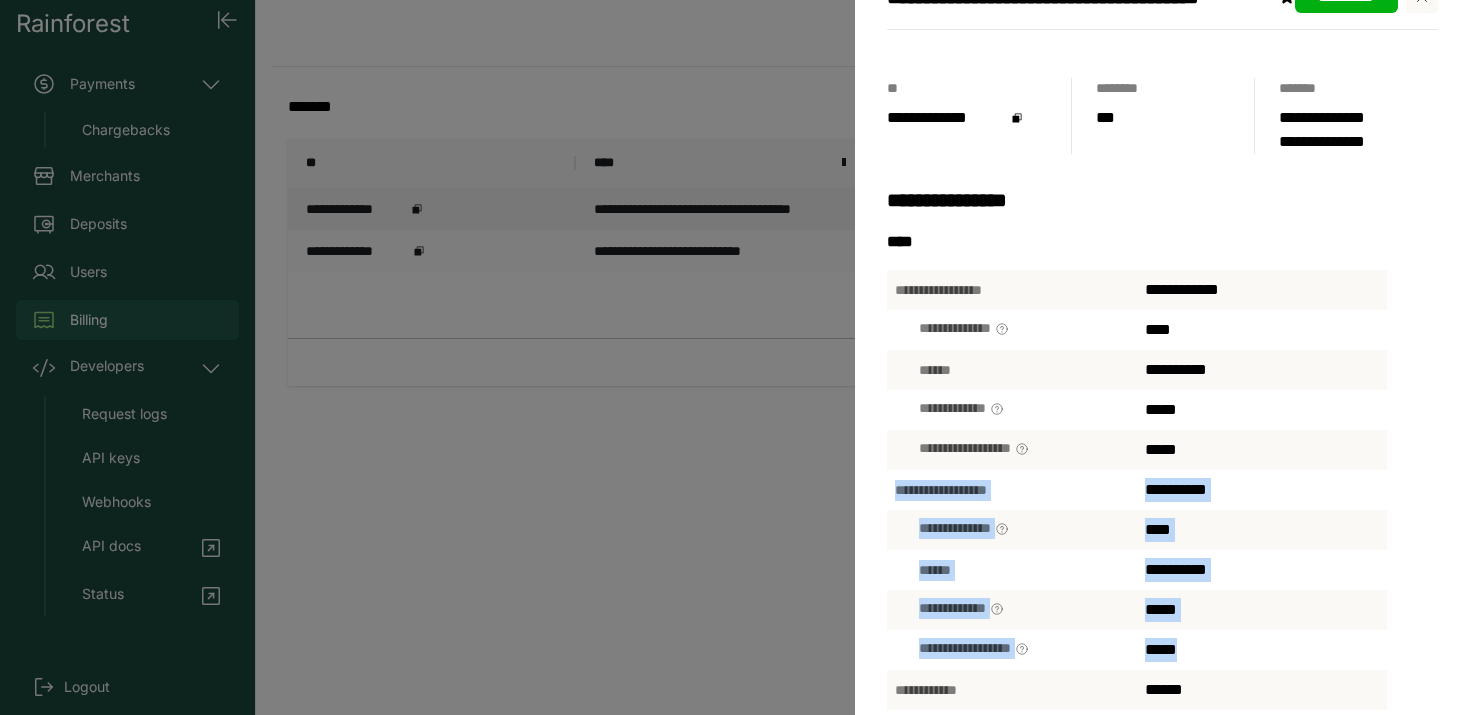 scroll, scrollTop: 0, scrollLeft: 0, axis: both 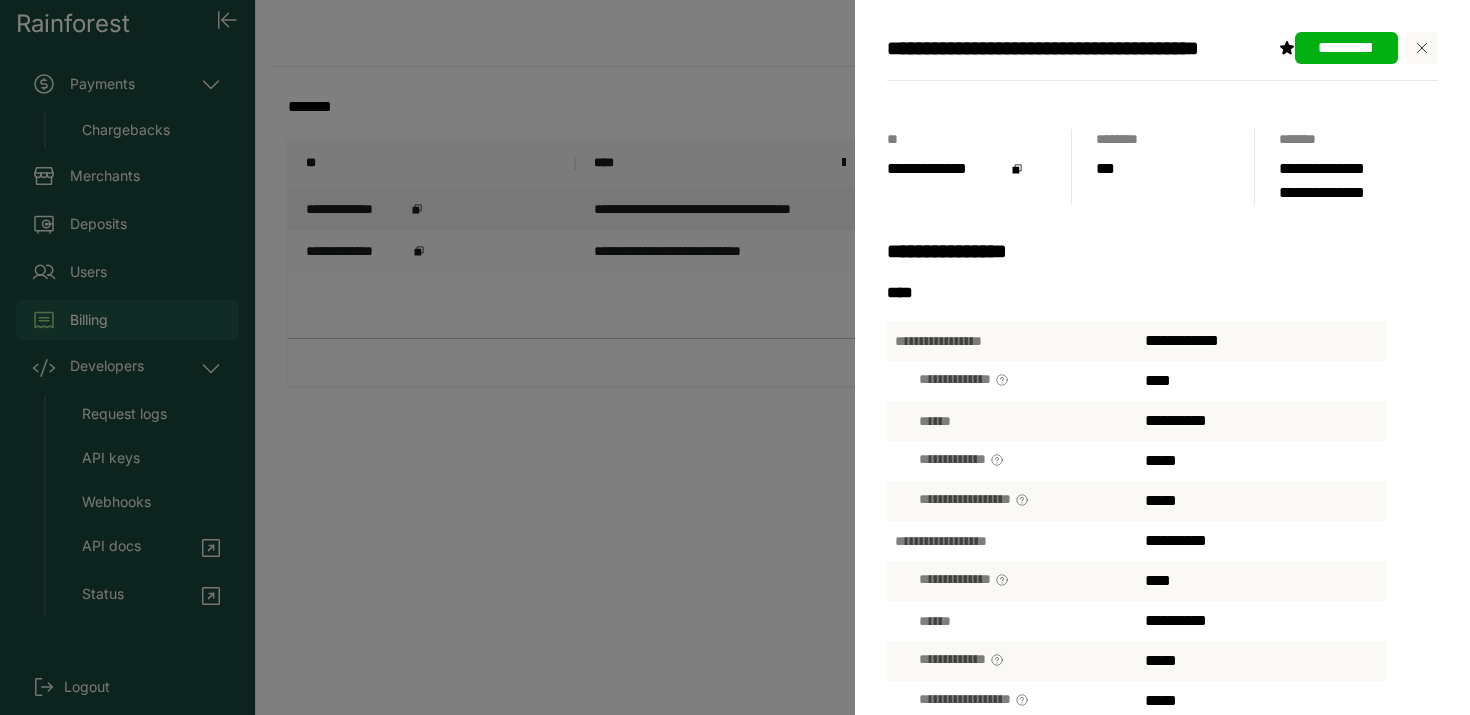 click on "**********" at bounding box center (1262, 341) 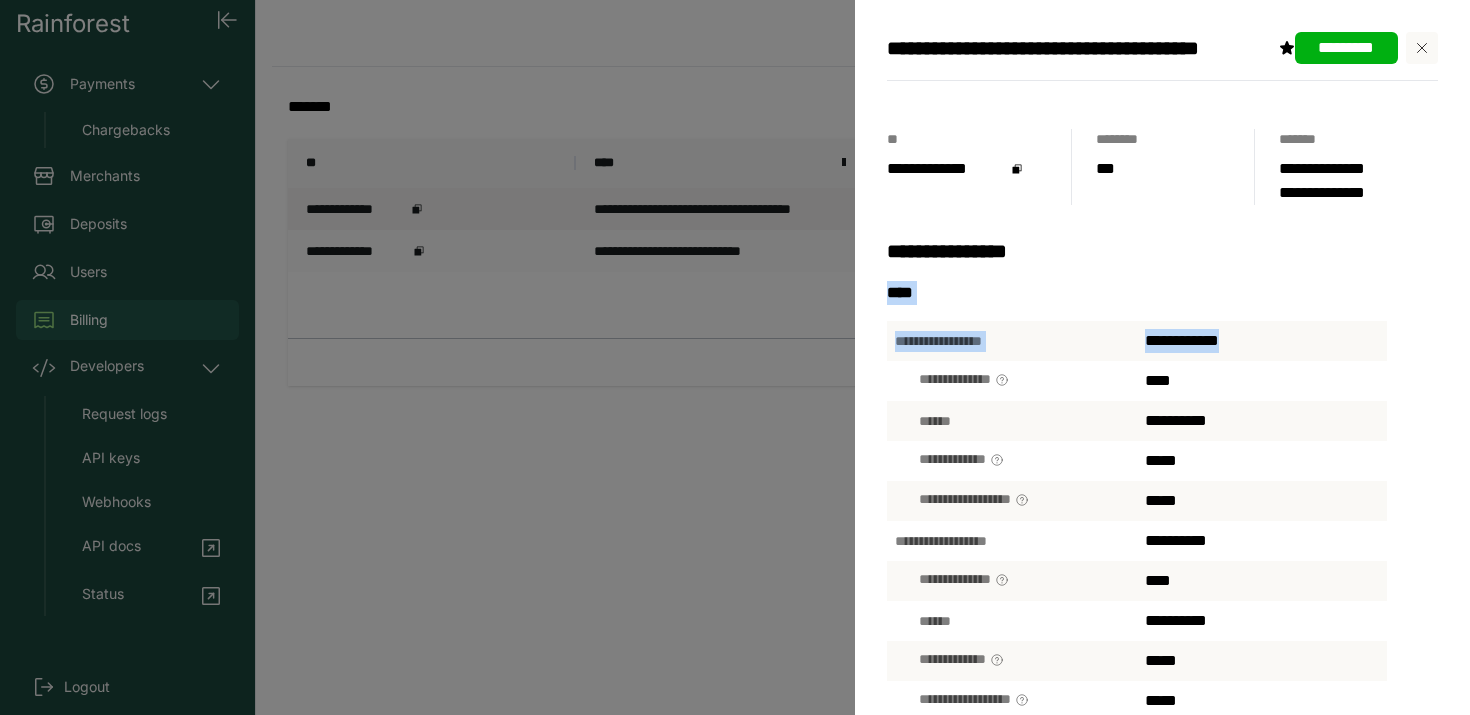 drag, startPoint x: 1253, startPoint y: 344, endPoint x: 860, endPoint y: 334, distance: 393.1272 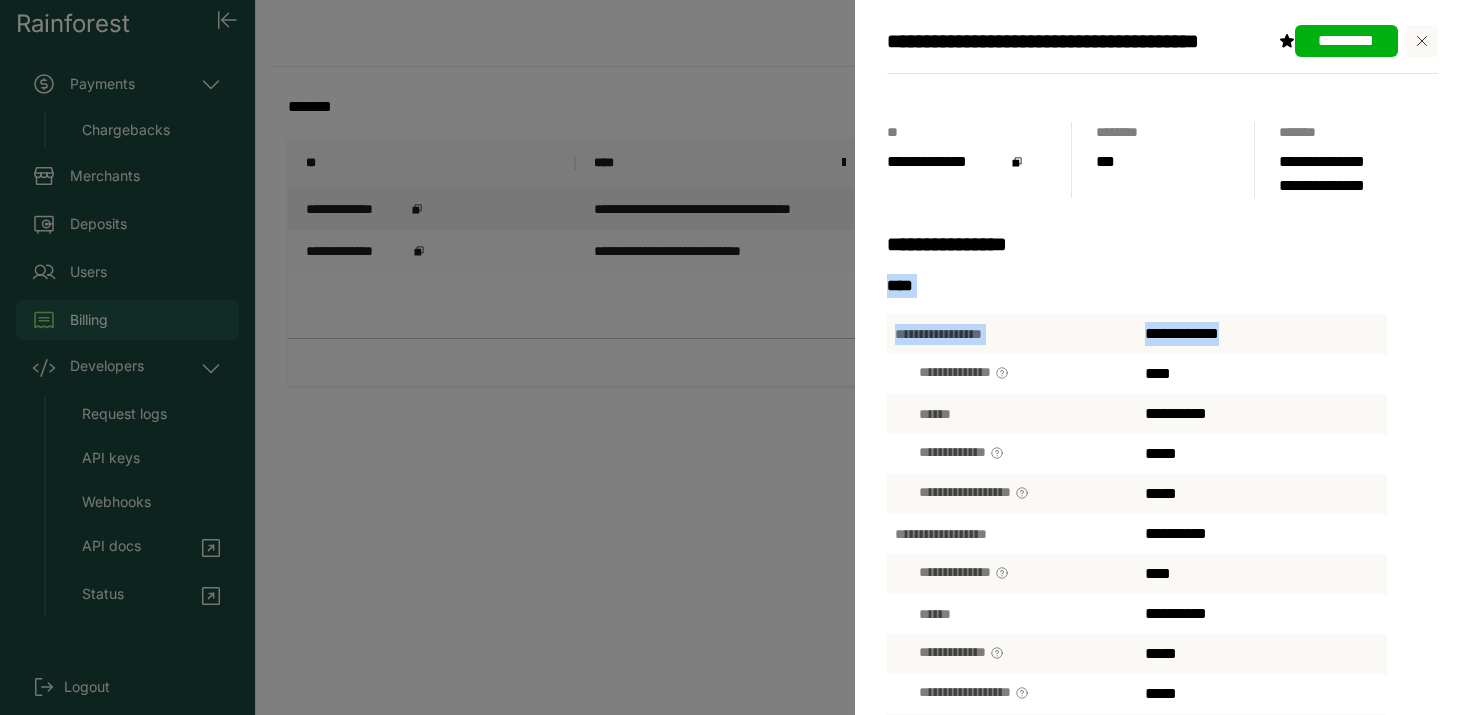 scroll, scrollTop: 8, scrollLeft: 0, axis: vertical 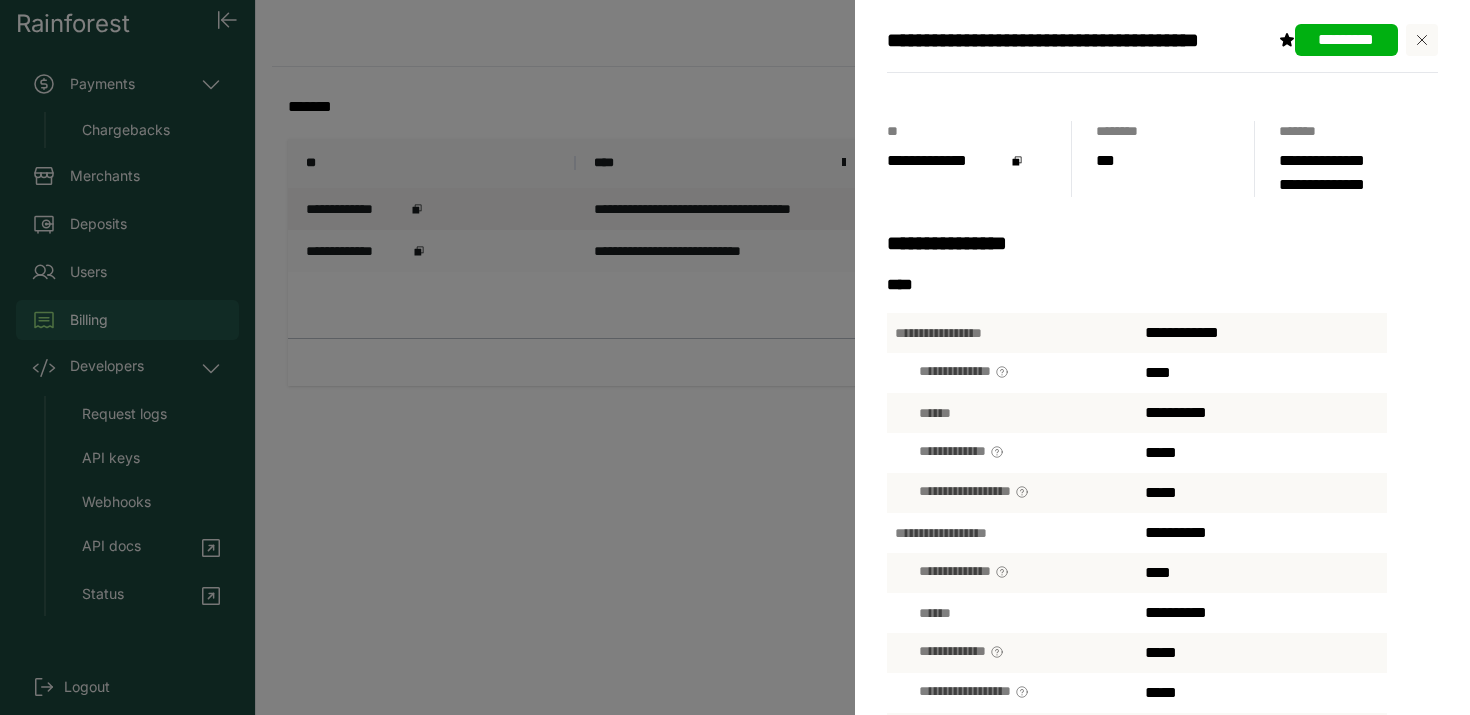 click on "**********" at bounding box center [1079, 40] 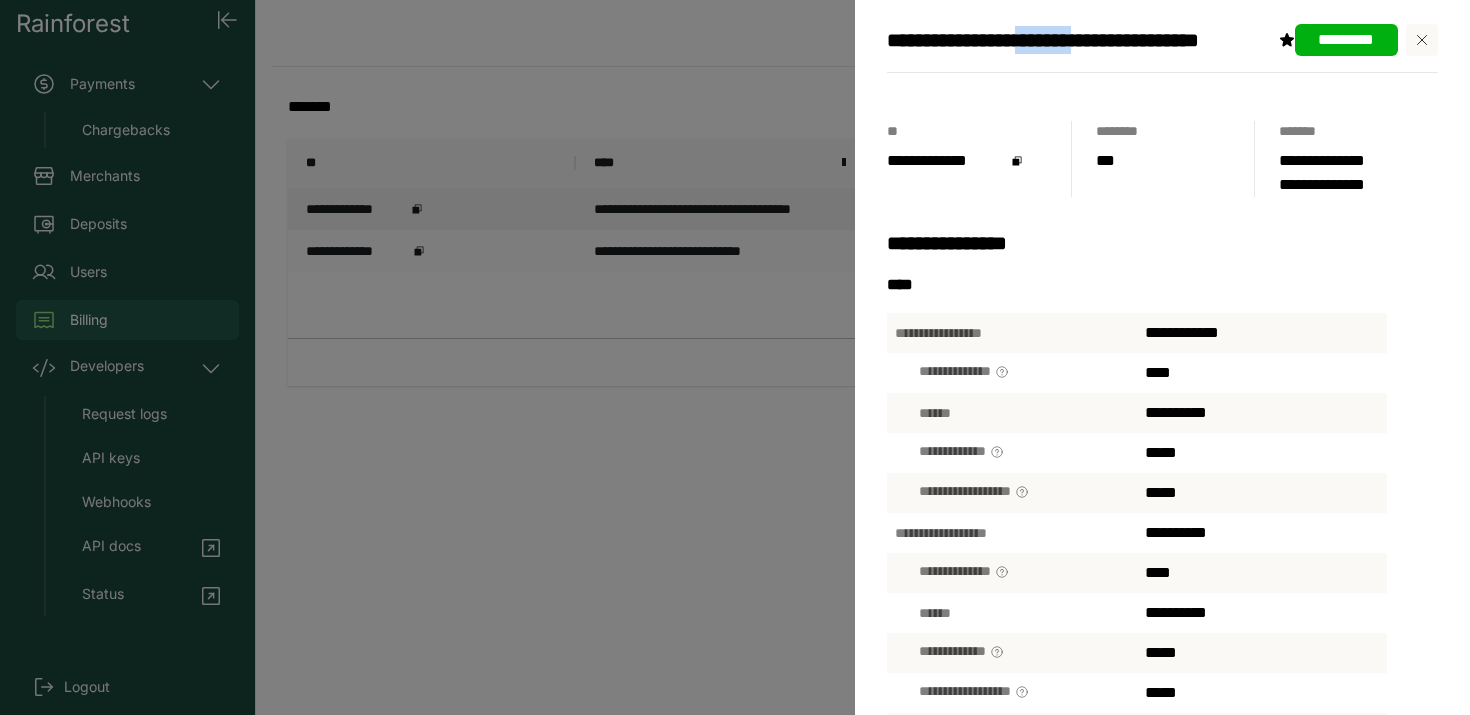 click on "**********" at bounding box center (1079, 40) 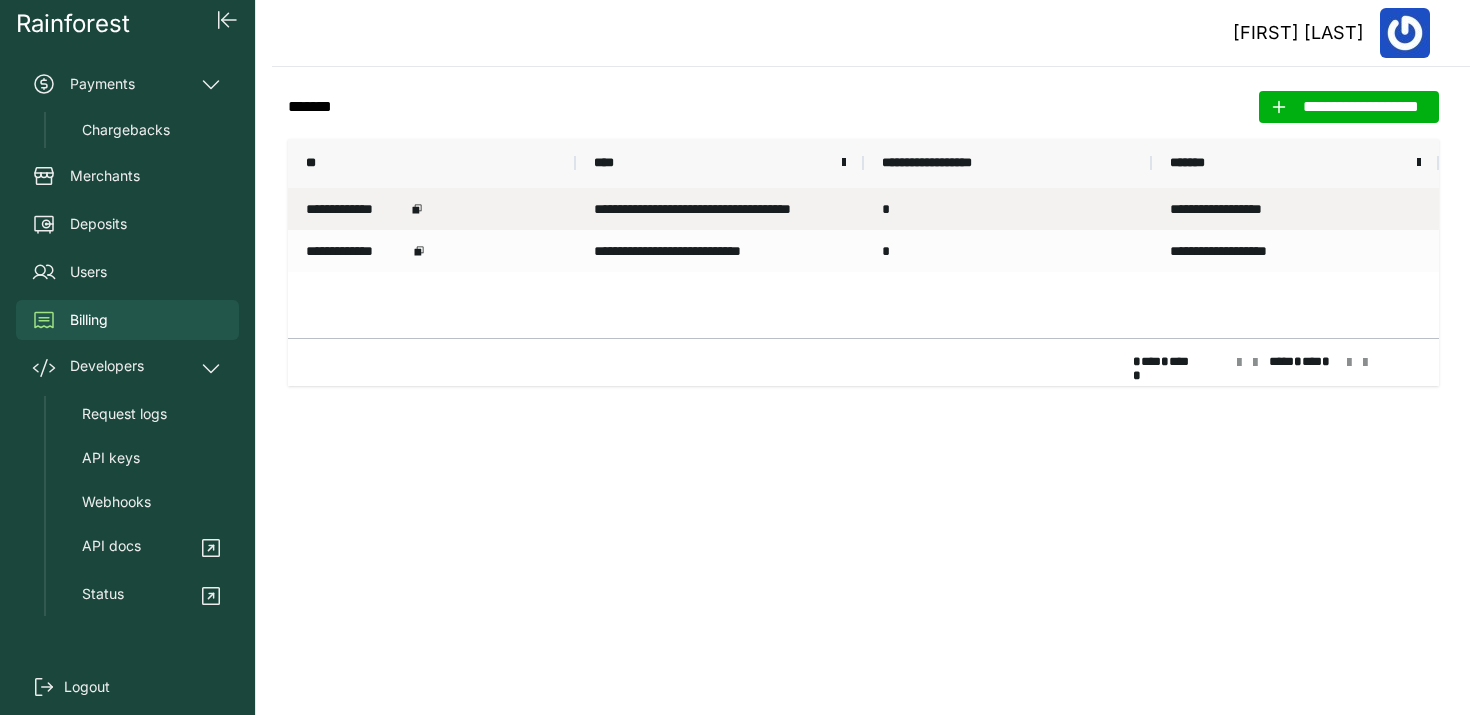 click on "**********" 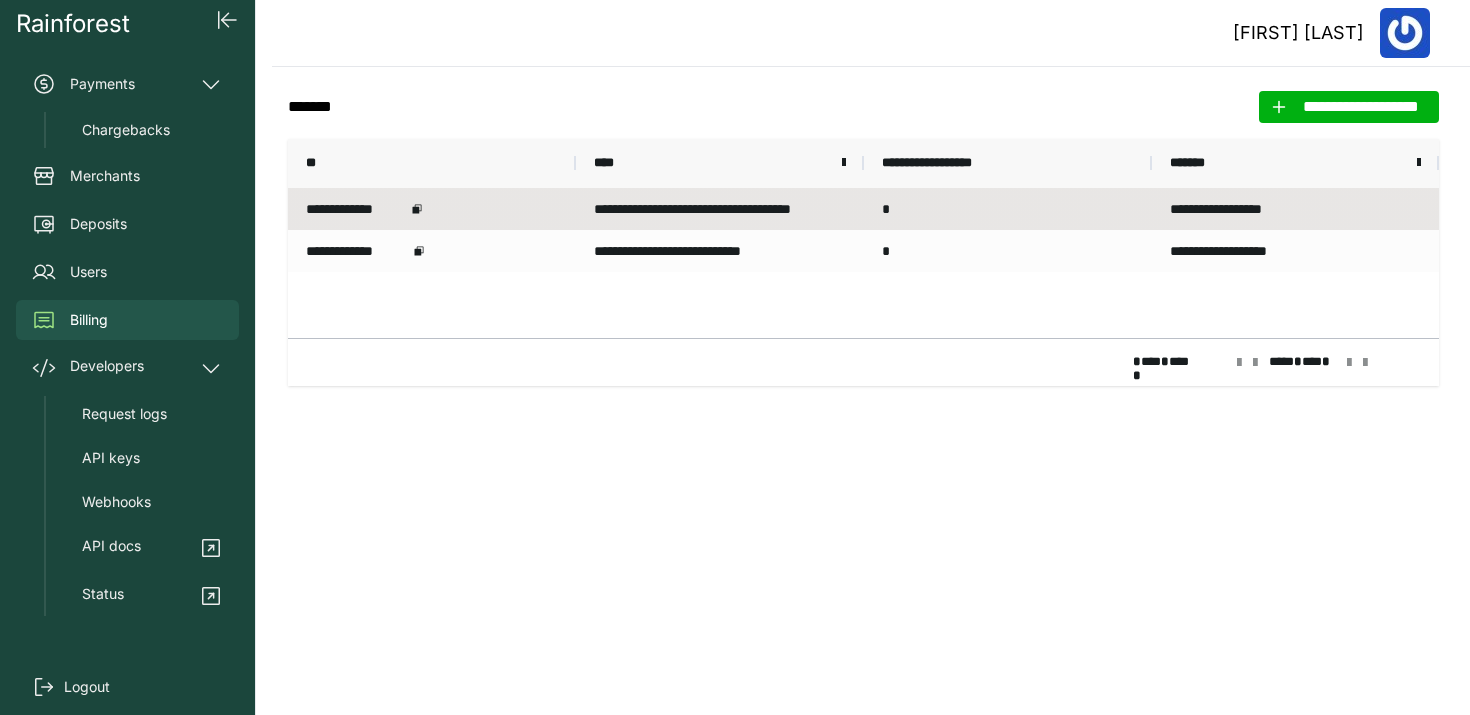 click on "**********" at bounding box center [1295, 209] 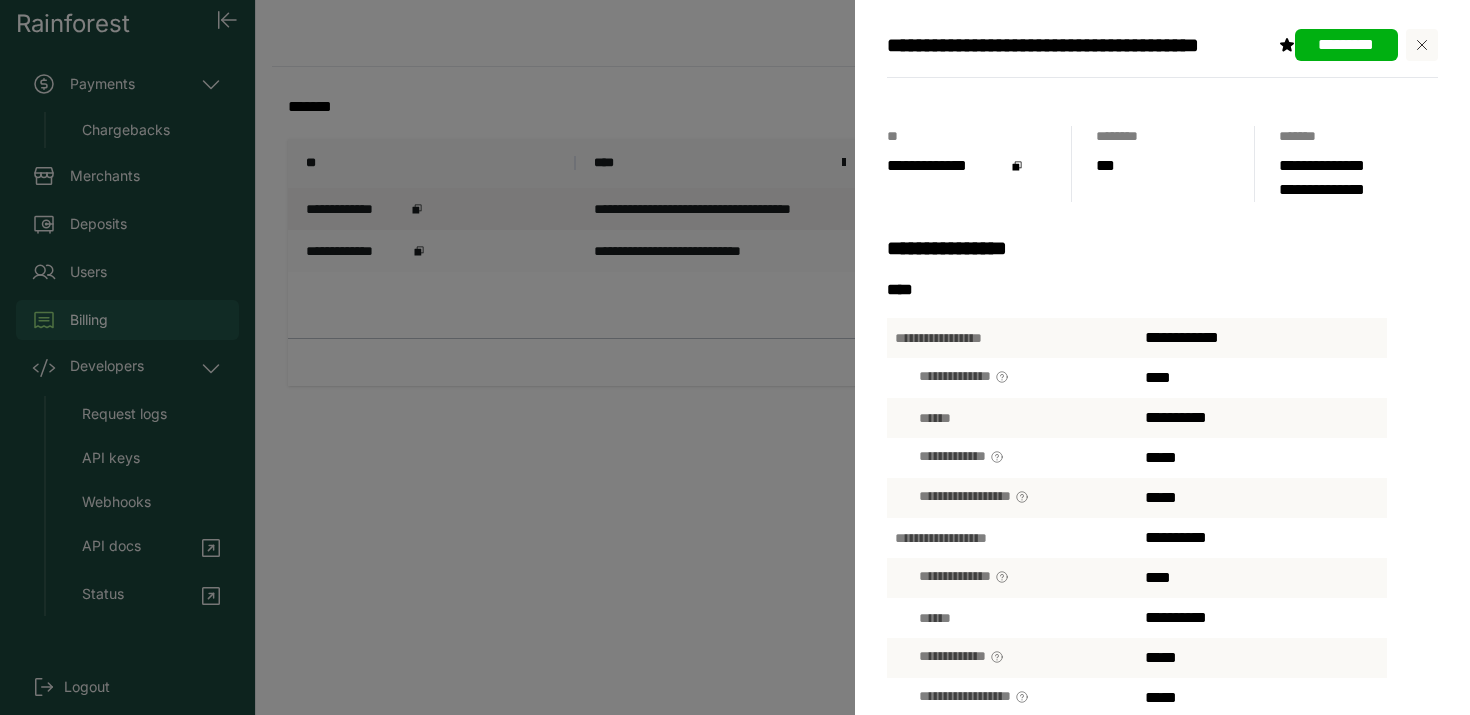 scroll, scrollTop: 4, scrollLeft: 0, axis: vertical 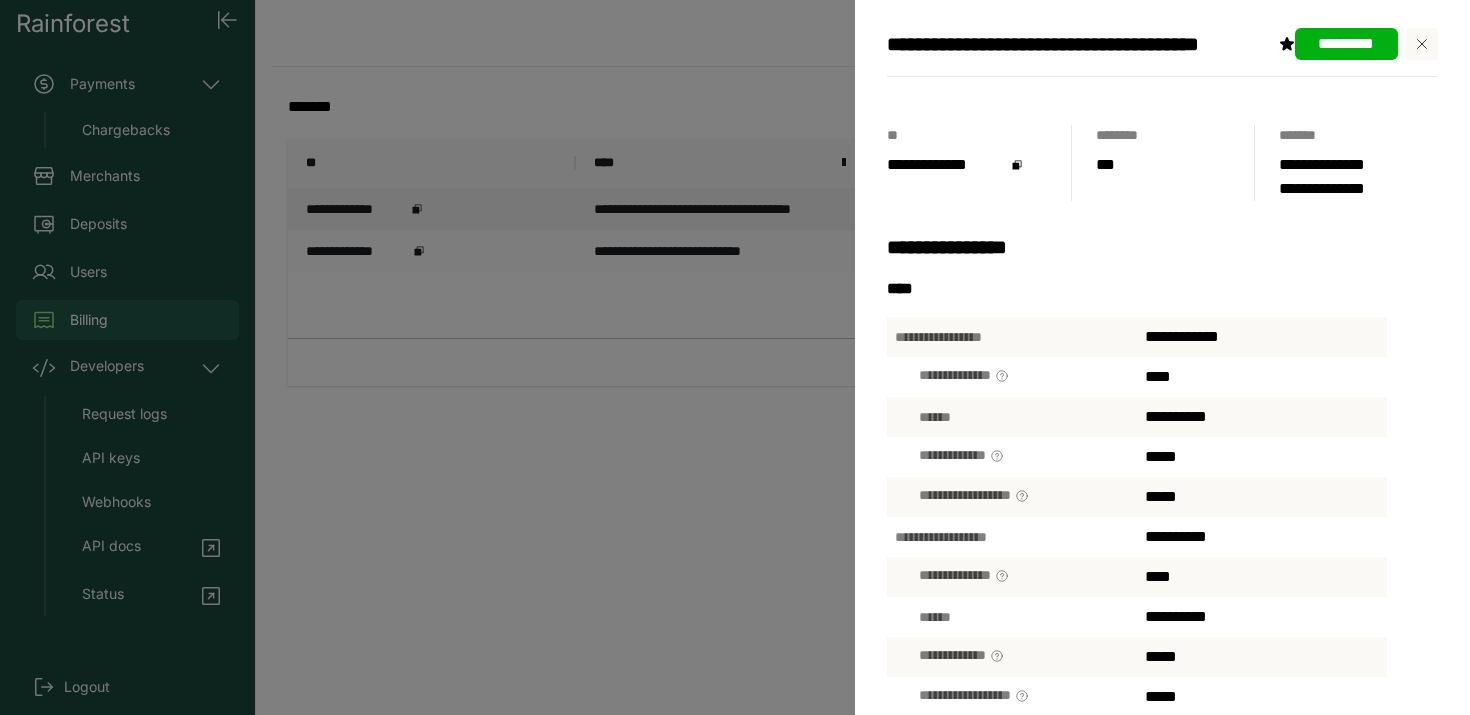 click 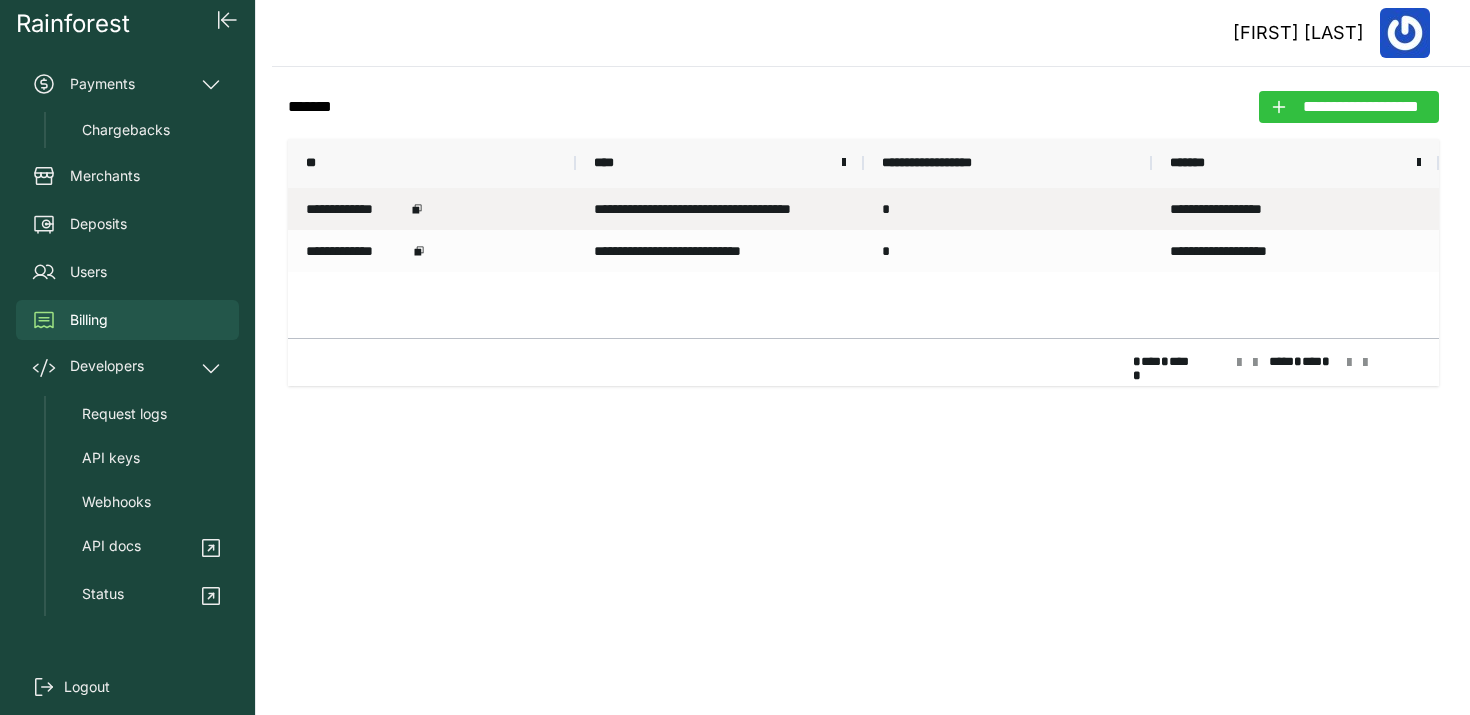 click on "**********" at bounding box center [1361, 107] 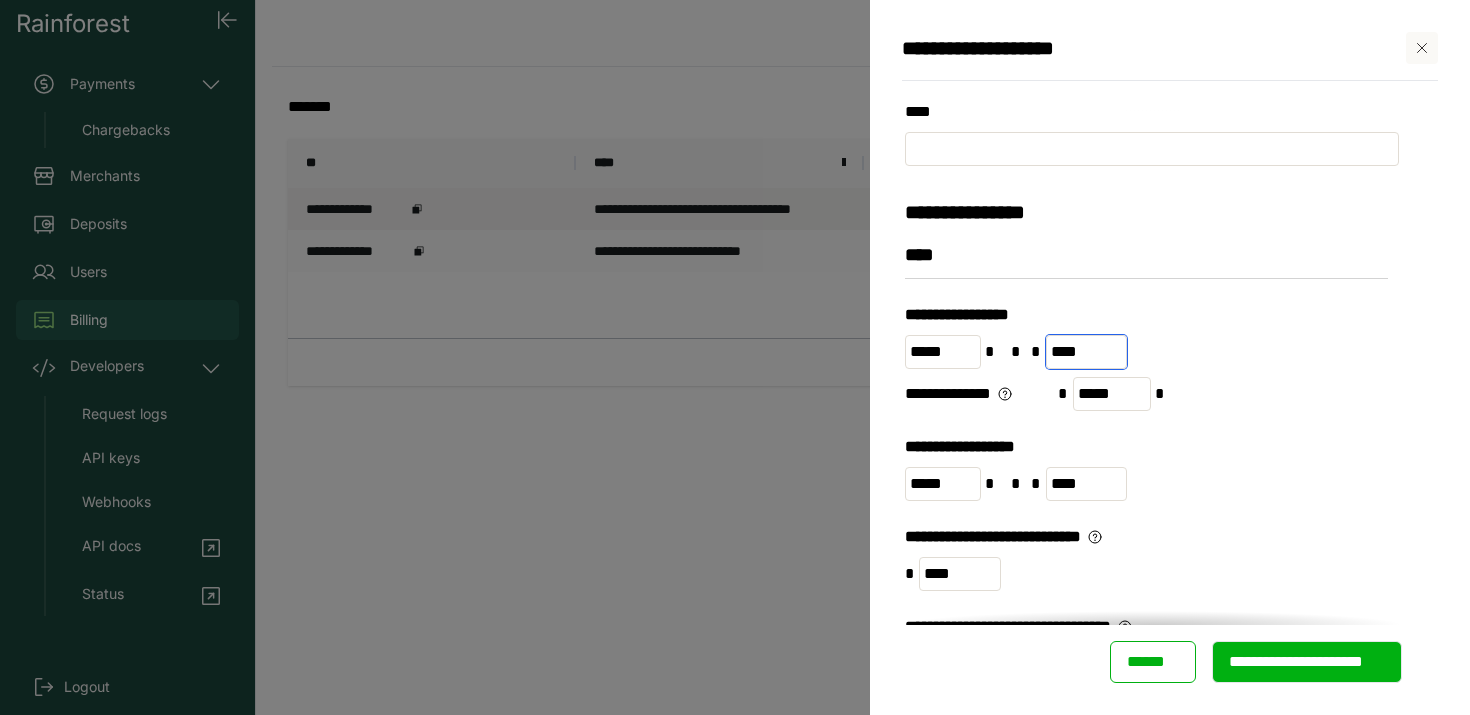 drag, startPoint x: 1093, startPoint y: 350, endPoint x: 1061, endPoint y: 352, distance: 32.06244 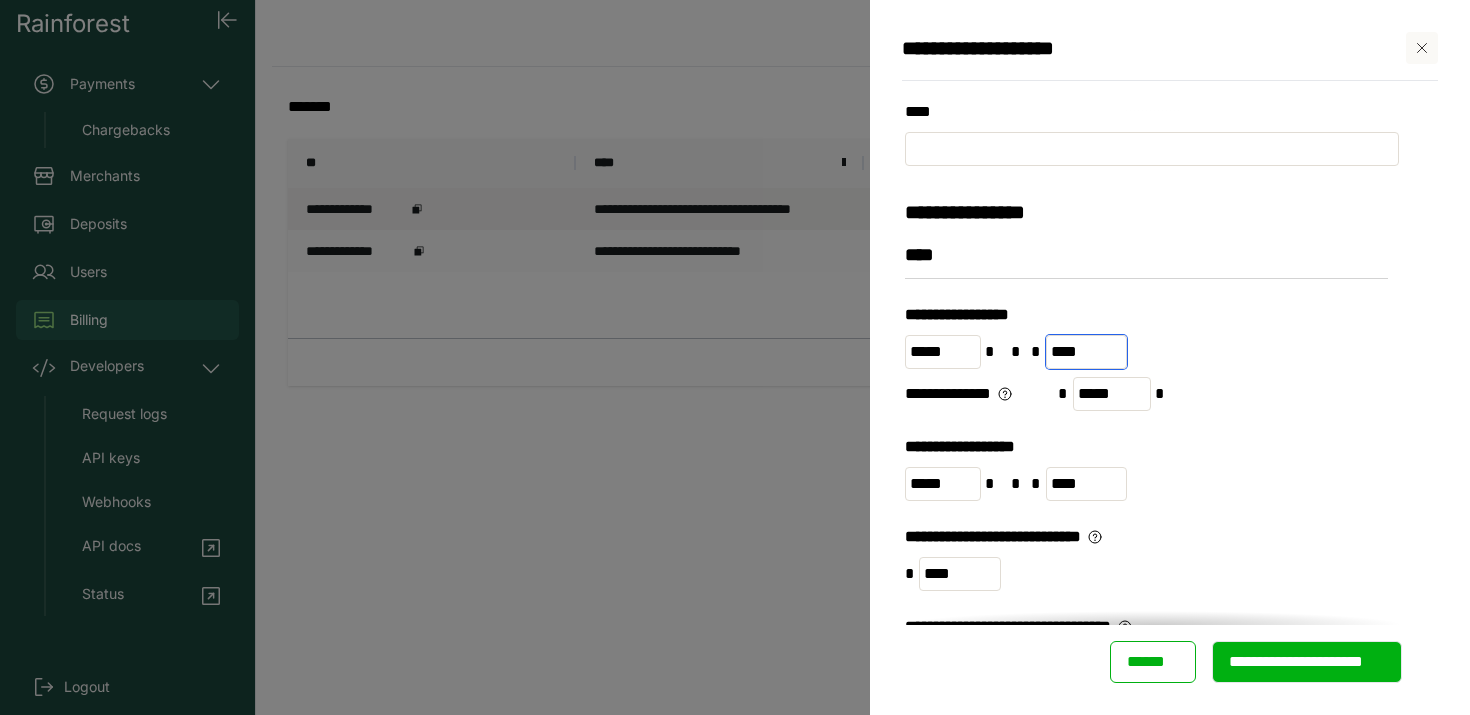 type on "****" 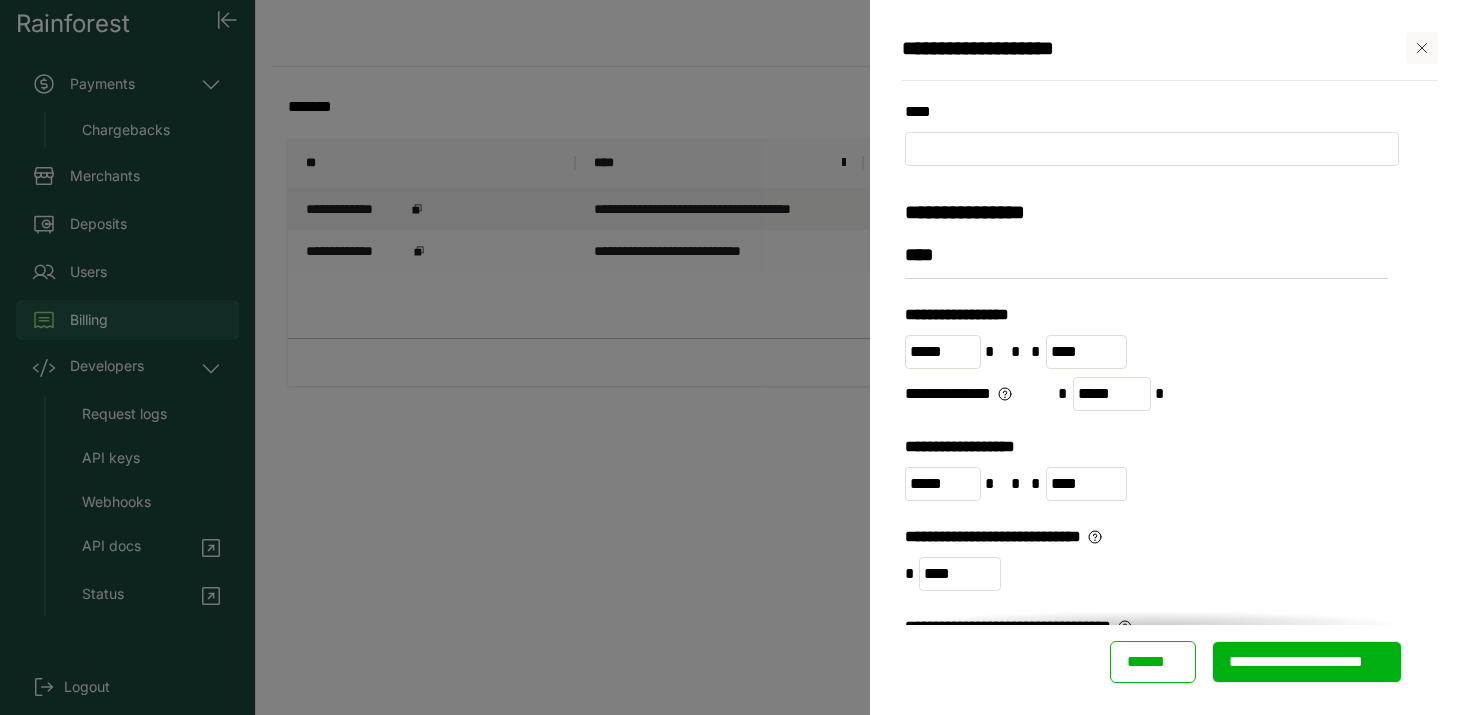 click on "**********" at bounding box center (1152, 340) 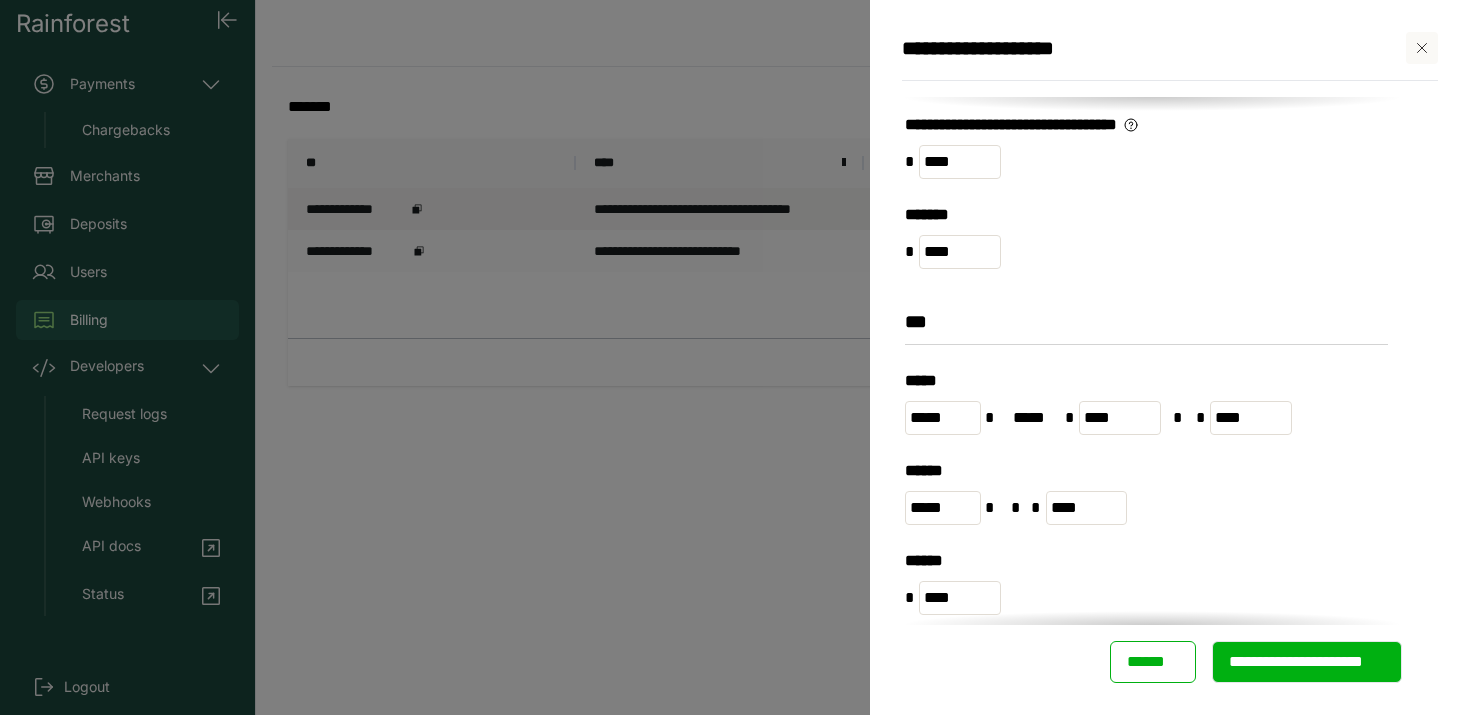 scroll, scrollTop: 825, scrollLeft: 0, axis: vertical 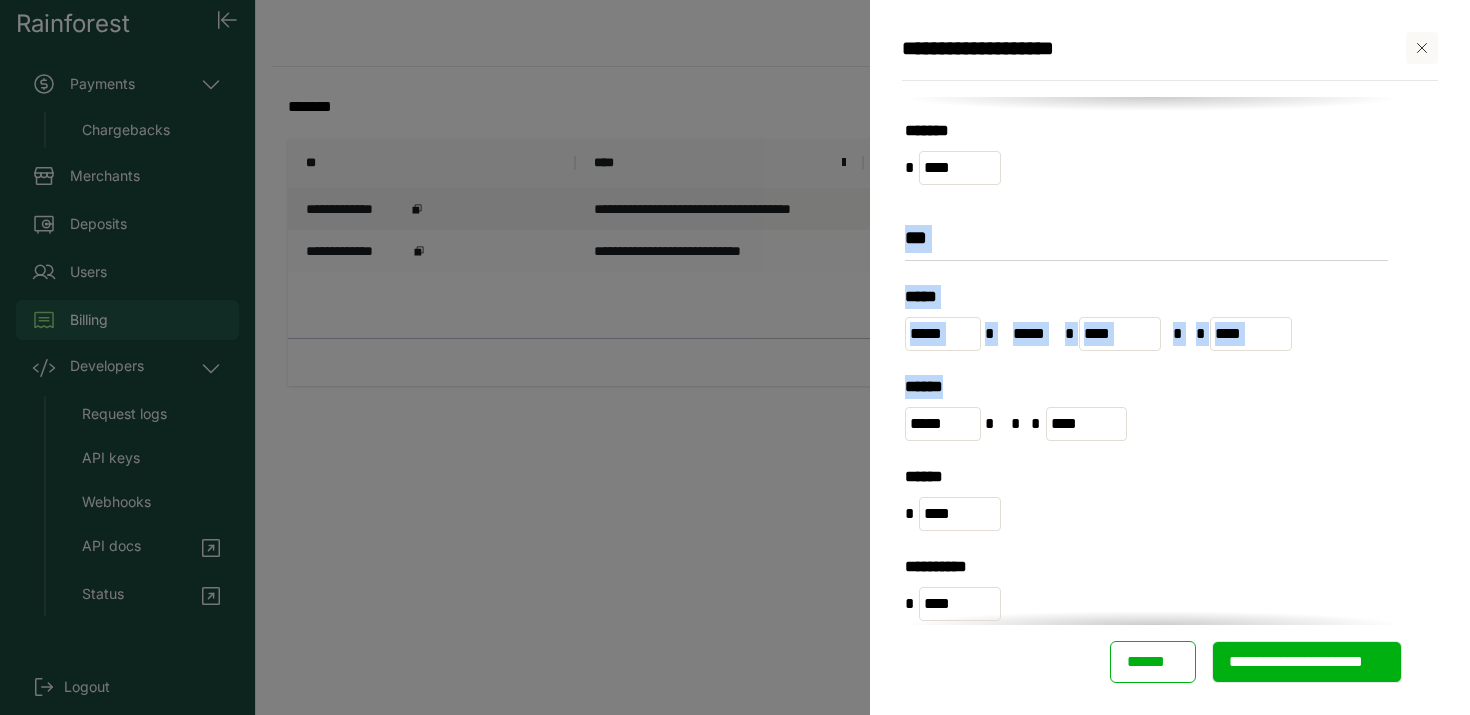 drag, startPoint x: 966, startPoint y: 405, endPoint x: 1085, endPoint y: 379, distance: 121.80723 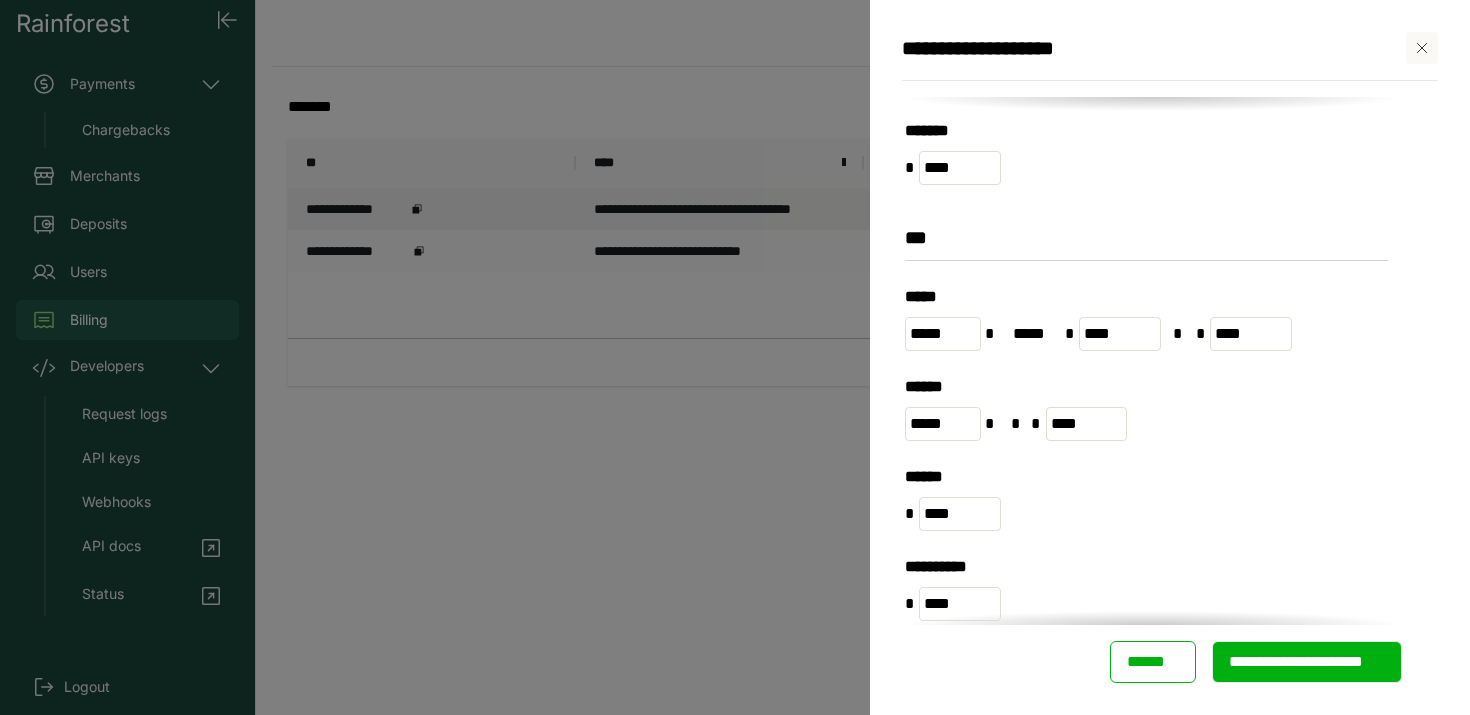 click on "***" at bounding box center [1146, 243] 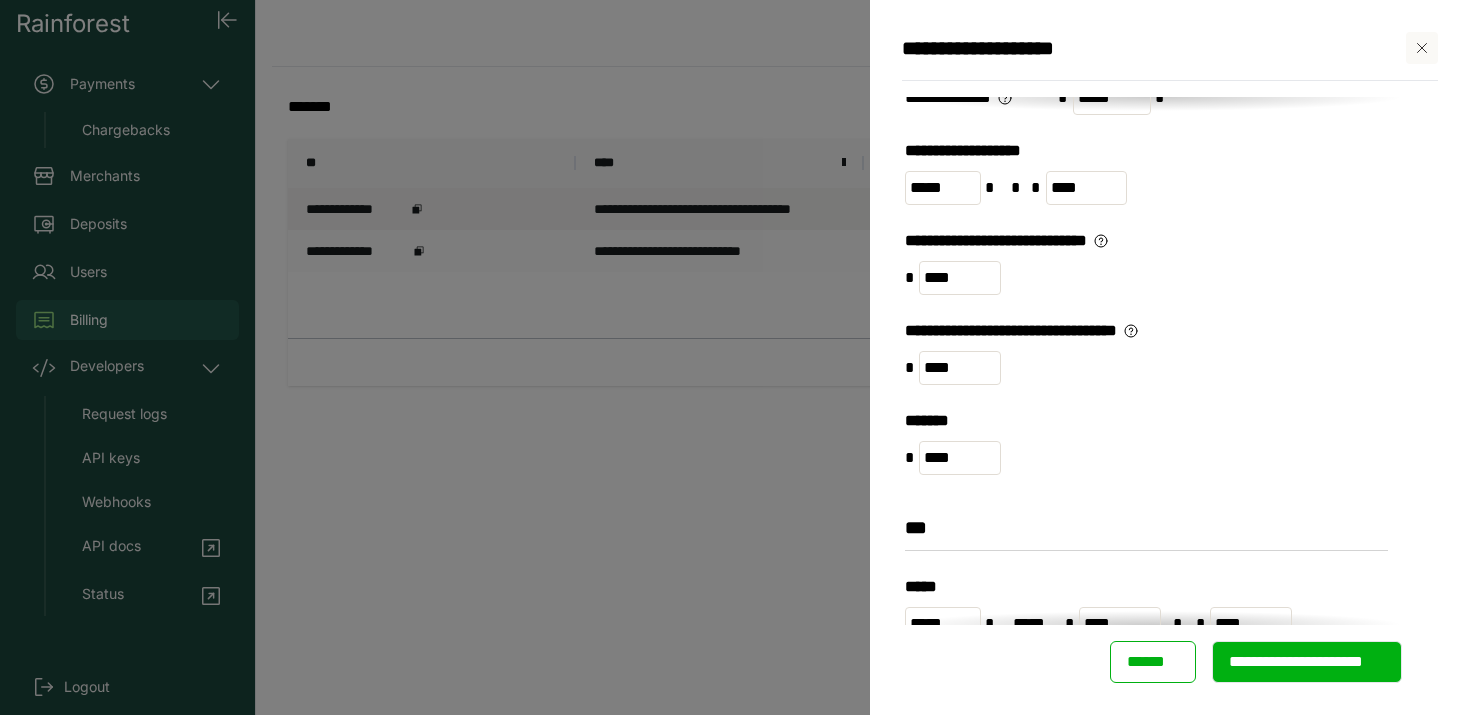 scroll, scrollTop: 703, scrollLeft: 0, axis: vertical 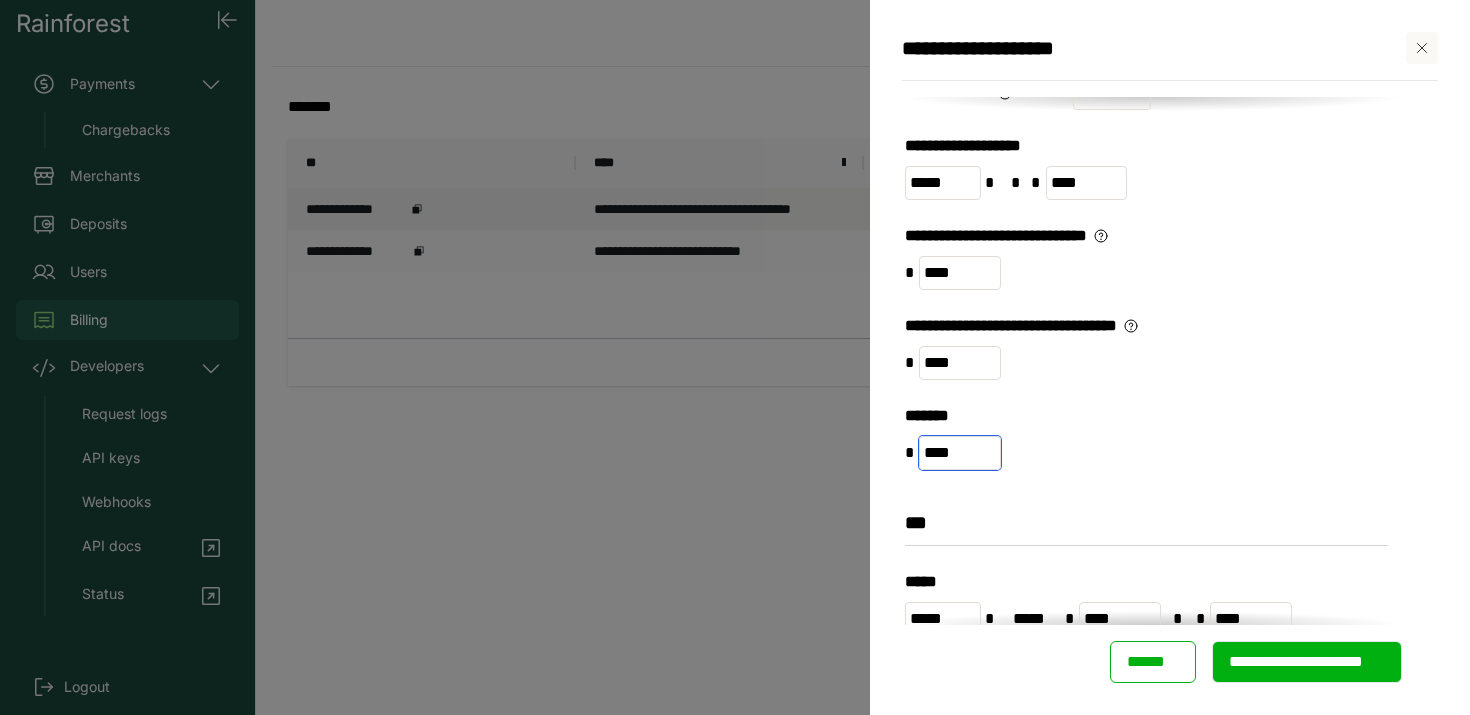 drag, startPoint x: 935, startPoint y: 448, endPoint x: 896, endPoint y: 430, distance: 42.953465 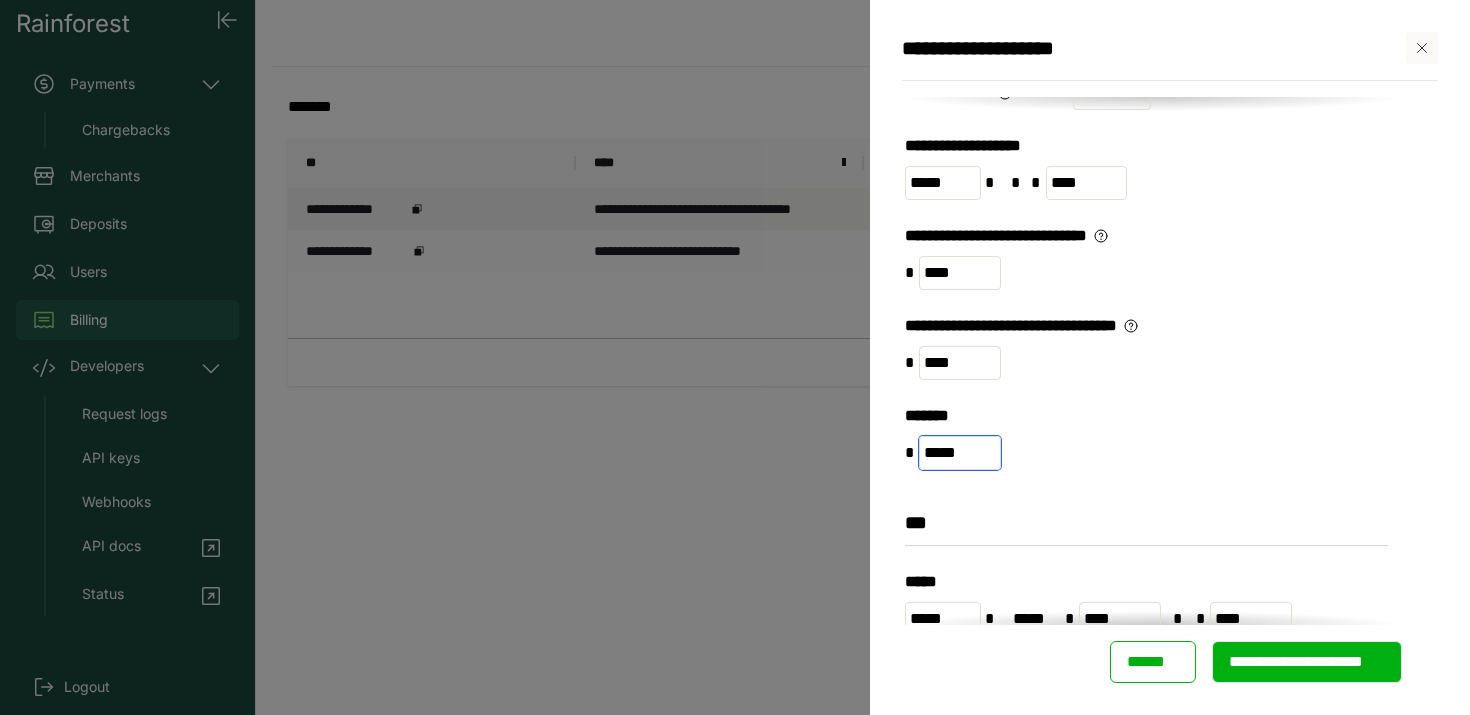 type on "*****" 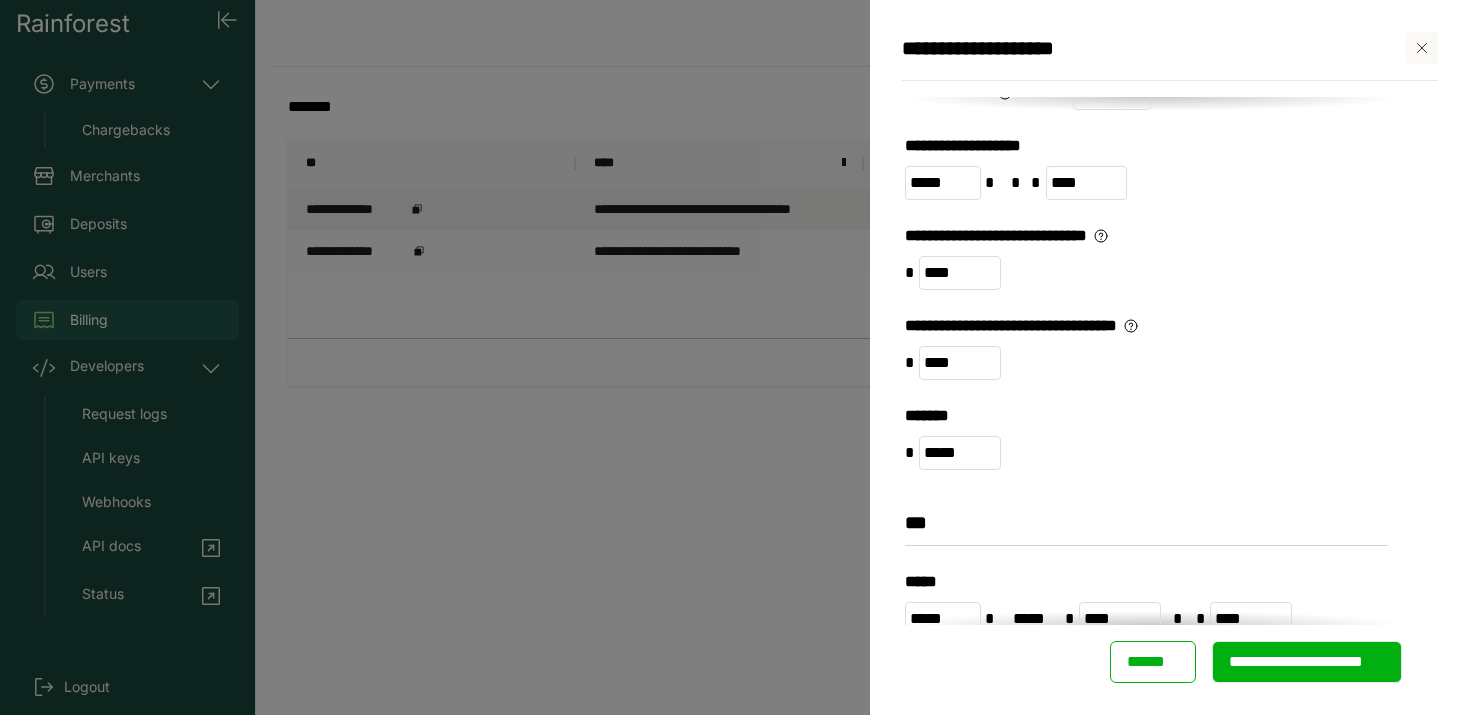 click on "**********" at bounding box center [1152, 359] 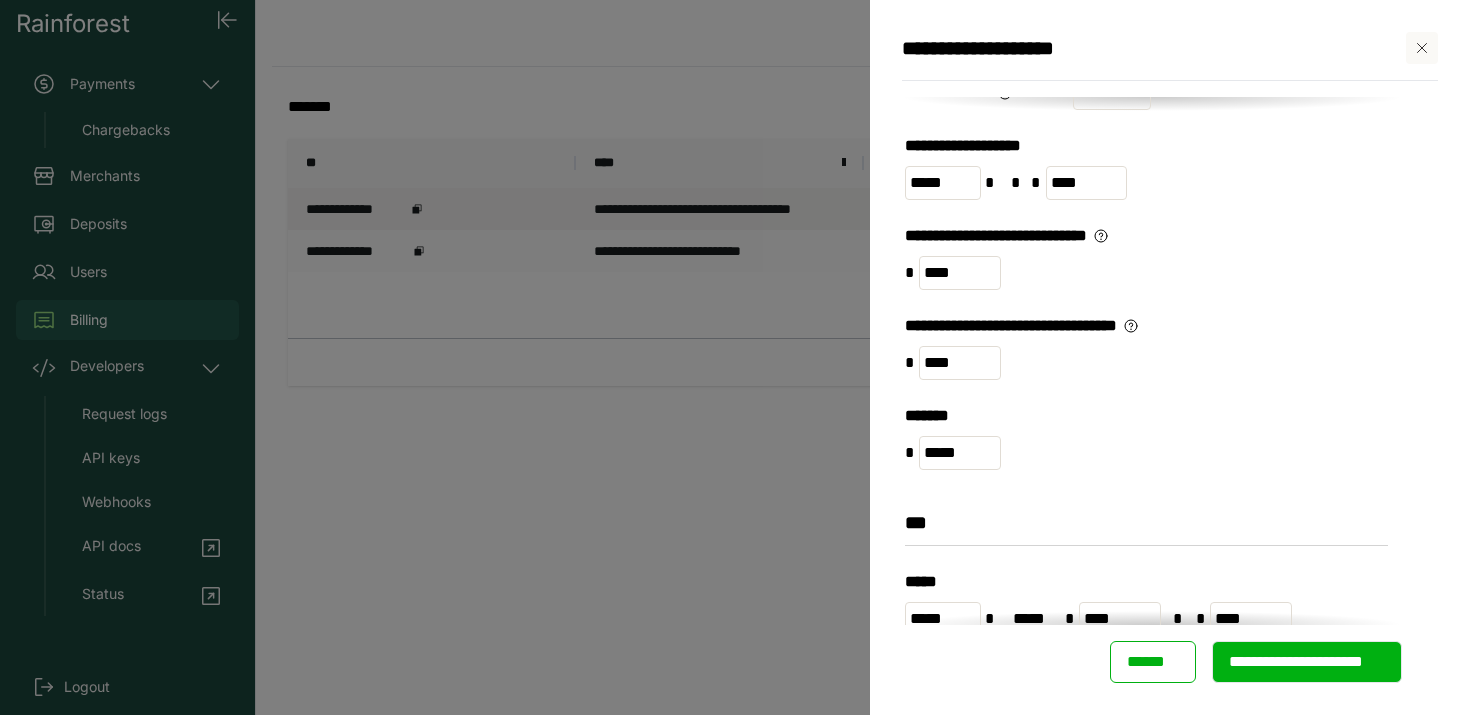 click on "**********" at bounding box center (1152, 359) 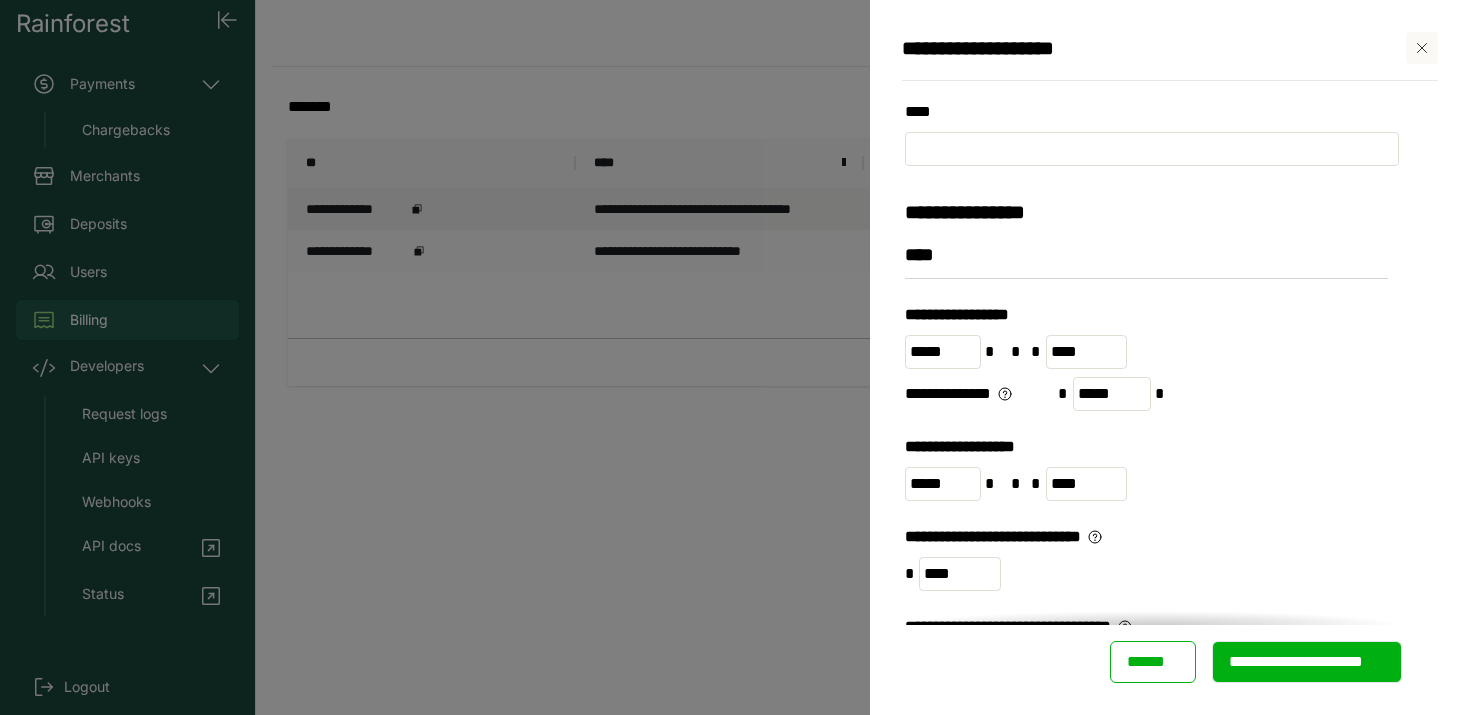 scroll, scrollTop: 4, scrollLeft: 0, axis: vertical 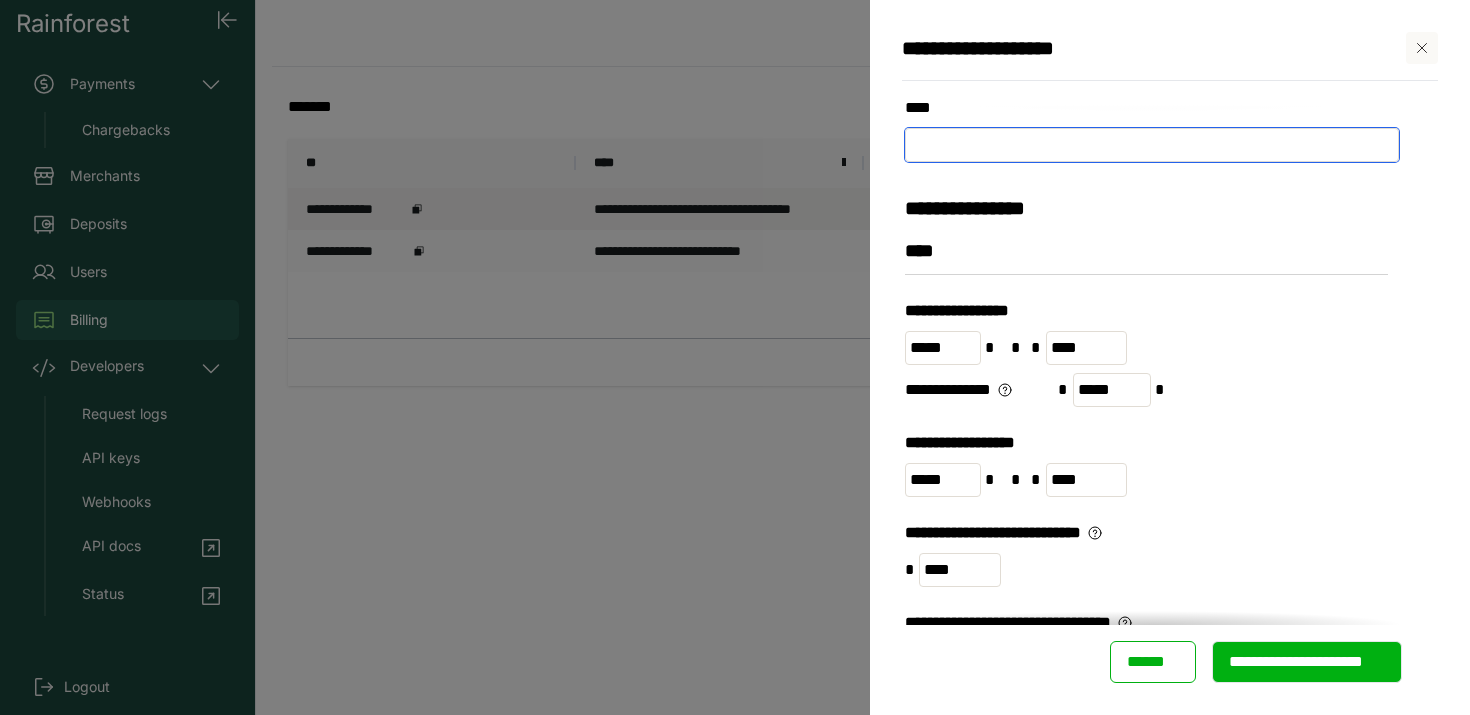 click at bounding box center [1152, 145] 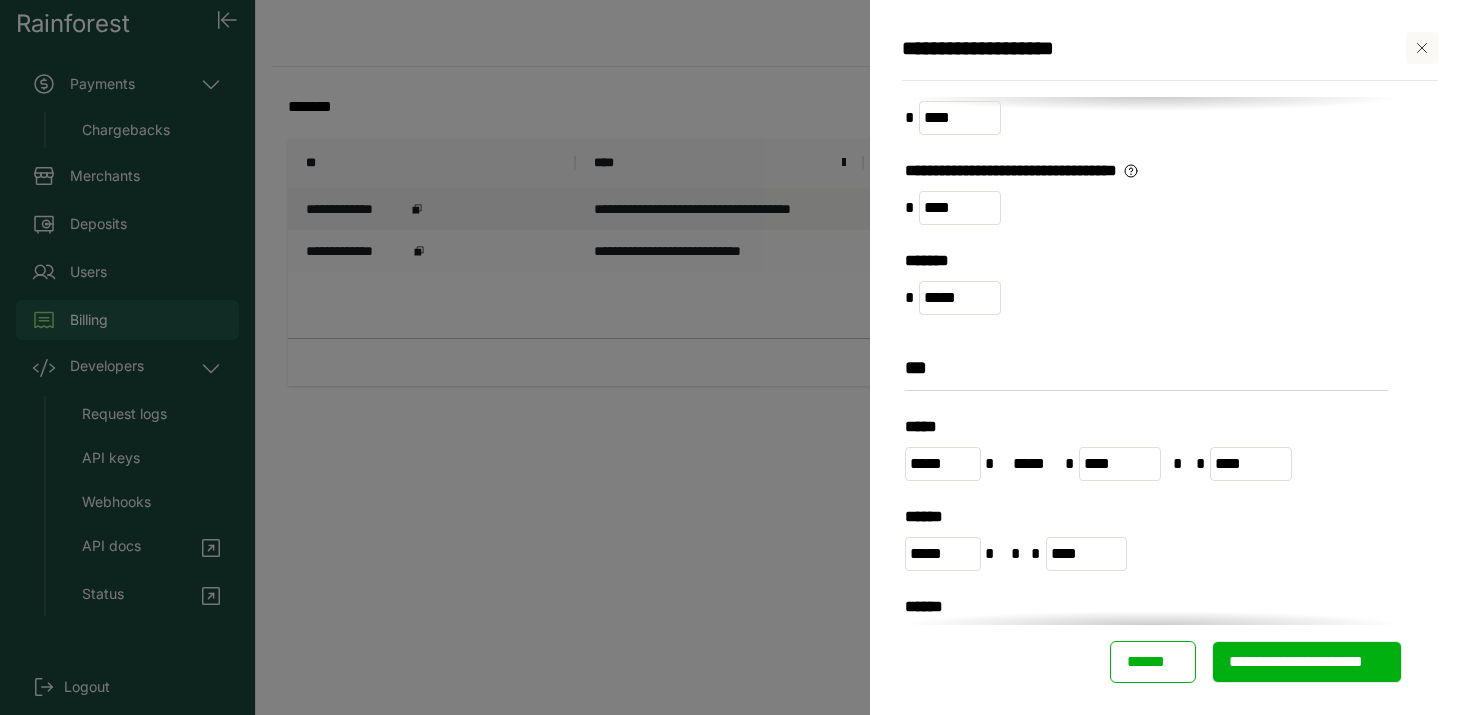 scroll, scrollTop: 0, scrollLeft: 0, axis: both 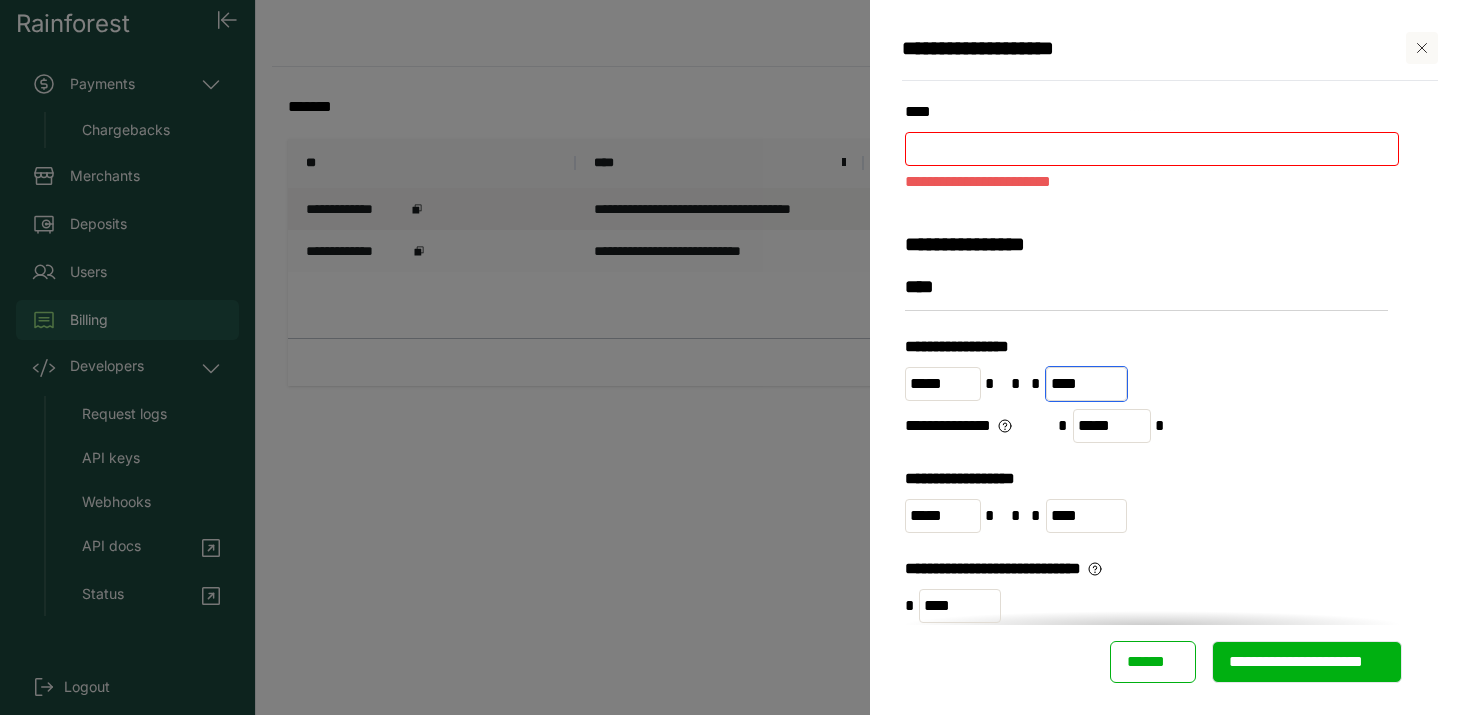 drag, startPoint x: 1084, startPoint y: 385, endPoint x: 1008, endPoint y: 386, distance: 76.00658 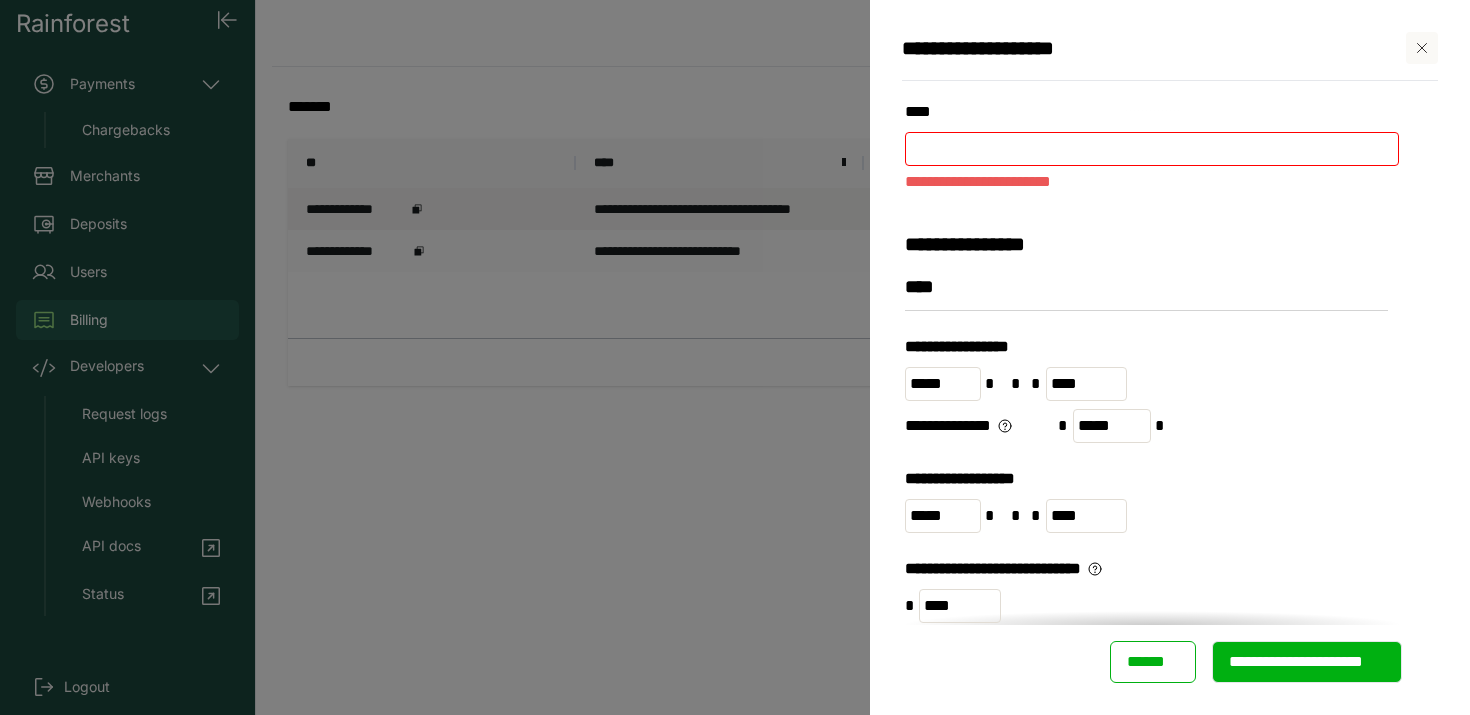 click at bounding box center [1152, 149] 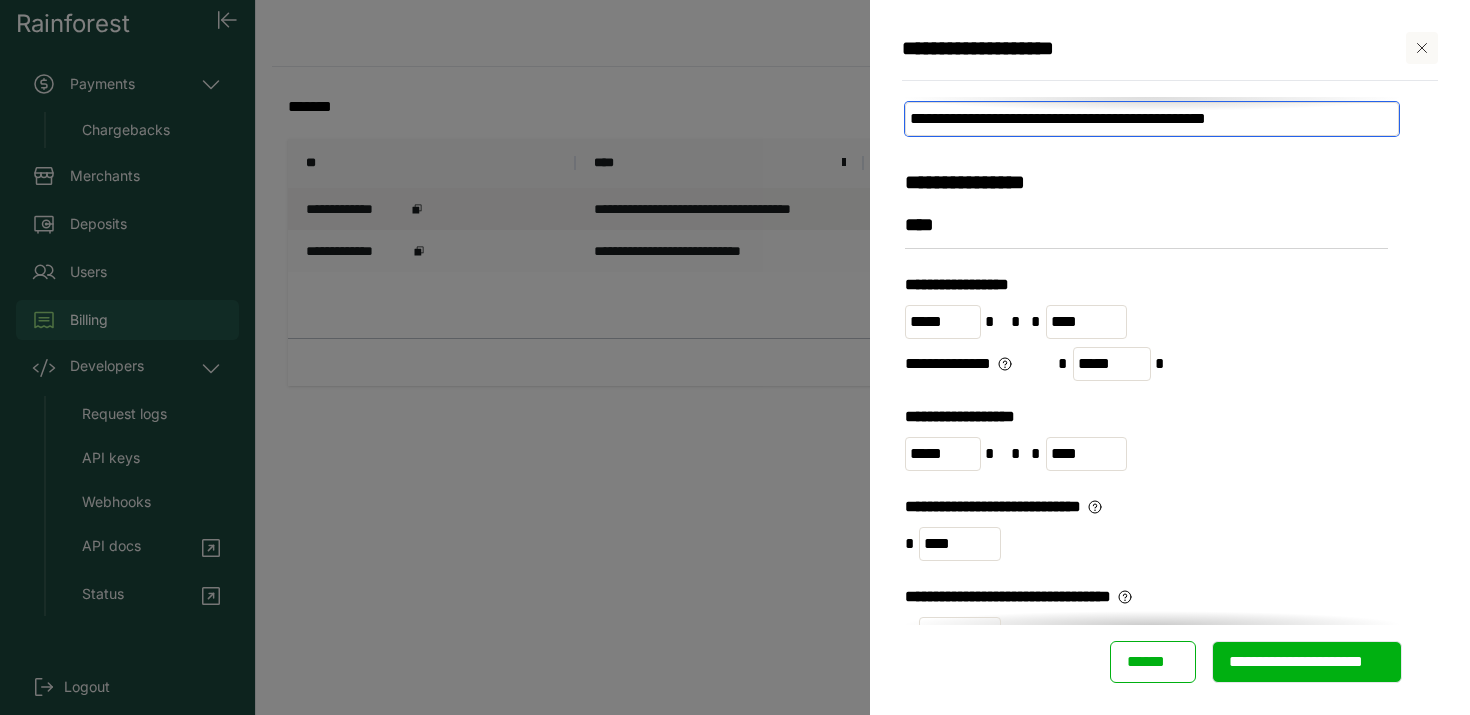 scroll, scrollTop: 0, scrollLeft: 0, axis: both 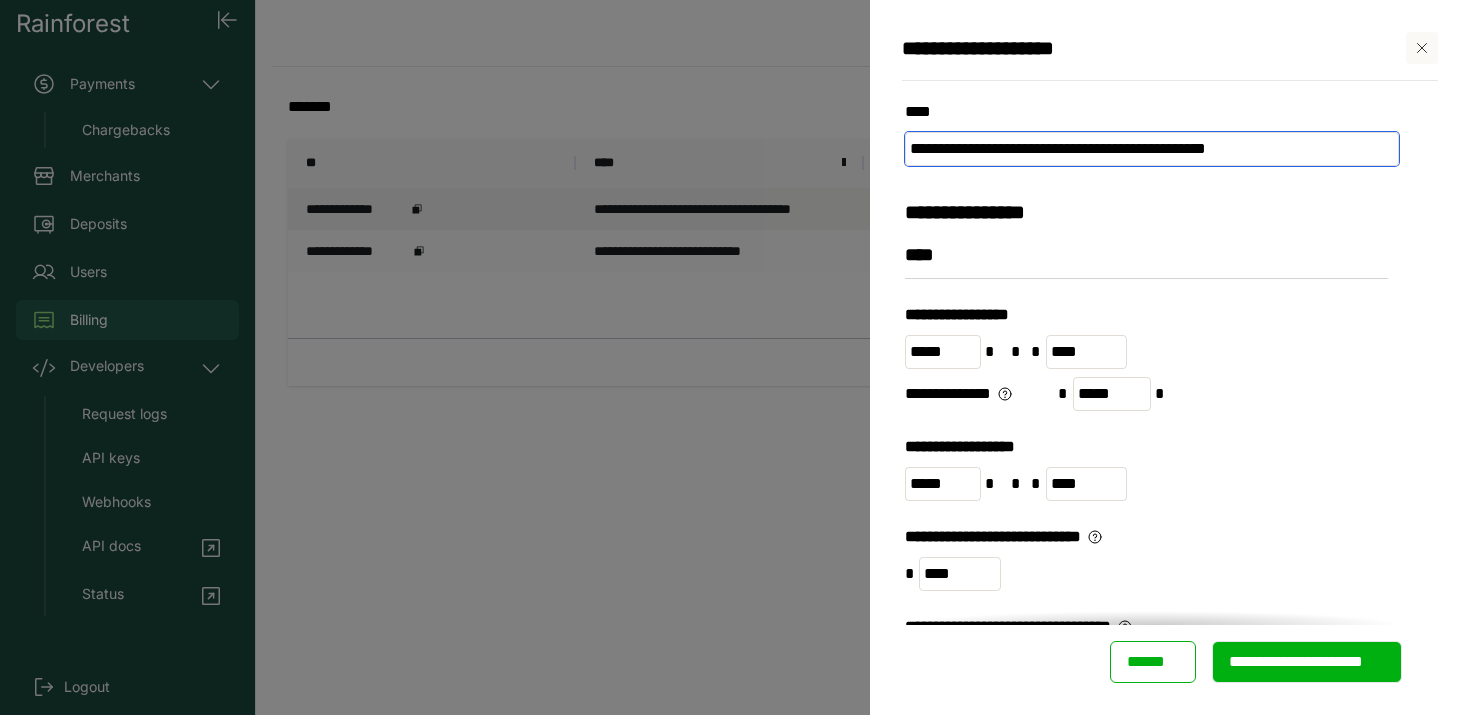 click on "**********" at bounding box center (1152, 149) 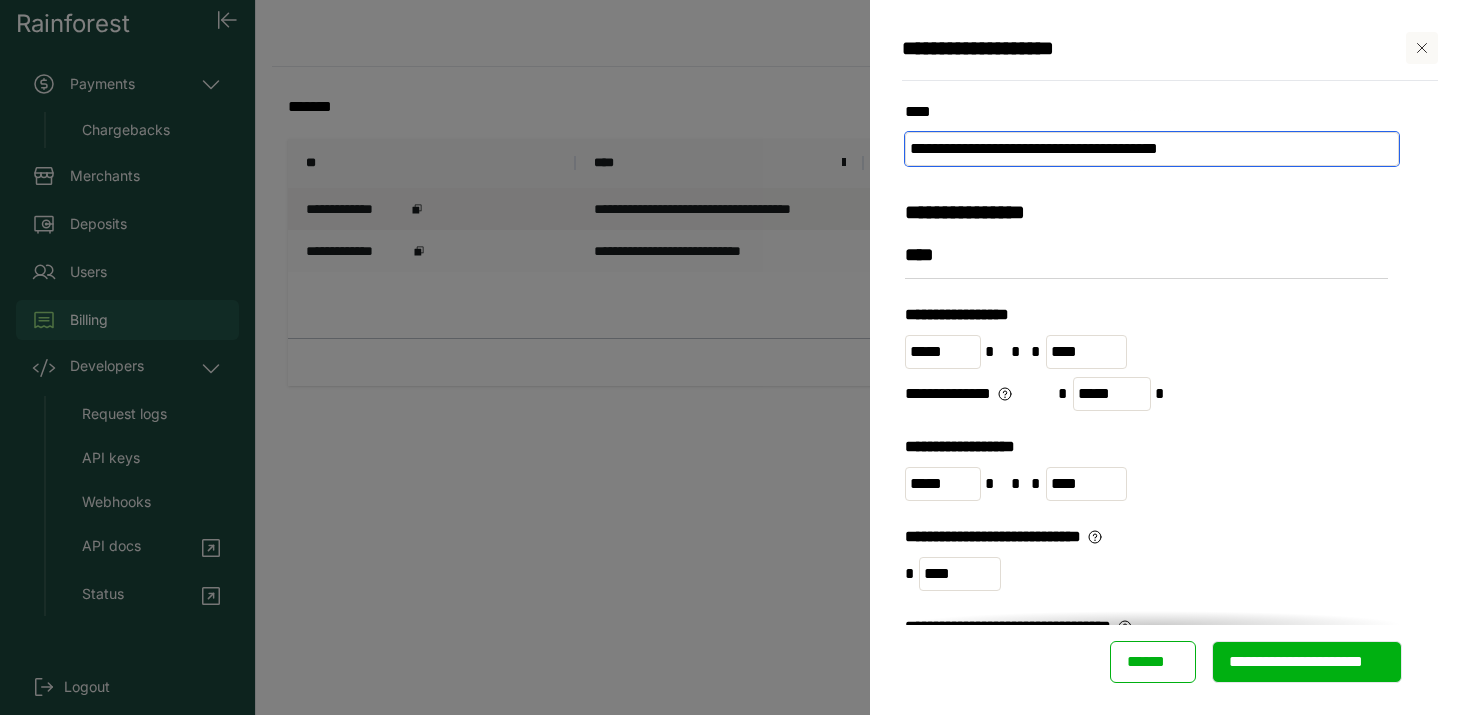 drag, startPoint x: 1170, startPoint y: 141, endPoint x: 1294, endPoint y: 152, distance: 124.486946 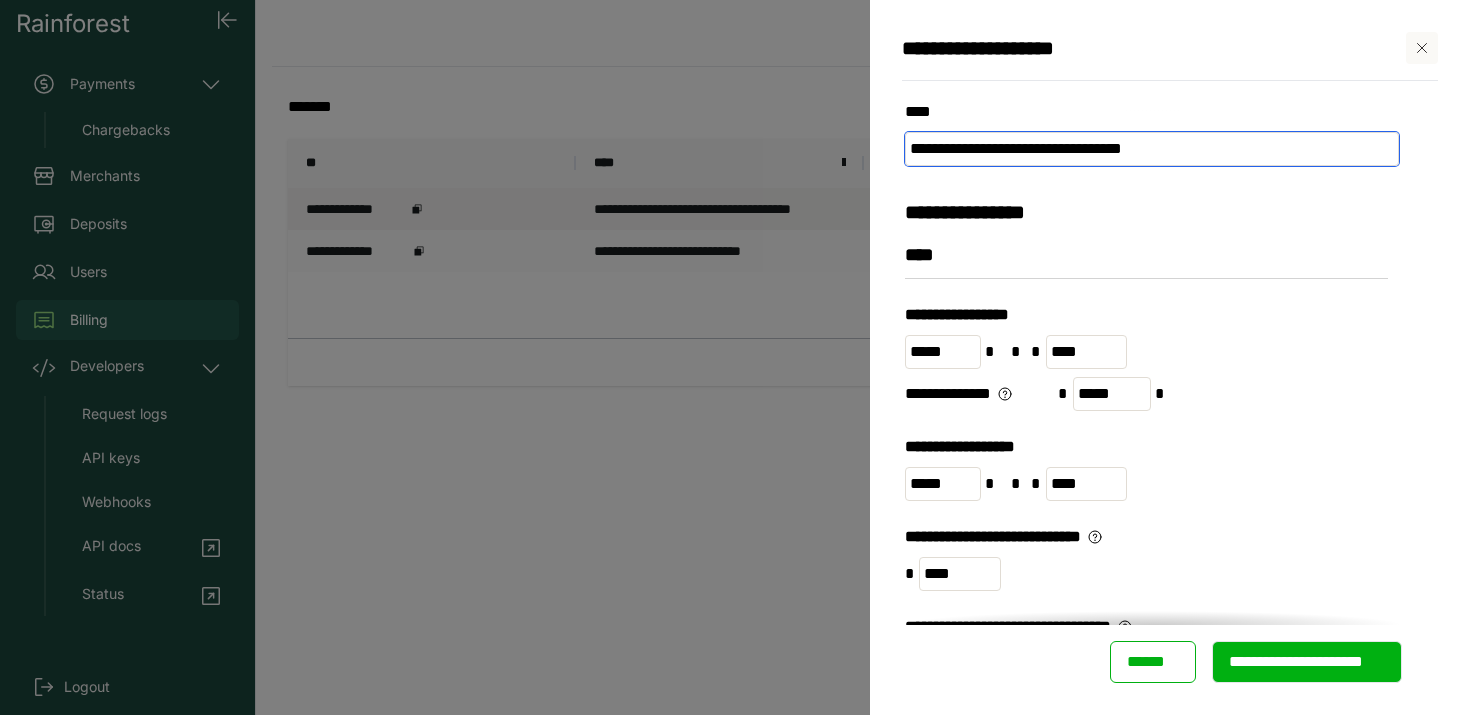 type on "**********" 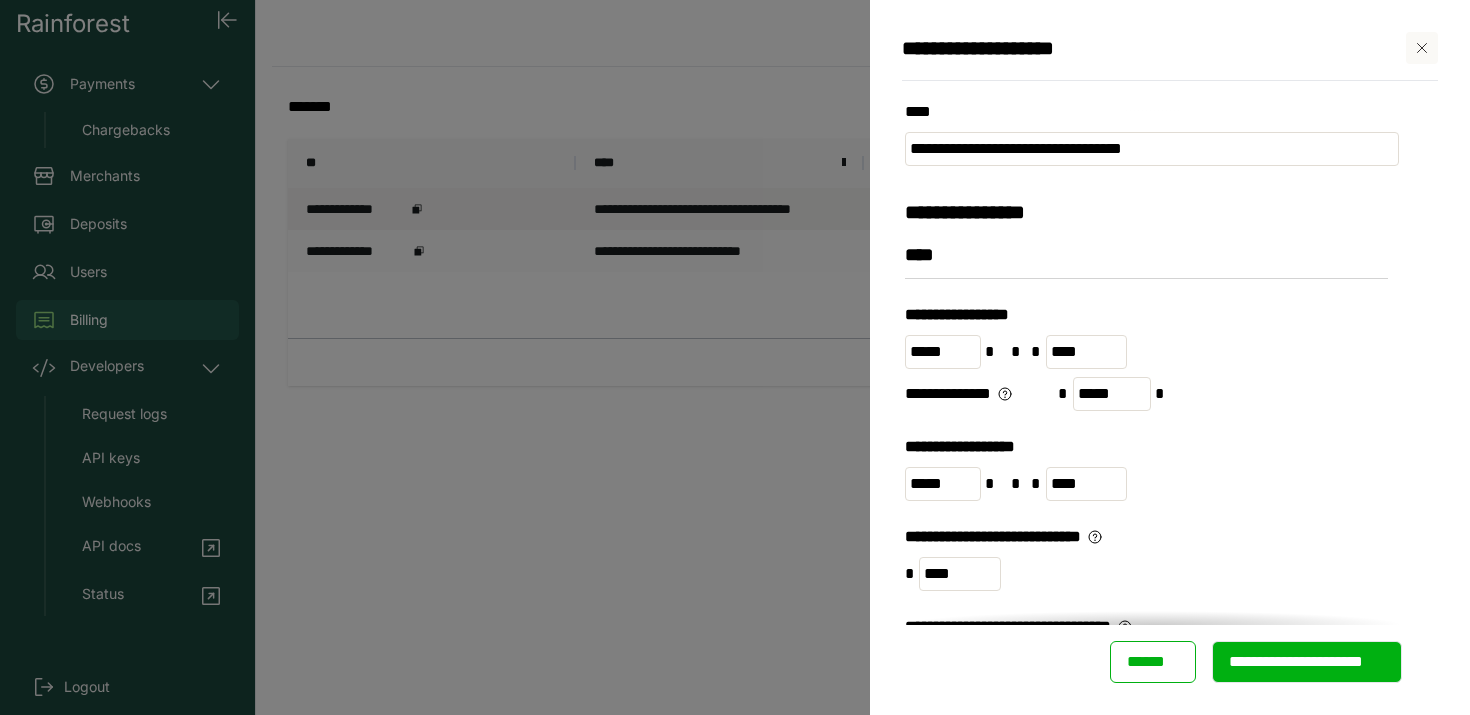 click on "**********" at bounding box center [1152, 1224] 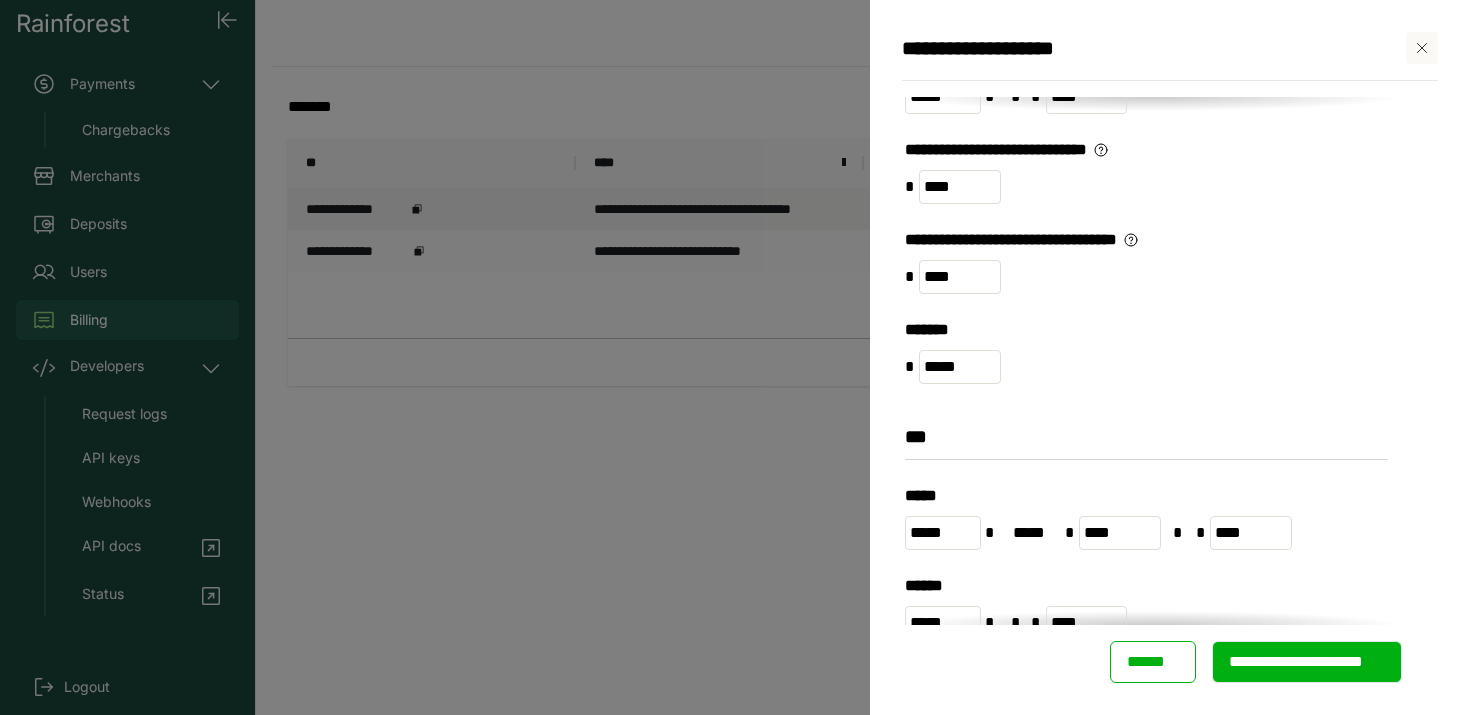 scroll, scrollTop: 787, scrollLeft: 0, axis: vertical 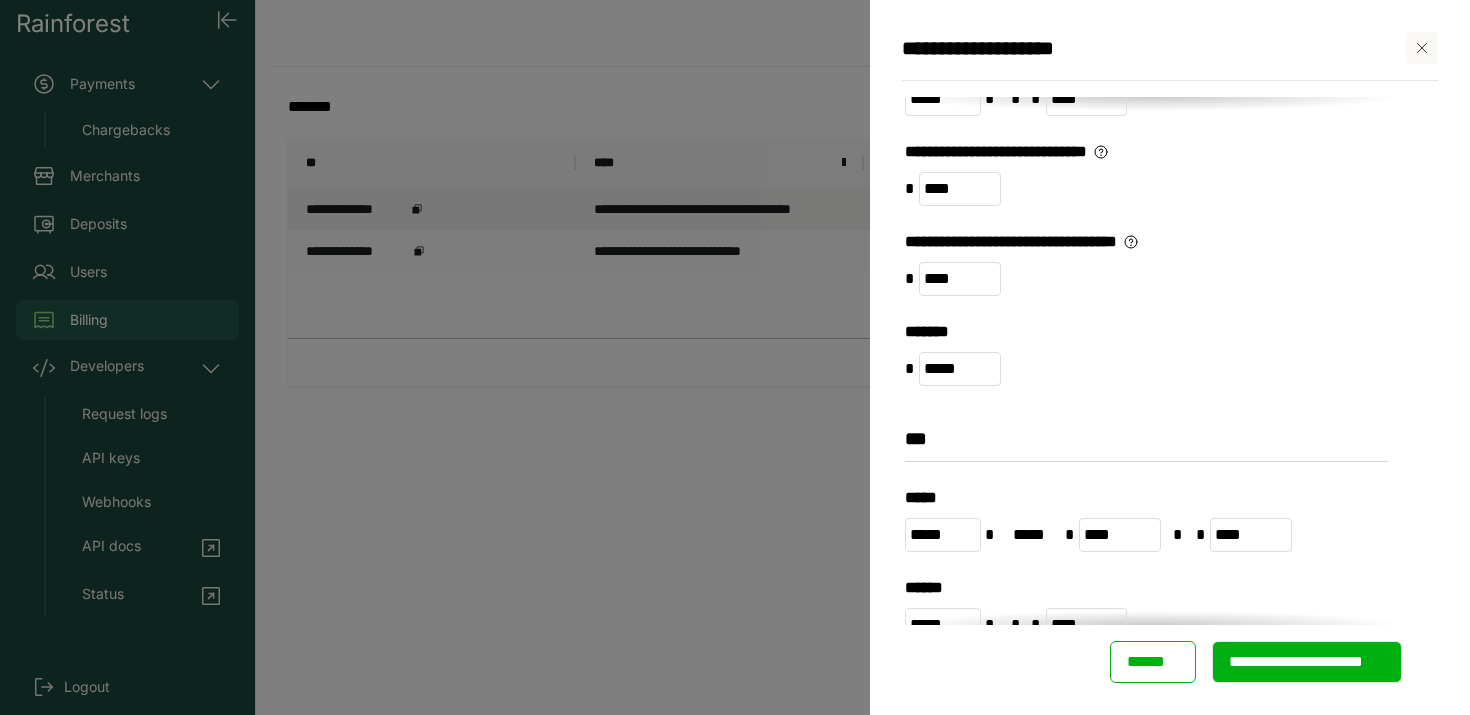 click on "**********" at bounding box center (1307, 662) 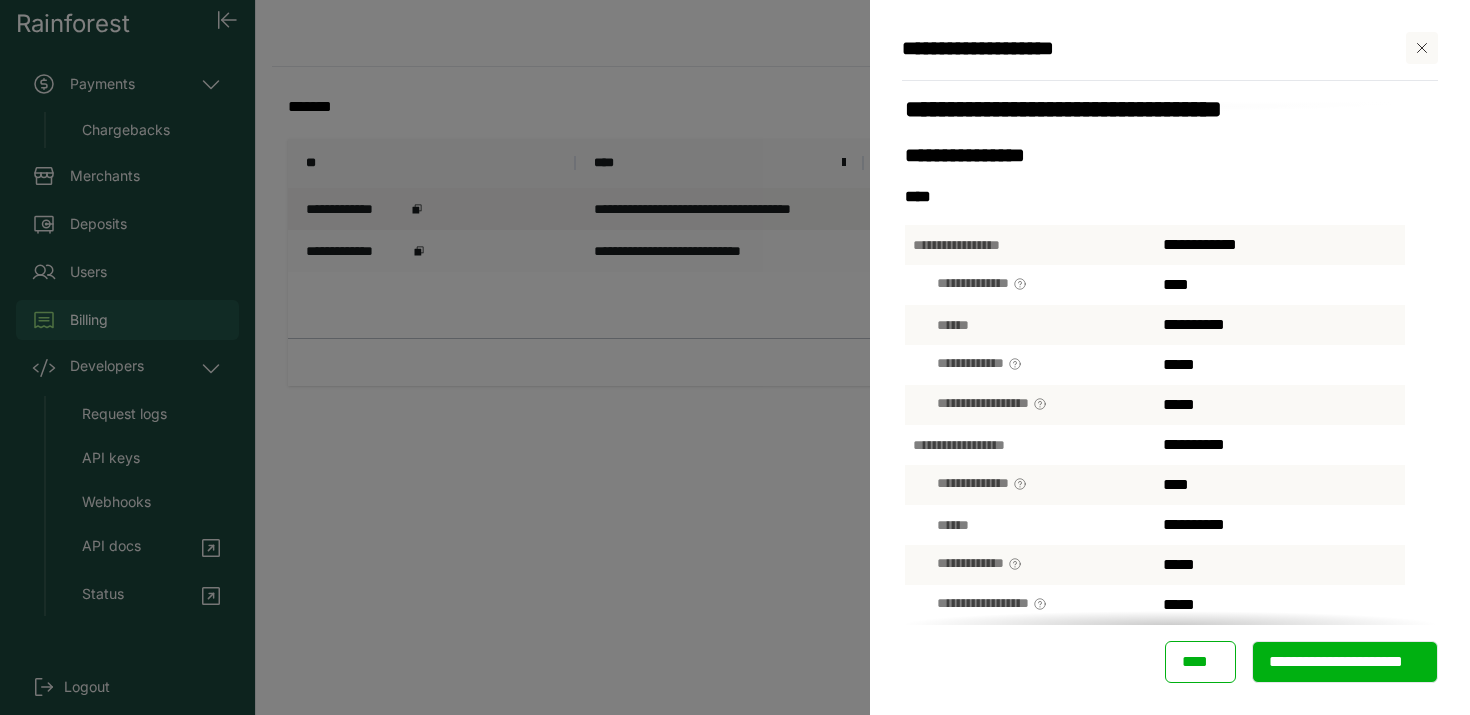 scroll, scrollTop: 8, scrollLeft: 0, axis: vertical 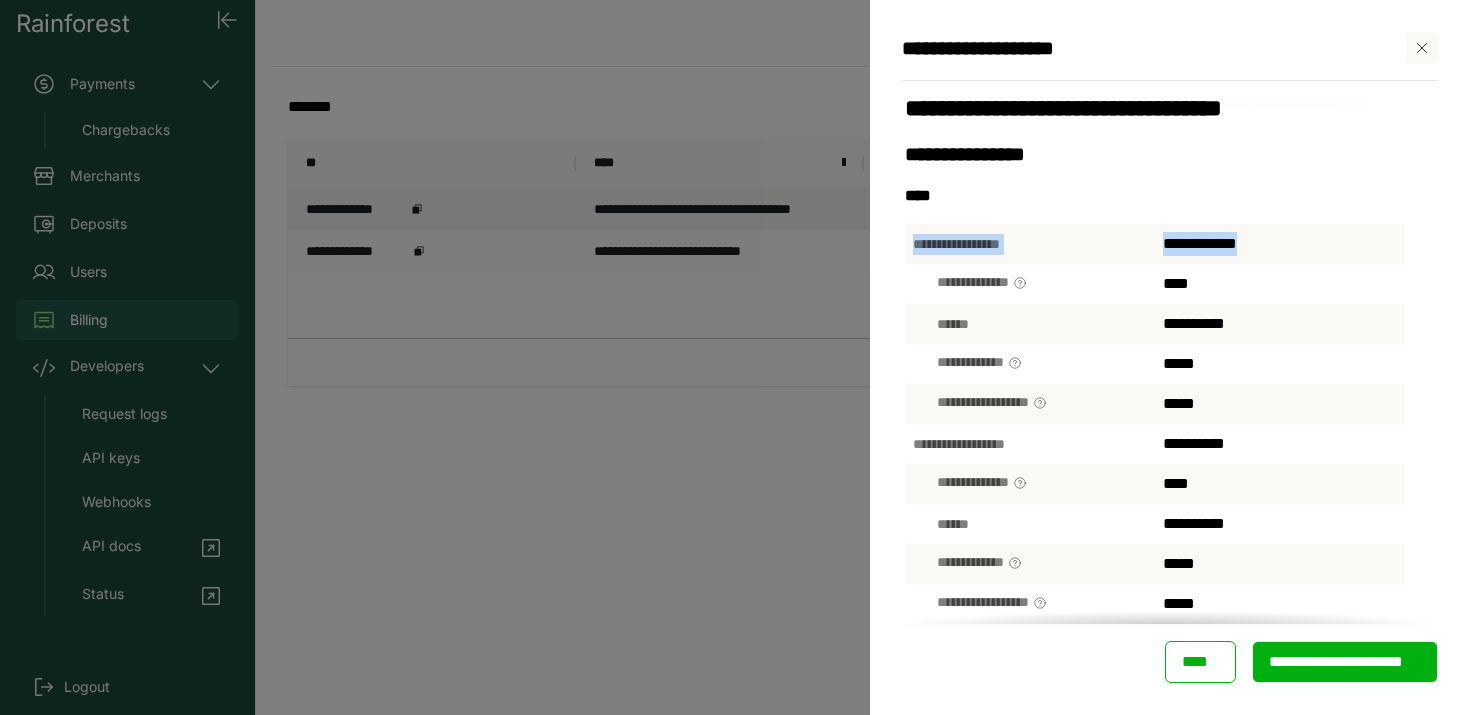 drag, startPoint x: 918, startPoint y: 243, endPoint x: 1274, endPoint y: 245, distance: 356.0056 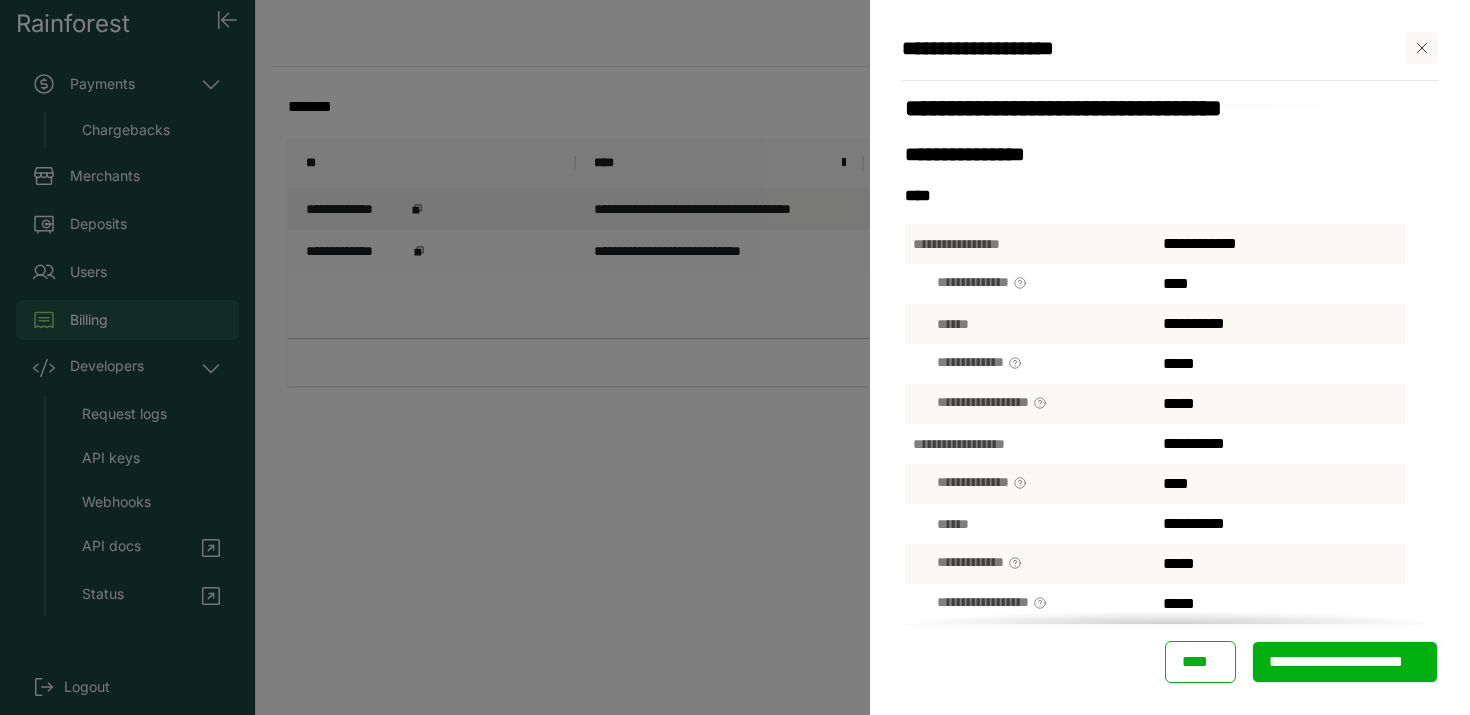 click on "**********" at bounding box center [1280, 244] 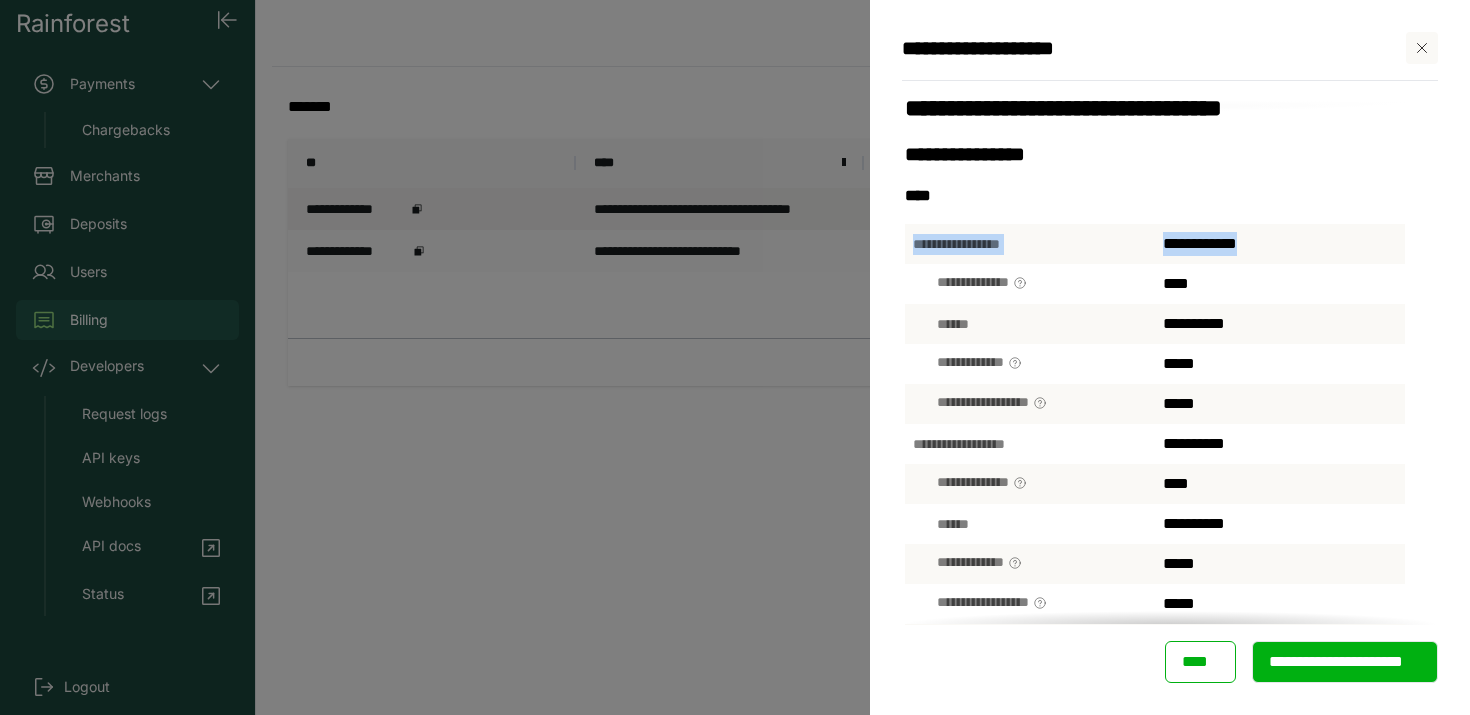 drag, startPoint x: 1204, startPoint y: 244, endPoint x: 910, endPoint y: 248, distance: 294.02722 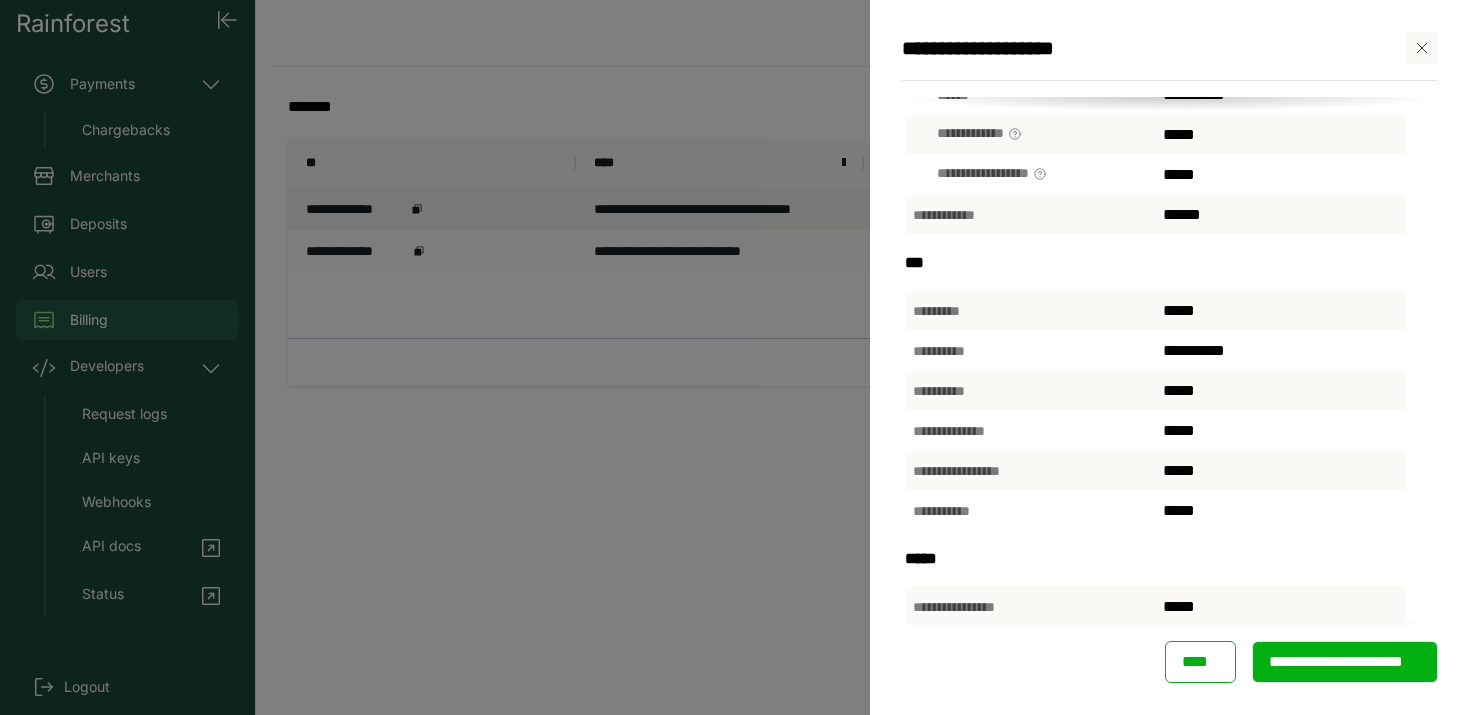 scroll, scrollTop: 384, scrollLeft: 0, axis: vertical 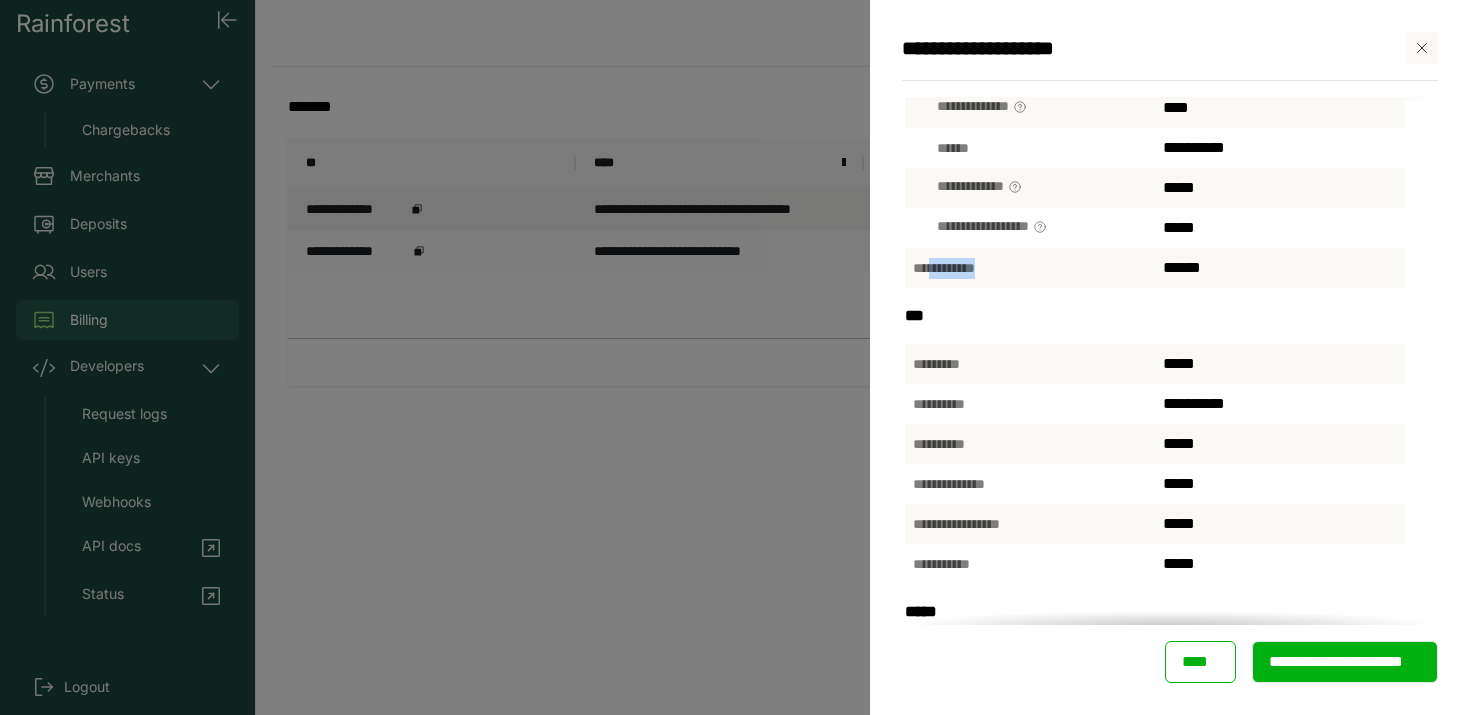 drag, startPoint x: 1226, startPoint y: 256, endPoint x: 1073, endPoint y: 251, distance: 153.08168 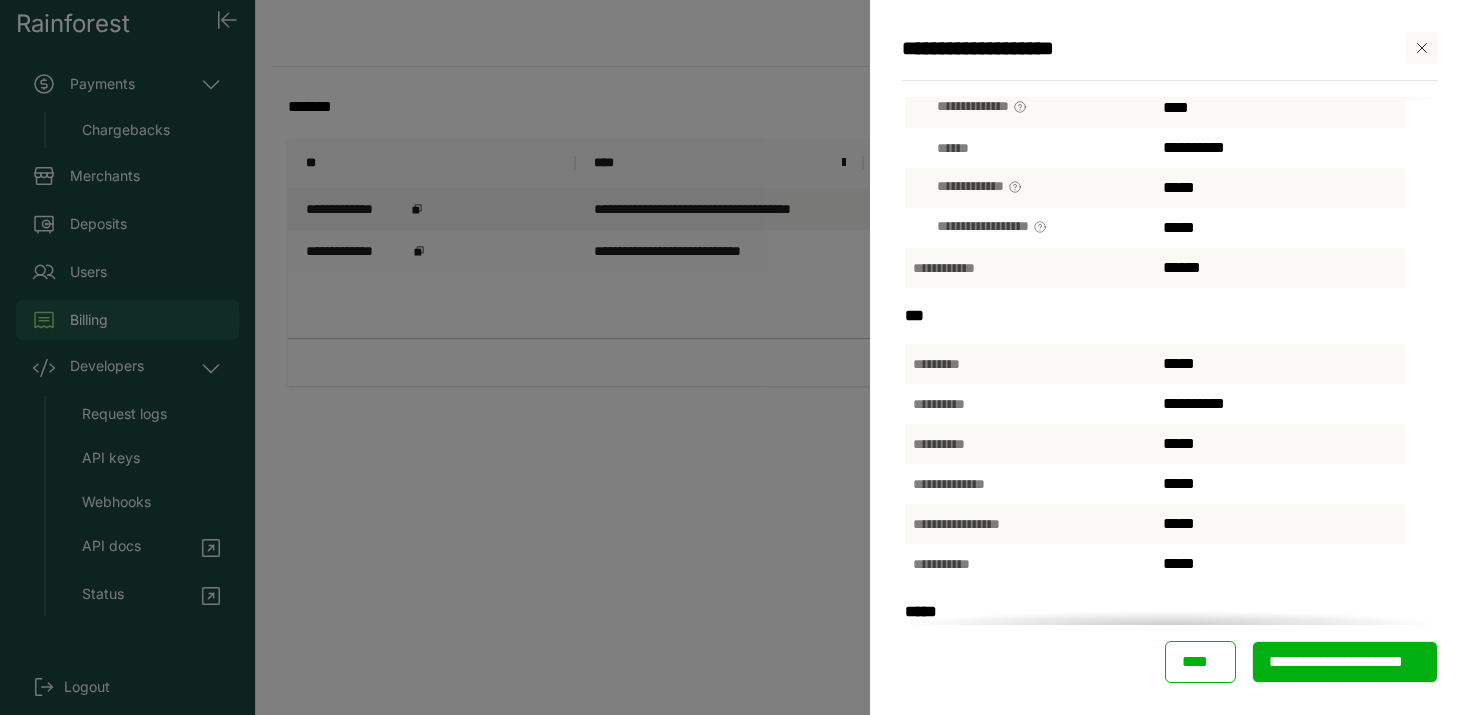 drag, startPoint x: 1073, startPoint y: 251, endPoint x: 1196, endPoint y: 310, distance: 136.41847 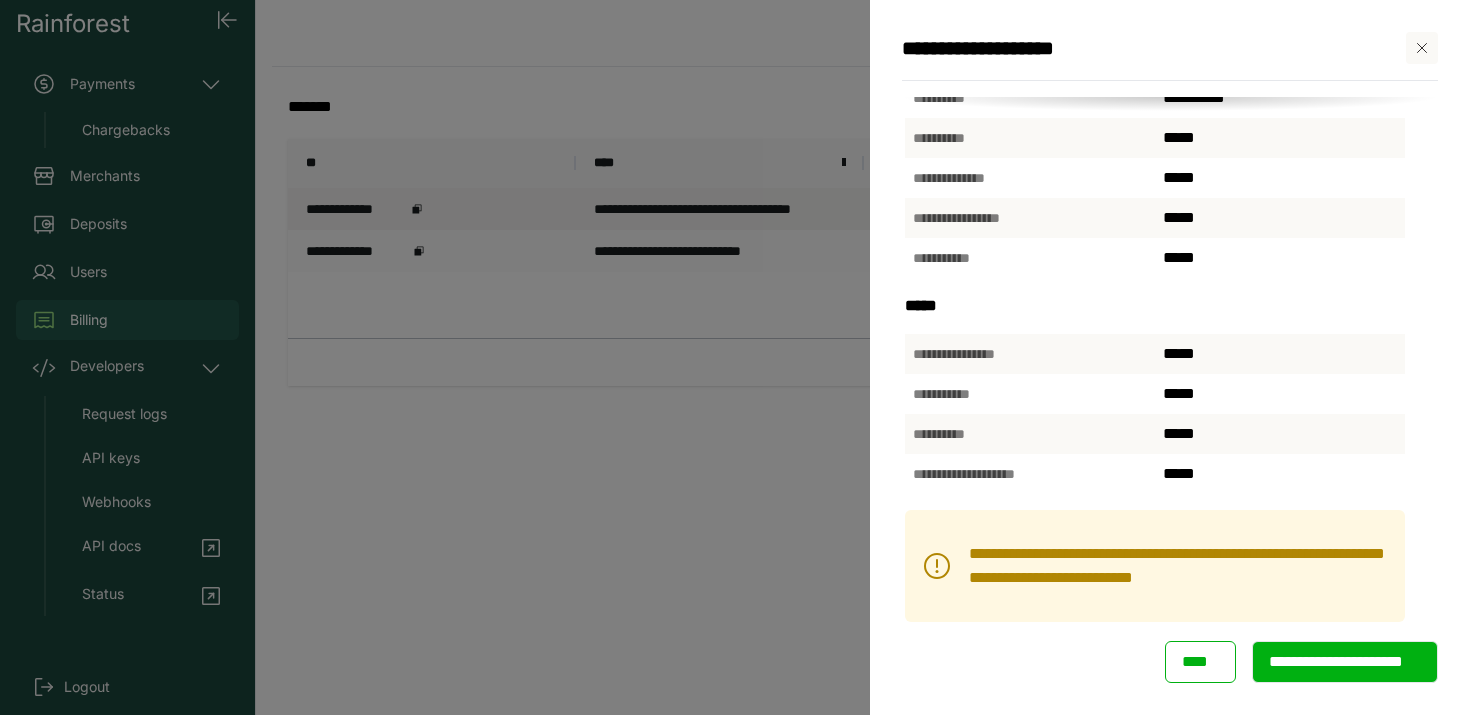 click on "**********" at bounding box center [1345, 662] 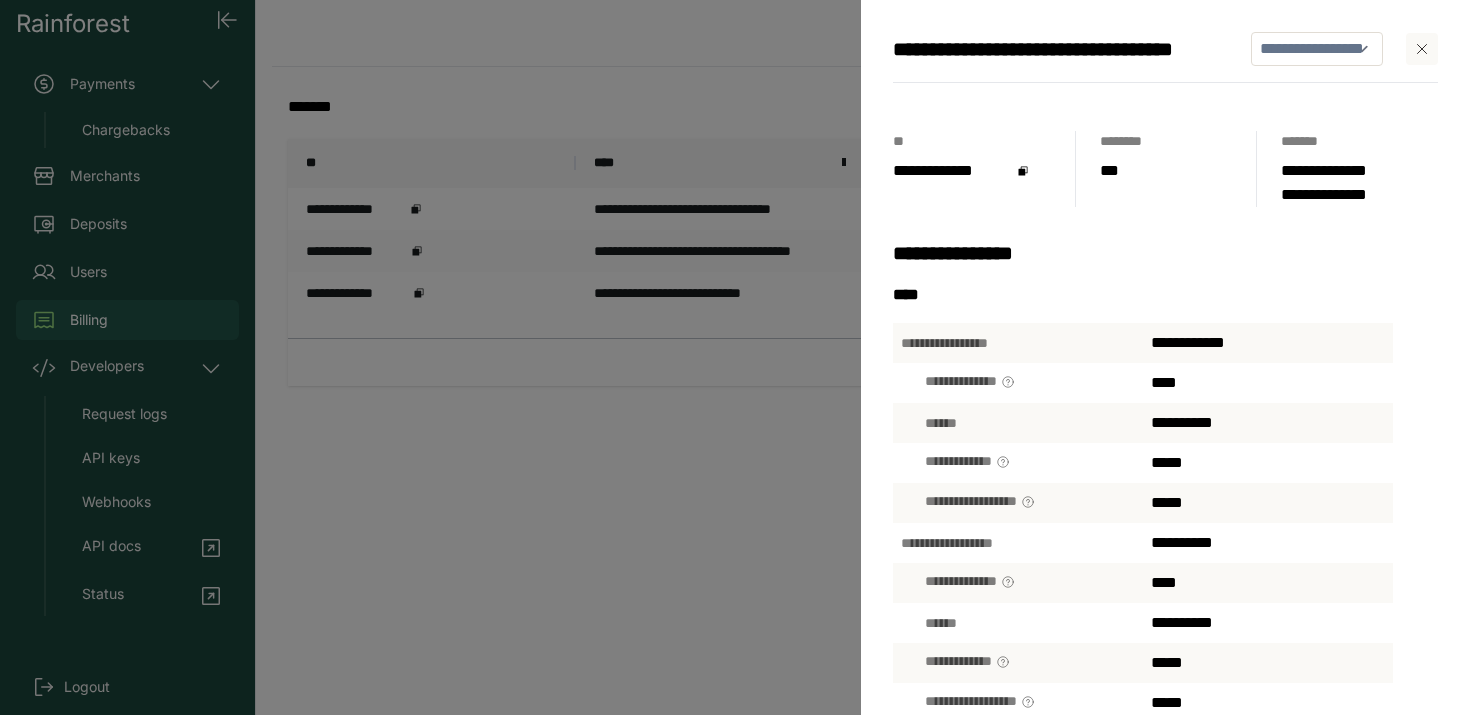 click 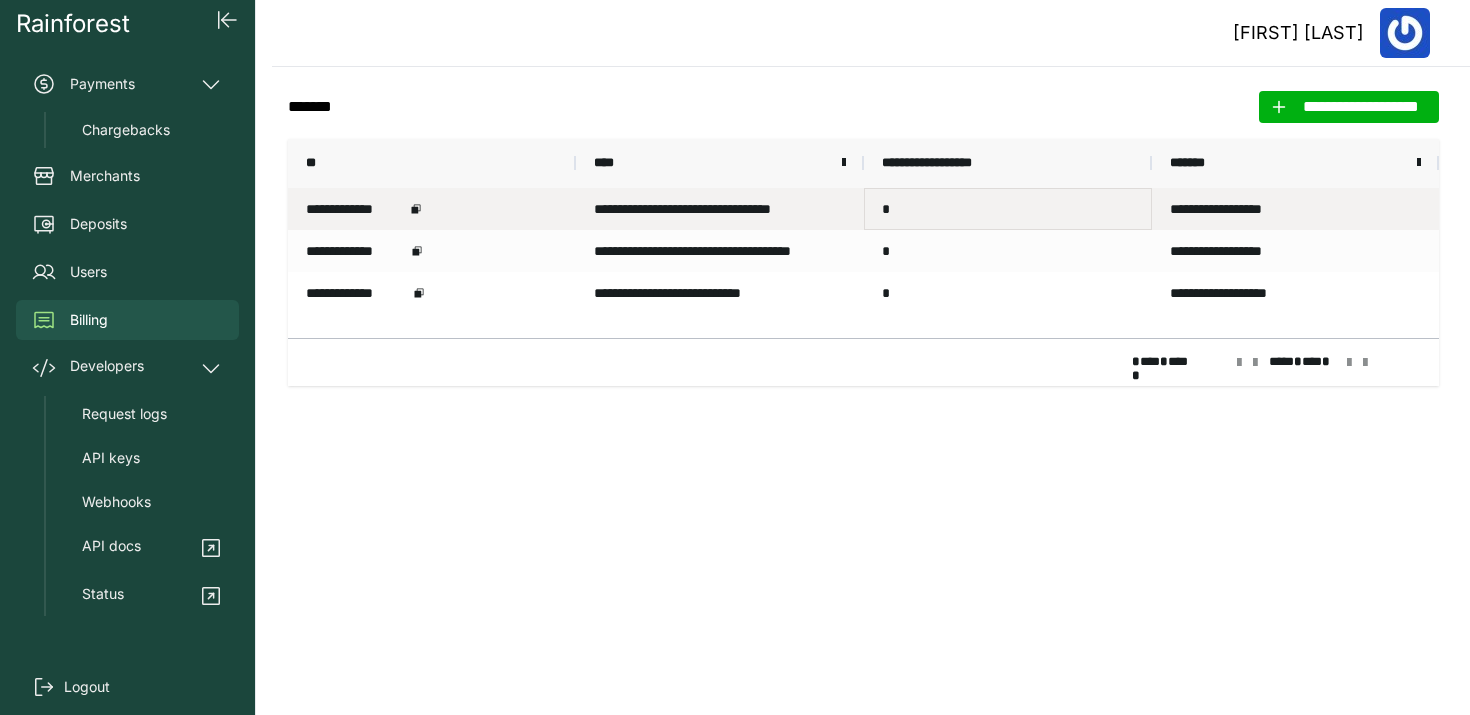 click on "*" at bounding box center (1008, 209) 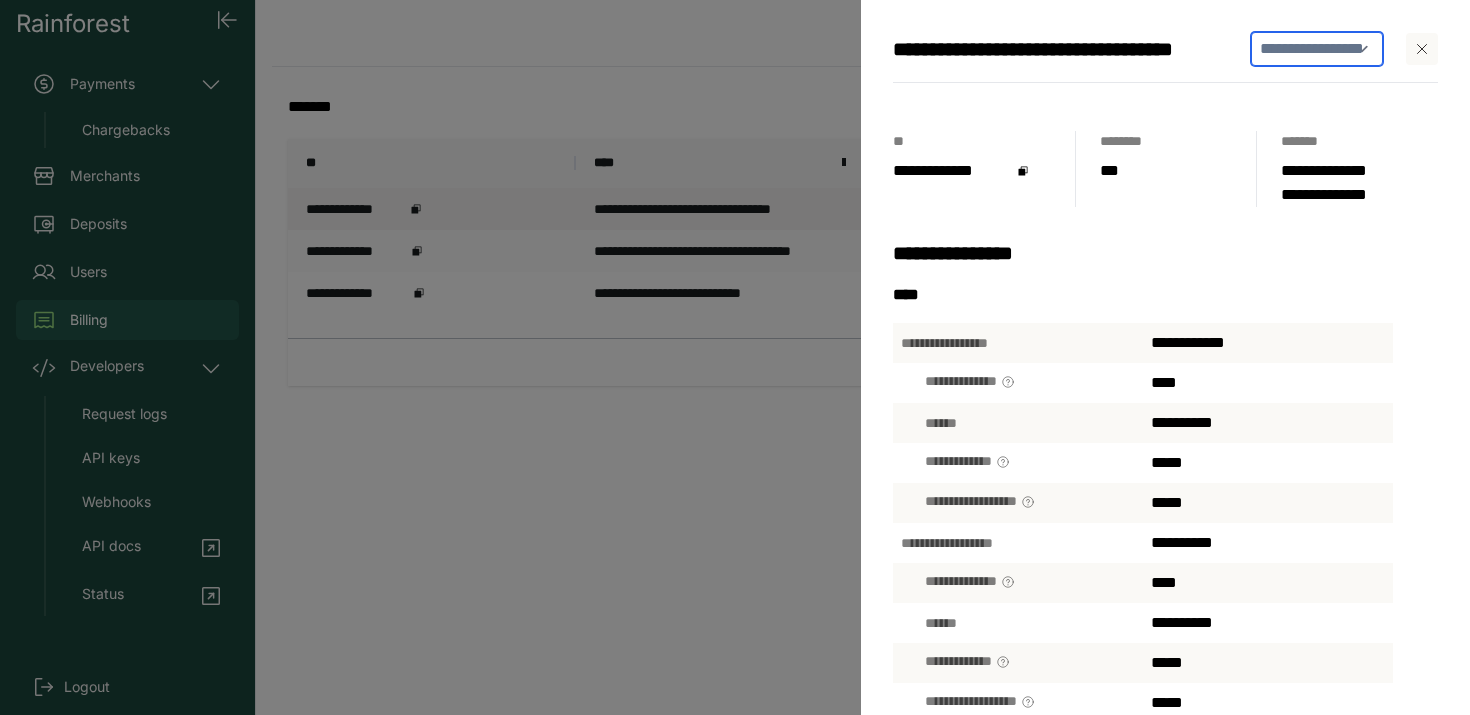 click on "**********" at bounding box center [1317, 49] 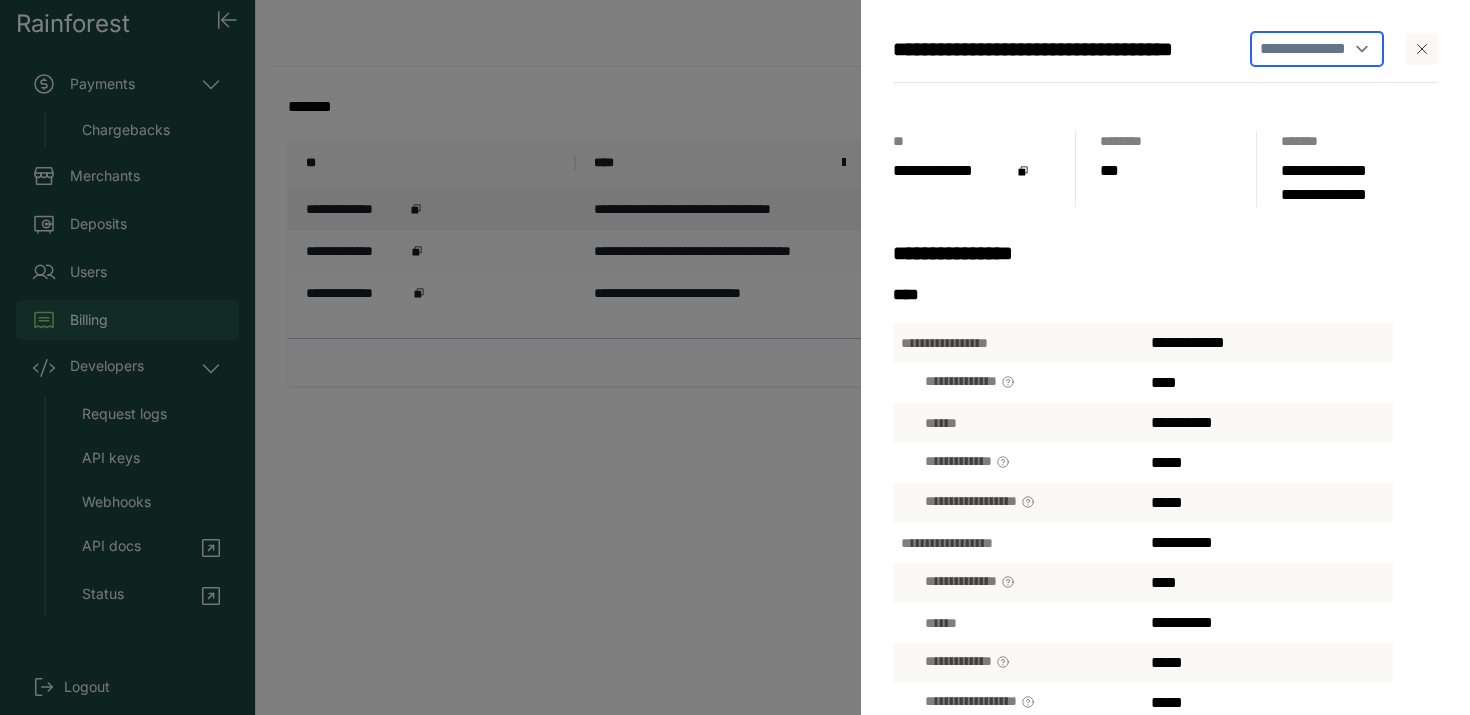 select 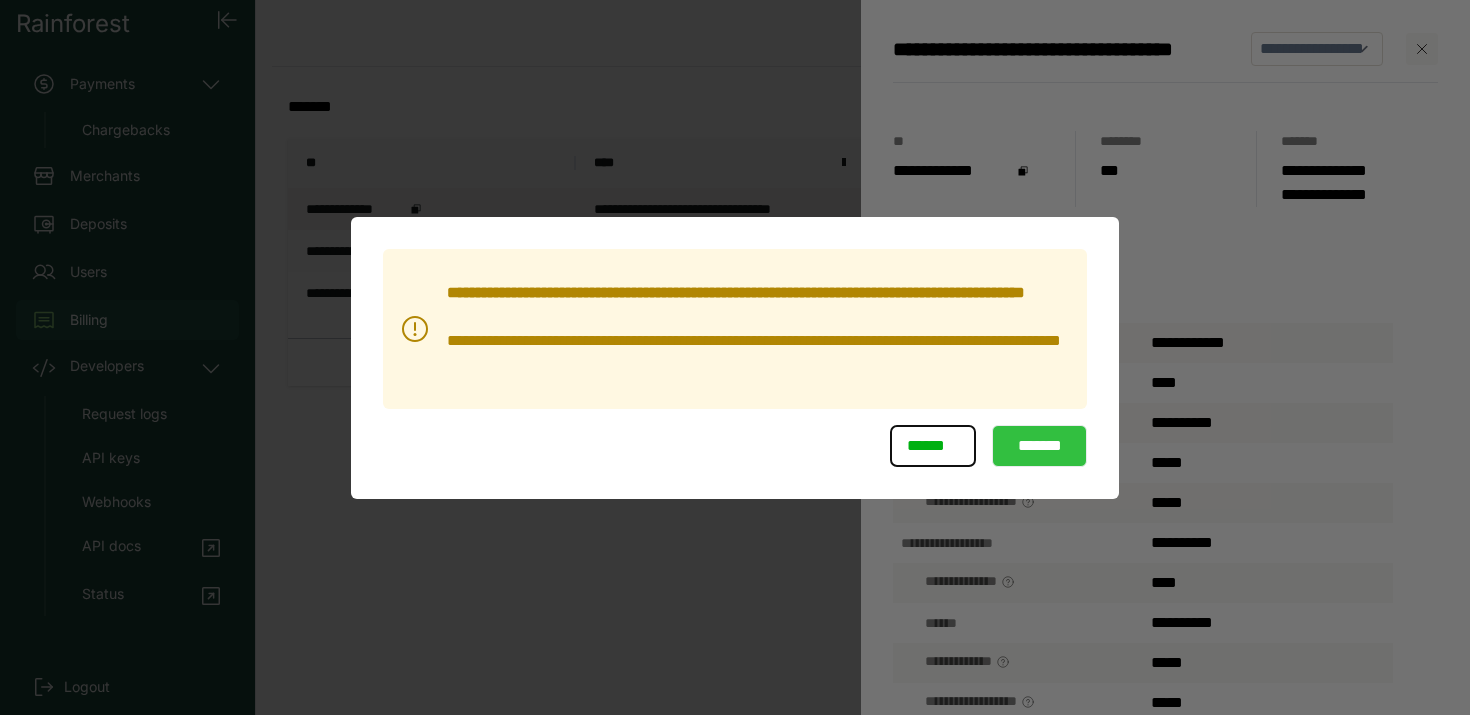 click on "*******" at bounding box center (1039, 446) 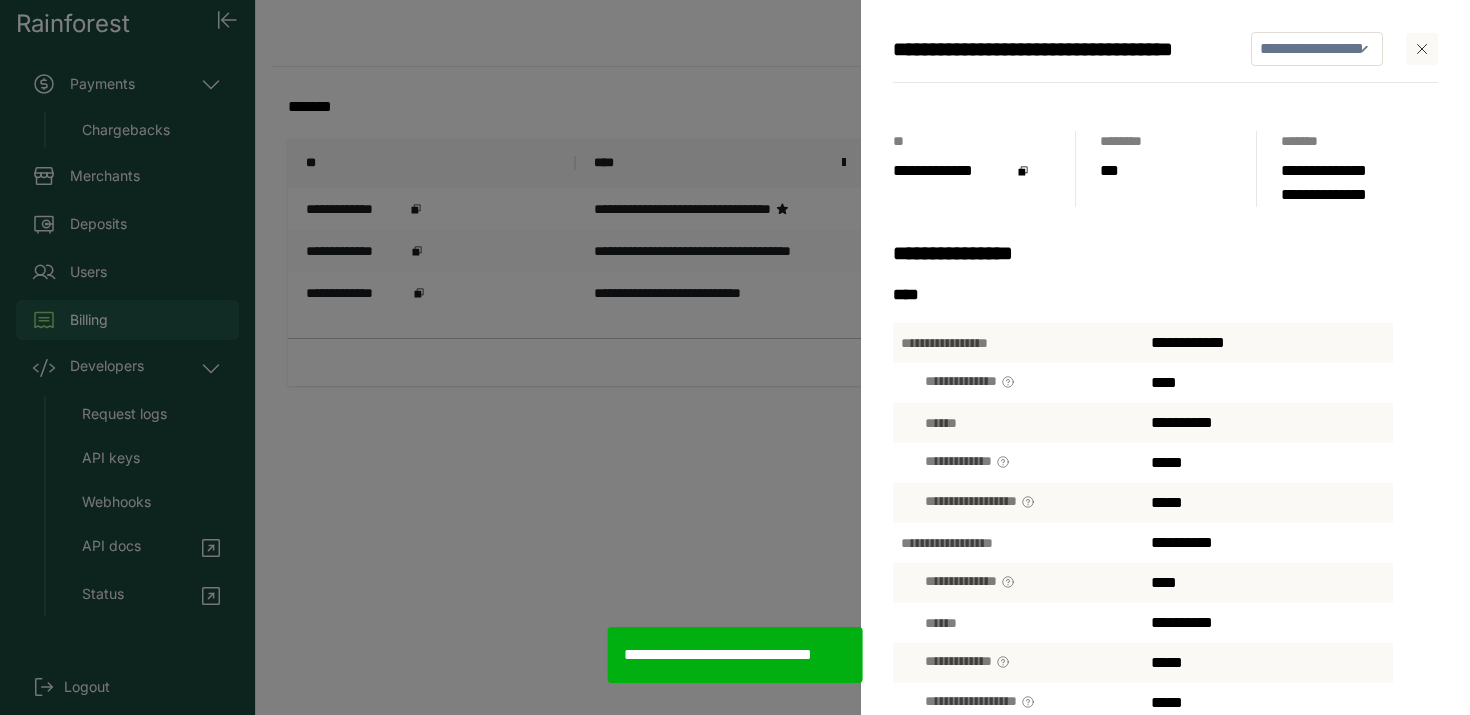 click 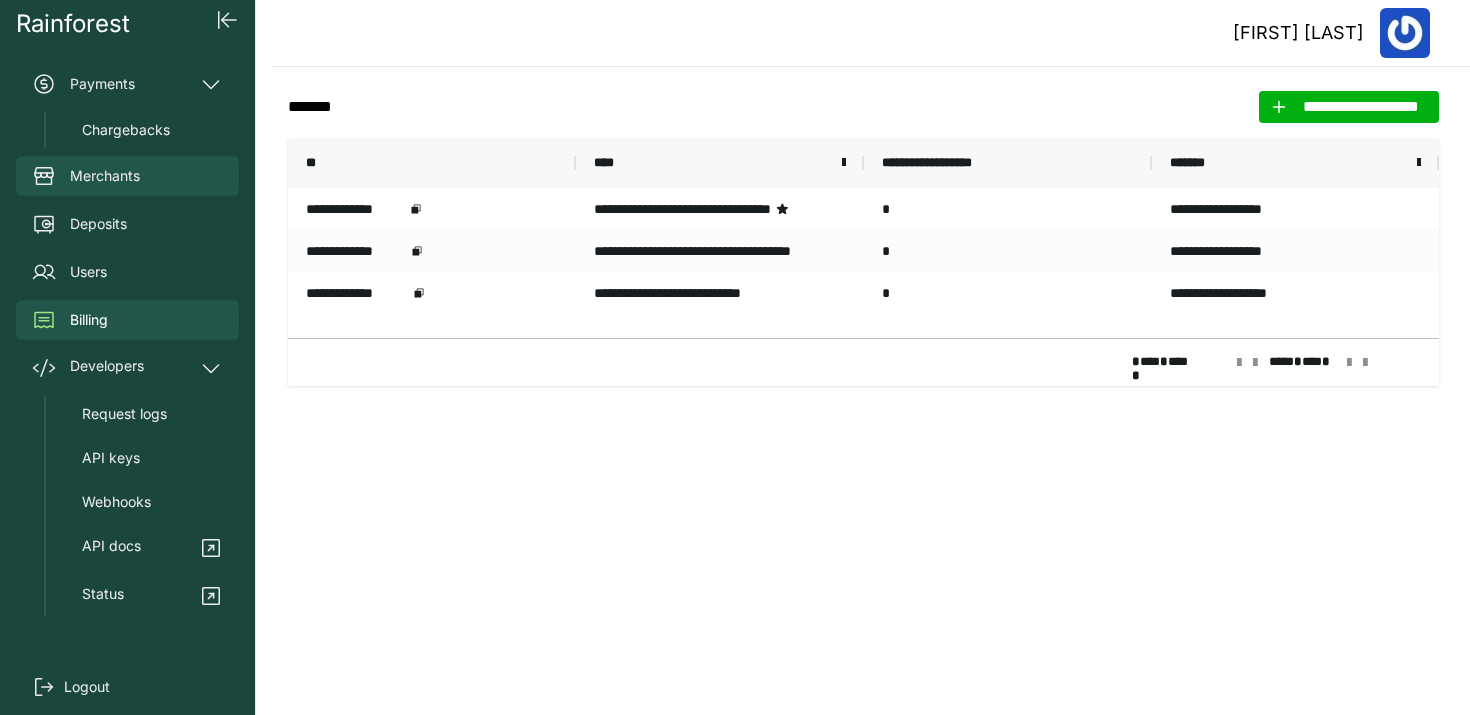 click on "Merchants" at bounding box center (105, 176) 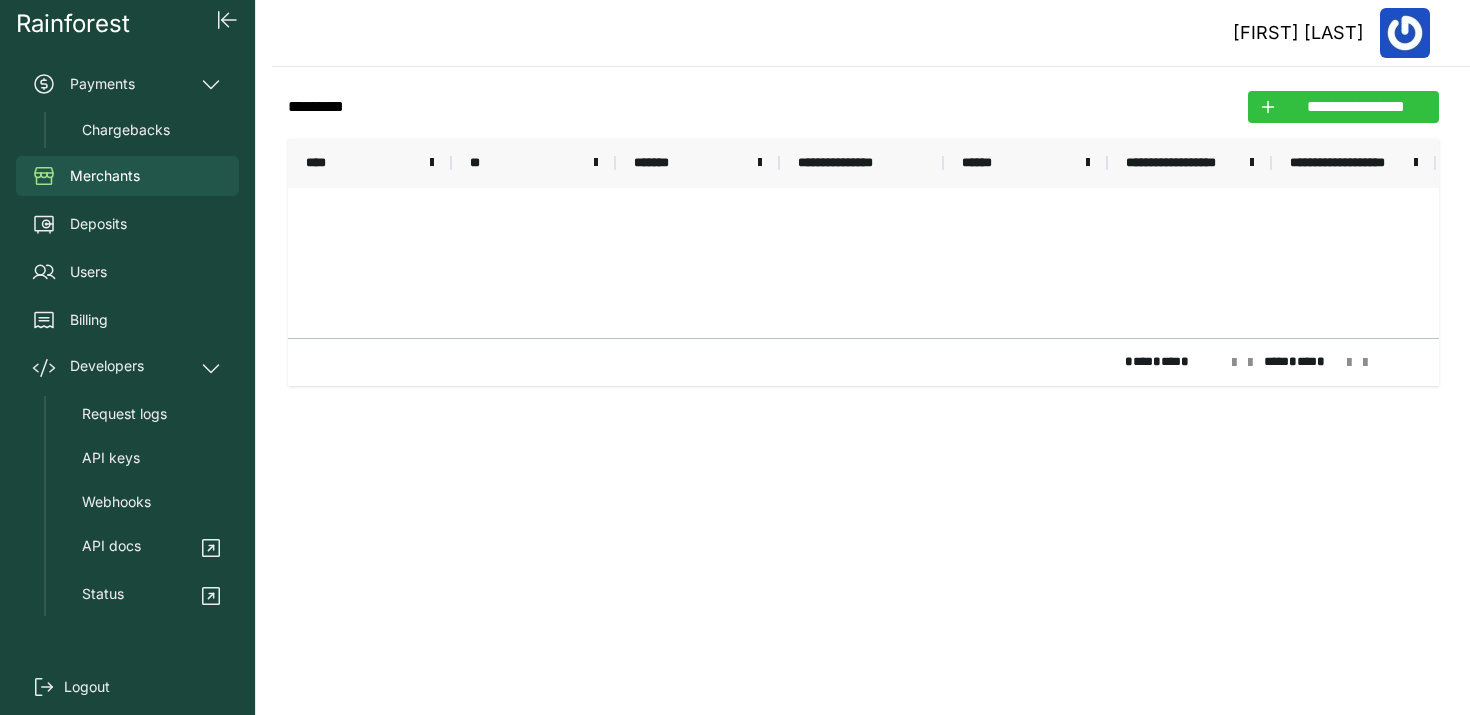 click on "**********" 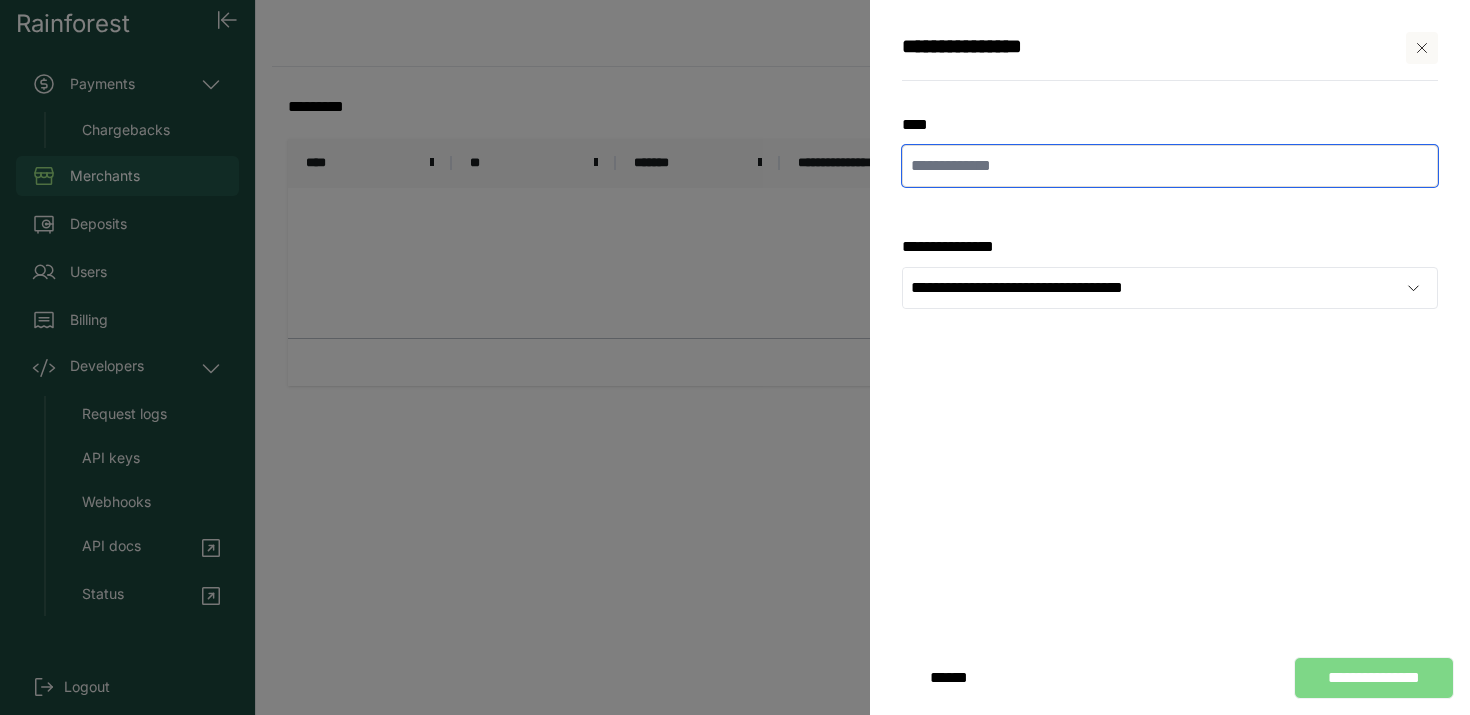click at bounding box center [1170, 166] 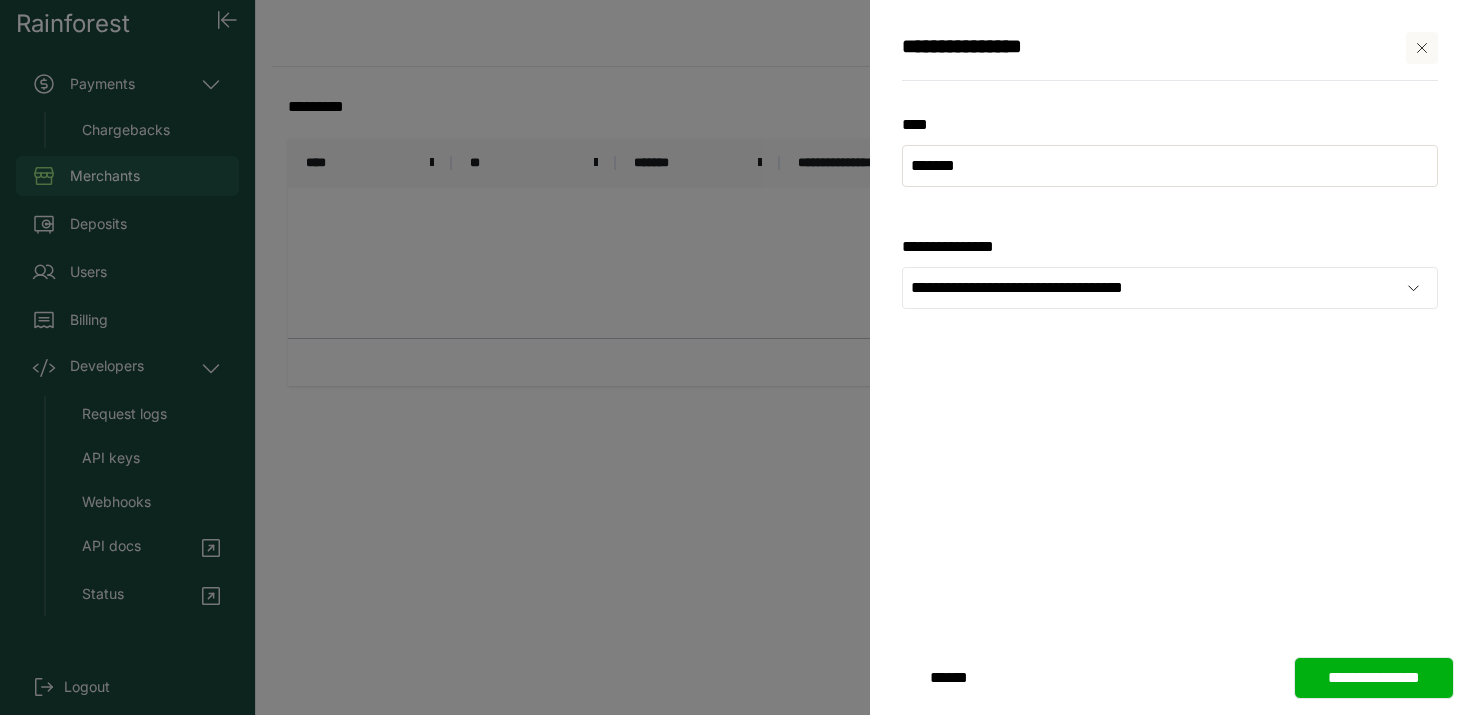 click on "**********" at bounding box center (1170, 235) 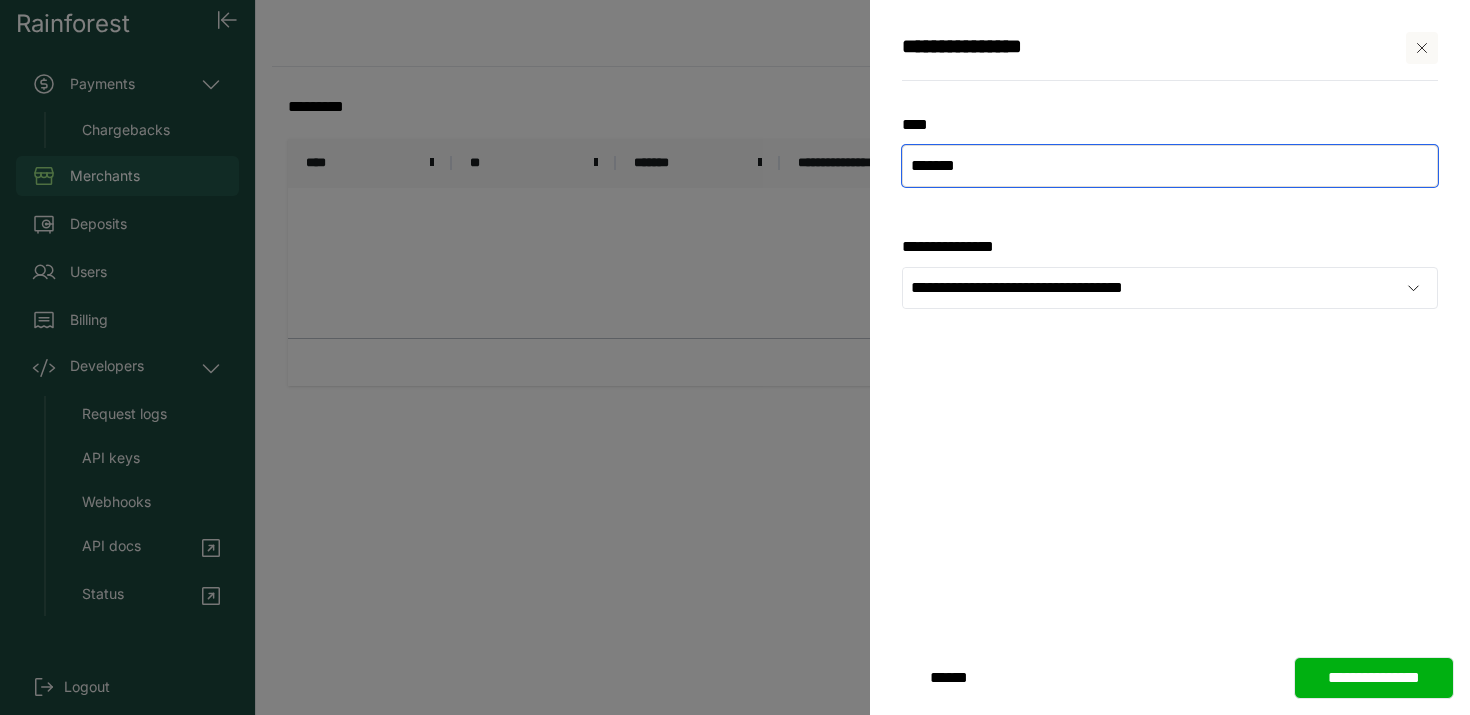 click on "*******" at bounding box center (1170, 166) 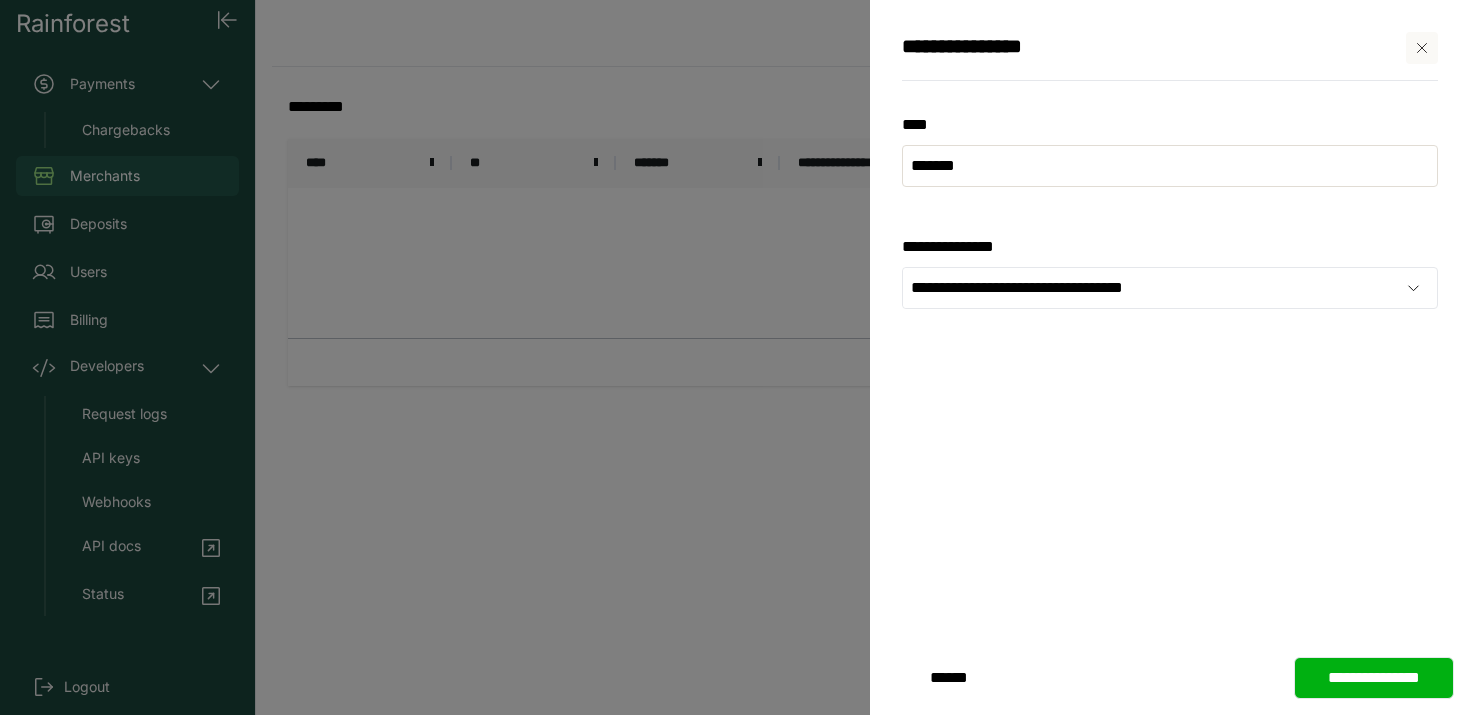 click on "**********" at bounding box center [1170, 235] 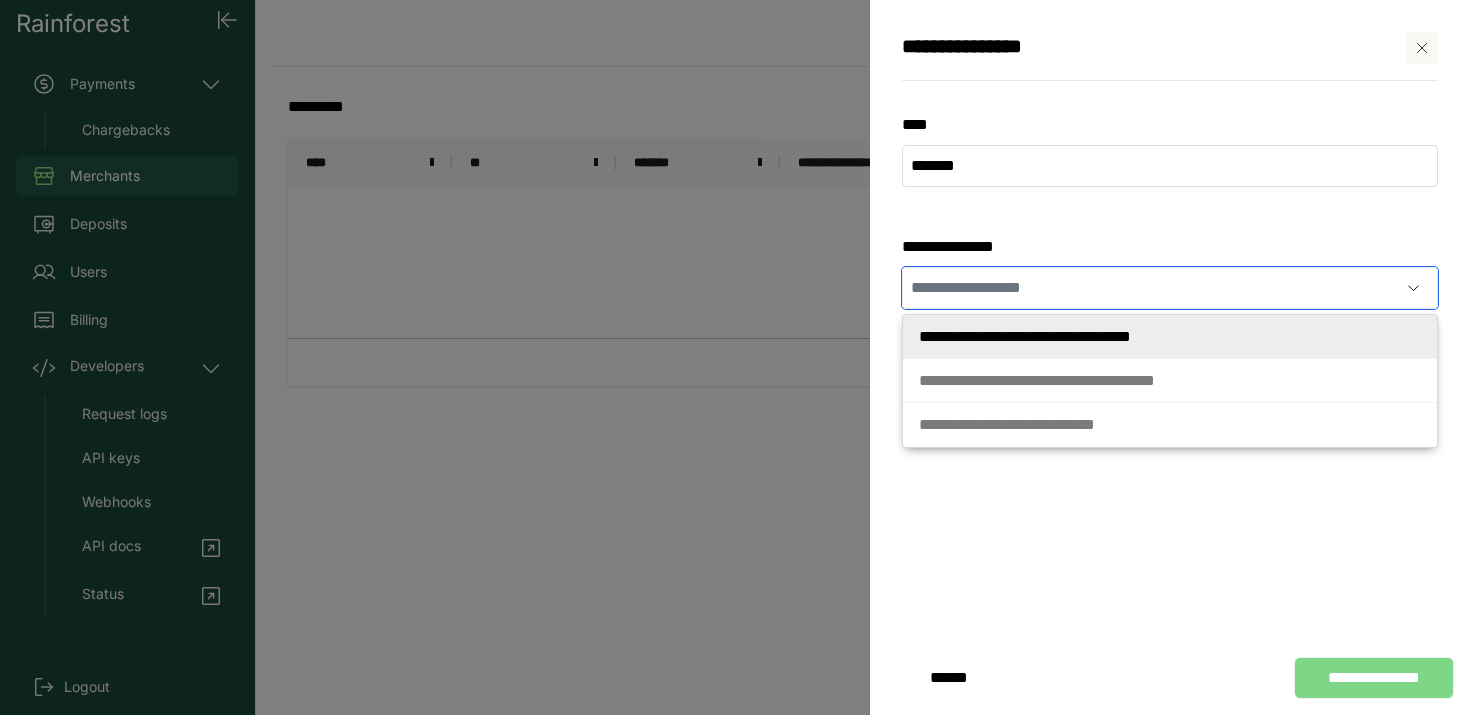 click at bounding box center [1150, 288] 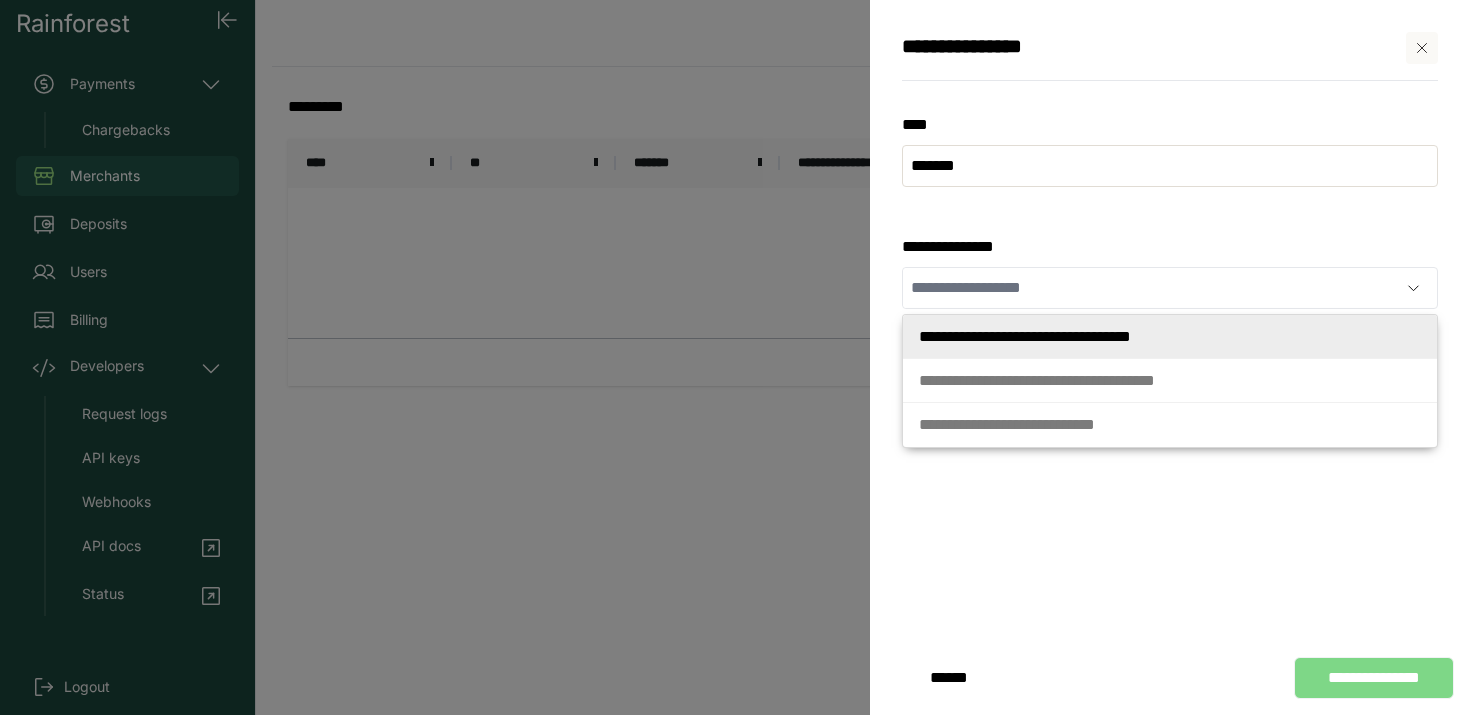 type on "**********" 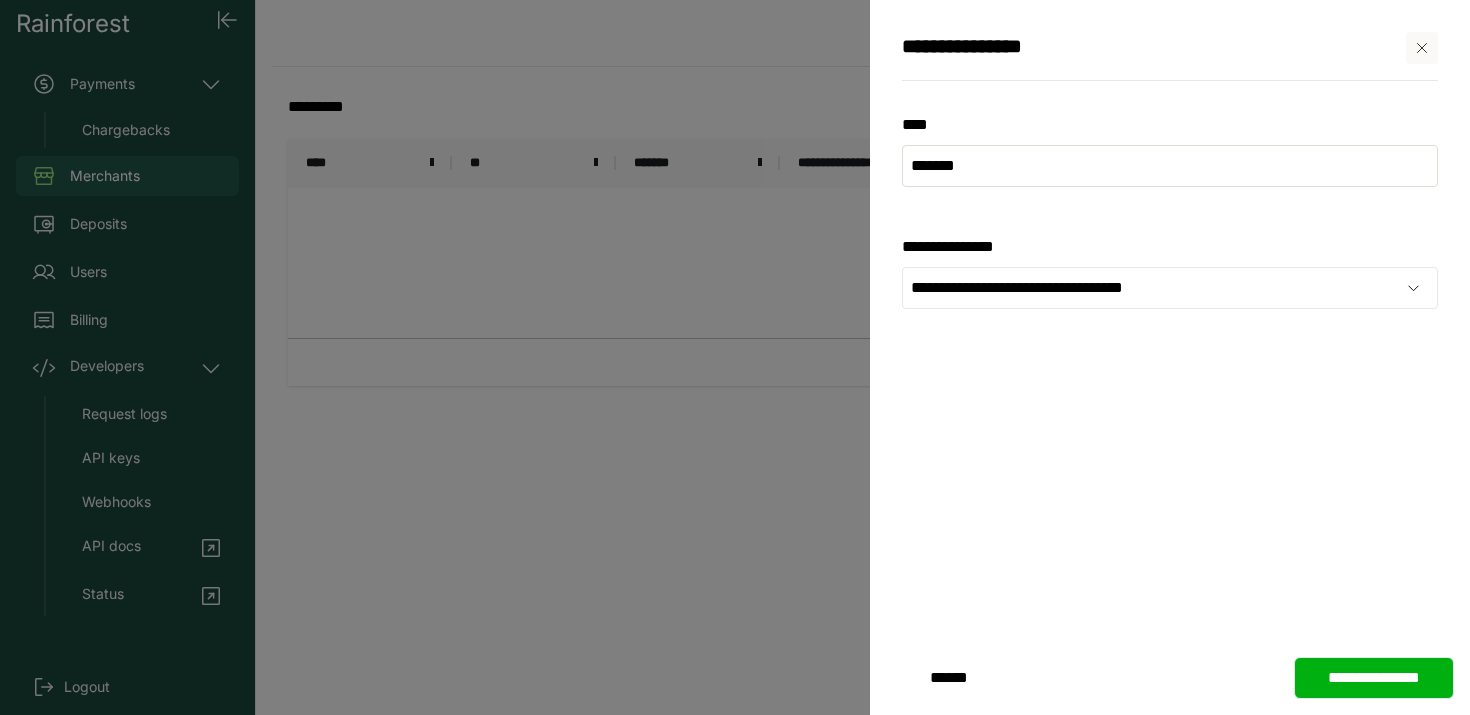 click on "**********" at bounding box center [1170, 235] 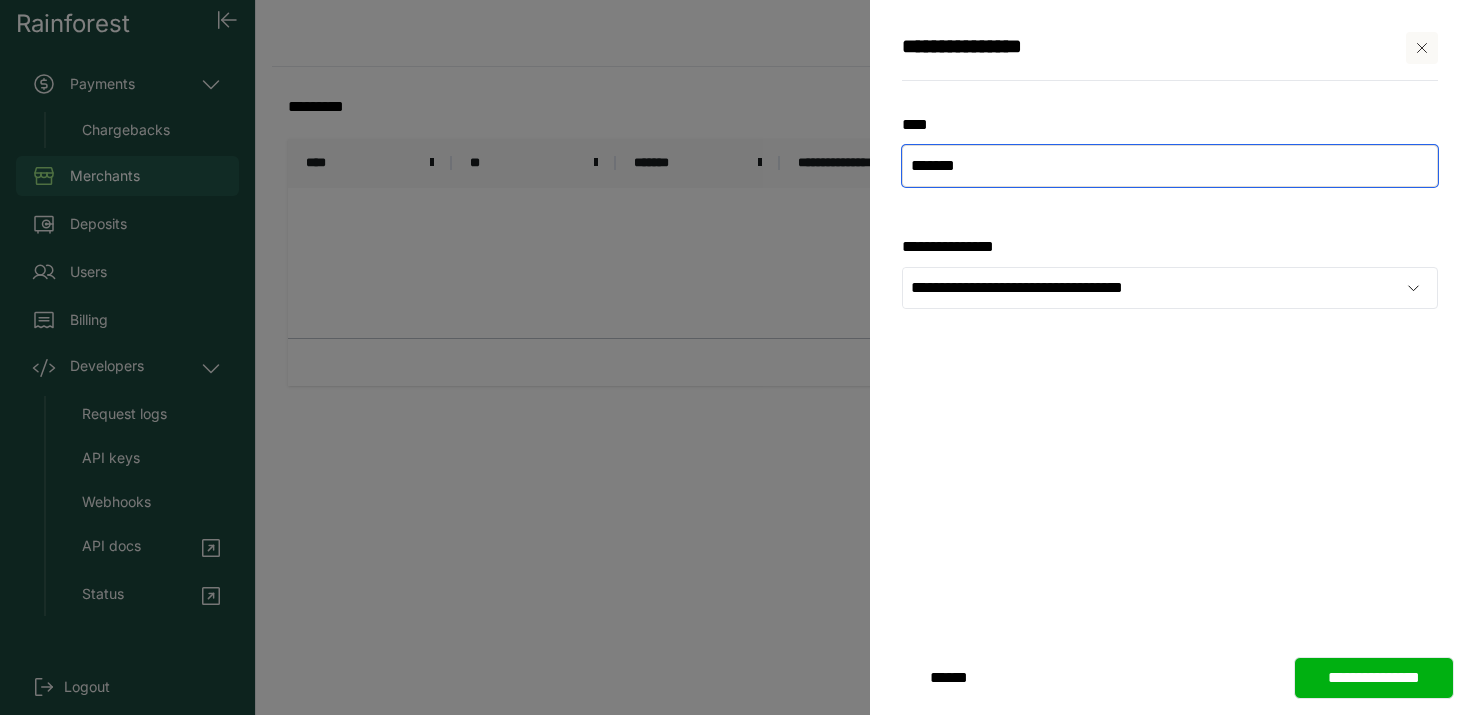 click on "*******" at bounding box center [1170, 166] 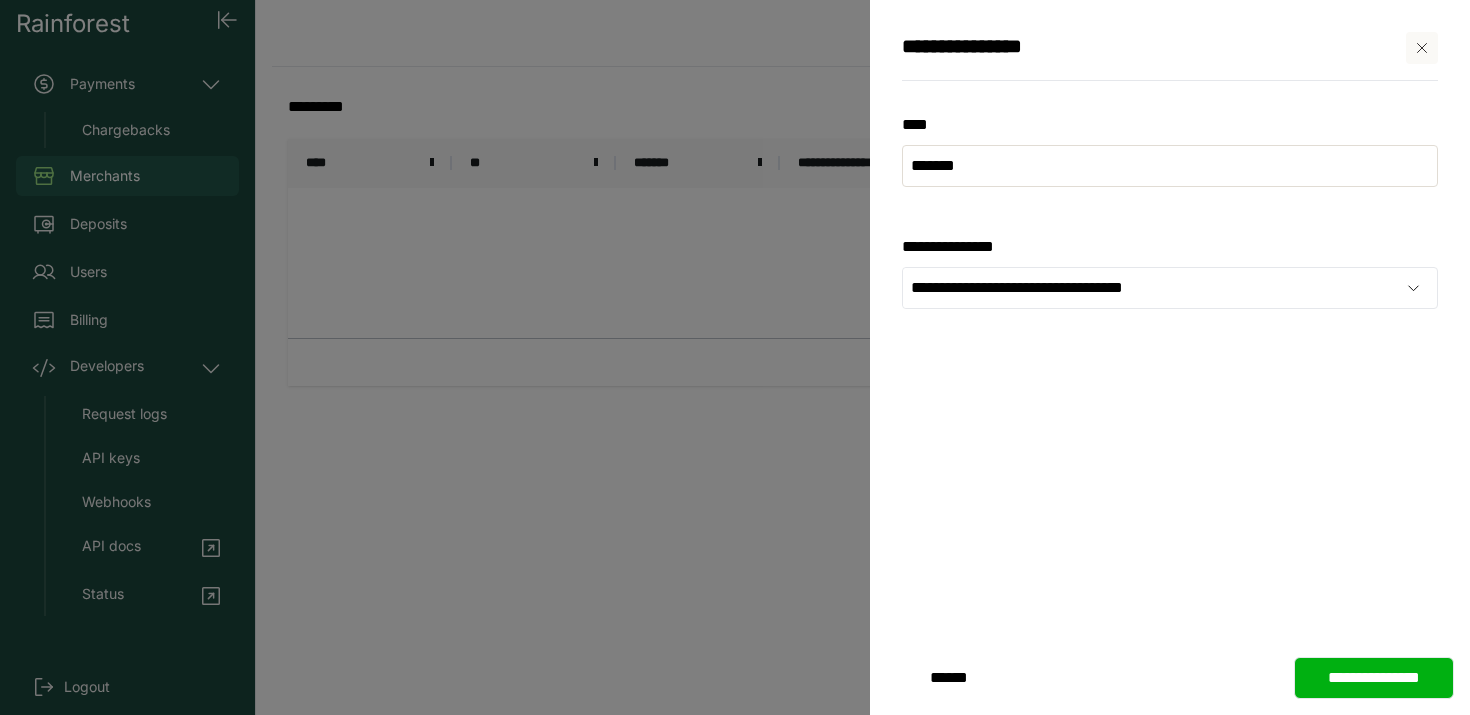 click on "**********" at bounding box center (1170, 235) 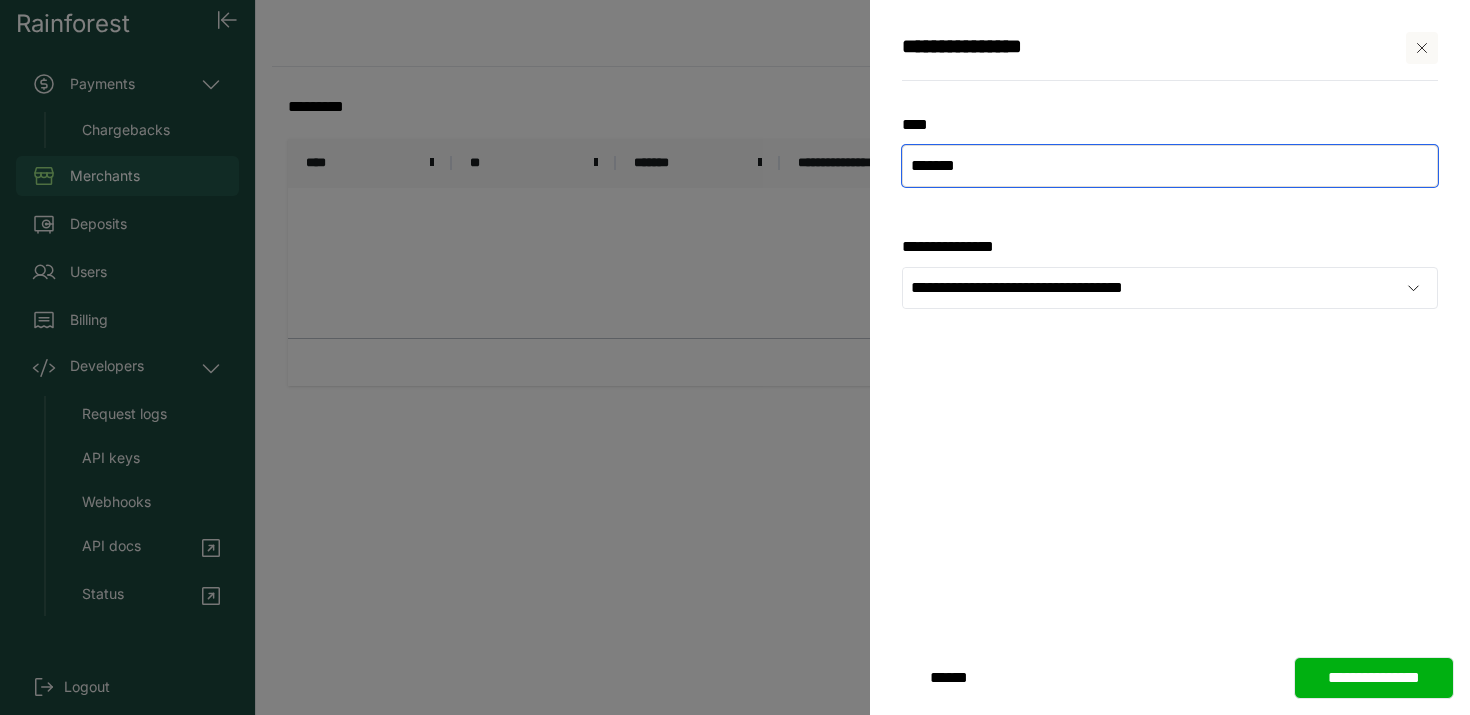 drag, startPoint x: 992, startPoint y: 165, endPoint x: 1013, endPoint y: 157, distance: 22.472204 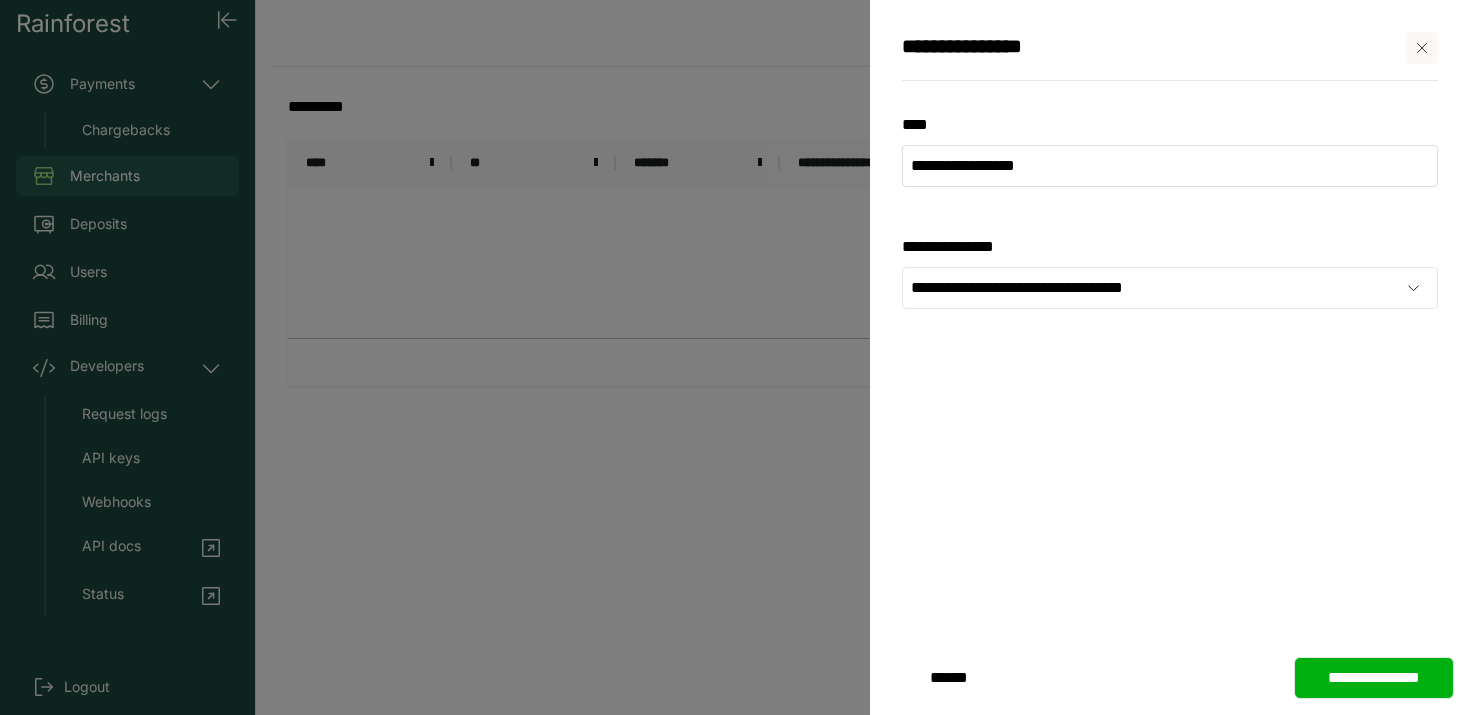 click on "**********" at bounding box center [1170, 235] 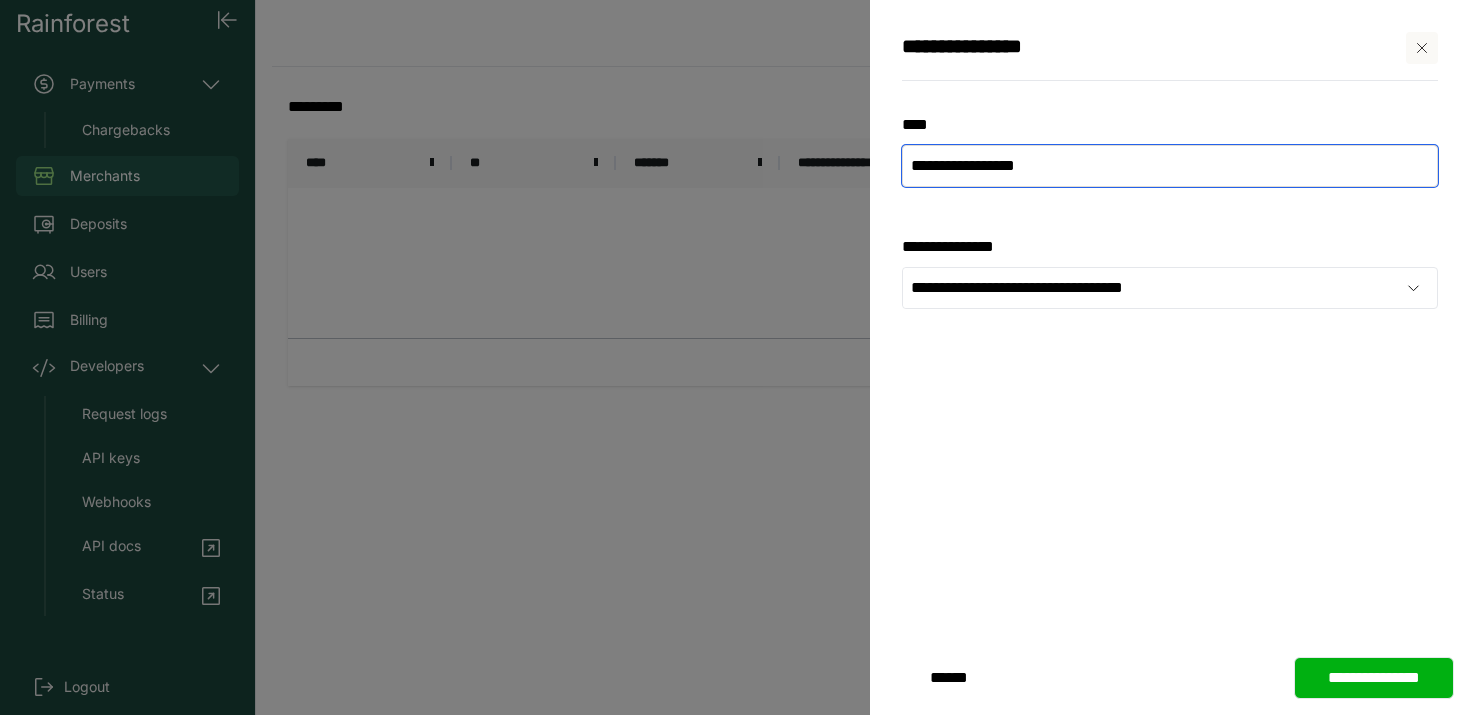 click on "**********" at bounding box center (1170, 166) 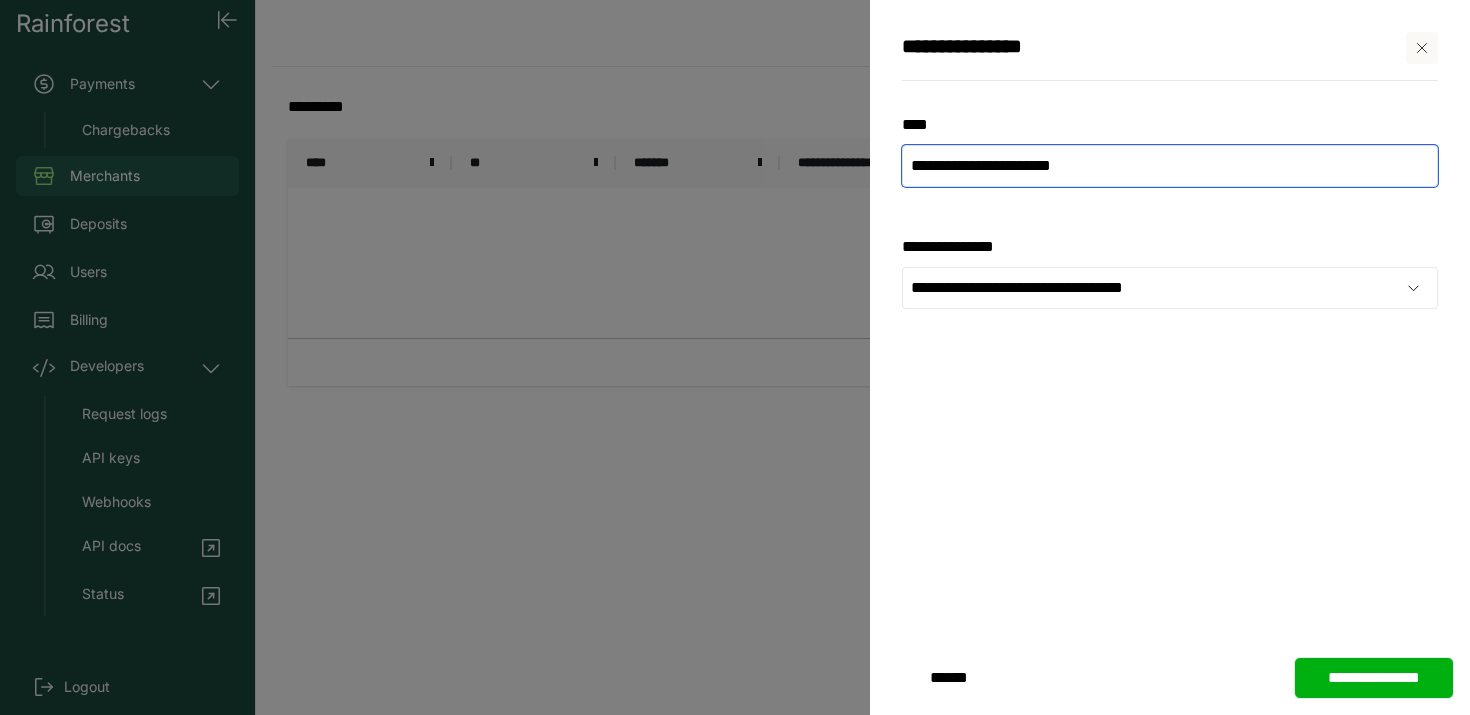 type on "**********" 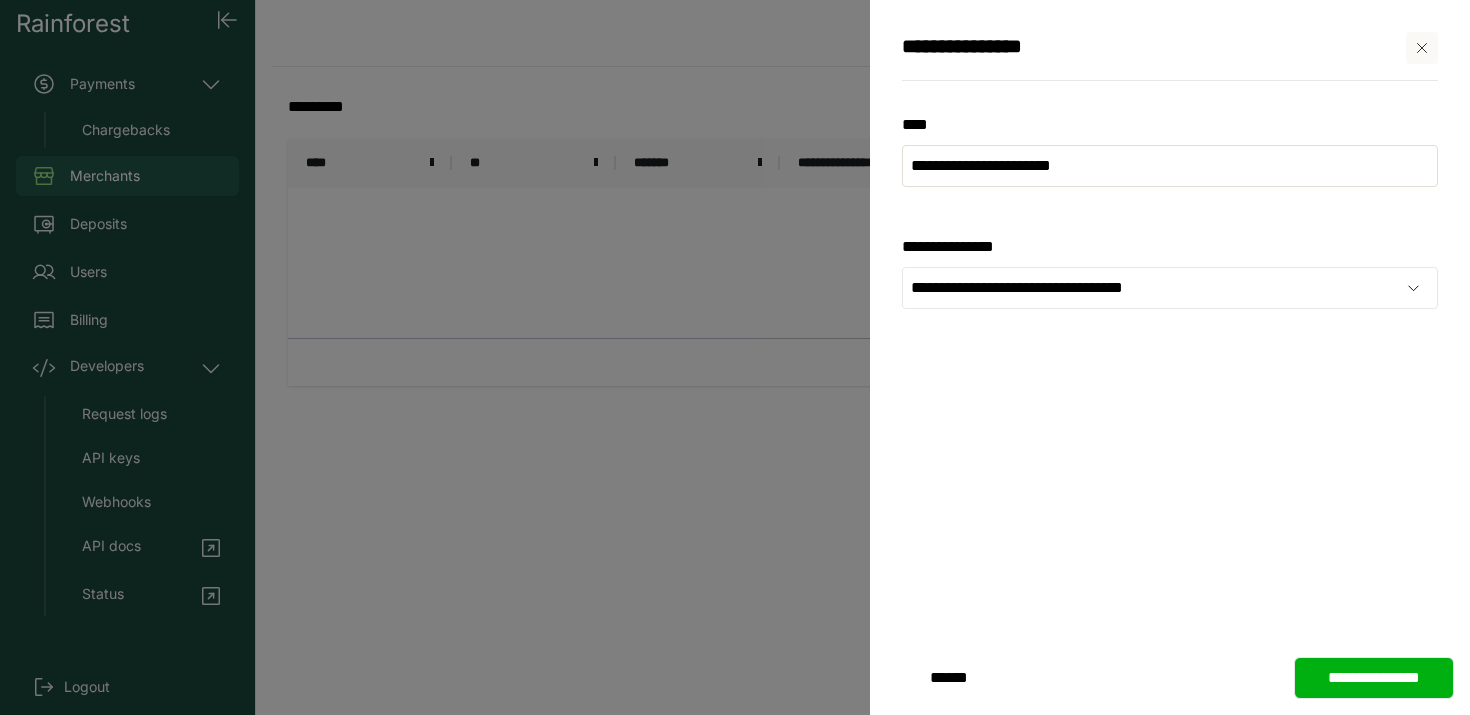 click on "**********" at bounding box center (1374, 678) 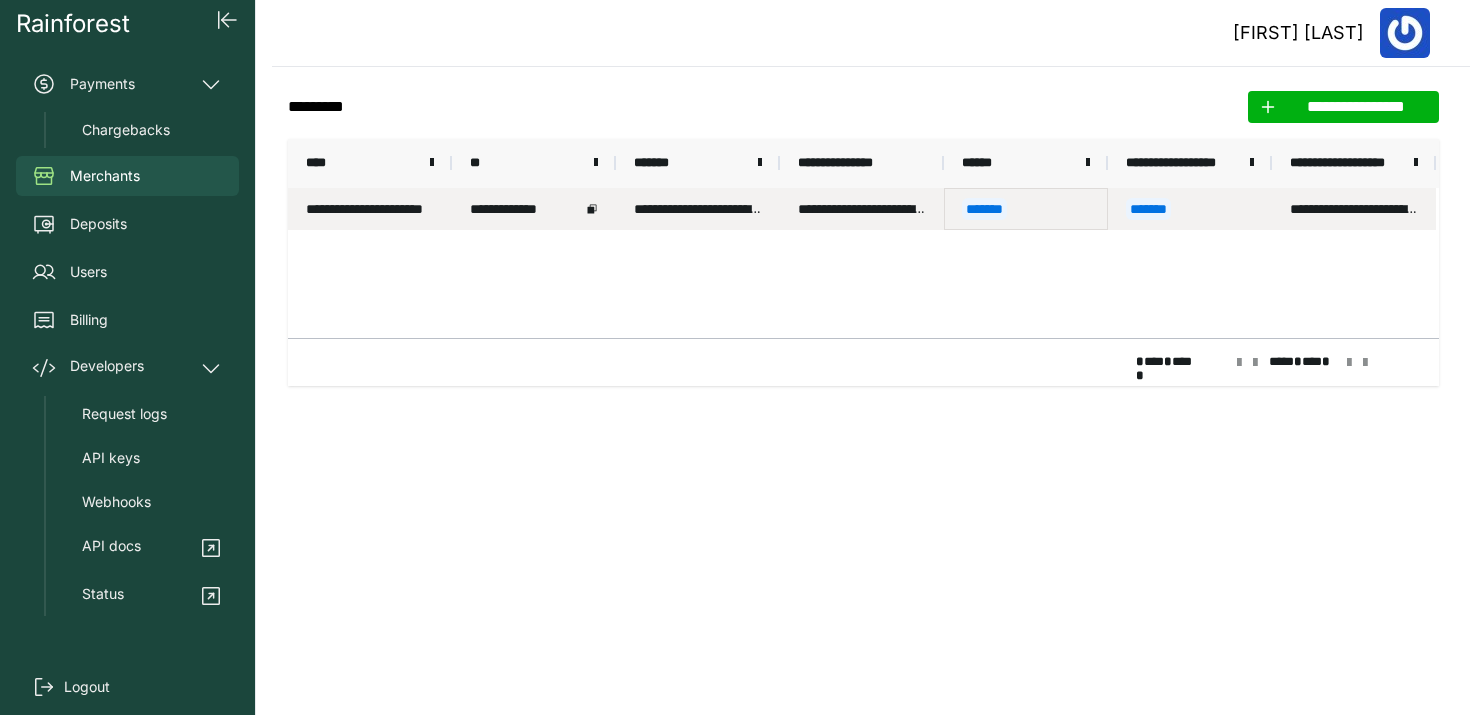 click on "*******" at bounding box center [1026, 209] 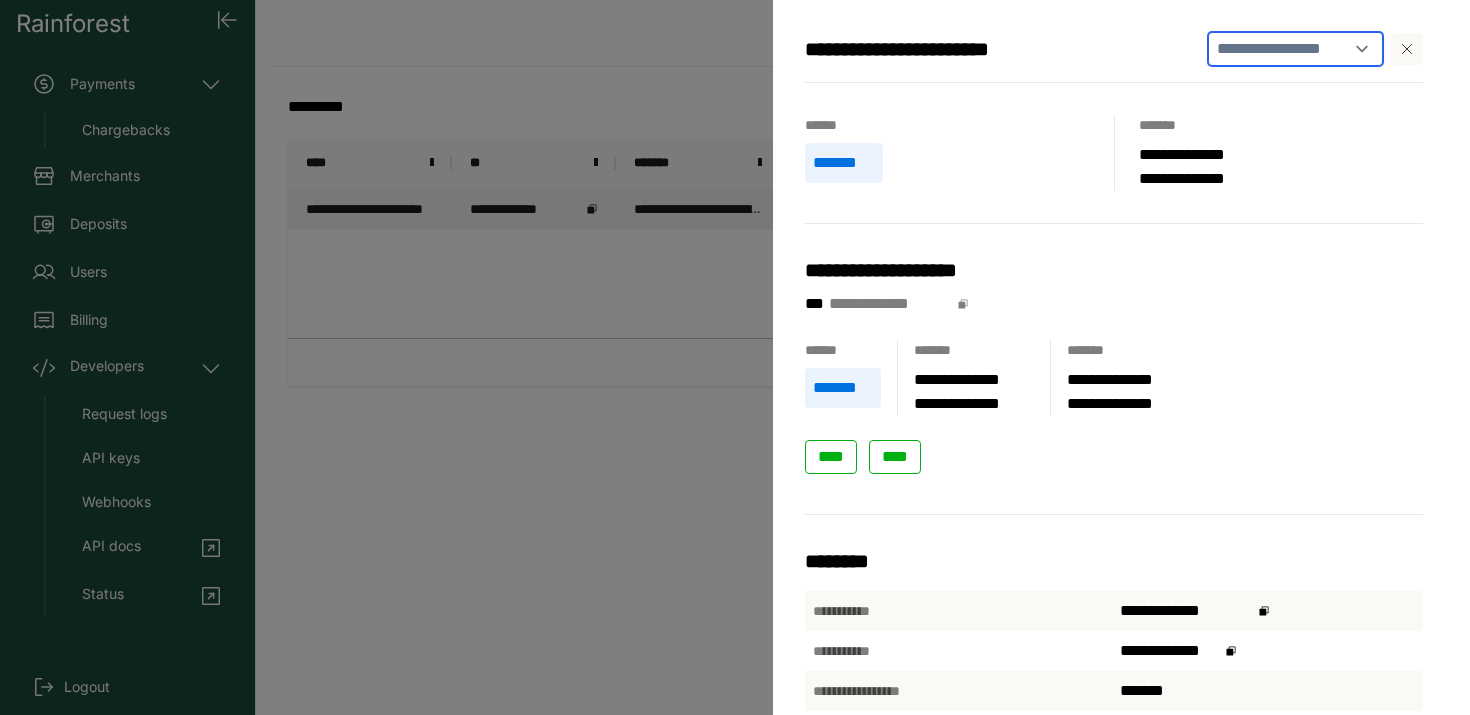 click on "**********" at bounding box center (1295, 49) 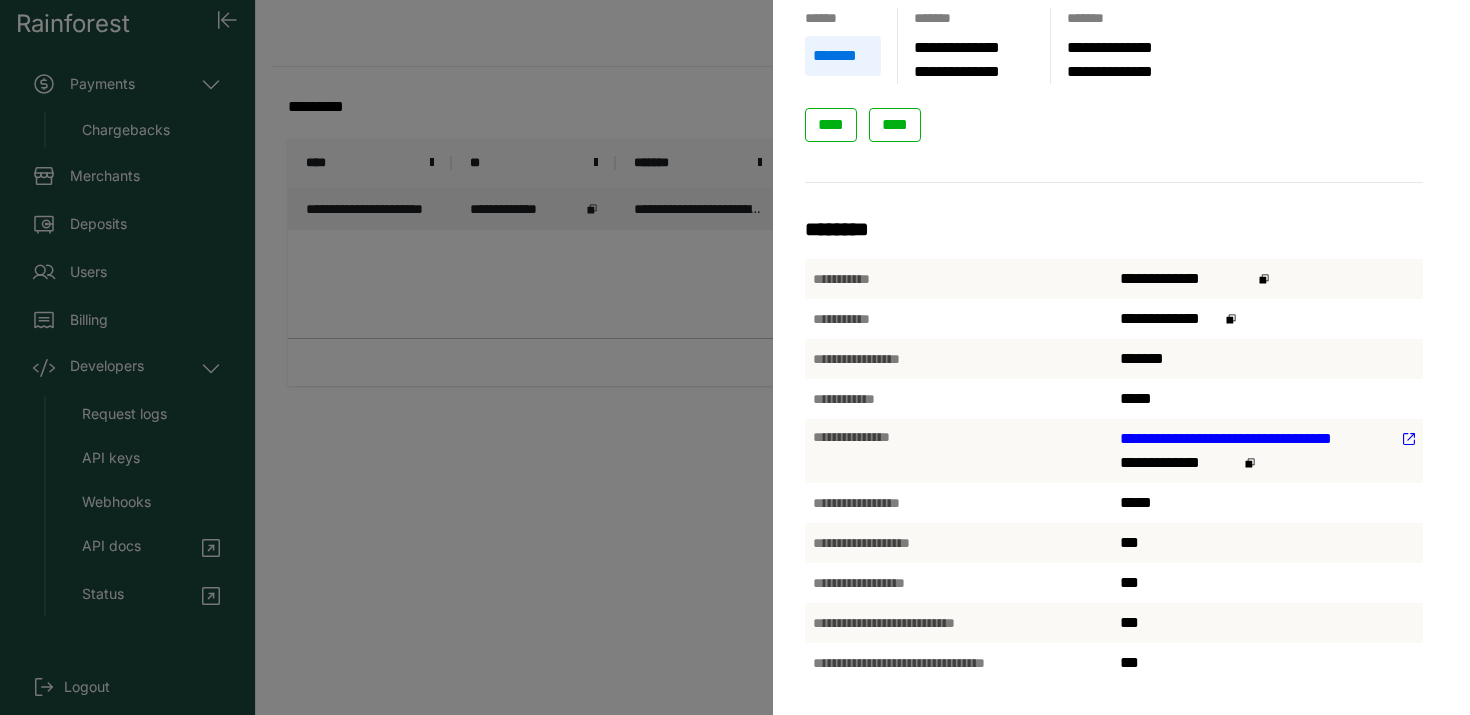 scroll, scrollTop: 0, scrollLeft: 0, axis: both 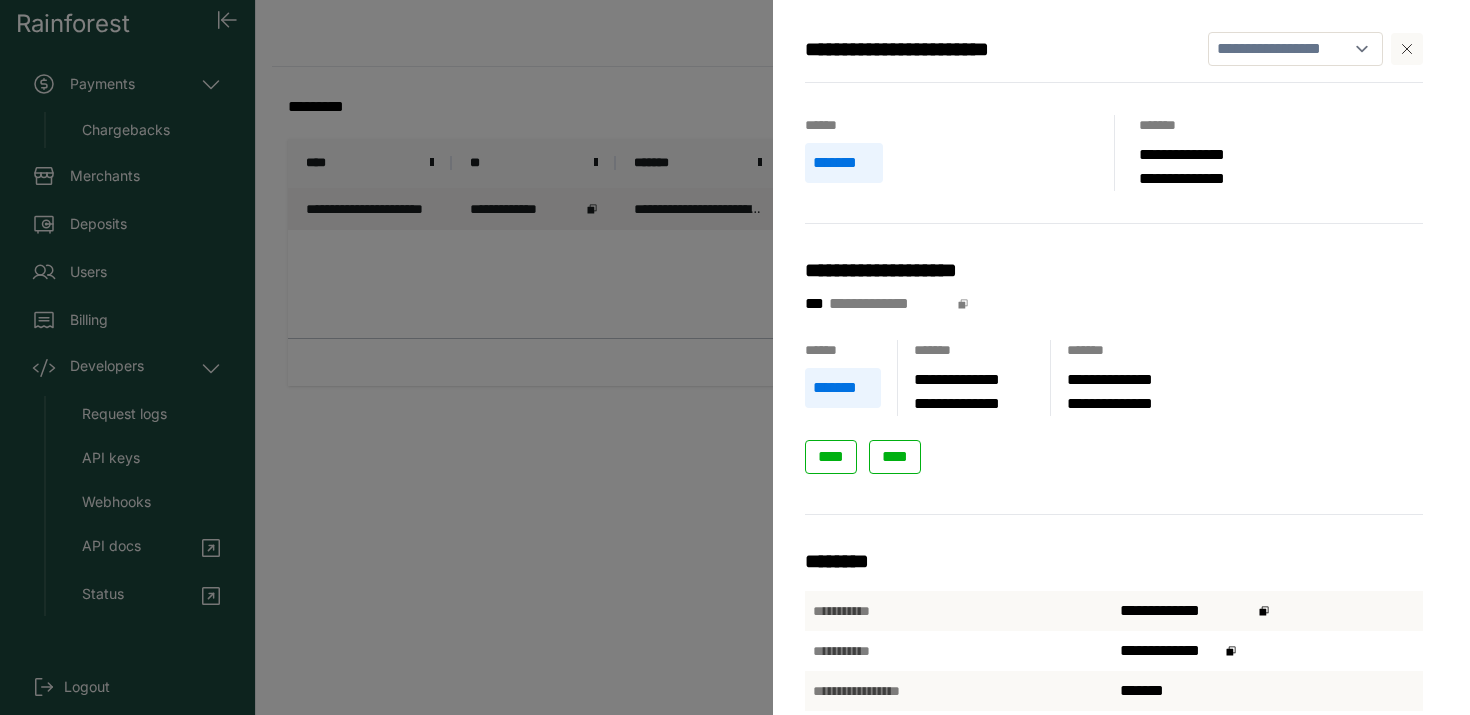 click on "****** *******" at bounding box center [959, 153] 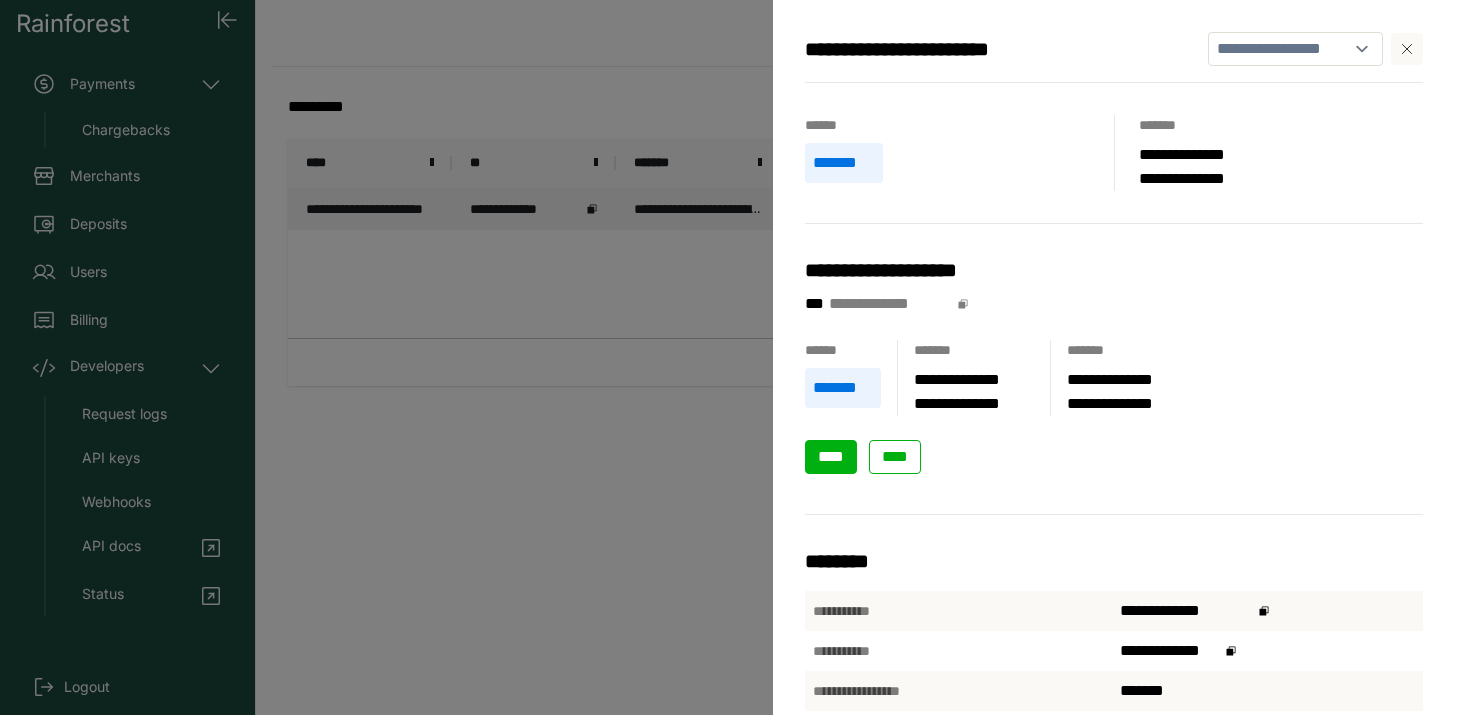 click on "****" at bounding box center [831, 456] 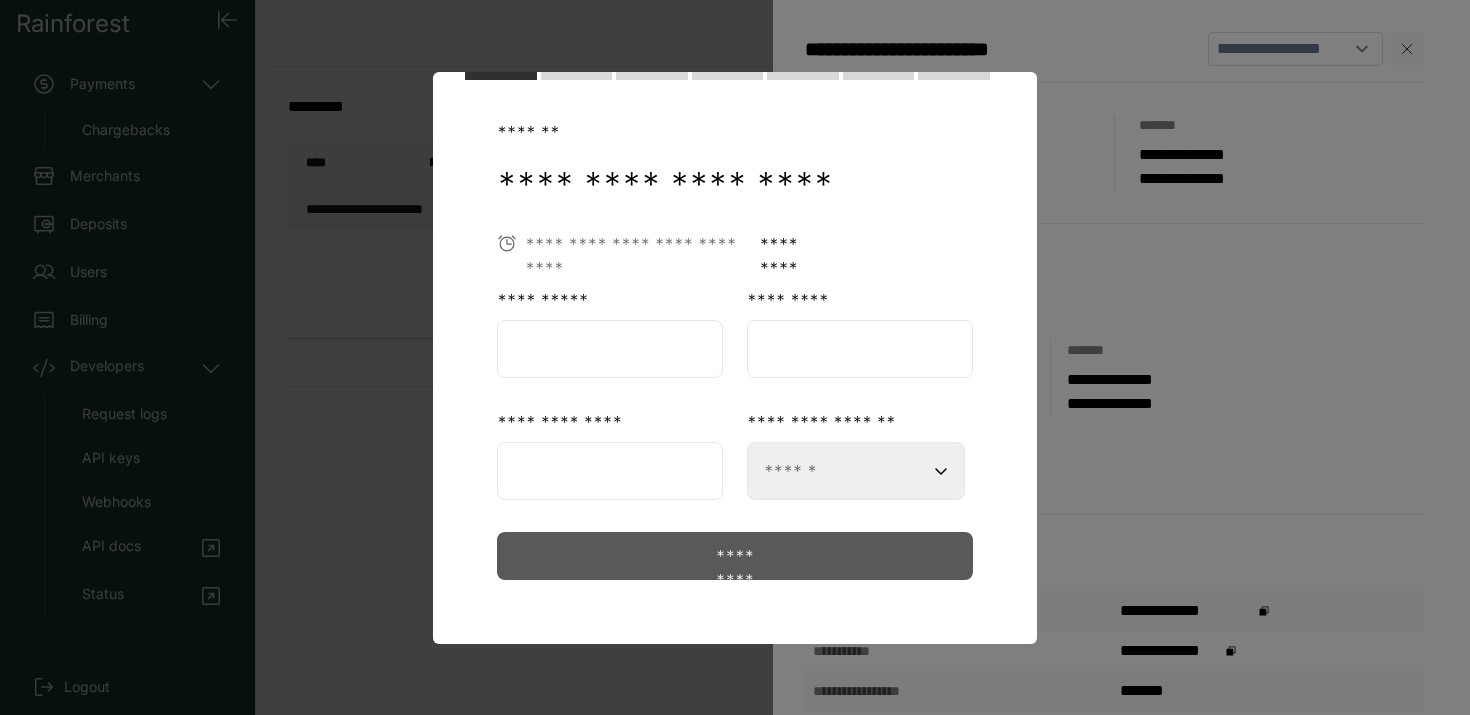scroll, scrollTop: 46, scrollLeft: 0, axis: vertical 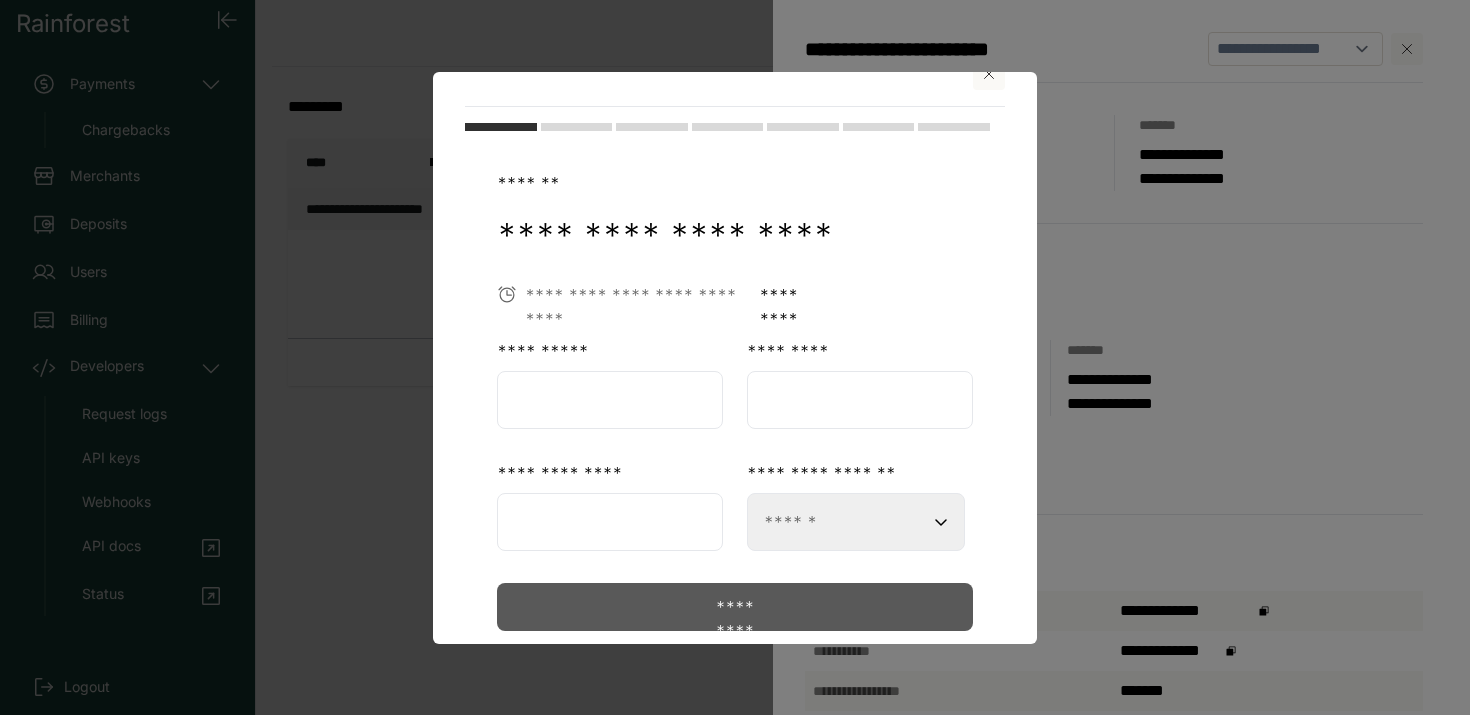 click at bounding box center (610, 400) 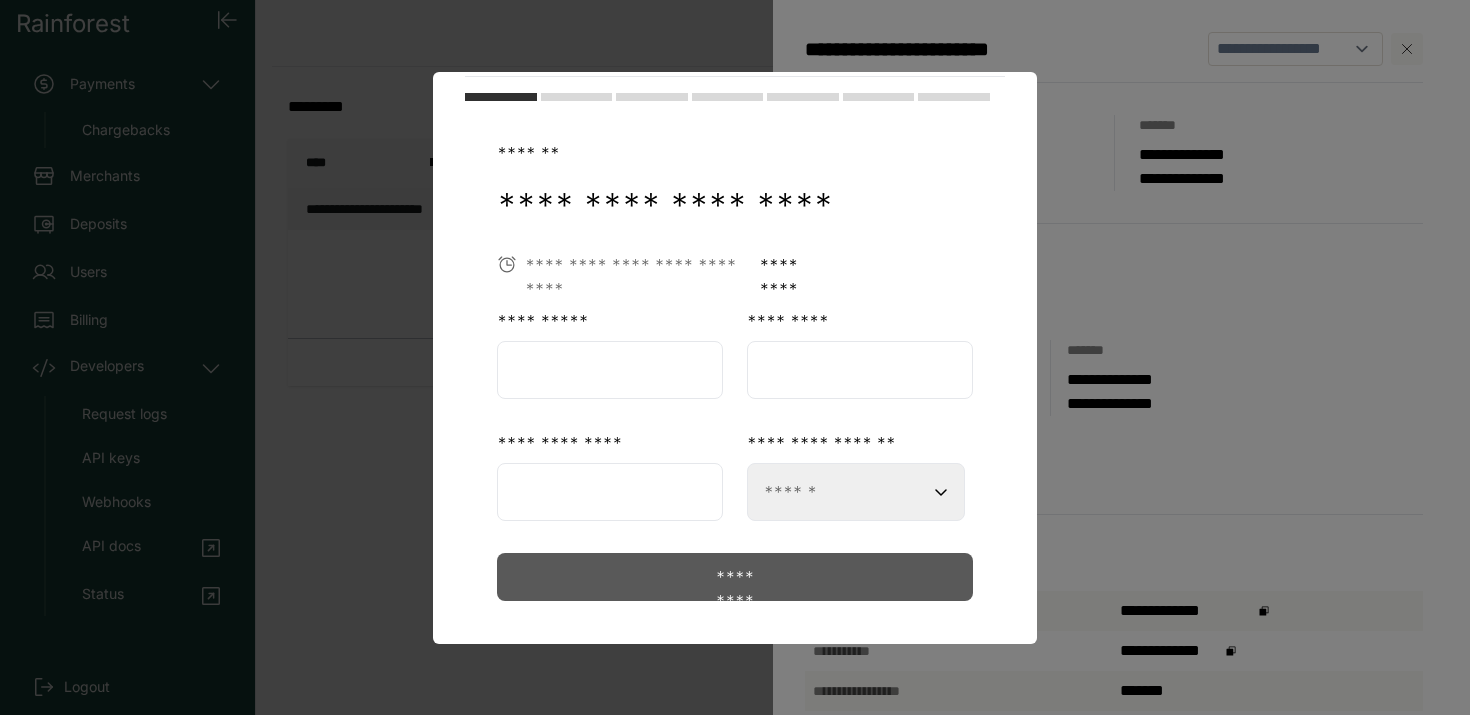 scroll, scrollTop: 95, scrollLeft: 0, axis: vertical 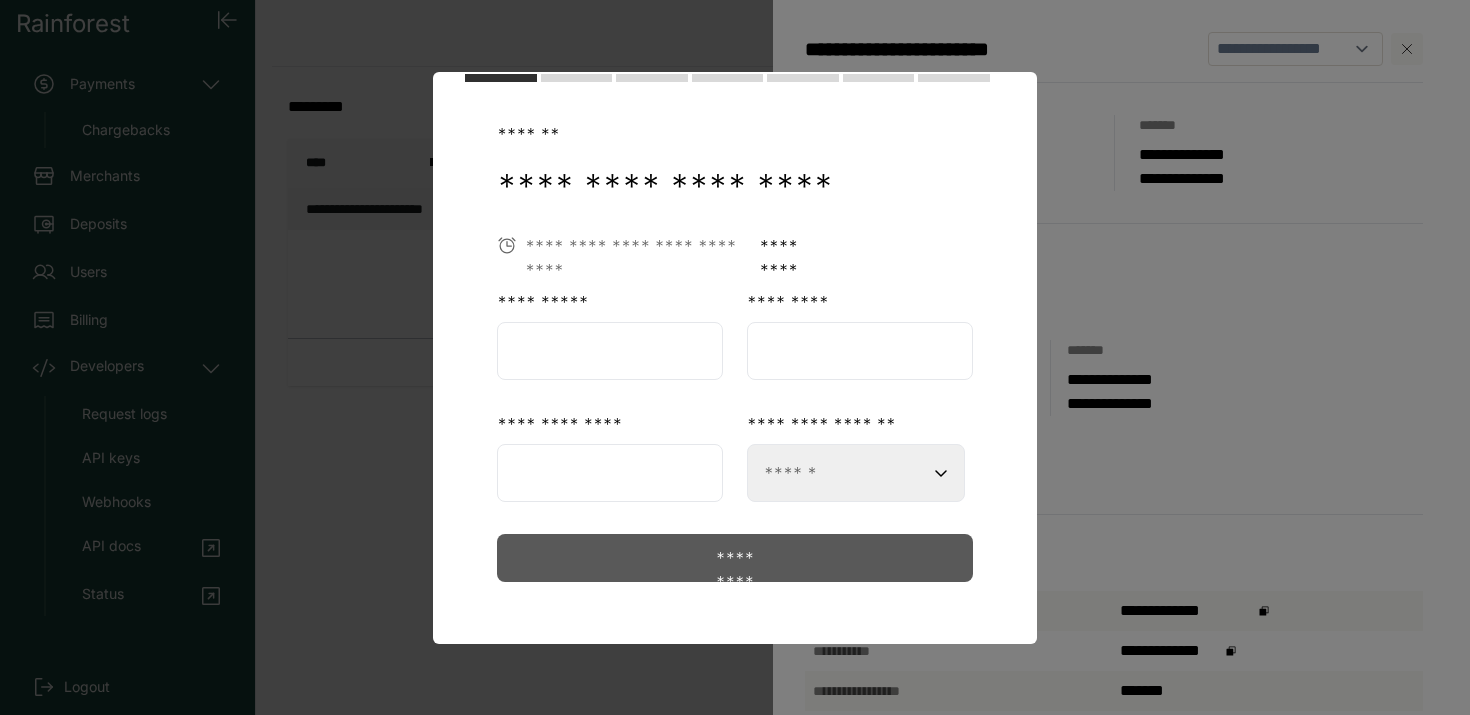 click on "**********" at bounding box center (735, 319) 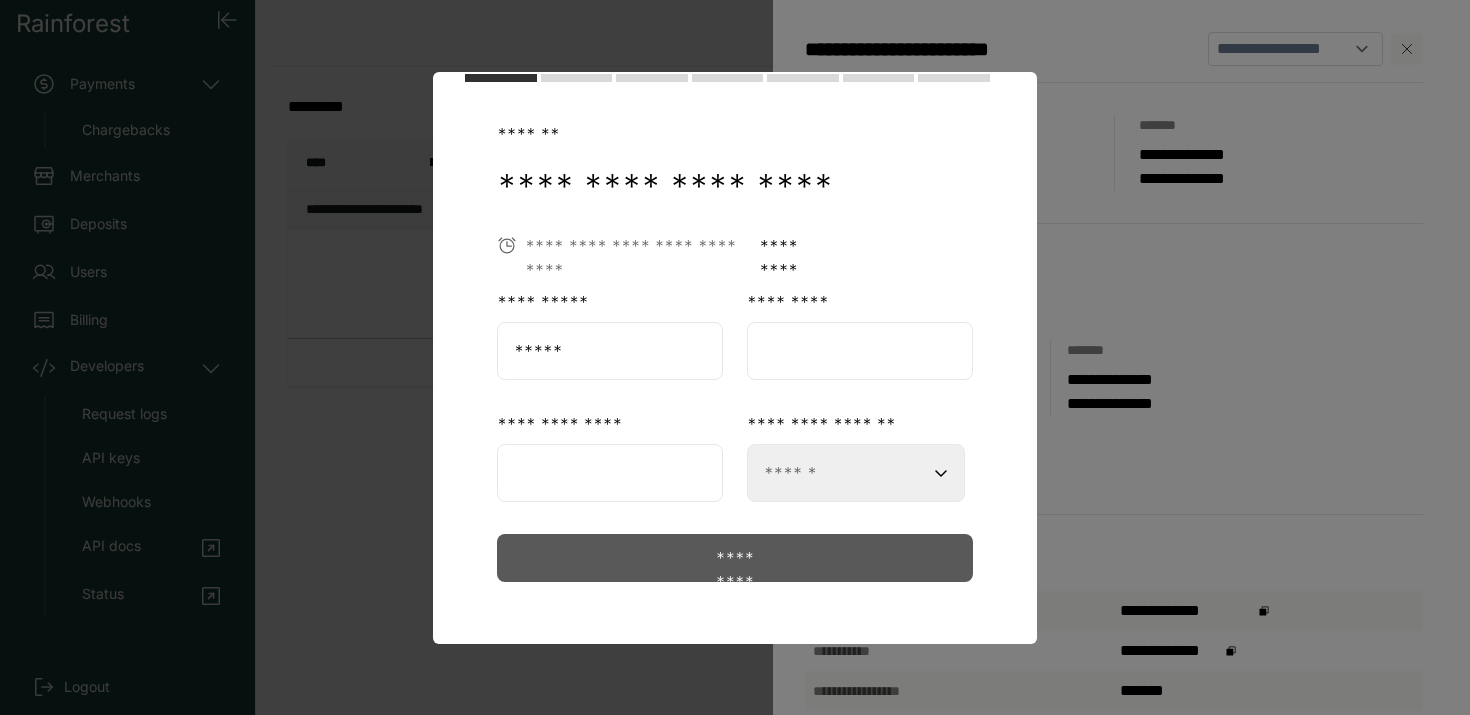 type on "*****" 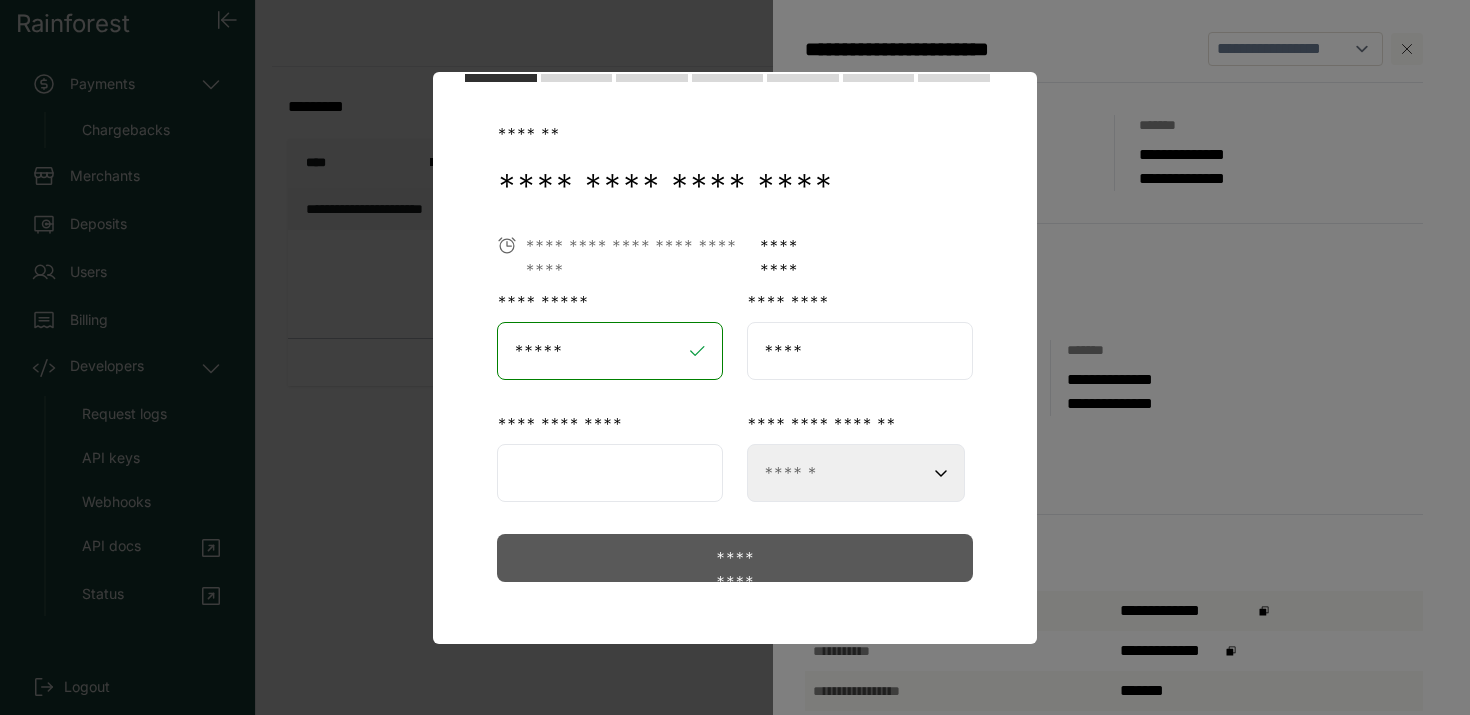 type on "****" 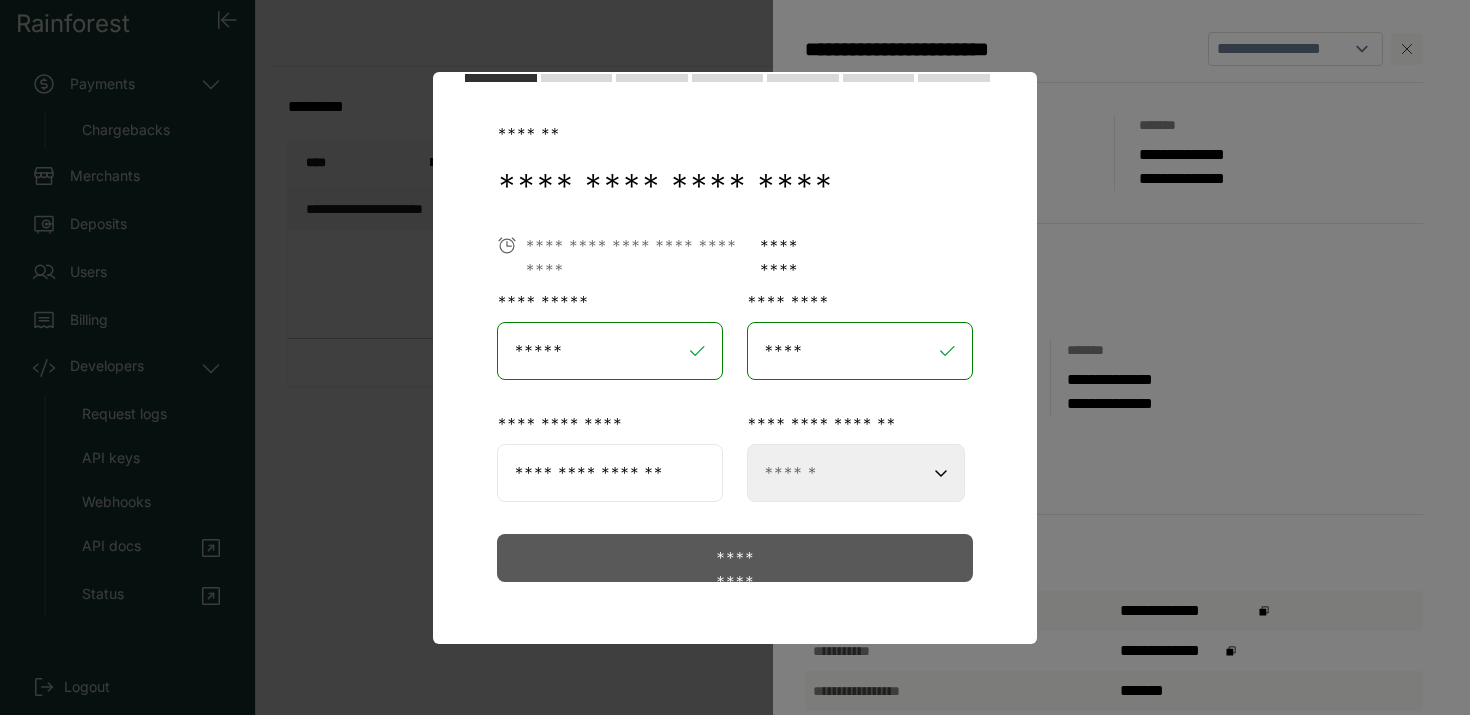 type on "**********" 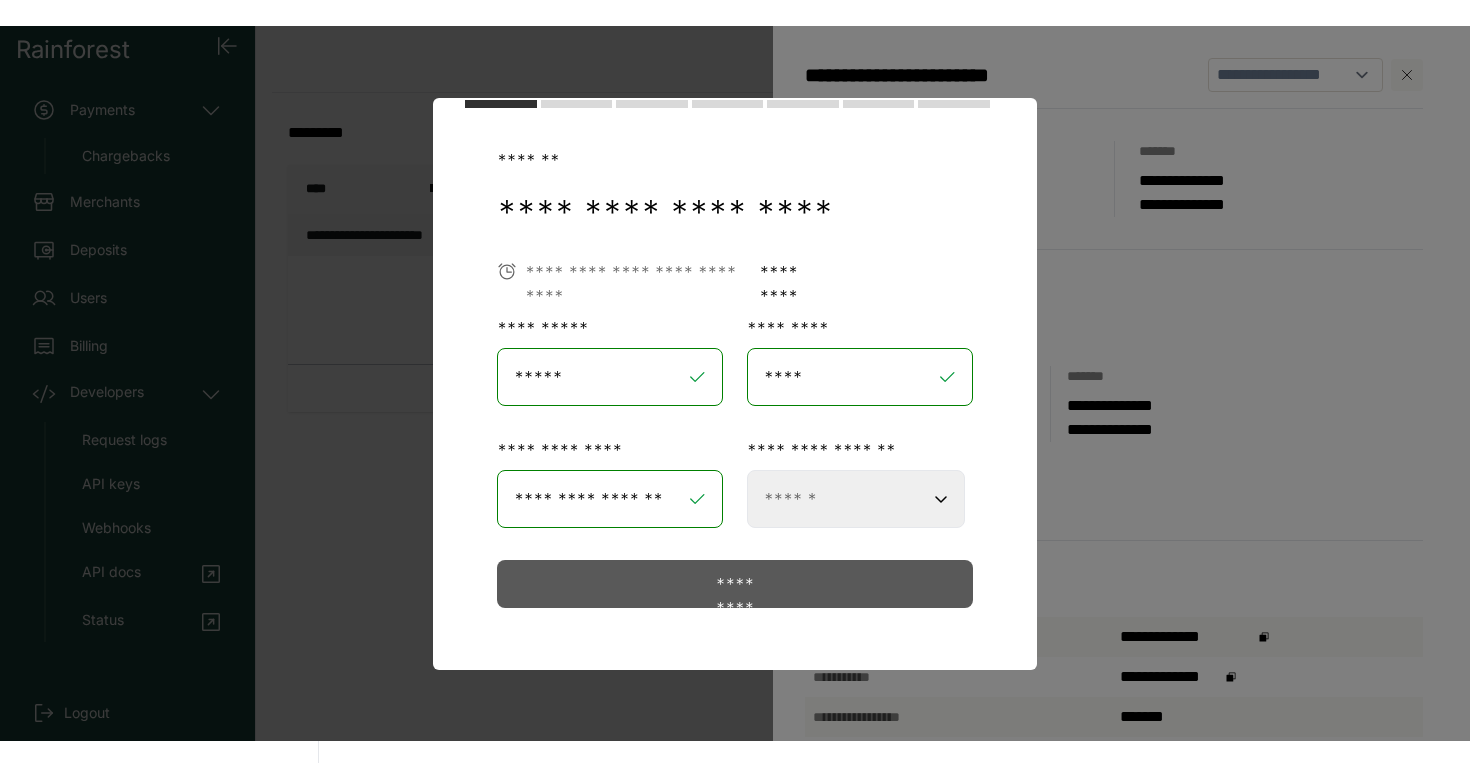 scroll, scrollTop: 97, scrollLeft: 0, axis: vertical 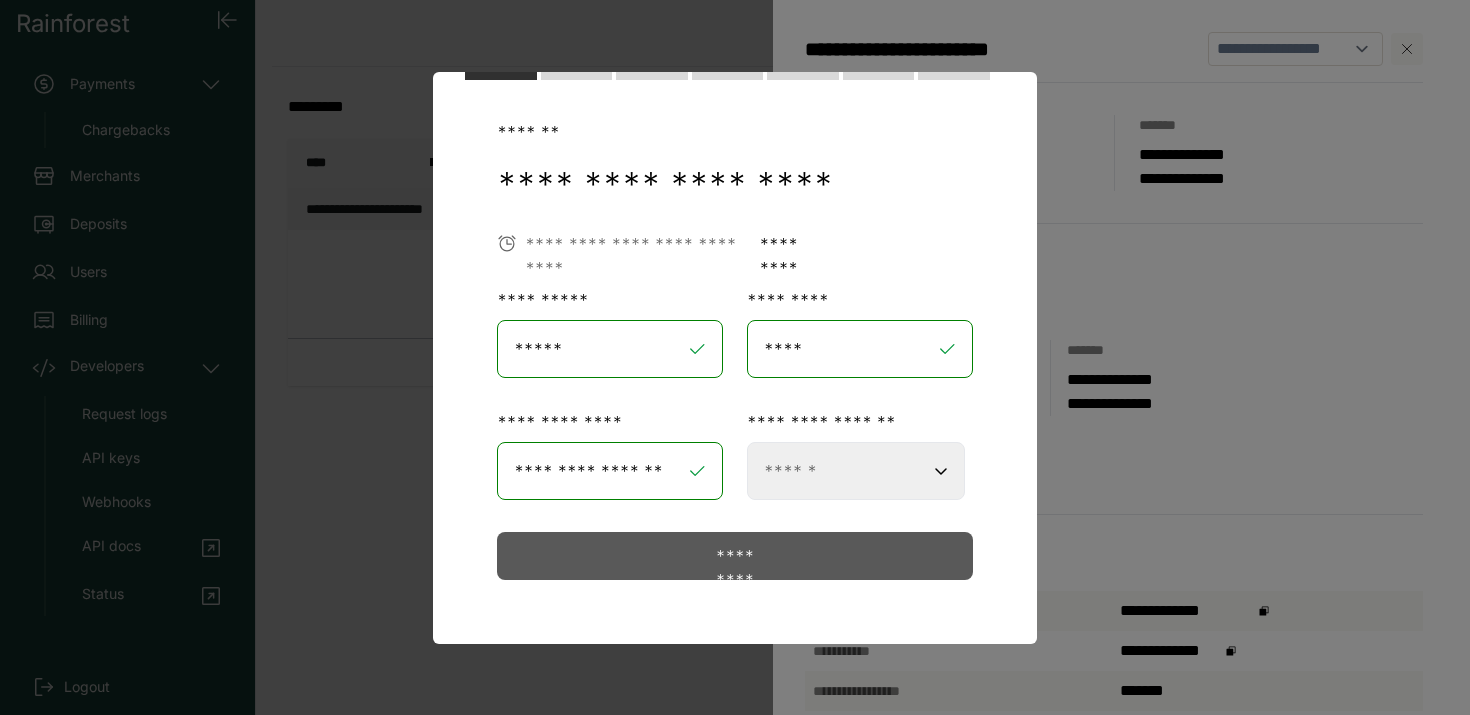 click on "**********" at bounding box center (856, 471) 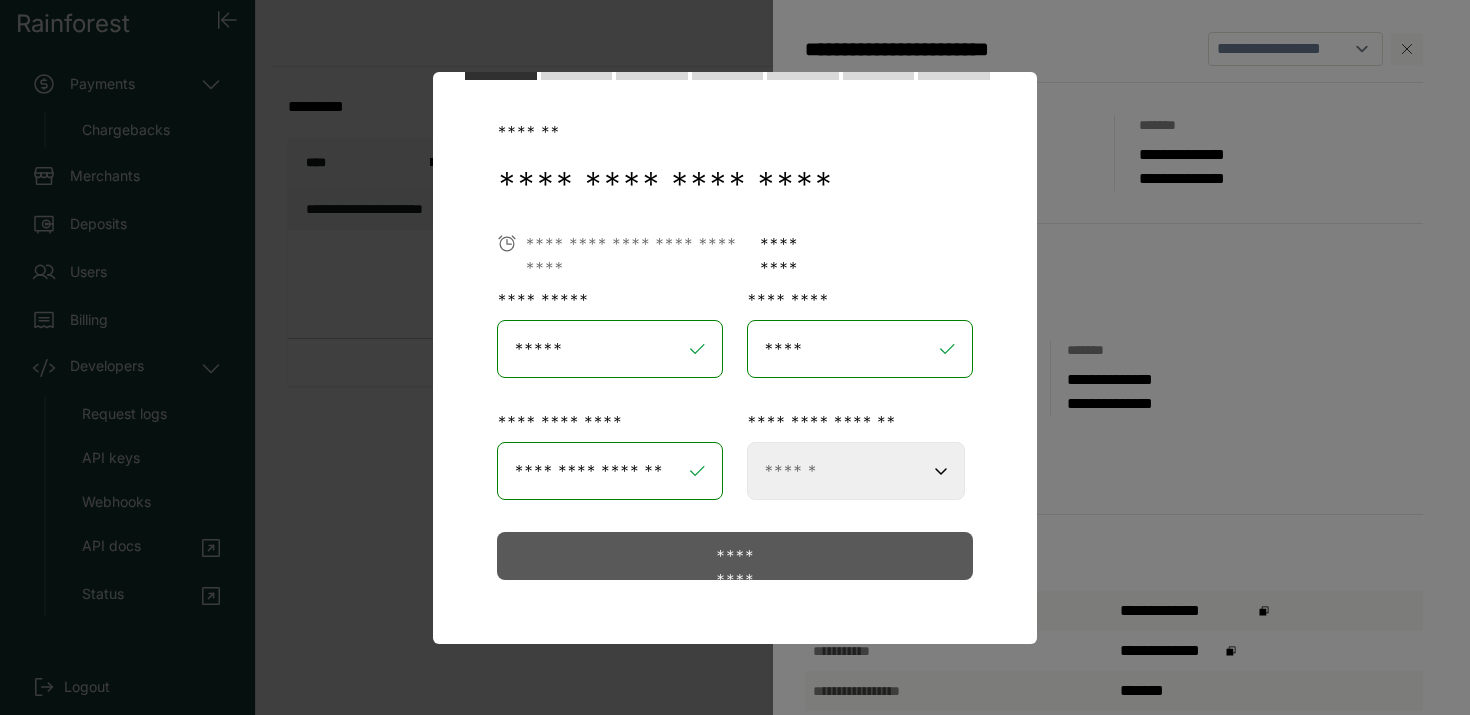 click on "**********" at bounding box center (856, 471) 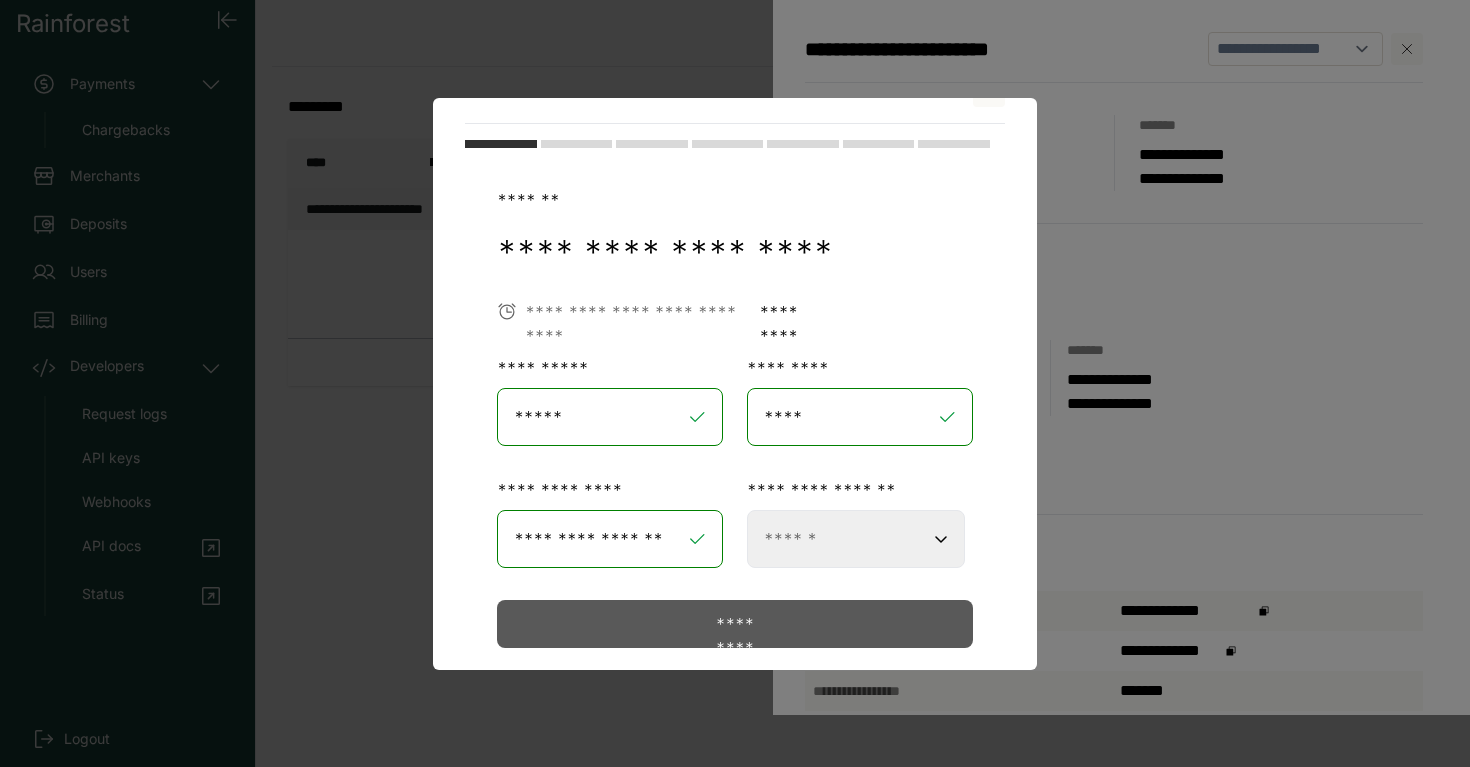 scroll, scrollTop: 55, scrollLeft: 0, axis: vertical 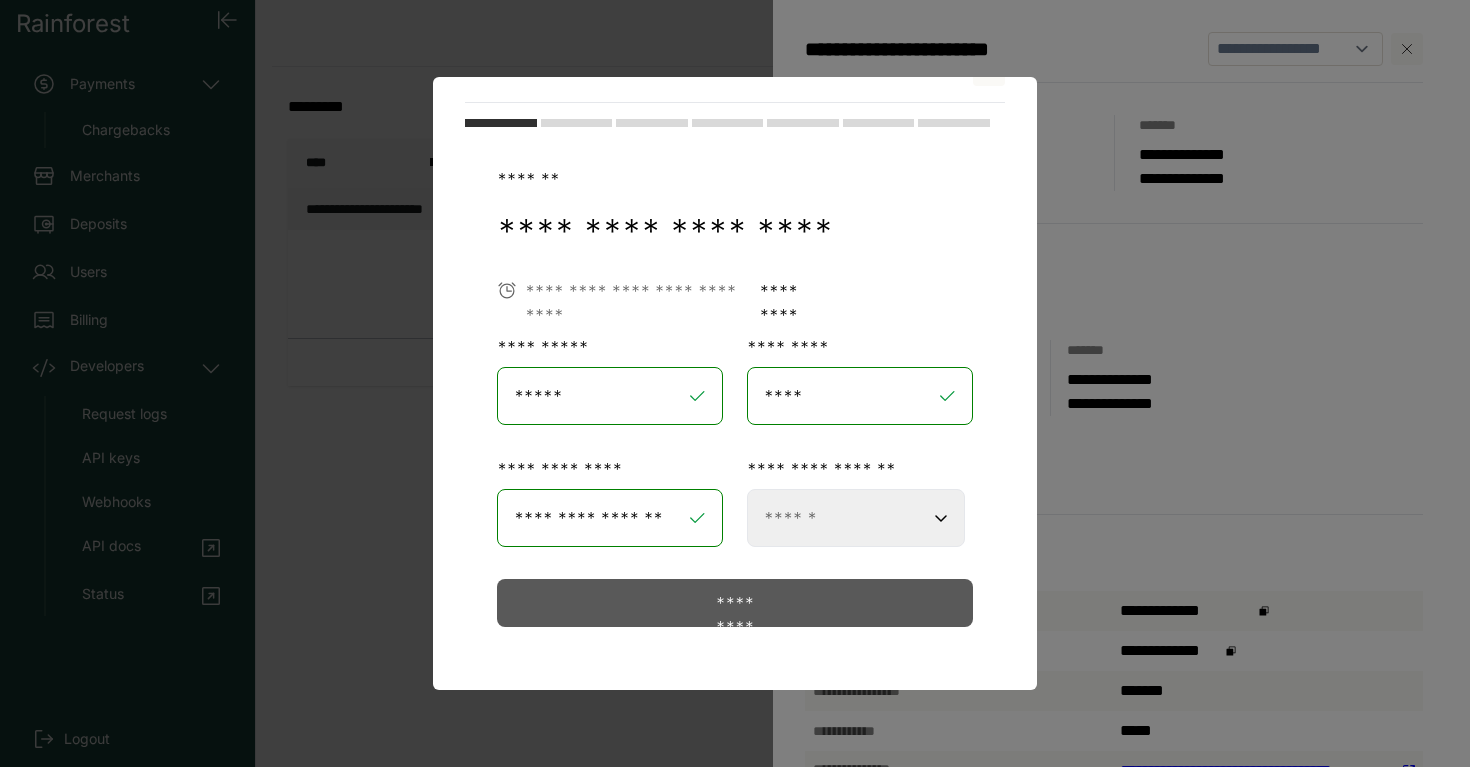 click on "**********" at bounding box center [856, 518] 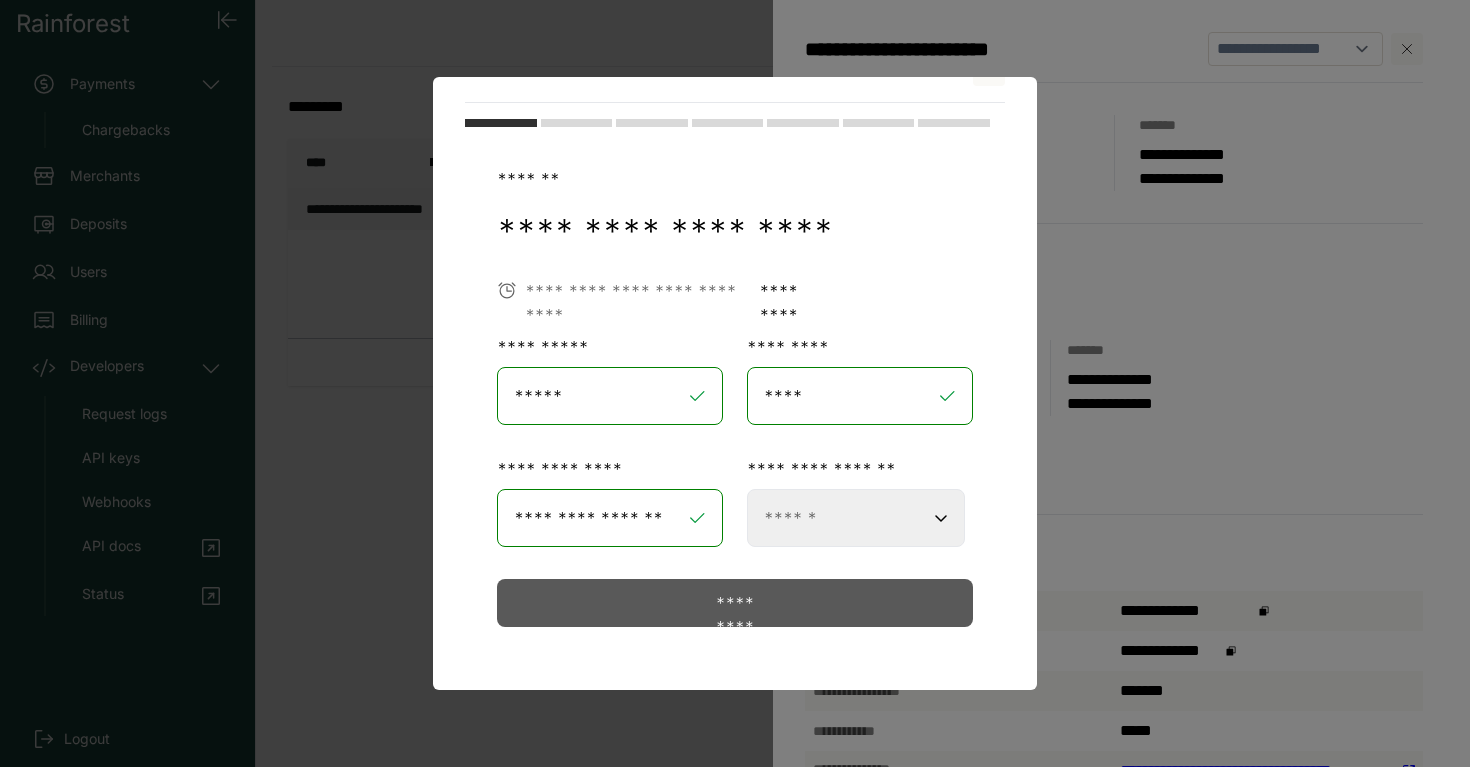 click on "**********" at bounding box center [856, 518] 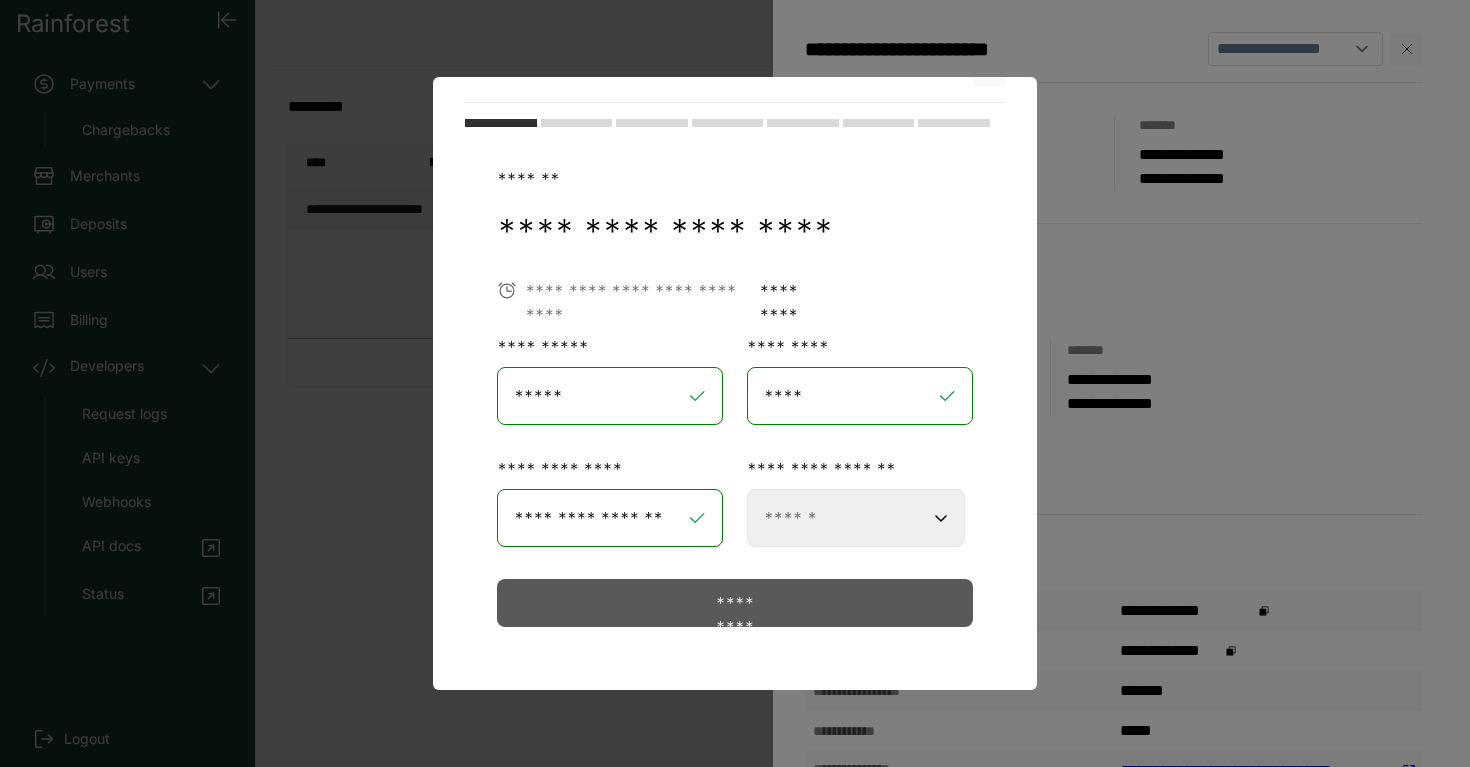 click on "**********" at bounding box center (856, 518) 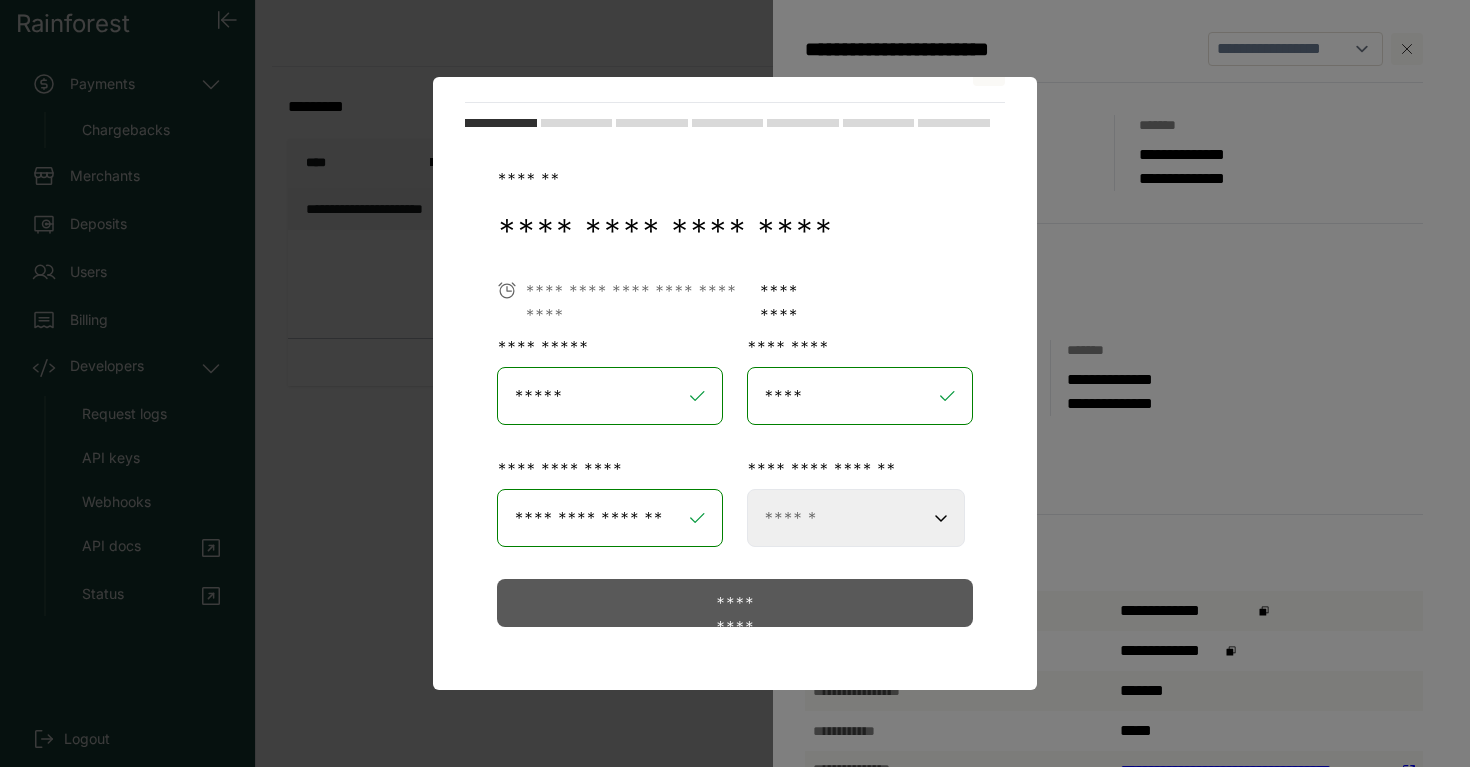 click on "**********" at bounding box center [856, 518] 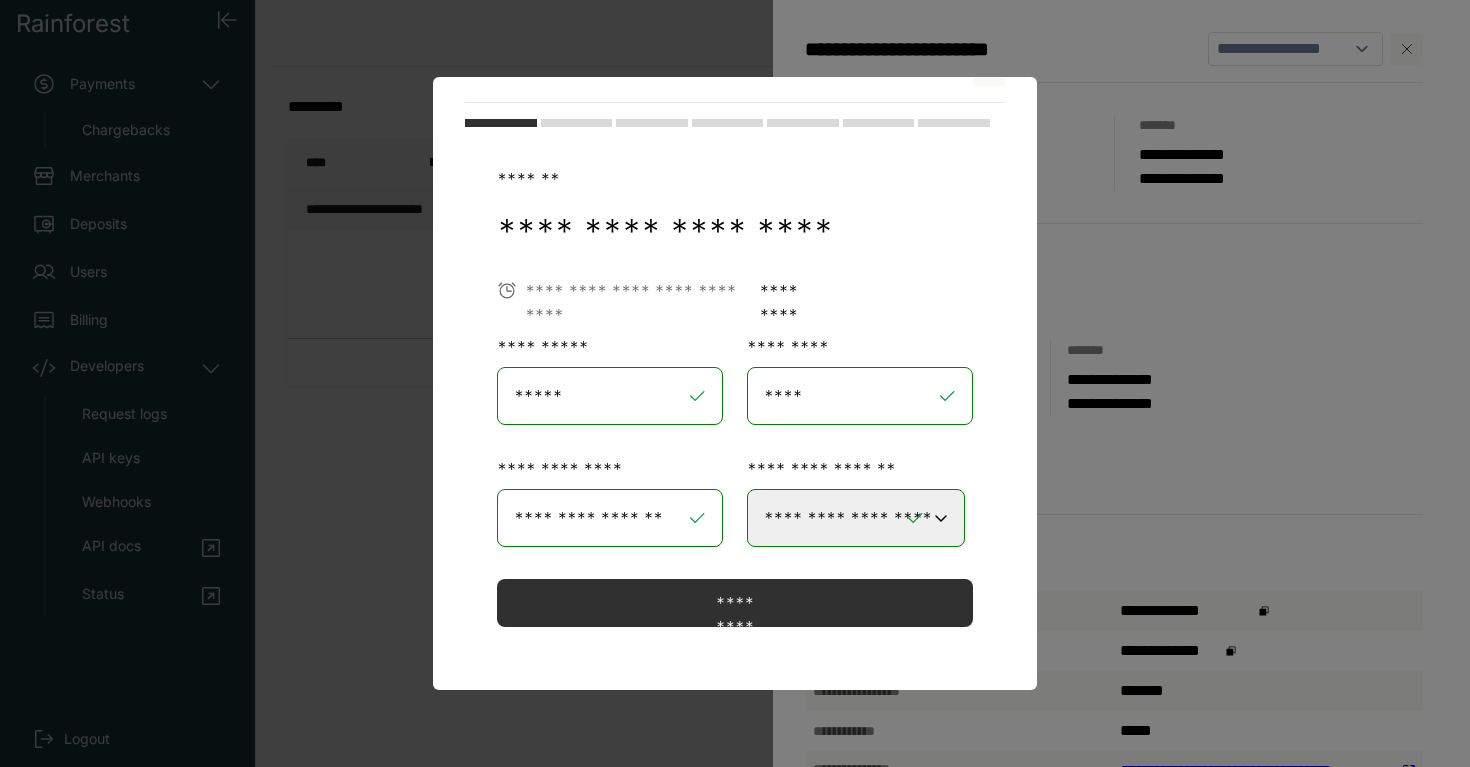 click on "******* *********" at bounding box center (735, 393) 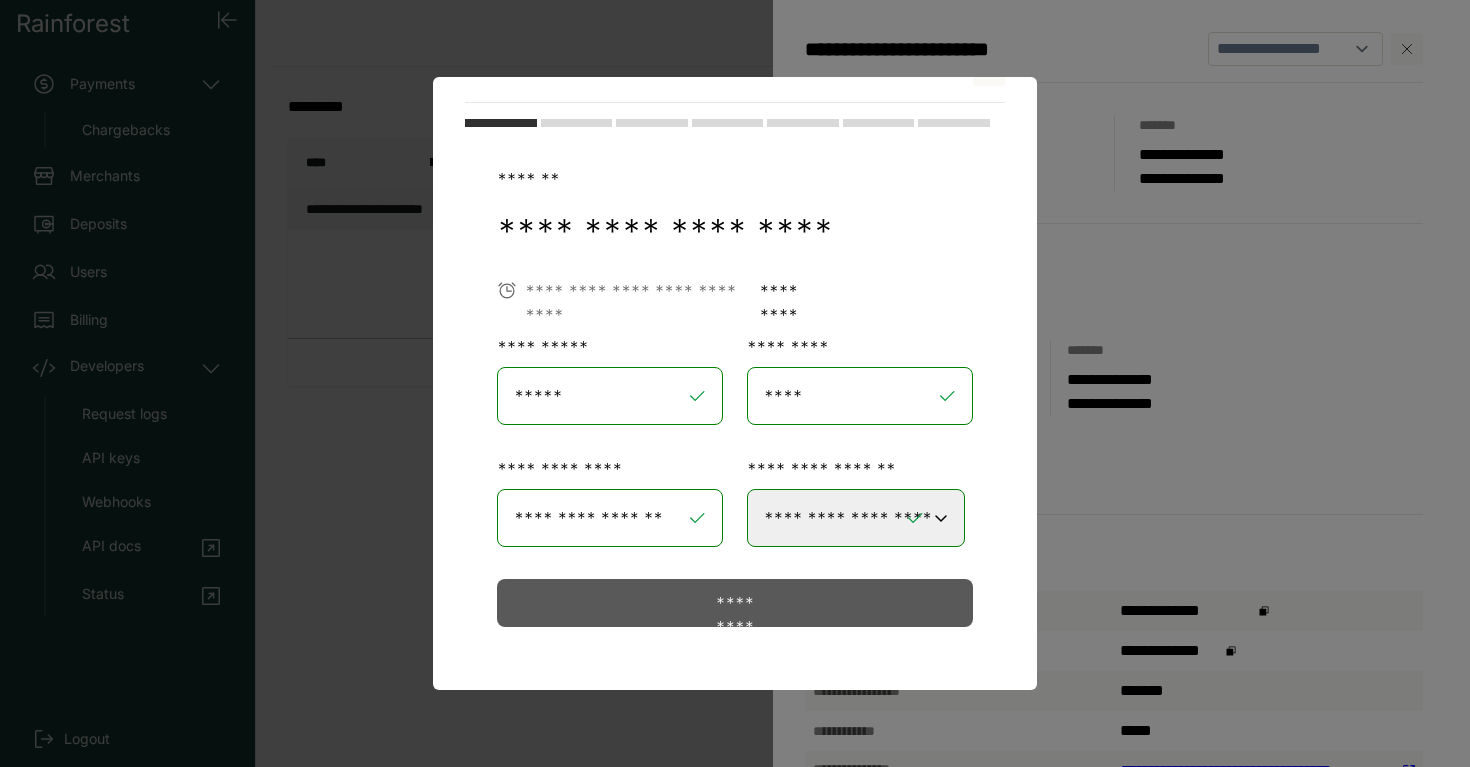 click on "*********" at bounding box center [735, 603] 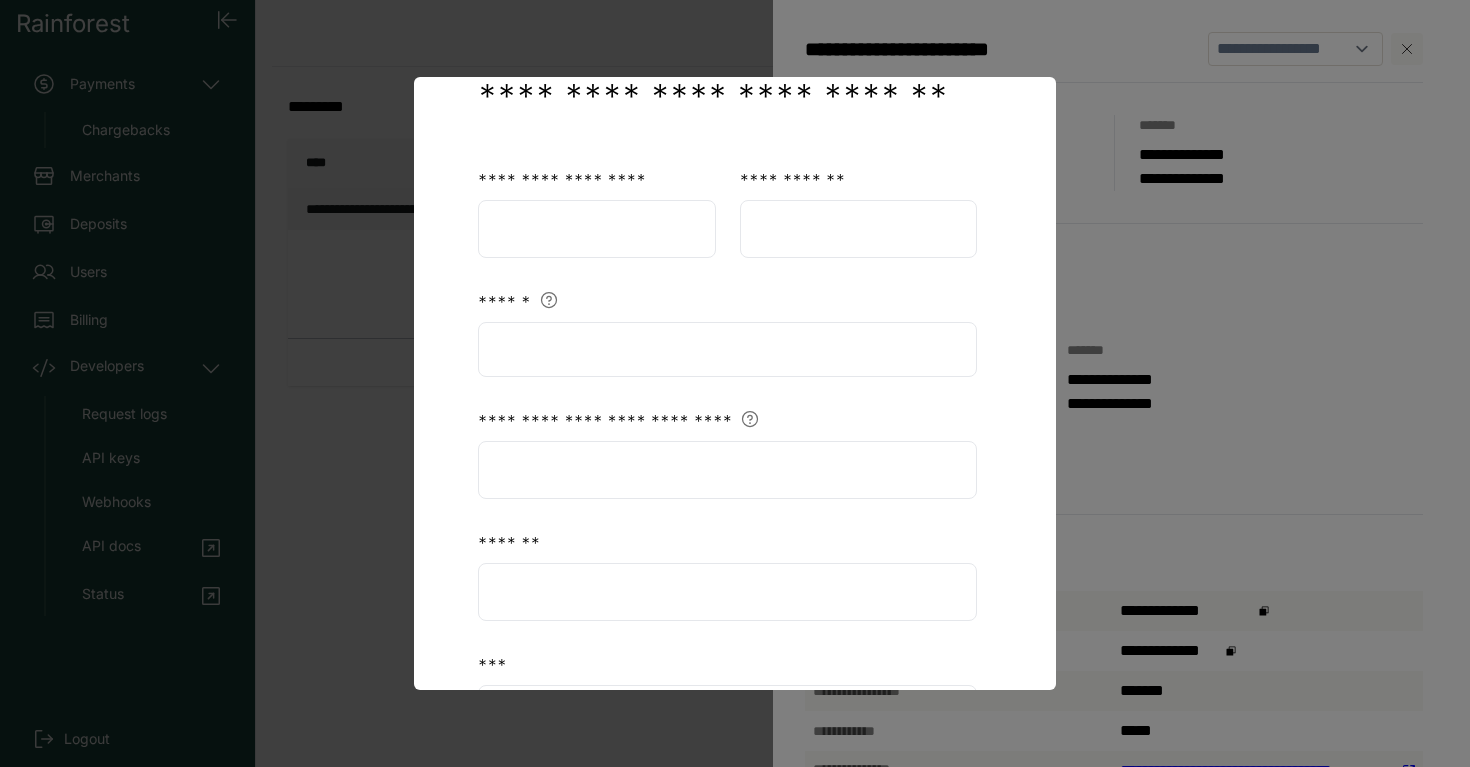 scroll, scrollTop: 190, scrollLeft: 0, axis: vertical 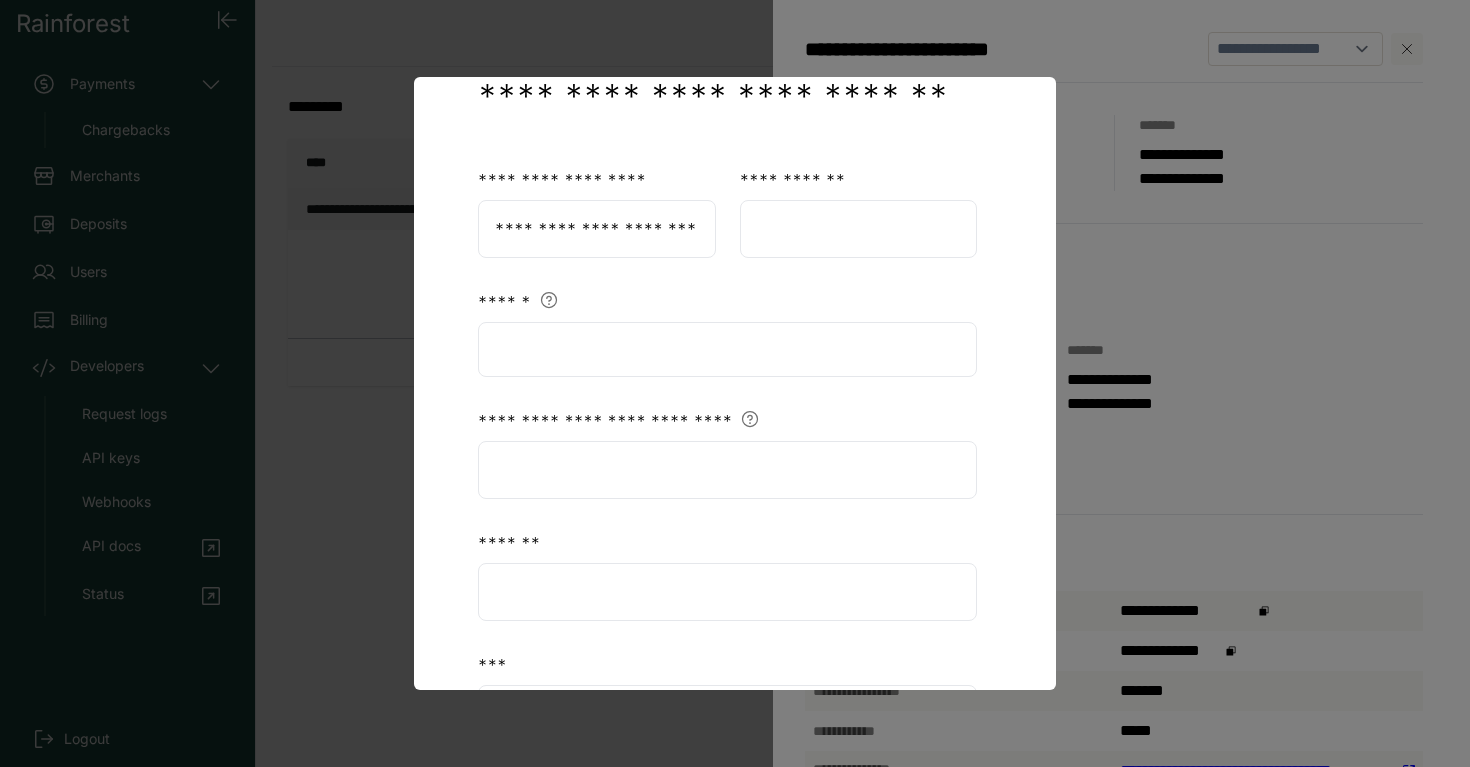 type on "**********" 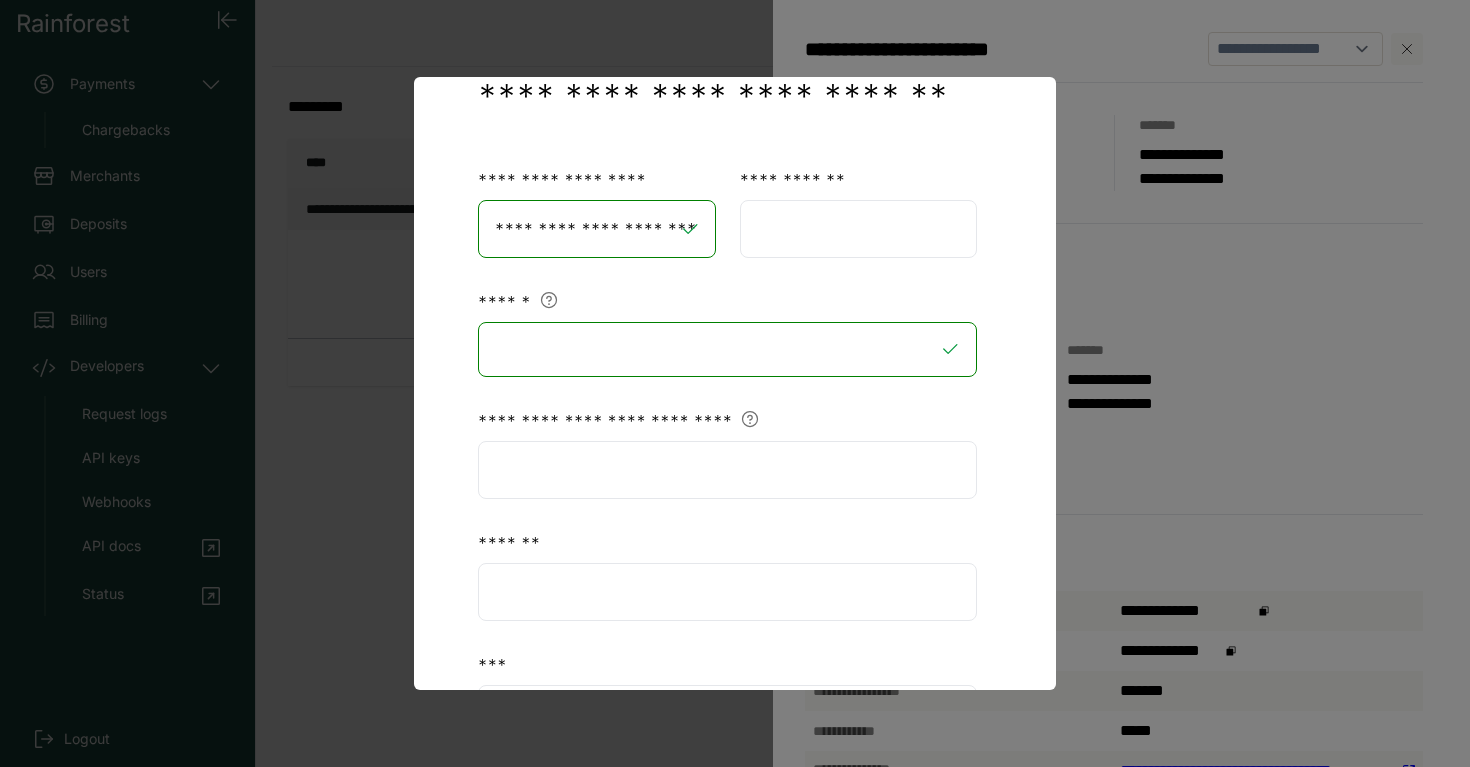 click at bounding box center (727, 470) 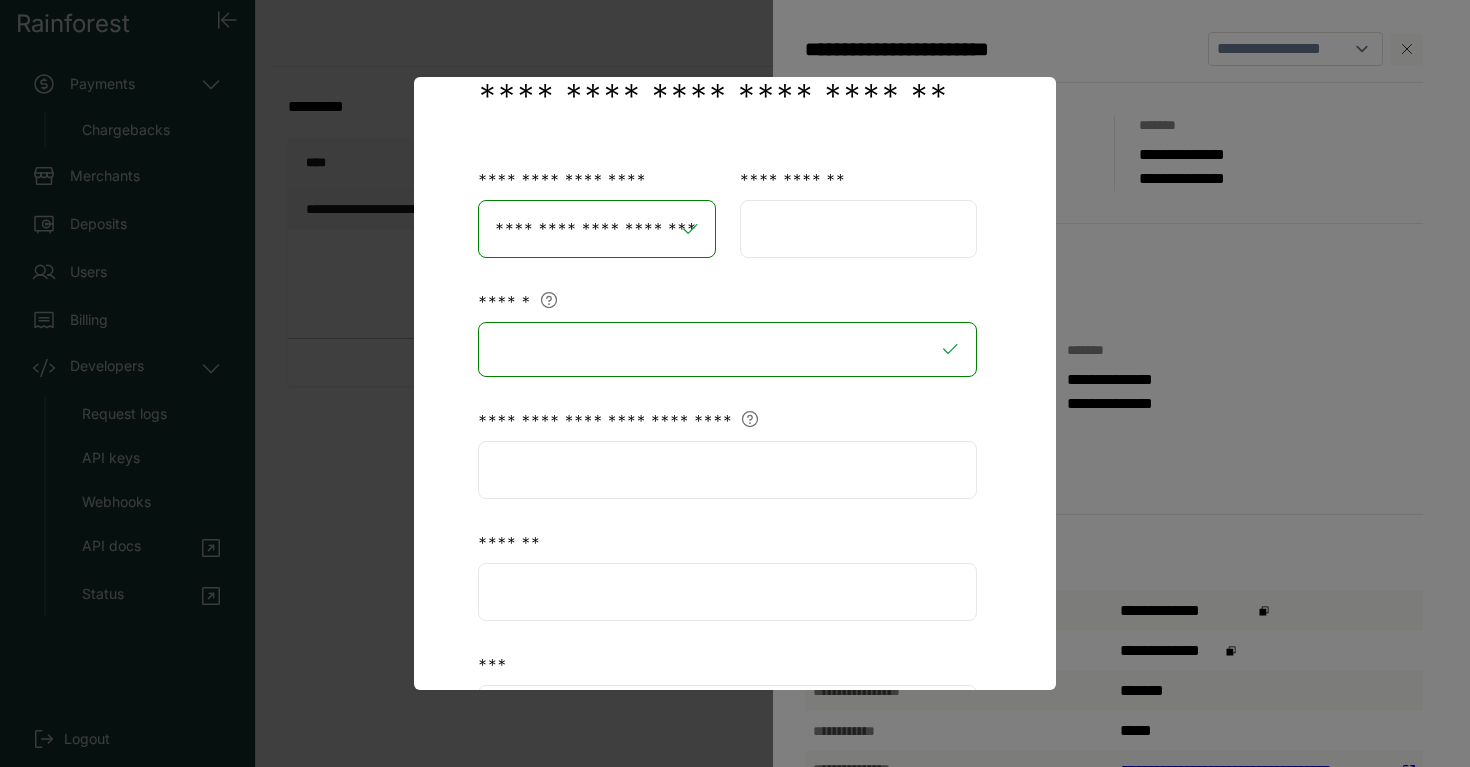 paste on "**********" 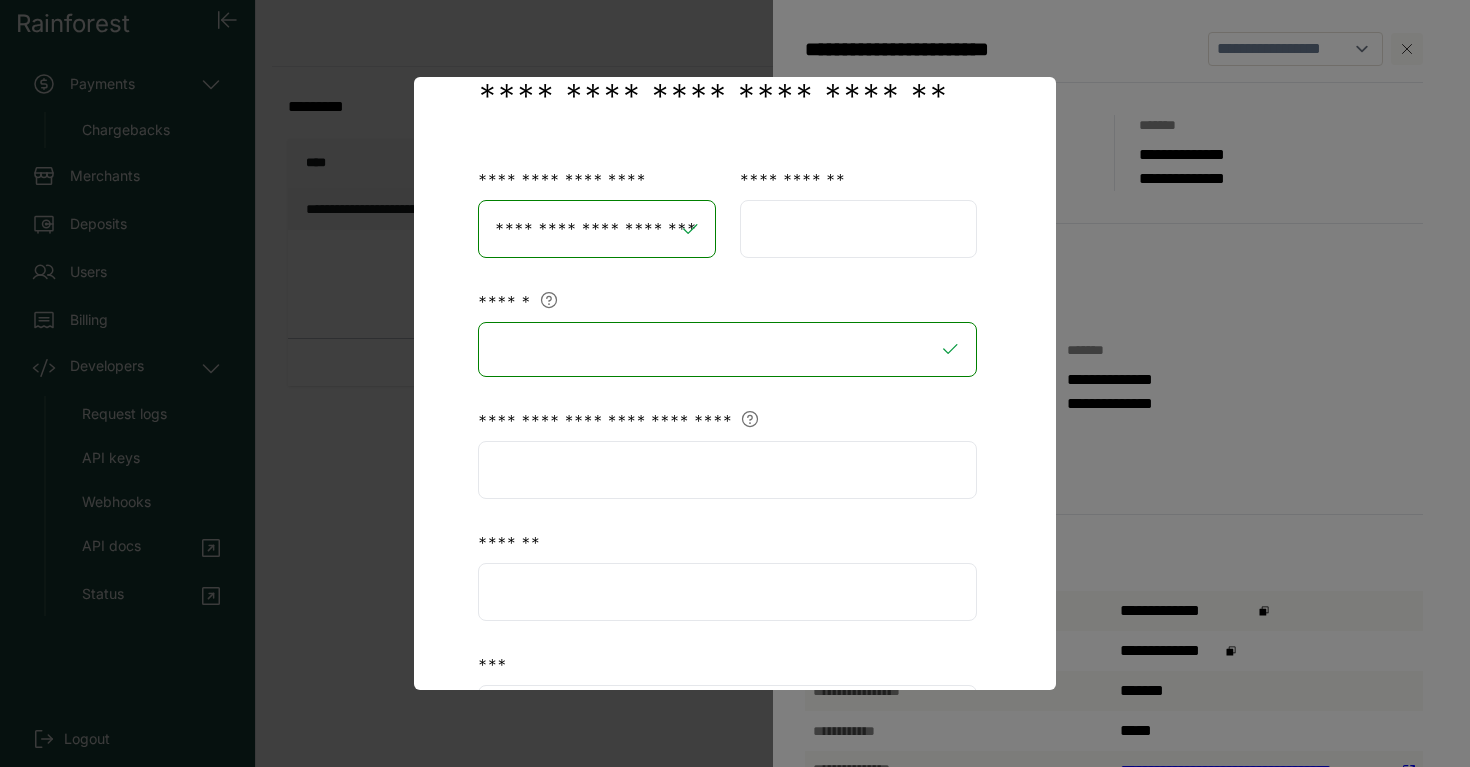 type on "**********" 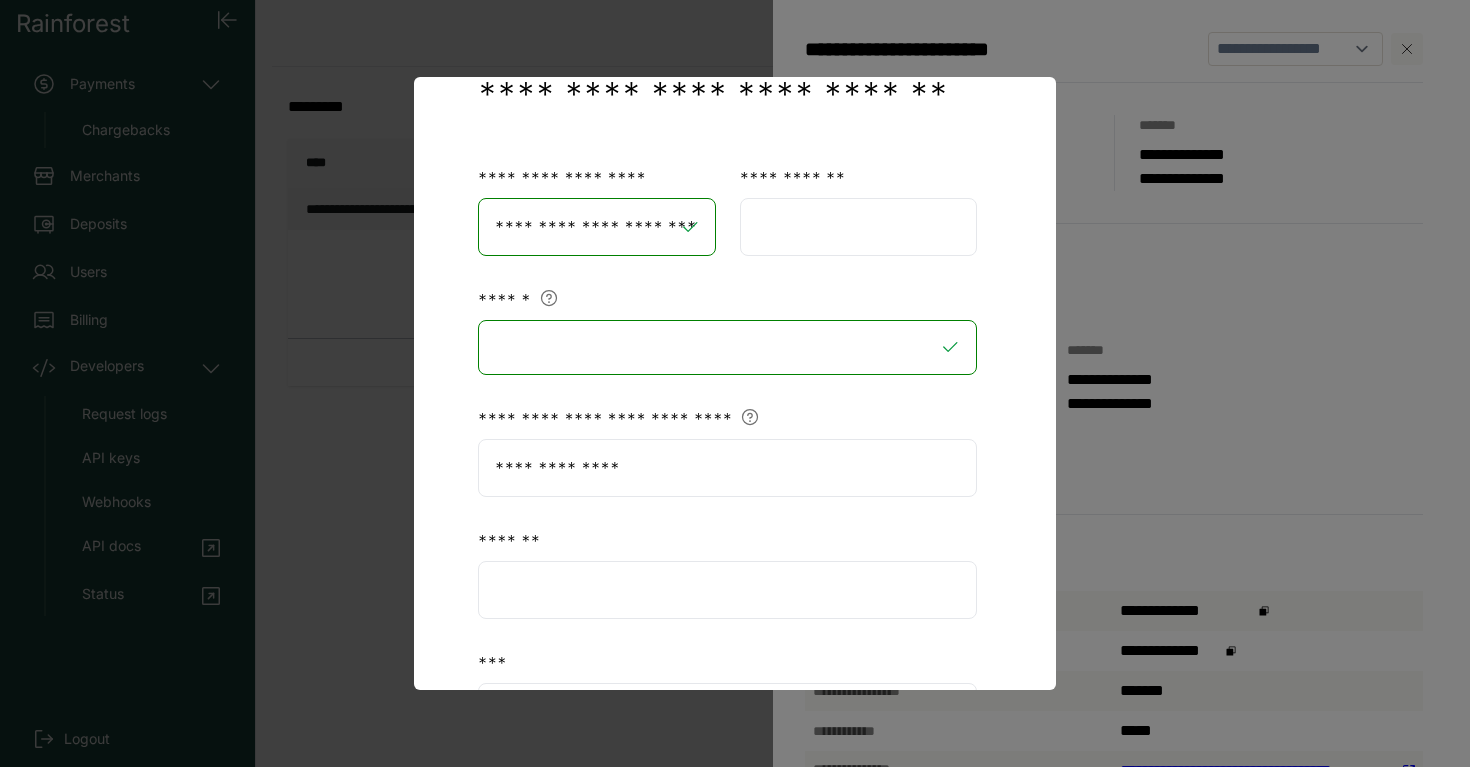 scroll, scrollTop: 194, scrollLeft: 0, axis: vertical 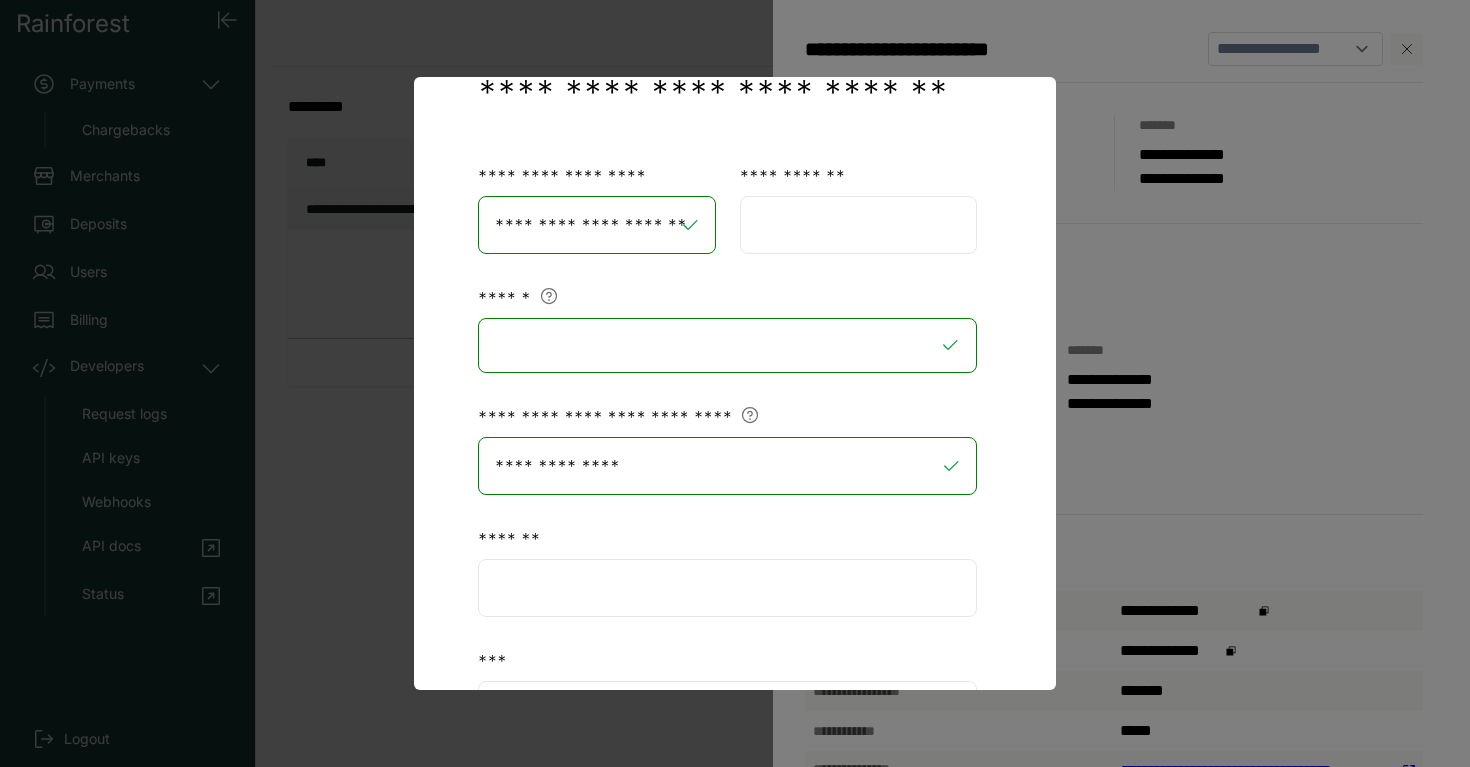 type on "**********" 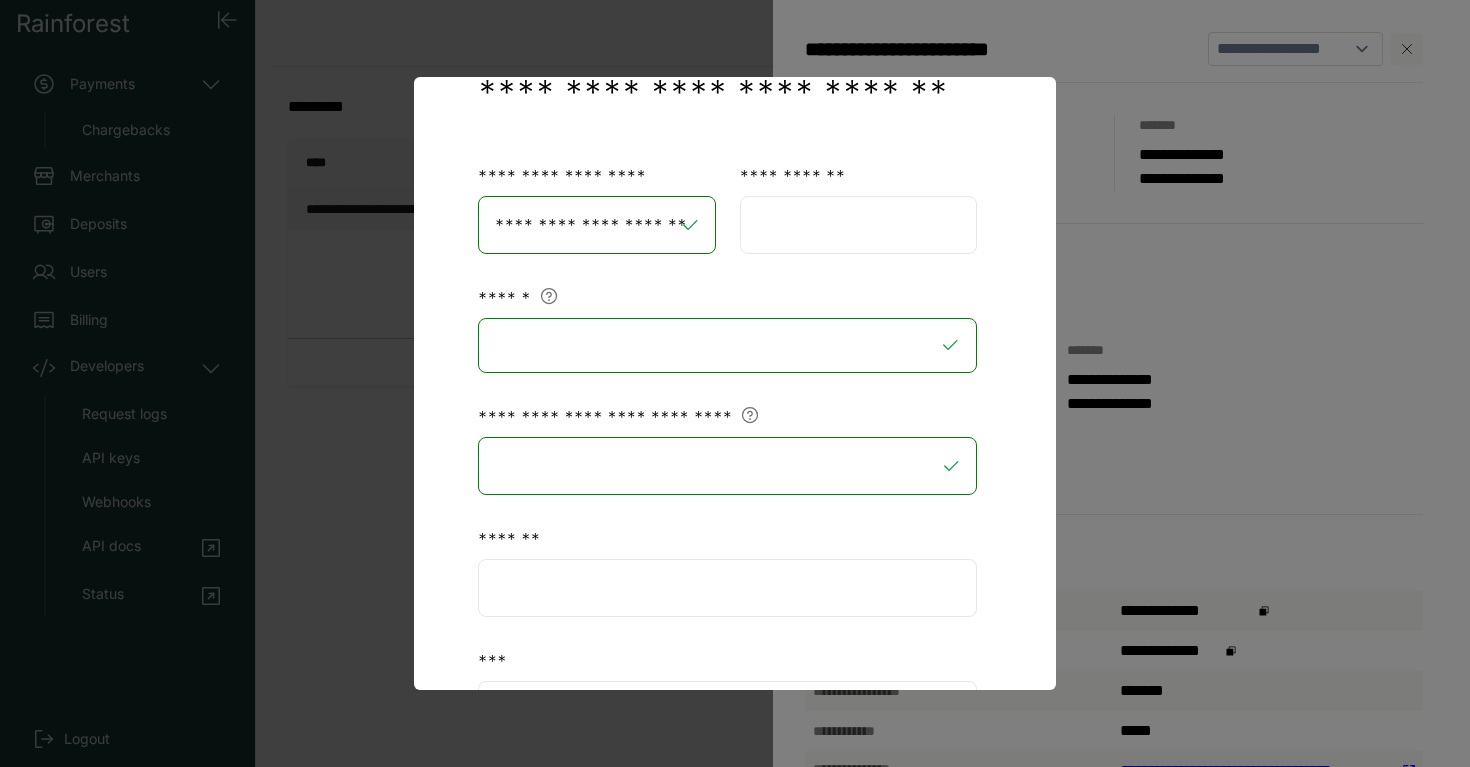 scroll, scrollTop: 195, scrollLeft: 0, axis: vertical 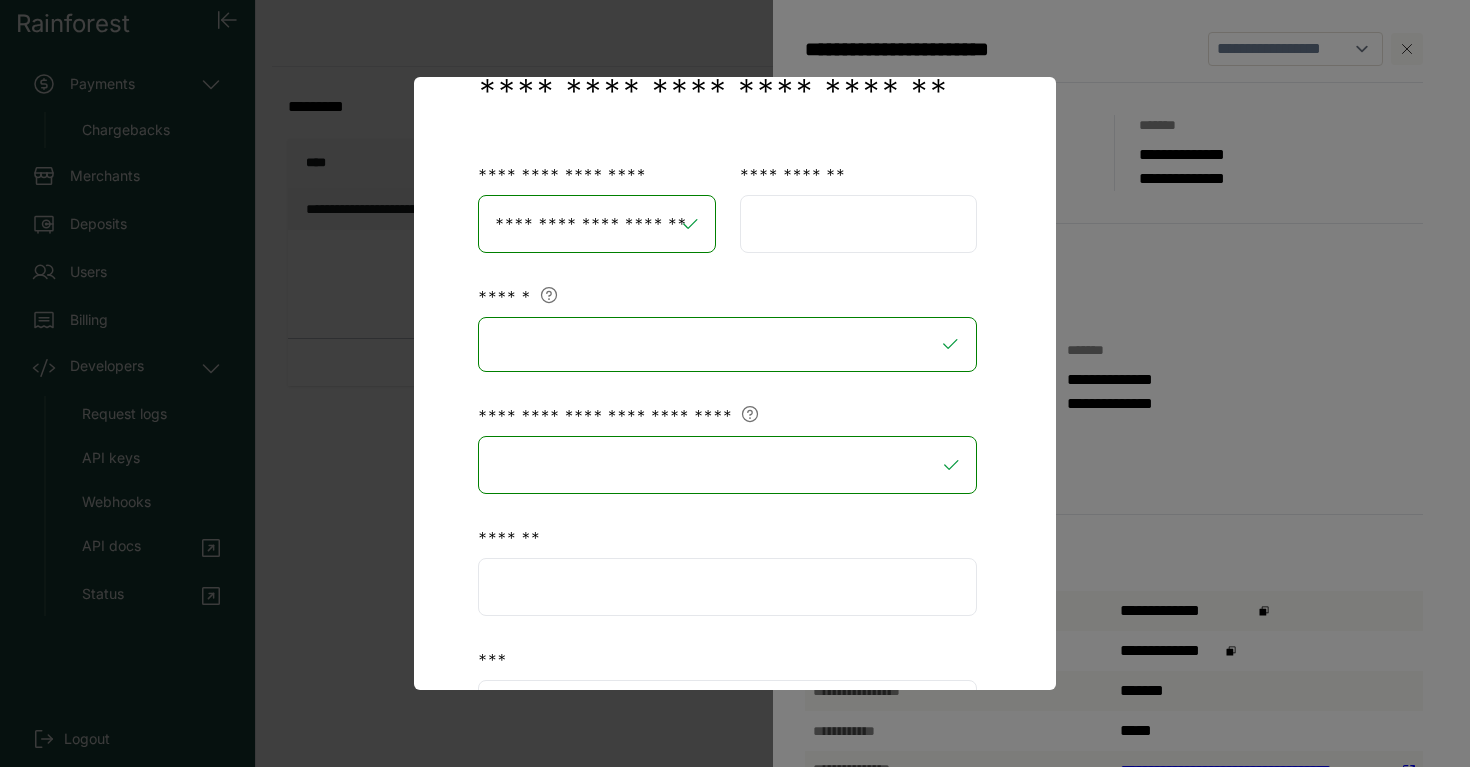 type 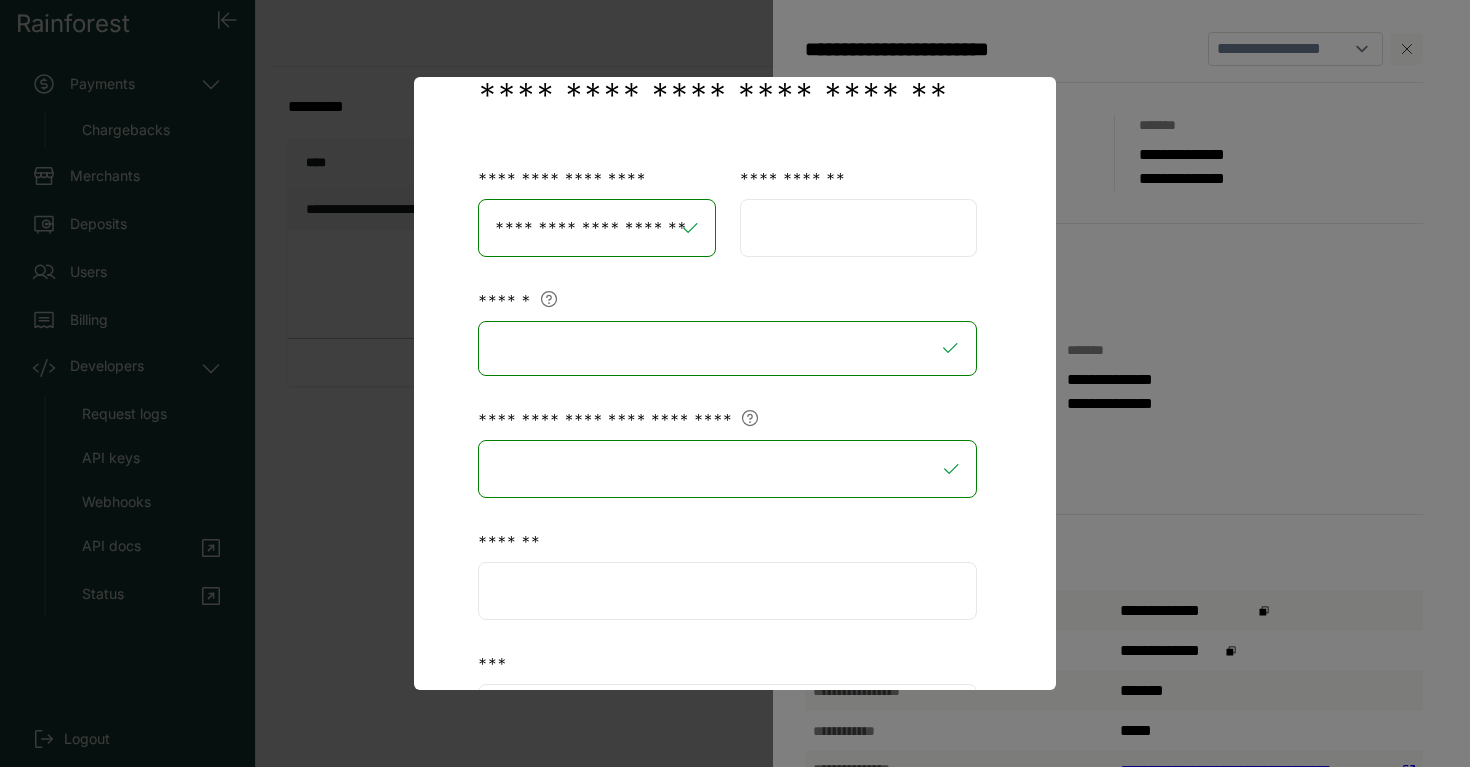 scroll, scrollTop: 191, scrollLeft: 0, axis: vertical 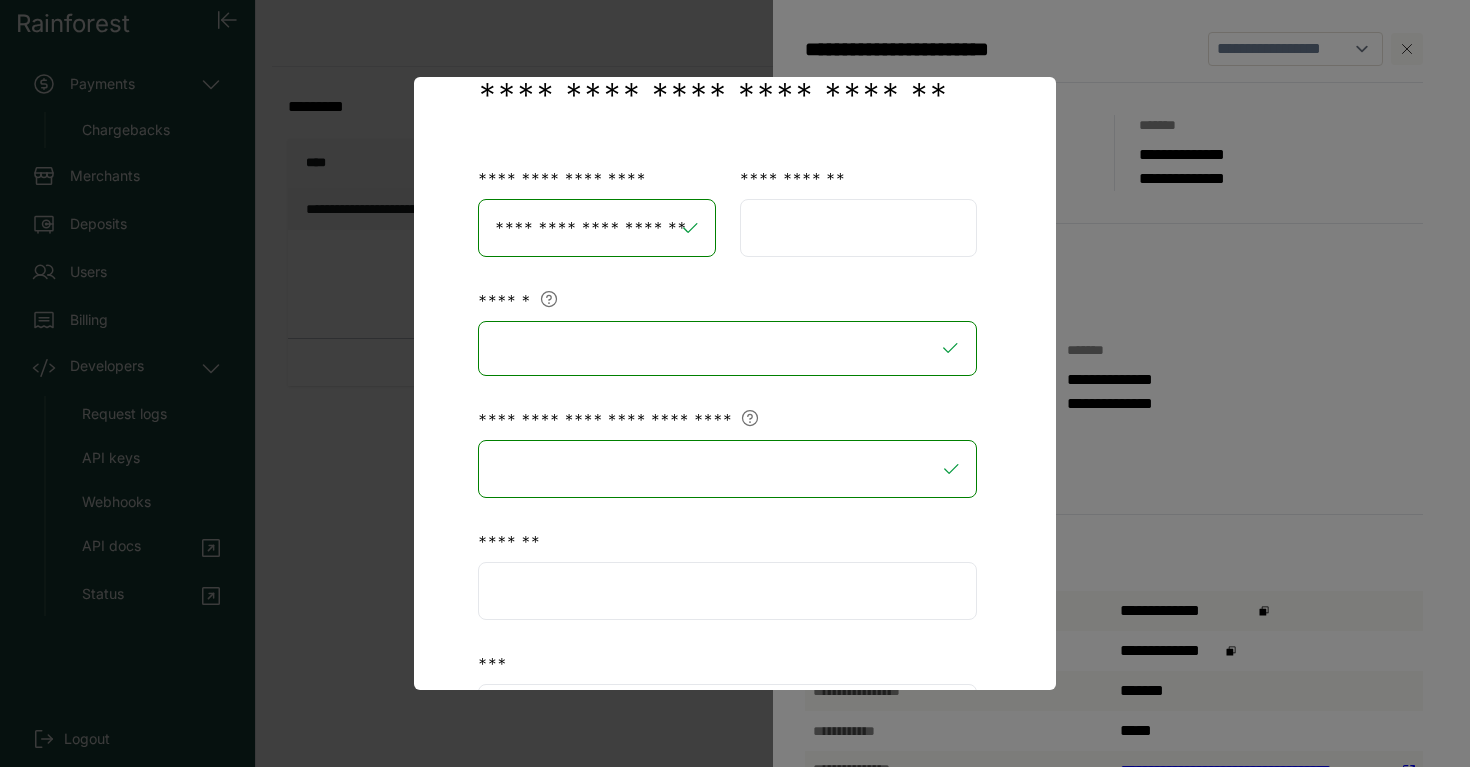 click on "**********" at bounding box center [727, 301] 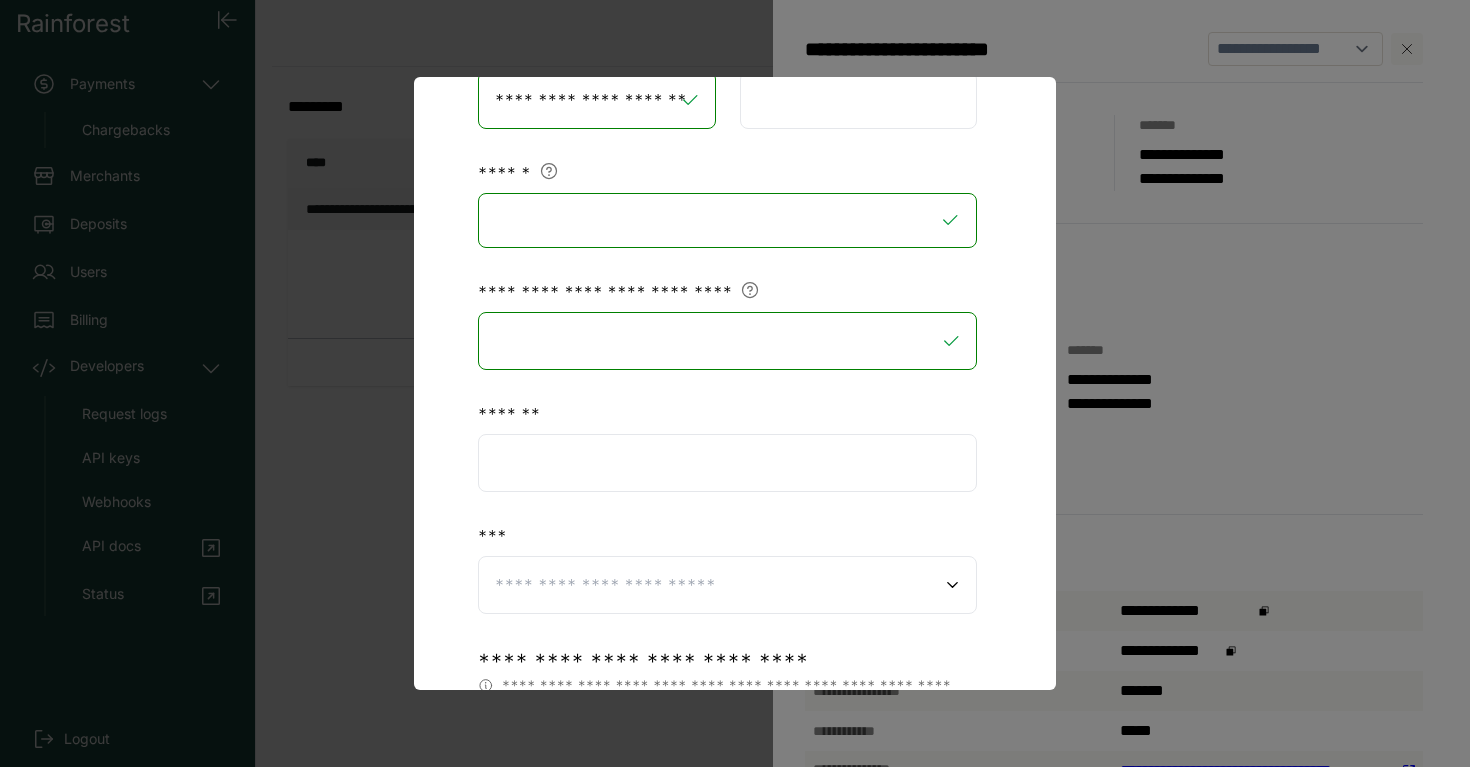 scroll, scrollTop: 357, scrollLeft: 0, axis: vertical 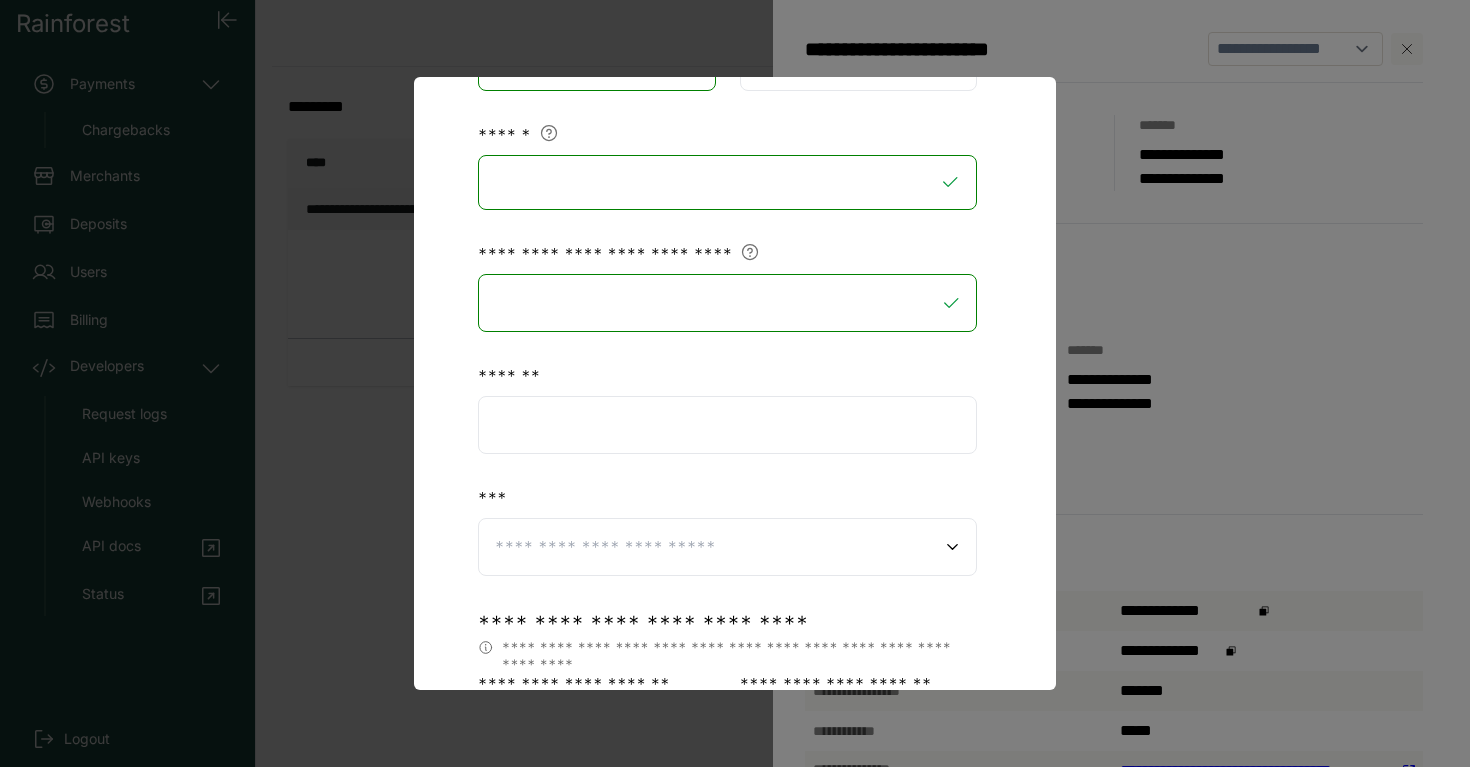 drag, startPoint x: 635, startPoint y: 363, endPoint x: 613, endPoint y: 389, distance: 34.058773 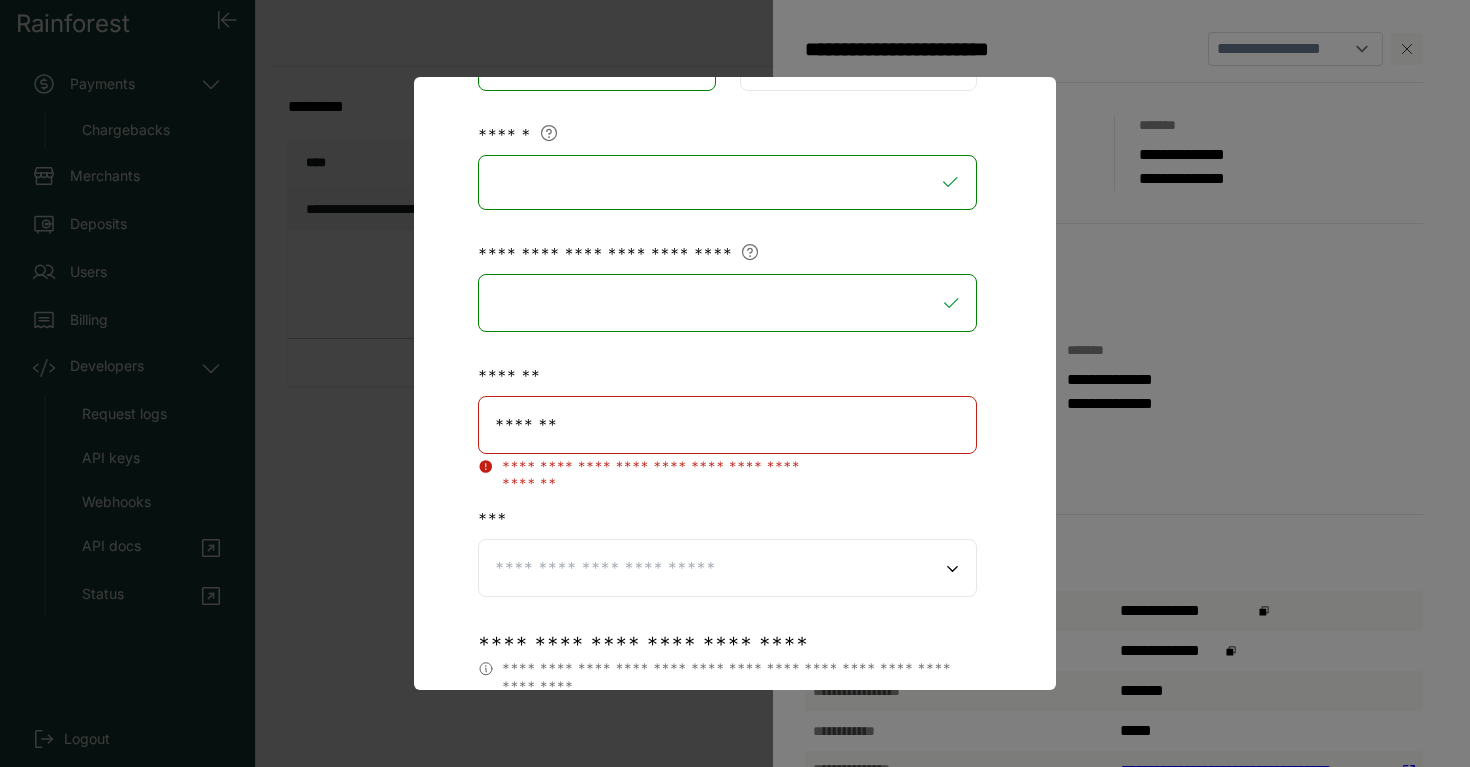 paste on "**********" 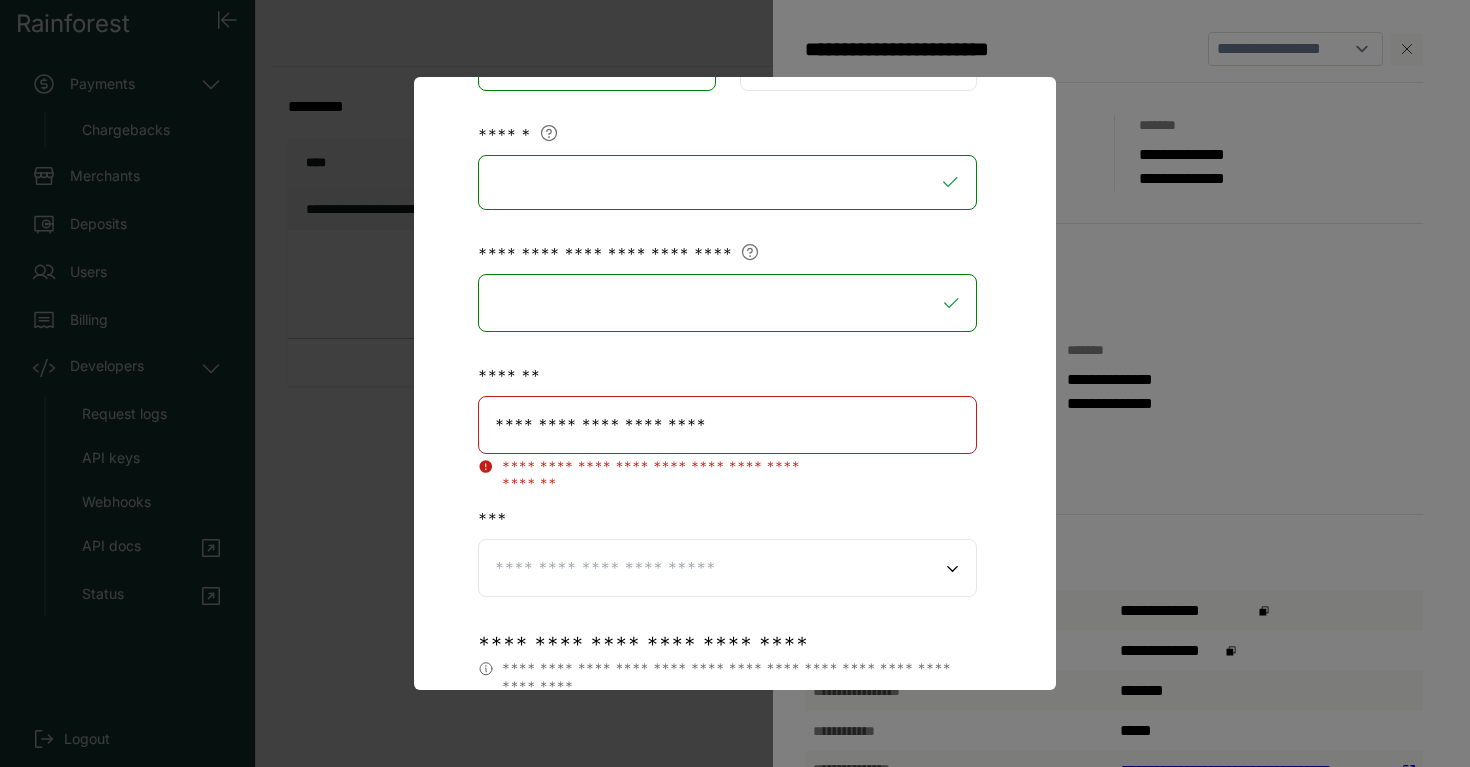 drag, startPoint x: 741, startPoint y: 446, endPoint x: 788, endPoint y: 504, distance: 74.65253 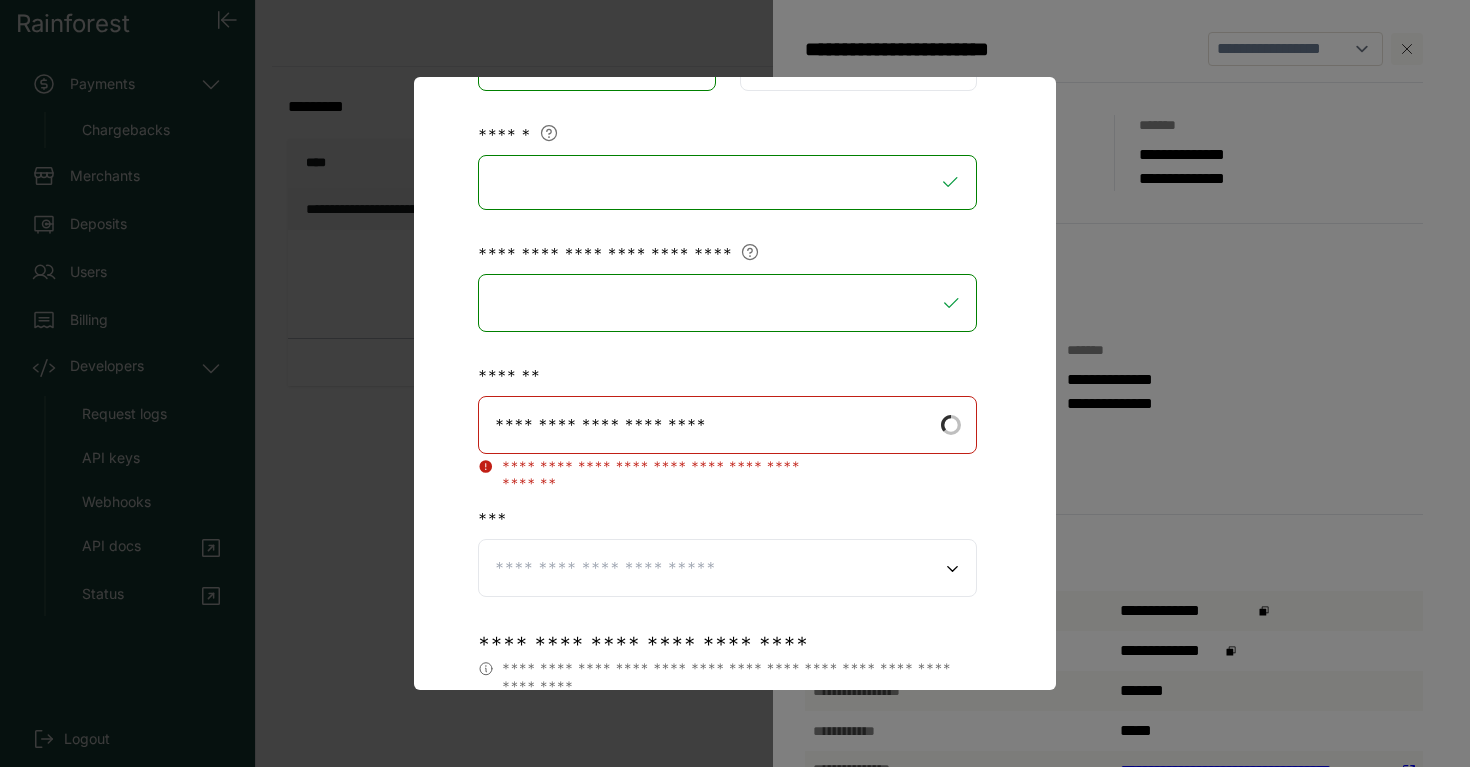click on "***" at bounding box center [727, 519] 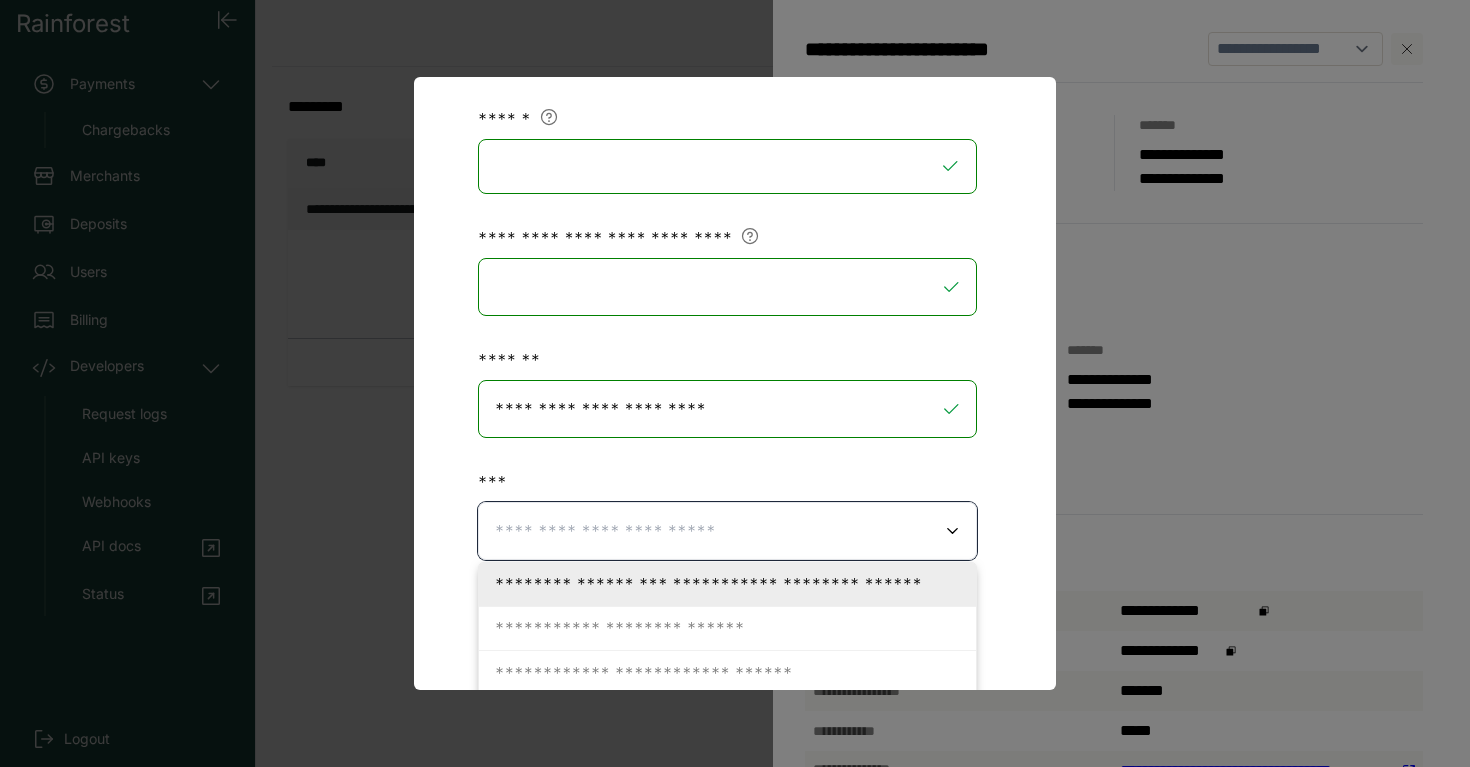 click at bounding box center [716, 531] 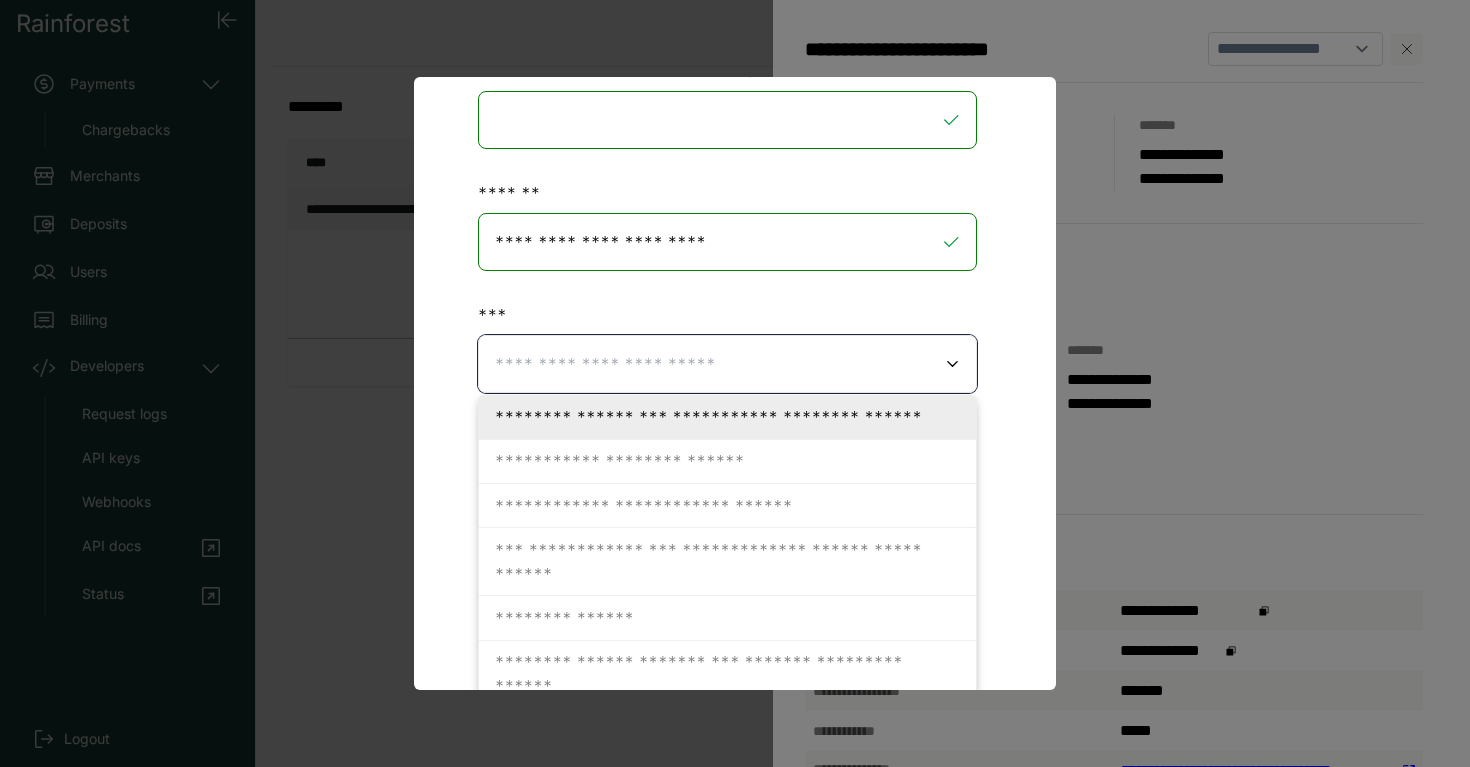 scroll, scrollTop: 687, scrollLeft: 0, axis: vertical 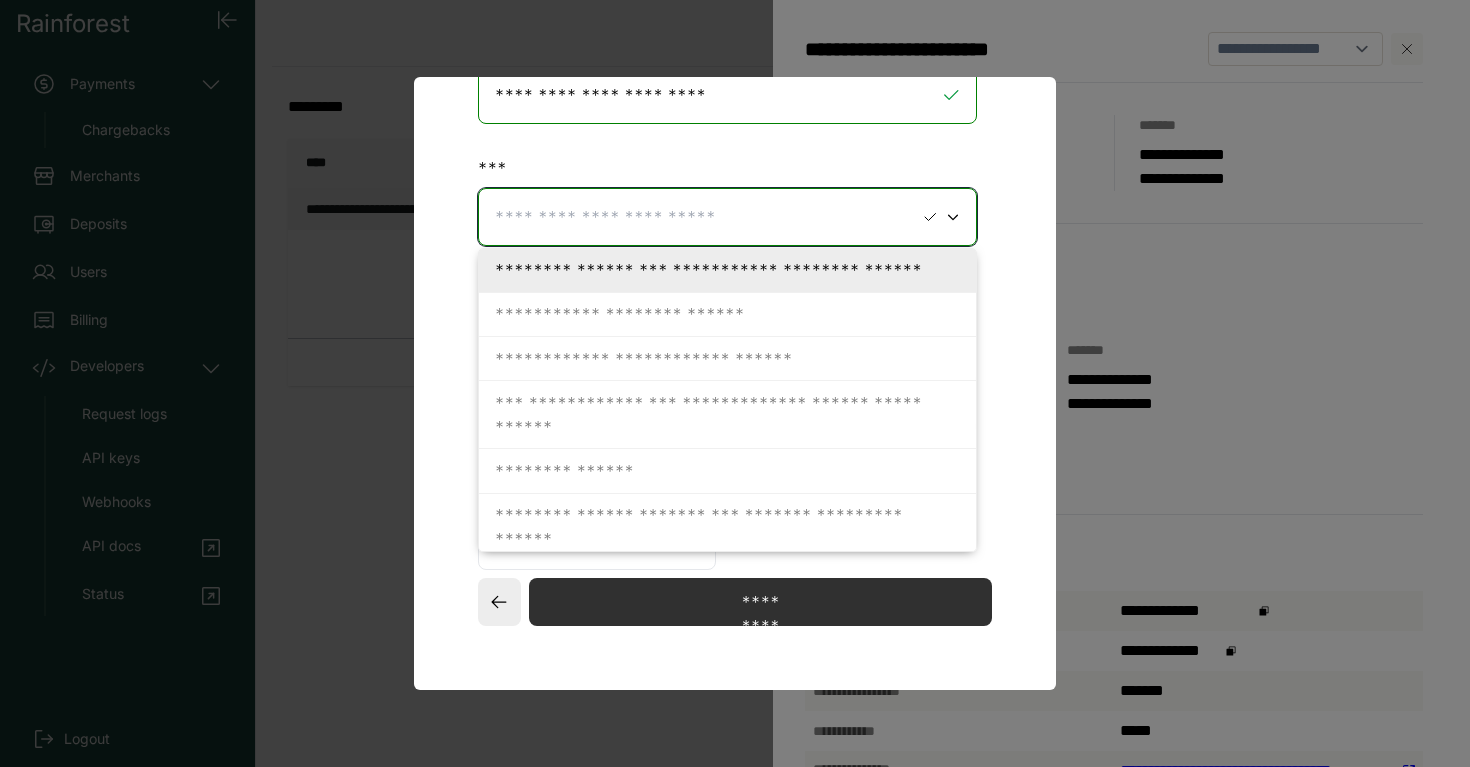click at bounding box center (704, 217) 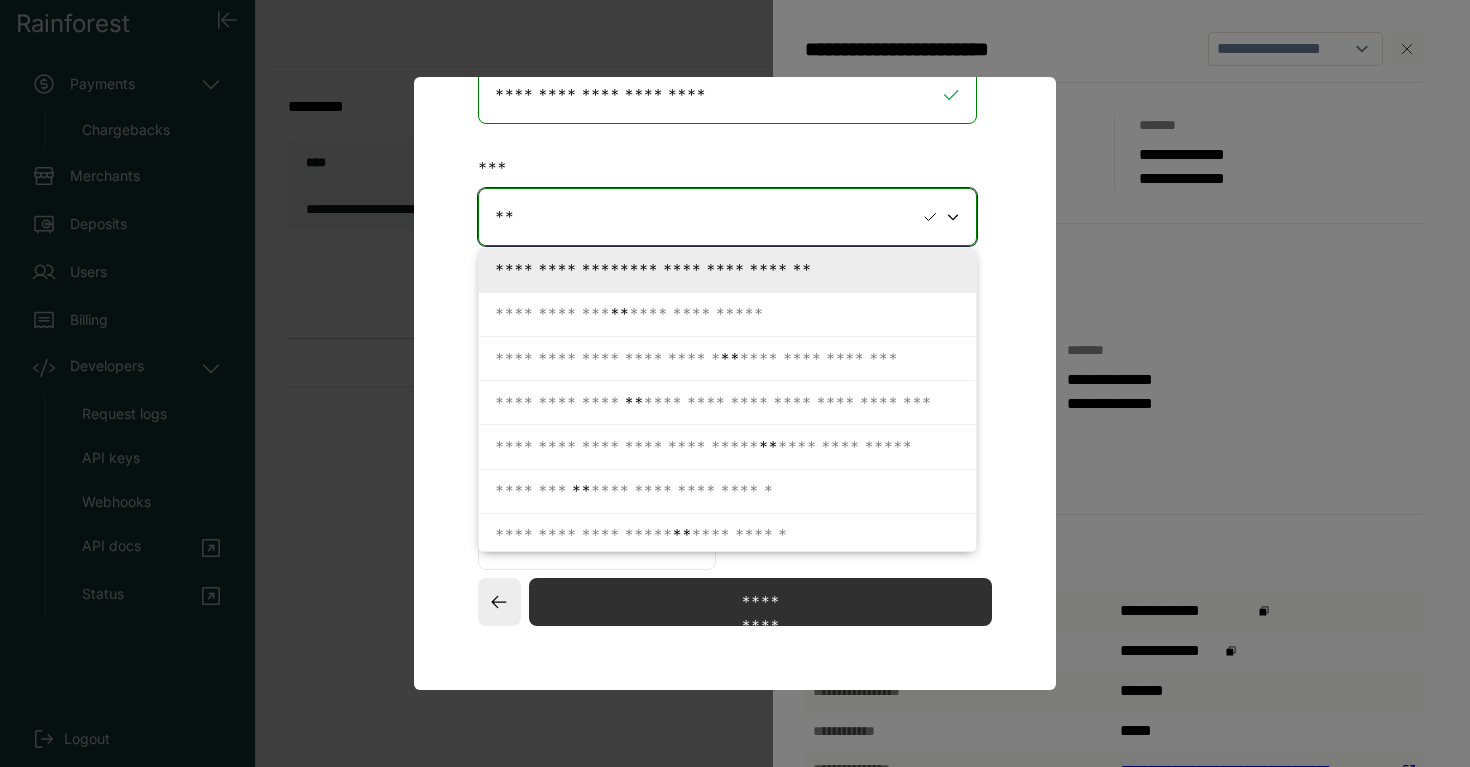 type on "*" 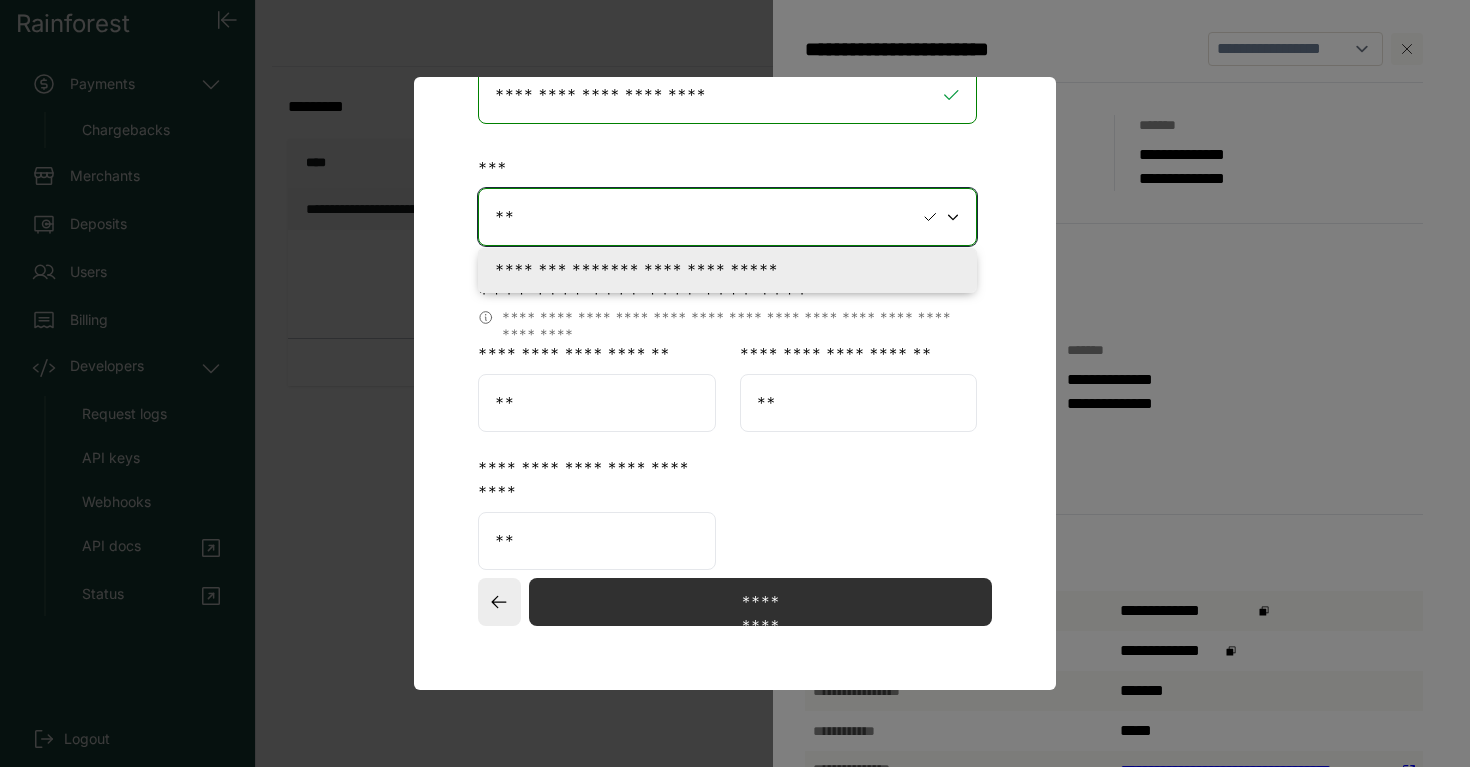 type on "*" 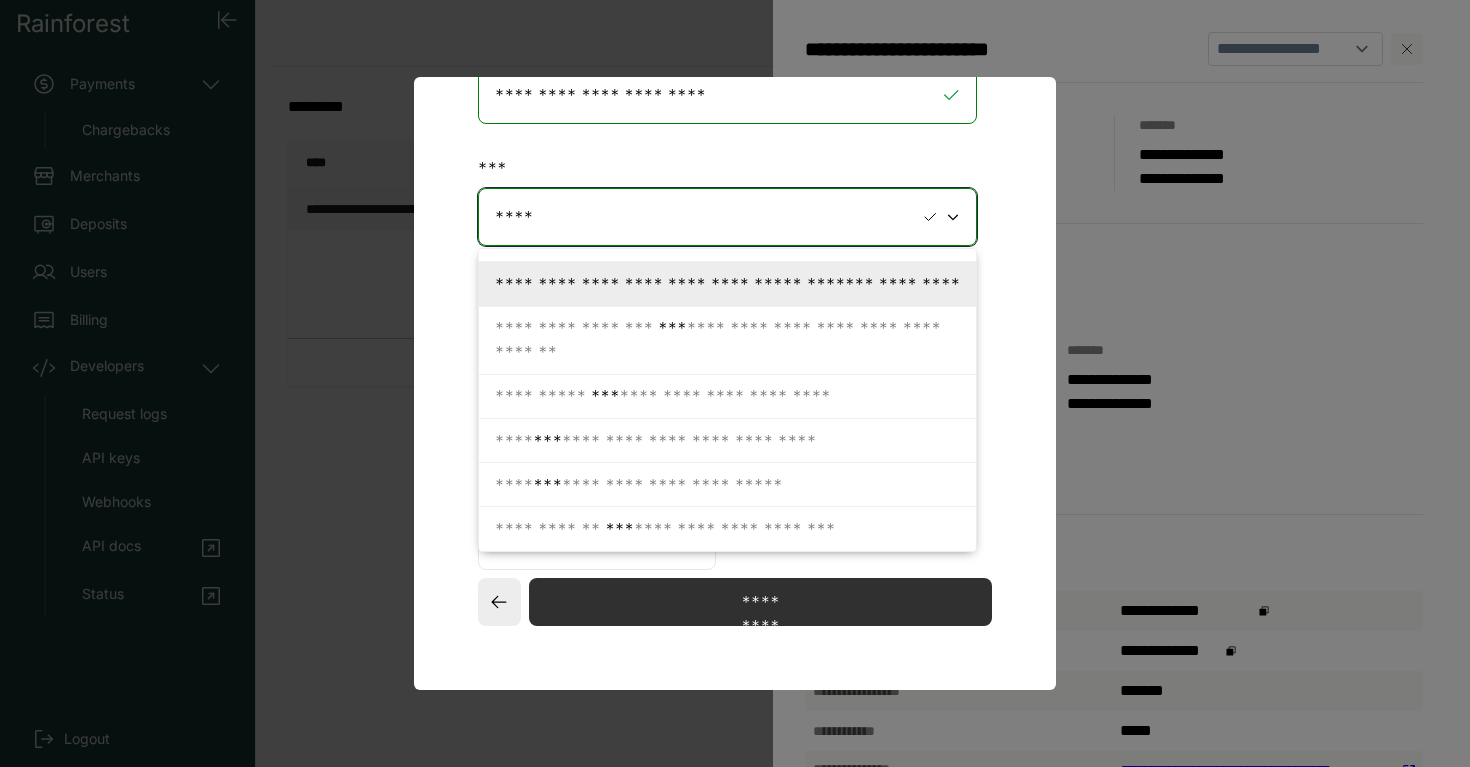 scroll, scrollTop: 0, scrollLeft: 0, axis: both 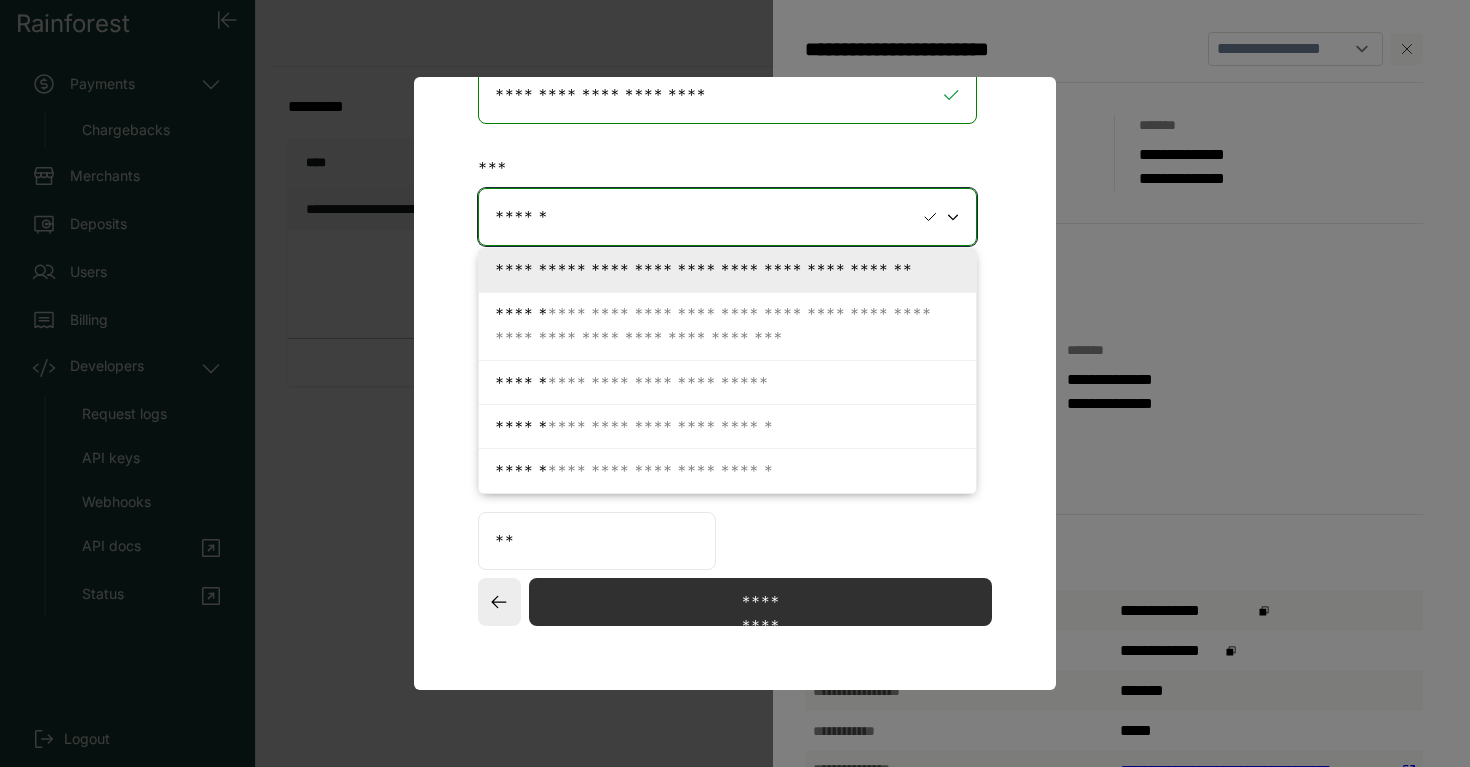 click on "**********" at bounding box center [703, 270] 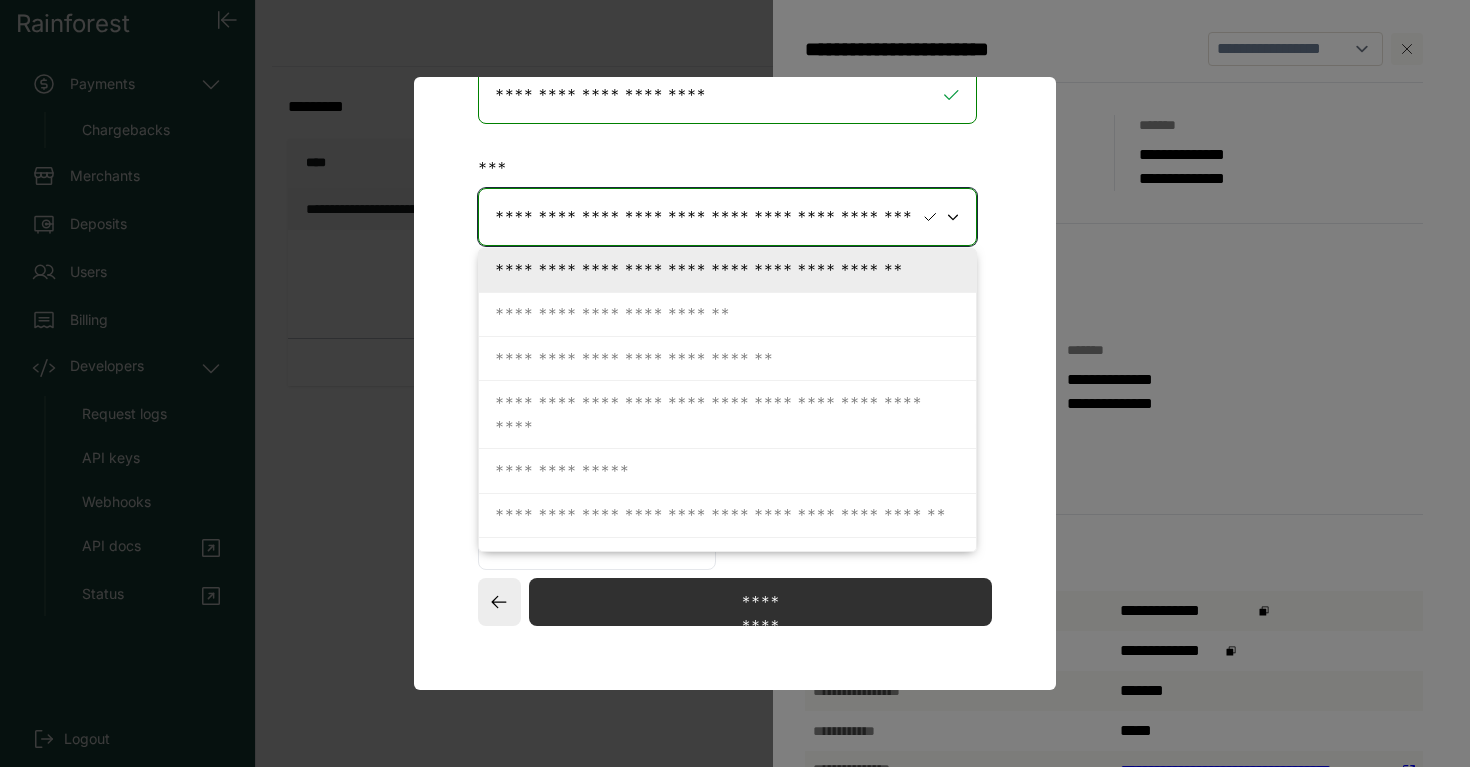 click on "**********" at bounding box center [704, 217] 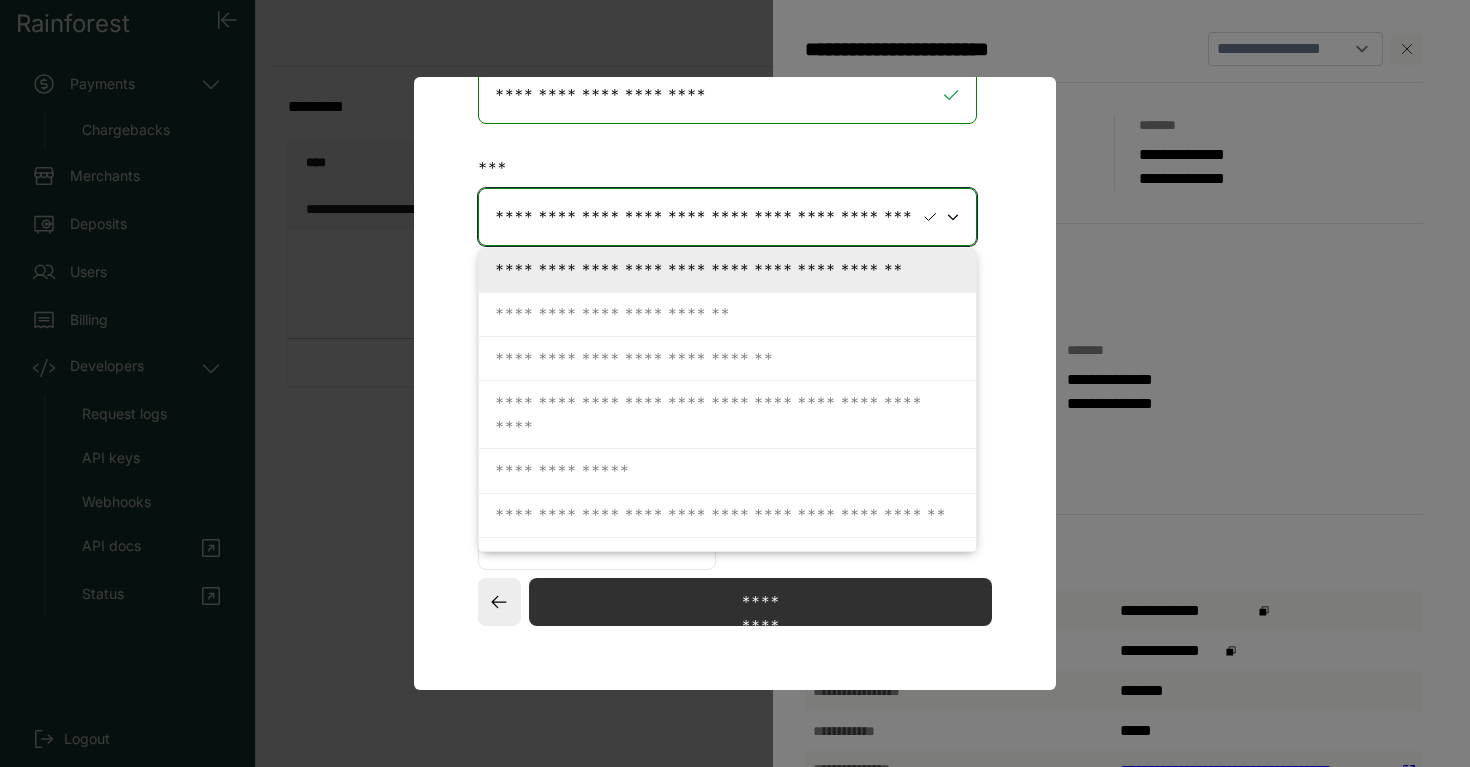 paste 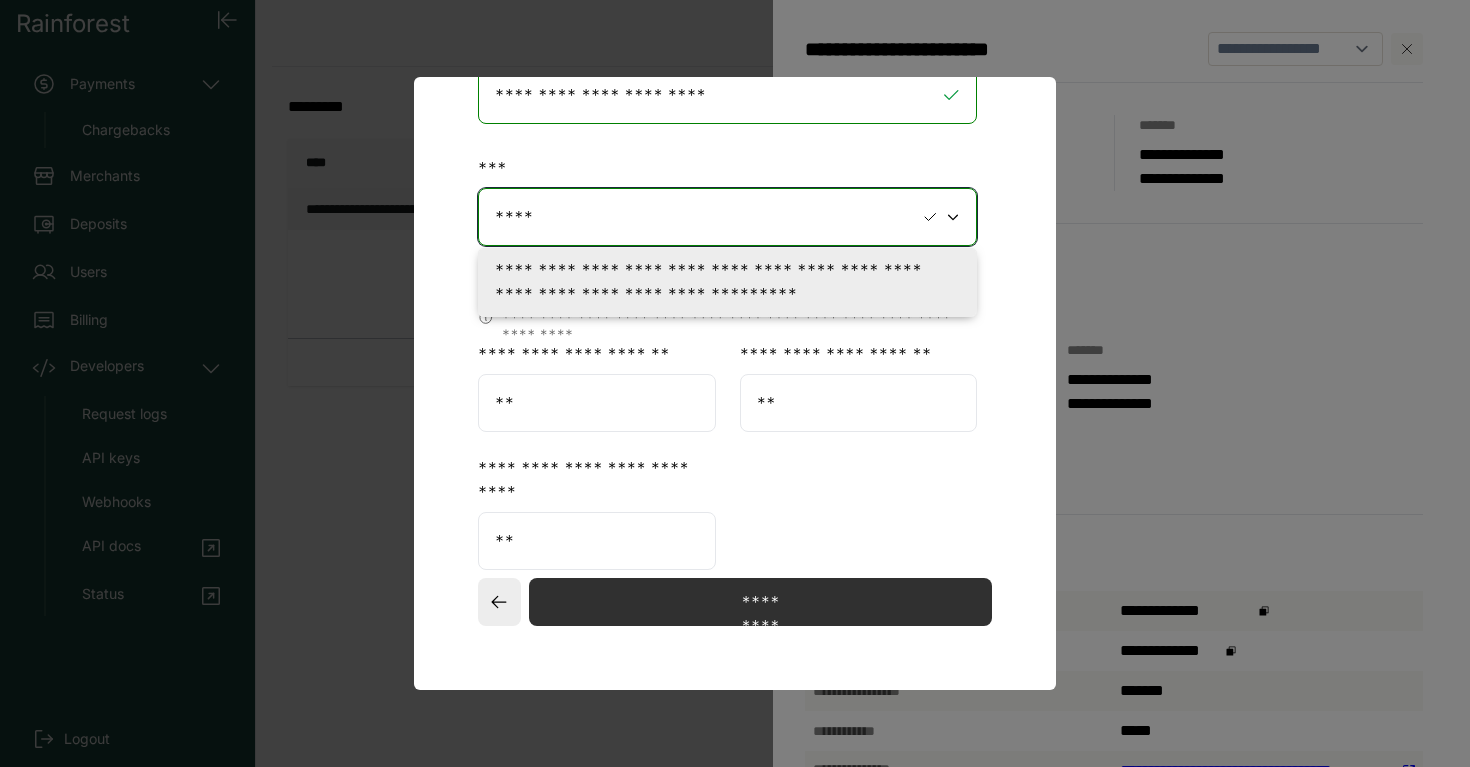 click on "**********" at bounding box center (708, 282) 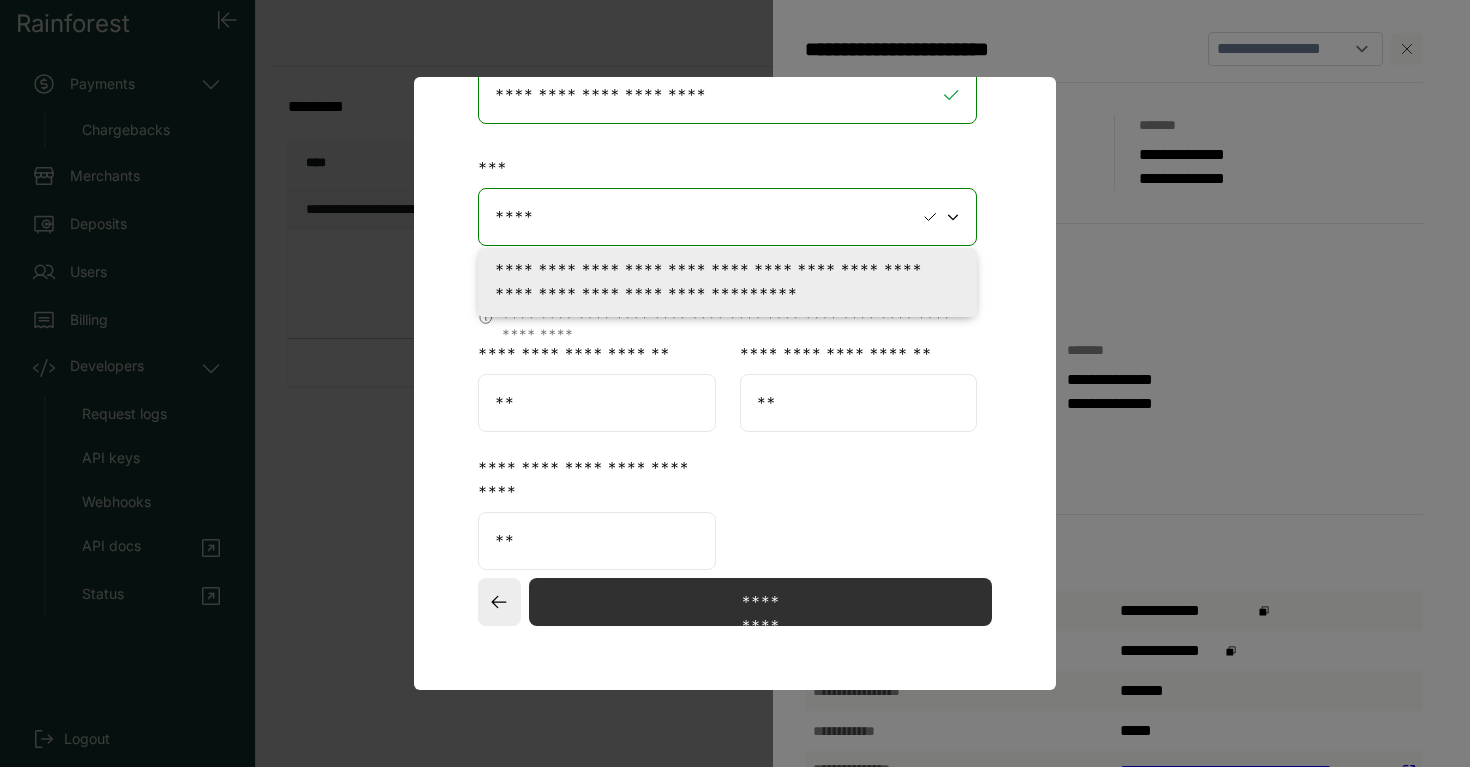 type on "**********" 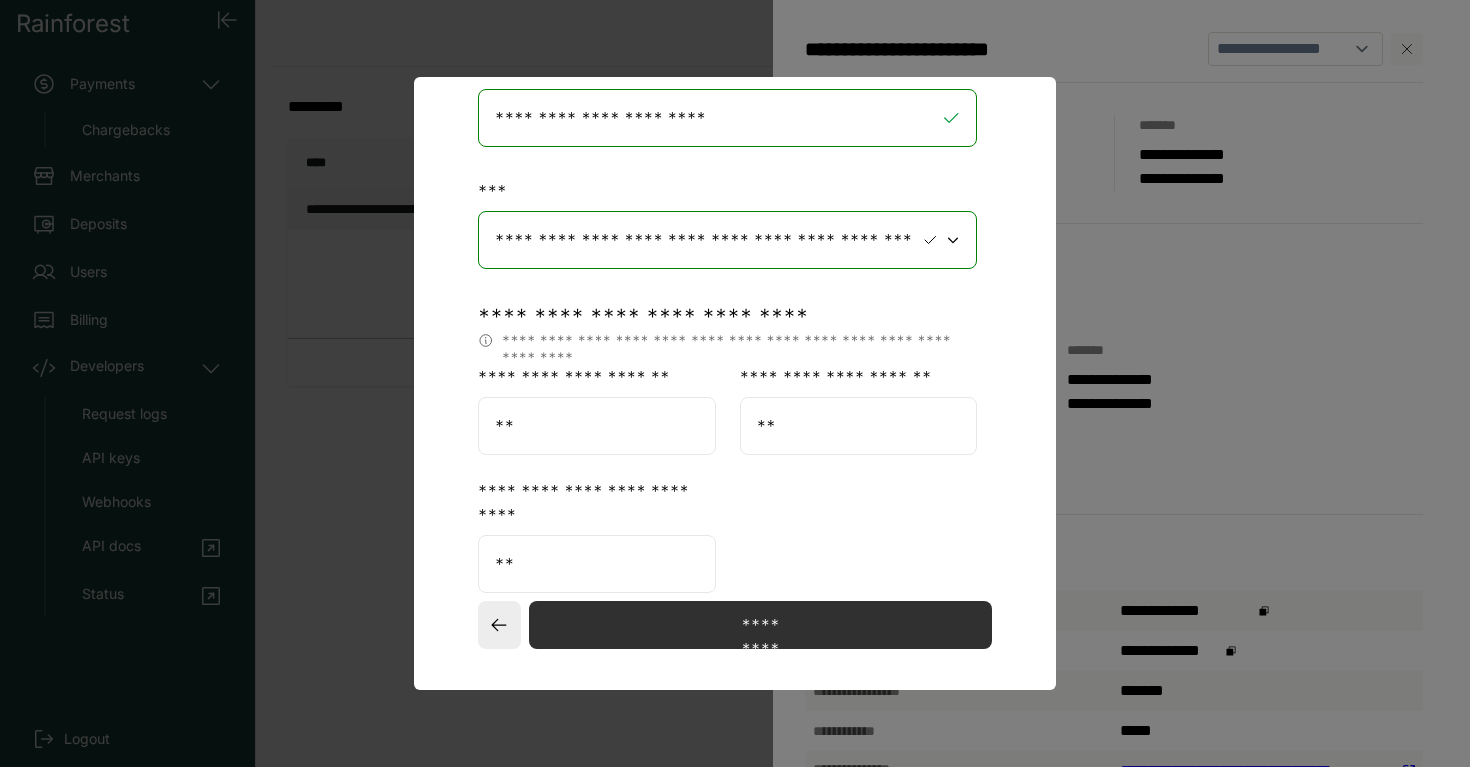 scroll, scrollTop: 687, scrollLeft: 0, axis: vertical 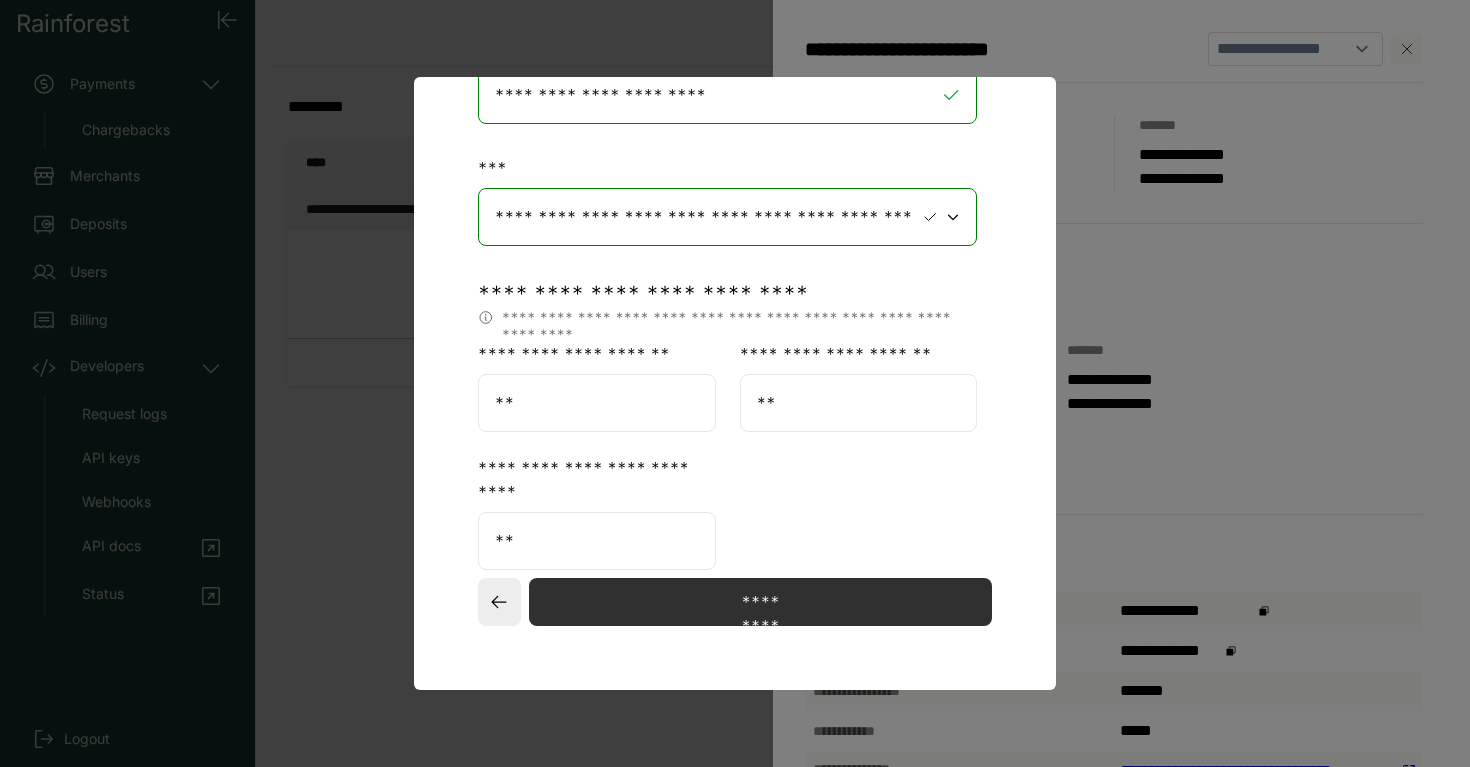 click on "**" at bounding box center [597, 403] 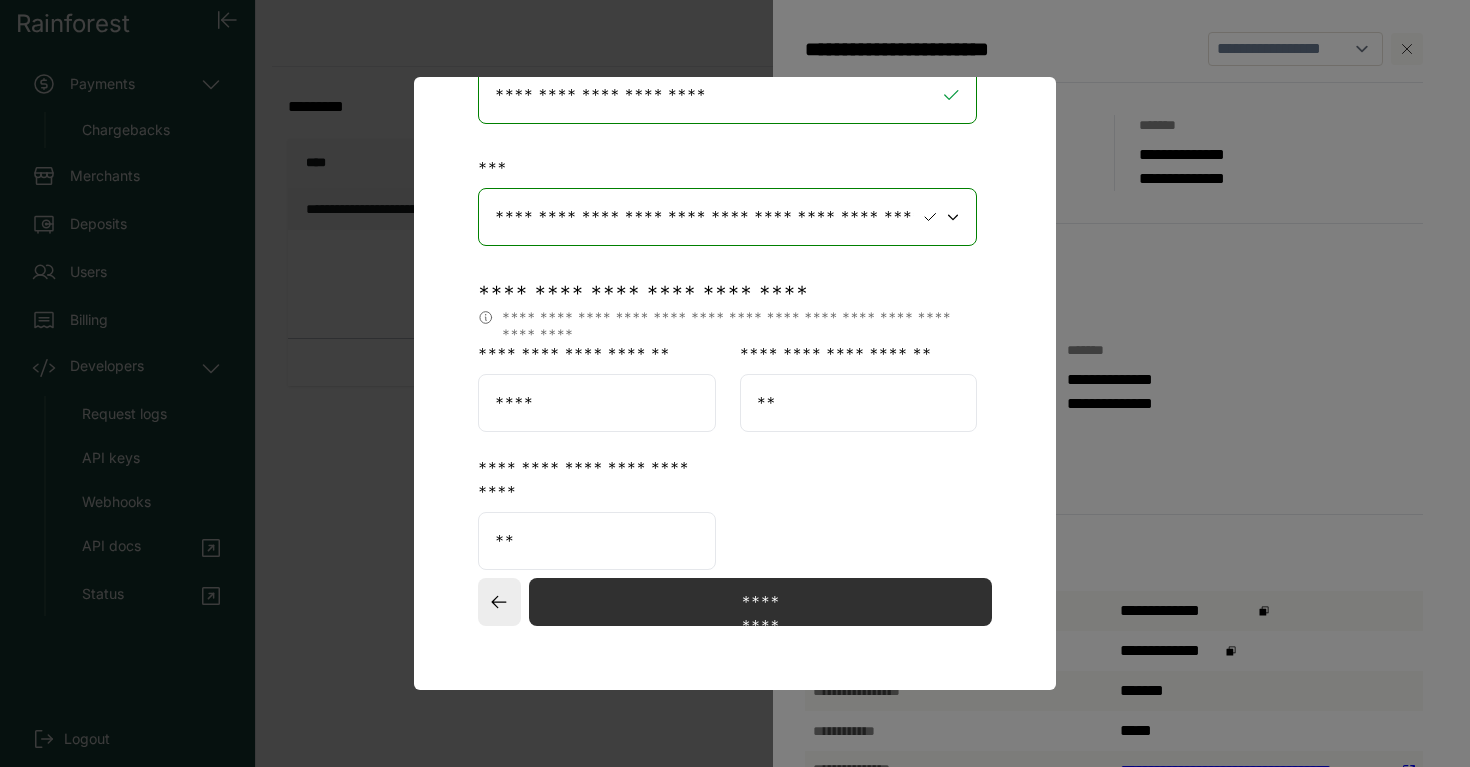 type on "****" 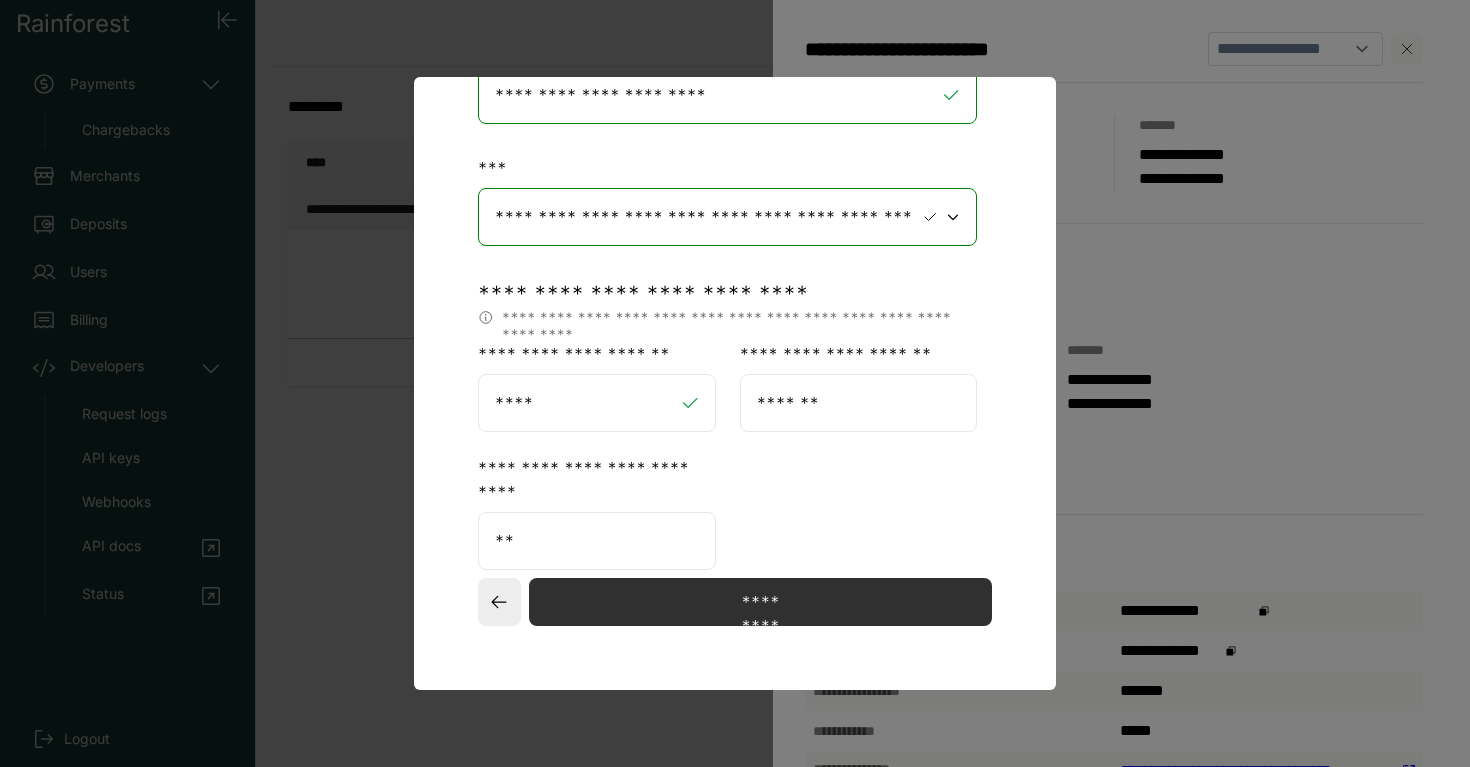 type on "*******" 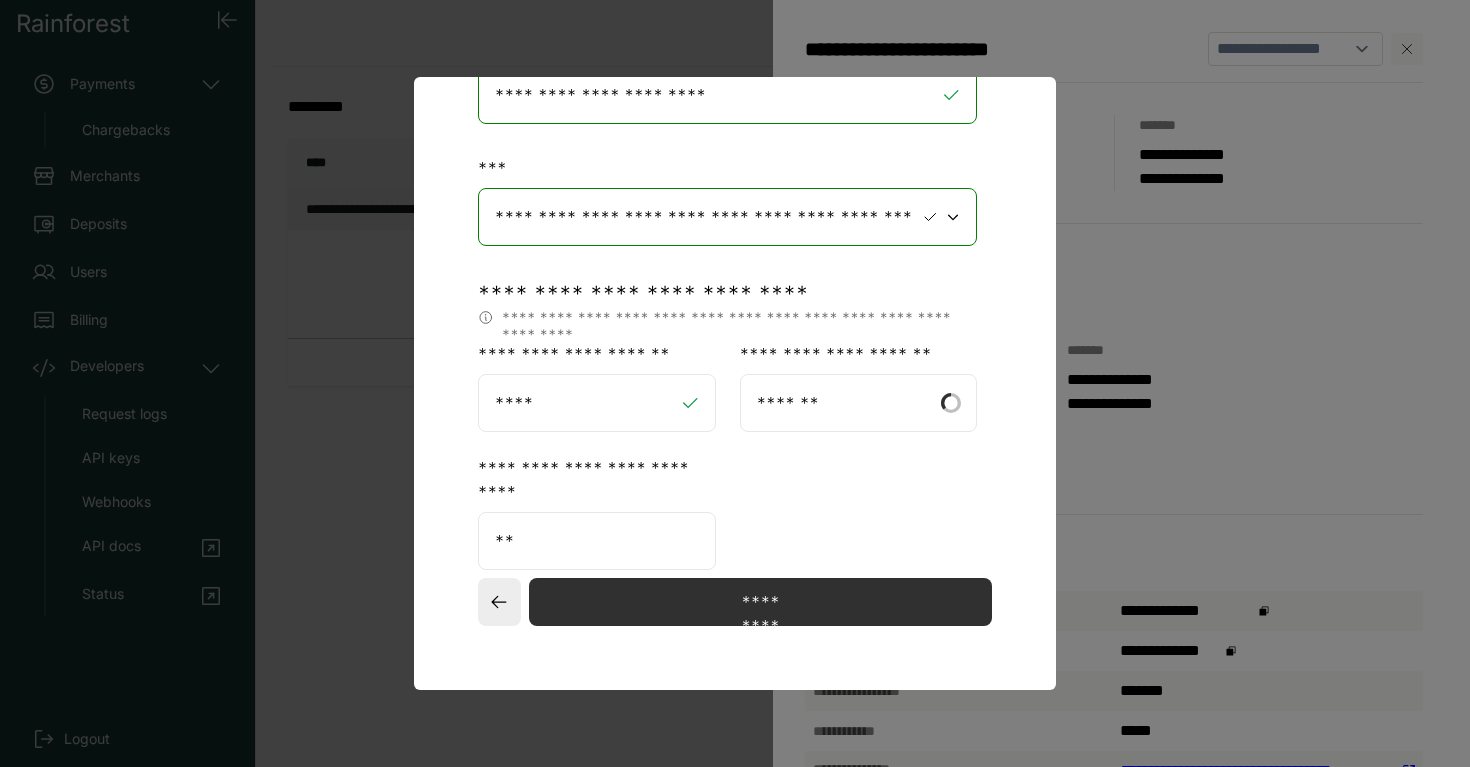 click on "**" at bounding box center (597, 541) 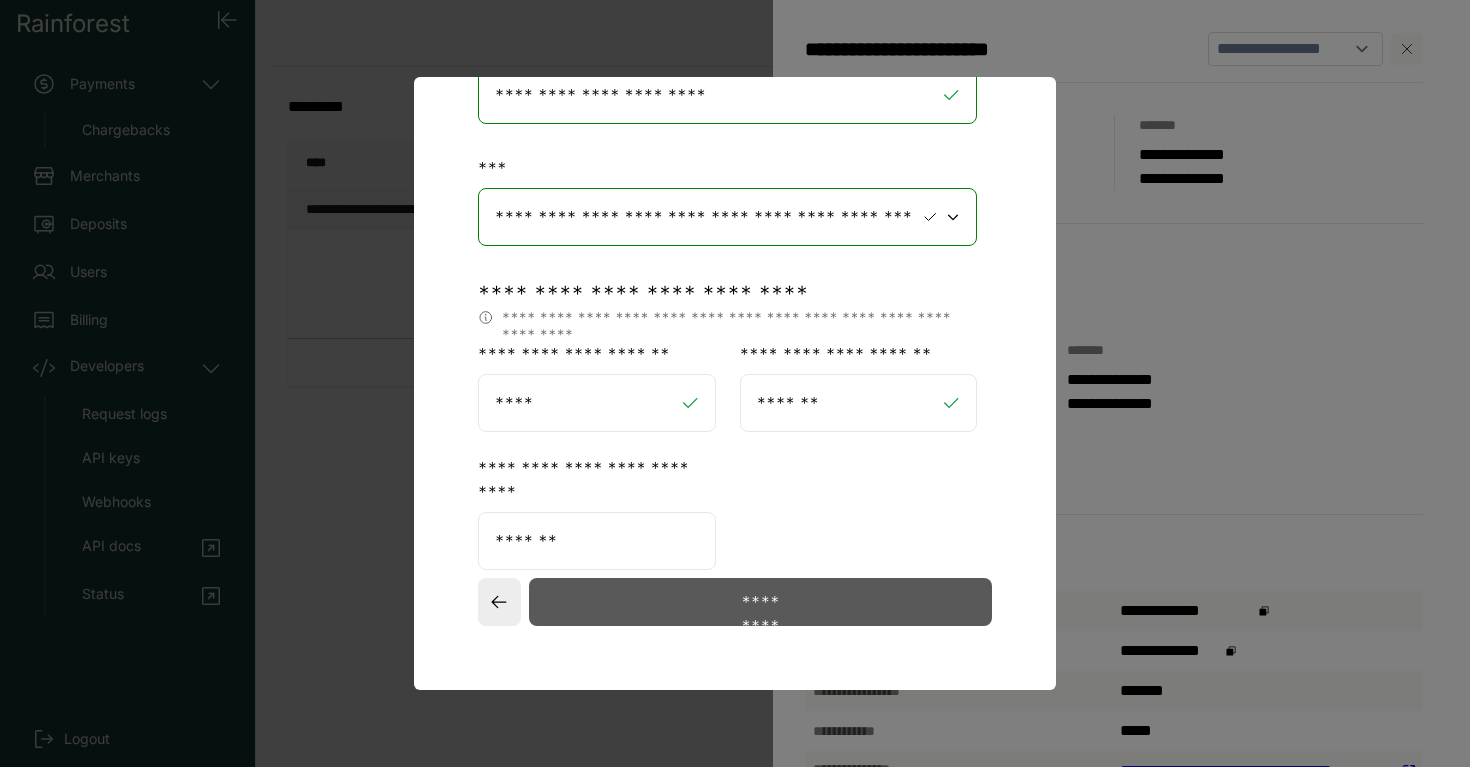 type on "*******" 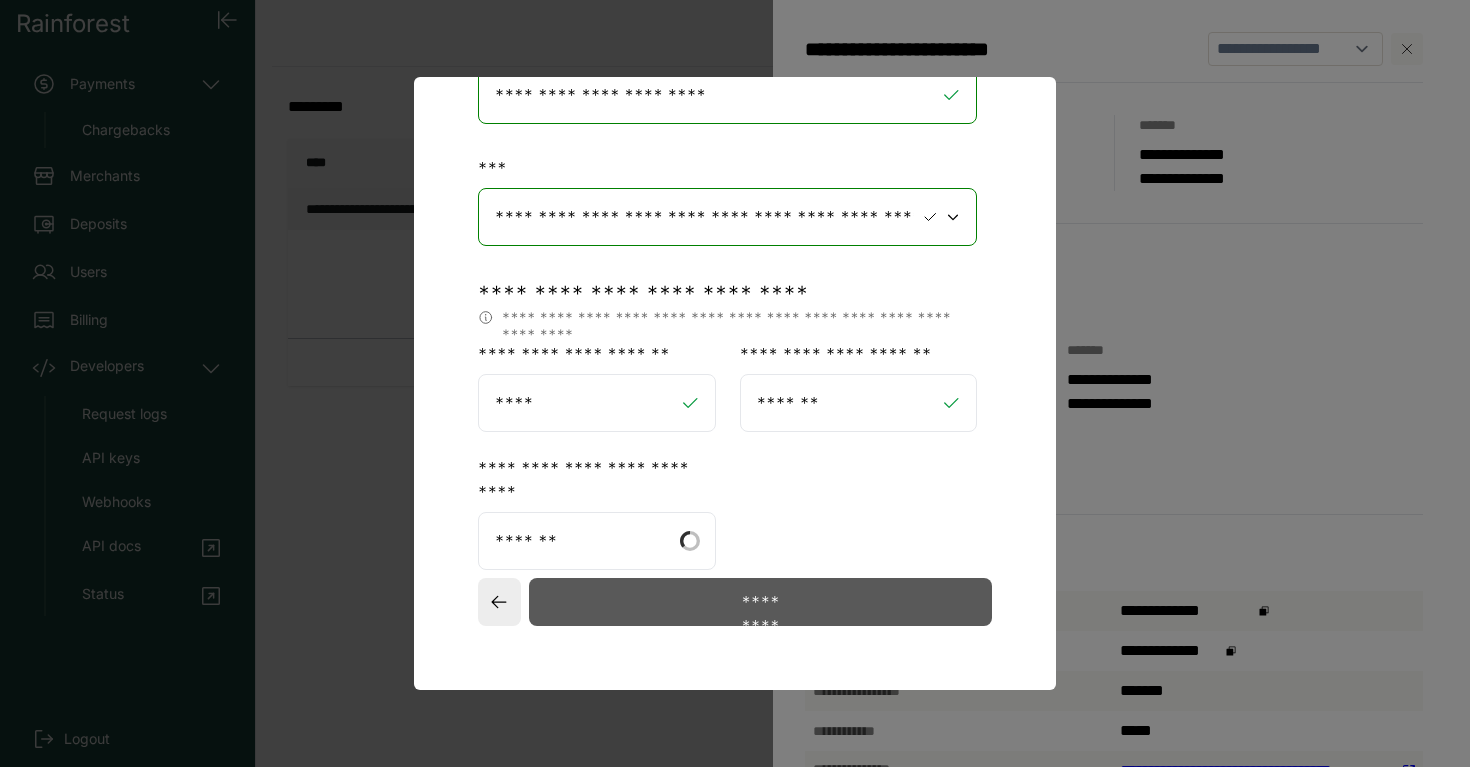 click on "*********" at bounding box center [760, 602] 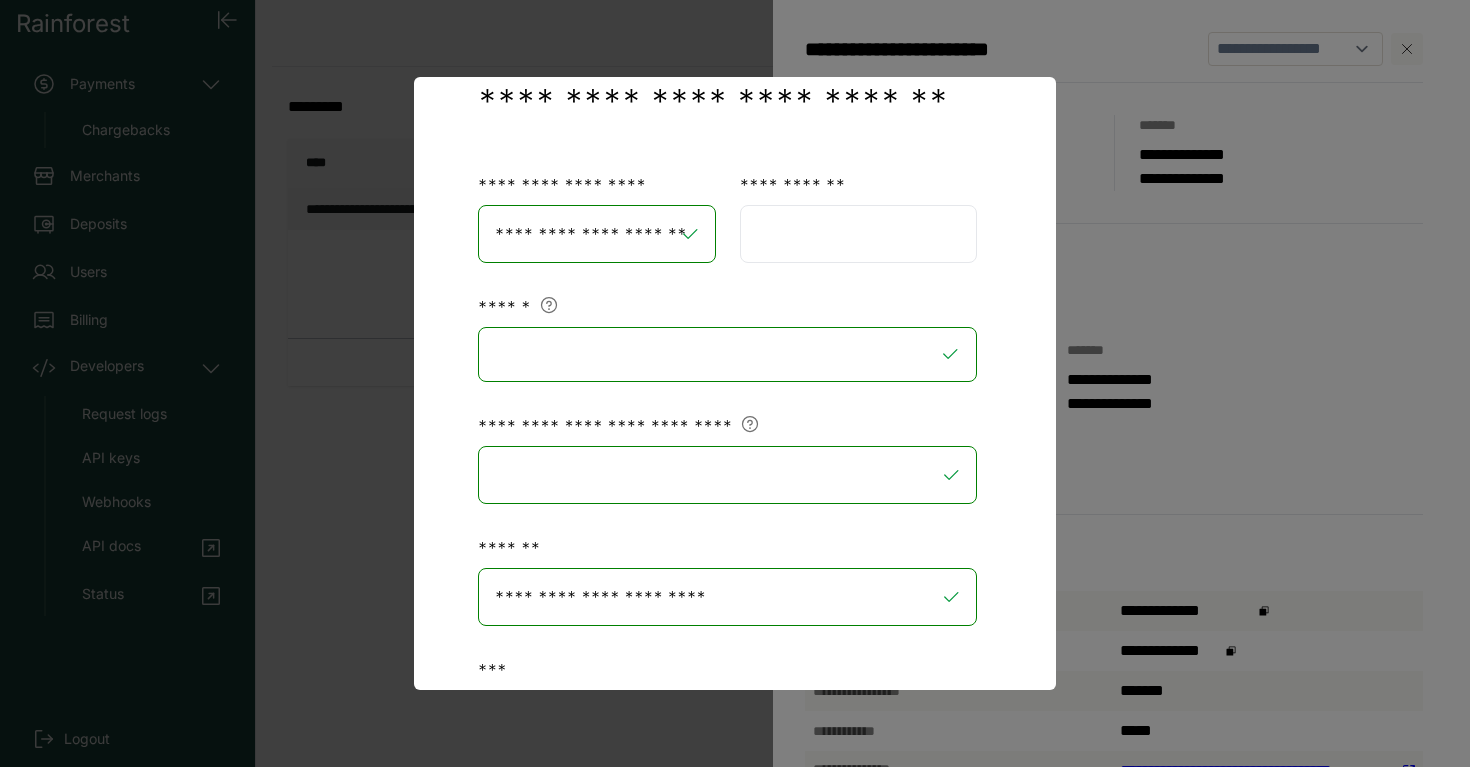select on "**" 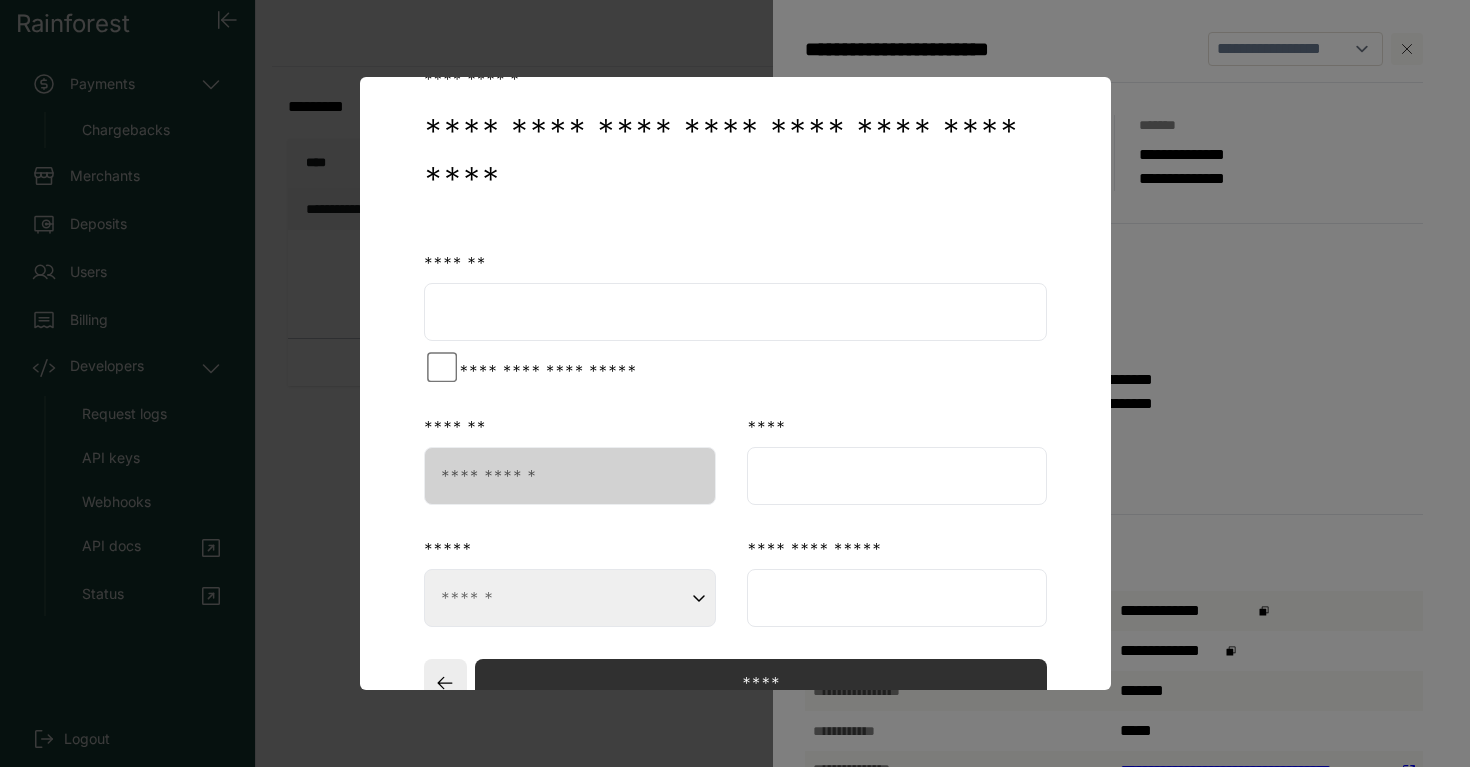 scroll, scrollTop: 185, scrollLeft: 0, axis: vertical 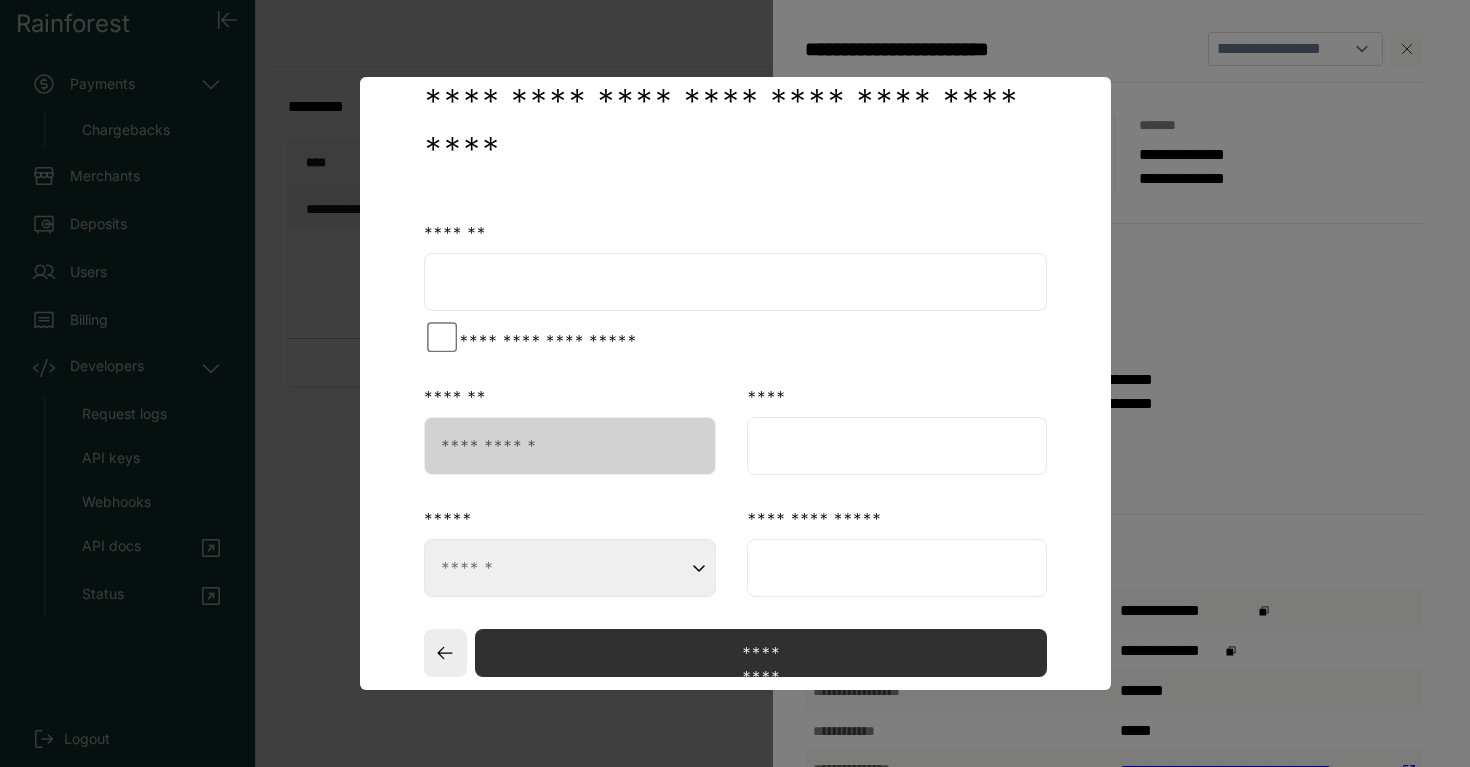 click at bounding box center (735, 282) 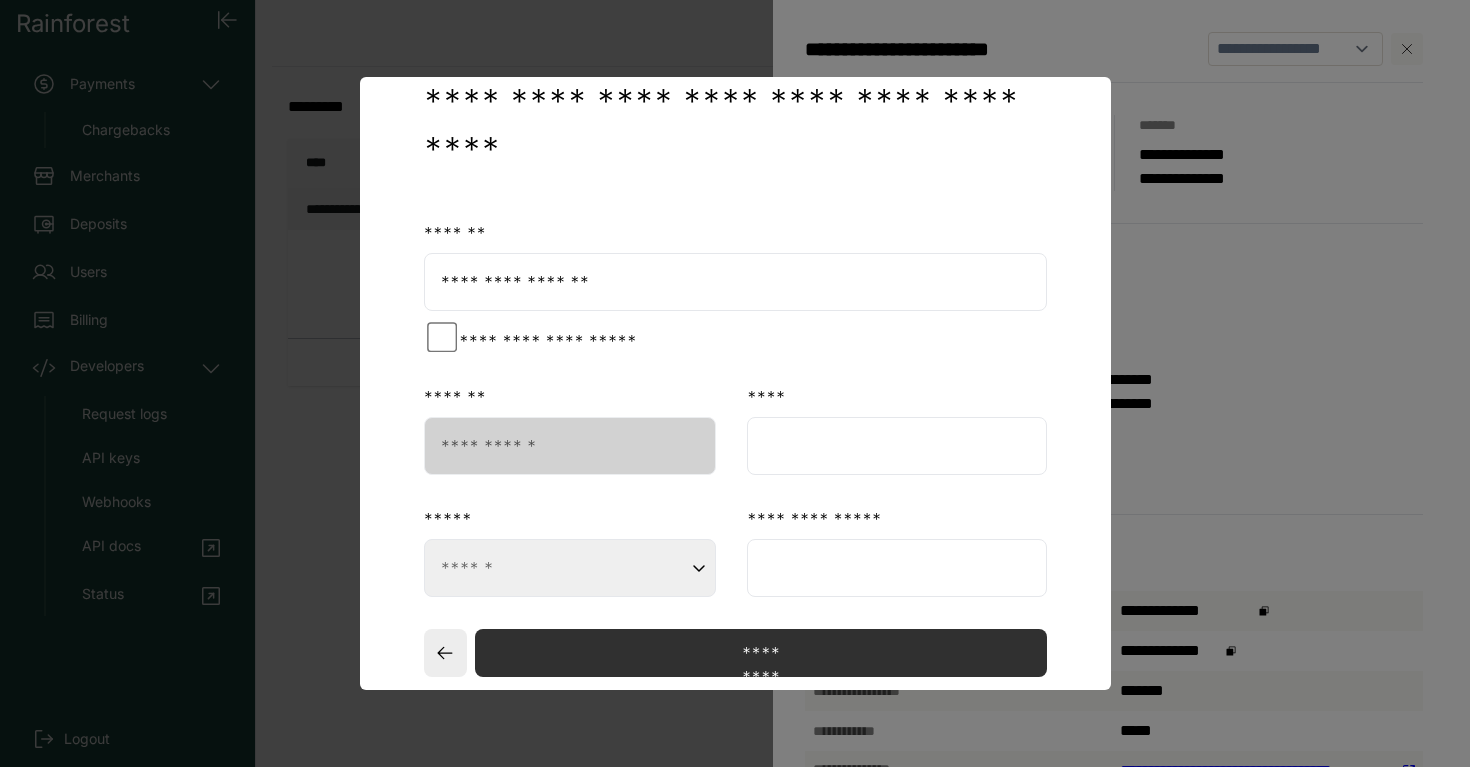 type on "**********" 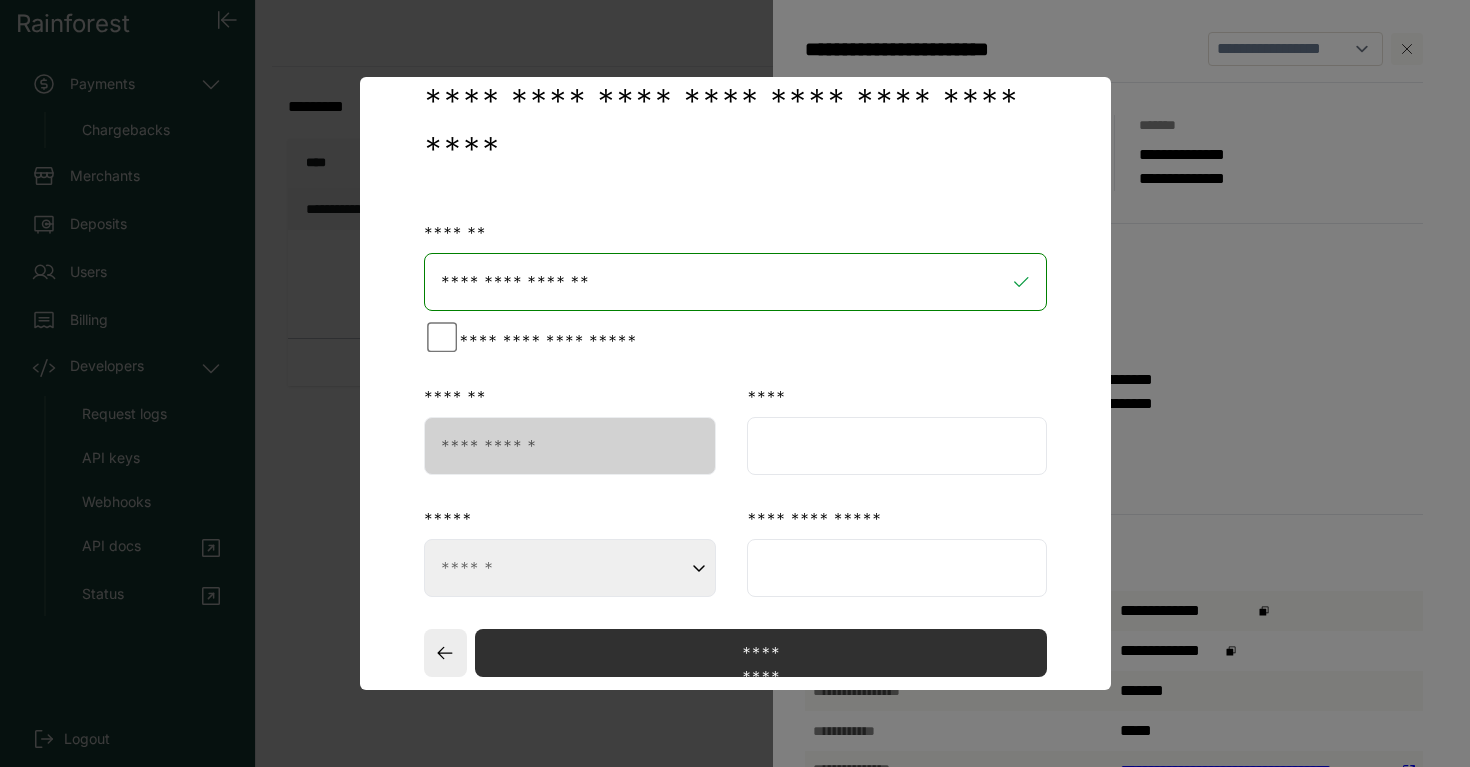 click at bounding box center [897, 446] 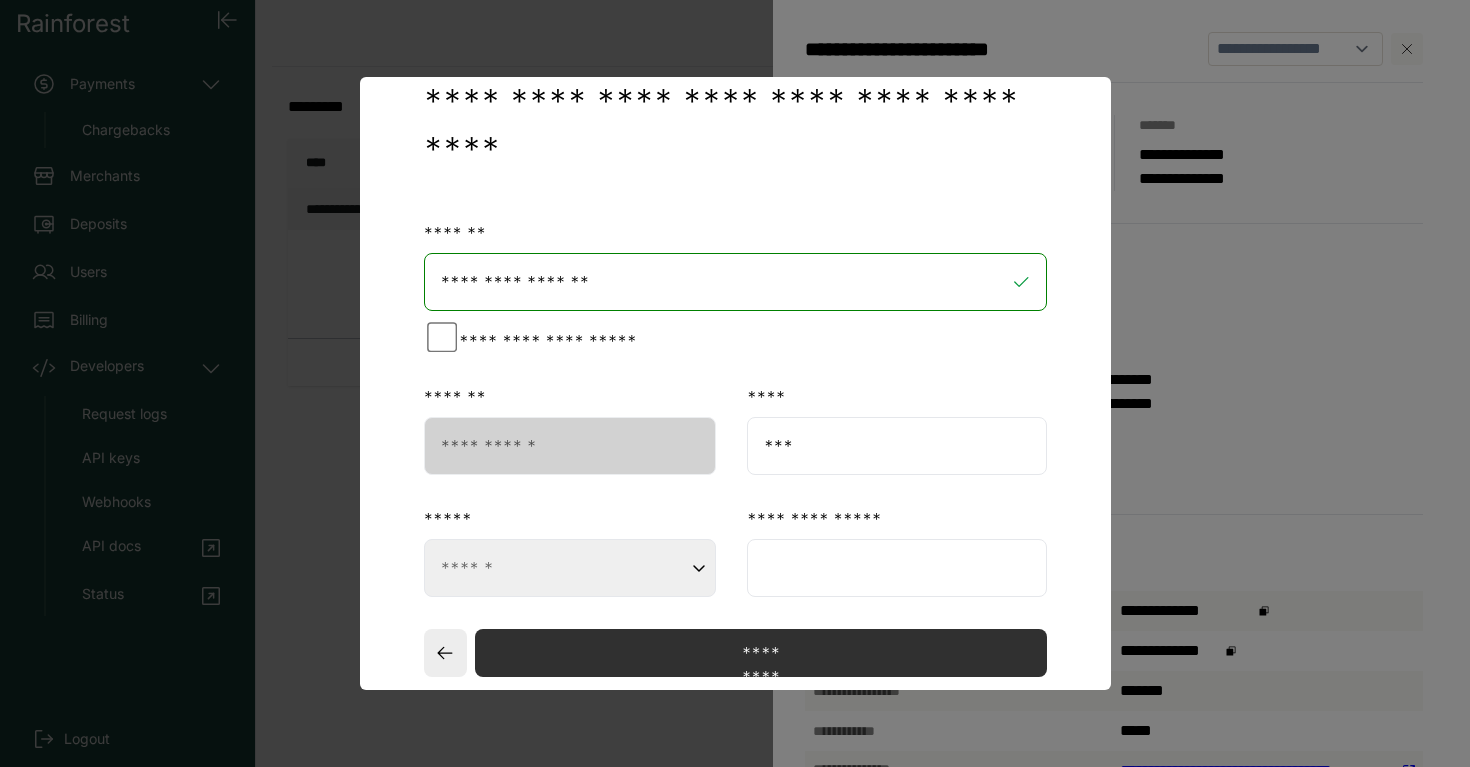 type on "**********" 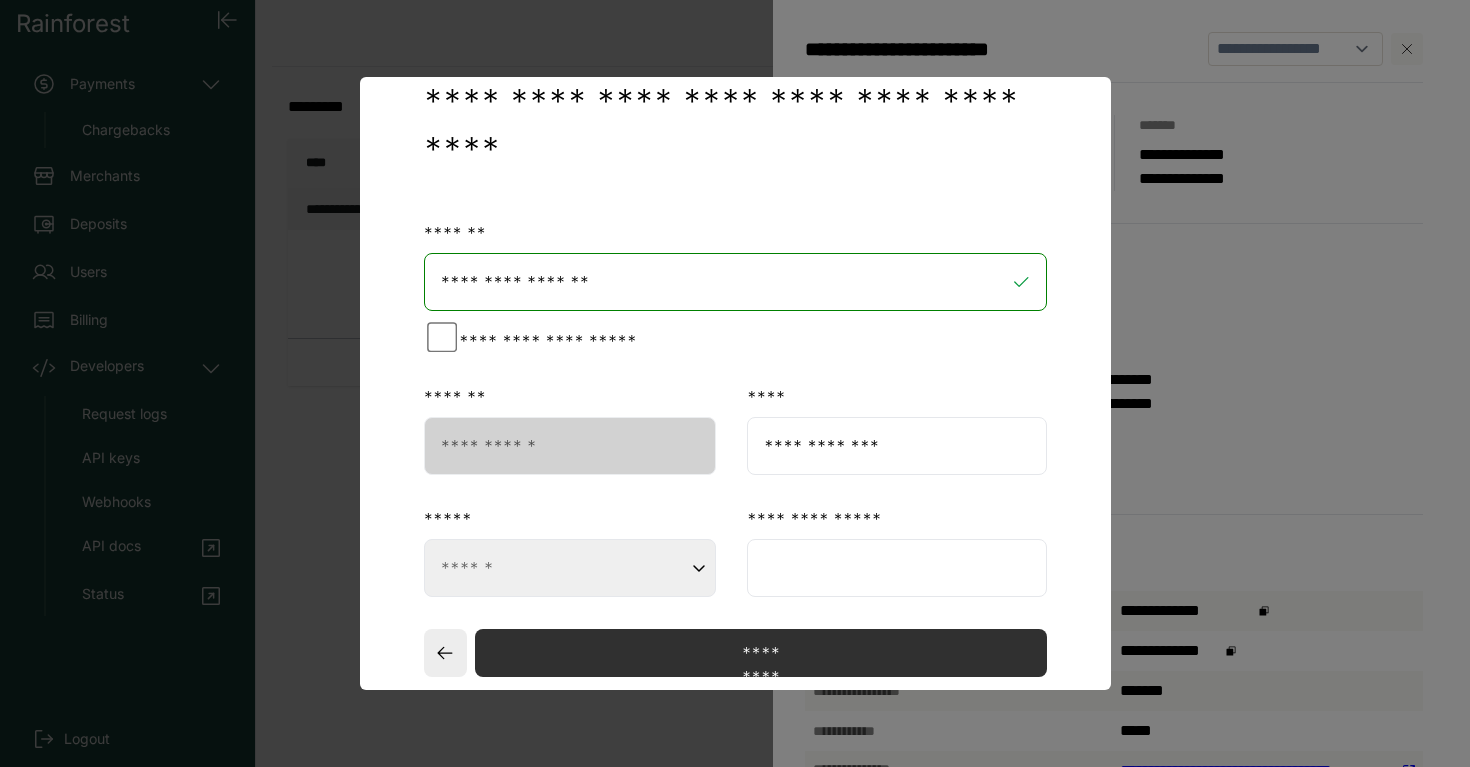 click on "**********" at bounding box center (570, 568) 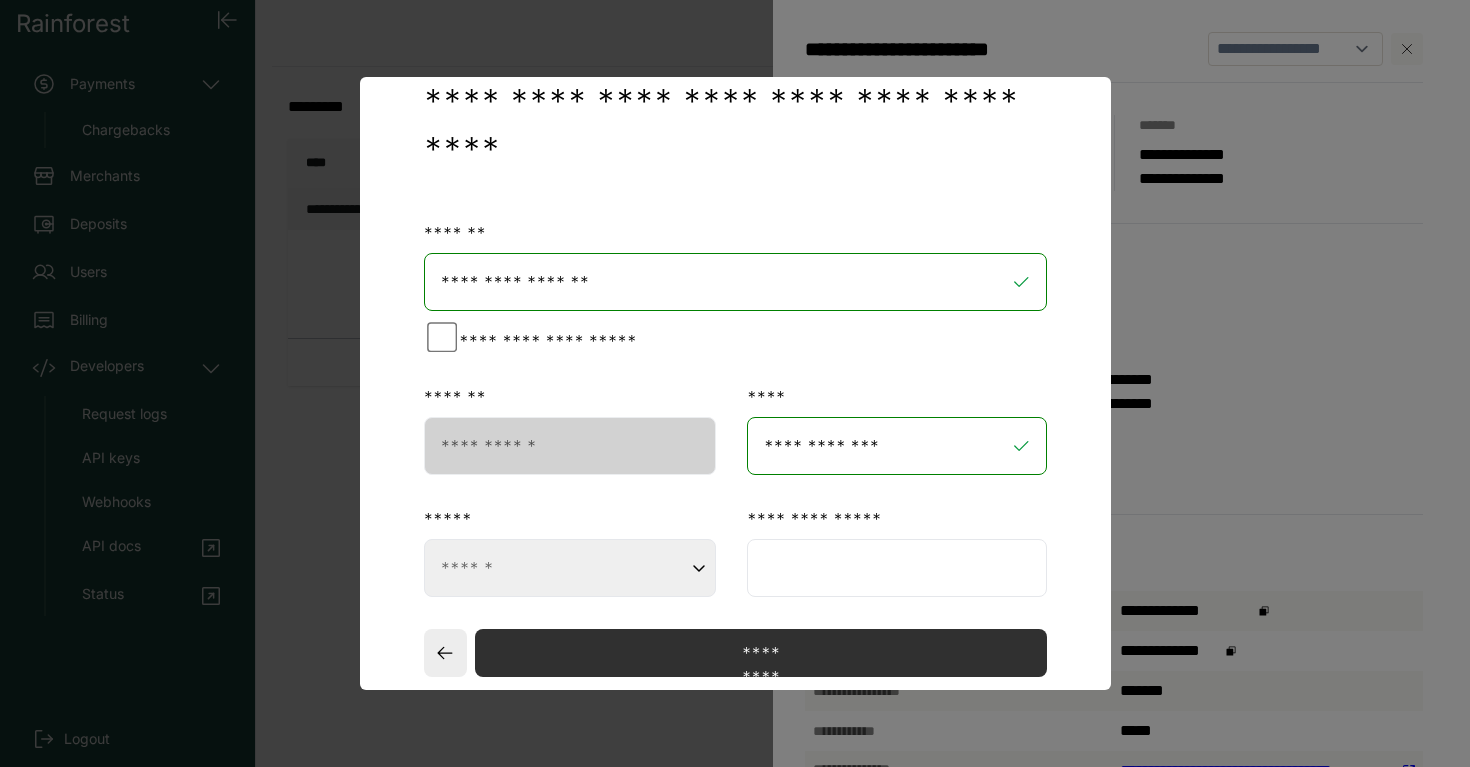 select on "**" 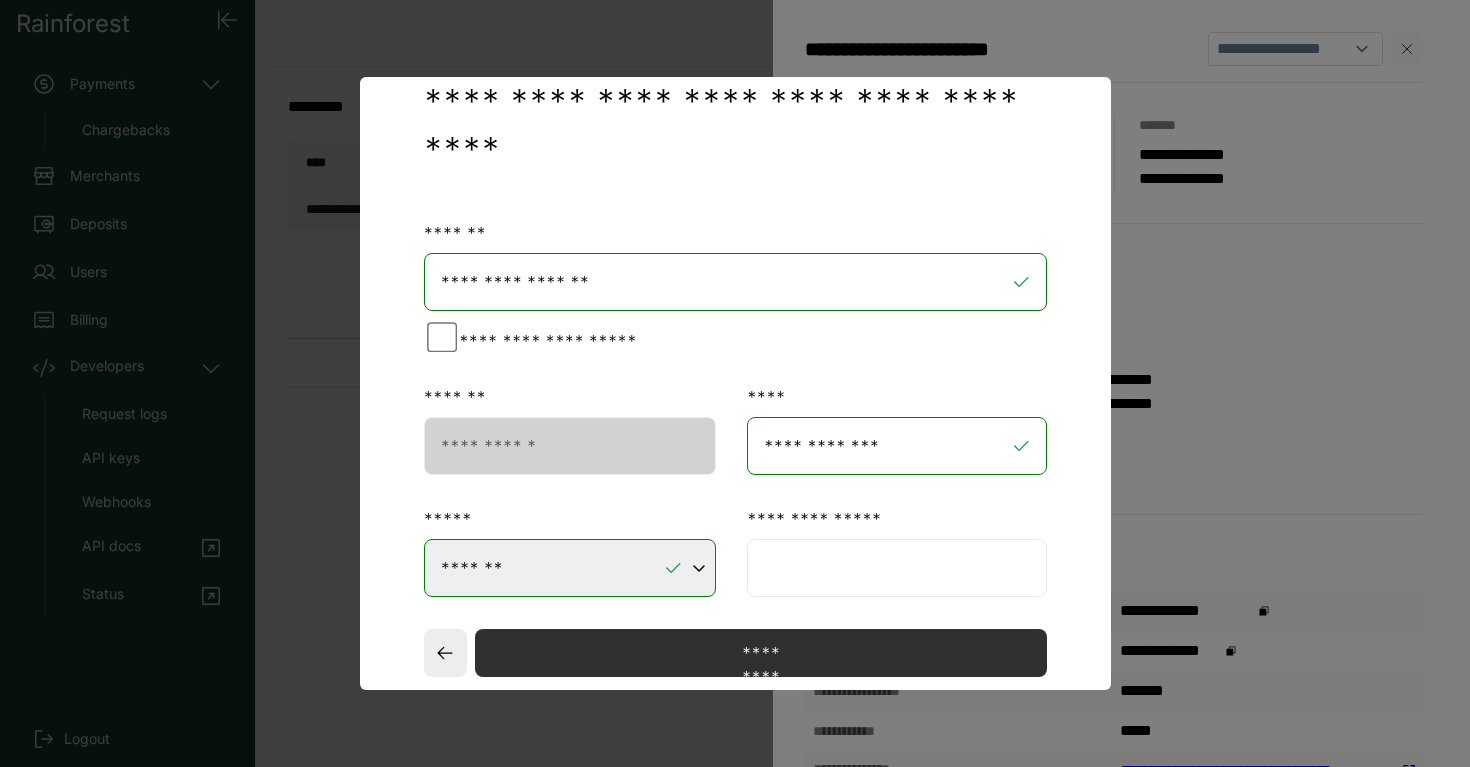 click at bounding box center [897, 568] 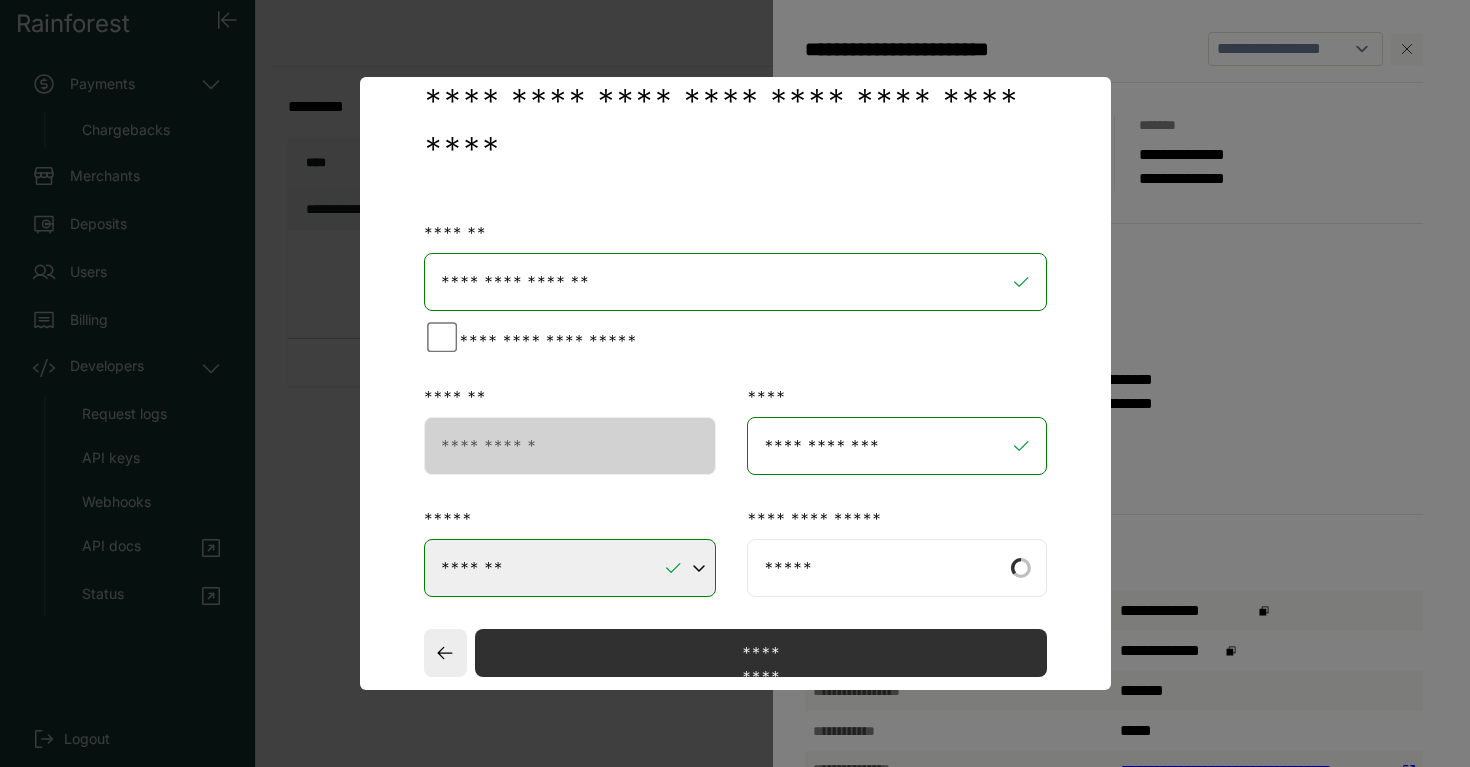 click on "**********" at bounding box center [735, 414] 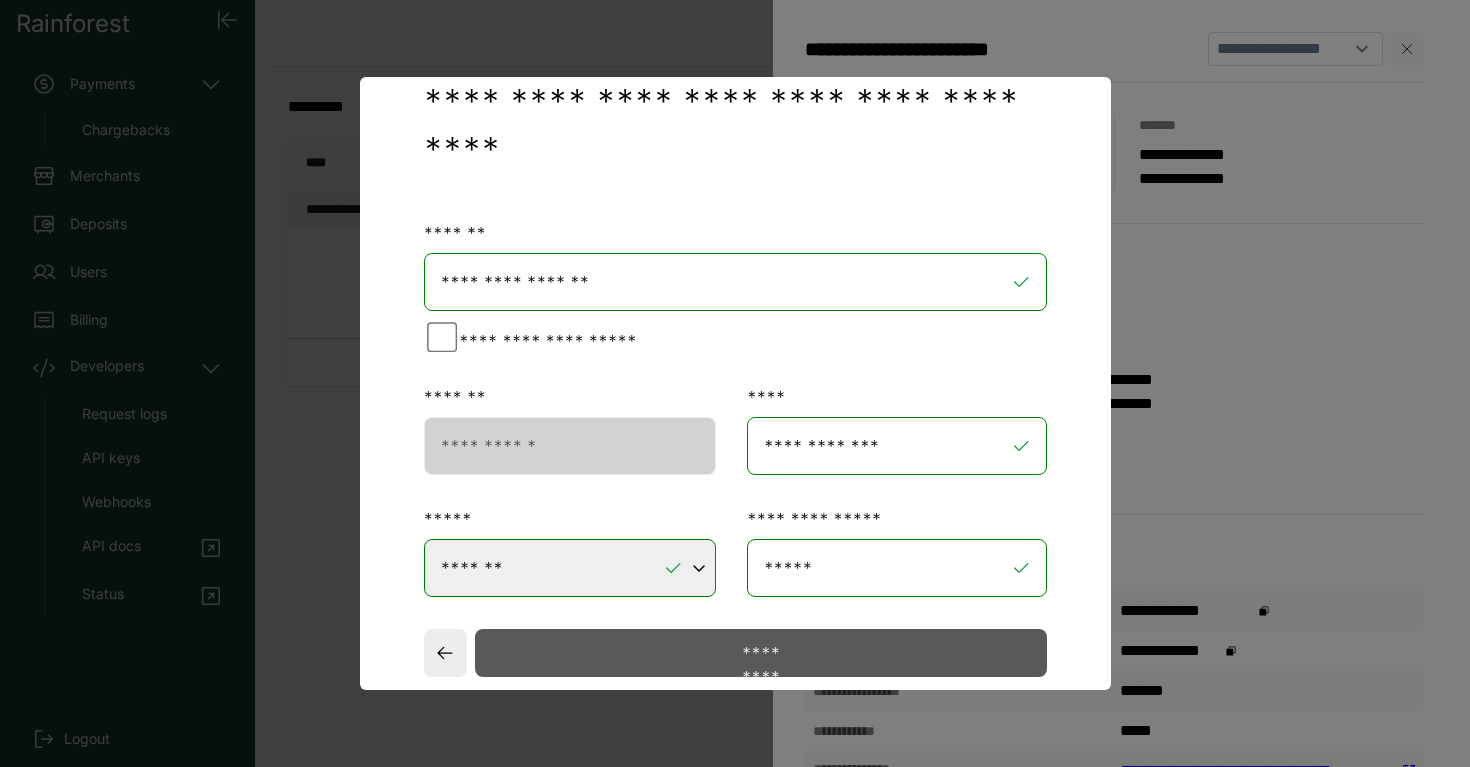 click on "*********" at bounding box center [760, 653] 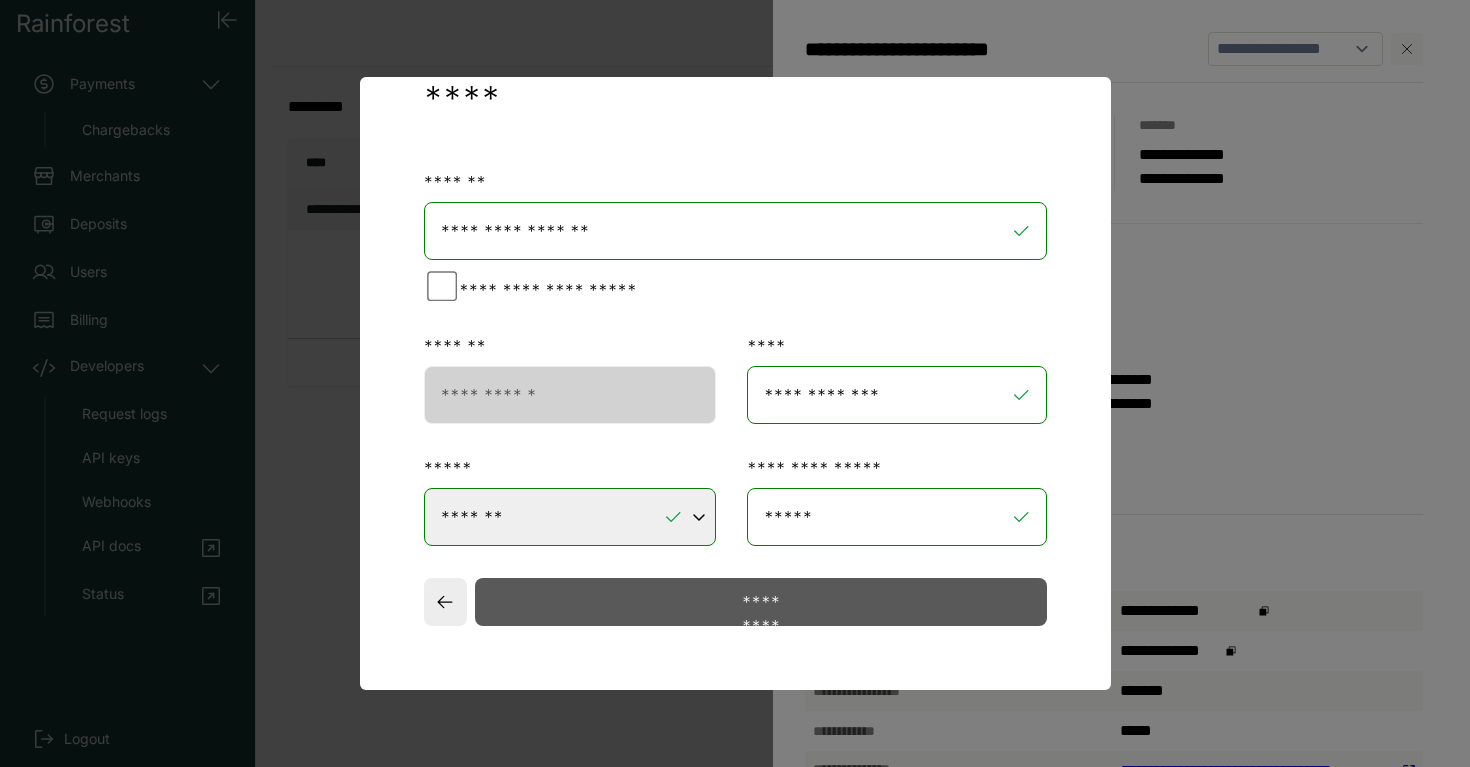 select on "**" 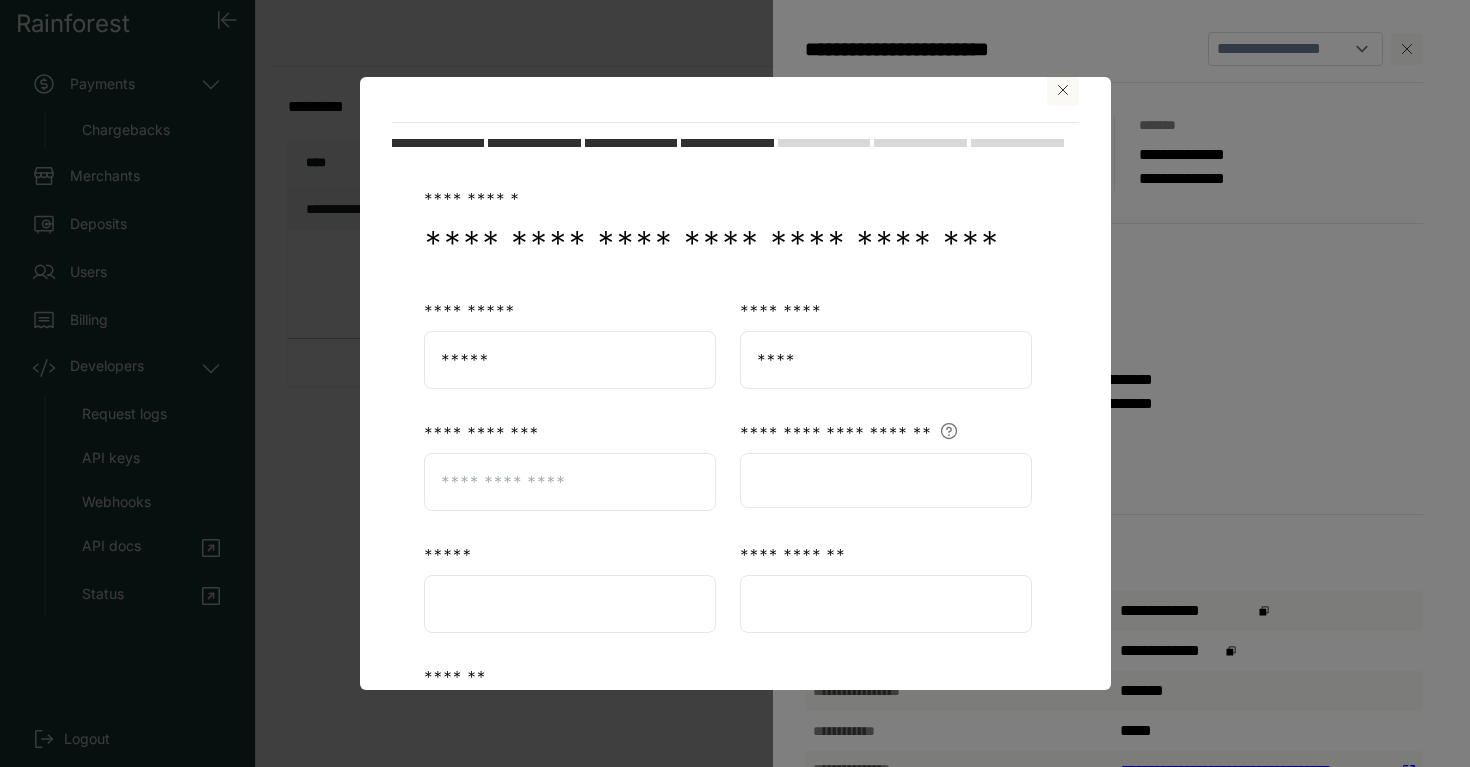 scroll, scrollTop: 35, scrollLeft: 0, axis: vertical 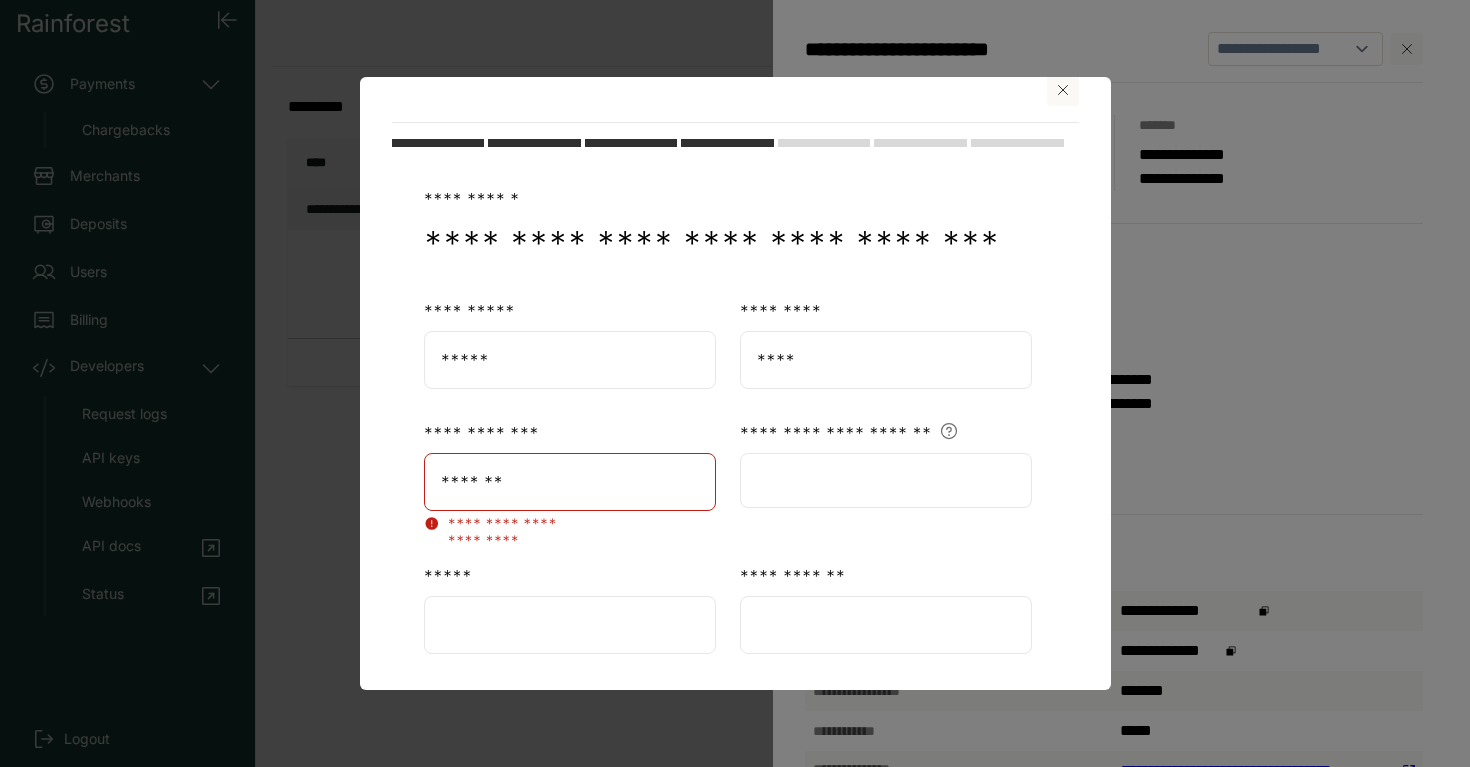 click on "*******" at bounding box center (570, 482) 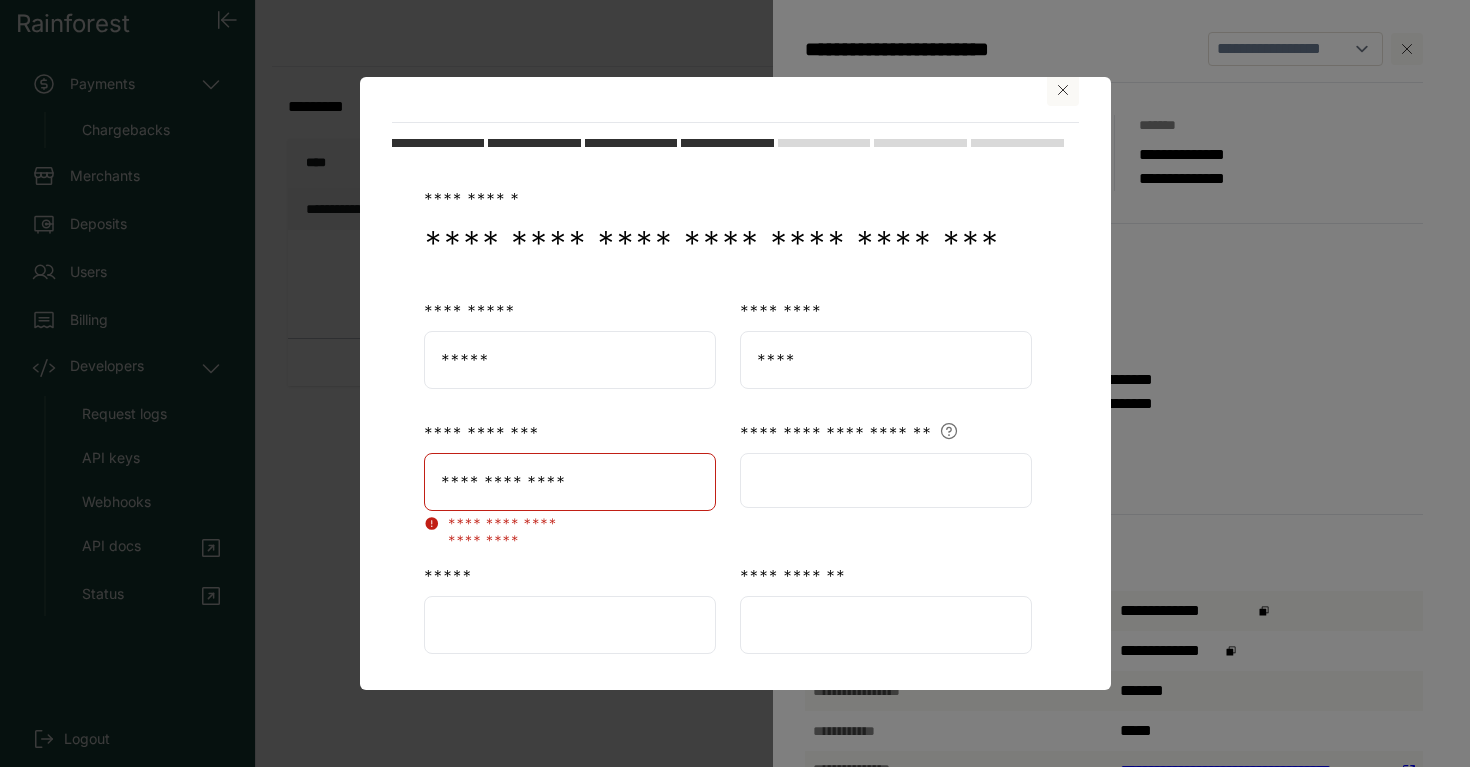 type on "**********" 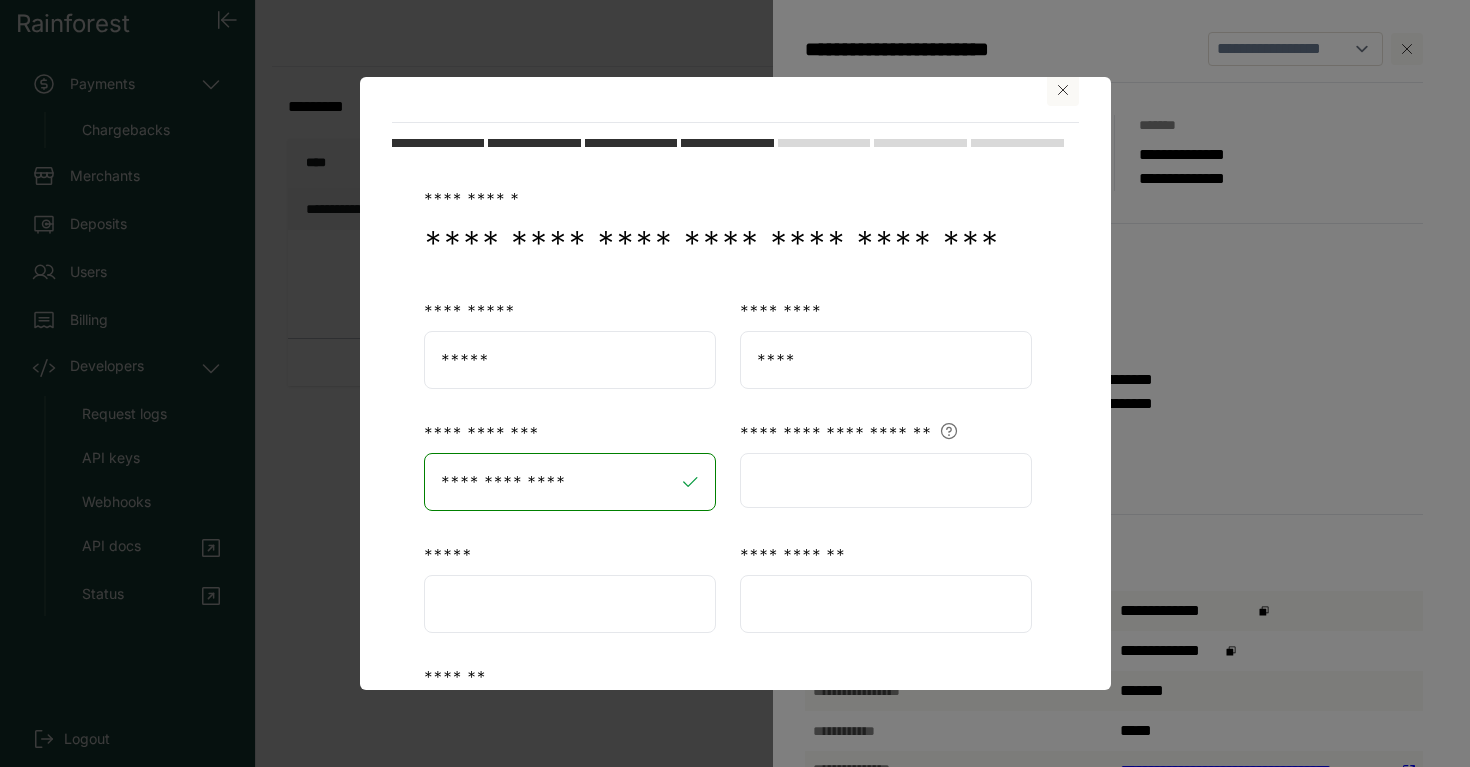click at bounding box center [570, 604] 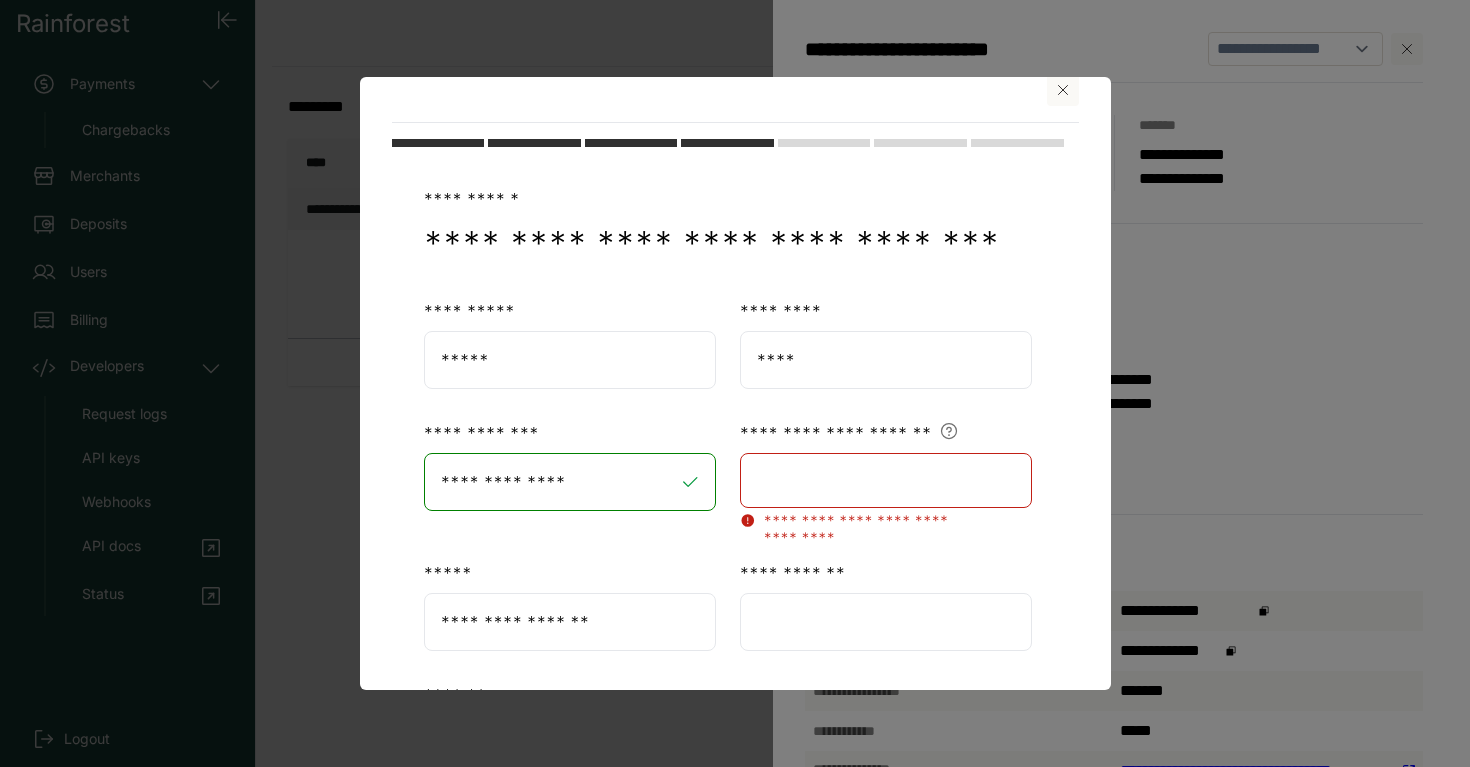 type on "**********" 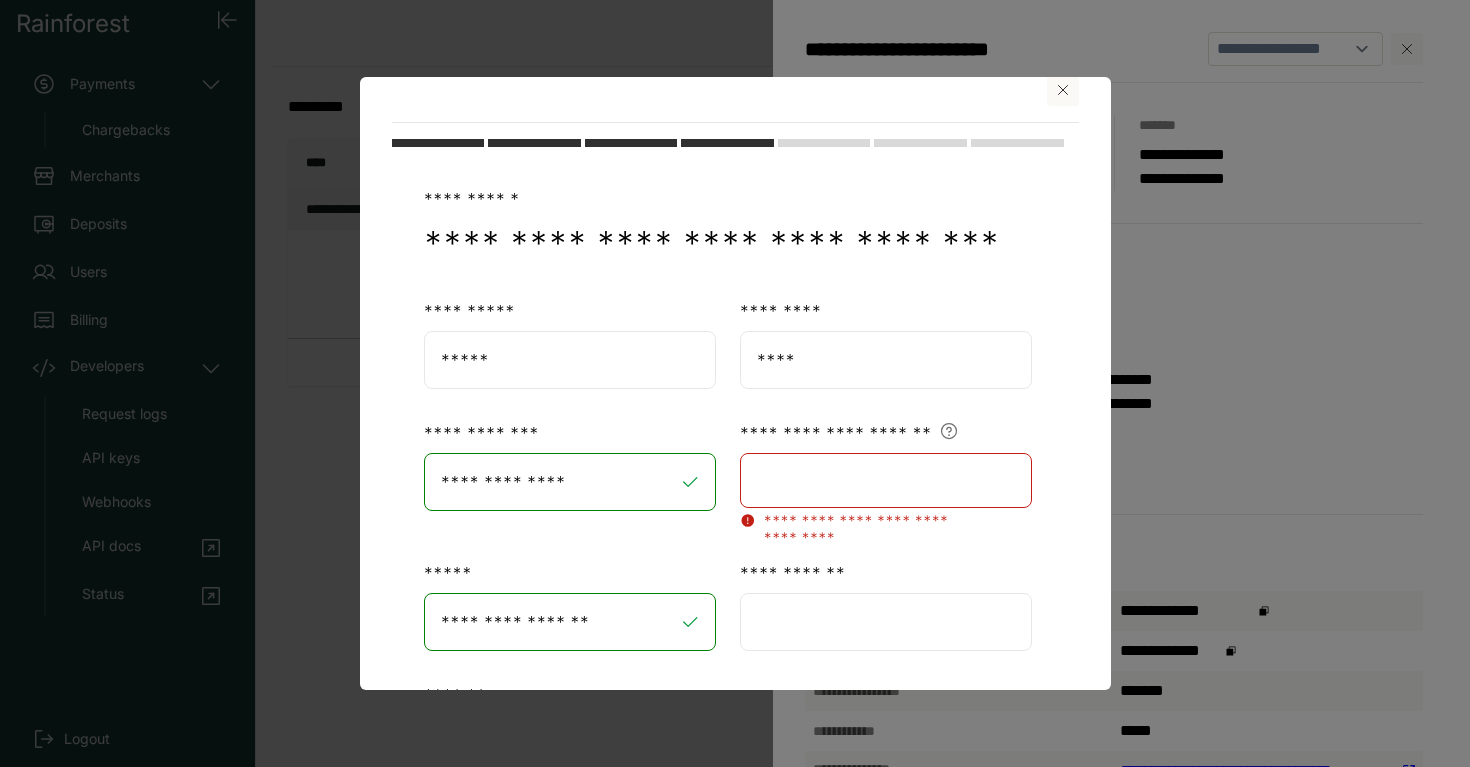 paste on "**********" 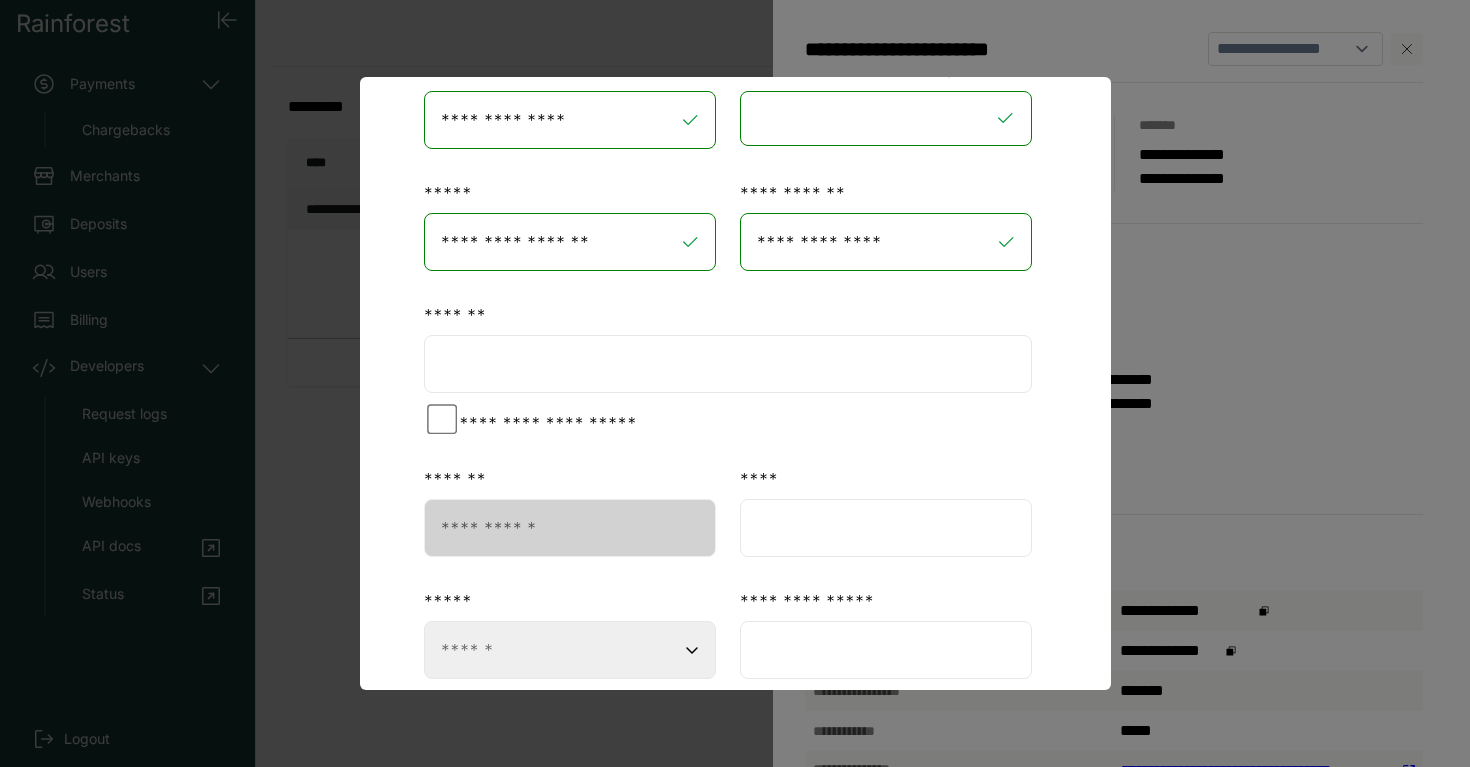 scroll, scrollTop: 393, scrollLeft: 0, axis: vertical 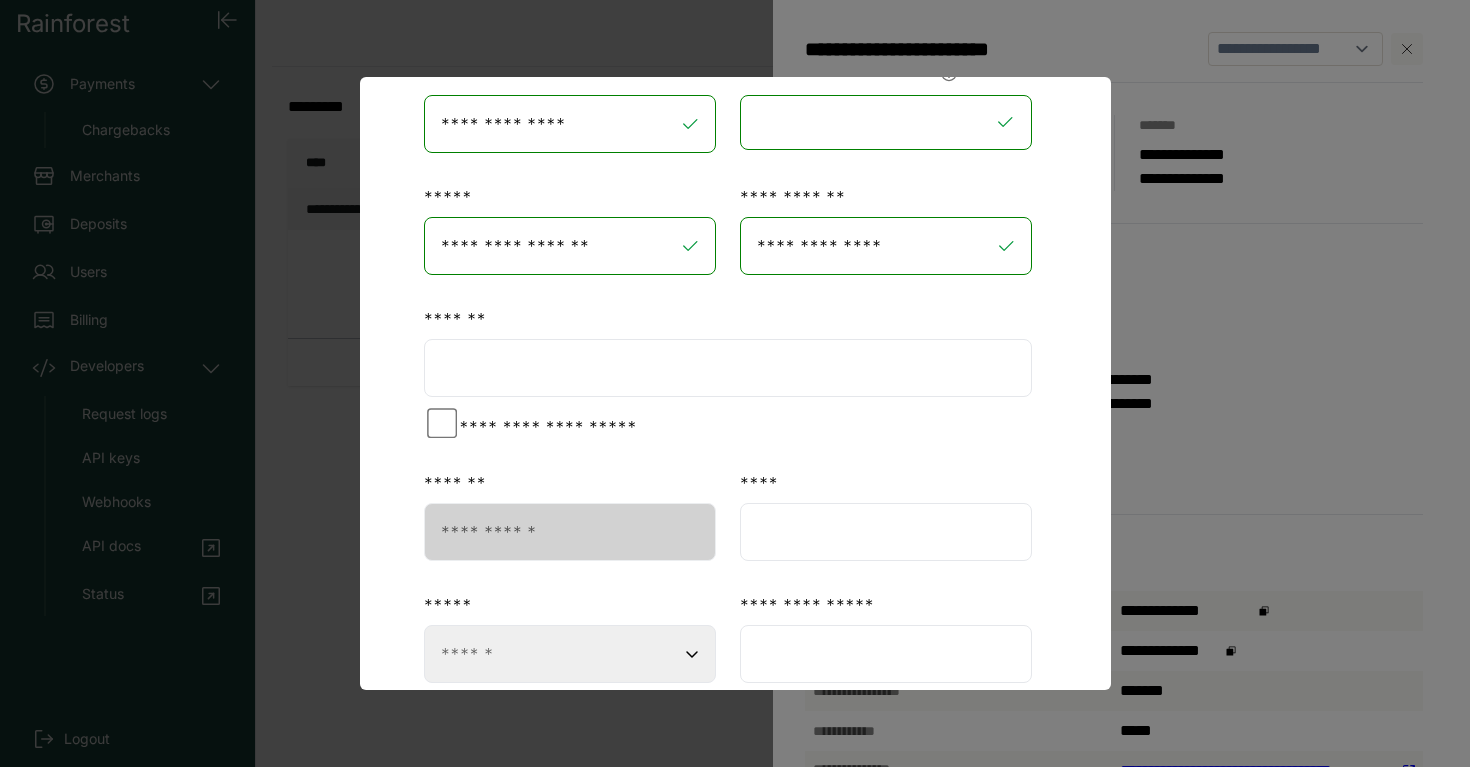 click at bounding box center (728, 368) 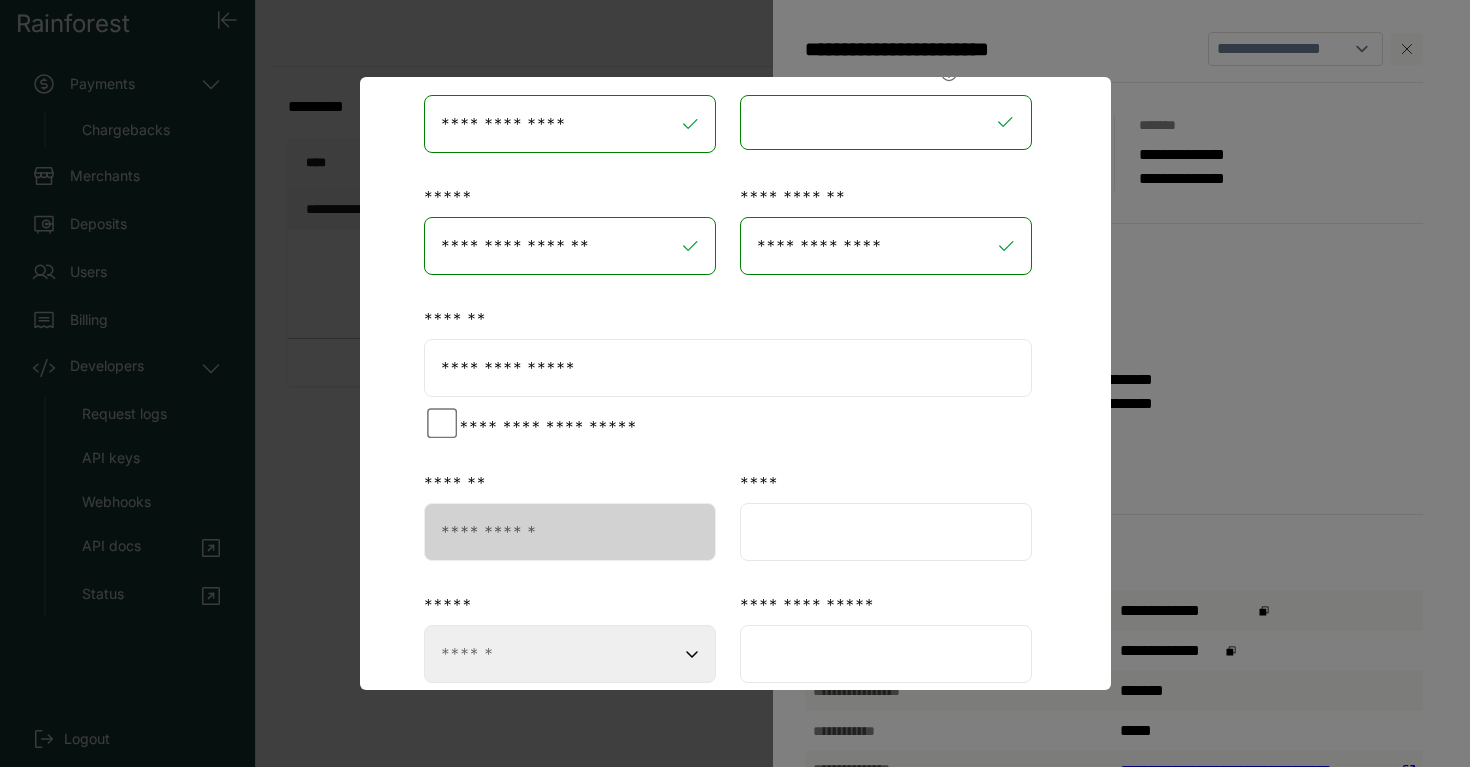 type on "**********" 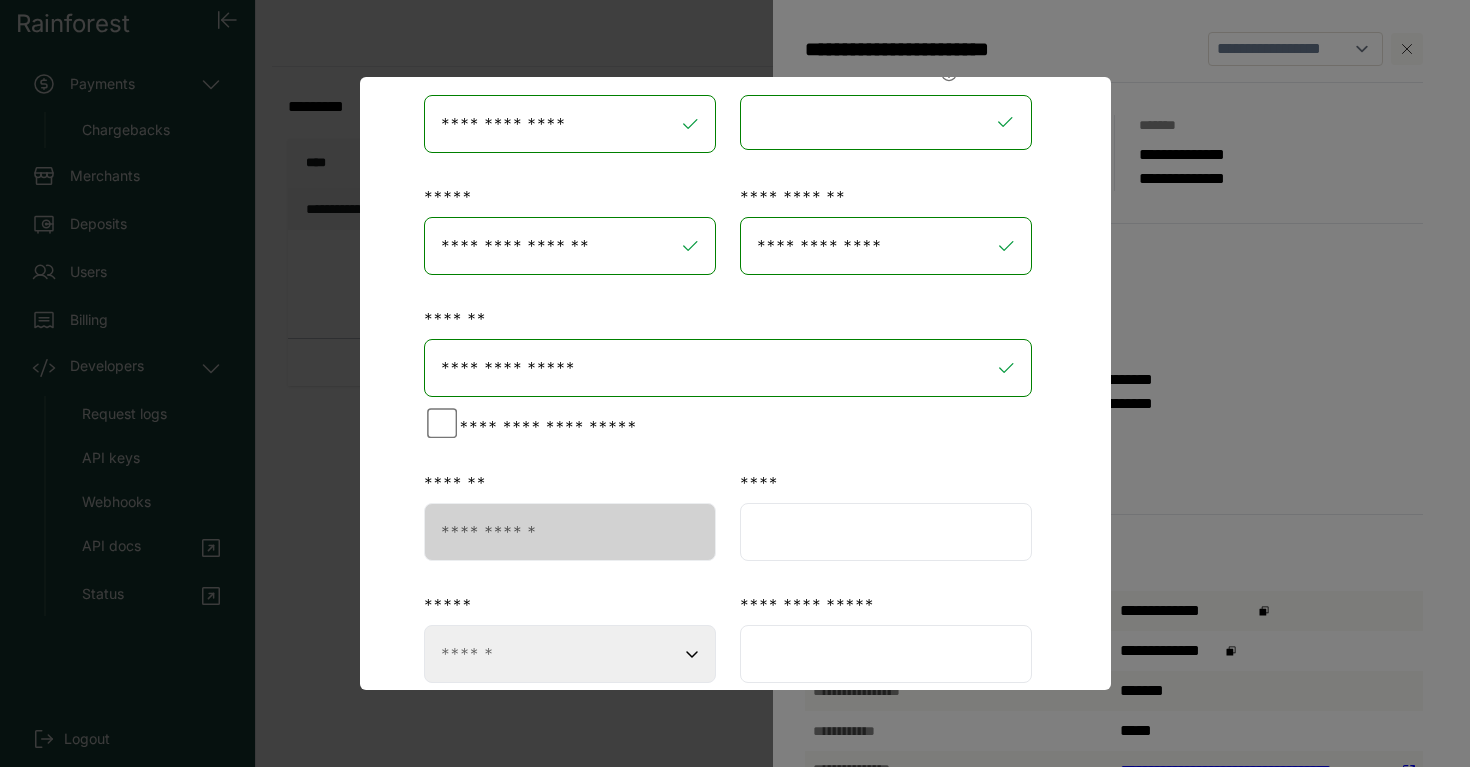 click at bounding box center (886, 532) 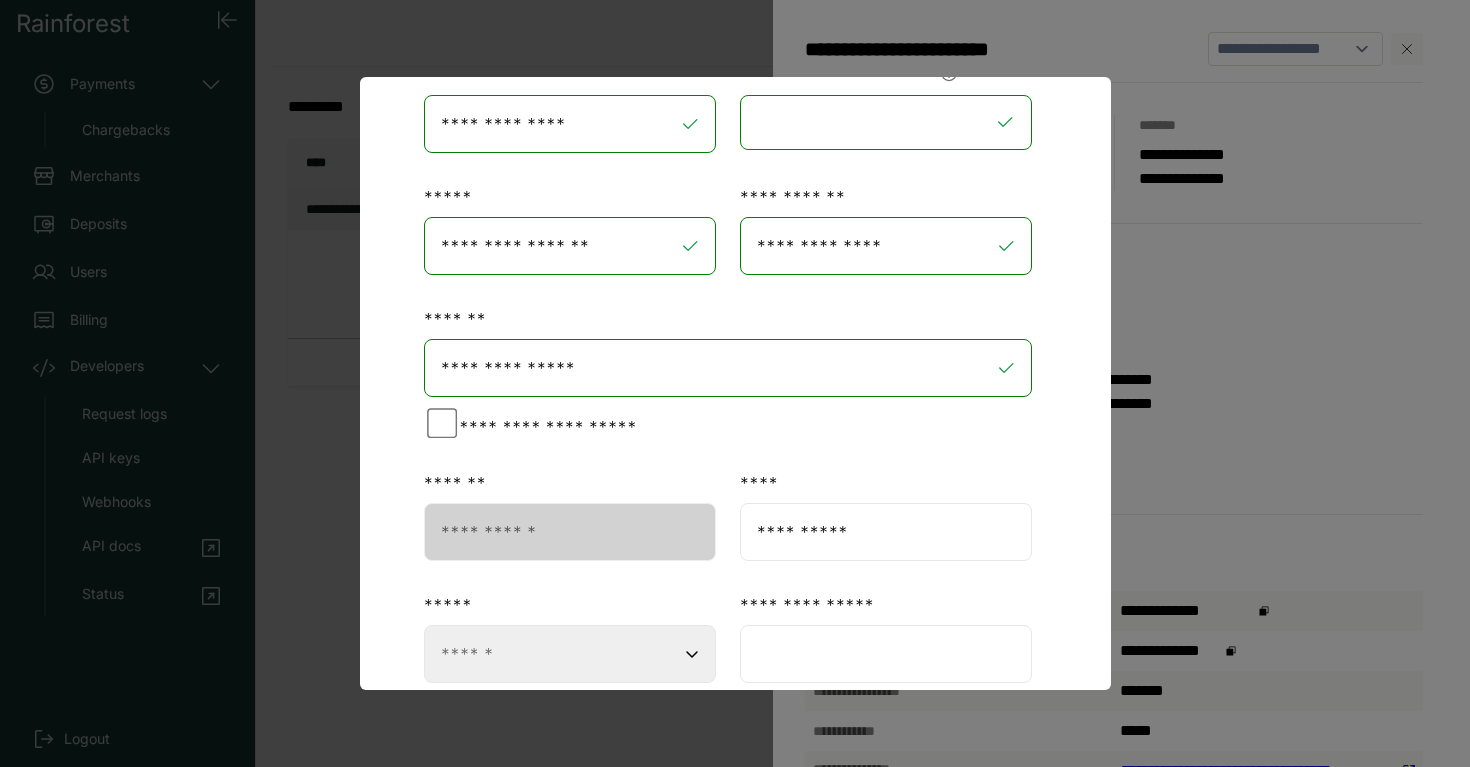 type on "**********" 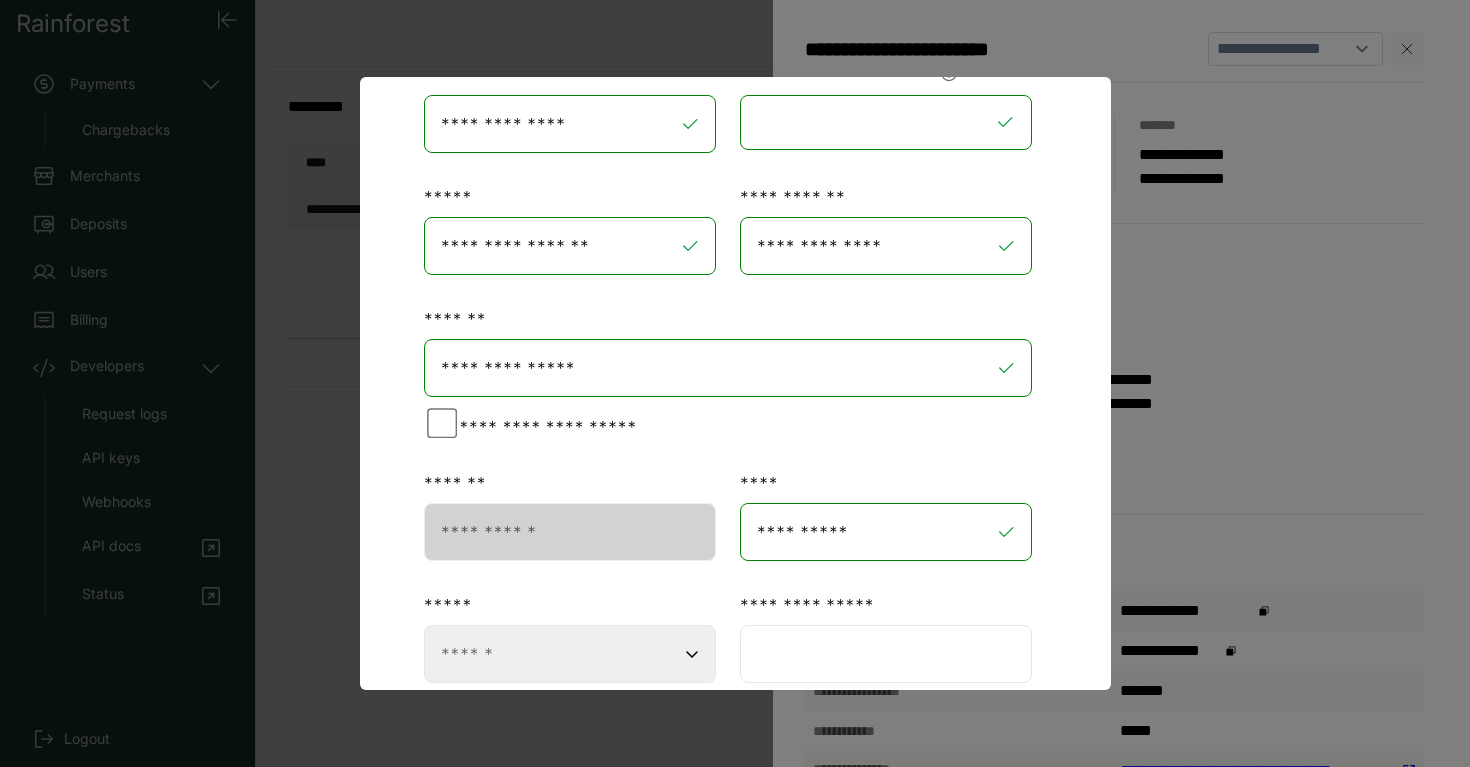 select on "**" 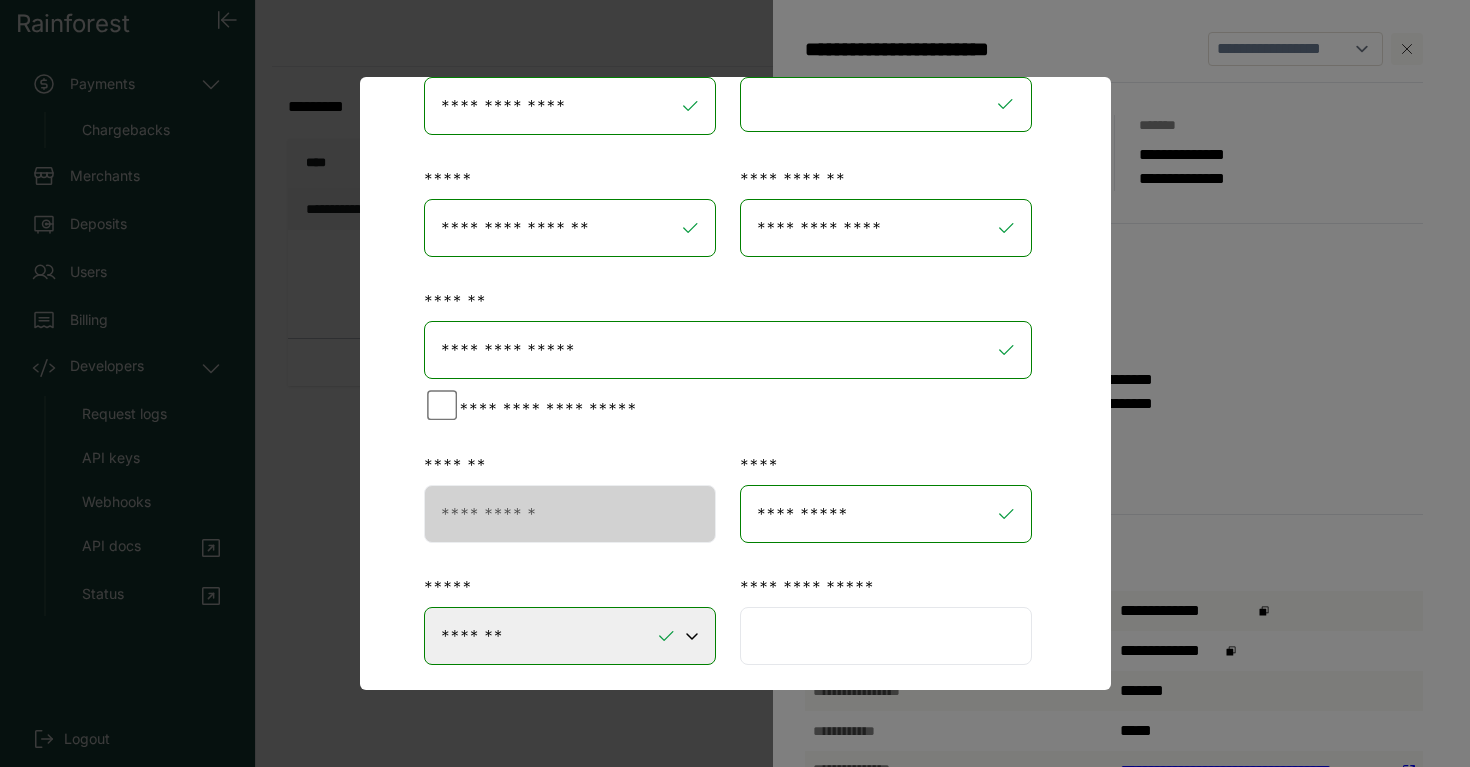 scroll, scrollTop: 446, scrollLeft: 0, axis: vertical 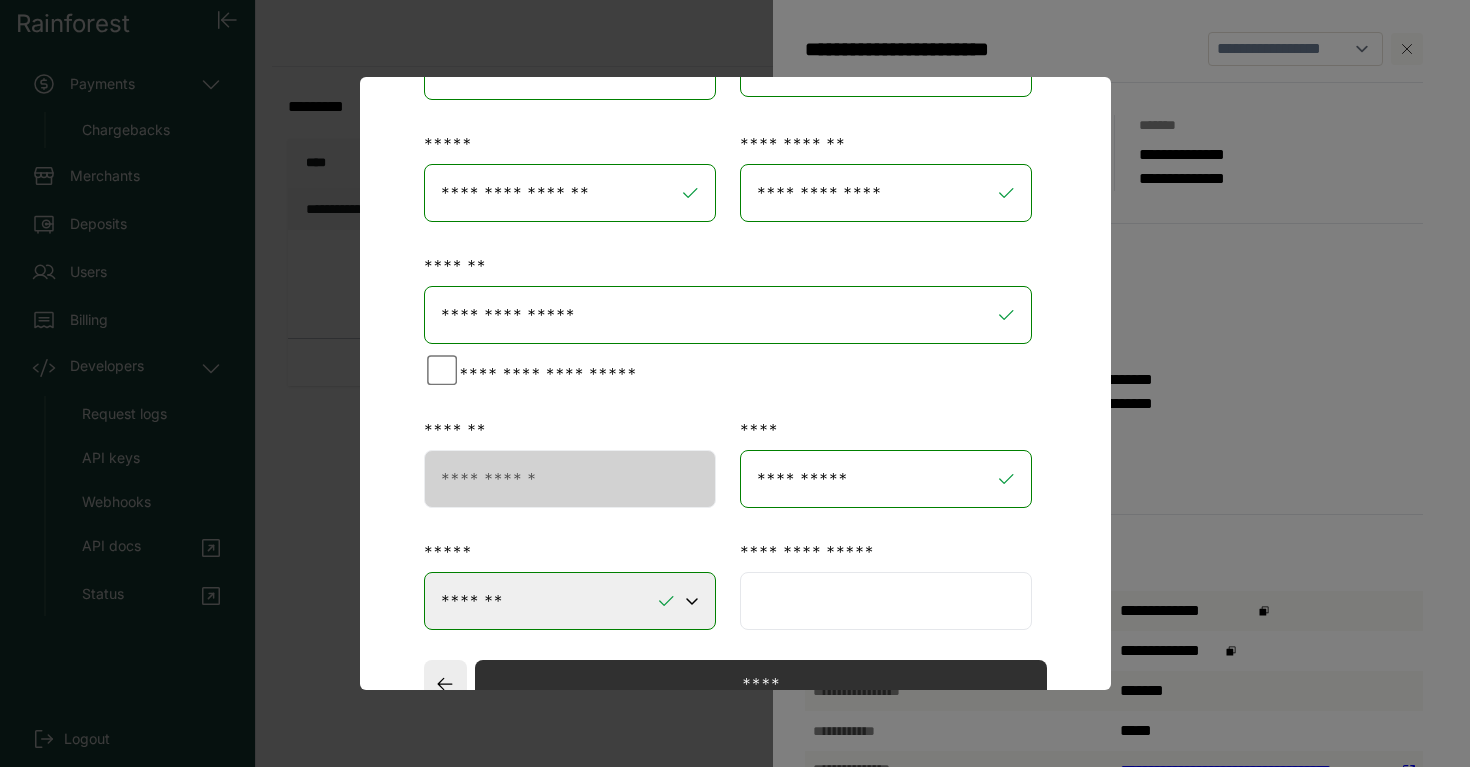 click at bounding box center [886, 601] 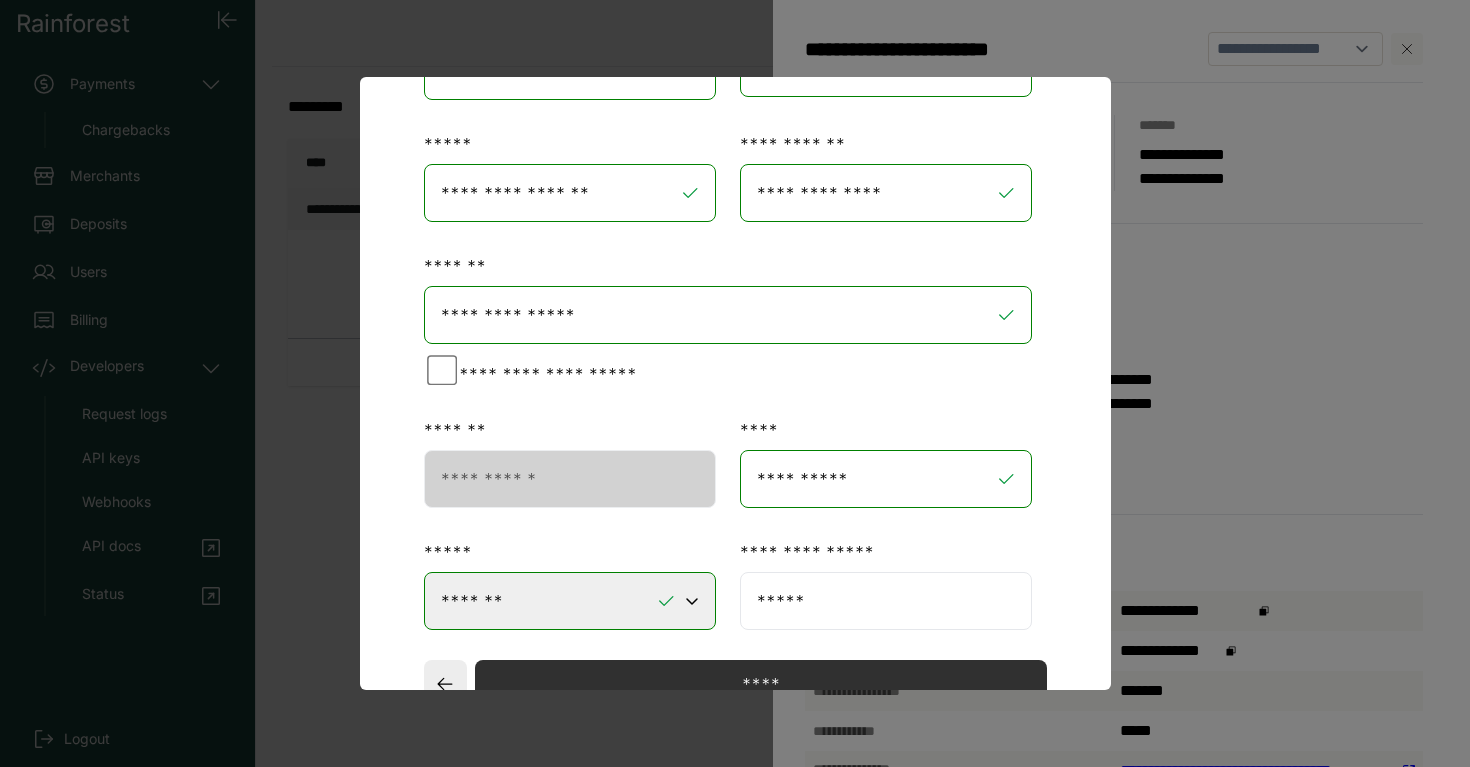 click on "**********" at bounding box center [728, 447] 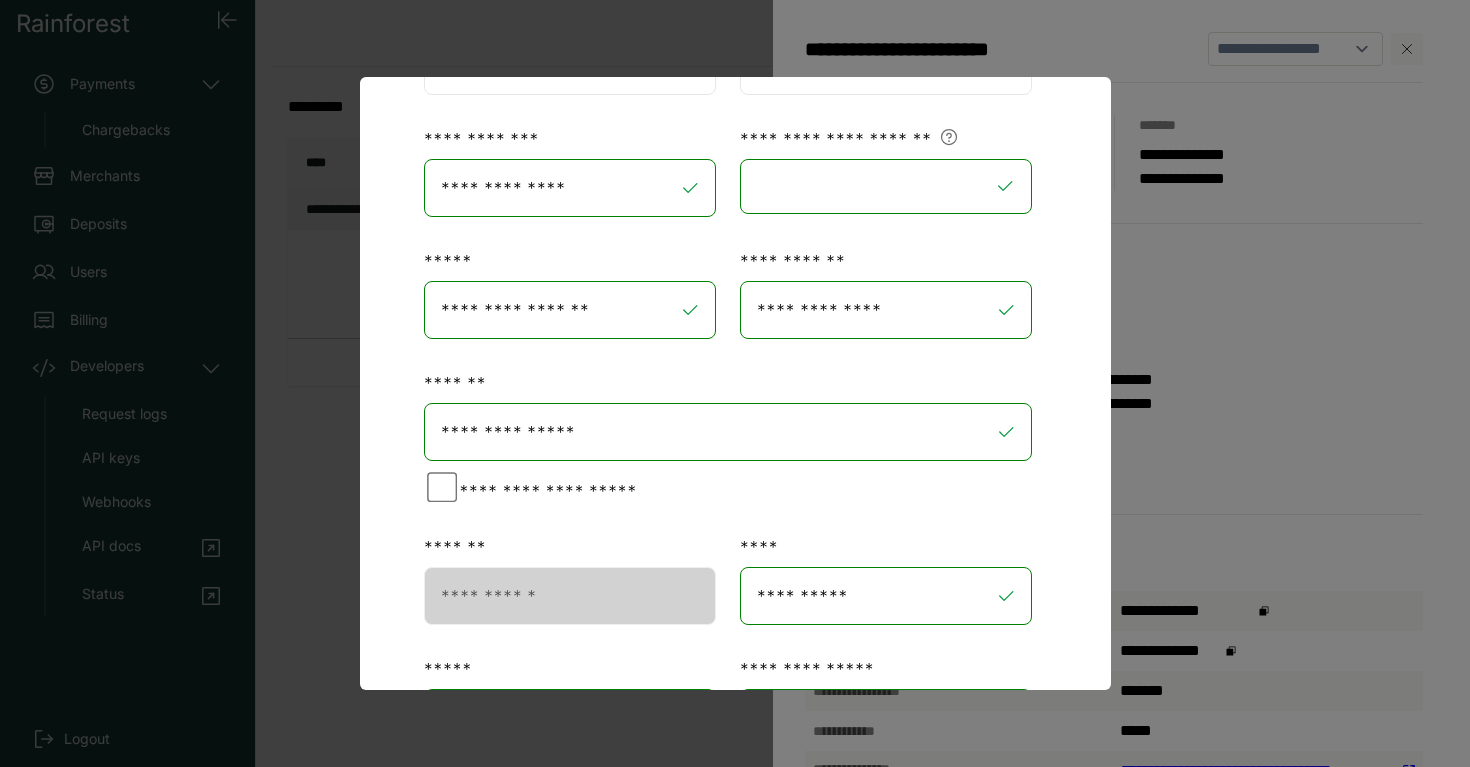 scroll, scrollTop: 527, scrollLeft: 0, axis: vertical 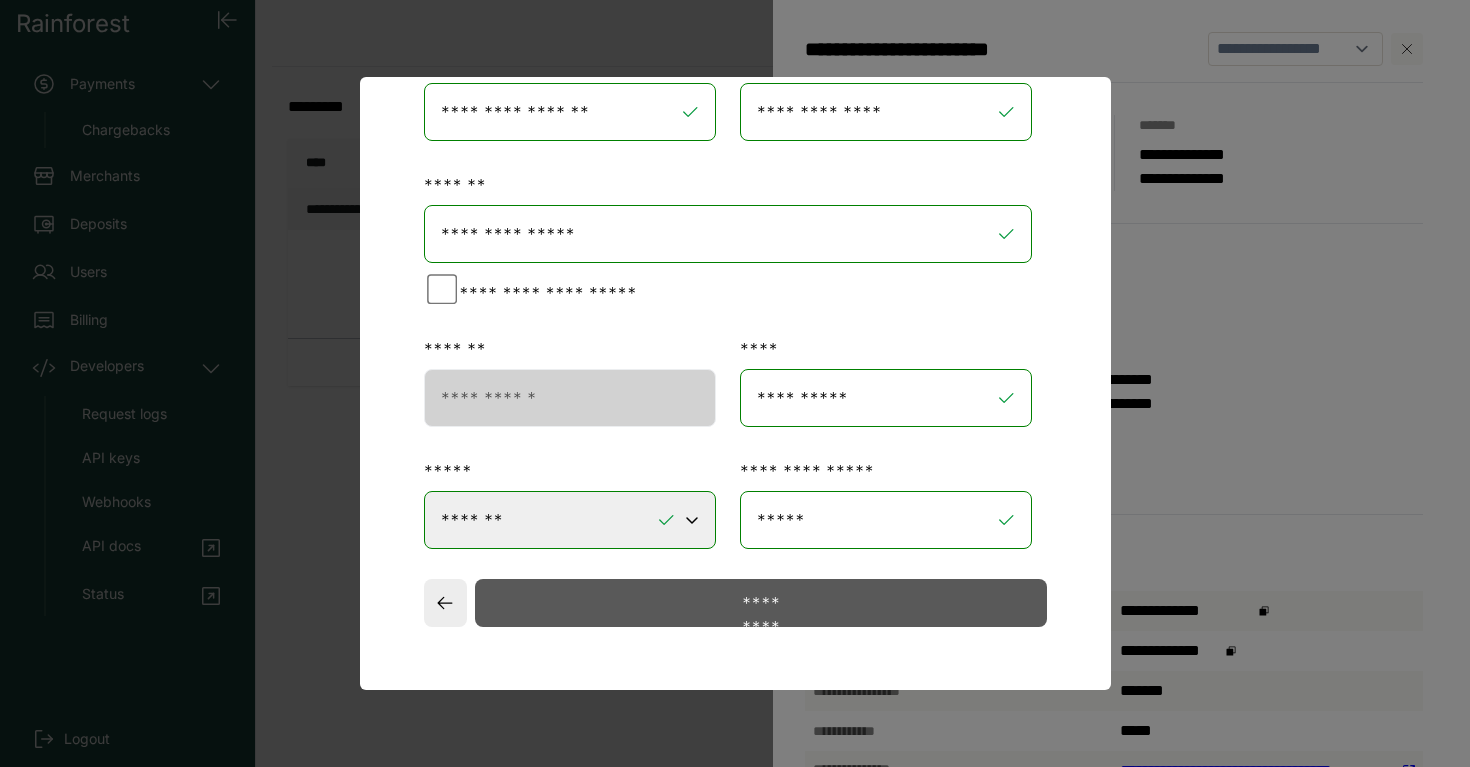 click on "*********" at bounding box center [760, 603] 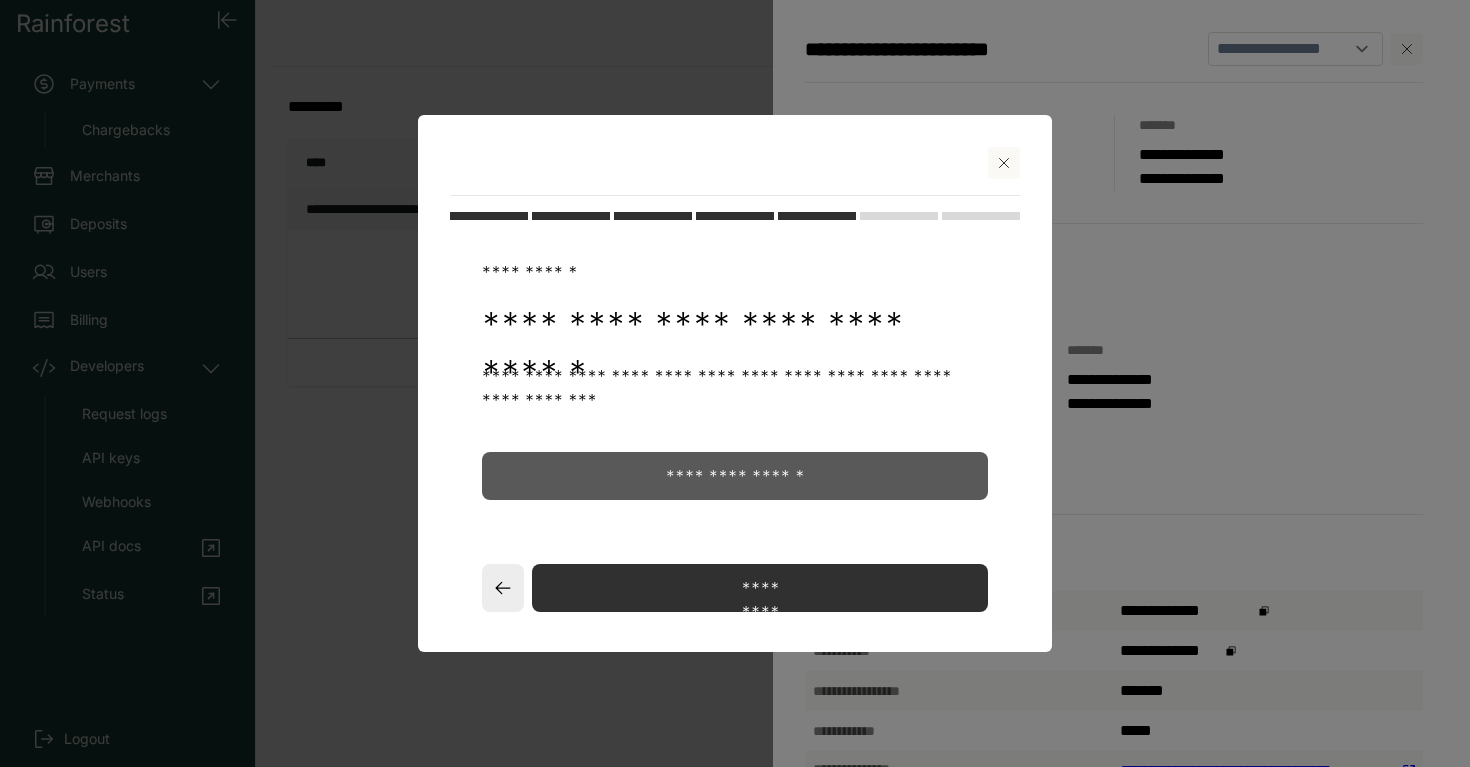click on "**********" at bounding box center [735, 476] 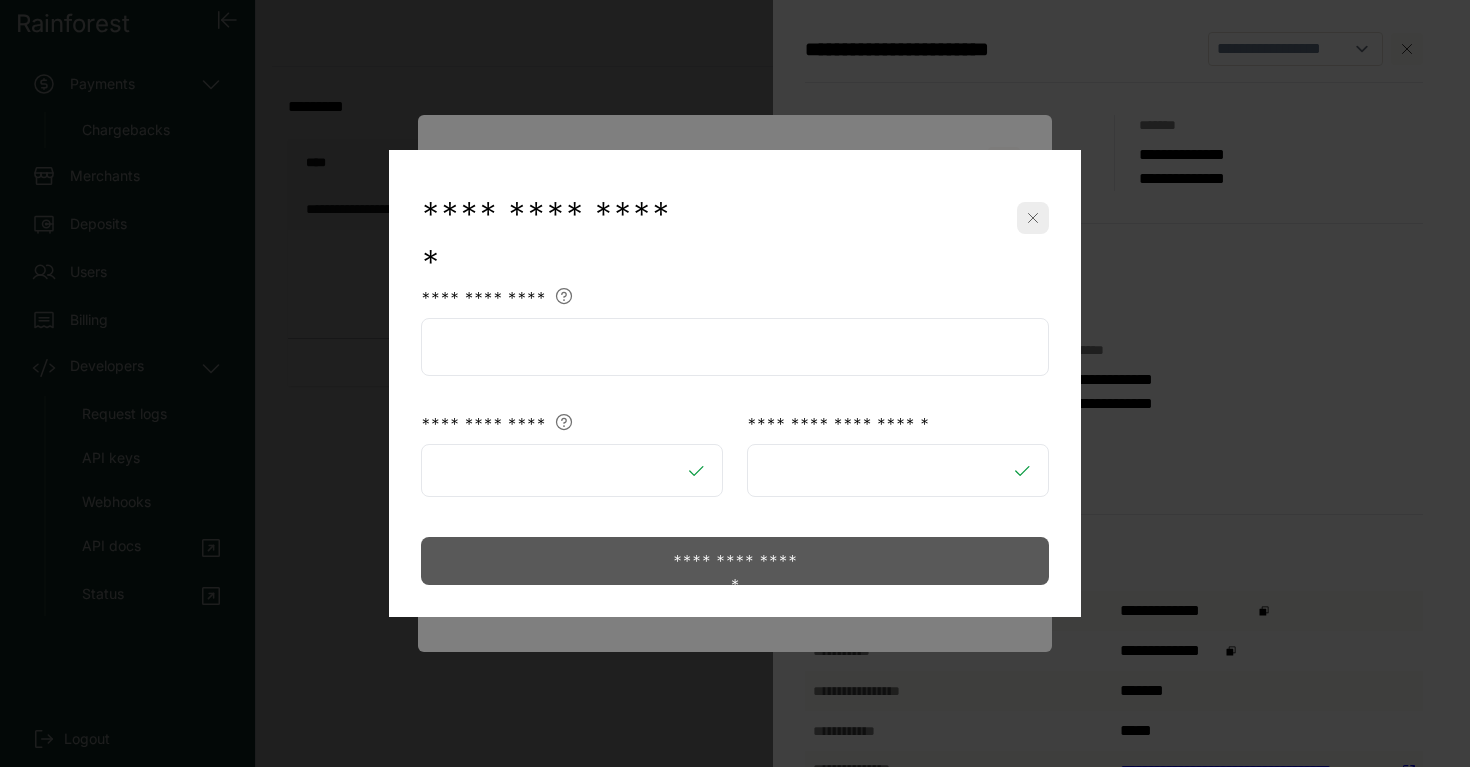 click at bounding box center (735, 347) 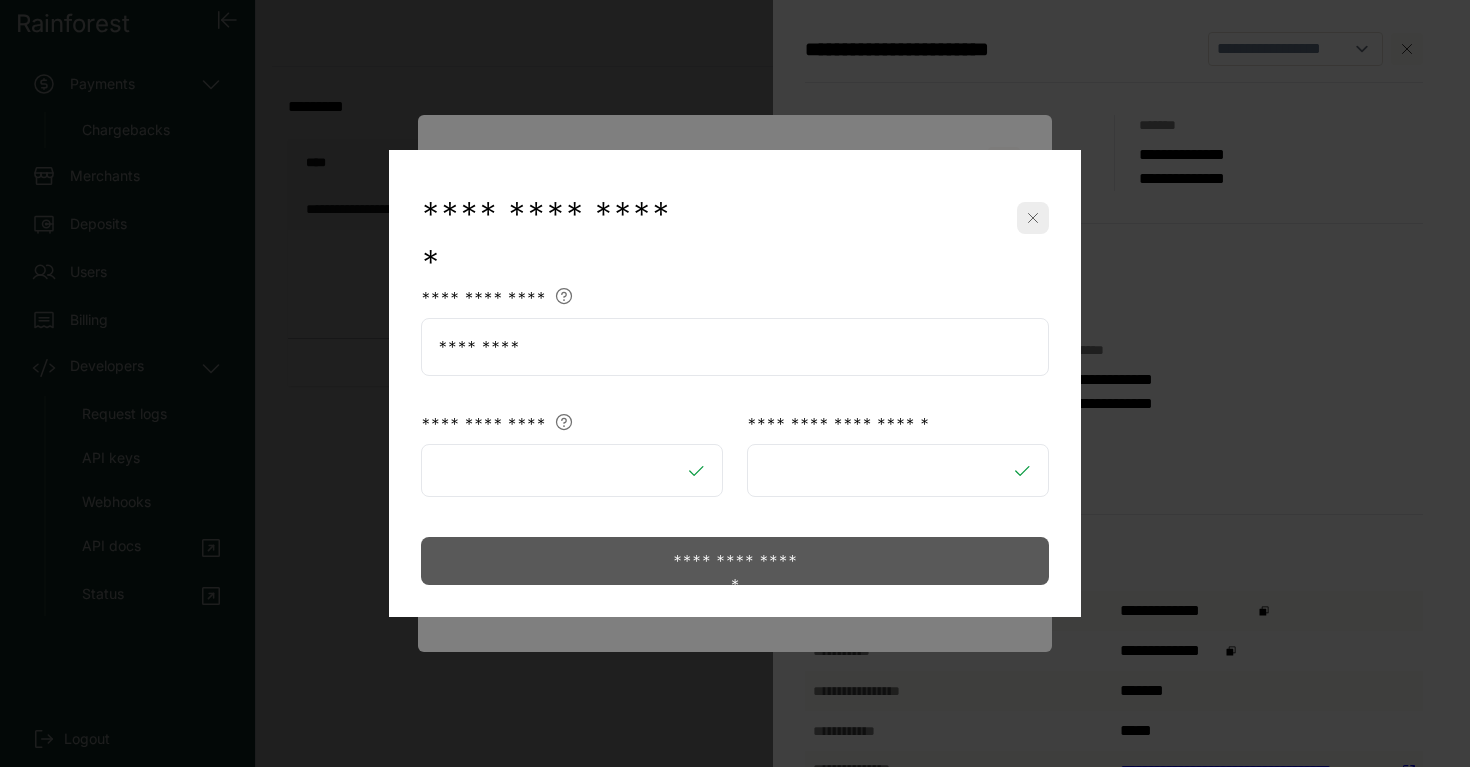 type on "*********" 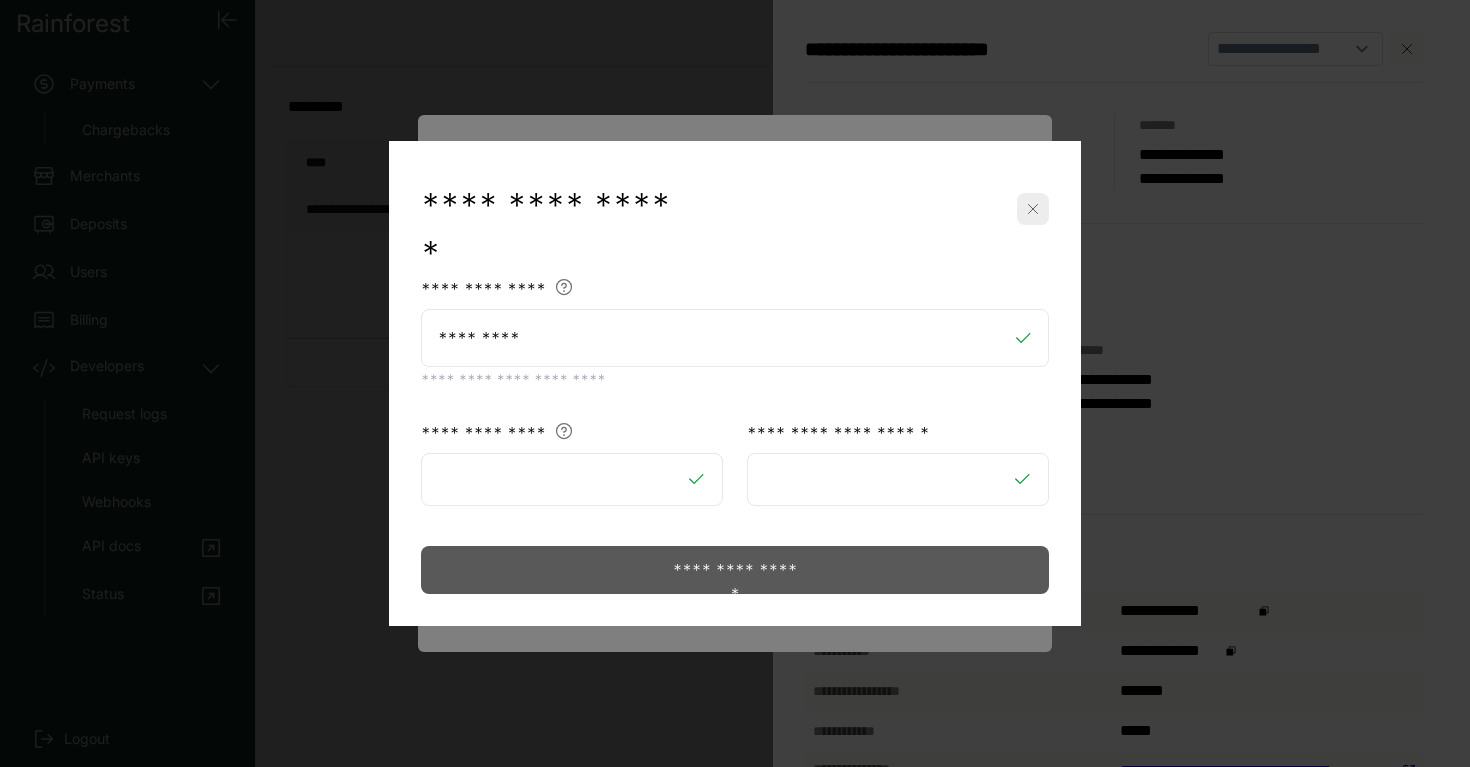 click on "**********" at bounding box center [734, 570] 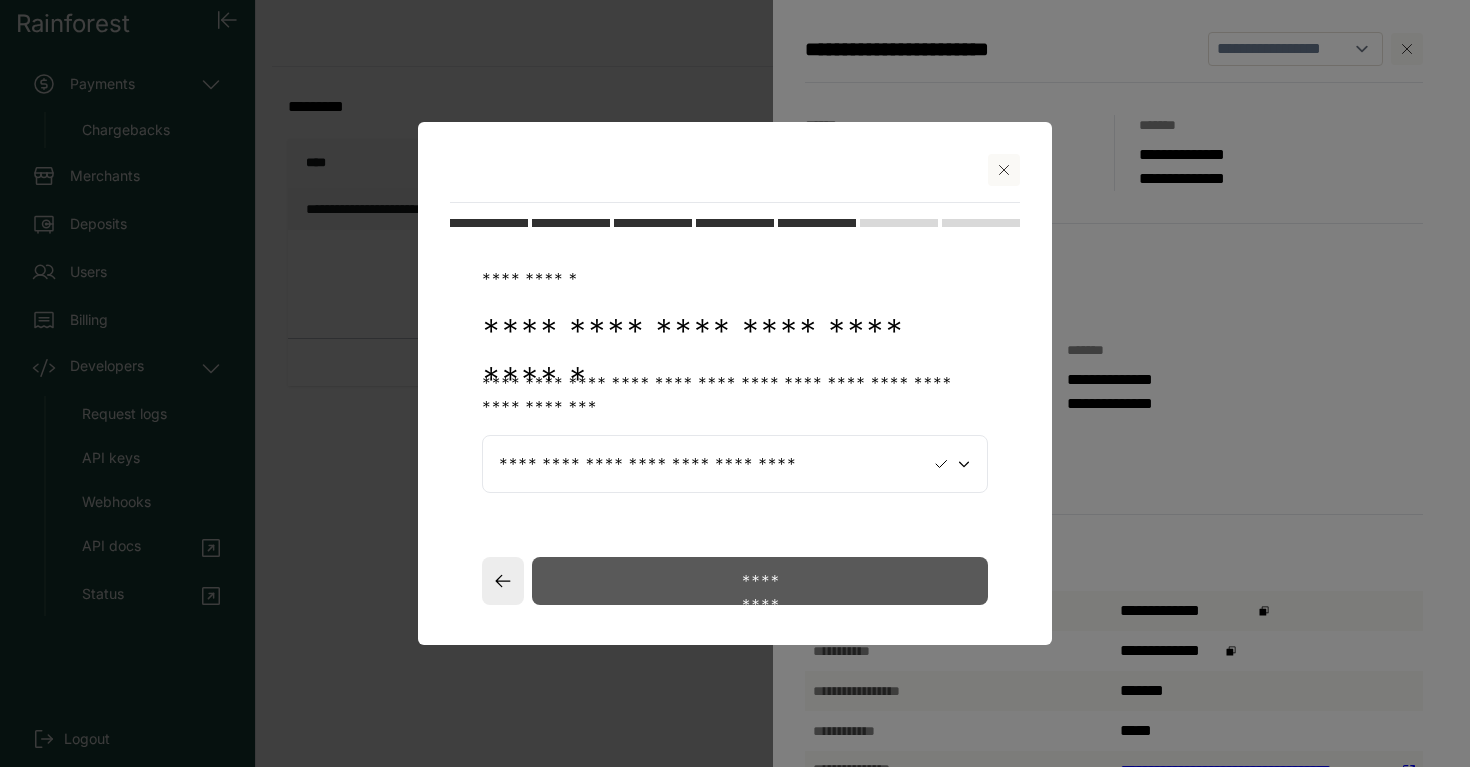click on "*********" at bounding box center (760, 581) 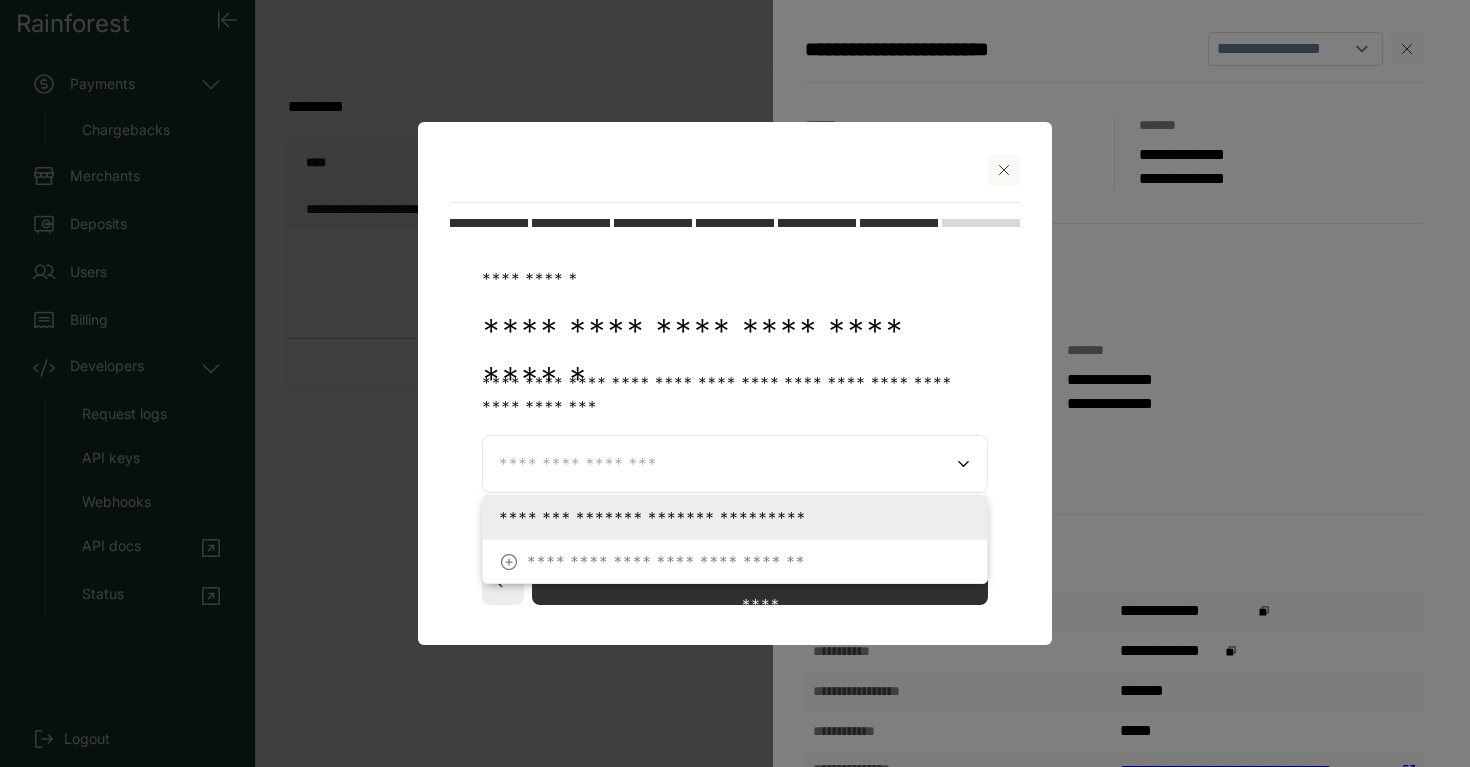 click at bounding box center (724, 464) 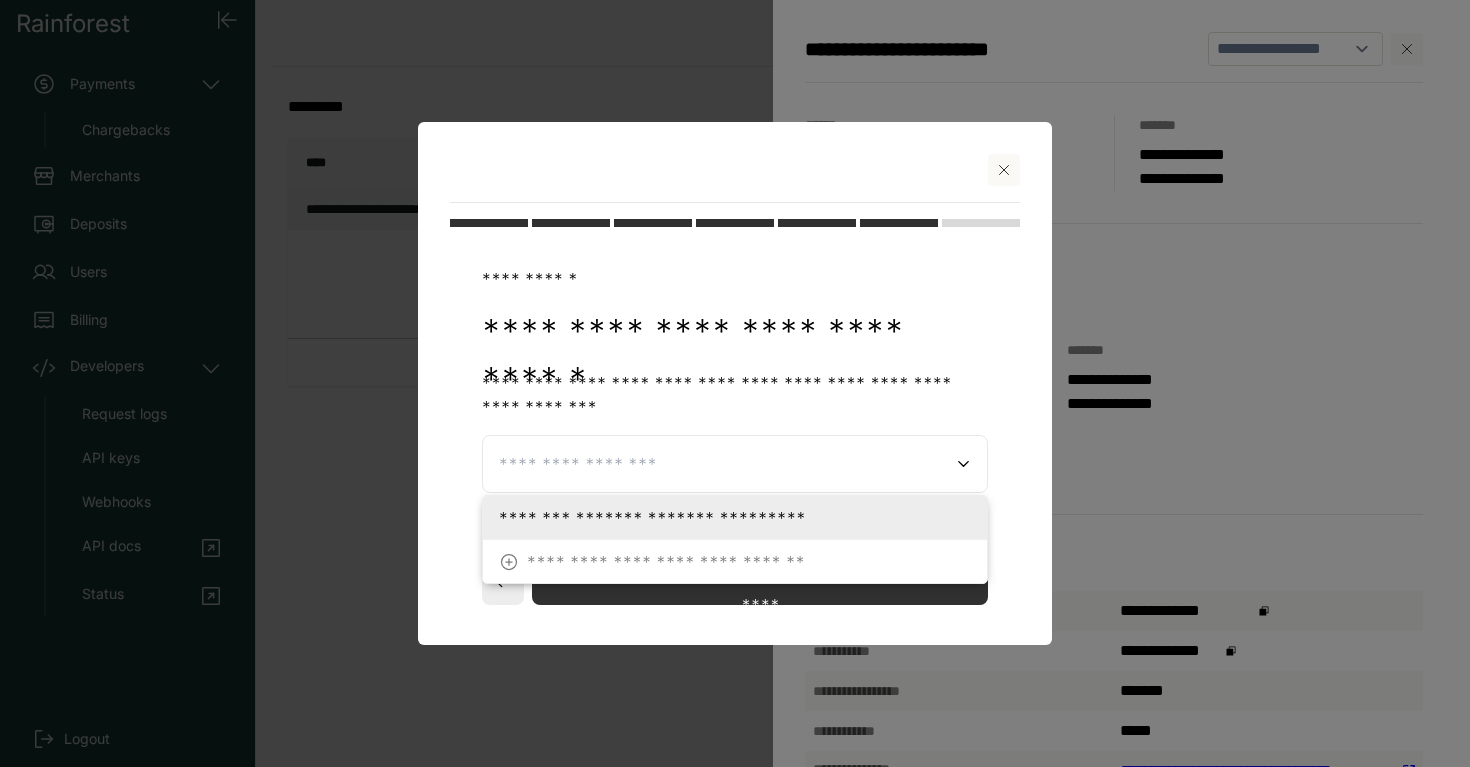 click on "* * * *   * * *   * * * * * * *   * * * * * * *   * * * * * * * * *" at bounding box center [652, 518] 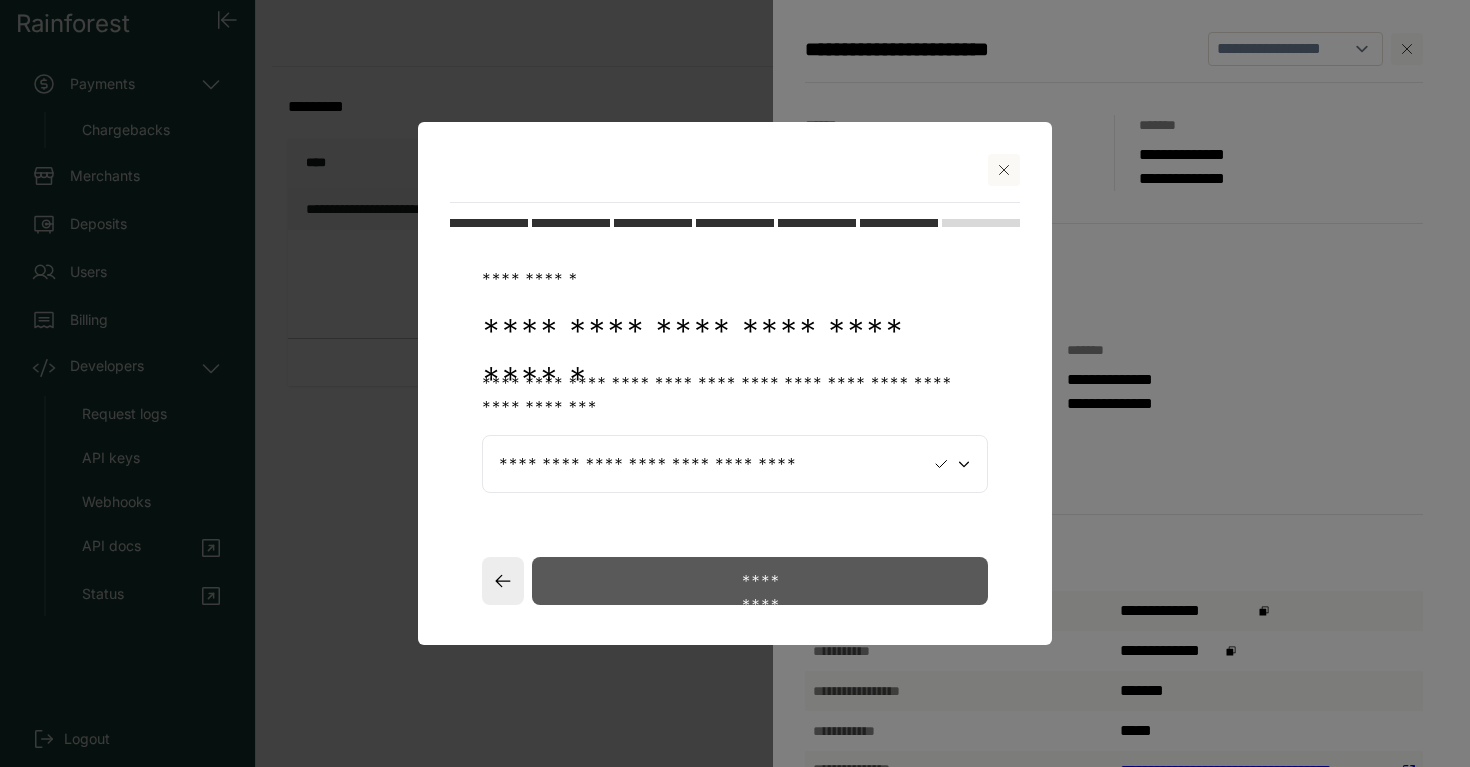 click on "*********" at bounding box center (760, 581) 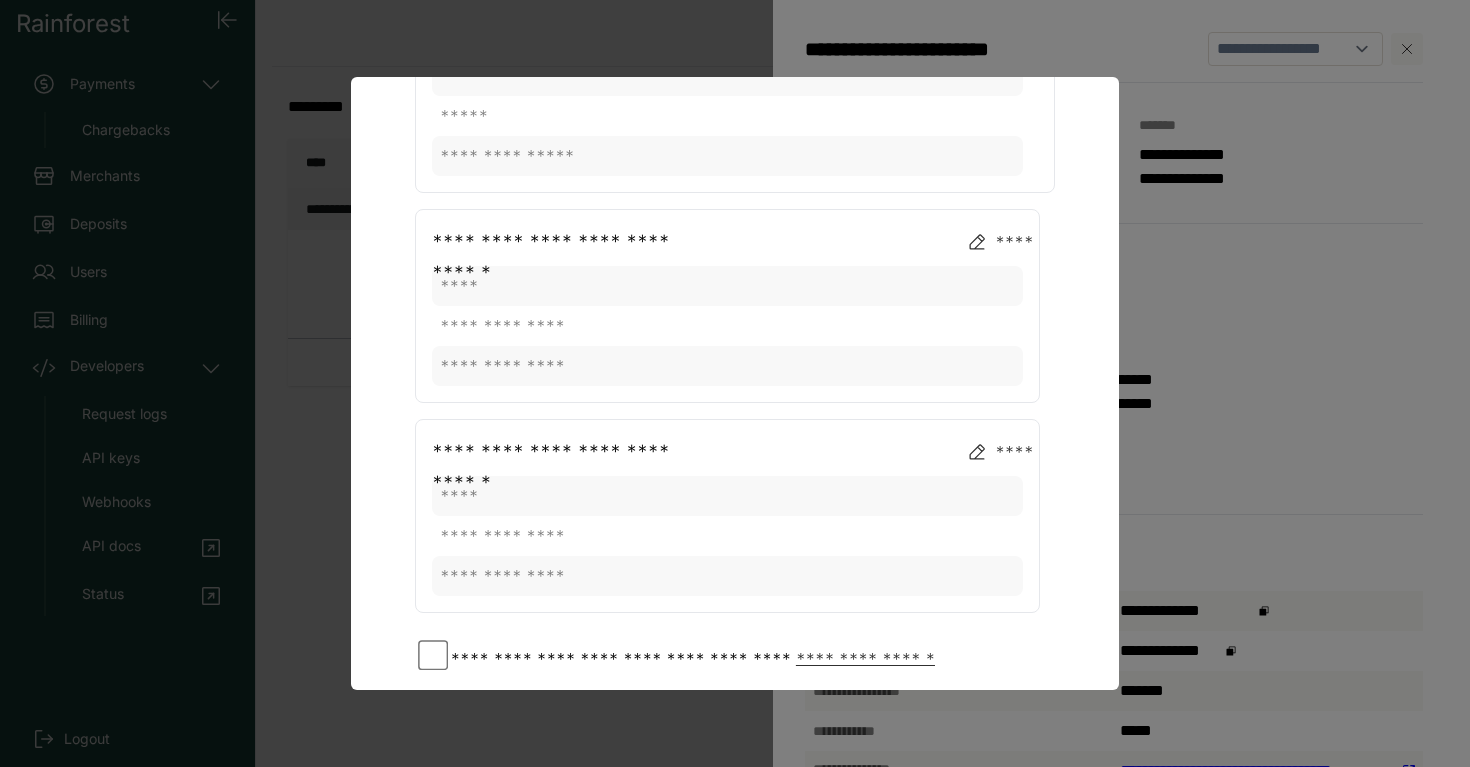 scroll, scrollTop: 1871, scrollLeft: 0, axis: vertical 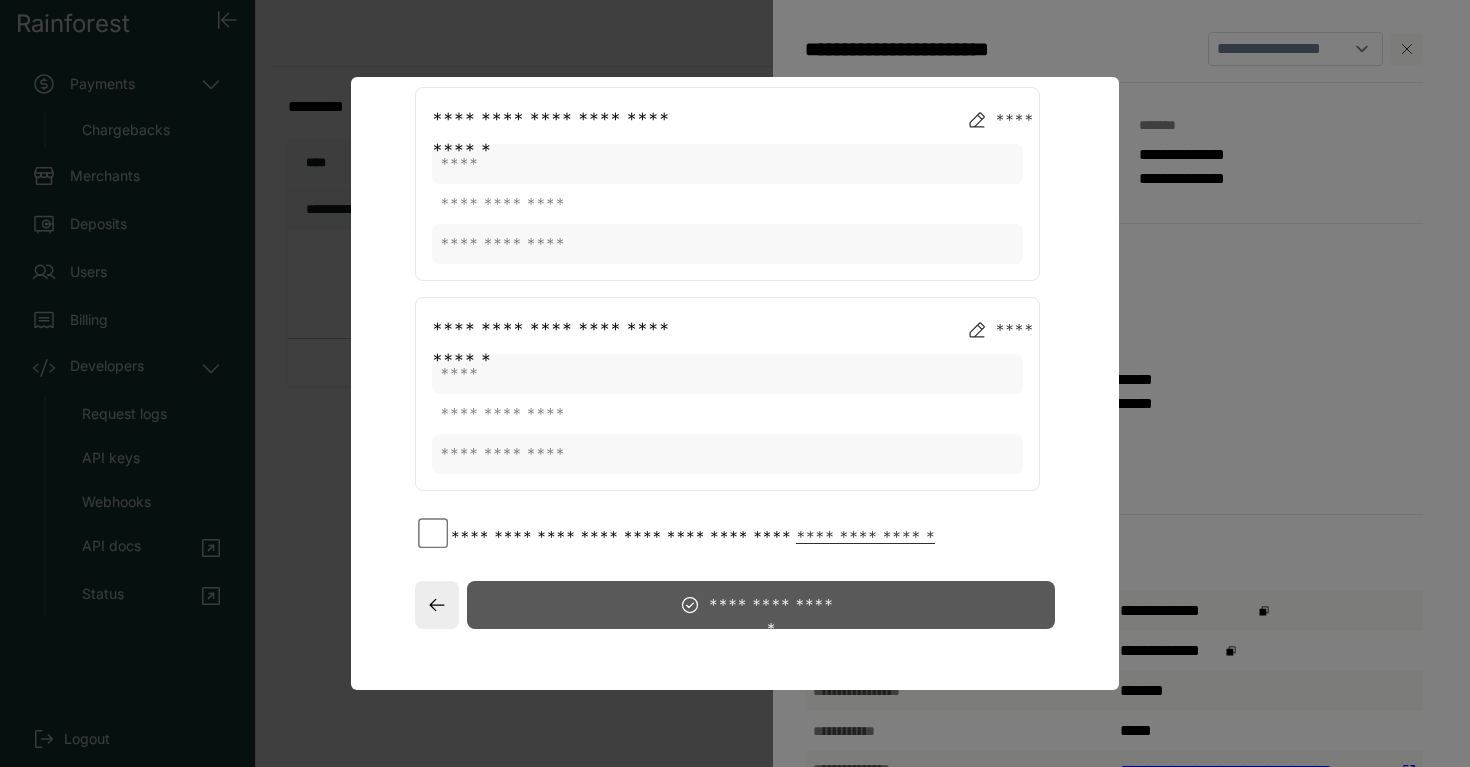 click on "**********" at bounding box center (865, 537) 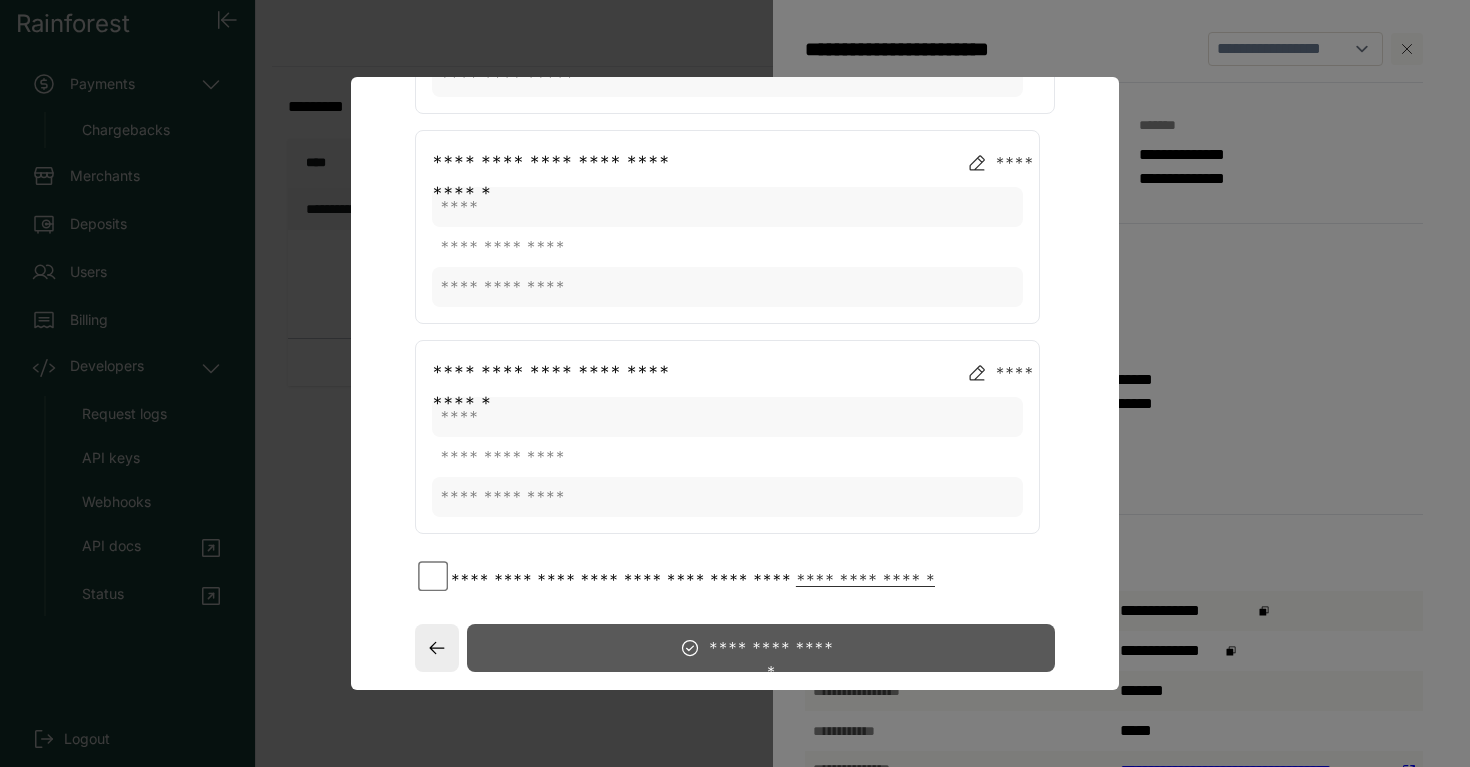 scroll, scrollTop: 1783, scrollLeft: 0, axis: vertical 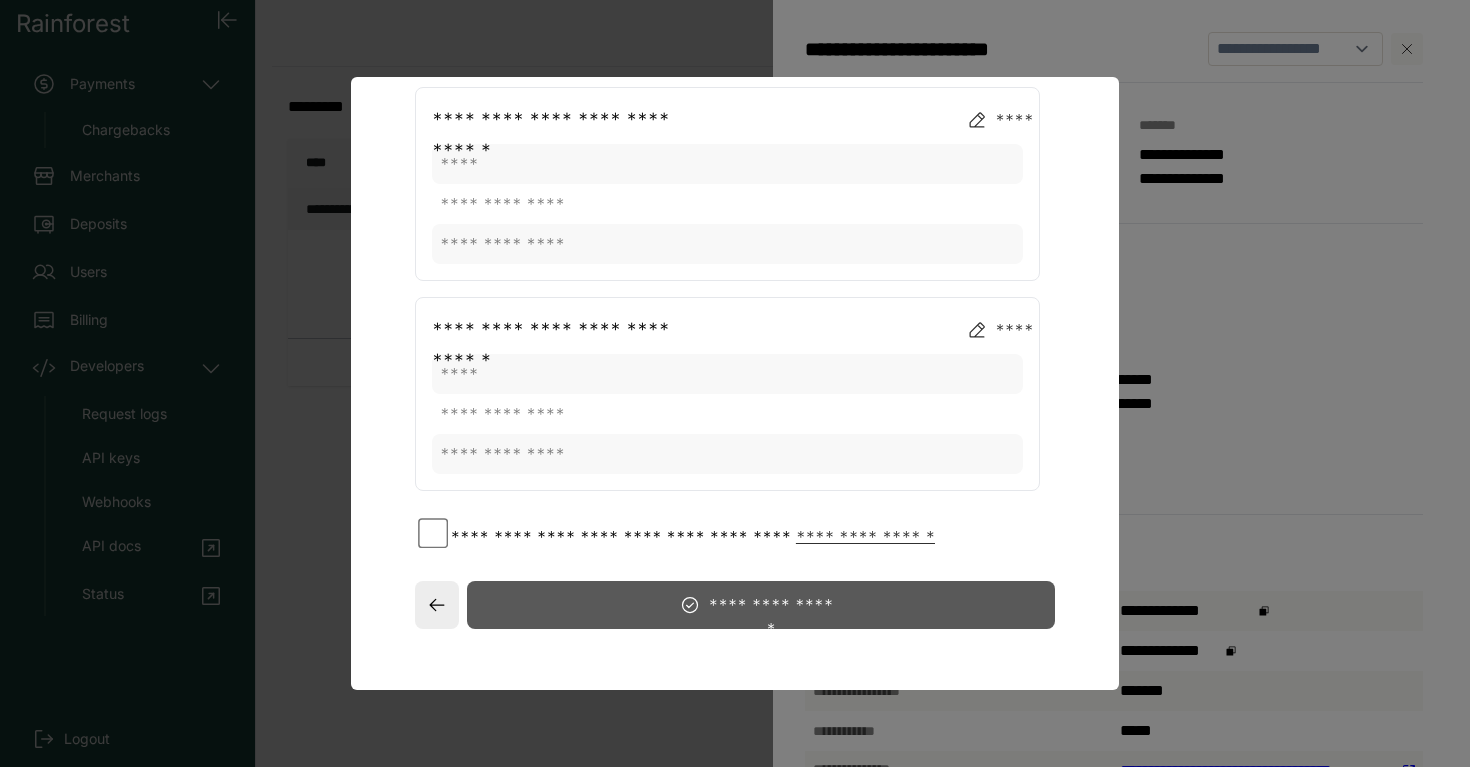 click on "**********" at bounding box center (735, 520) 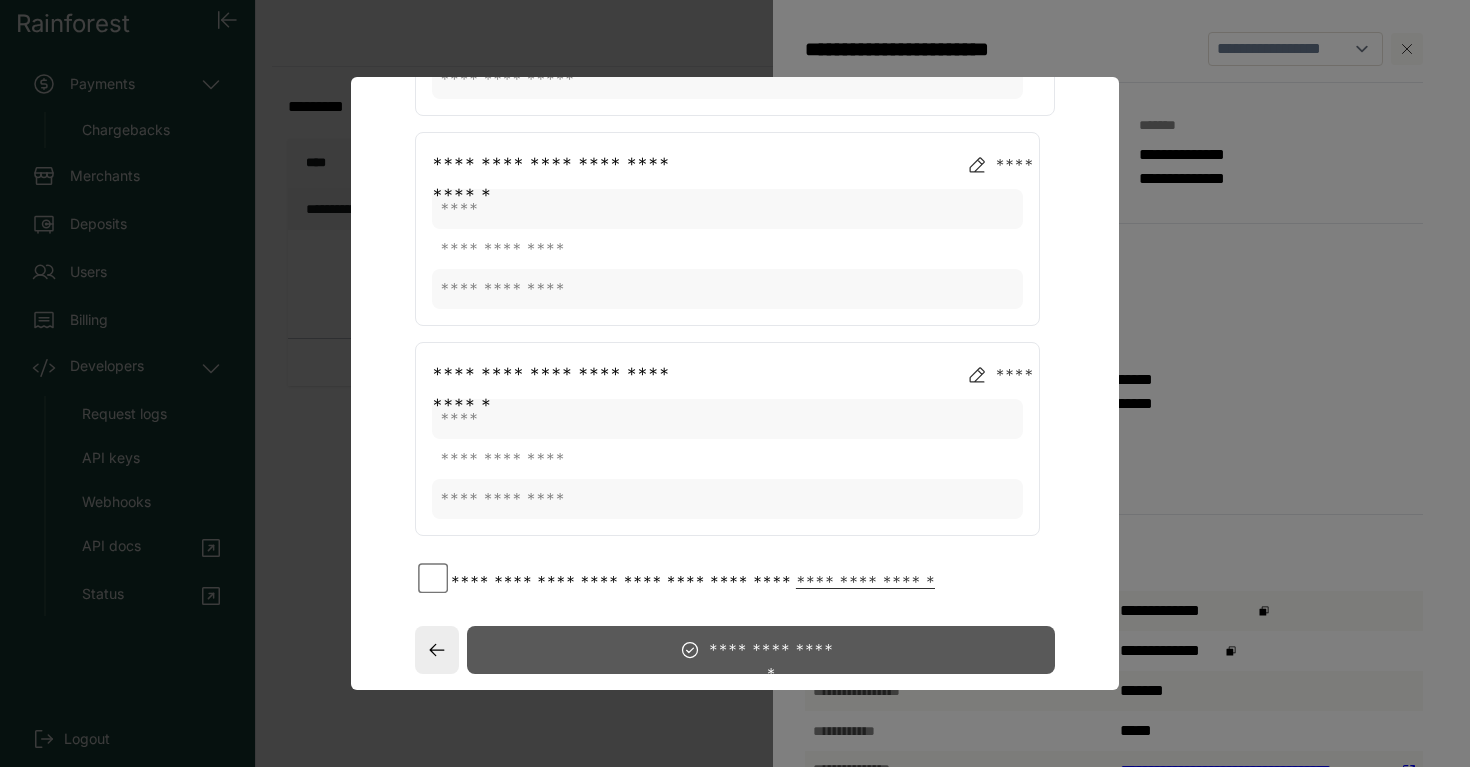 scroll, scrollTop: 1871, scrollLeft: 0, axis: vertical 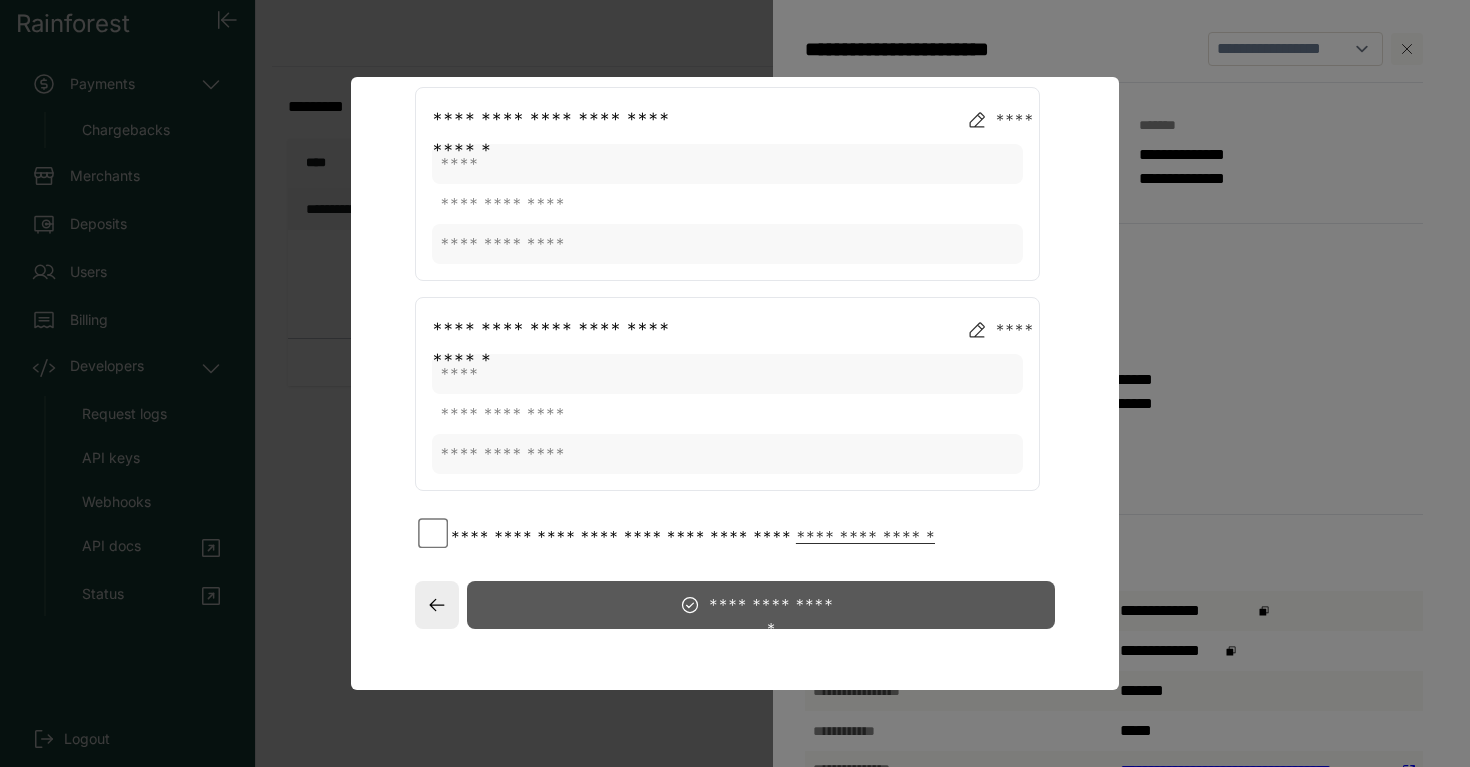 click on "**********" at bounding box center [735, 520] 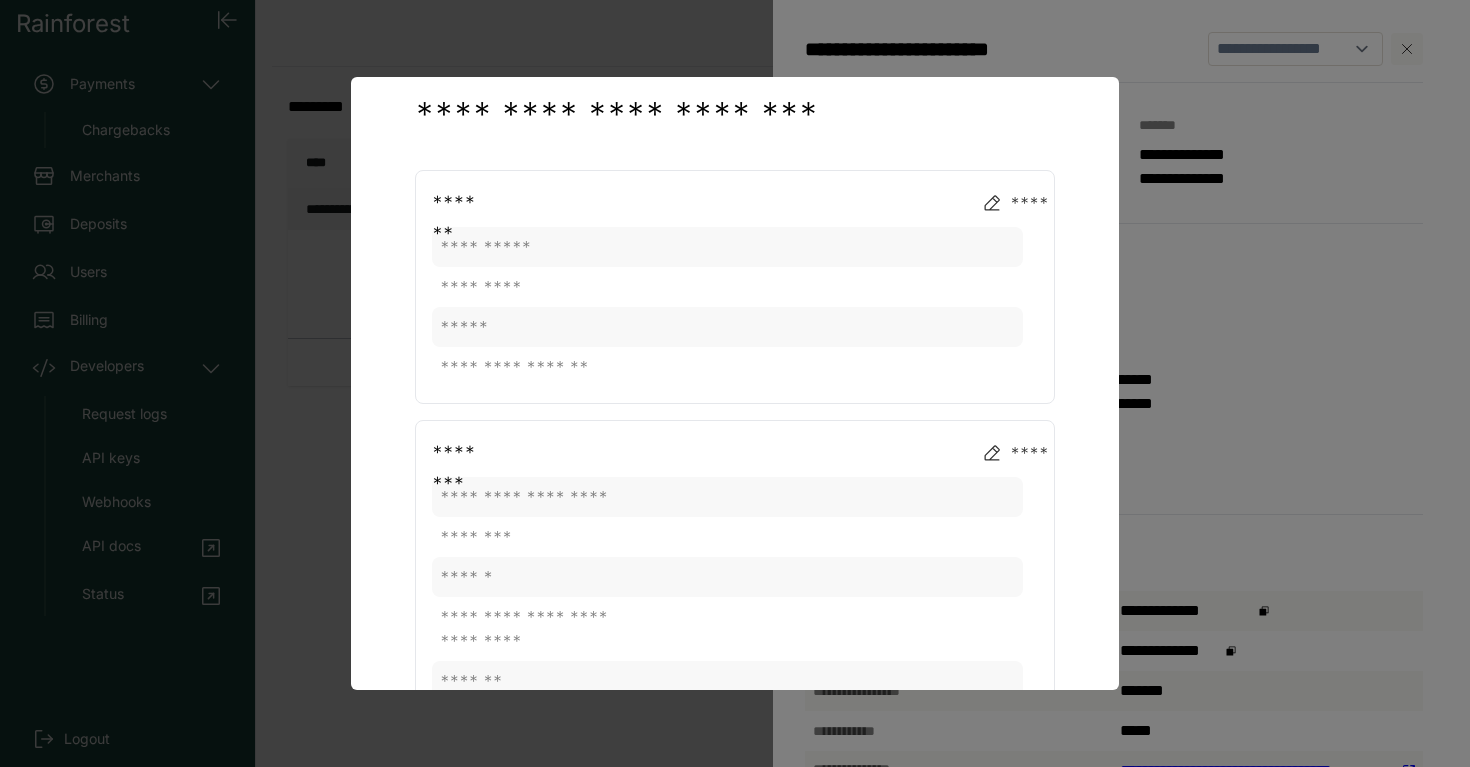 scroll, scrollTop: 140, scrollLeft: 0, axis: vertical 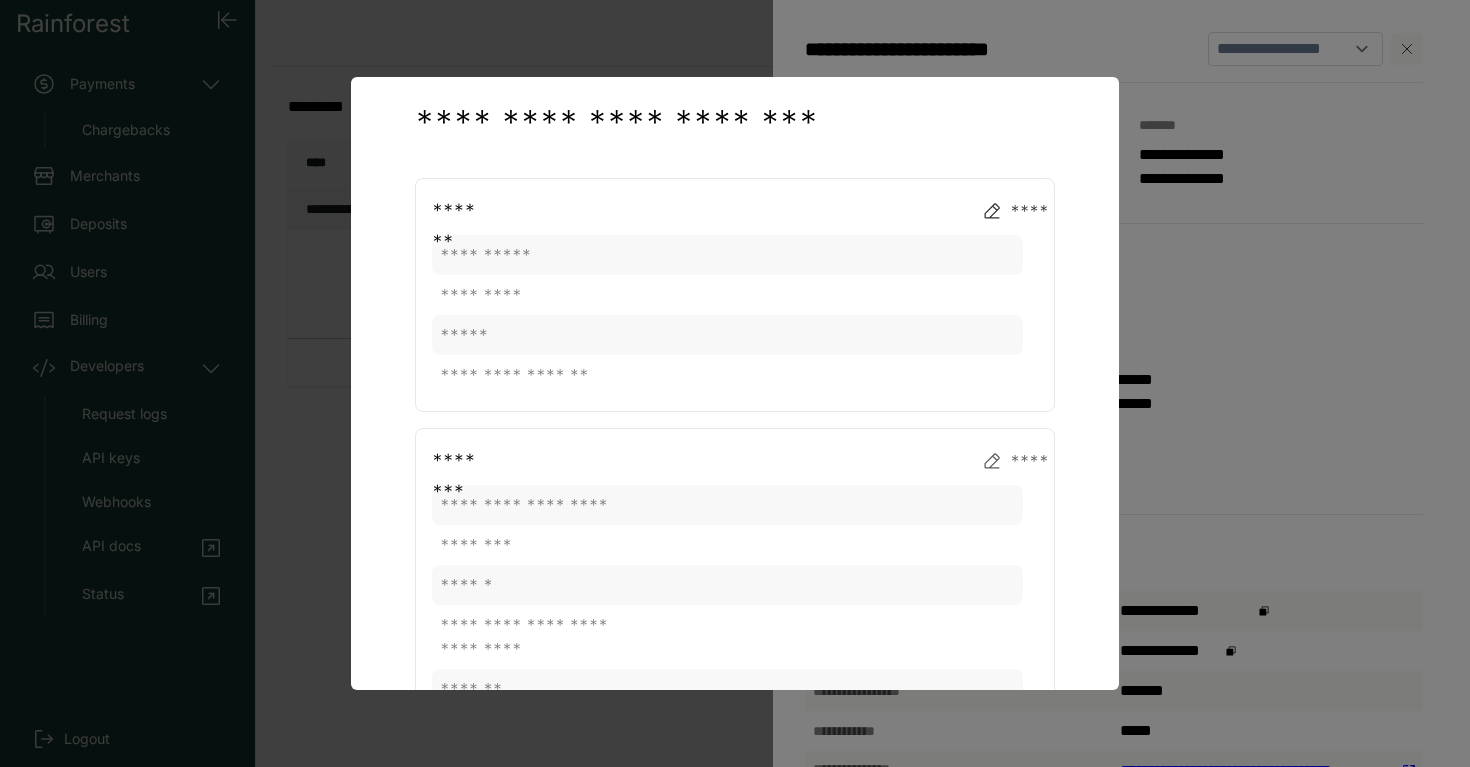 click on "****" 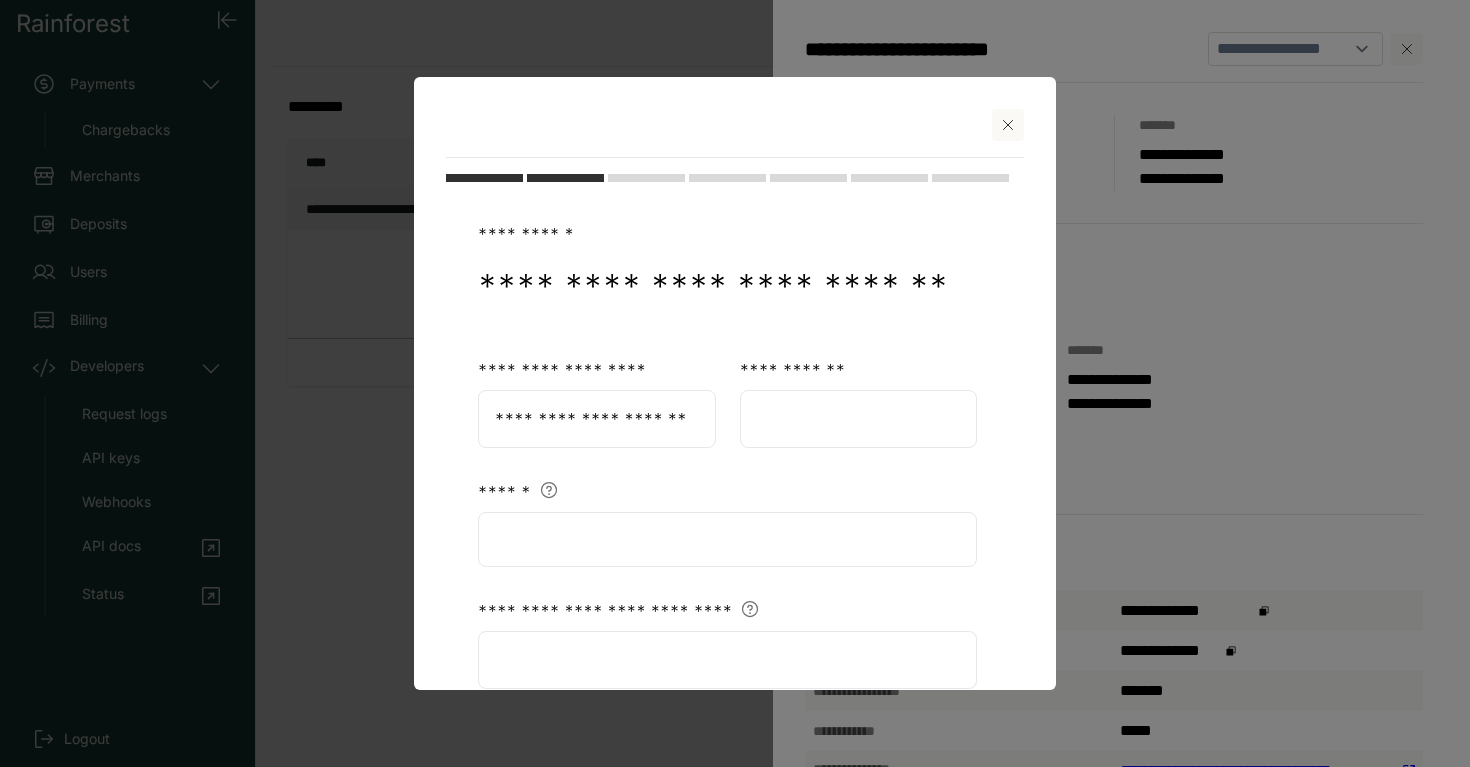 scroll, scrollTop: 70, scrollLeft: 0, axis: vertical 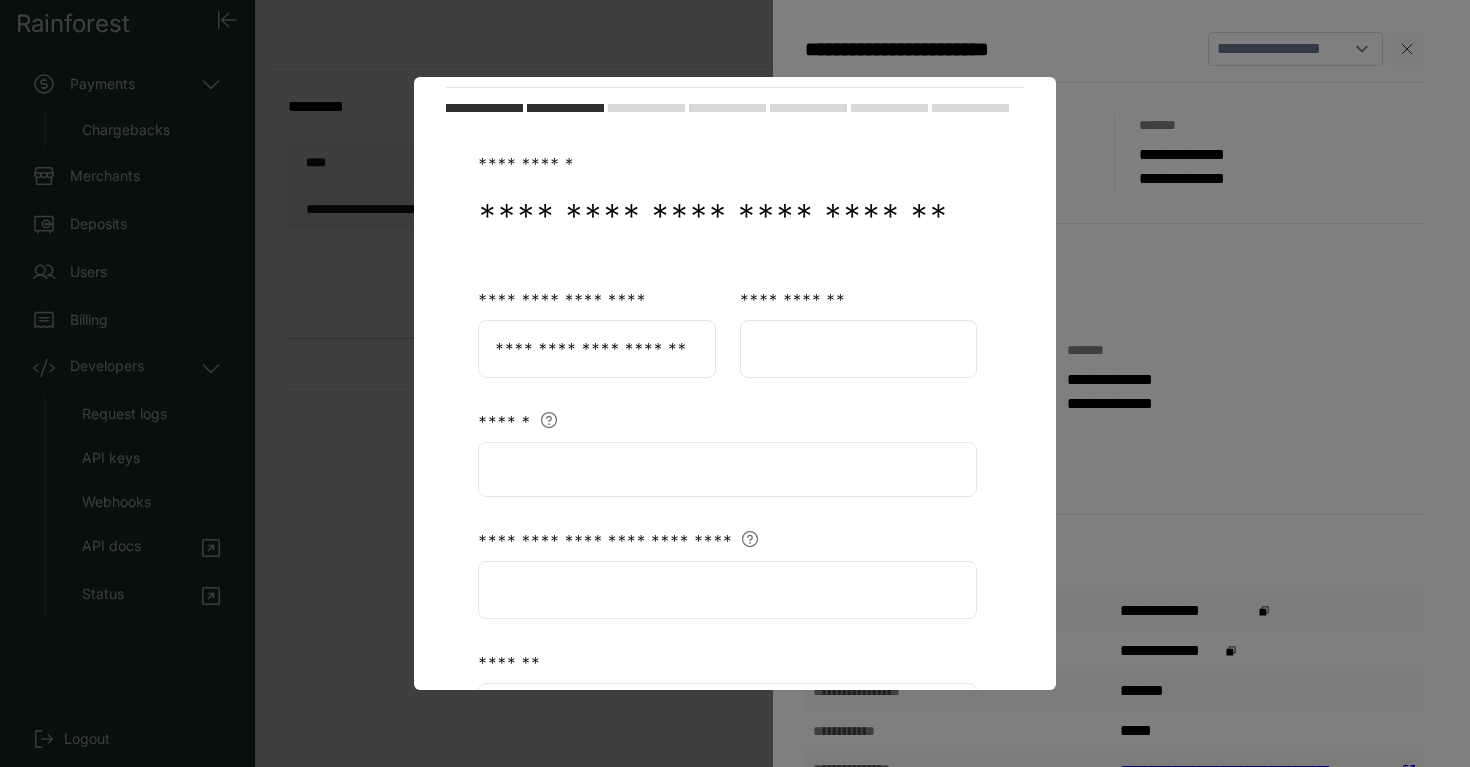 click at bounding box center (859, 349) 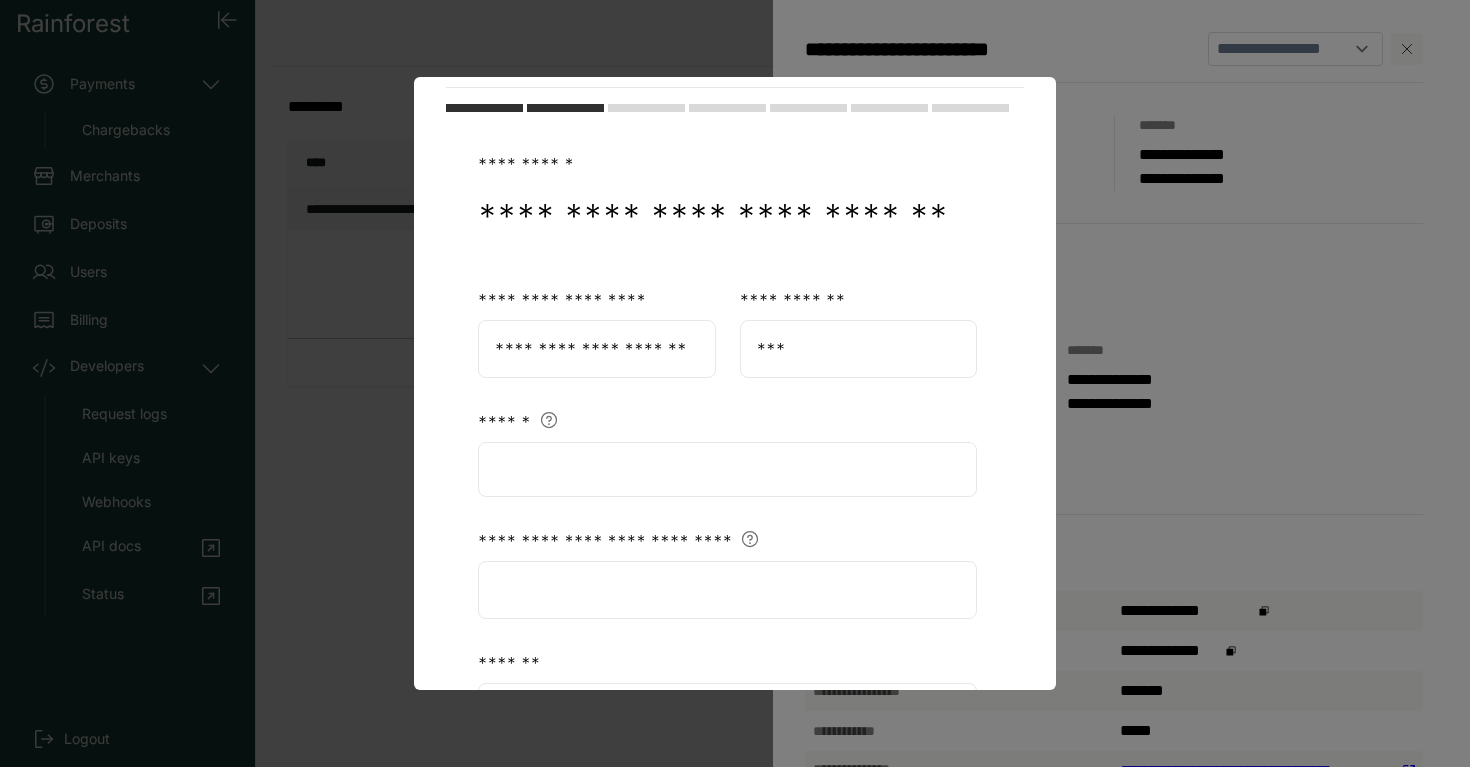 click on "**********" at bounding box center (735, 678) 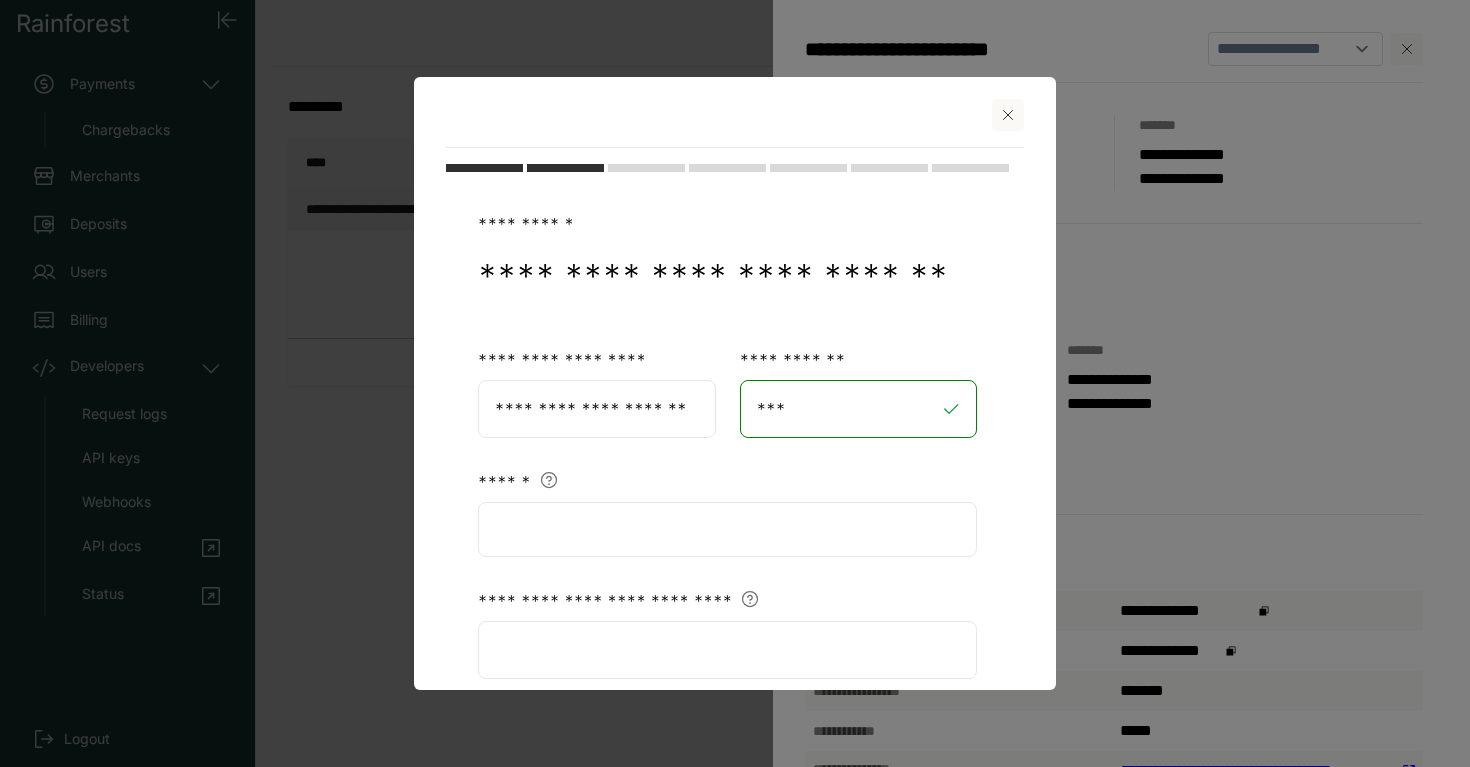 scroll, scrollTop: 10, scrollLeft: 0, axis: vertical 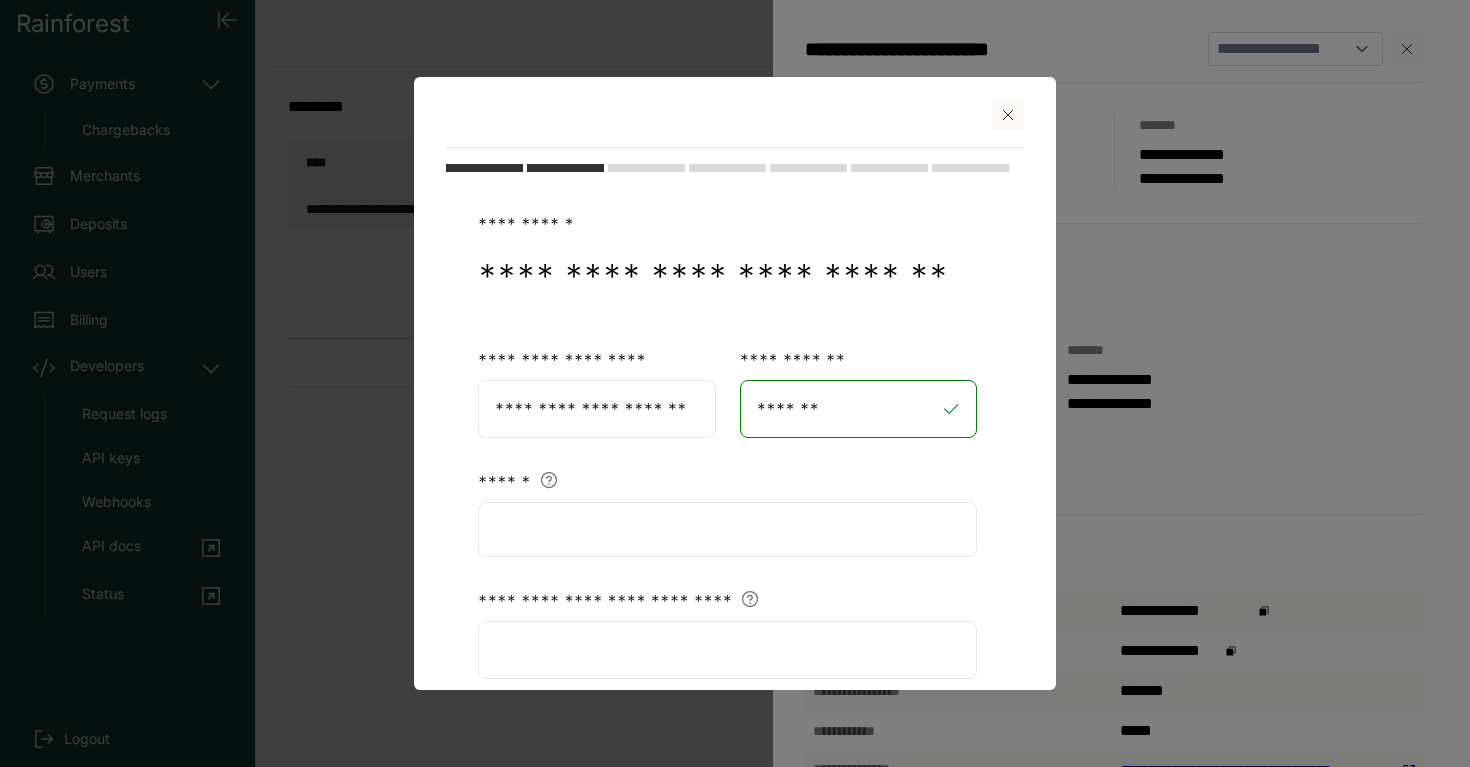 click on "**********" at bounding box center [727, 497] 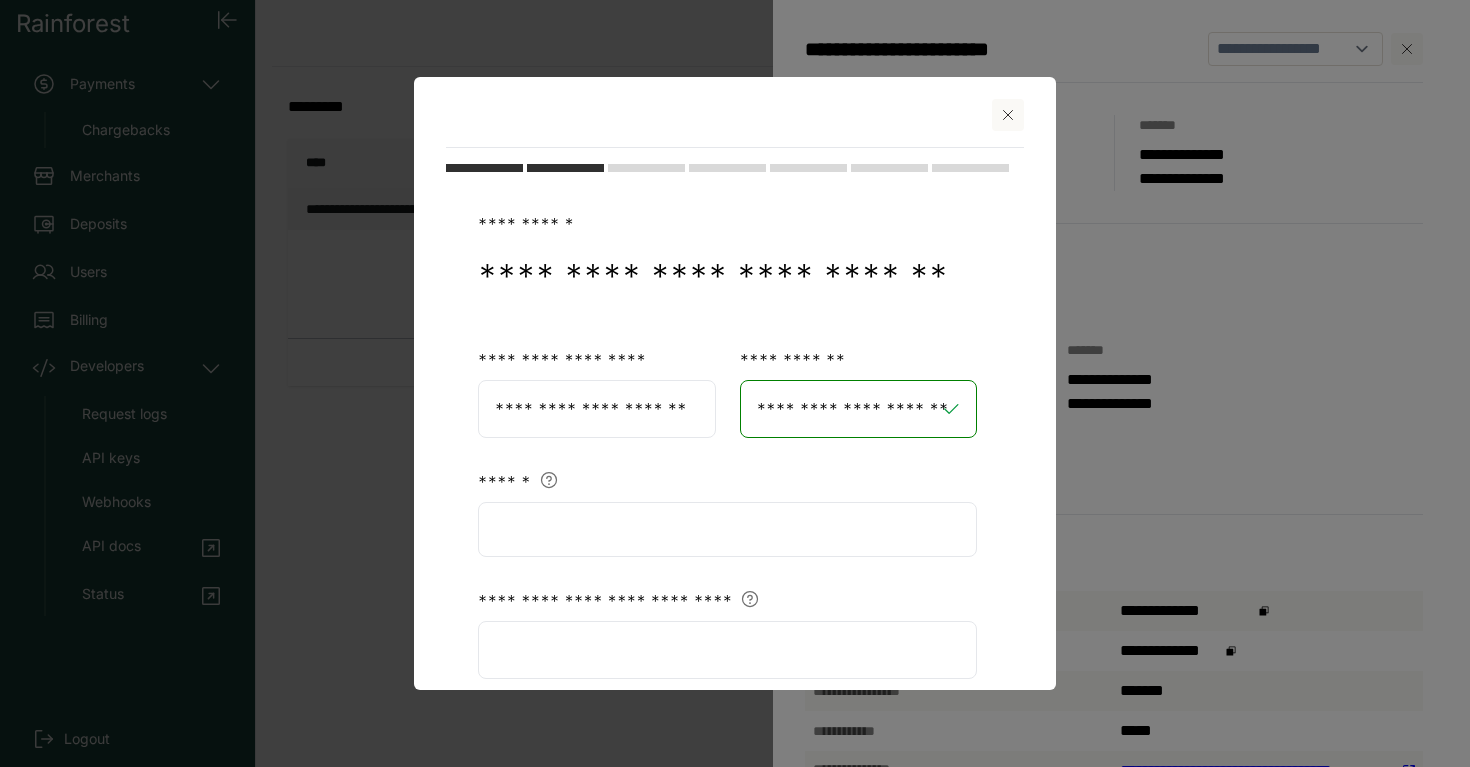 type on "**********" 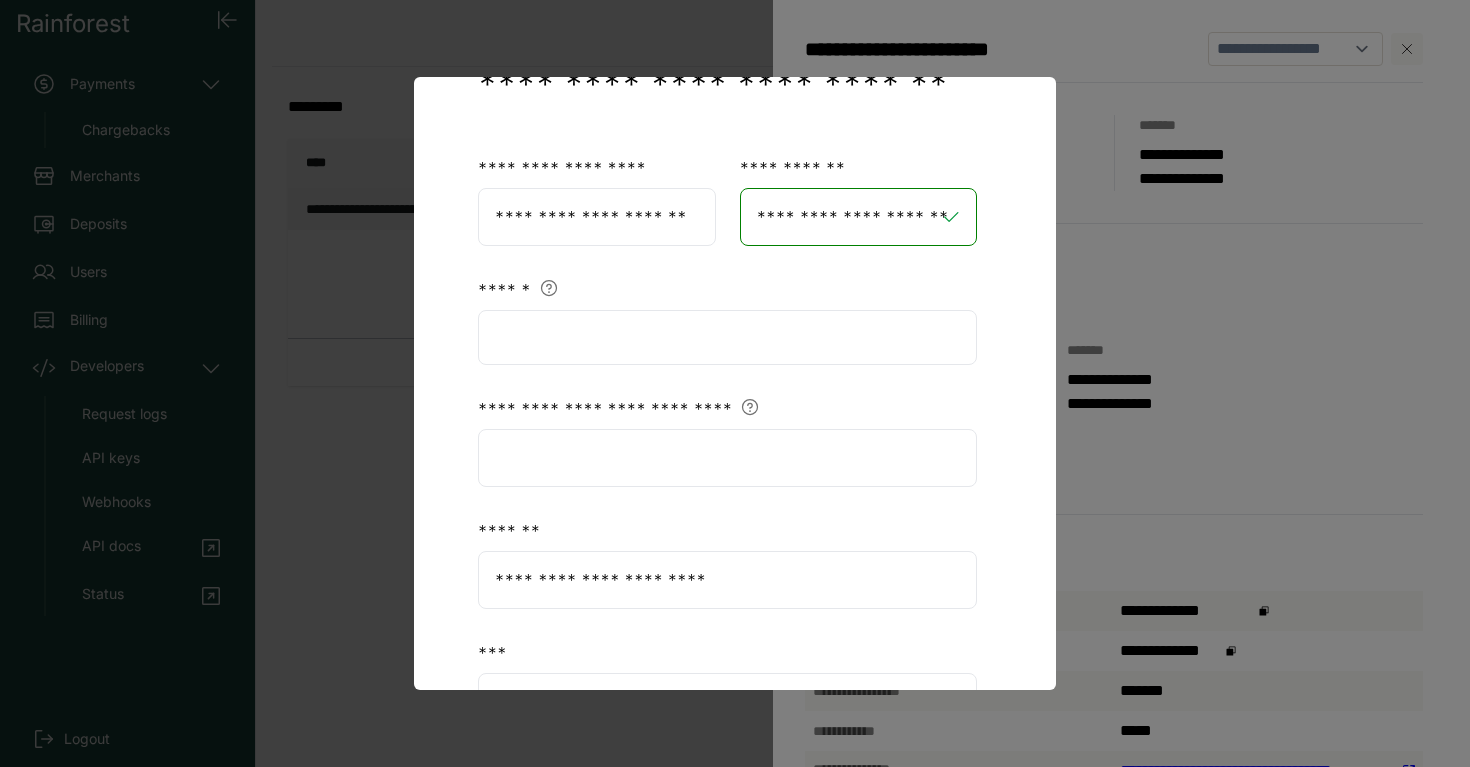 scroll, scrollTop: 235, scrollLeft: 0, axis: vertical 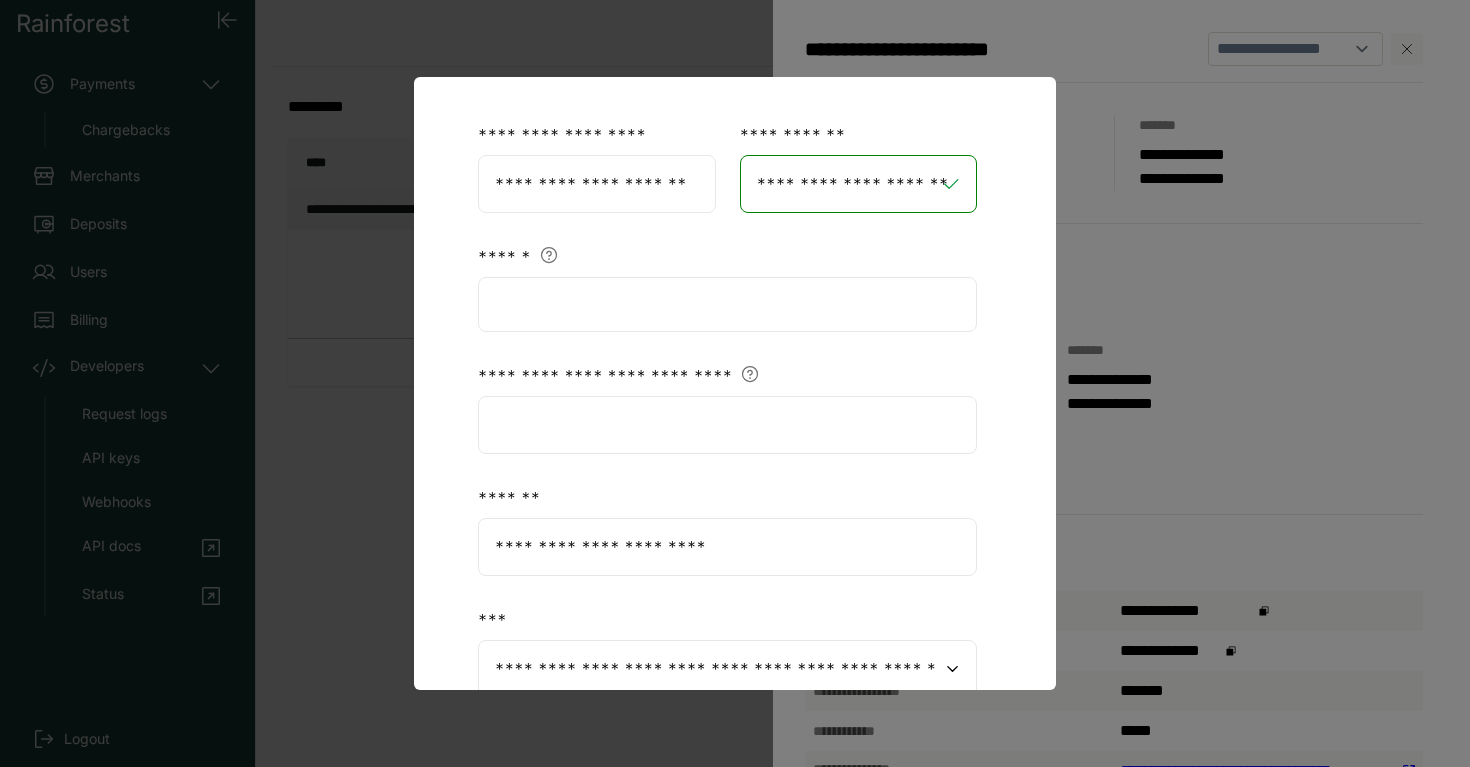 click at bounding box center (727, 425) 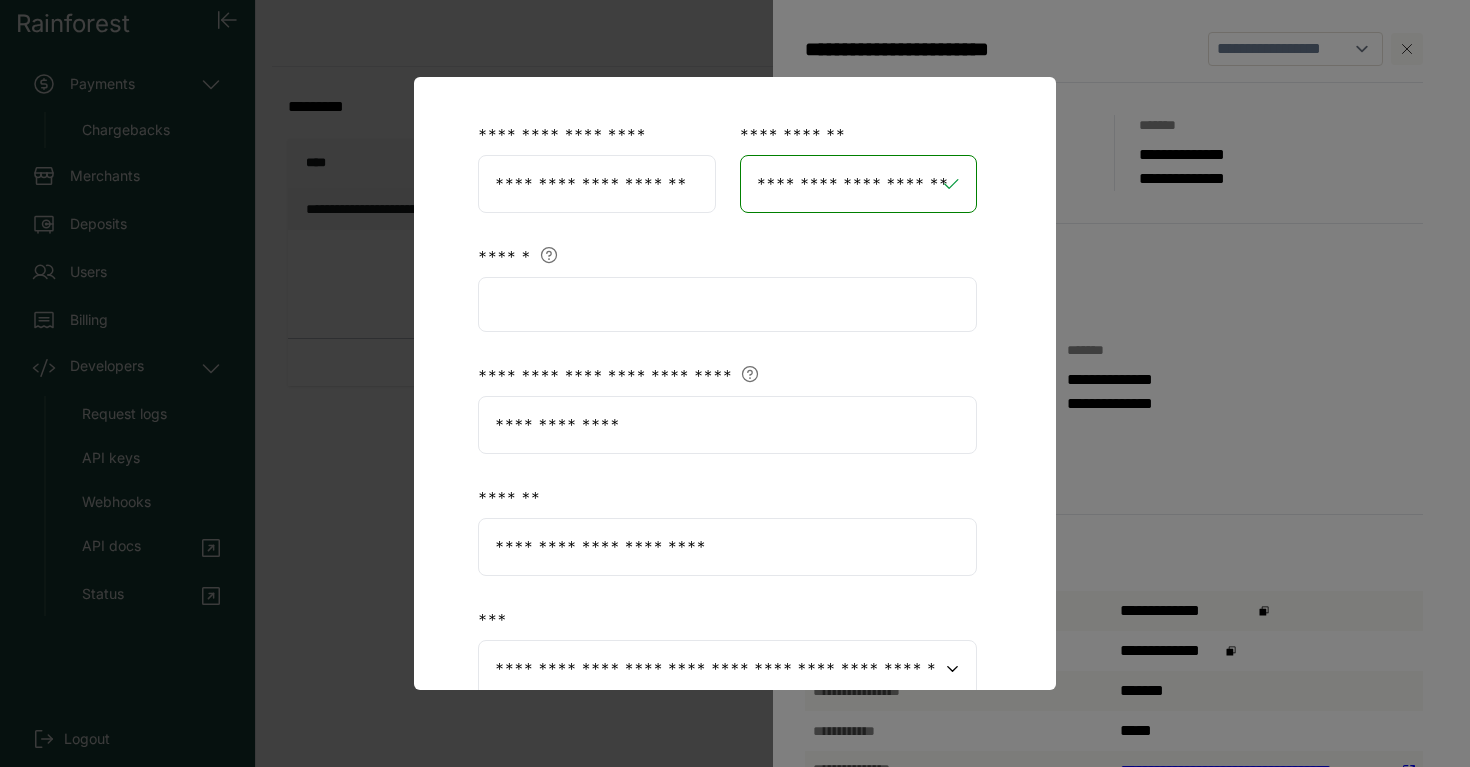 type on "**********" 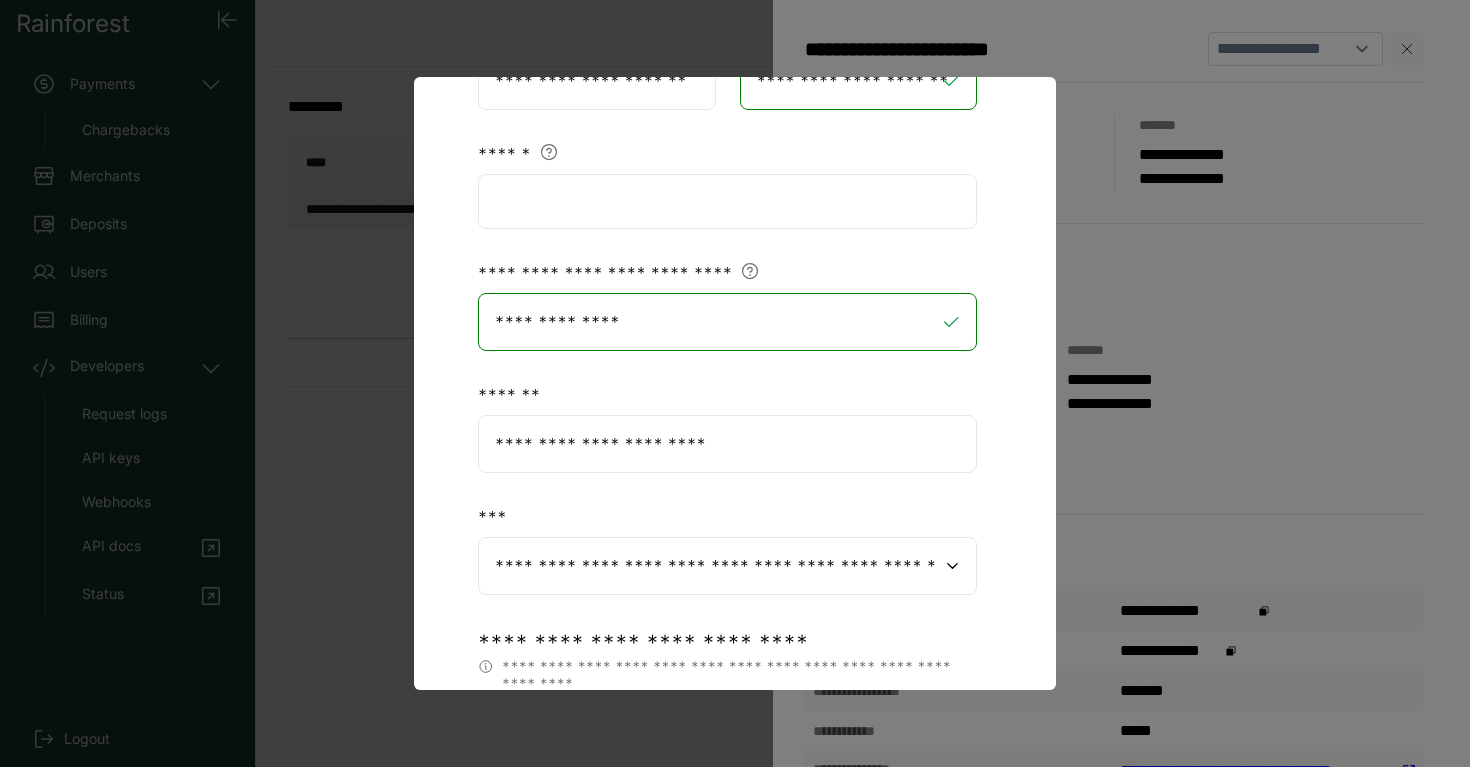 scroll, scrollTop: 240, scrollLeft: 0, axis: vertical 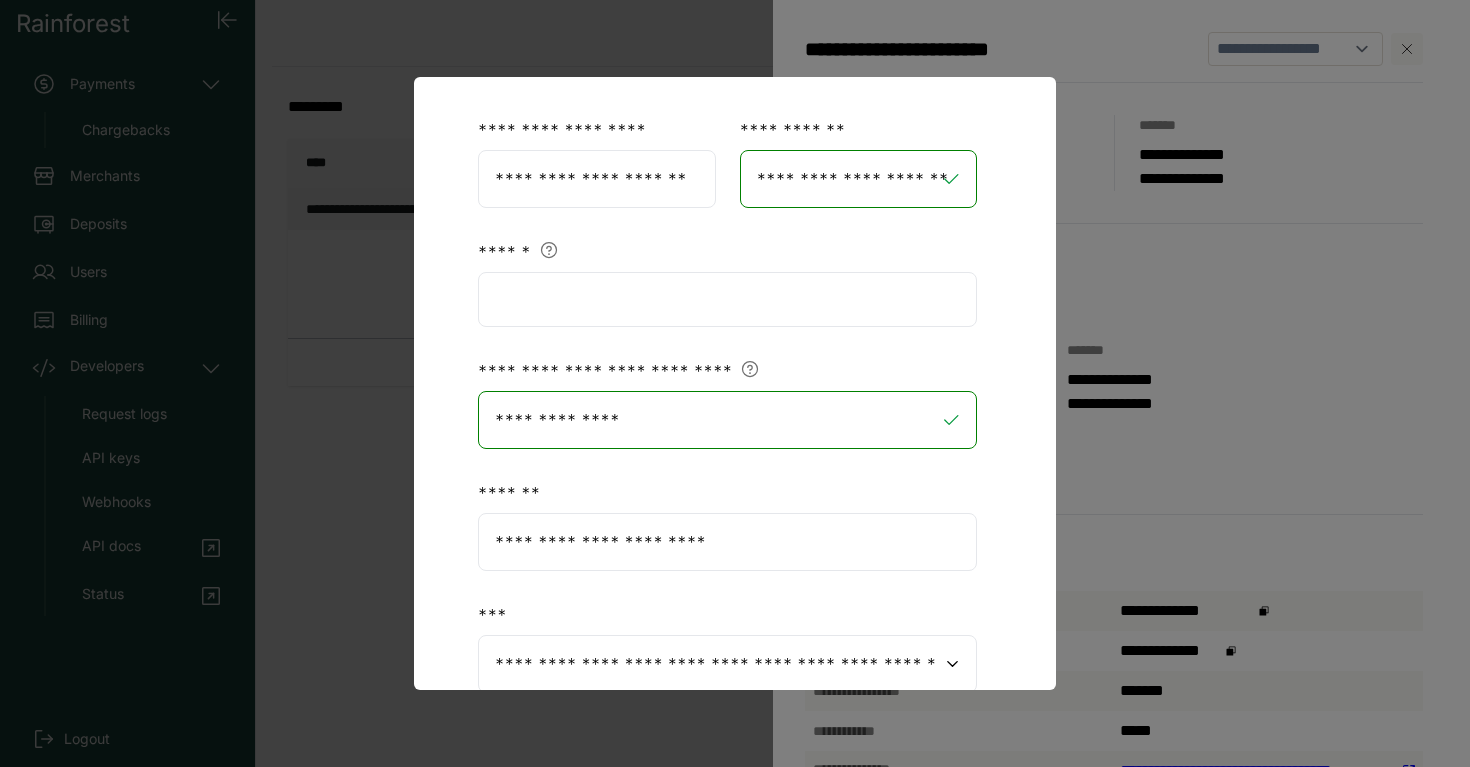click on "**********" at bounding box center (727, 420) 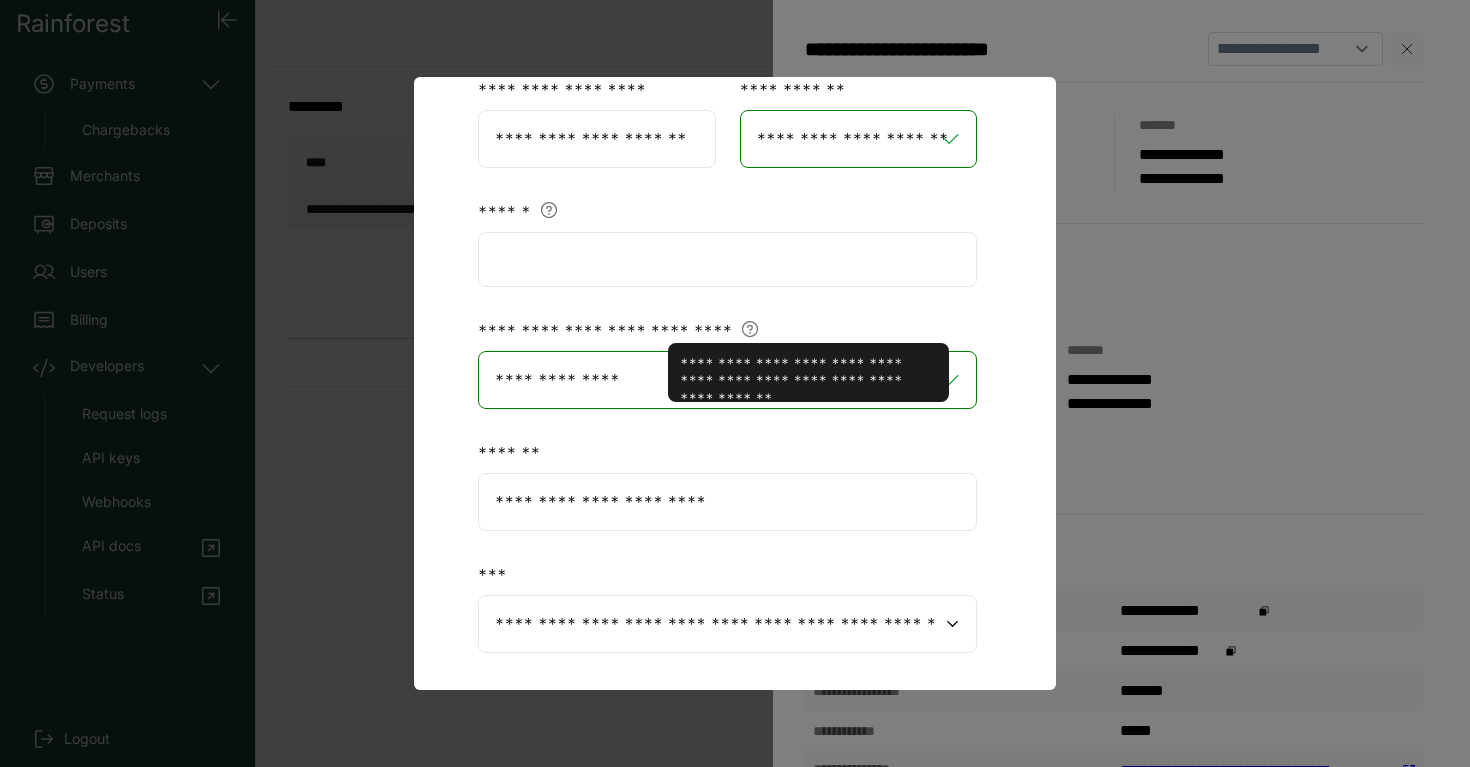 scroll, scrollTop: 316, scrollLeft: 0, axis: vertical 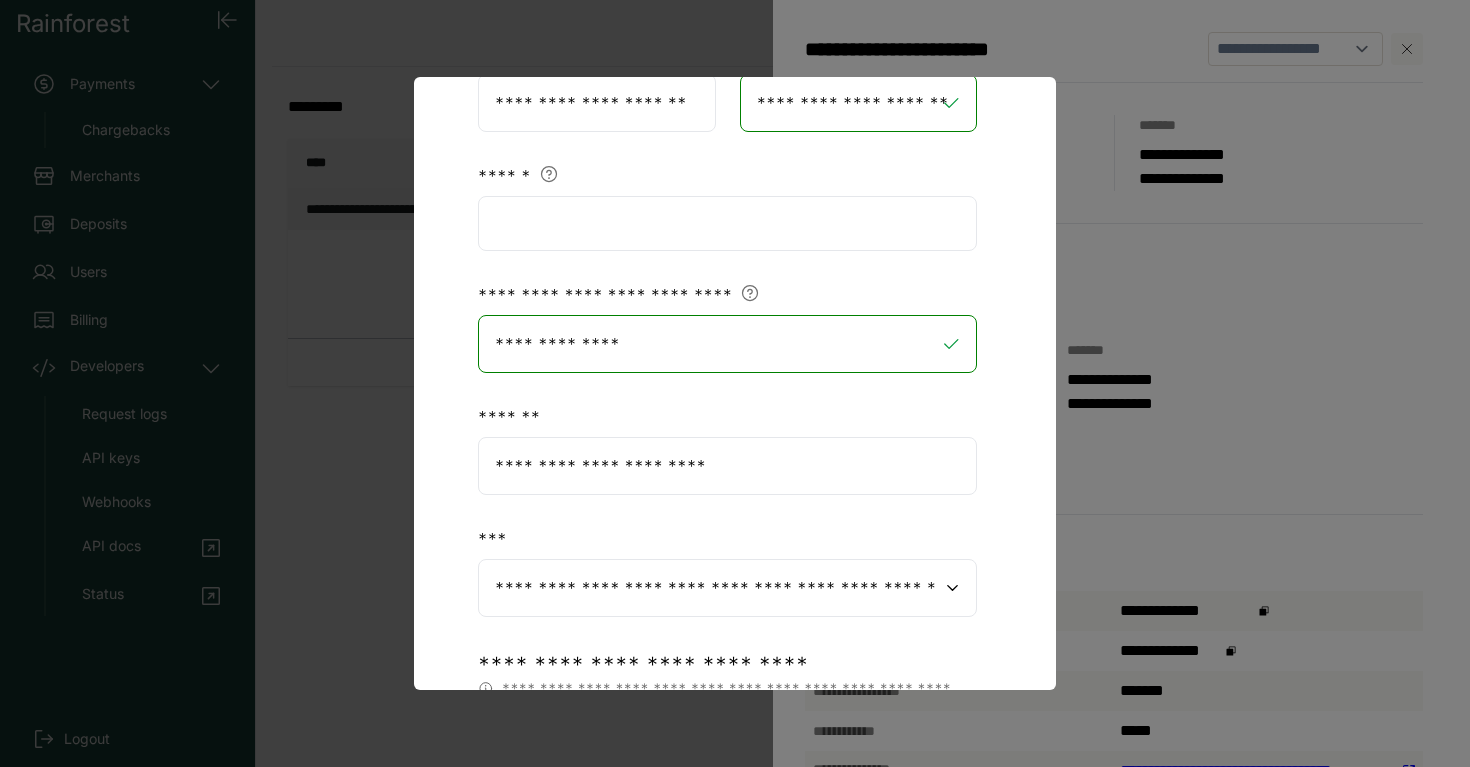 click on "**********" at bounding box center [727, 434] 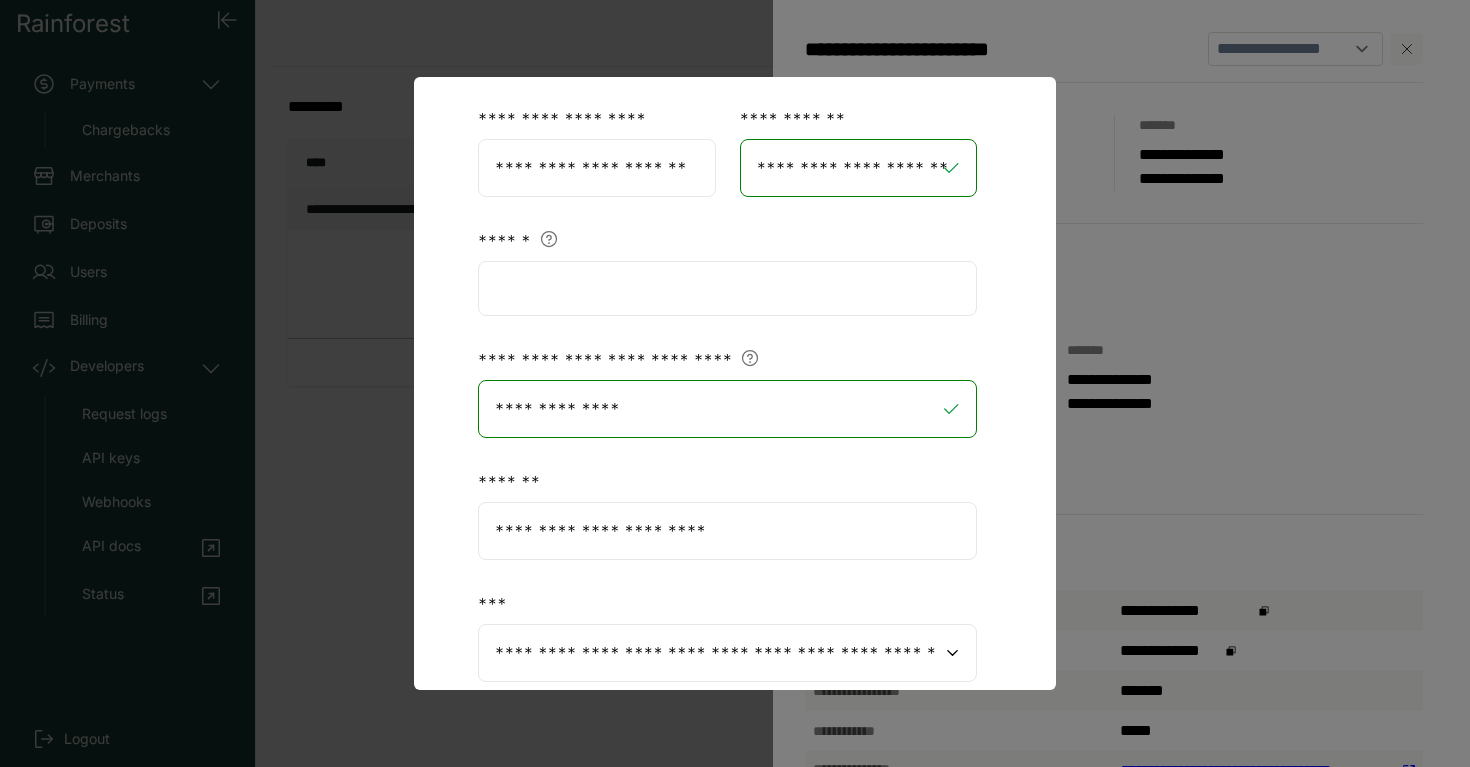scroll, scrollTop: 377, scrollLeft: 0, axis: vertical 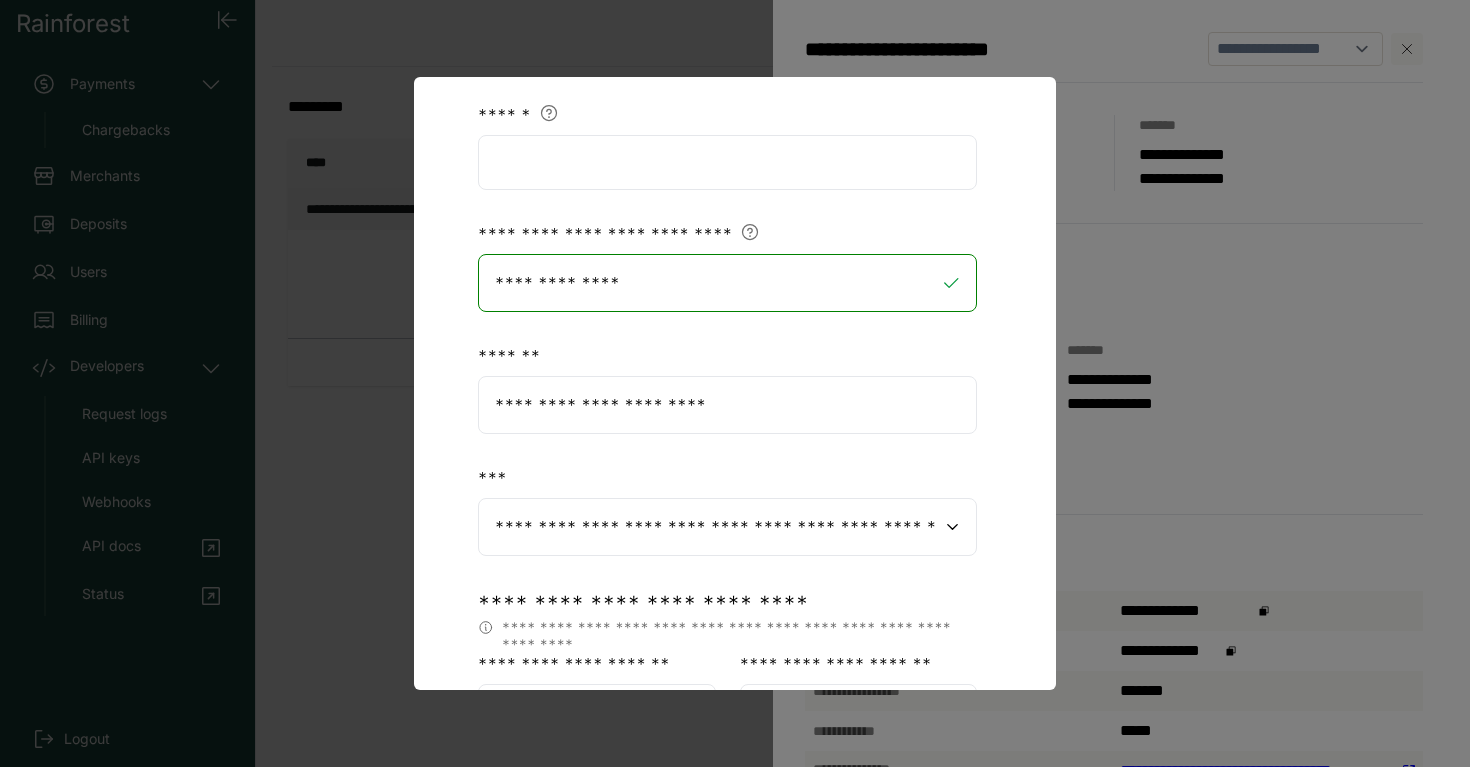click on "**********" 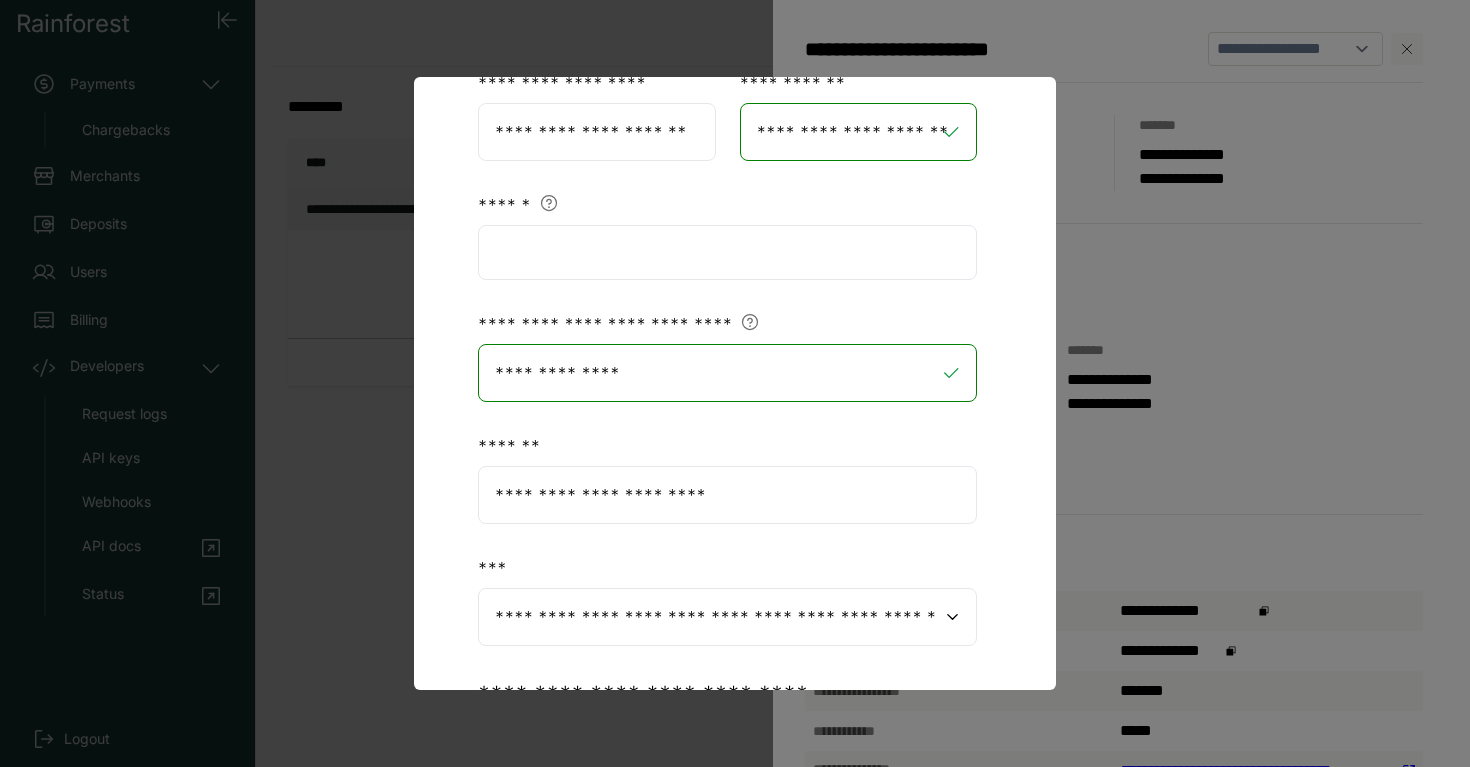 scroll, scrollTop: 266, scrollLeft: 0, axis: vertical 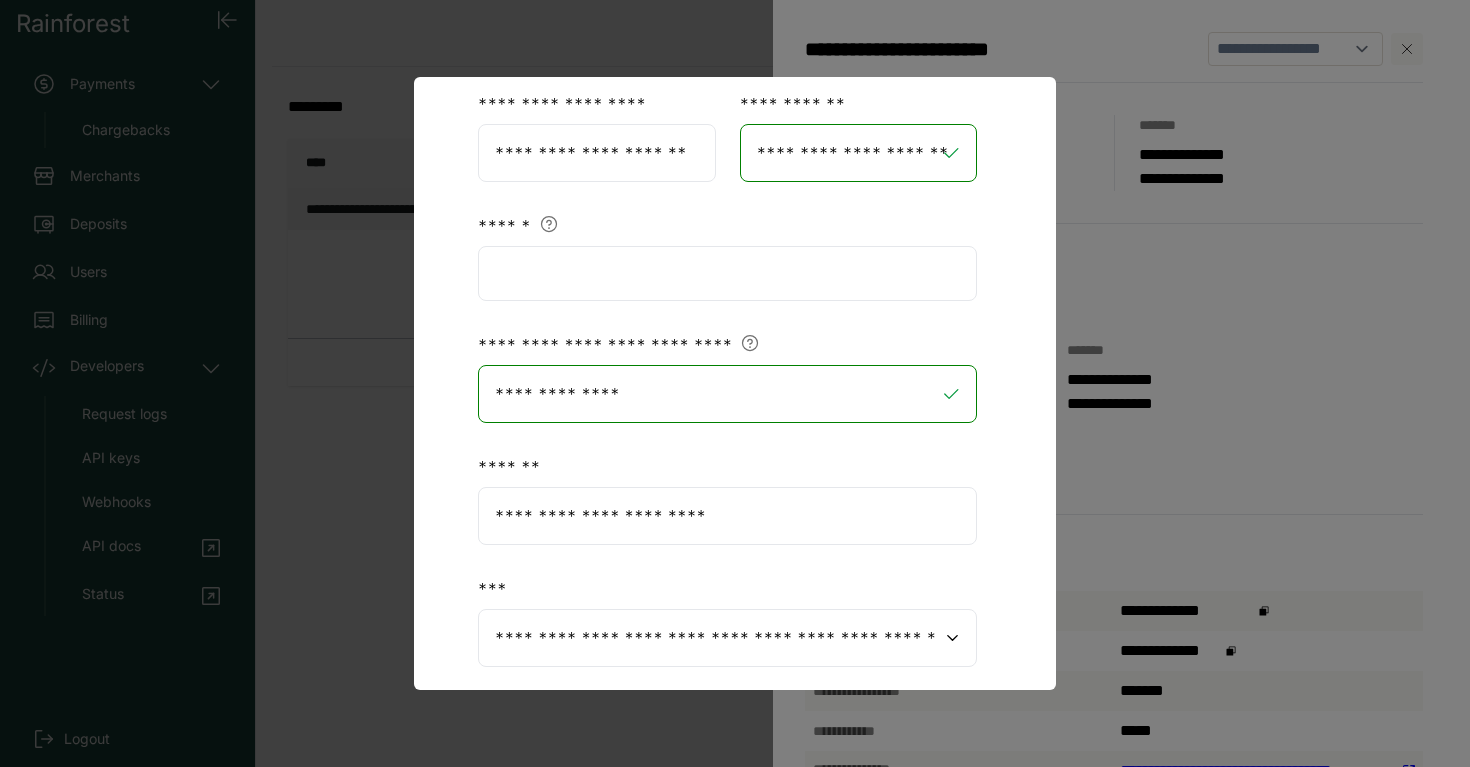 click on "**********" at bounding box center (727, 394) 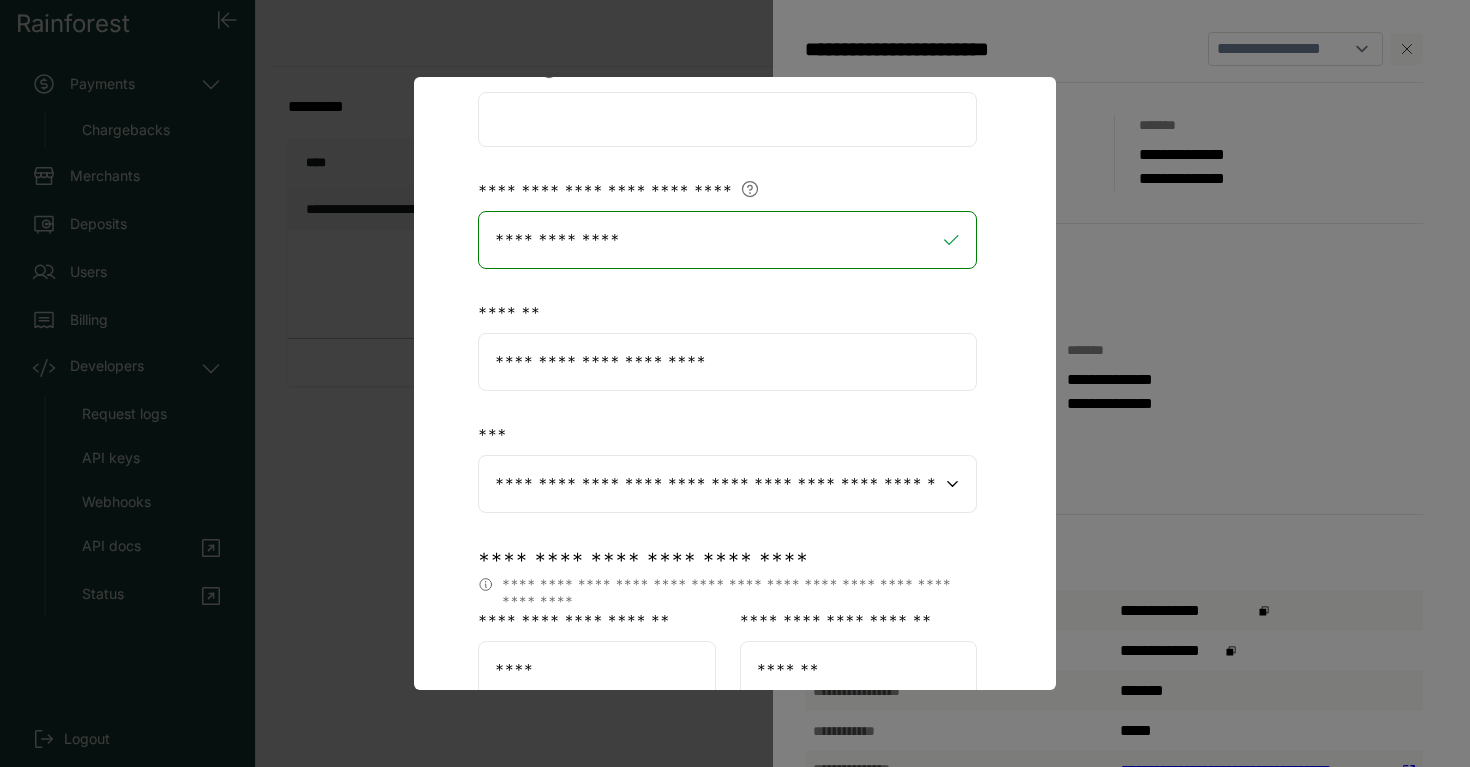 scroll, scrollTop: 423, scrollLeft: 0, axis: vertical 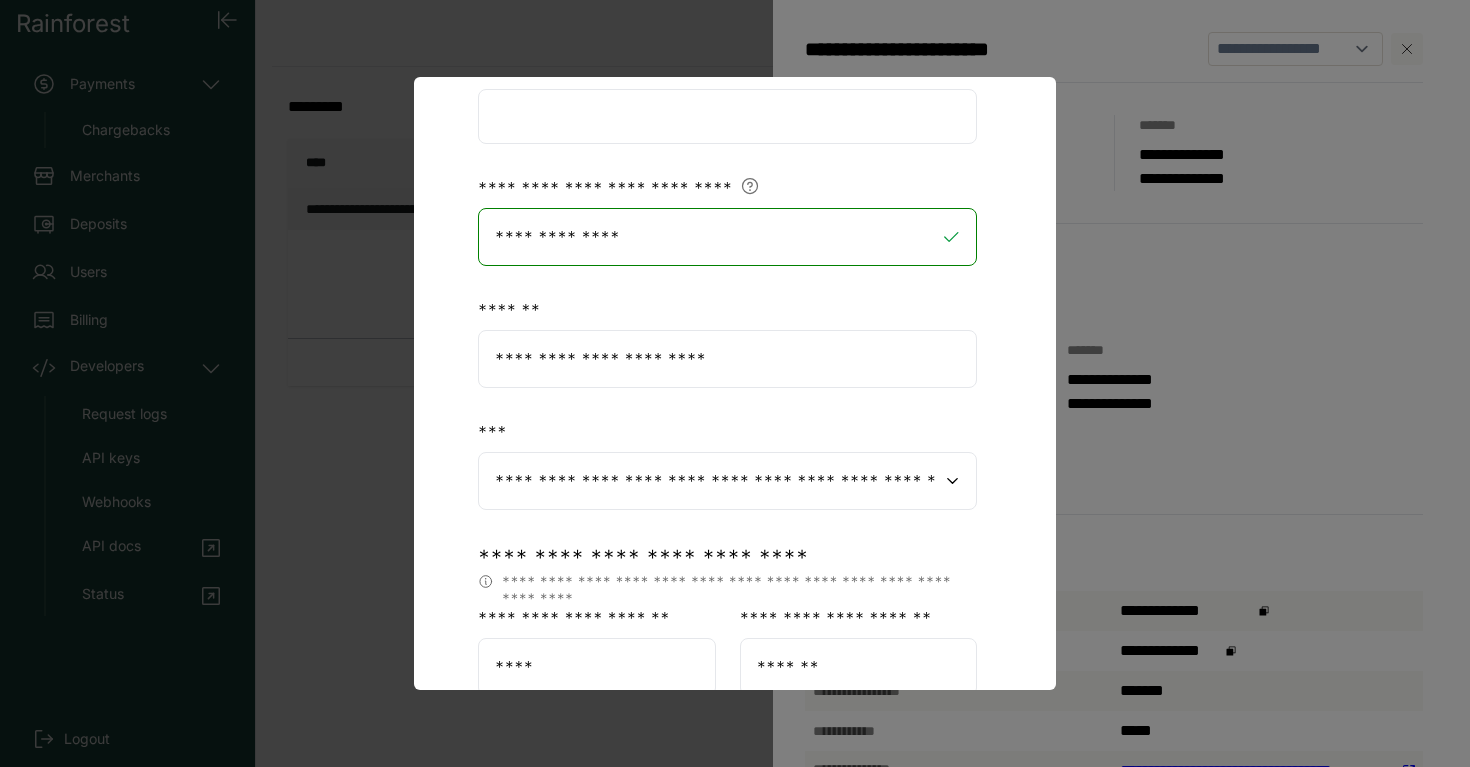 click on "**********" at bounding box center [727, 327] 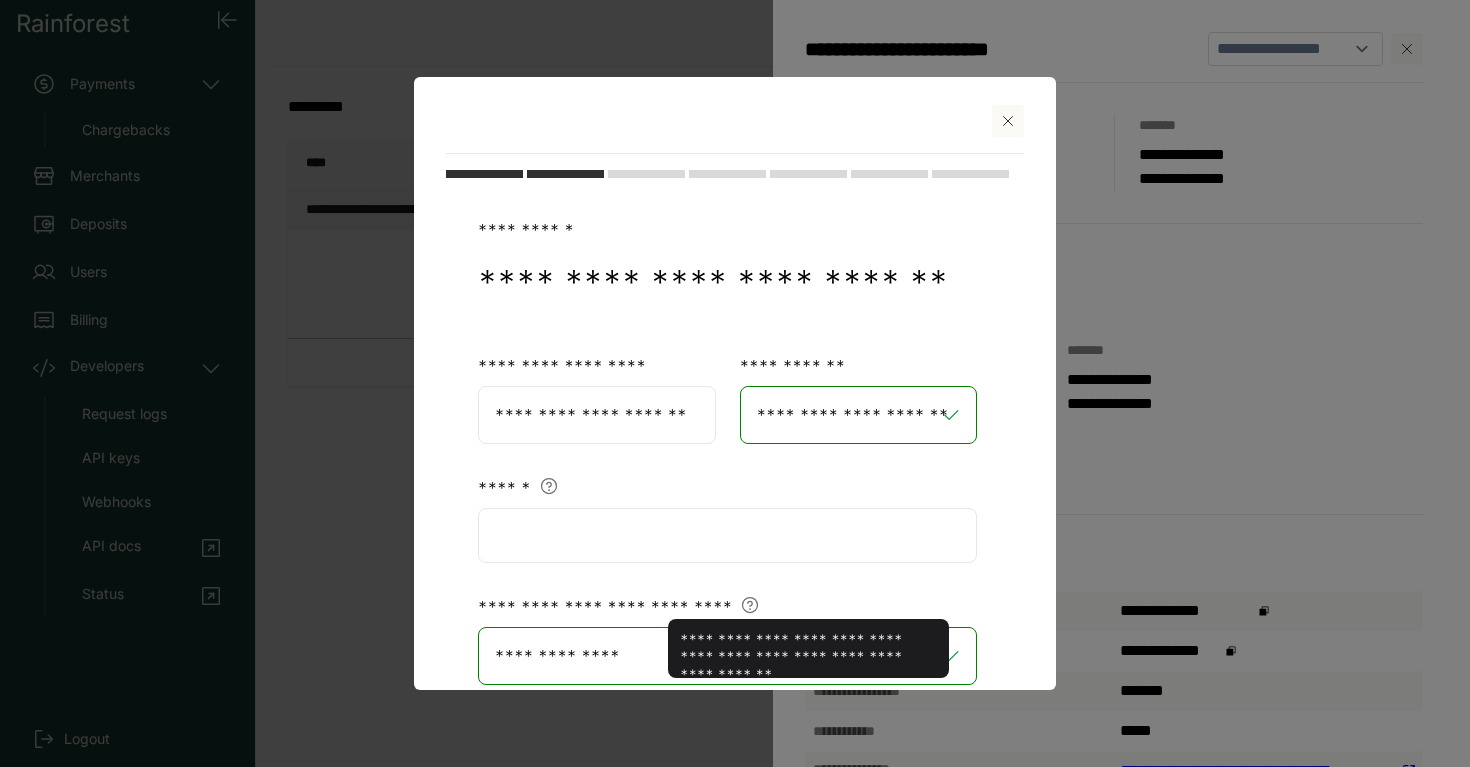 scroll, scrollTop: 8, scrollLeft: 0, axis: vertical 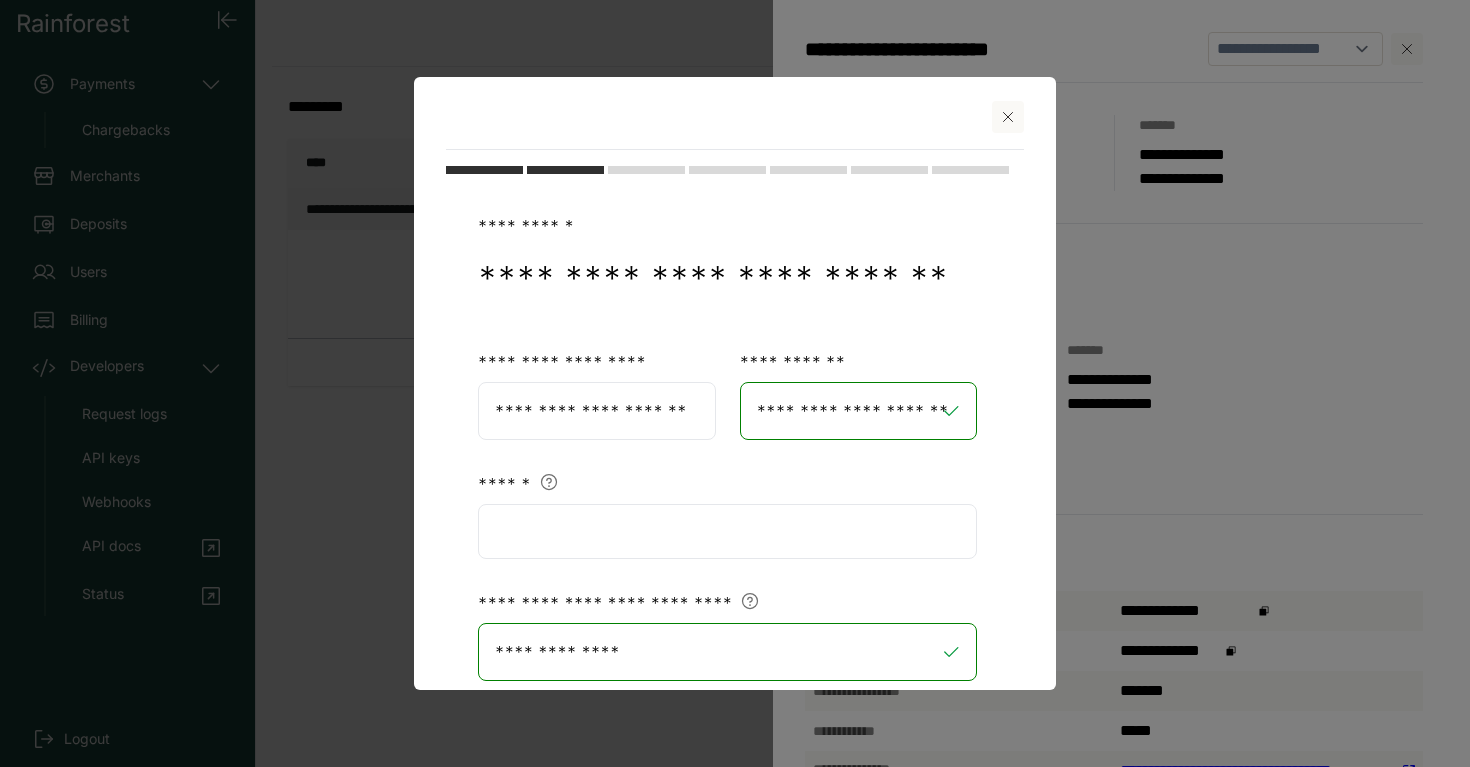click on "**********" at bounding box center [727, 620] 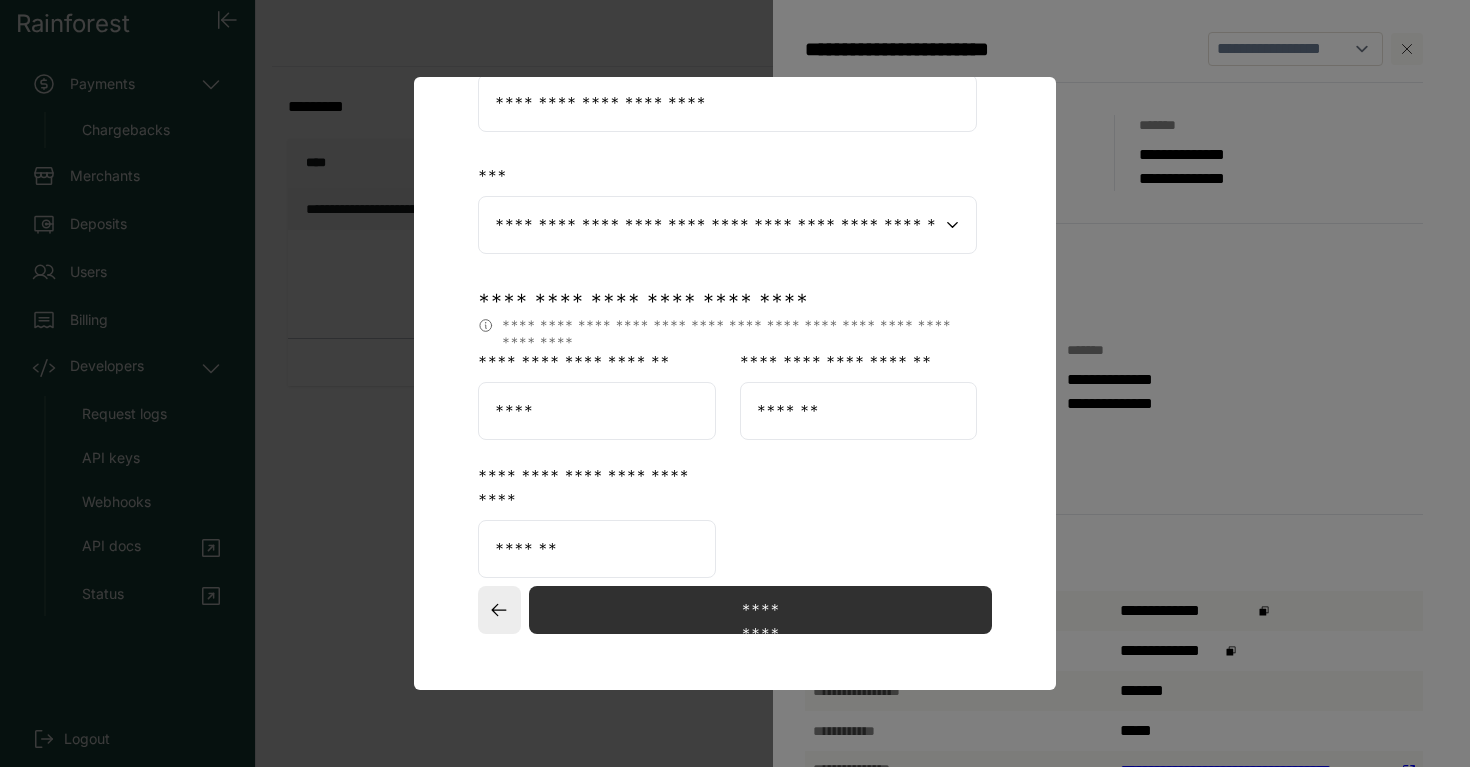 scroll, scrollTop: 687, scrollLeft: 0, axis: vertical 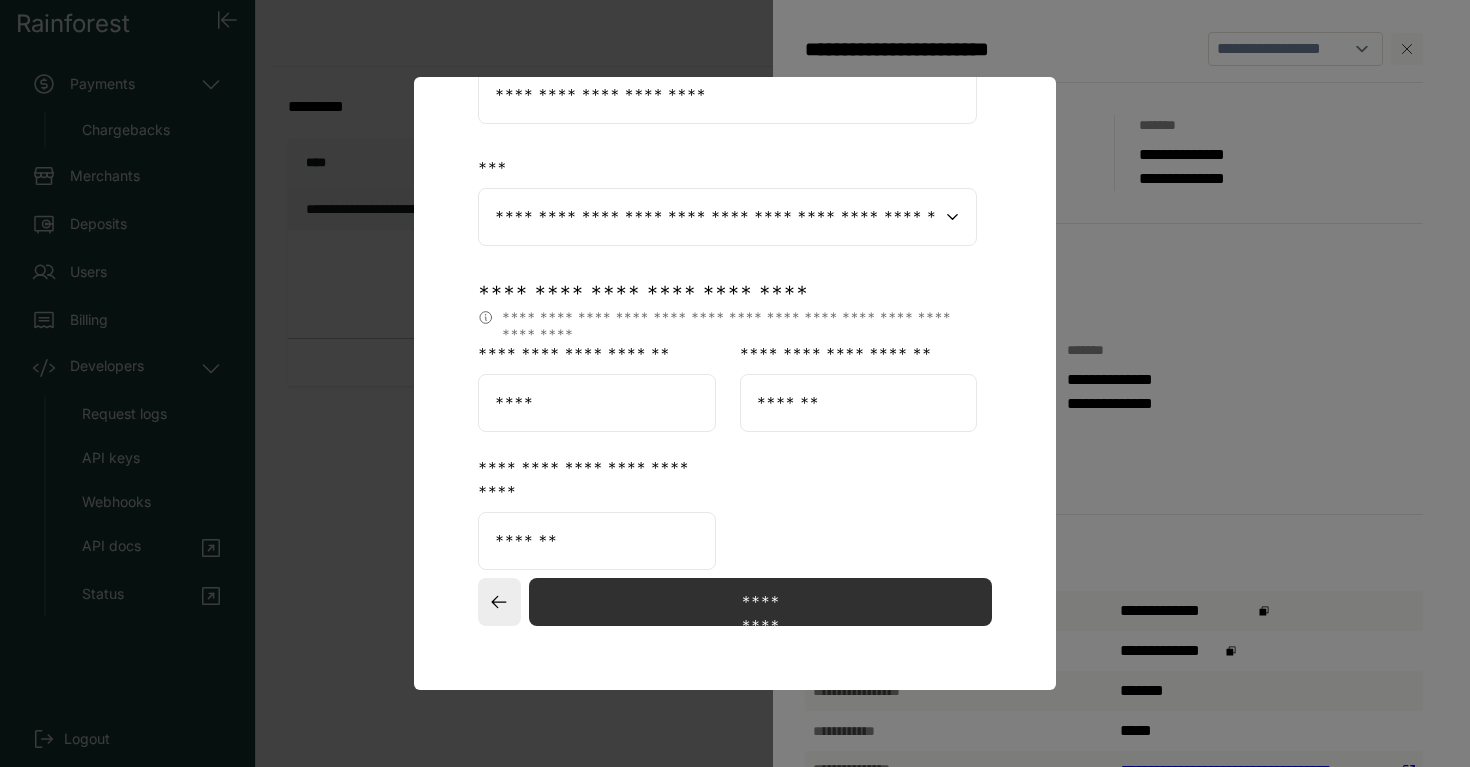 click on "**********" 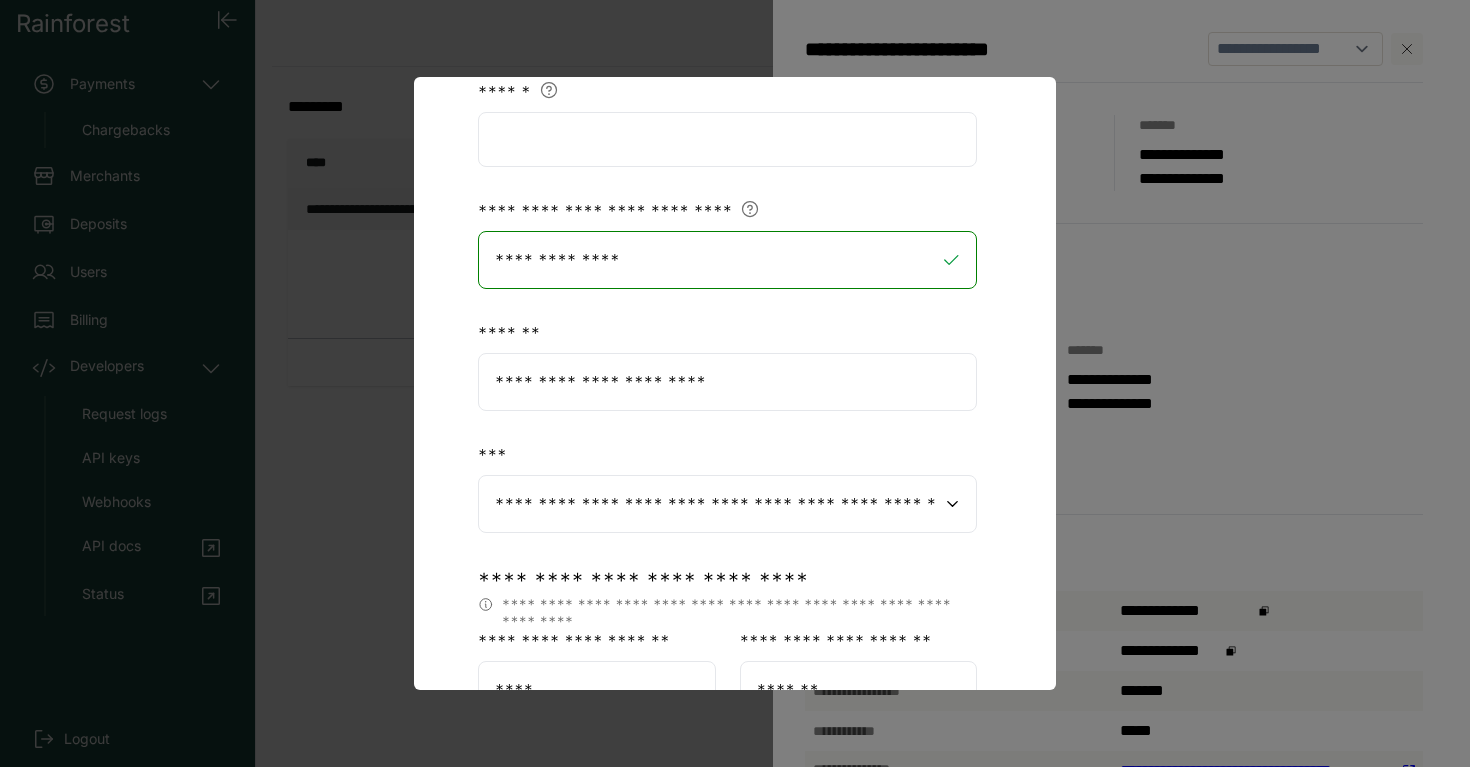 scroll, scrollTop: 687, scrollLeft: 0, axis: vertical 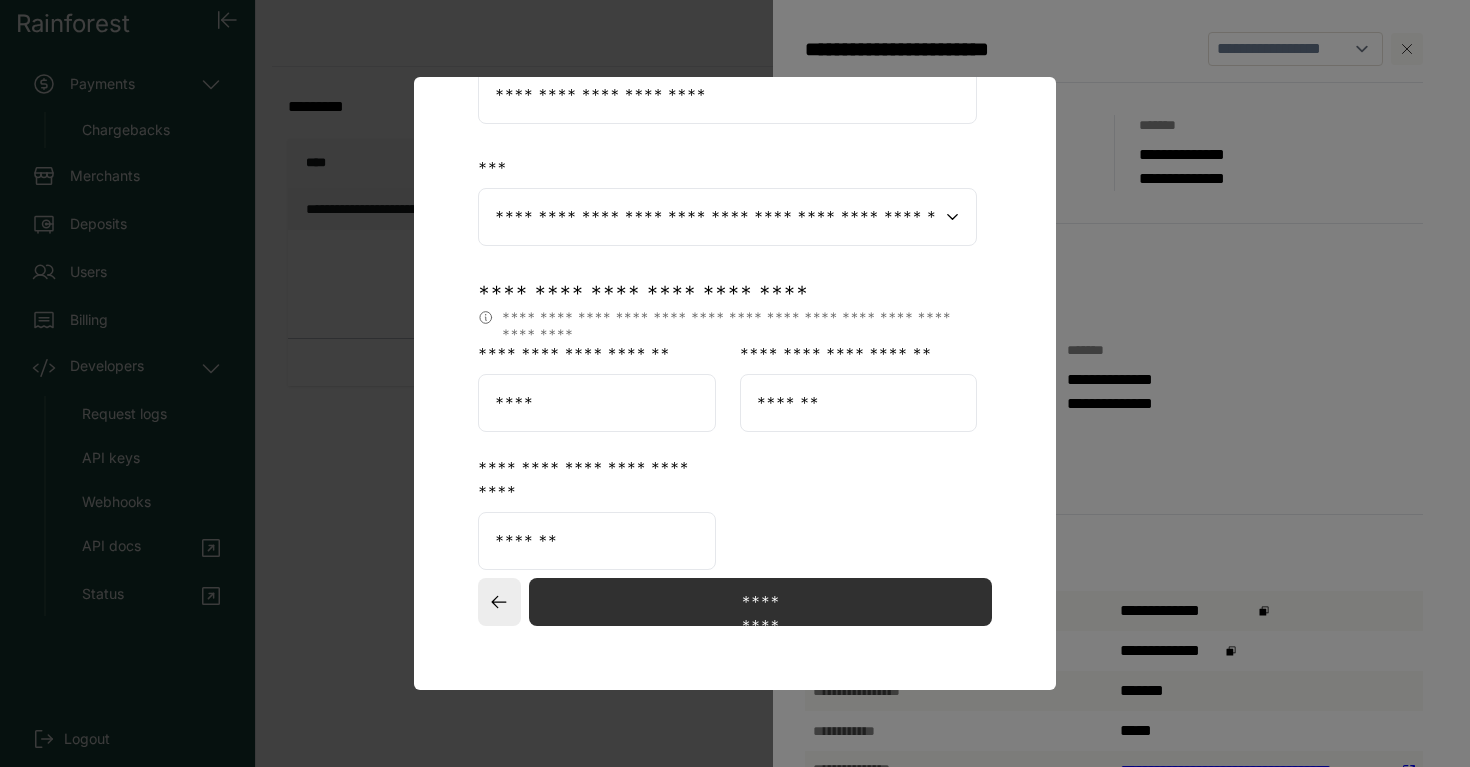 click on "**********" 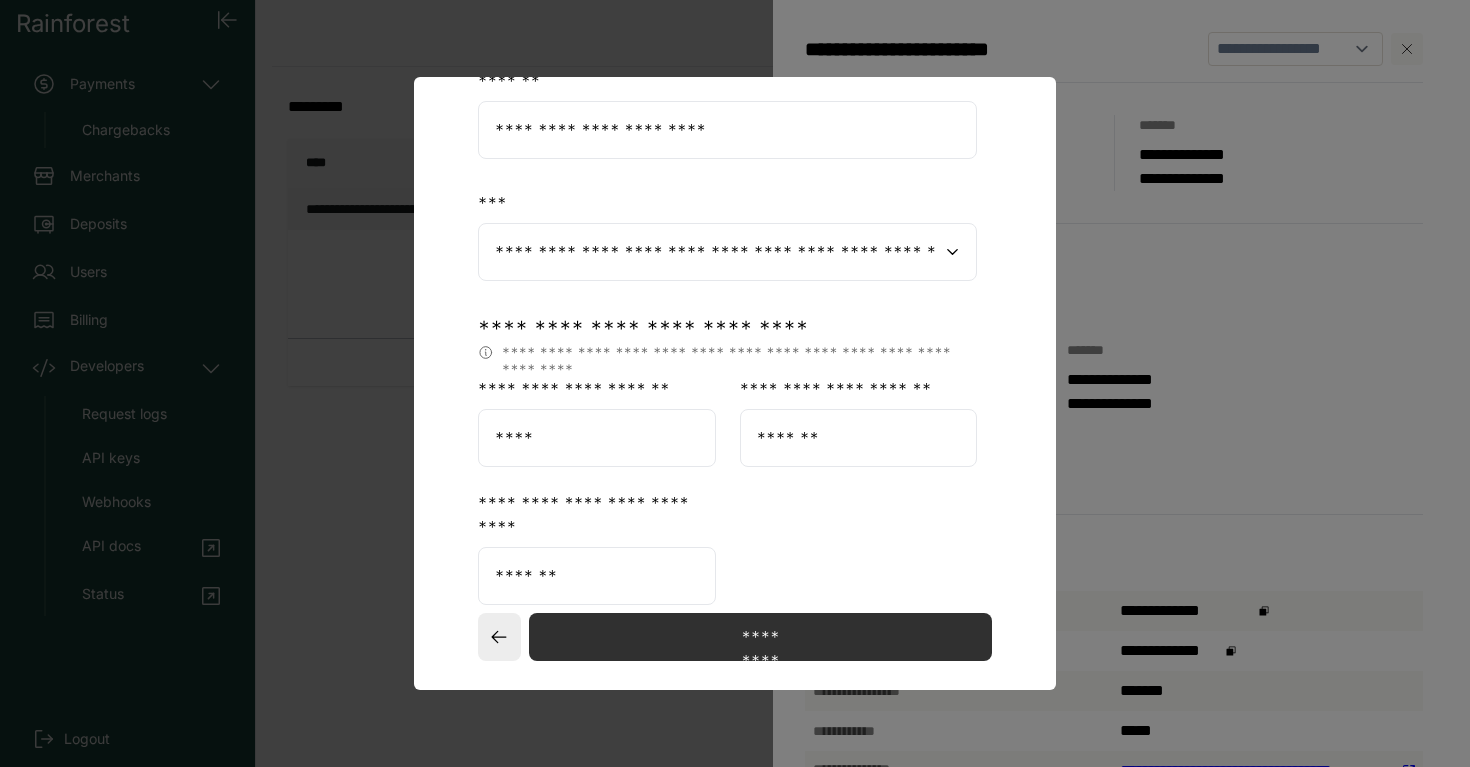 scroll, scrollTop: 314, scrollLeft: 0, axis: vertical 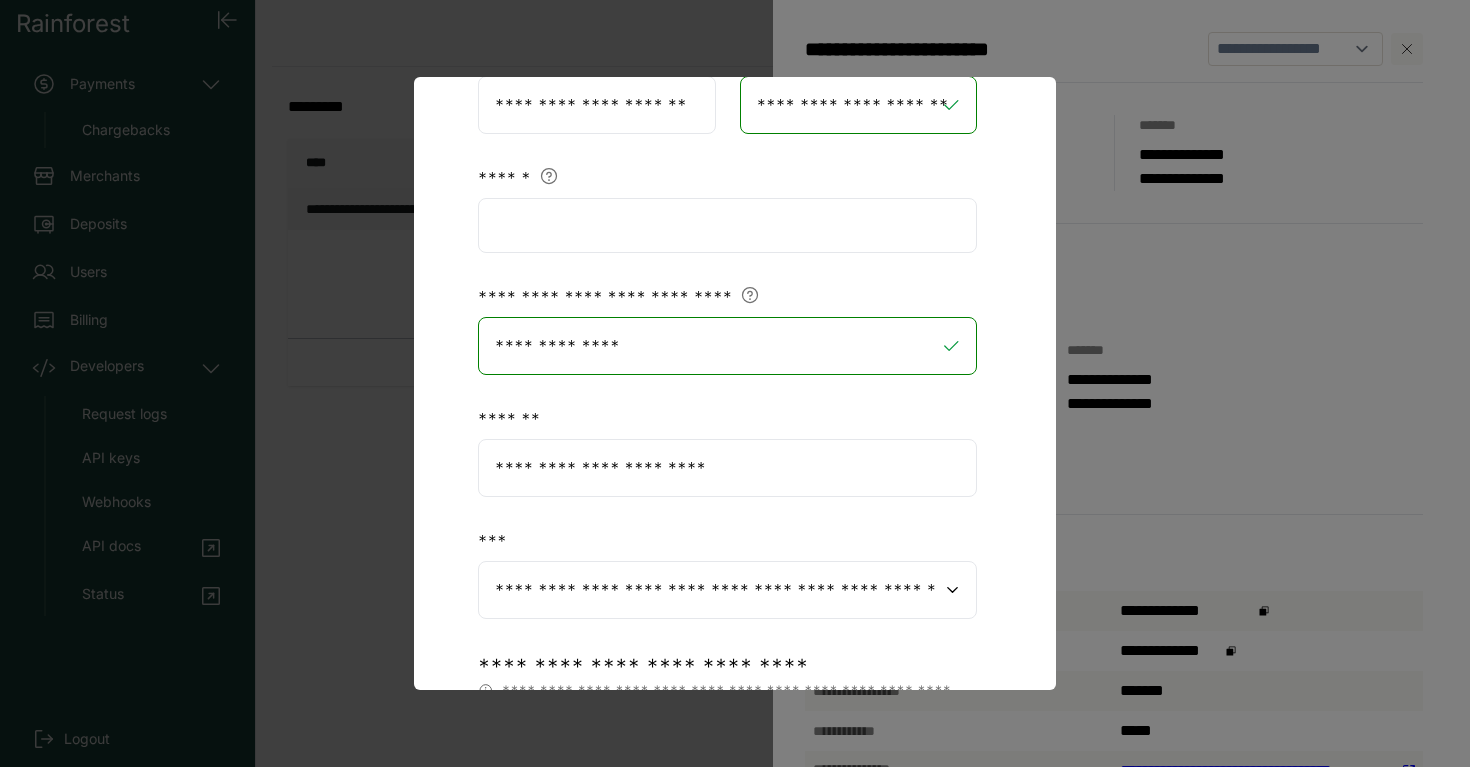 click on "**********" 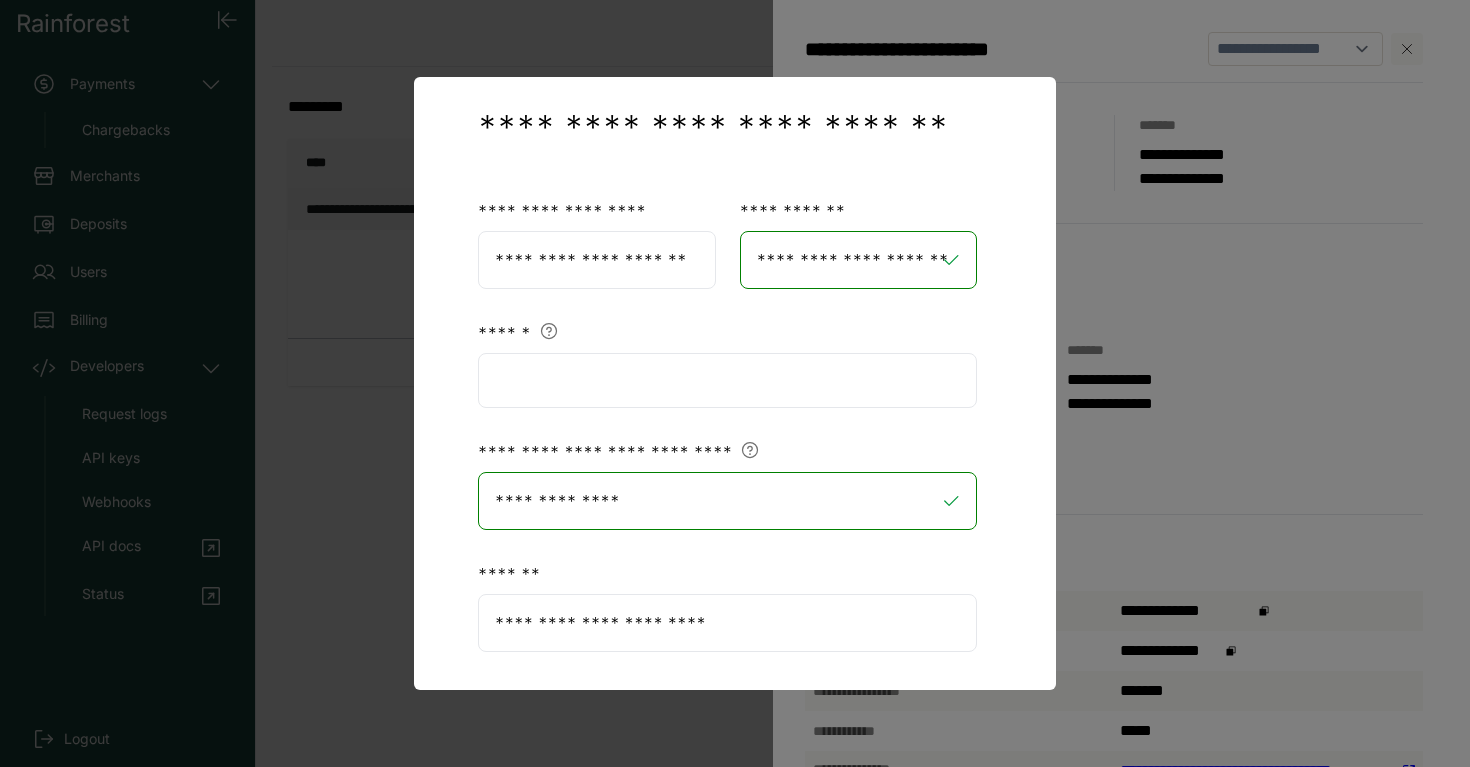 scroll, scrollTop: 97, scrollLeft: 0, axis: vertical 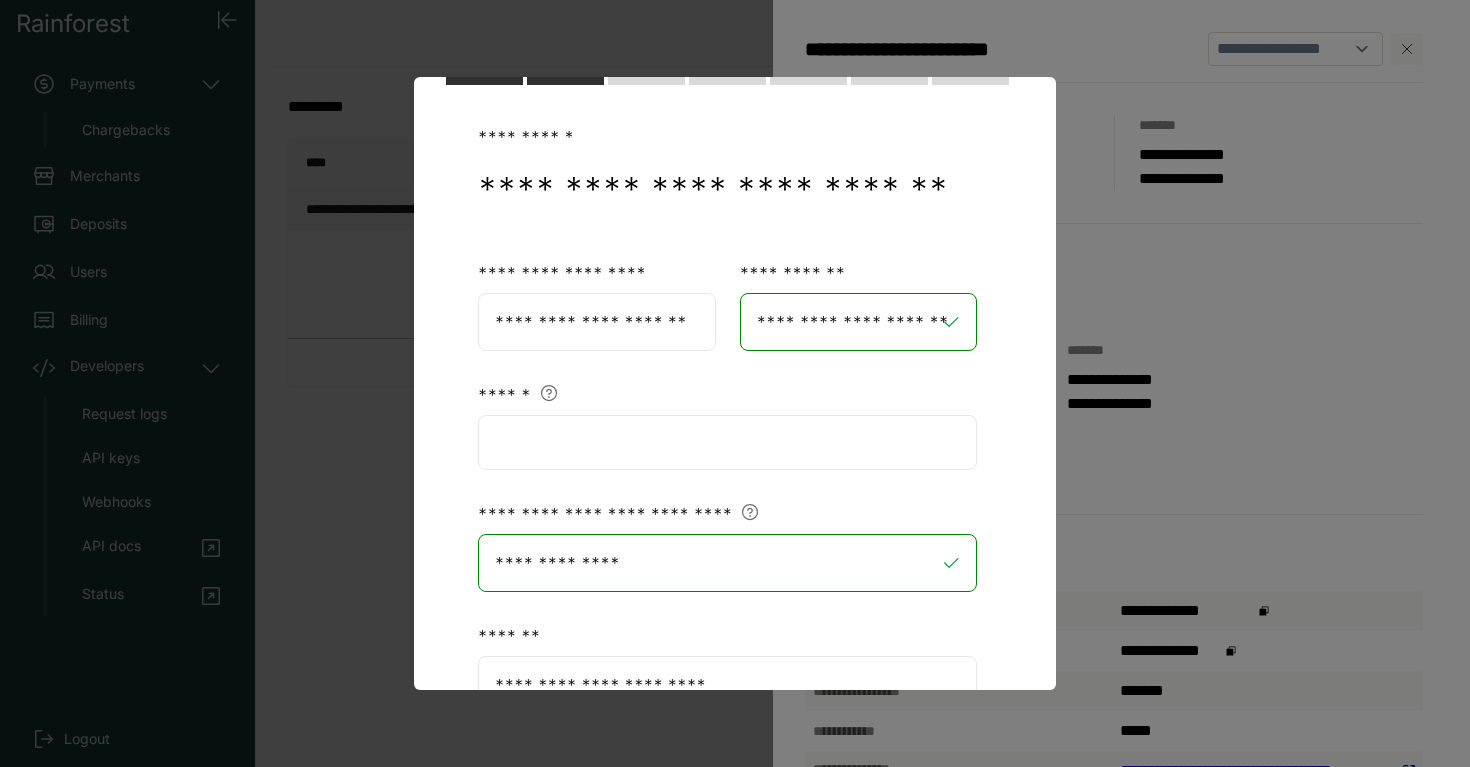 drag, startPoint x: 710, startPoint y: 565, endPoint x: 452, endPoint y: 557, distance: 258.124 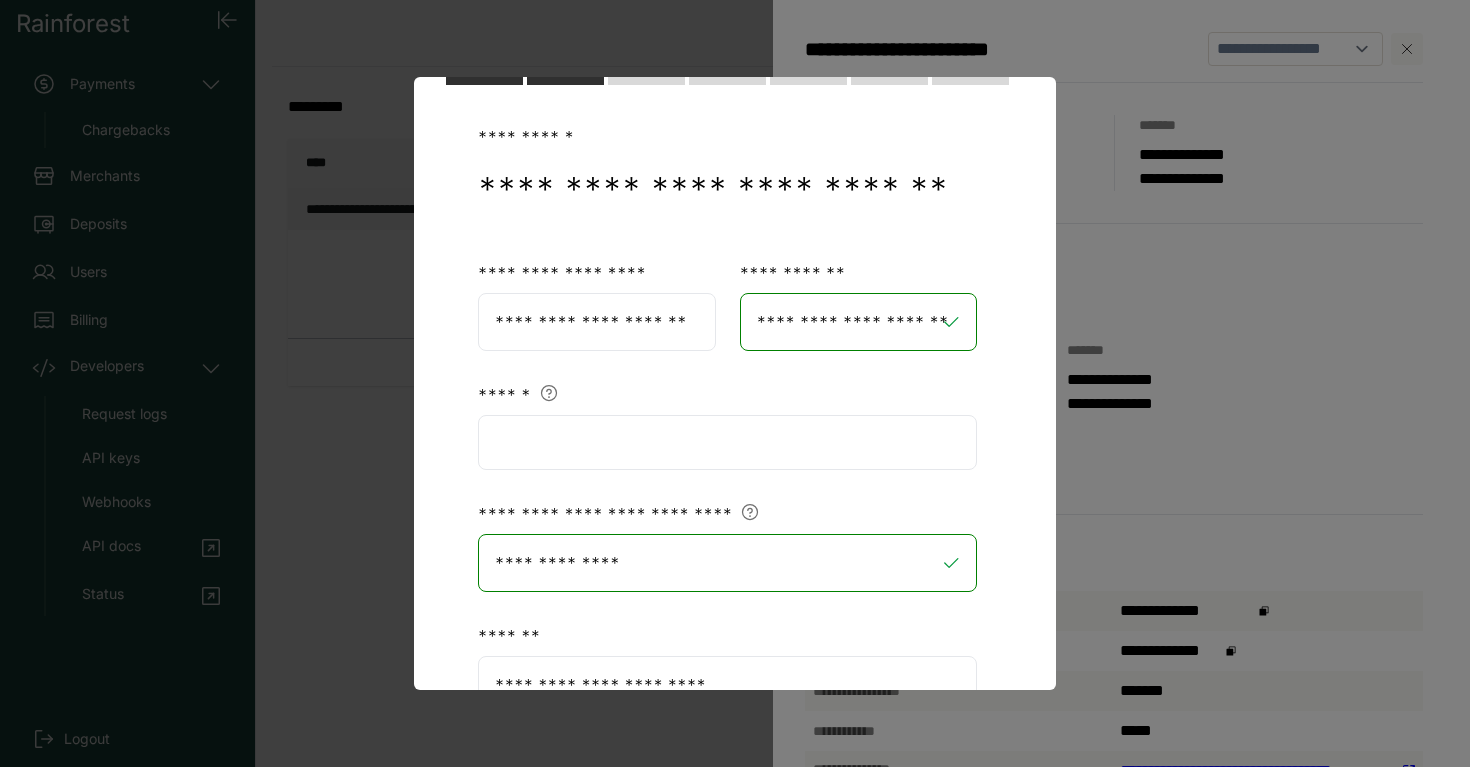 click on "**********" at bounding box center [735, 667] 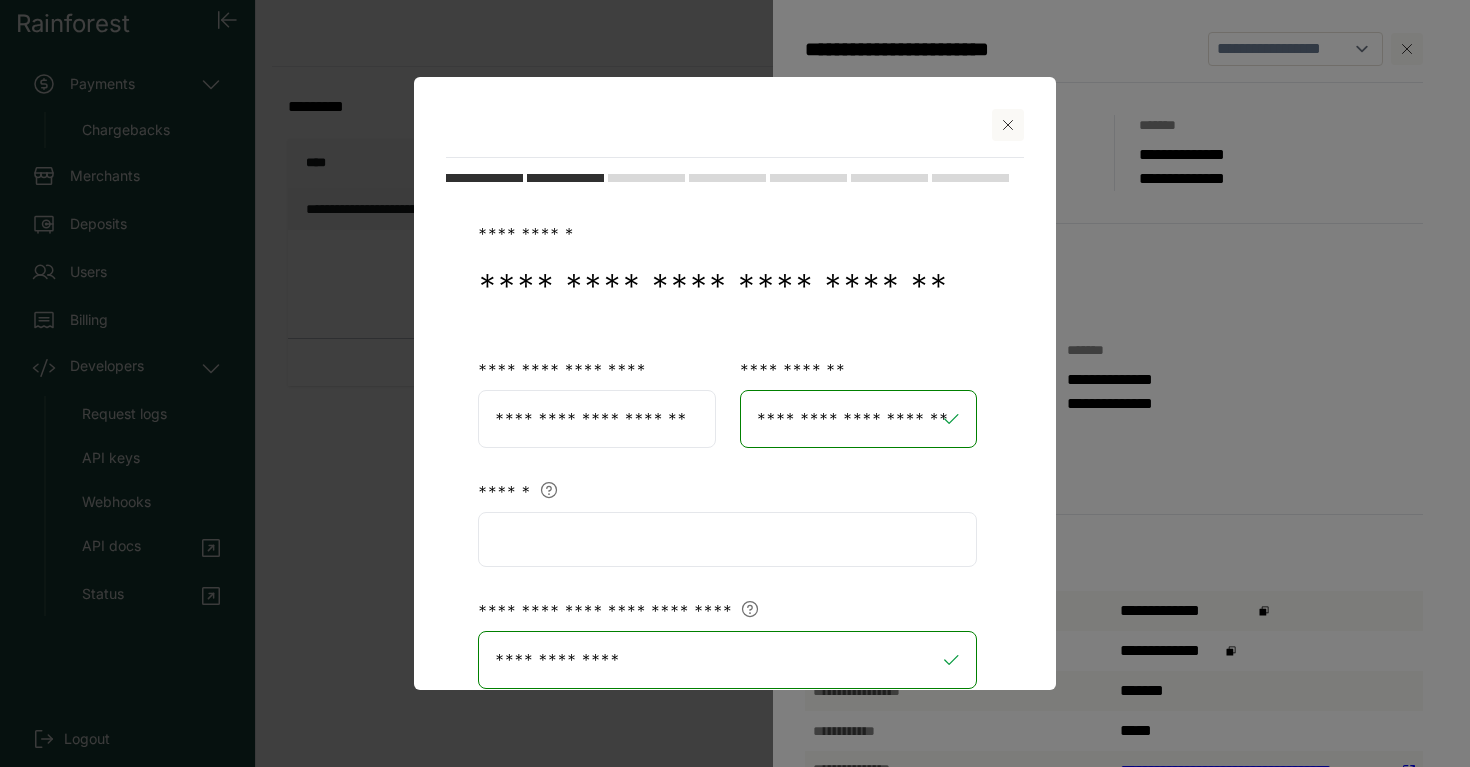 scroll, scrollTop: 687, scrollLeft: 0, axis: vertical 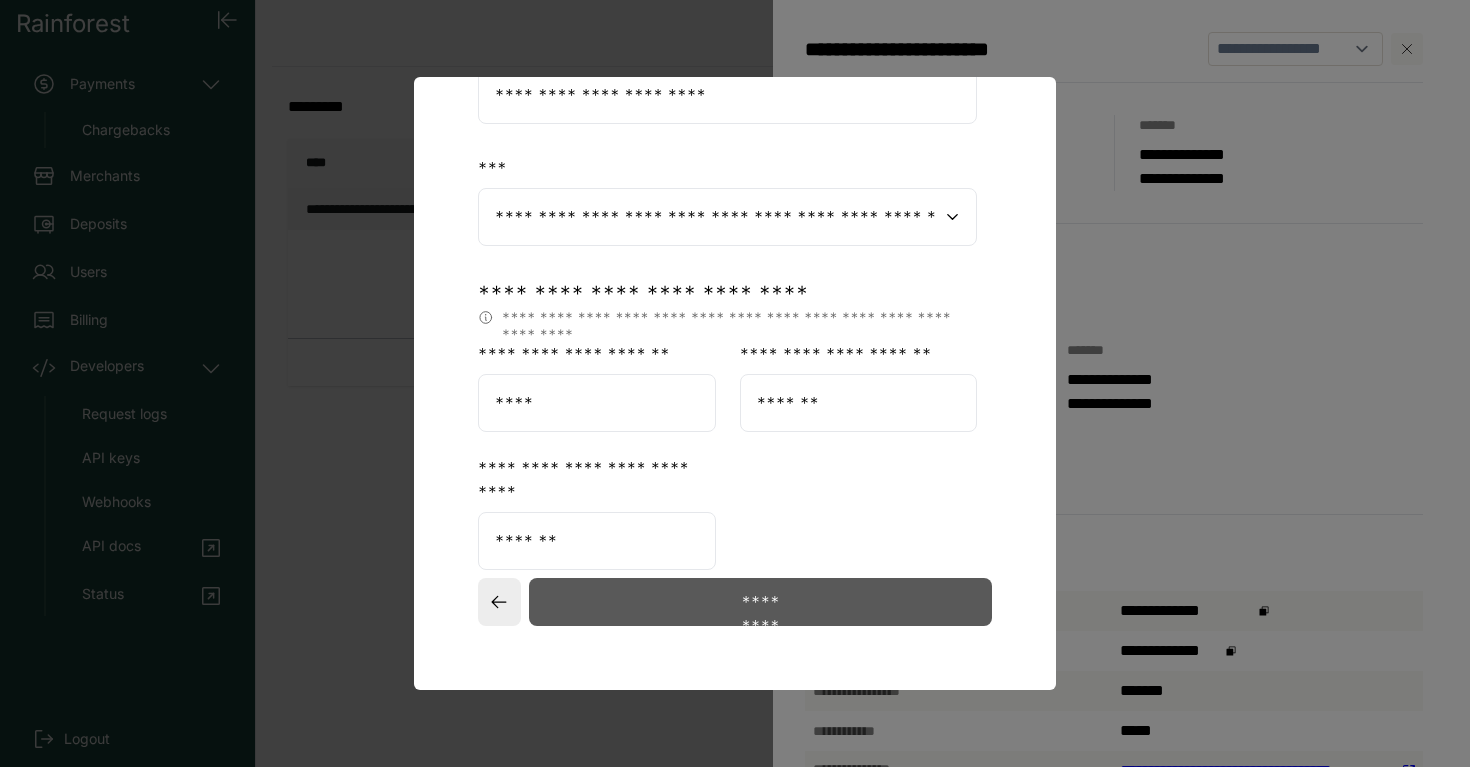 click on "*********" at bounding box center (760, 602) 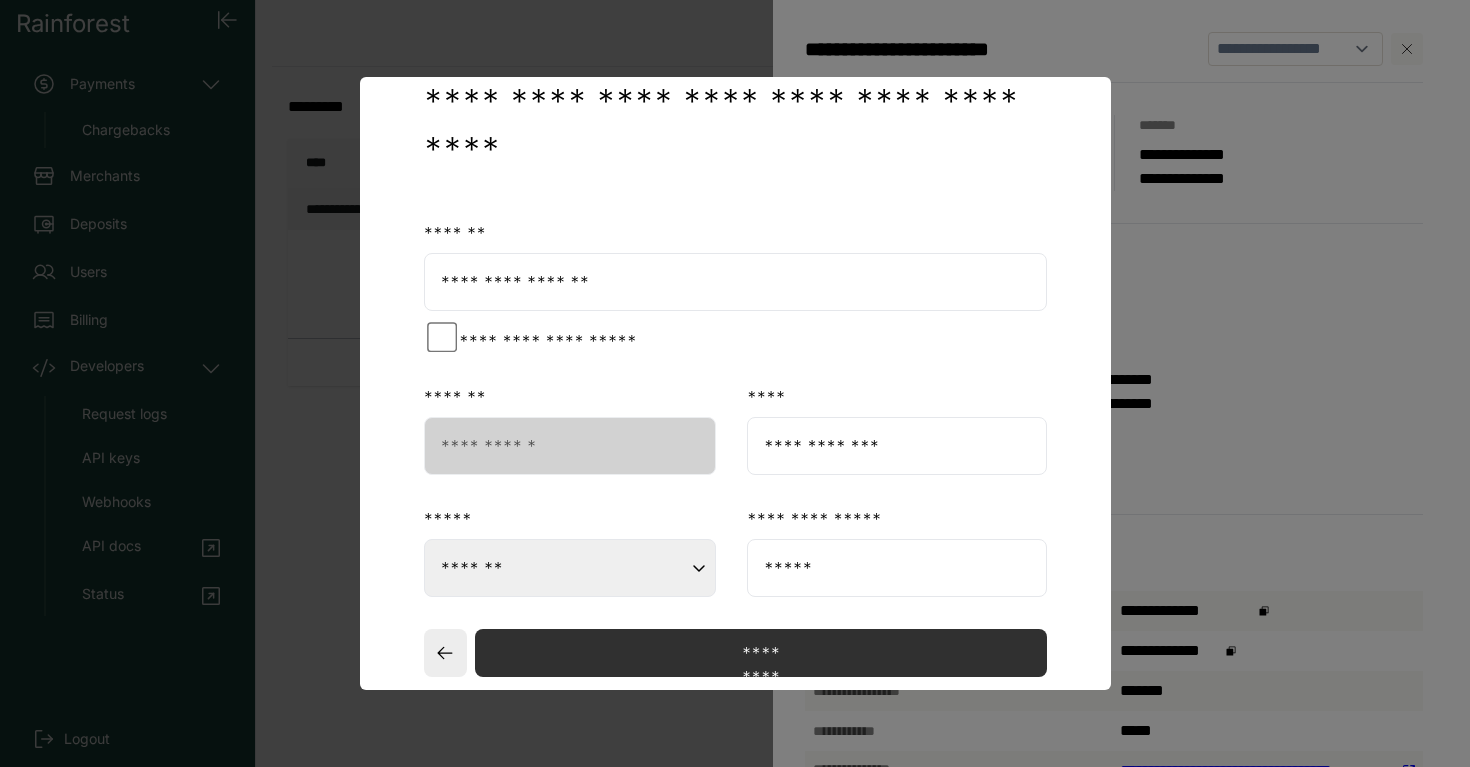 scroll, scrollTop: 185, scrollLeft: 0, axis: vertical 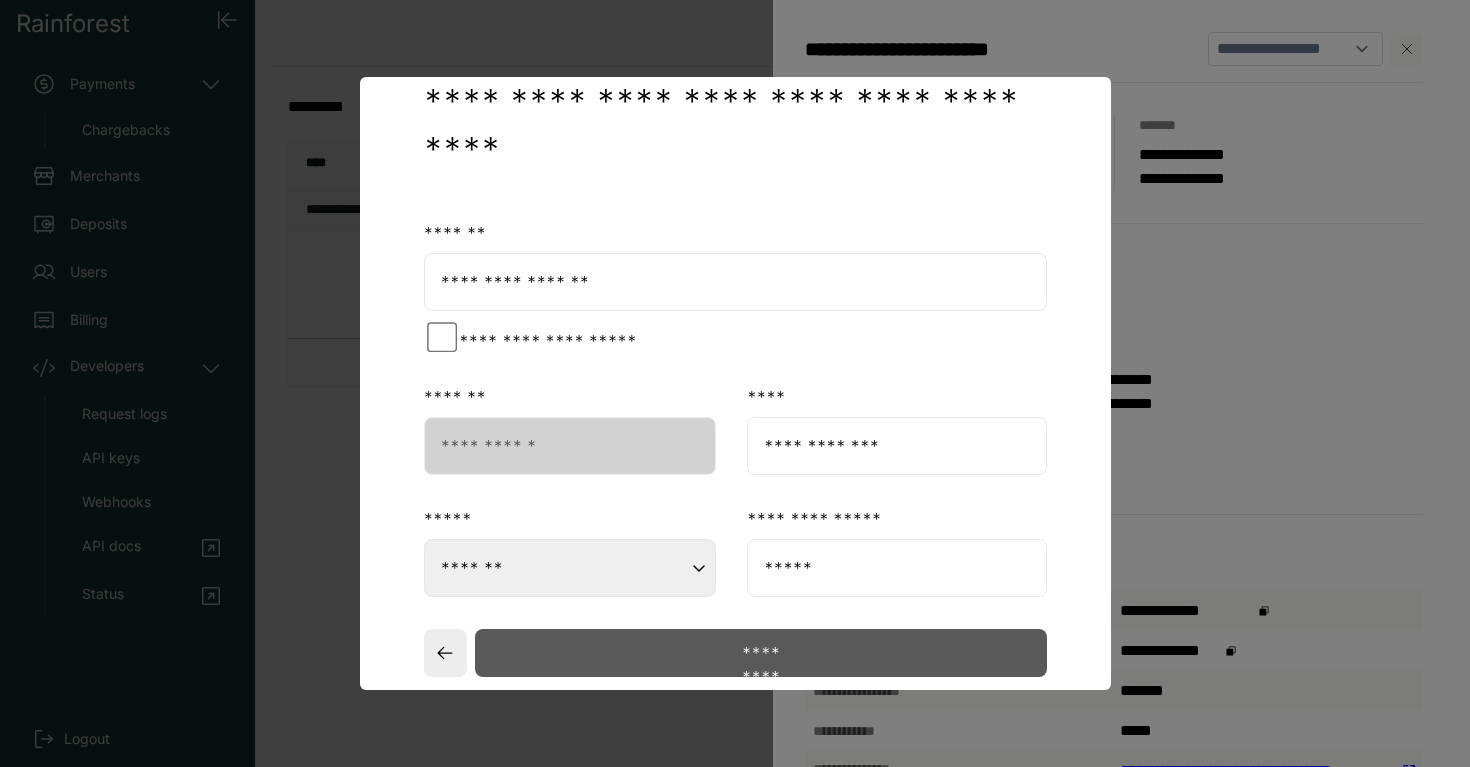 click on "*********" at bounding box center (760, 653) 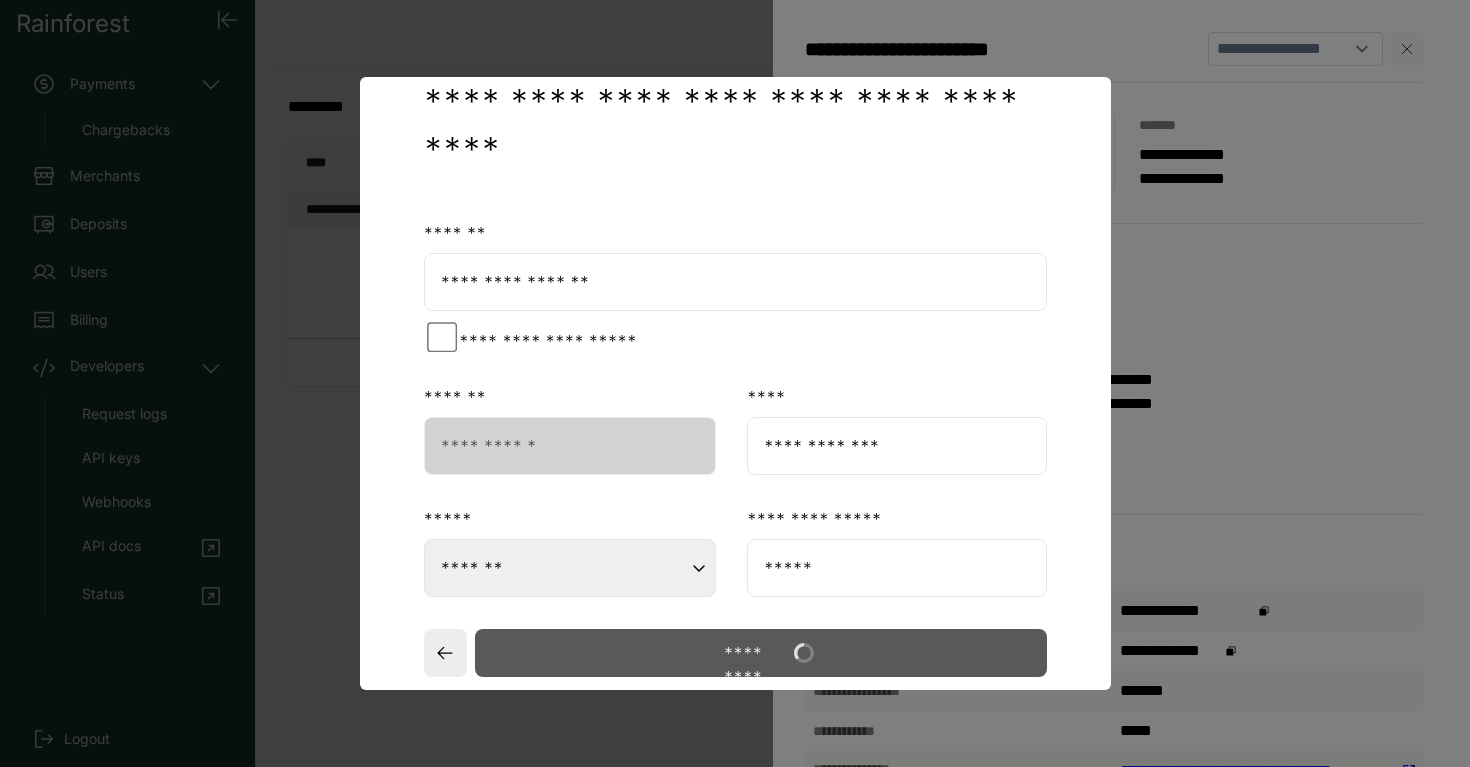 scroll, scrollTop: 527, scrollLeft: 0, axis: vertical 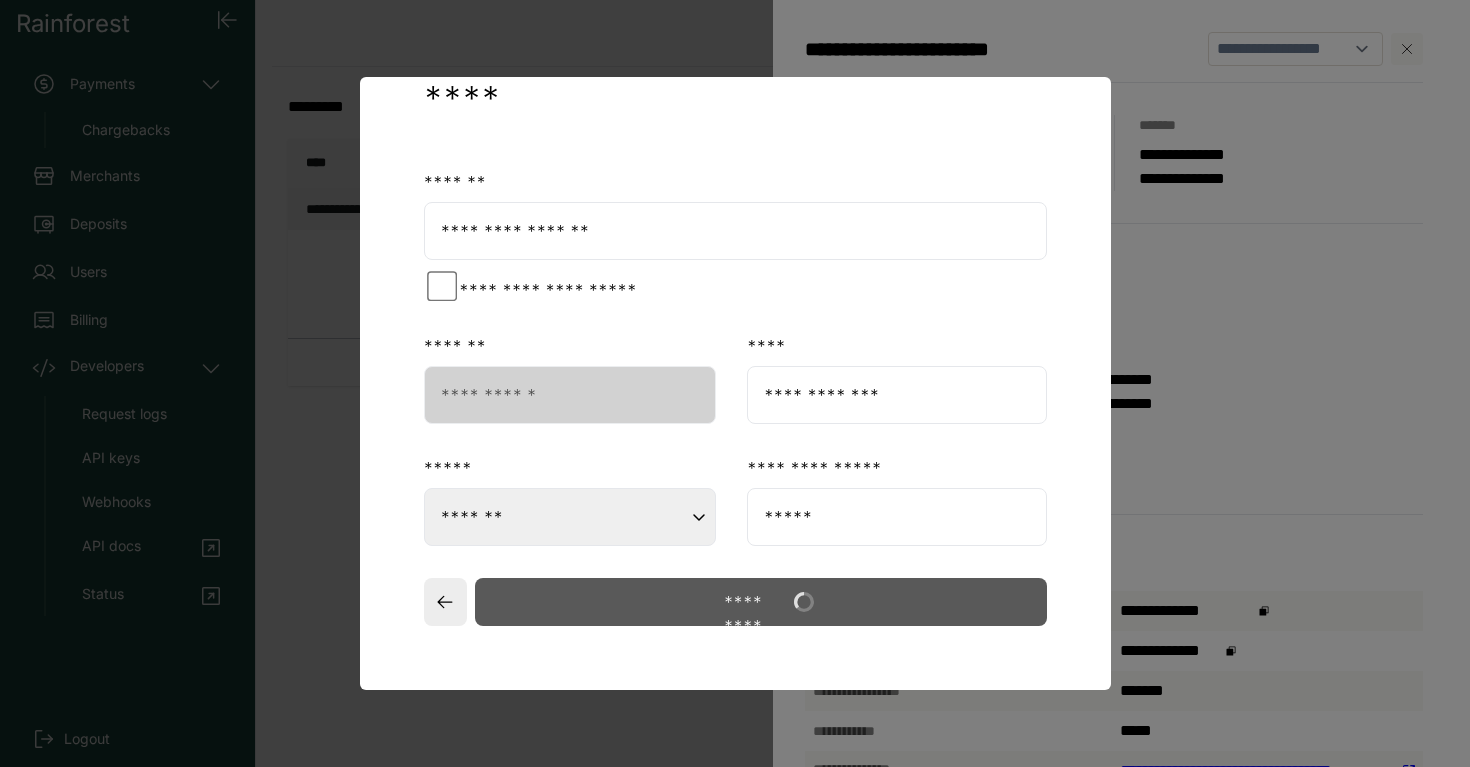select on "**" 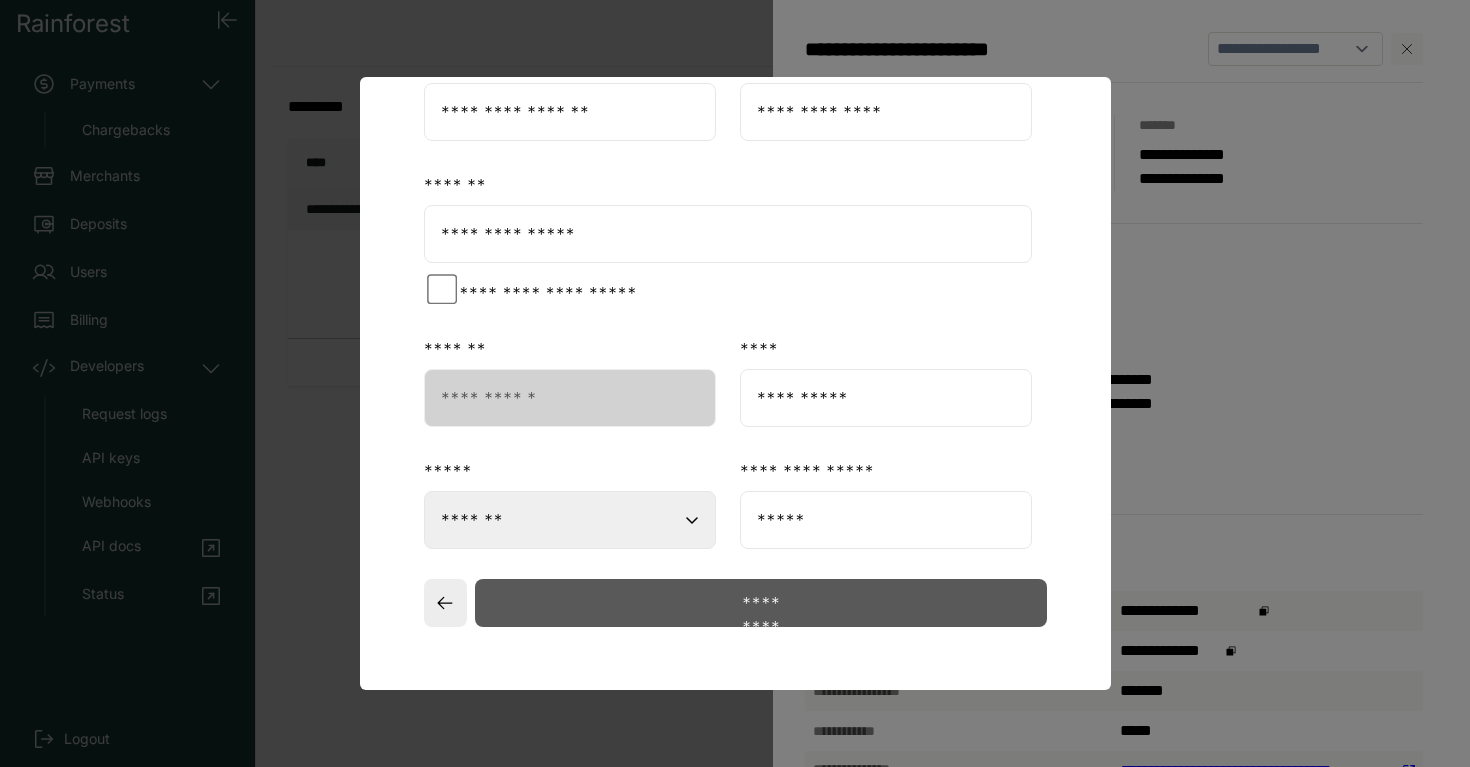 click on "*********" at bounding box center (760, 603) 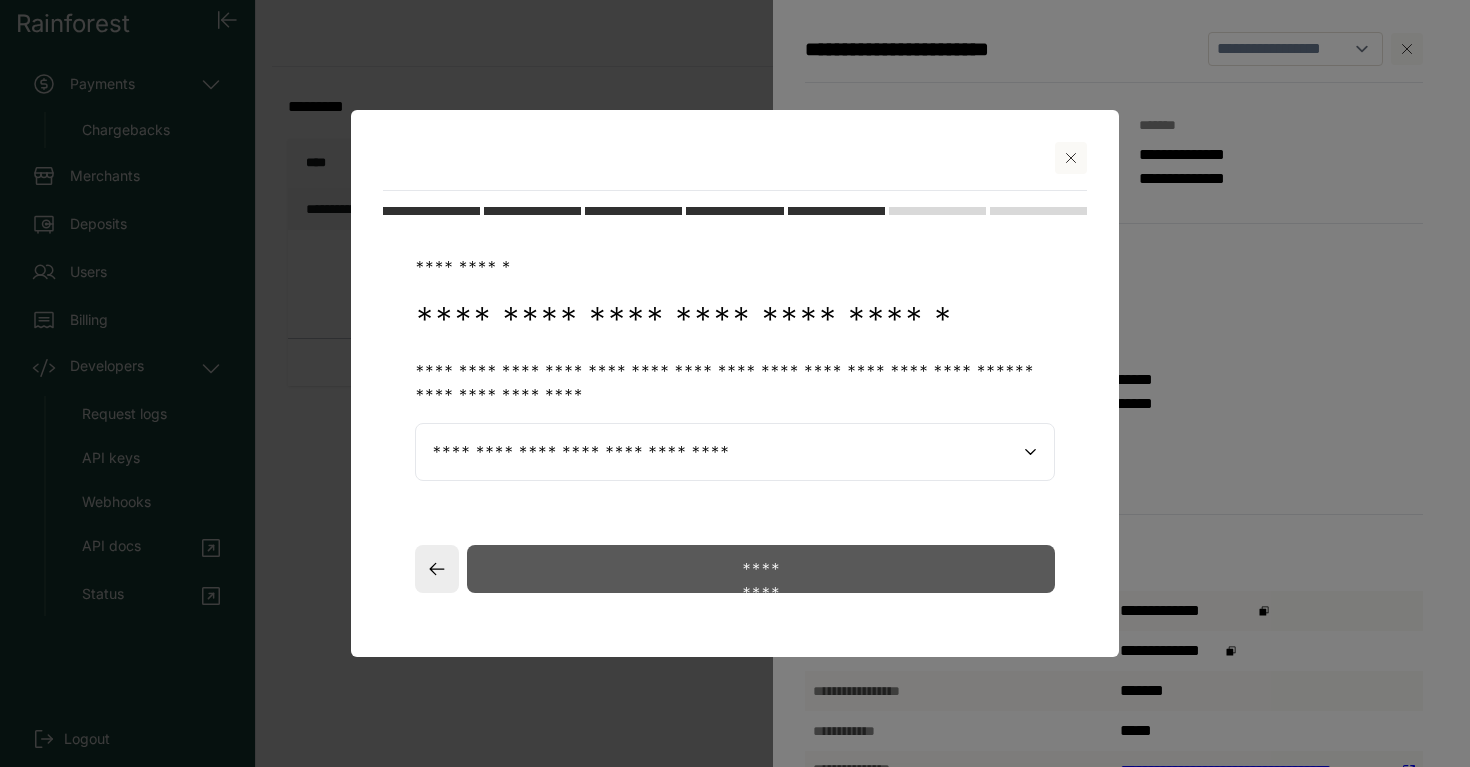 scroll, scrollTop: 0, scrollLeft: 0, axis: both 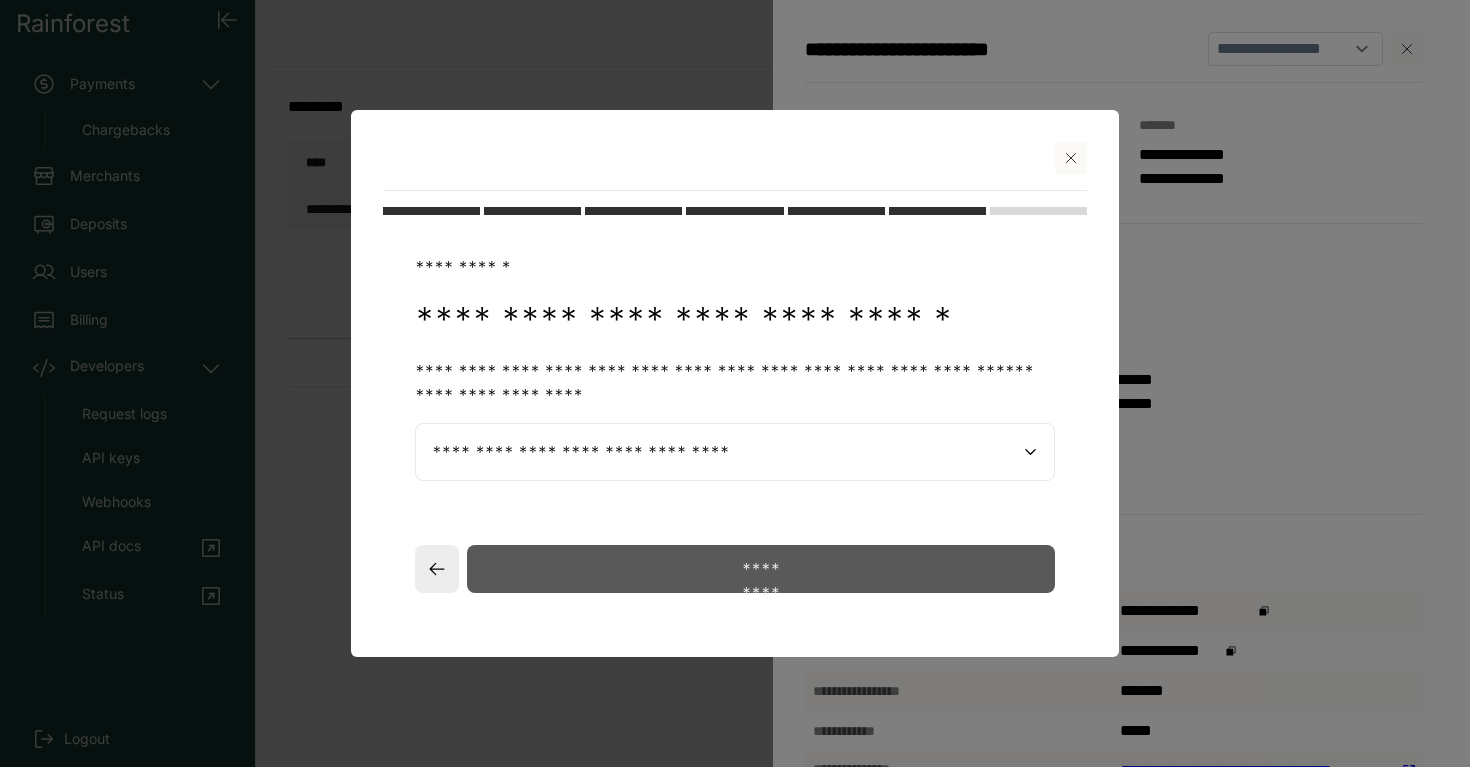click on "*********" at bounding box center (760, 569) 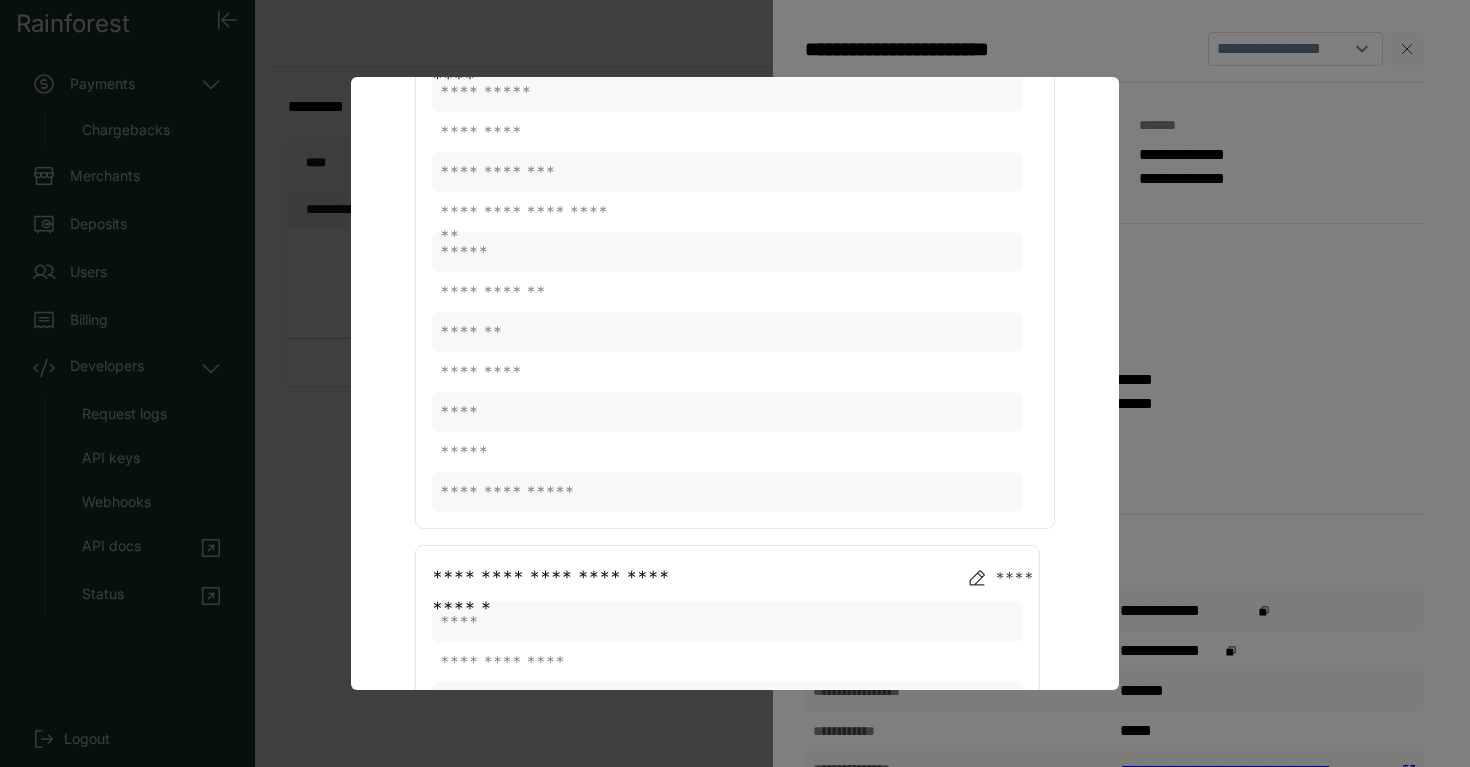 scroll, scrollTop: 1871, scrollLeft: 0, axis: vertical 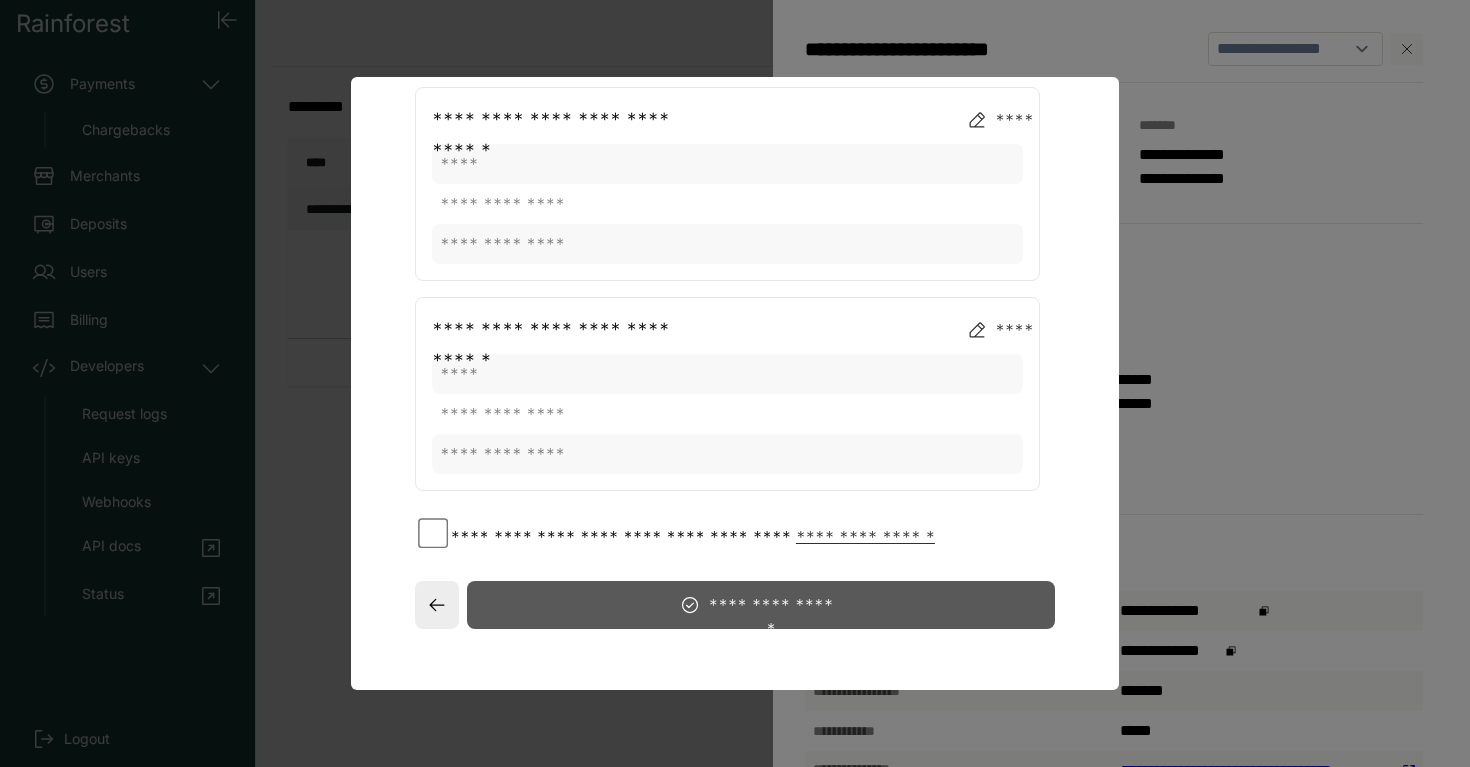 click on "**********" at bounding box center [771, 605] 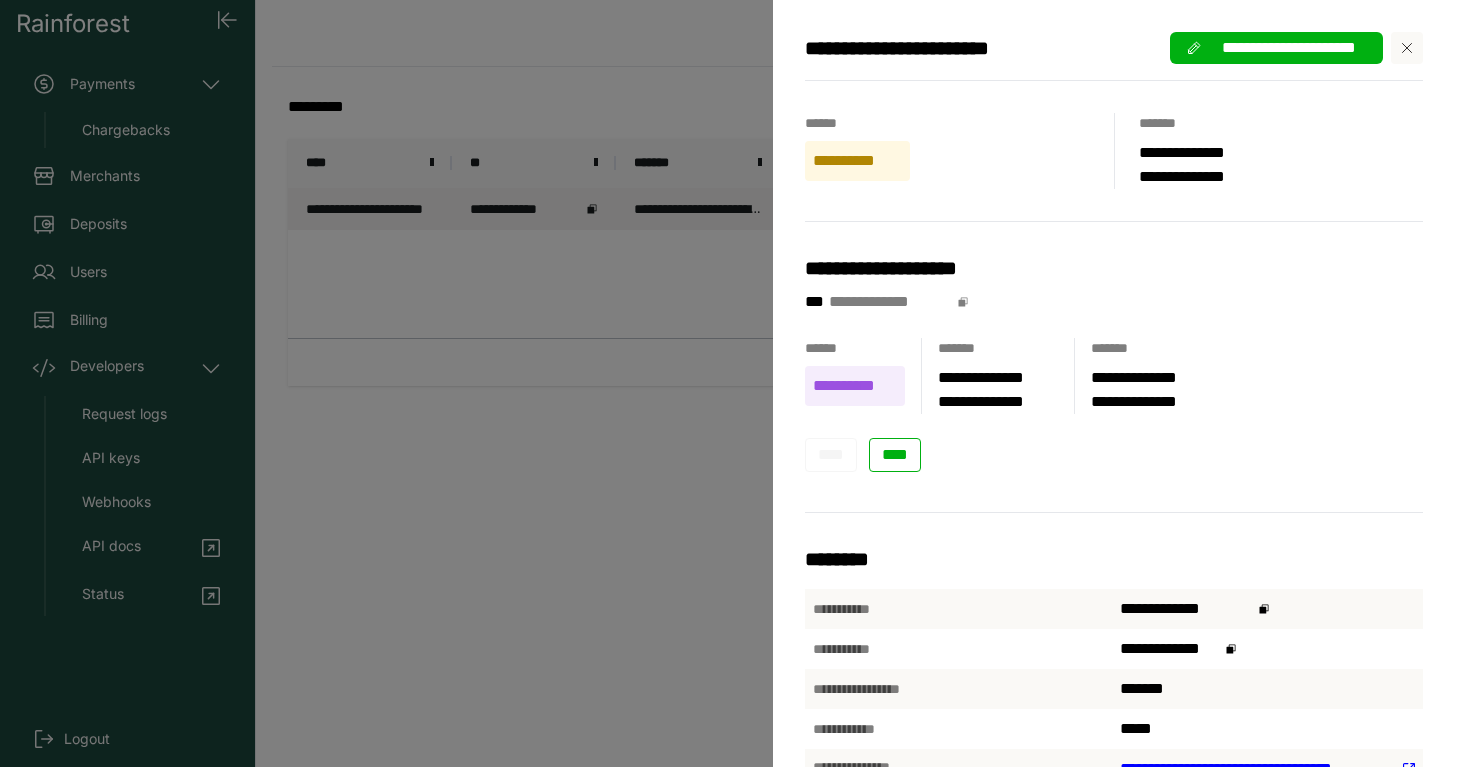 click on "**********" at bounding box center [959, 151] 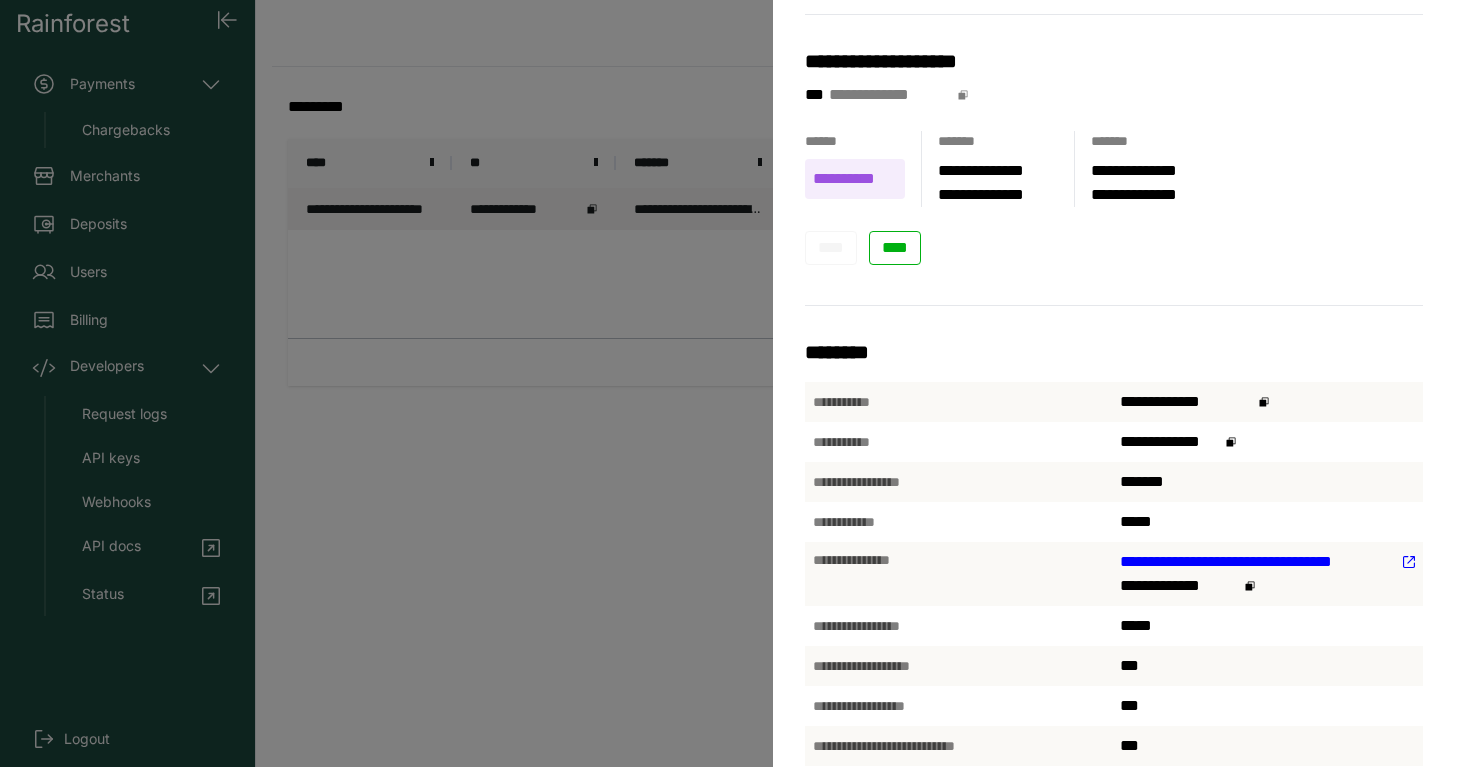 scroll, scrollTop: 0, scrollLeft: 0, axis: both 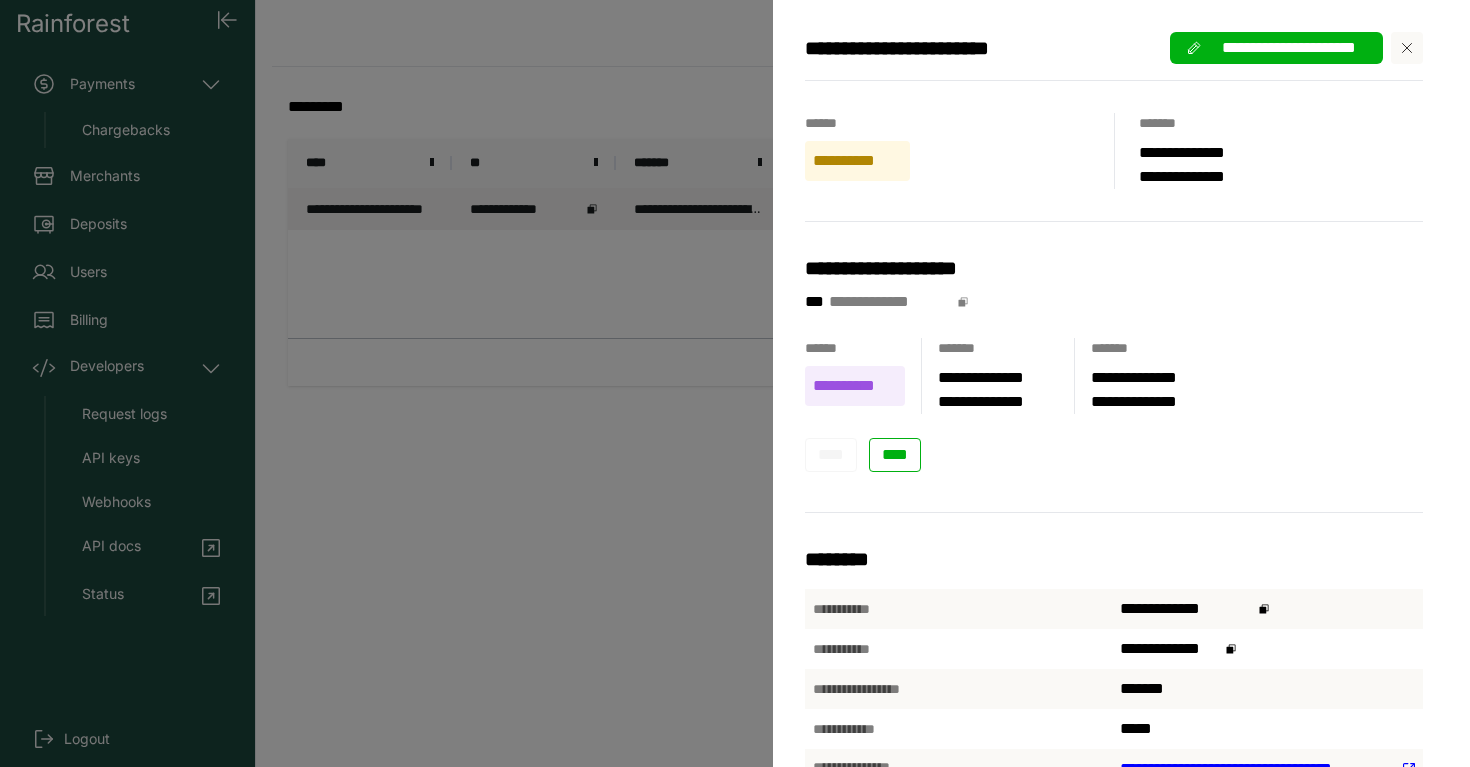 click 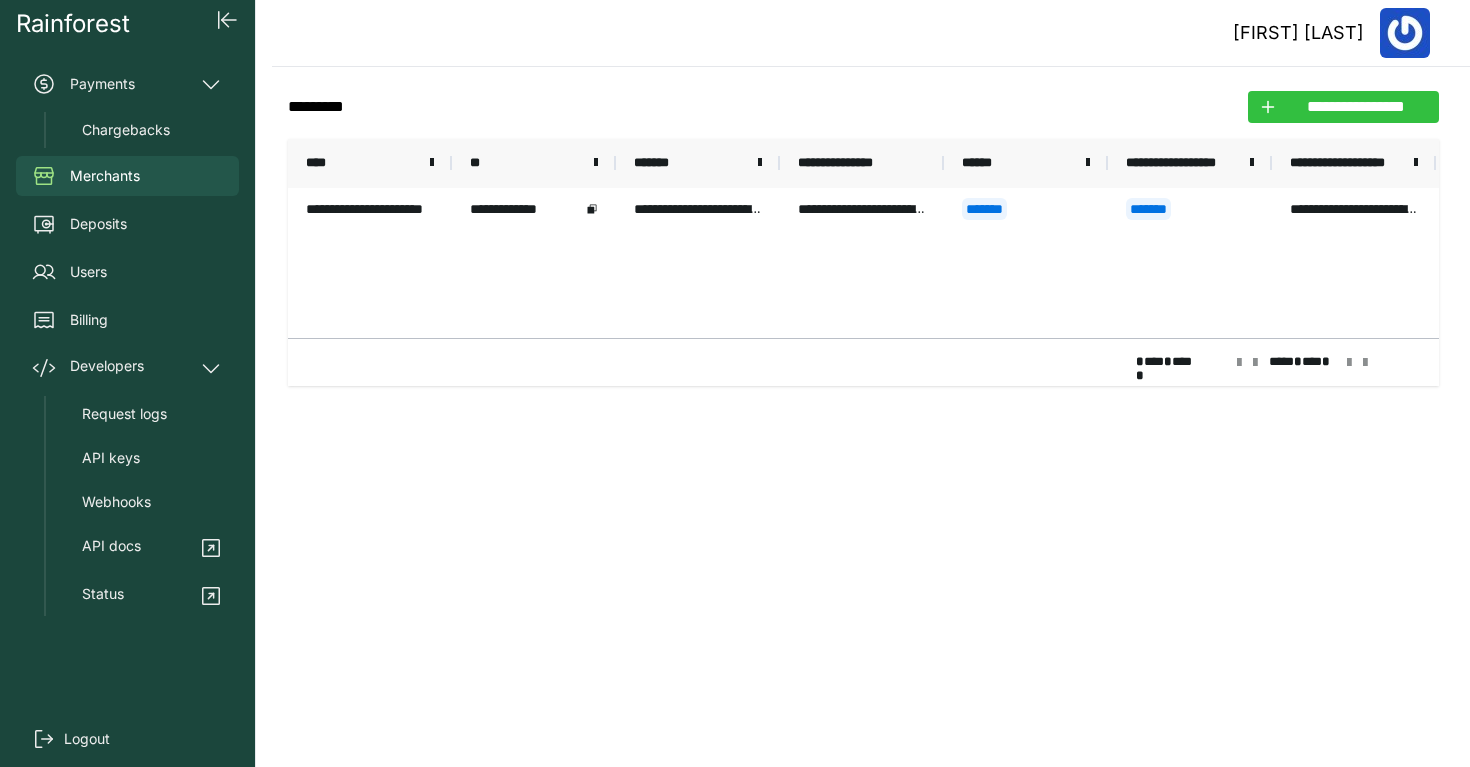 click on "**********" at bounding box center (1355, 107) 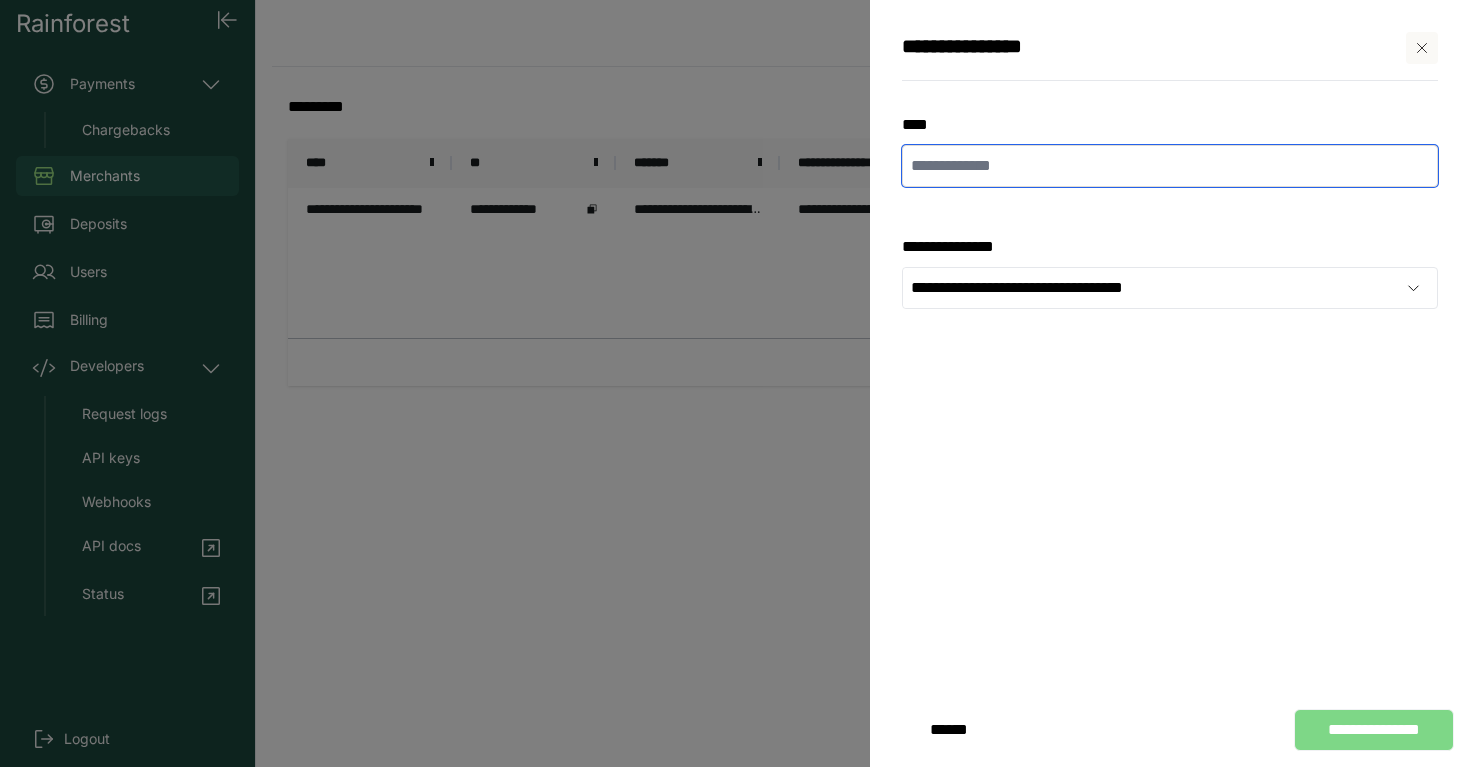 click at bounding box center (1170, 166) 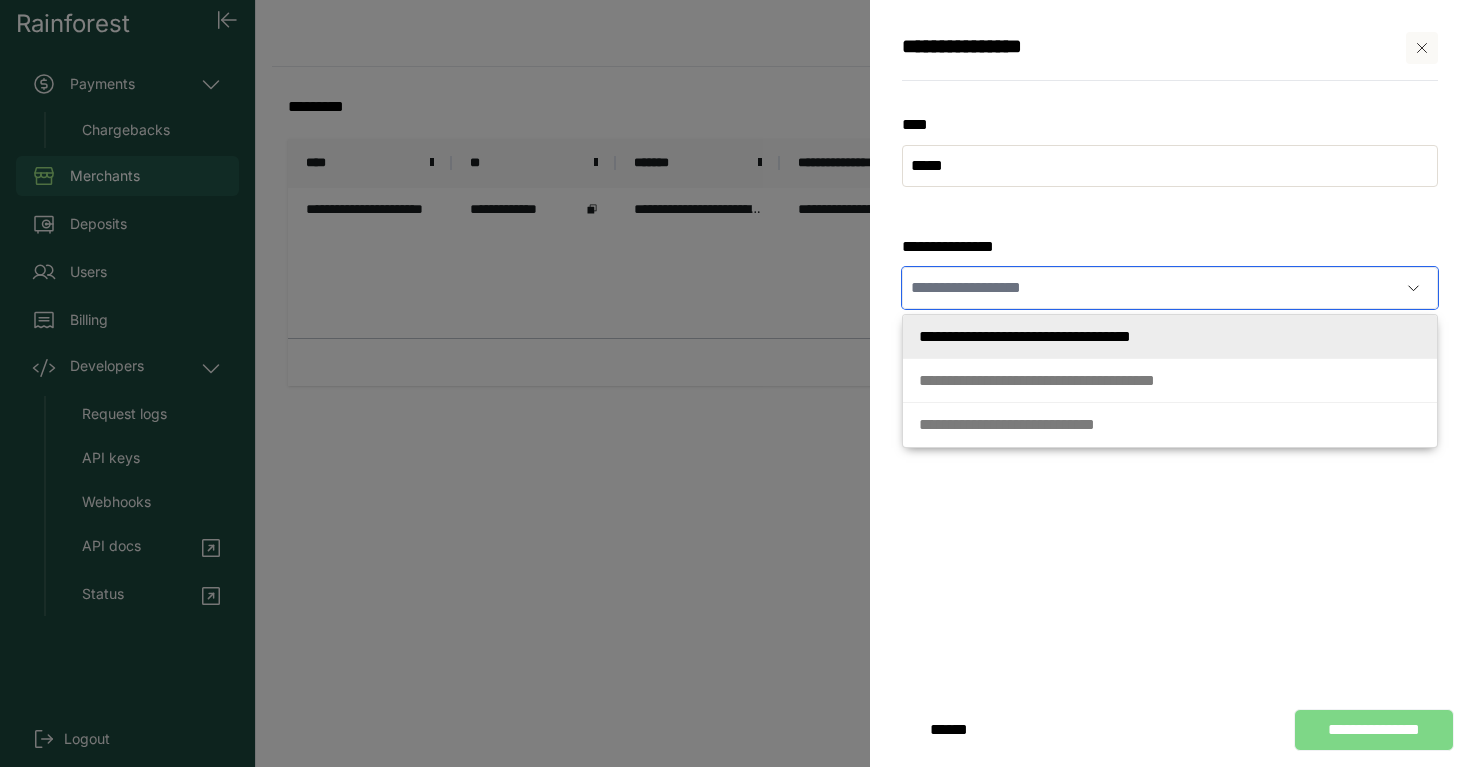 click at bounding box center (1150, 288) 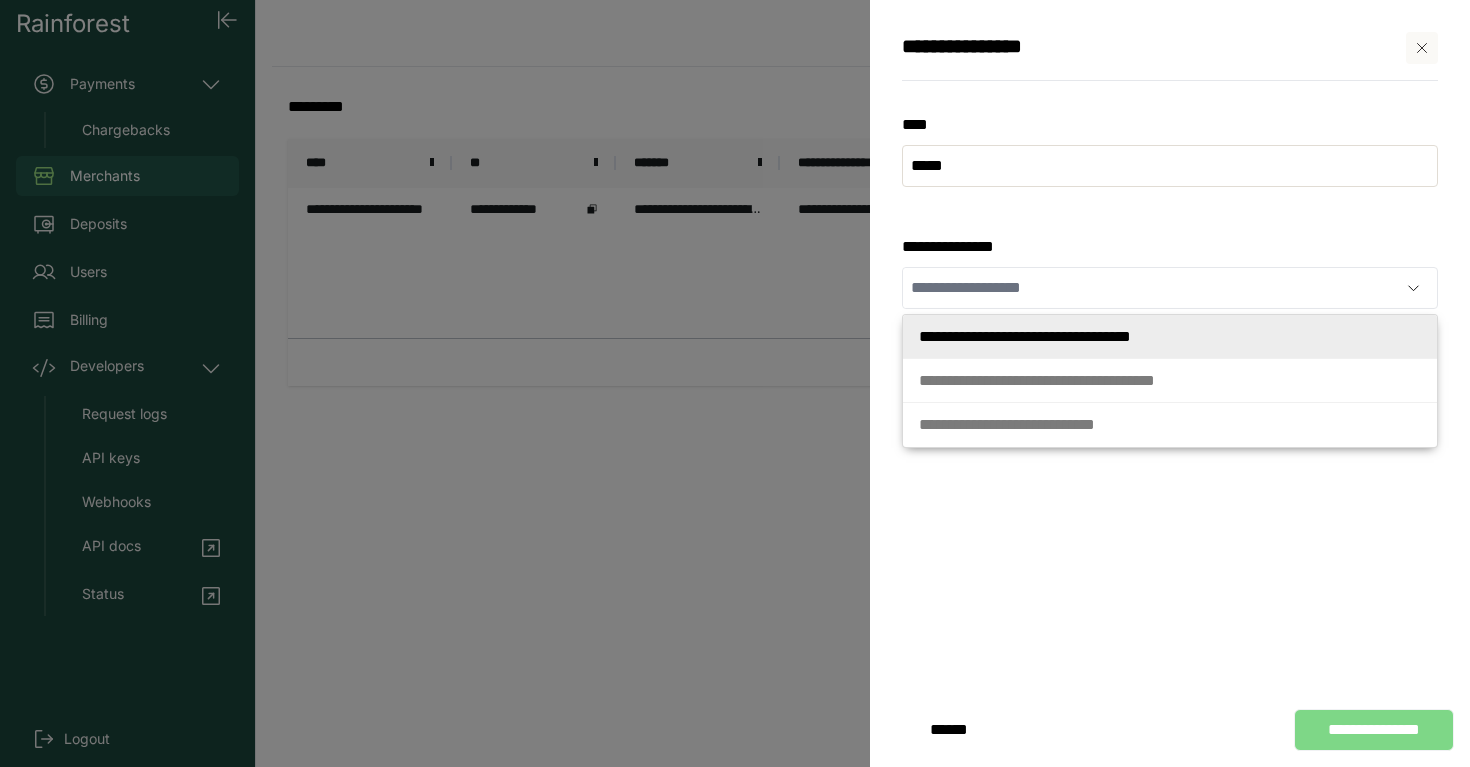 type on "**********" 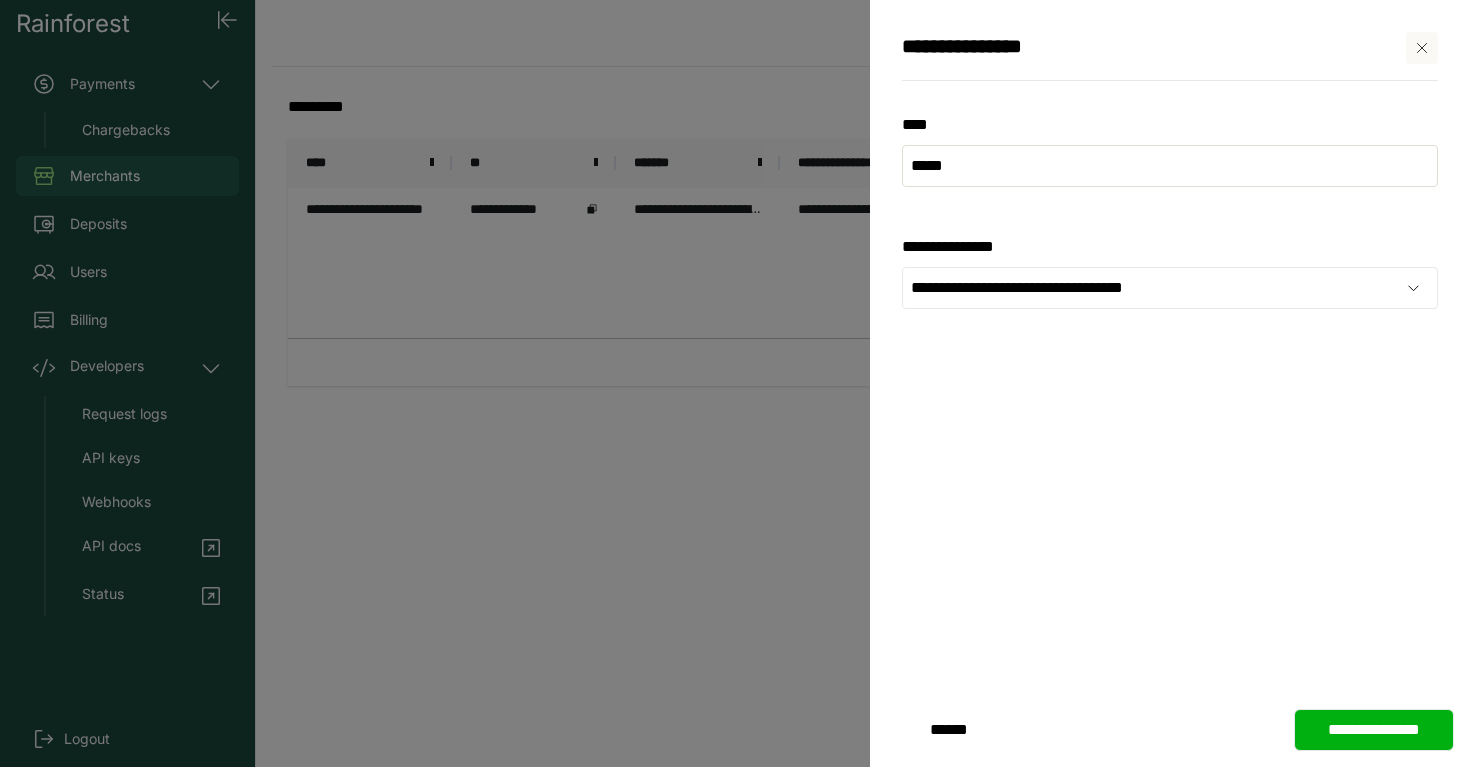 click on "**********" at bounding box center [1374, 730] 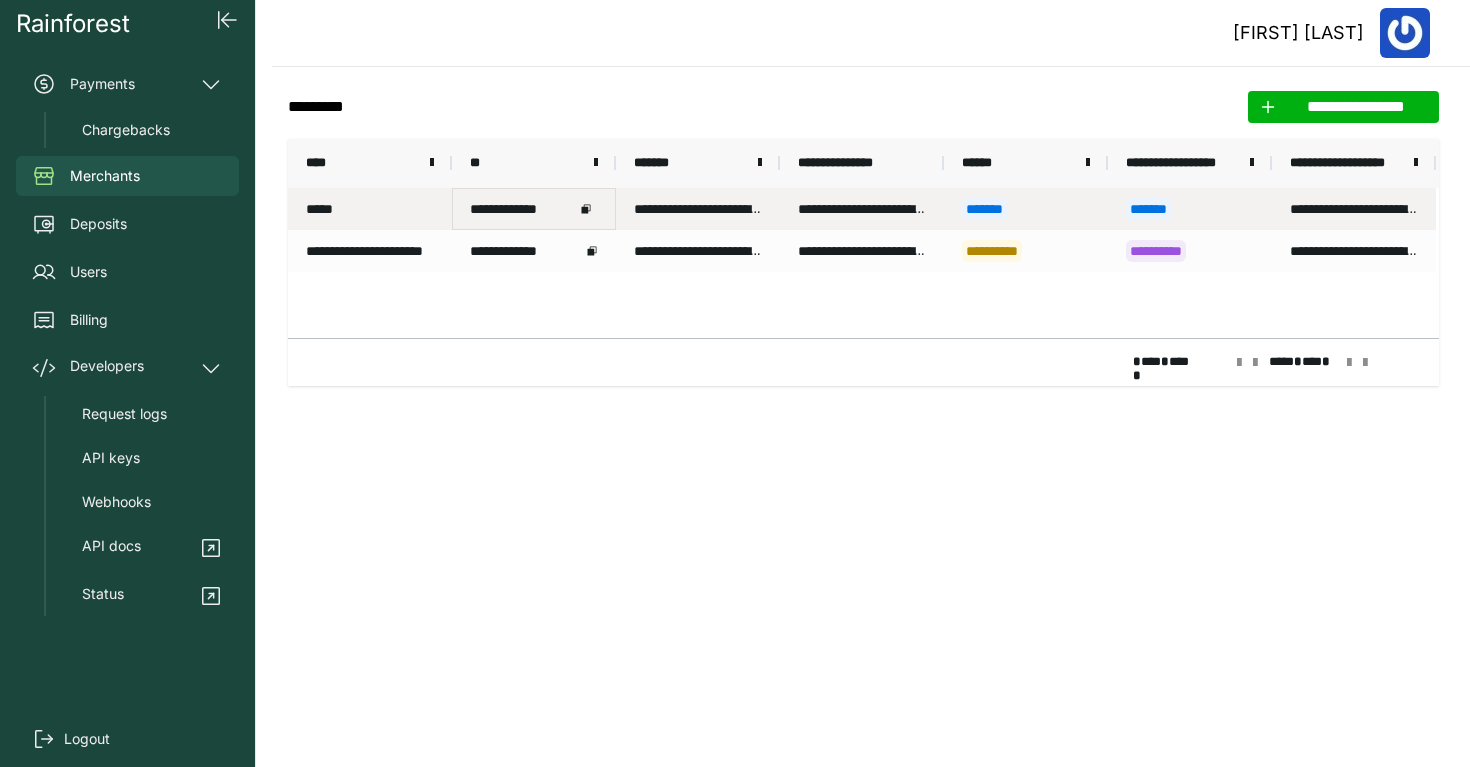 click on "**********" at bounding box center [534, 209] 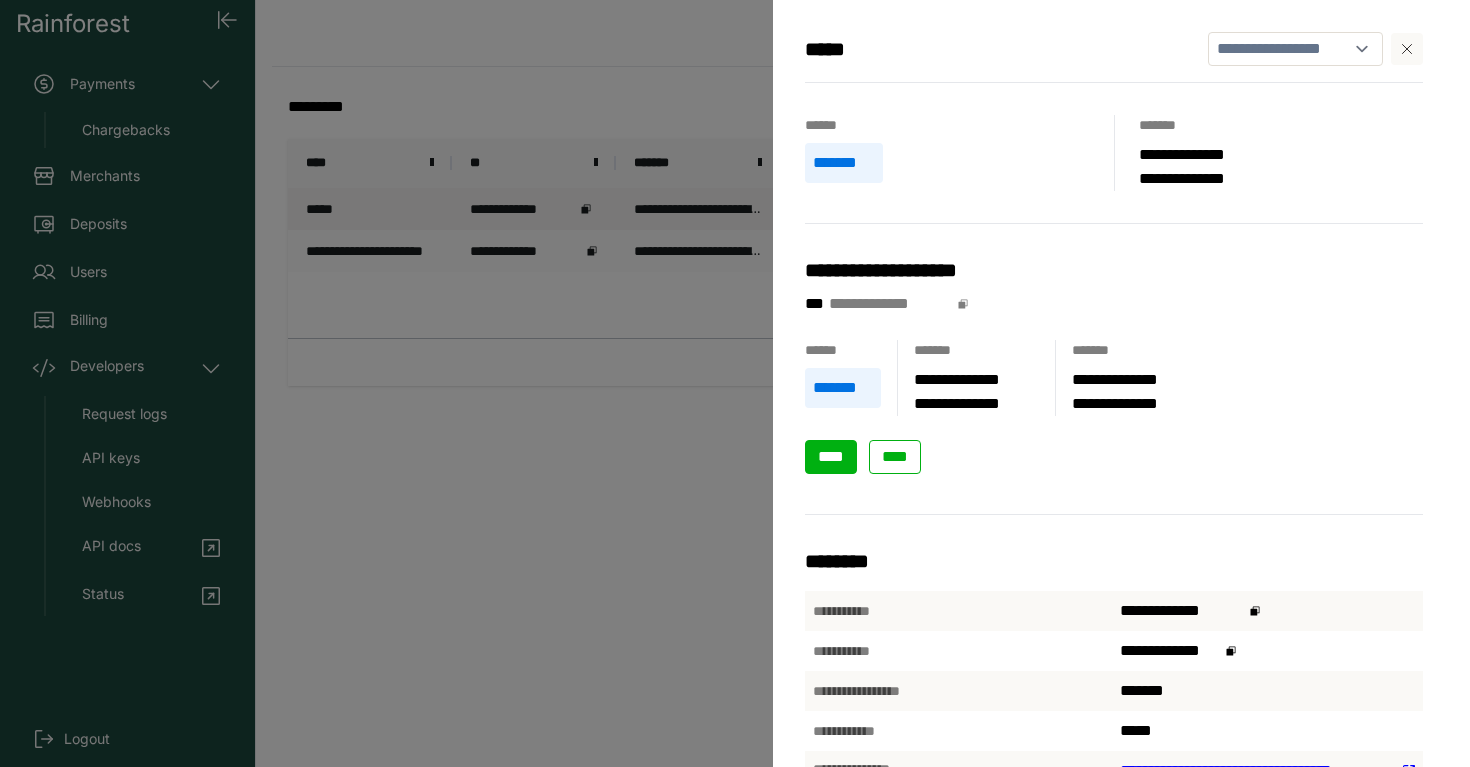 click on "****" at bounding box center [831, 456] 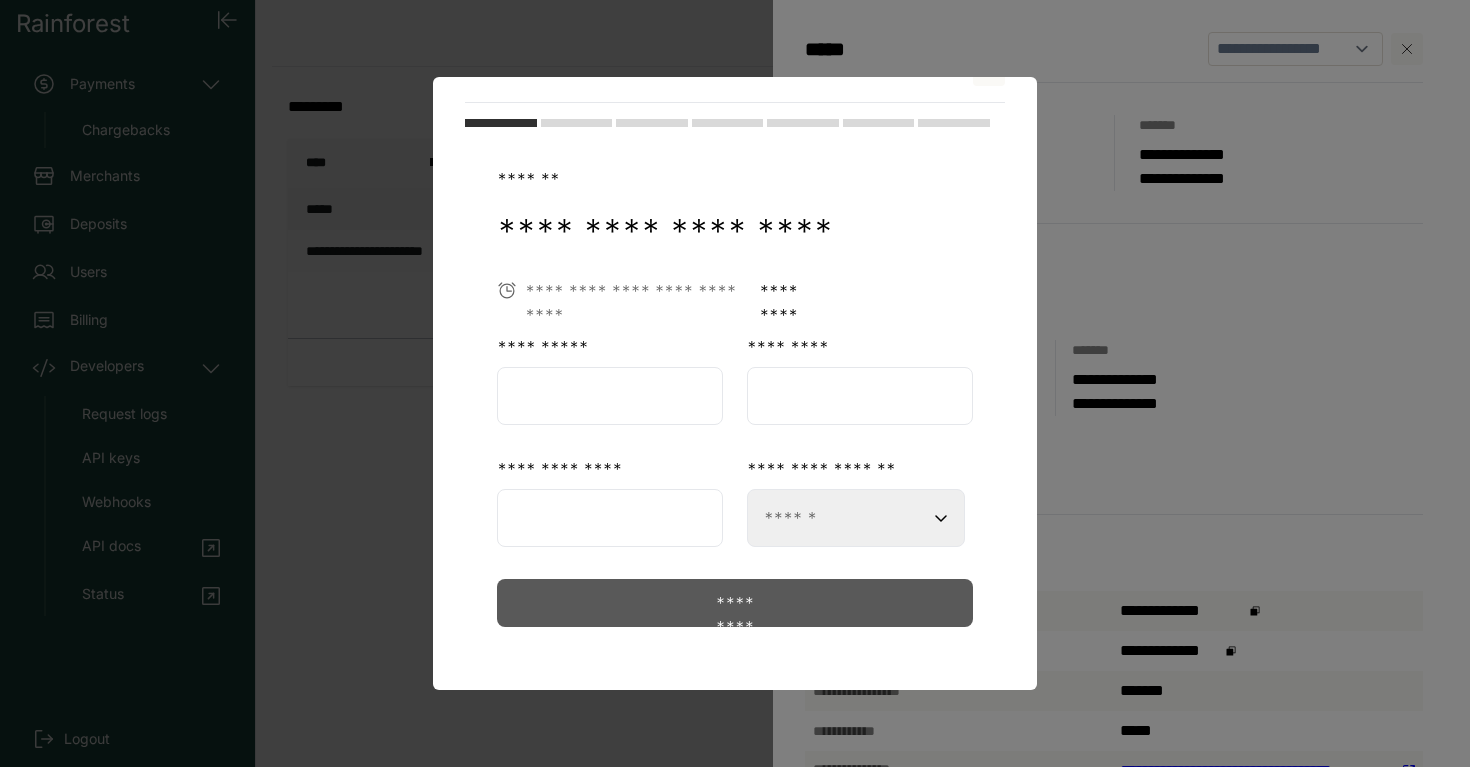 scroll, scrollTop: 51, scrollLeft: 0, axis: vertical 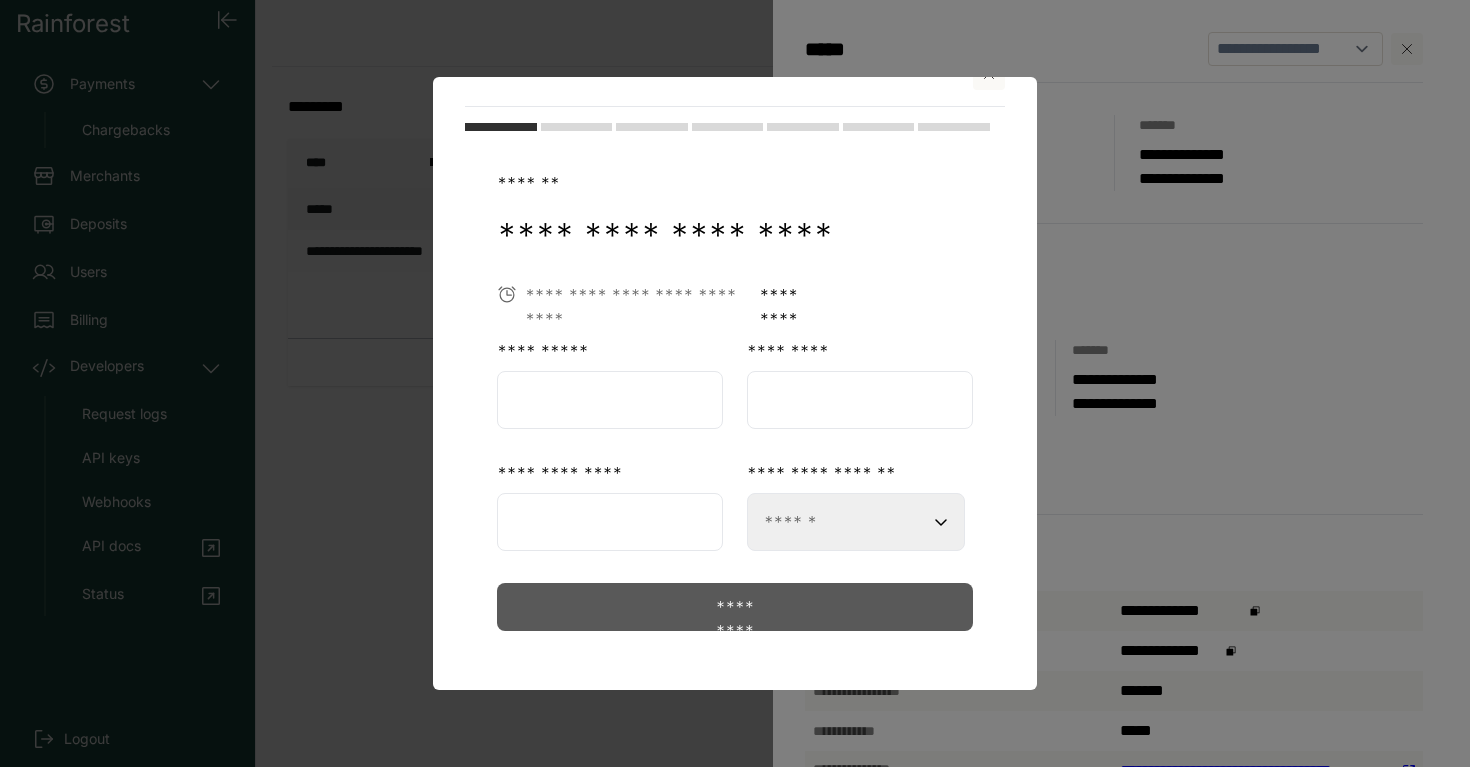 click at bounding box center (610, 400) 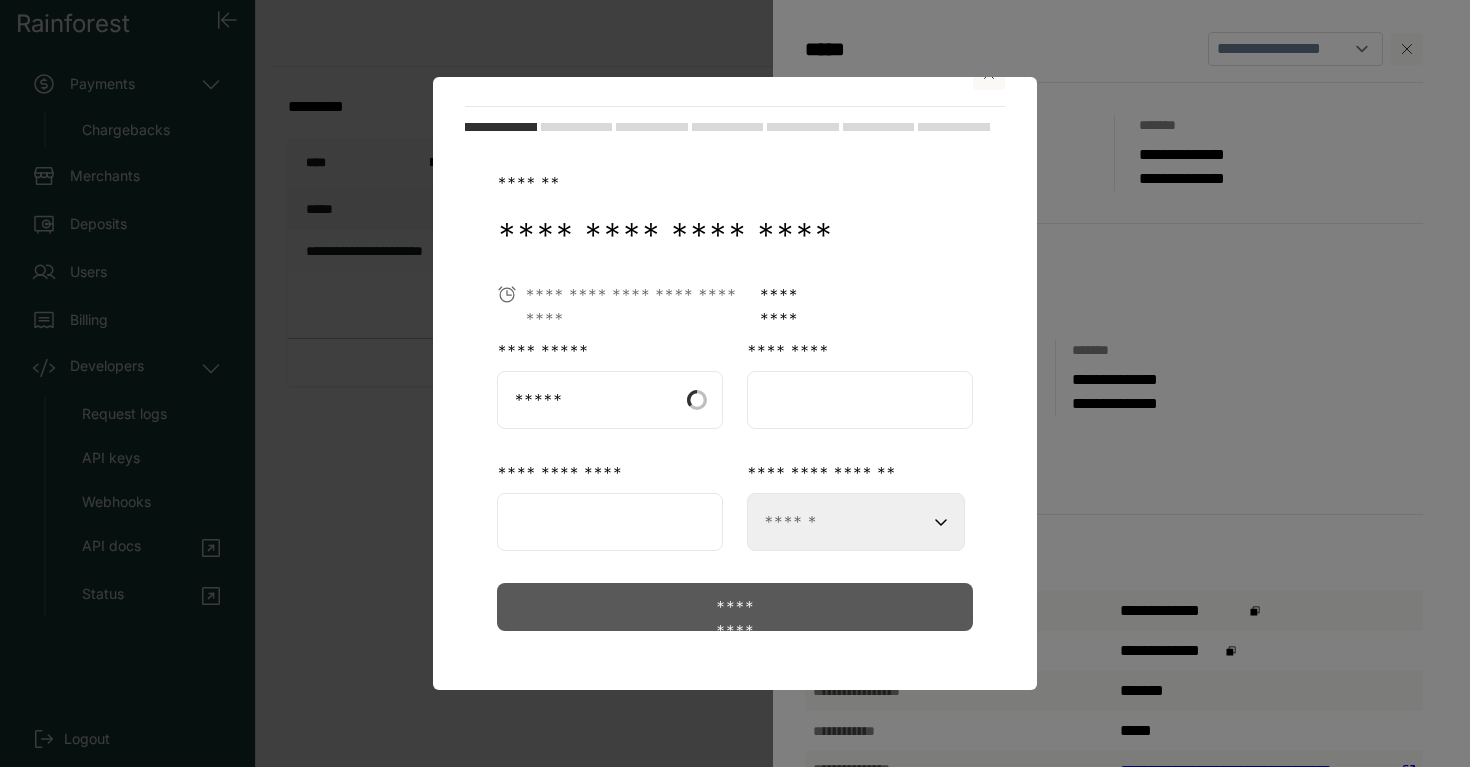 click at bounding box center (860, 400) 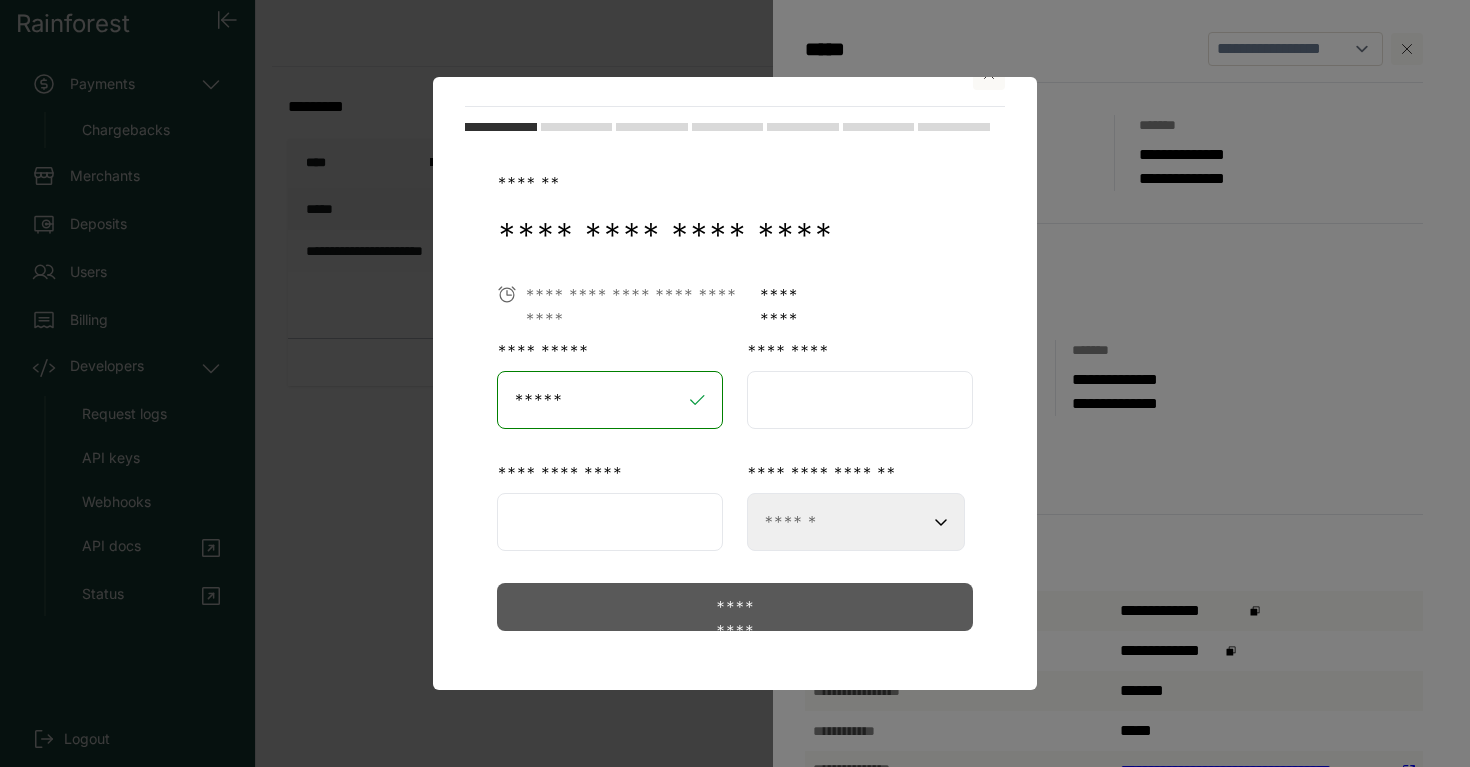 type on "***" 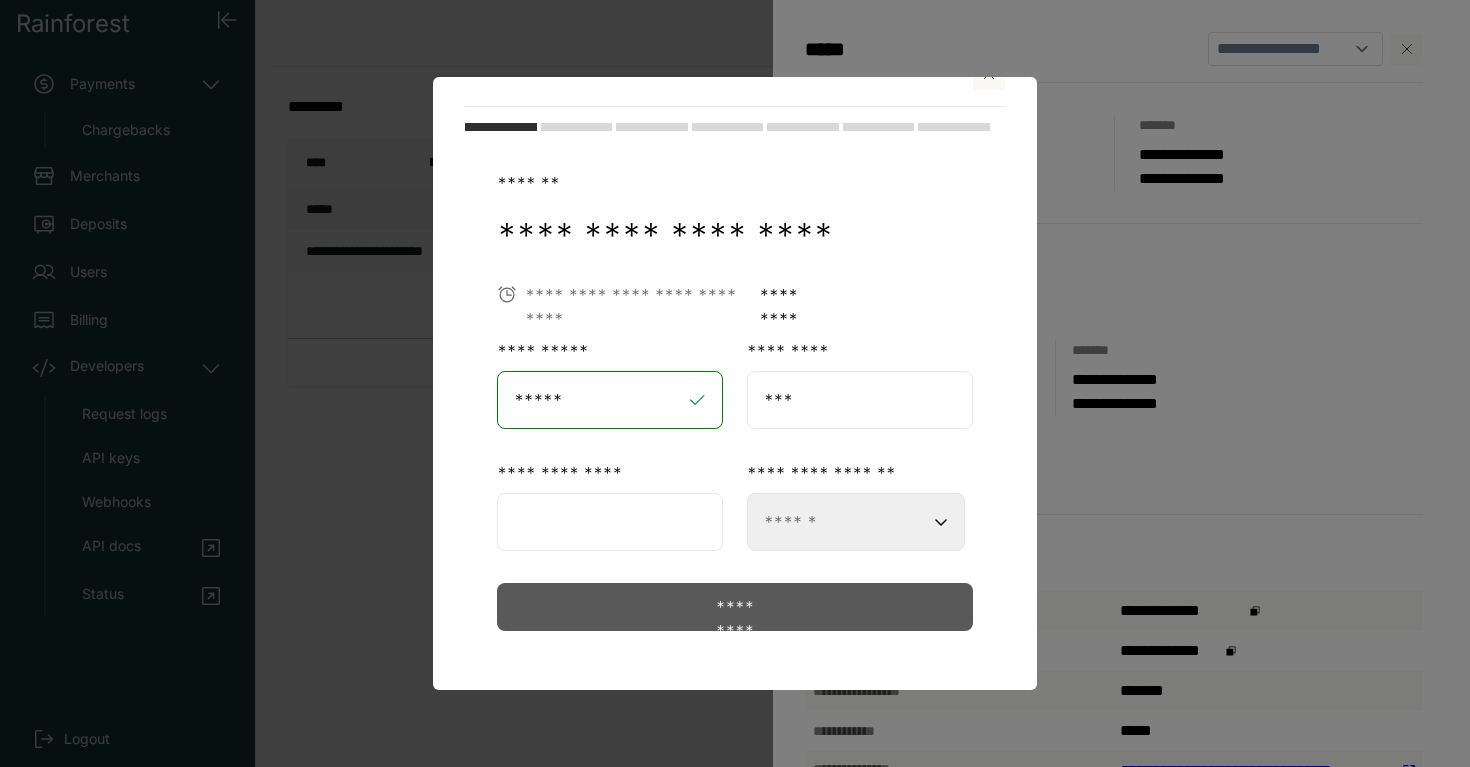 click at bounding box center (610, 522) 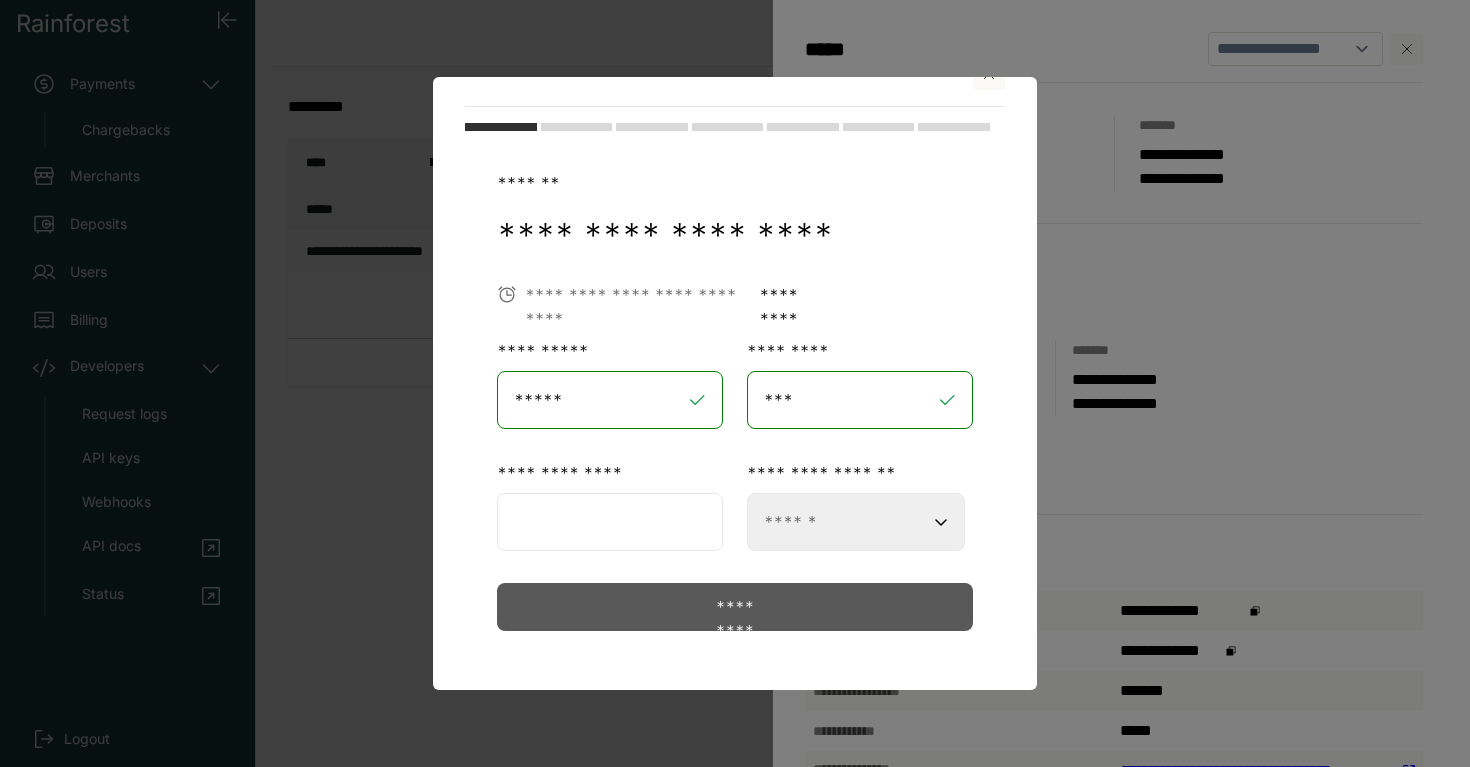 type on "**********" 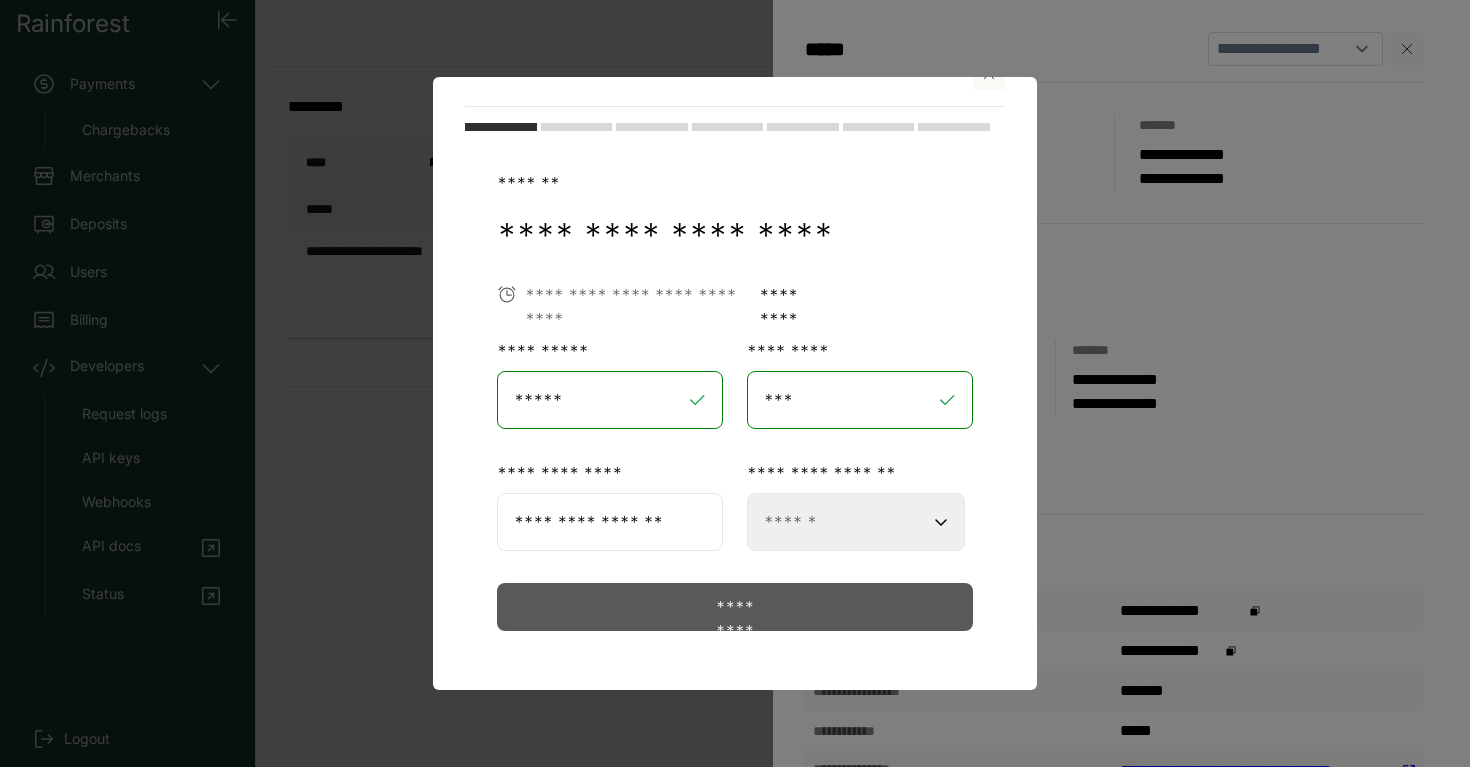 drag, startPoint x: 818, startPoint y: 550, endPoint x: 820, endPoint y: 537, distance: 13.152946 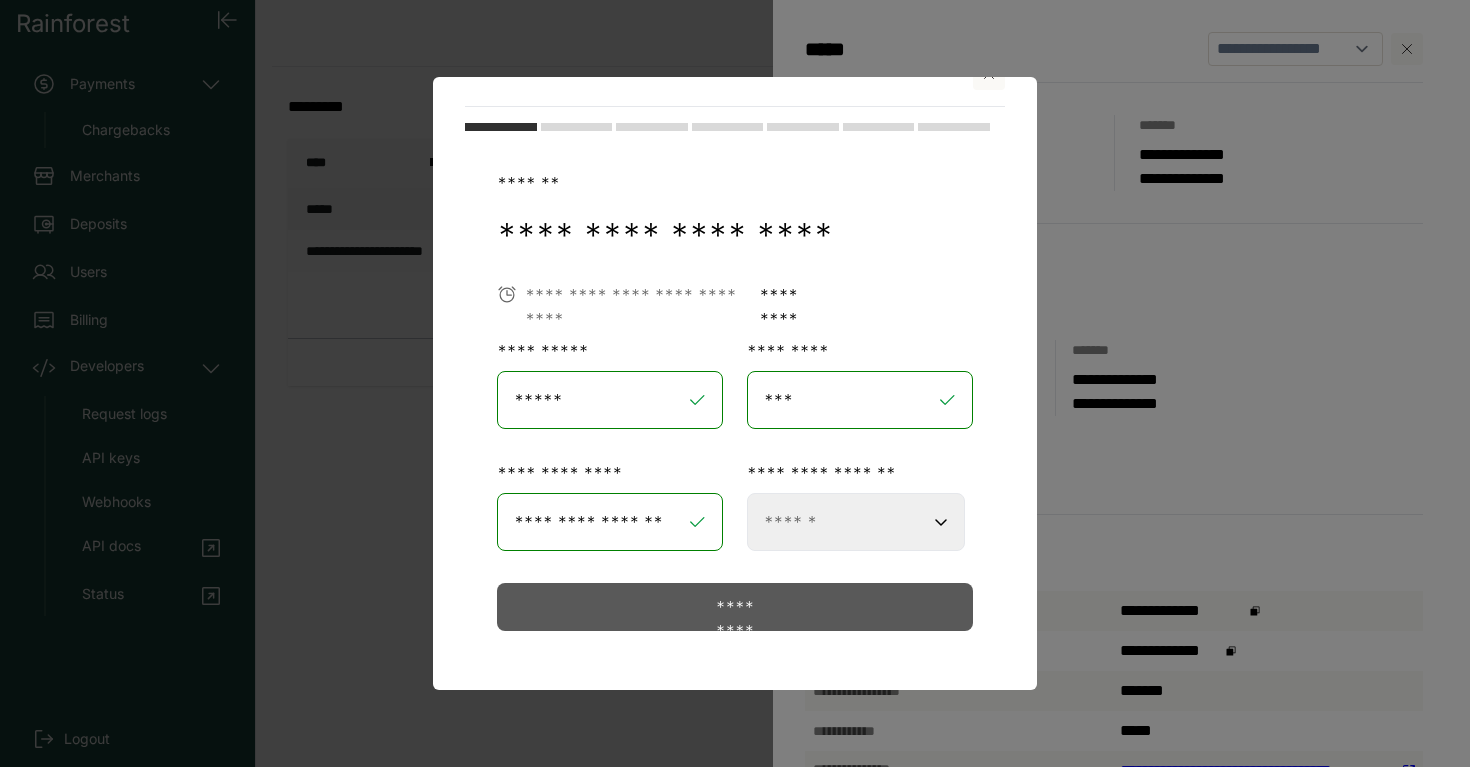click on "**********" at bounding box center (856, 522) 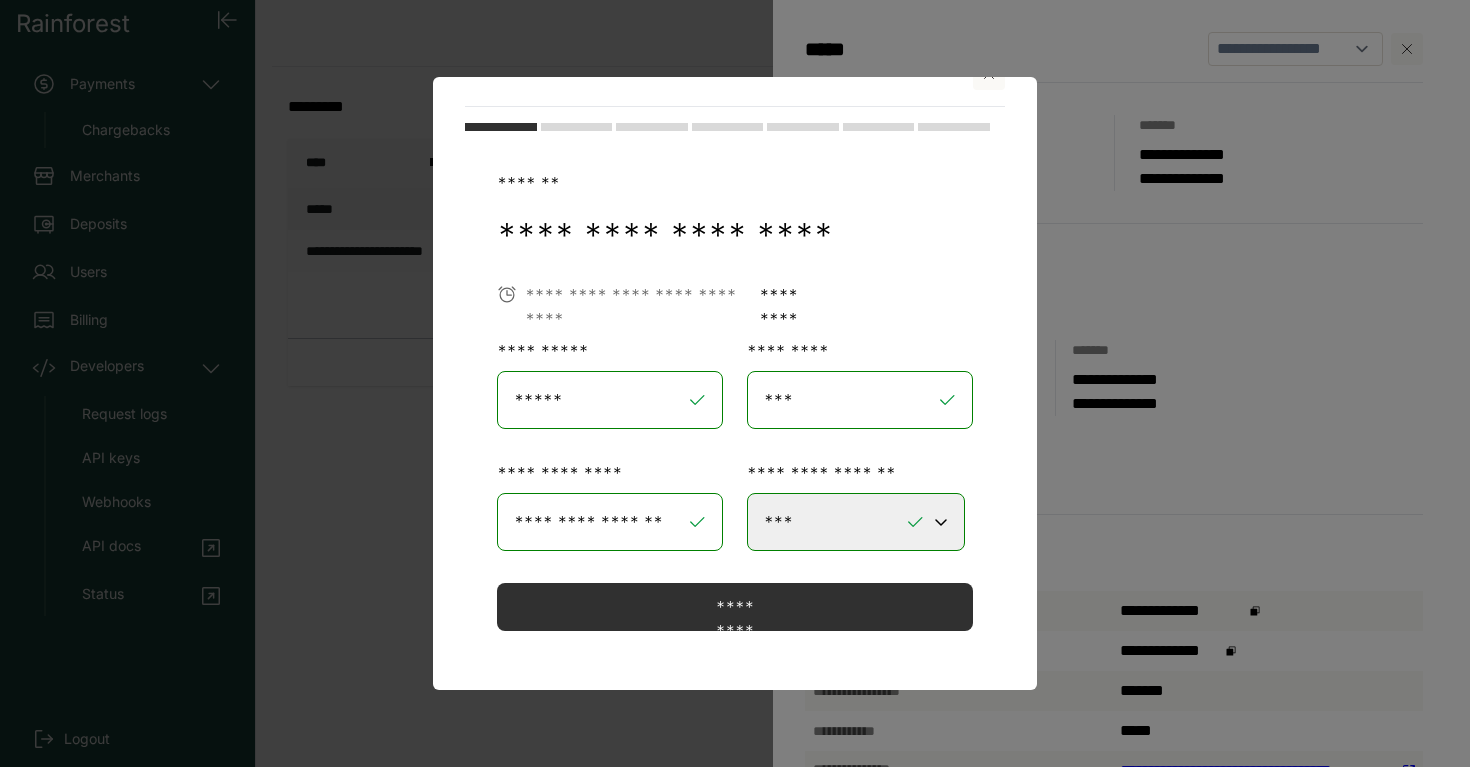 click on "**********" at bounding box center [856, 522] 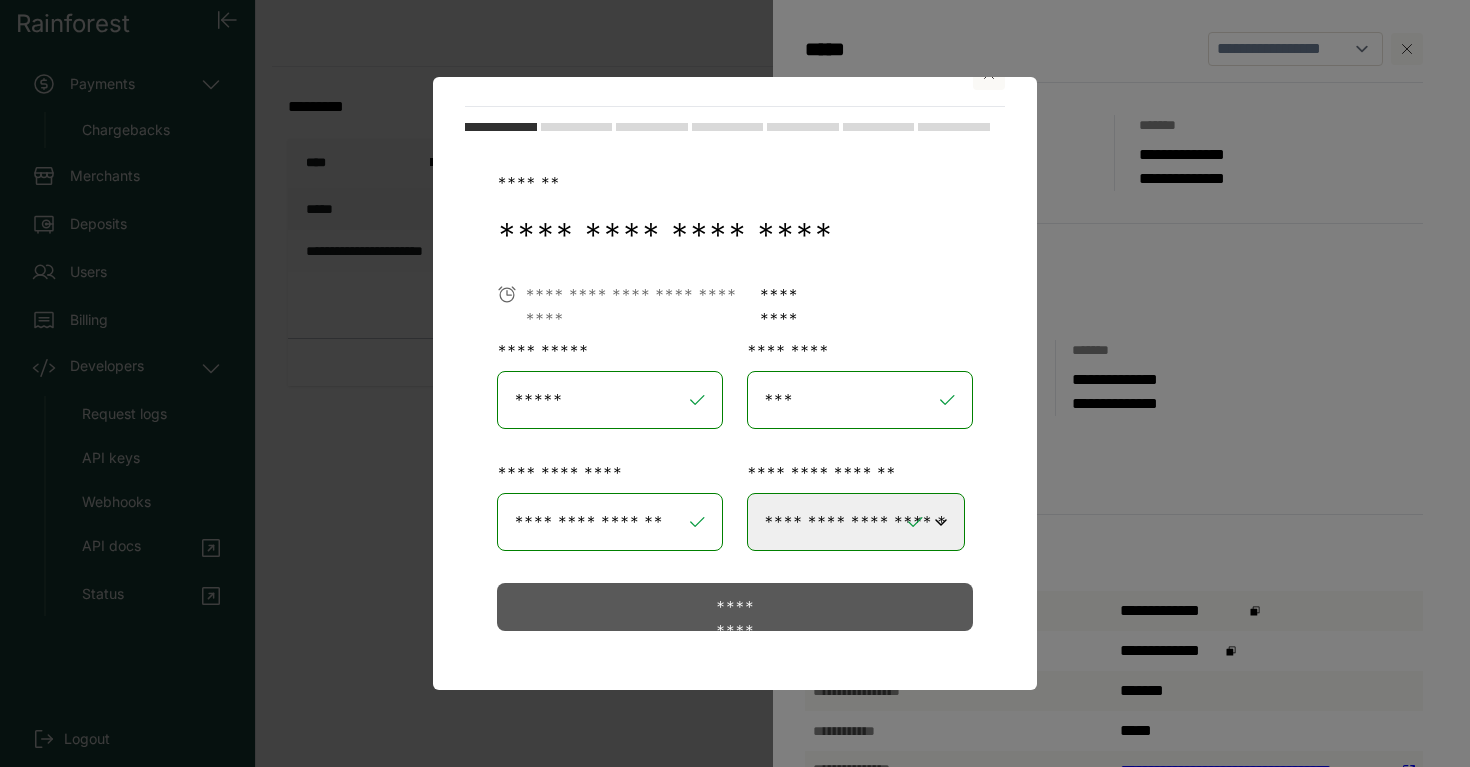 click on "*********" at bounding box center (735, 607) 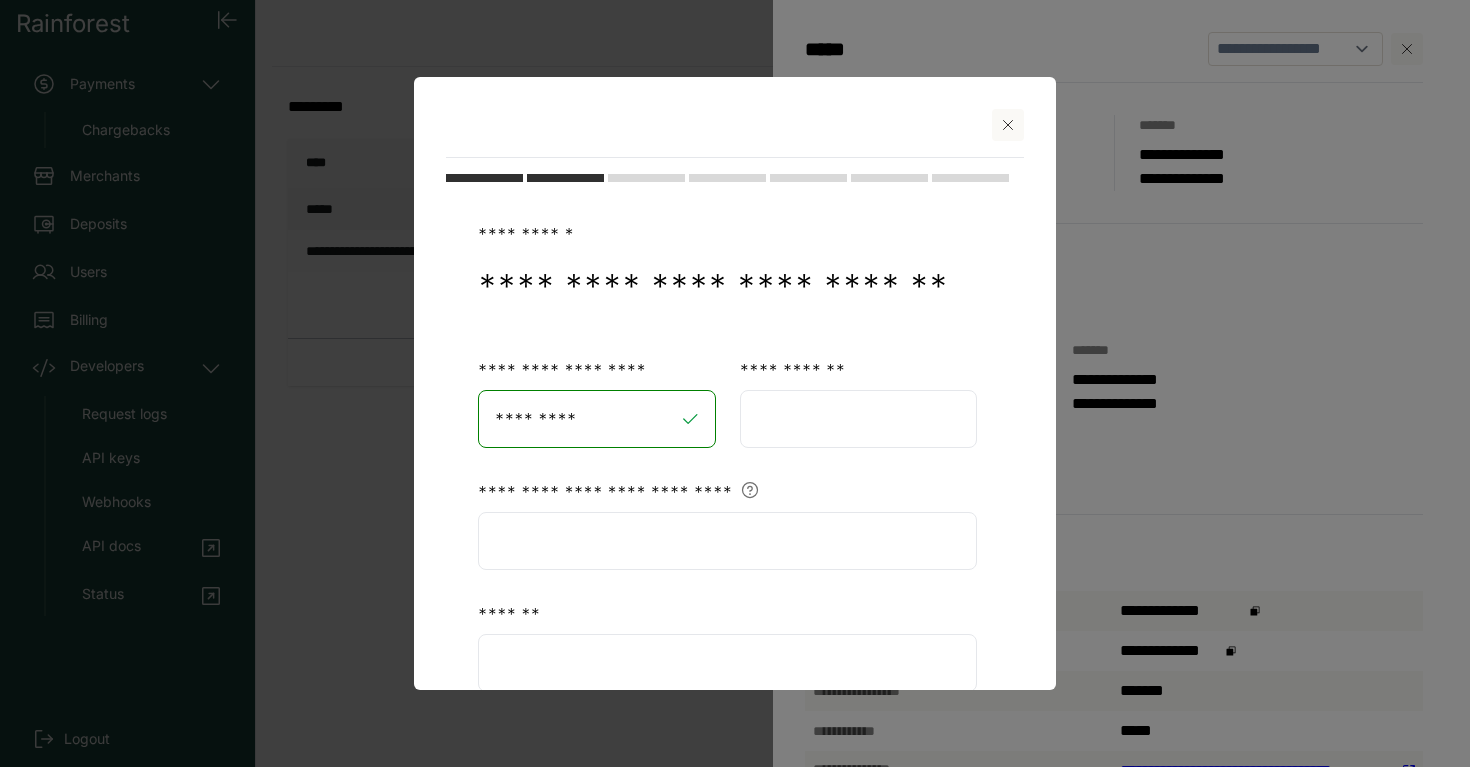 scroll, scrollTop: 70, scrollLeft: 0, axis: vertical 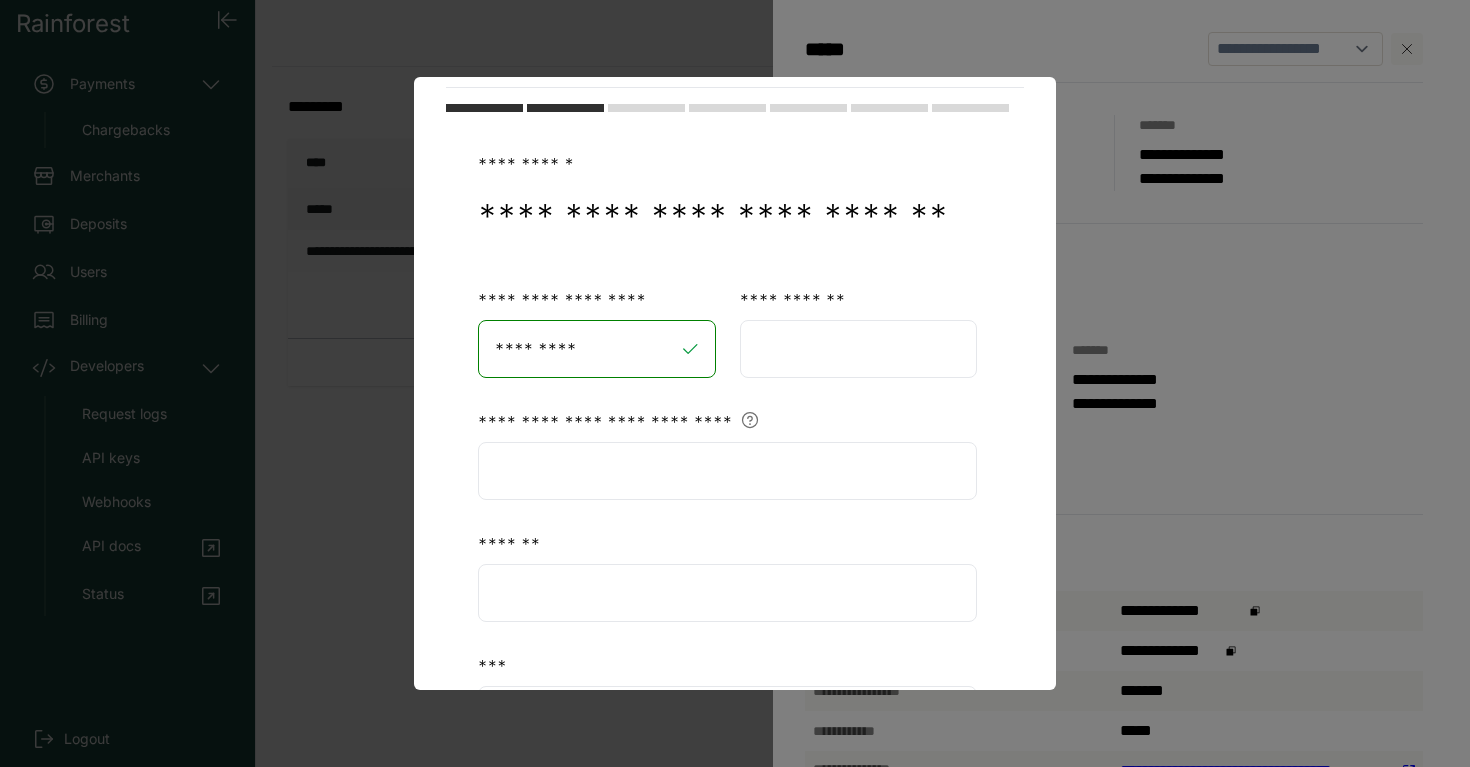 click at bounding box center (859, 349) 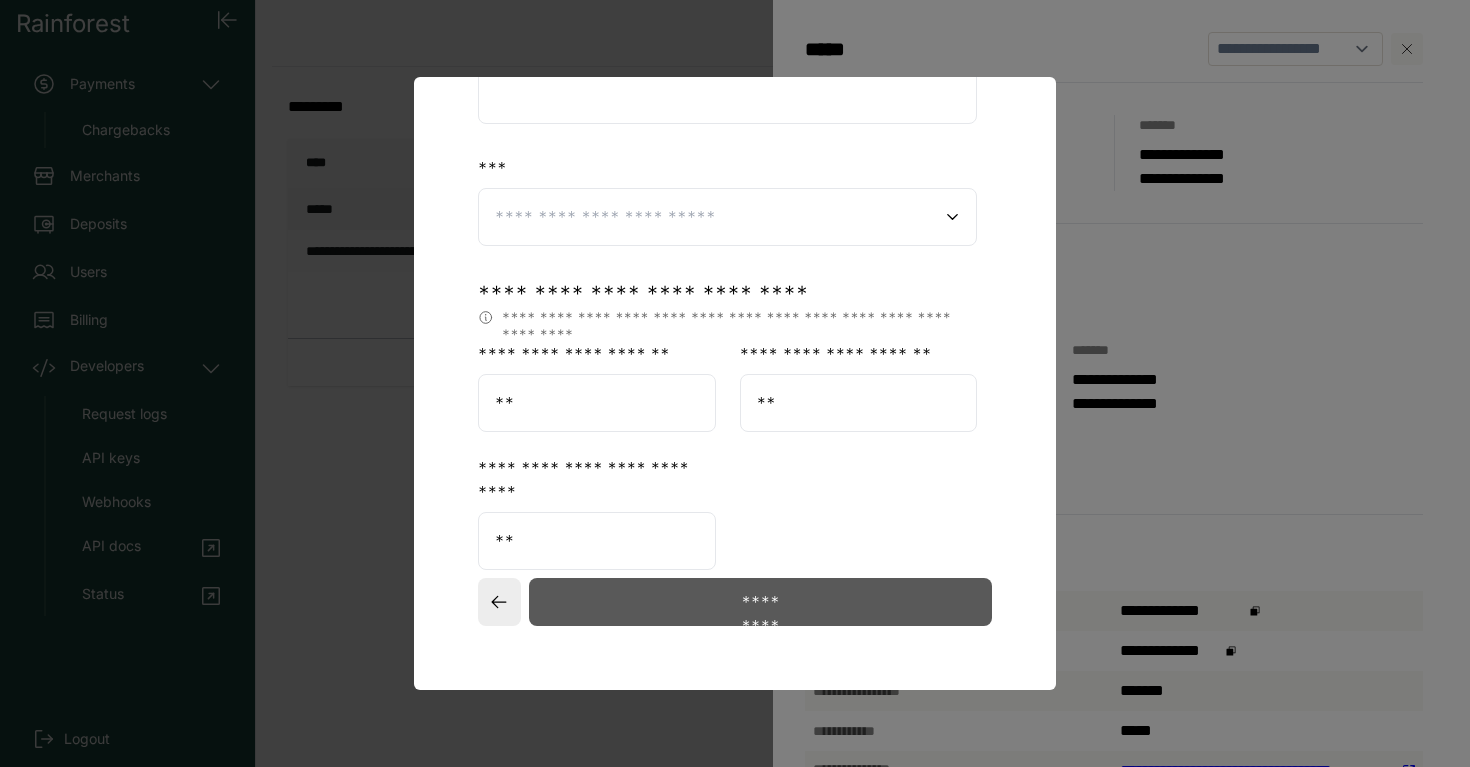 type on "*********" 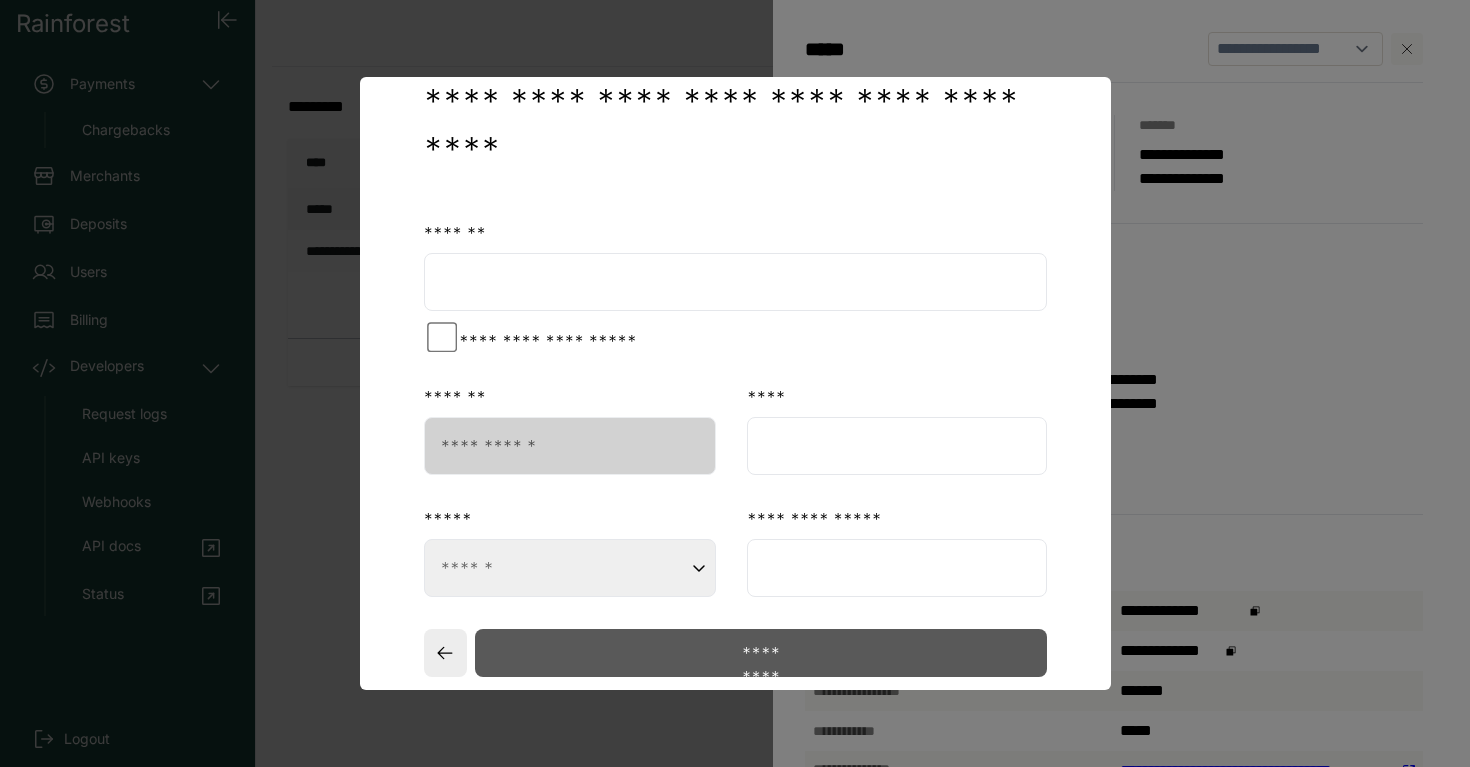 click on "*********" at bounding box center [760, 653] 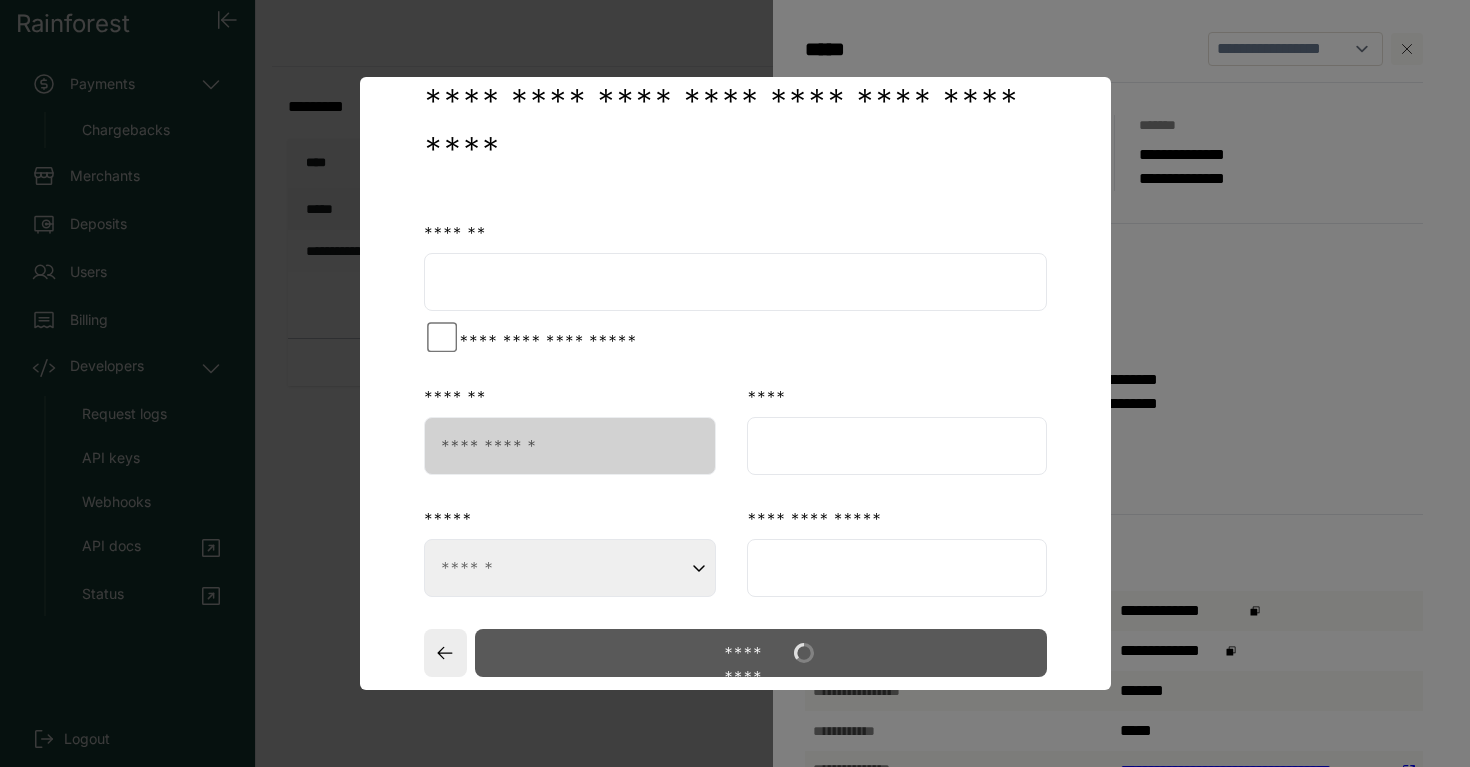 scroll, scrollTop: 527, scrollLeft: 0, axis: vertical 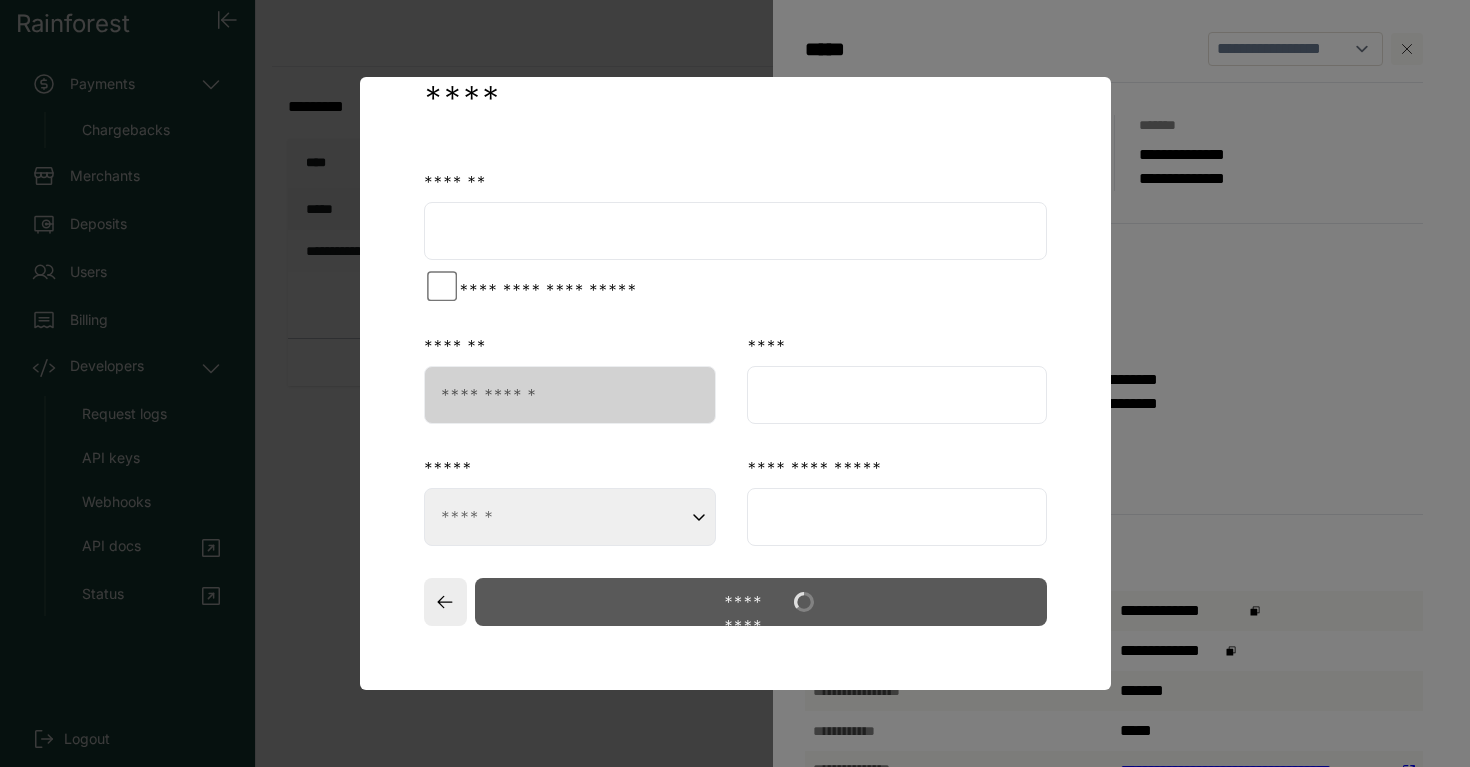 select on "**" 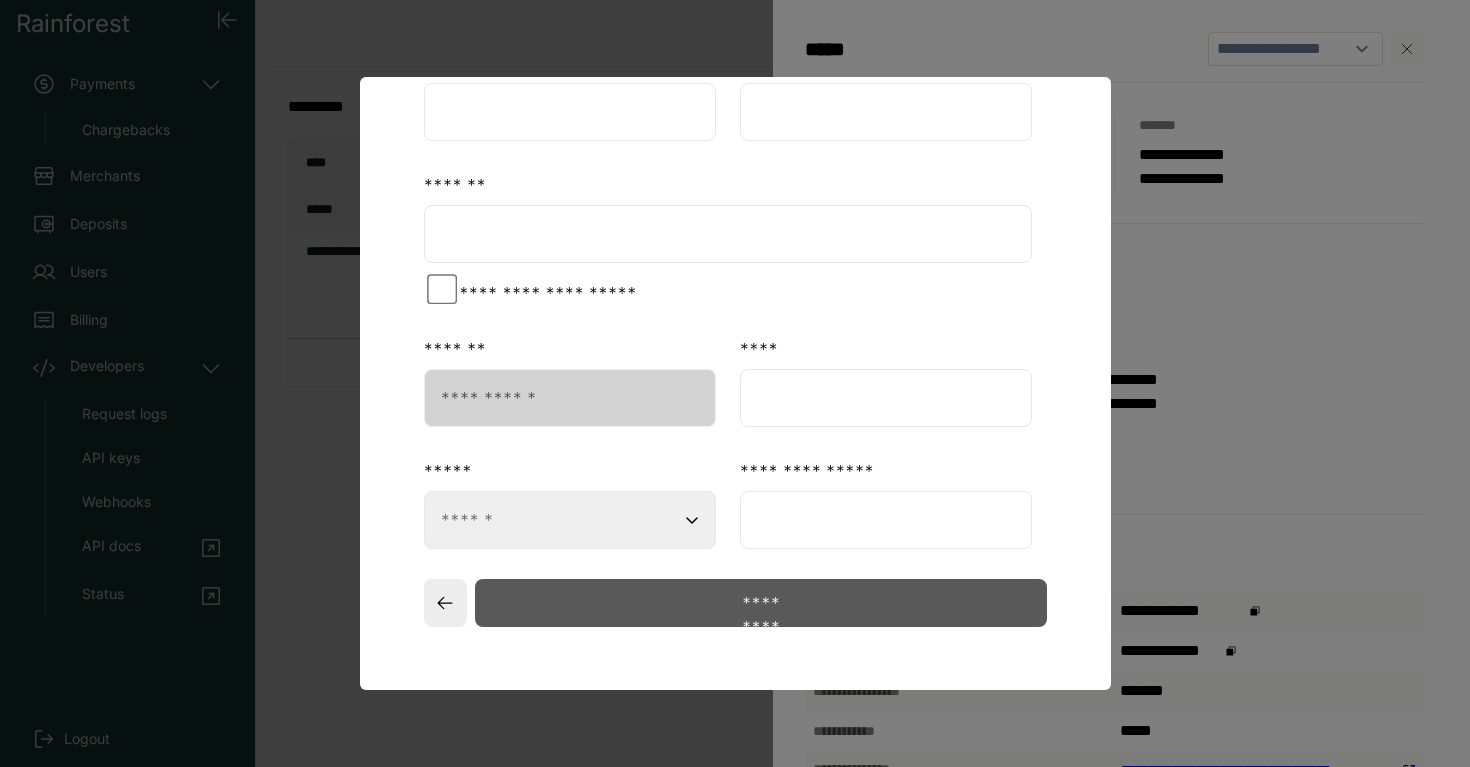 click on "*********" at bounding box center [760, 603] 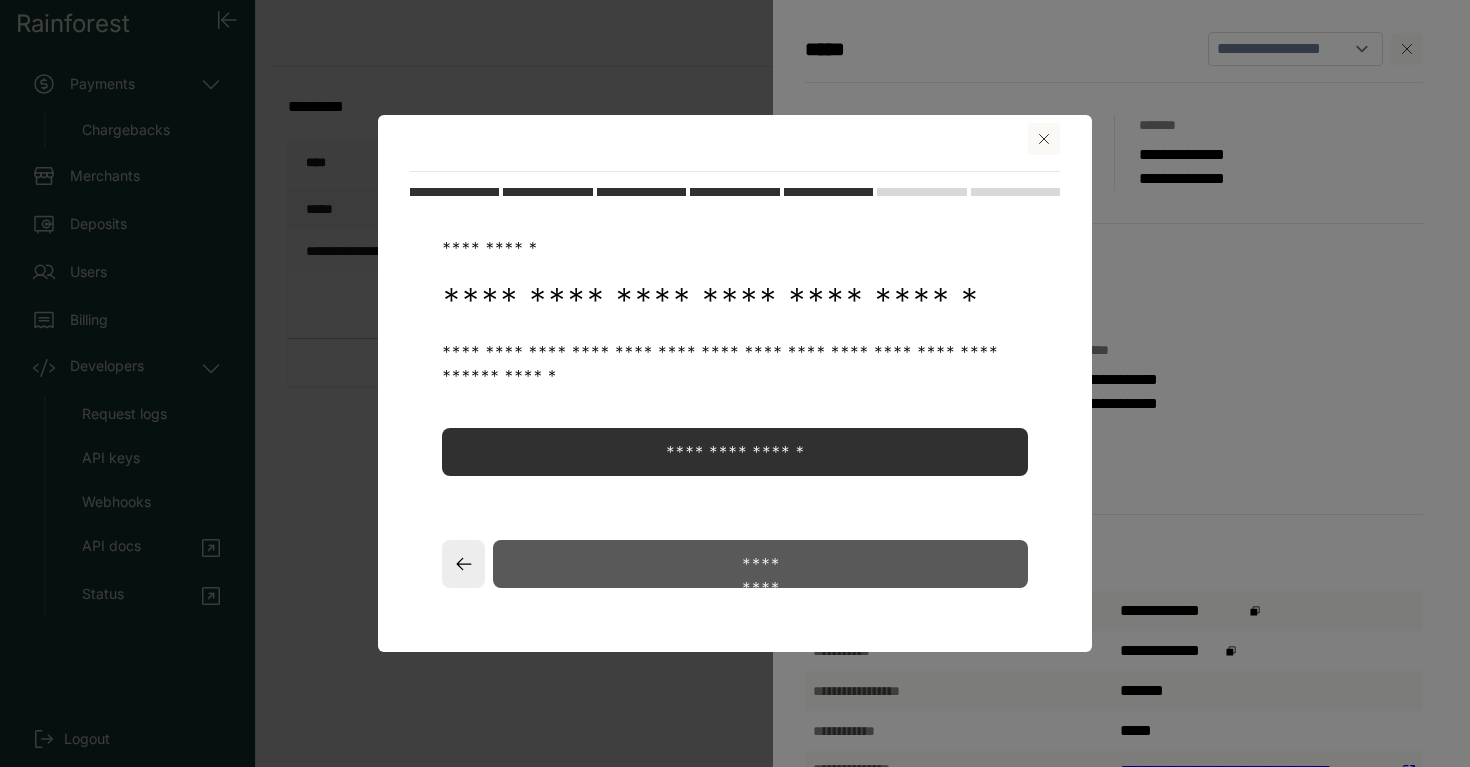 scroll, scrollTop: 0, scrollLeft: 0, axis: both 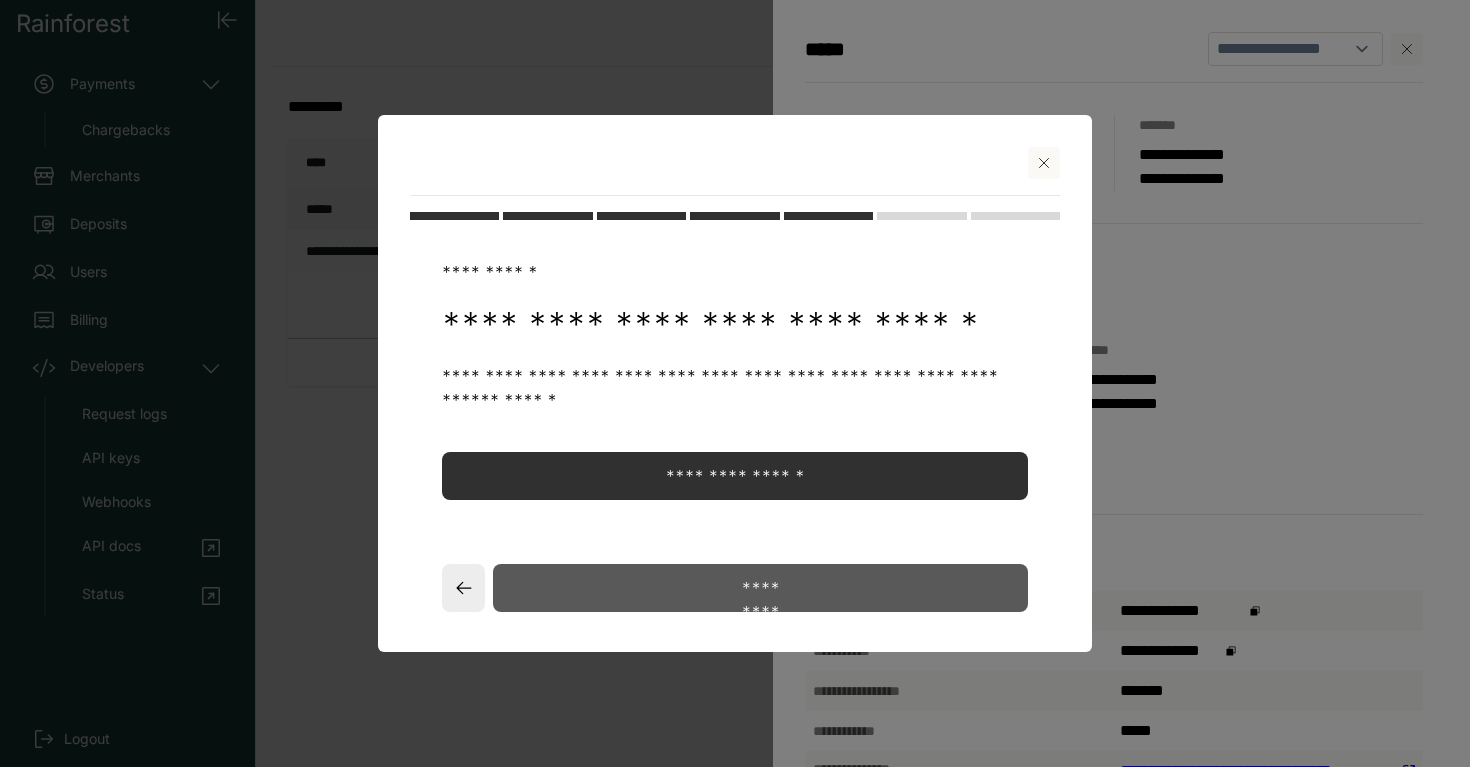 click on "*********" at bounding box center (760, 588) 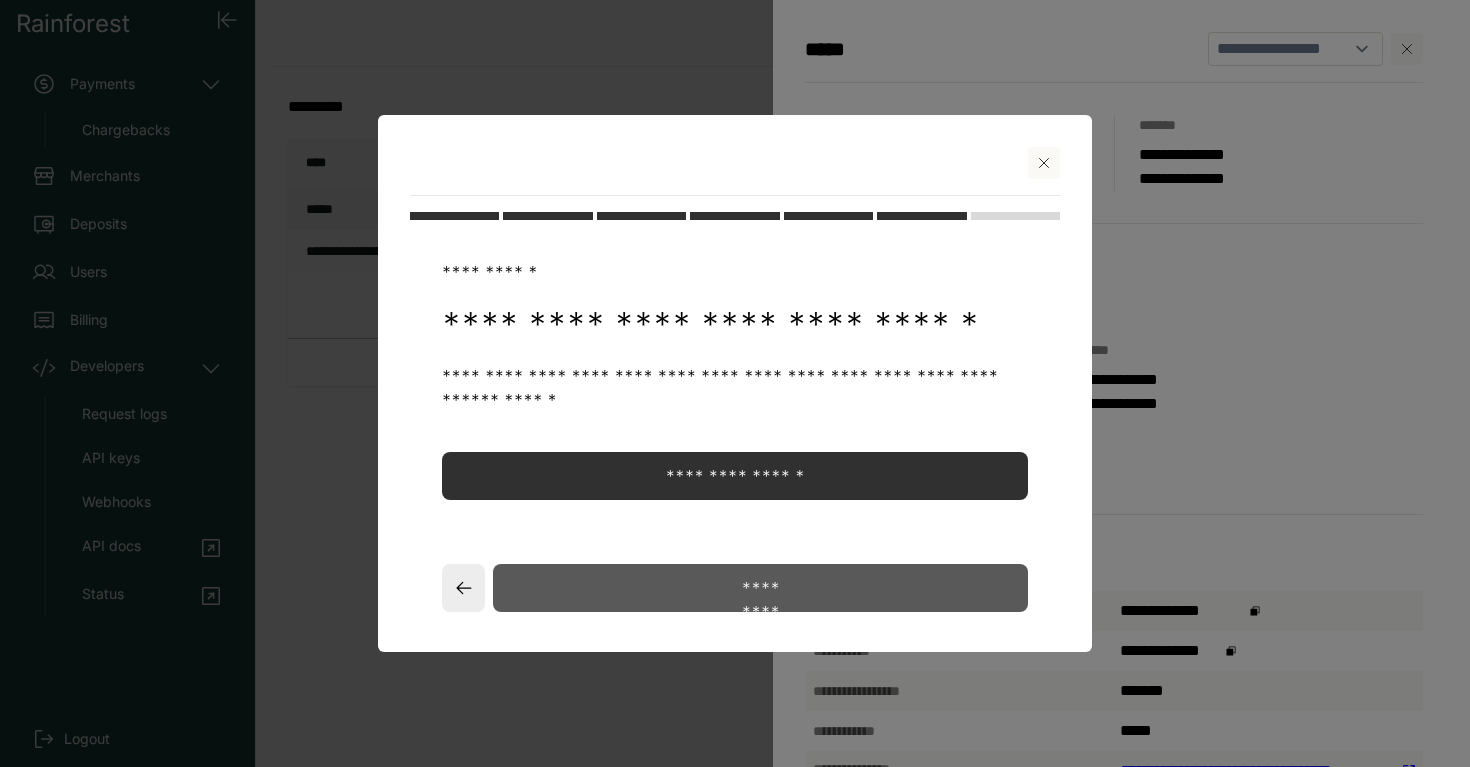 click on "*********" at bounding box center (760, 588) 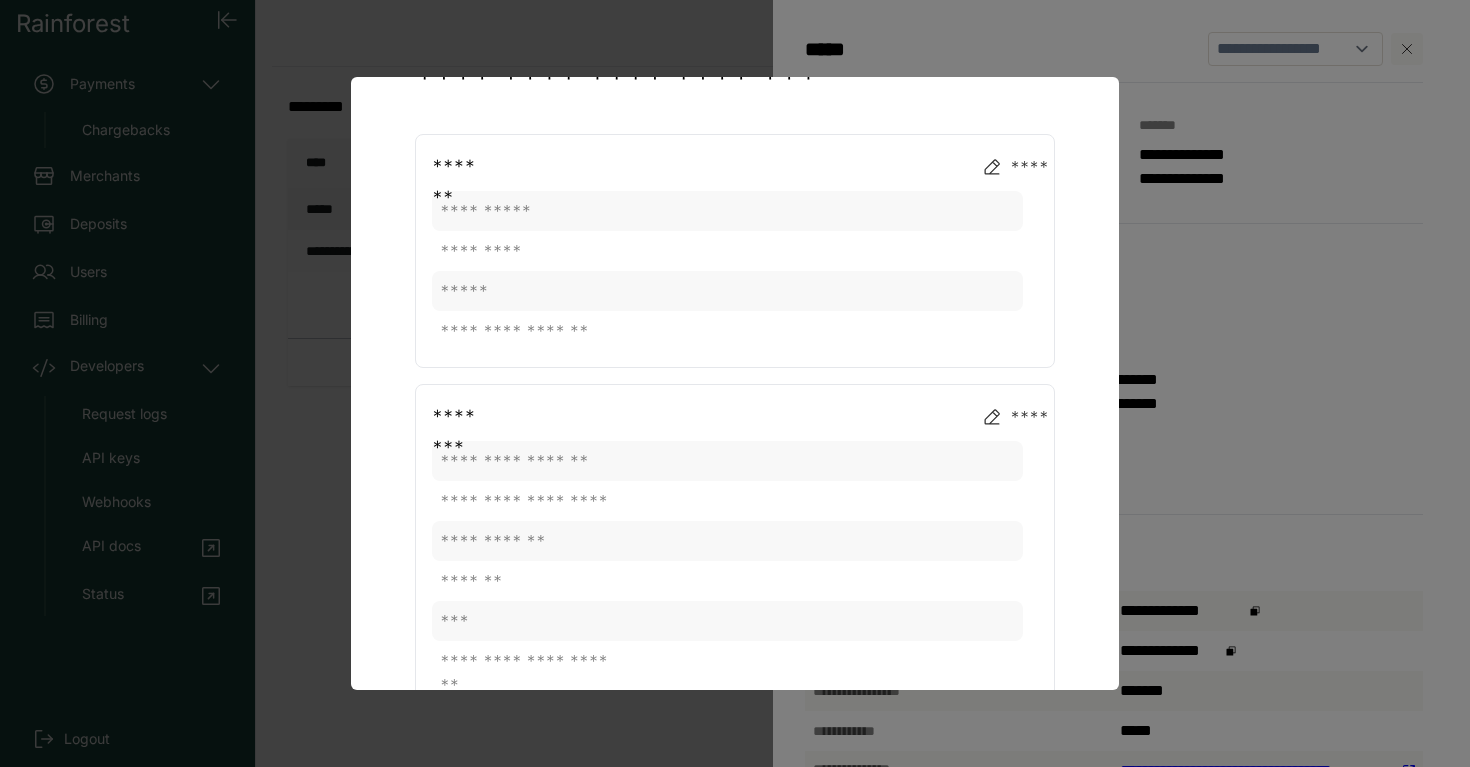 scroll, scrollTop: 0, scrollLeft: 0, axis: both 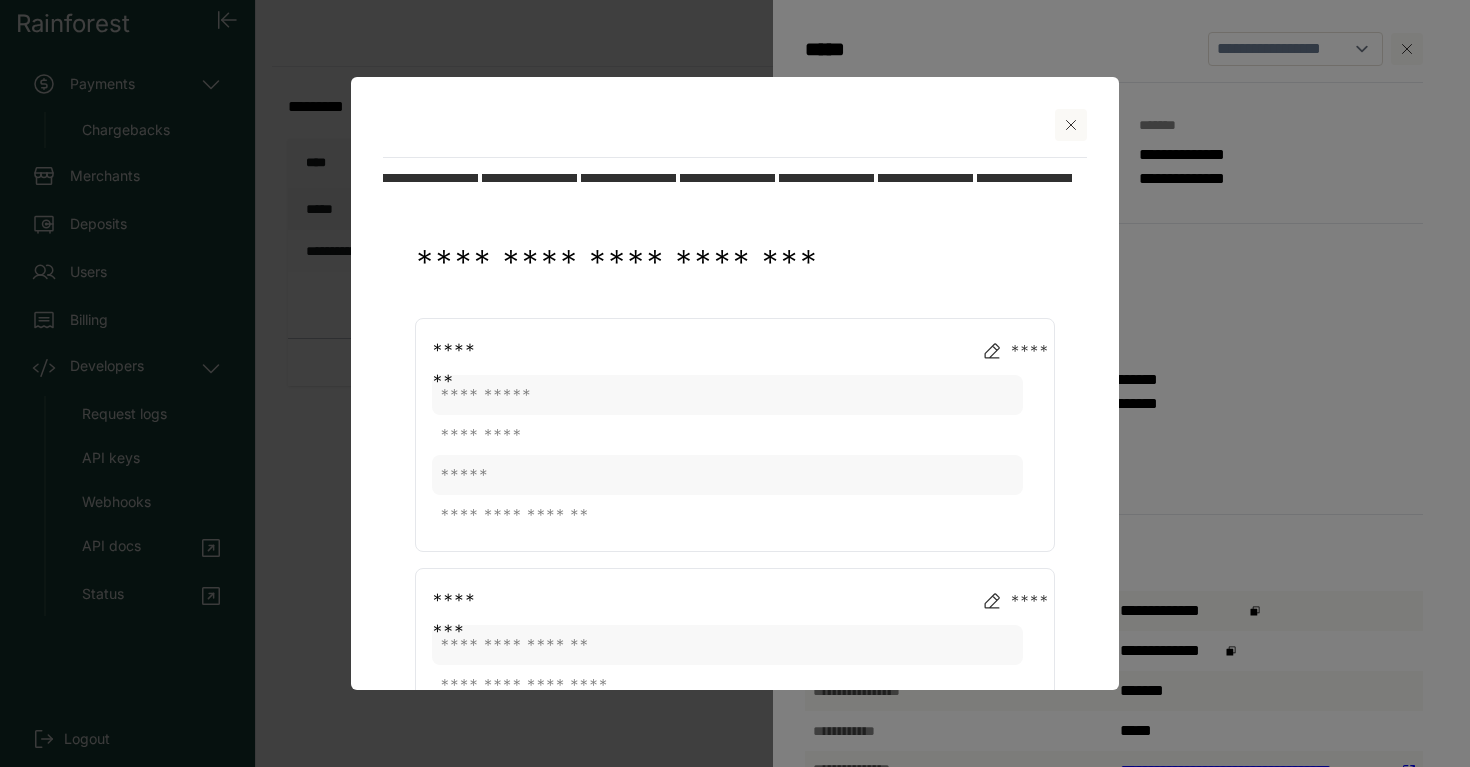 click 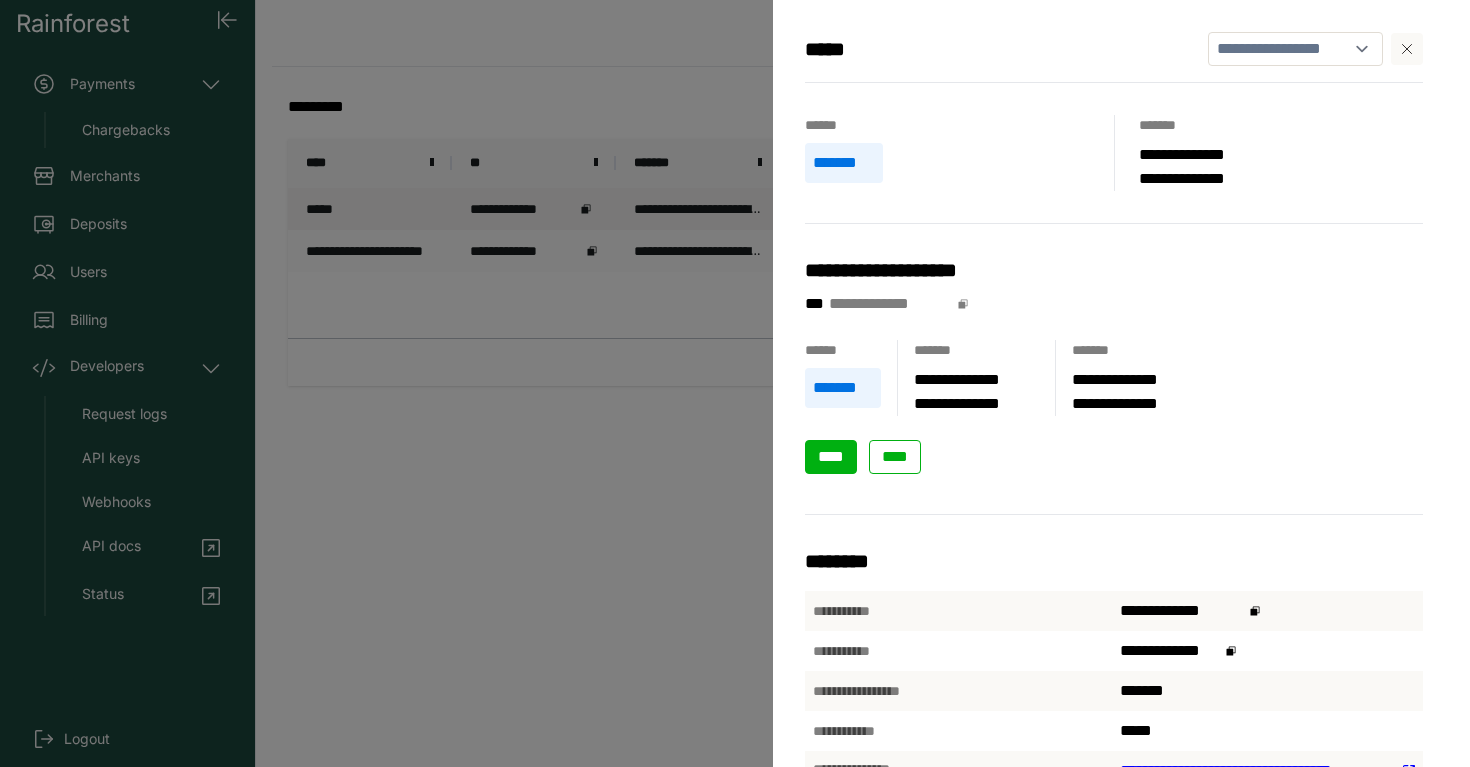 click on "****" at bounding box center (831, 456) 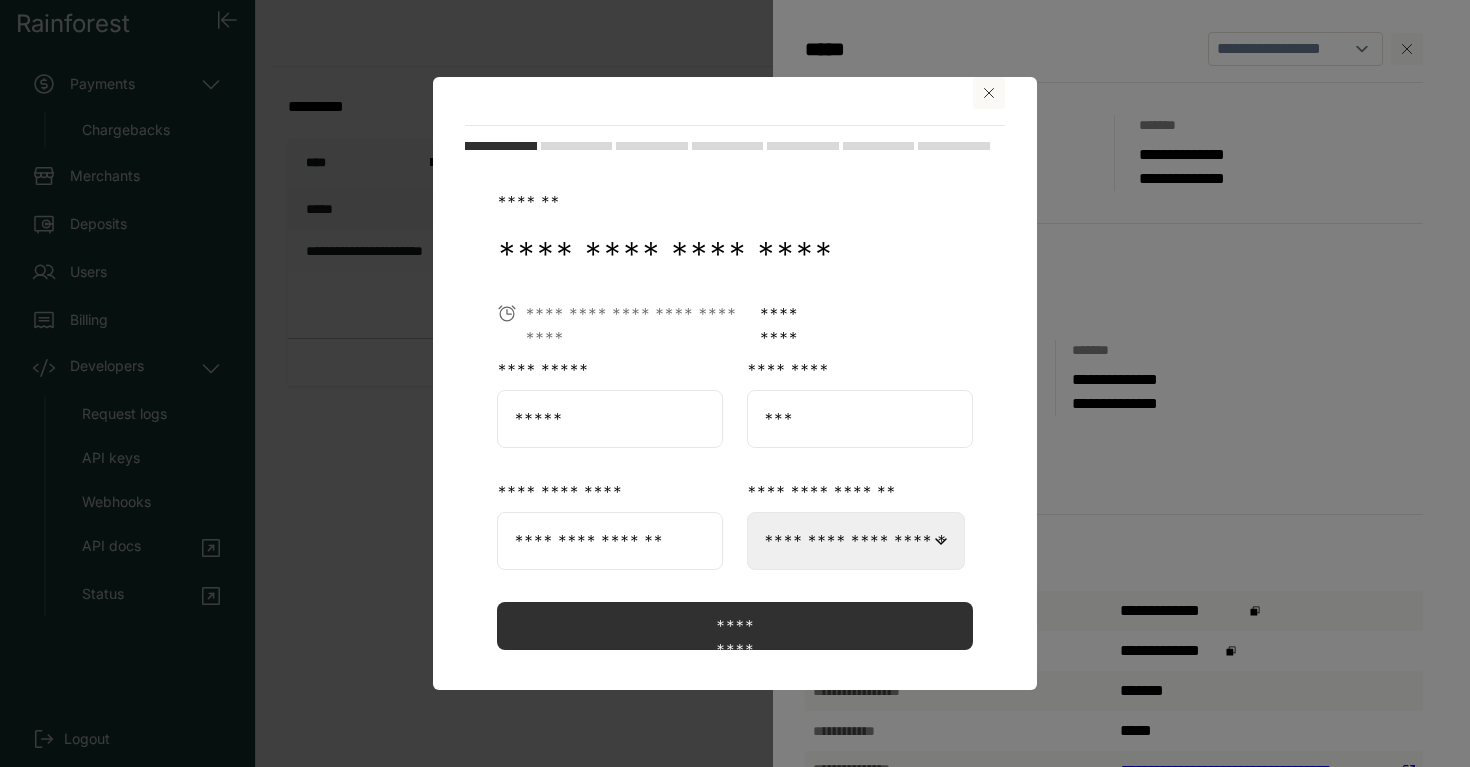 scroll, scrollTop: 55, scrollLeft: 0, axis: vertical 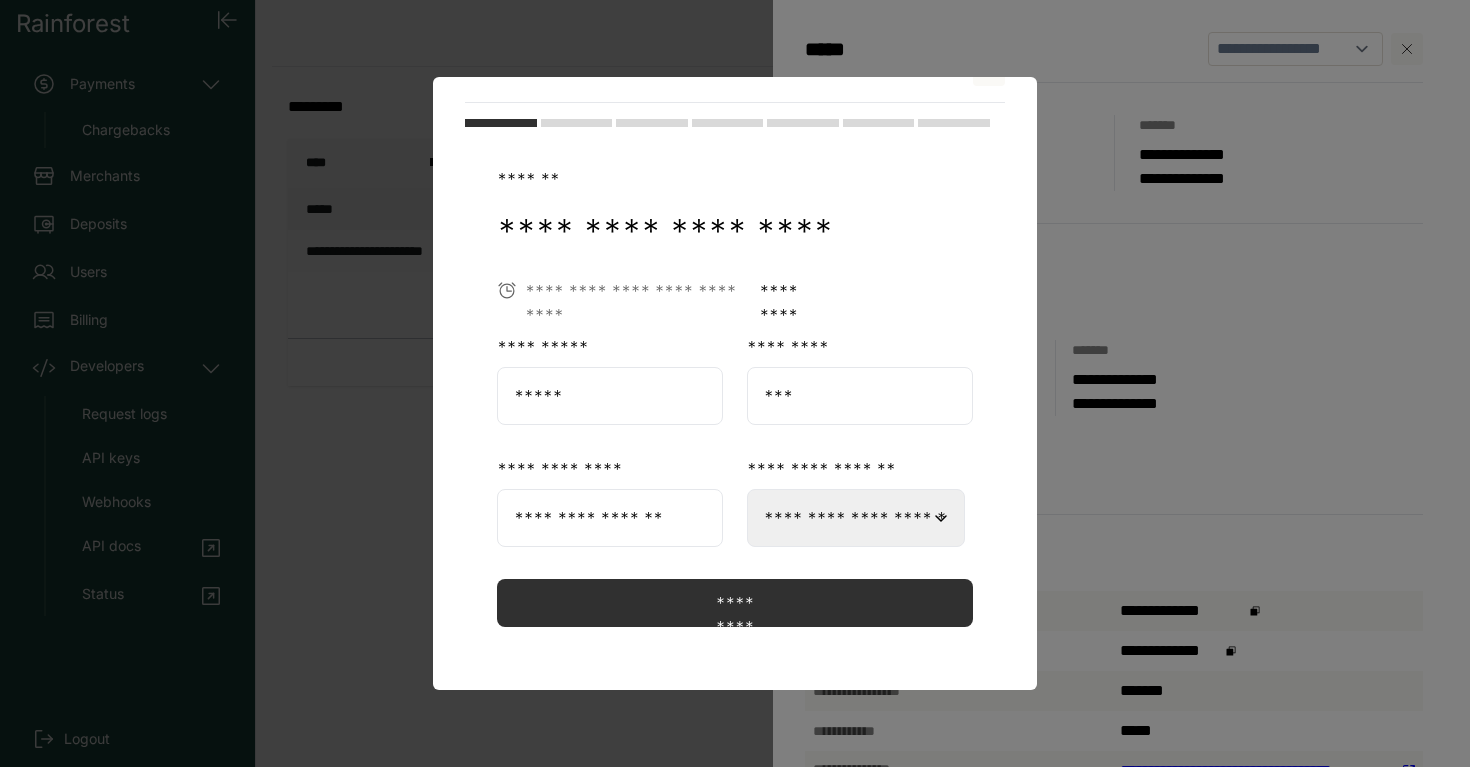 click on "******* *********" at bounding box center [735, 393] 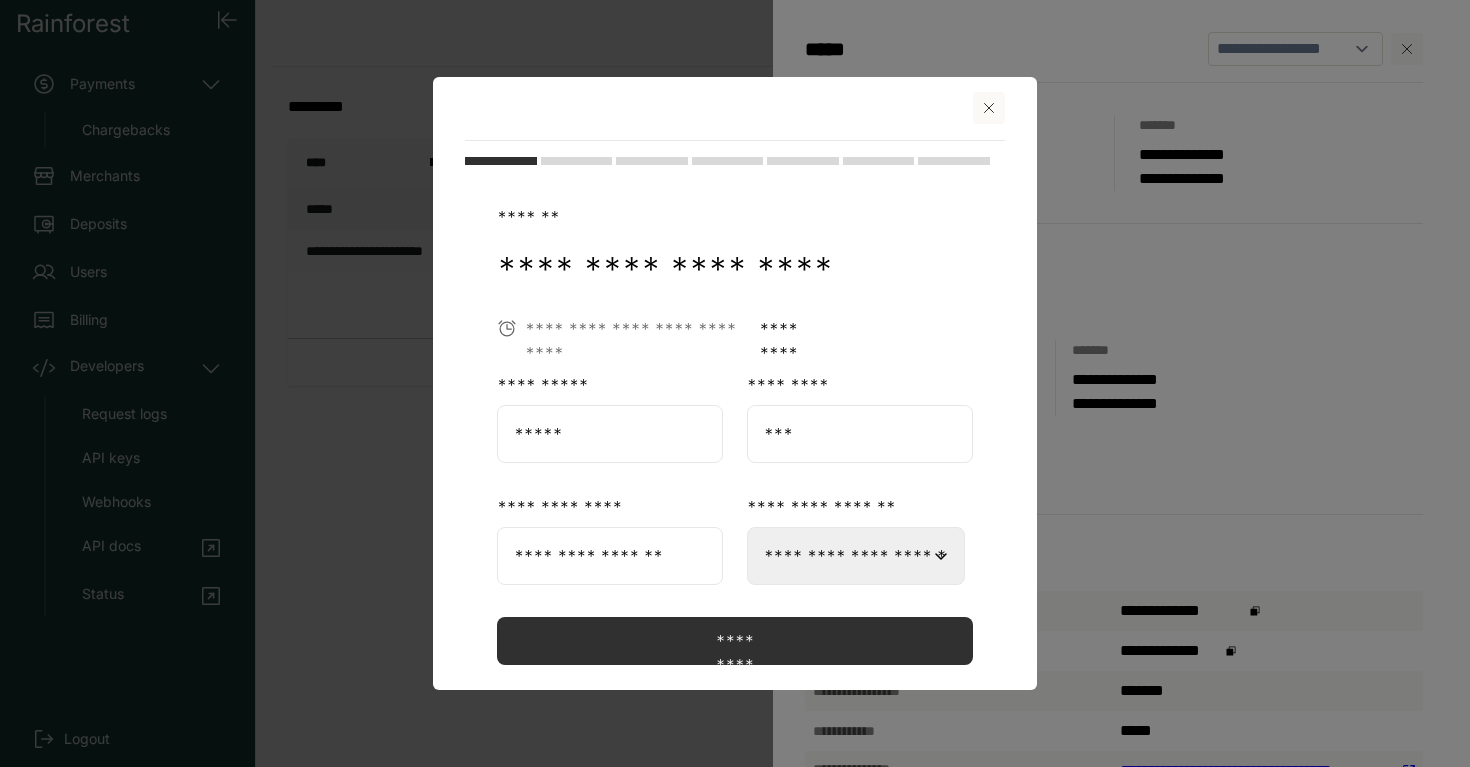 scroll, scrollTop: 0, scrollLeft: 0, axis: both 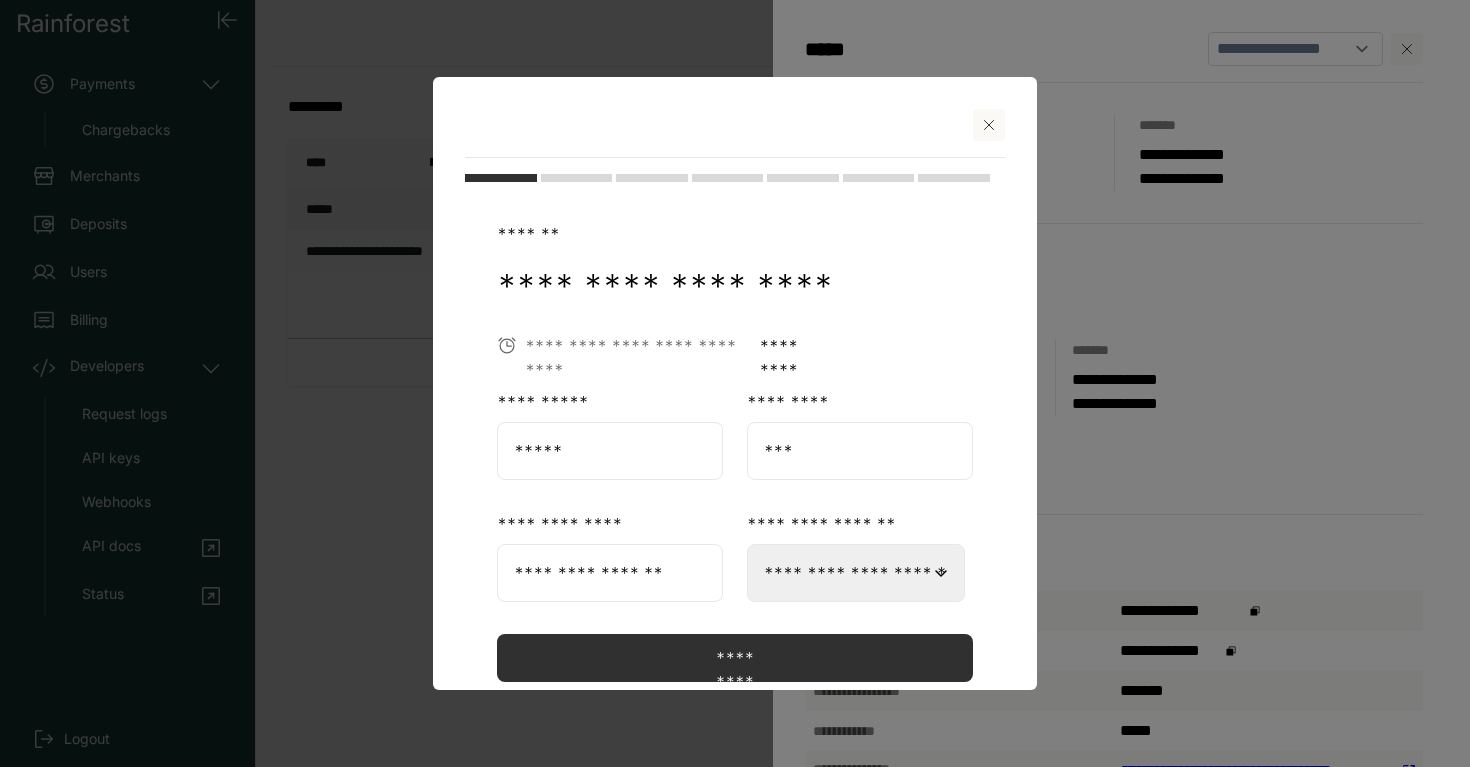 click 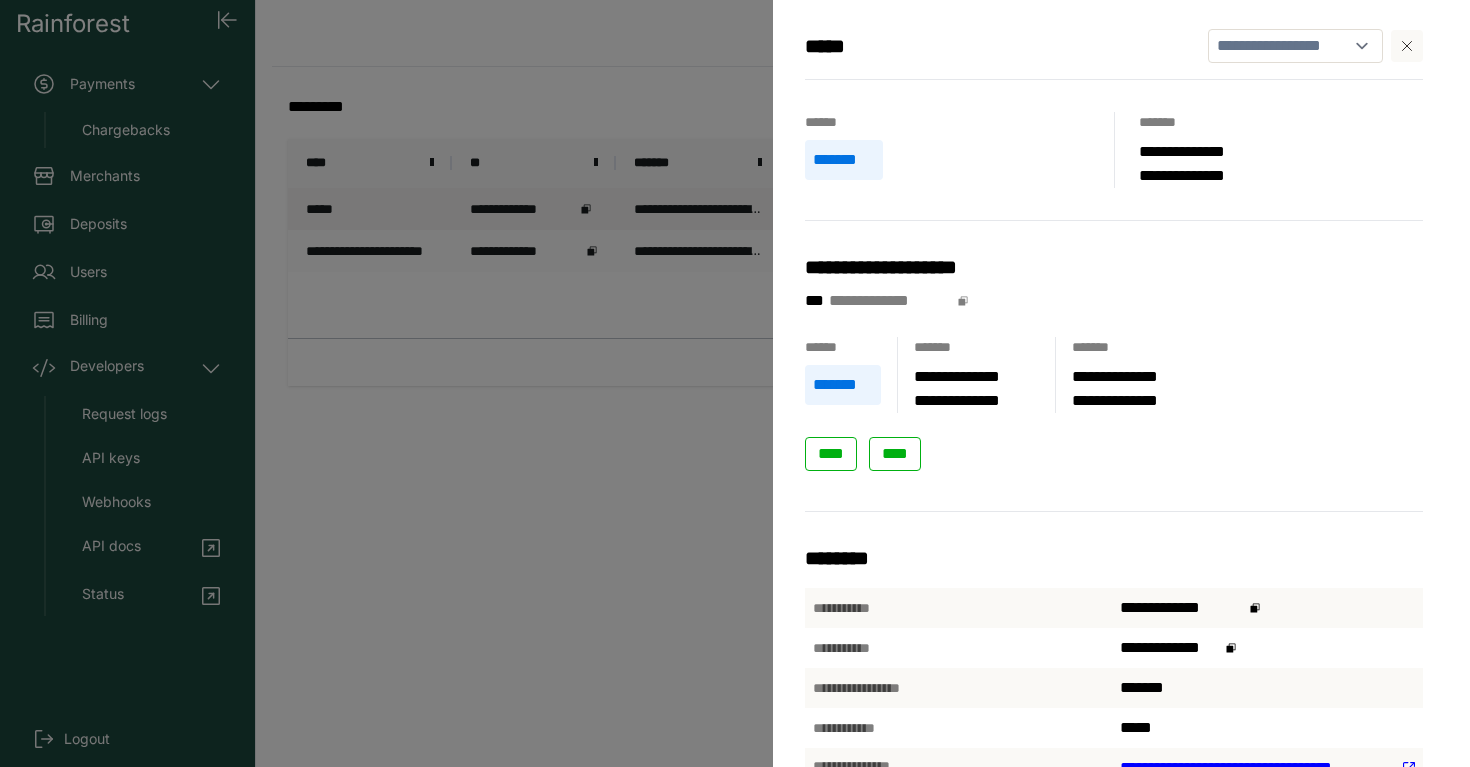 scroll, scrollTop: 4, scrollLeft: 0, axis: vertical 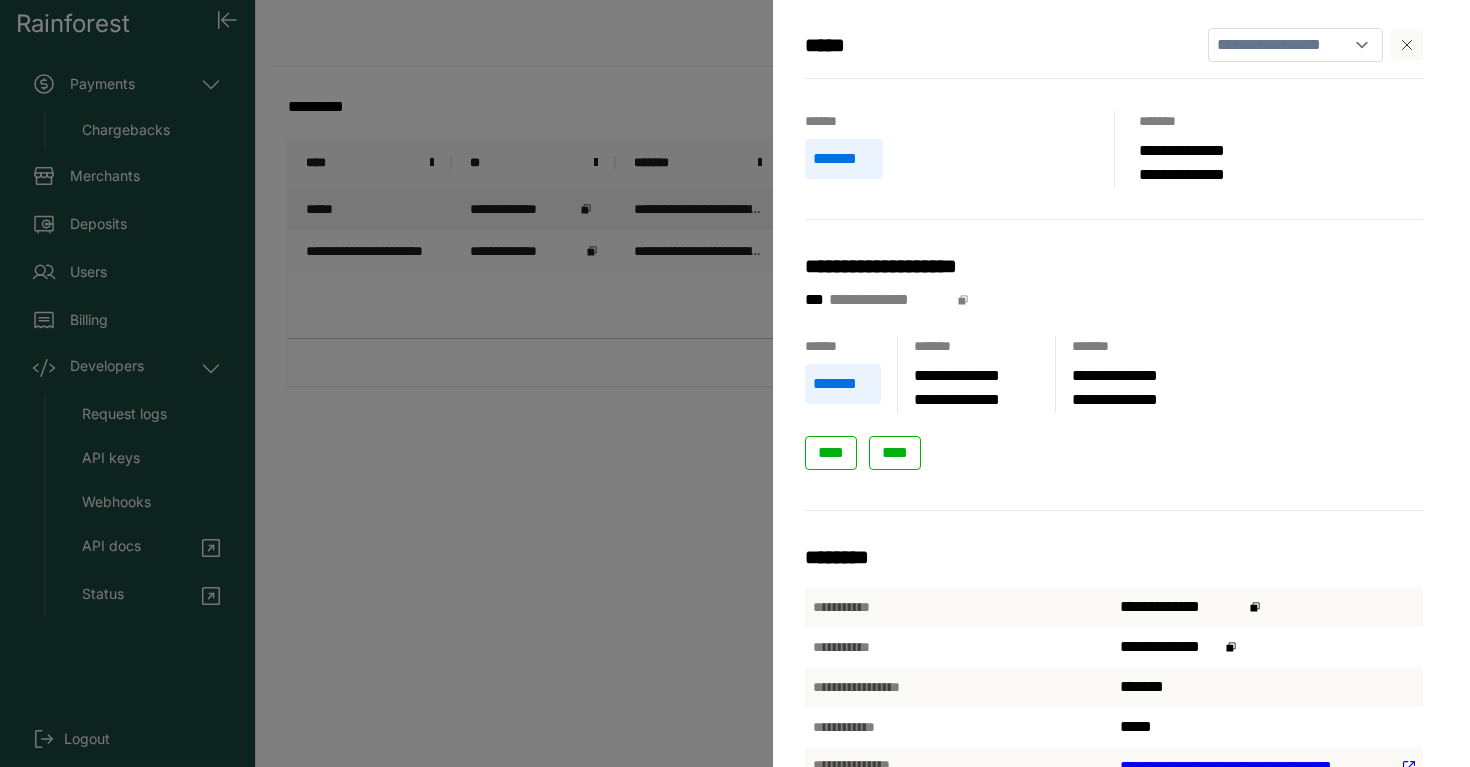click 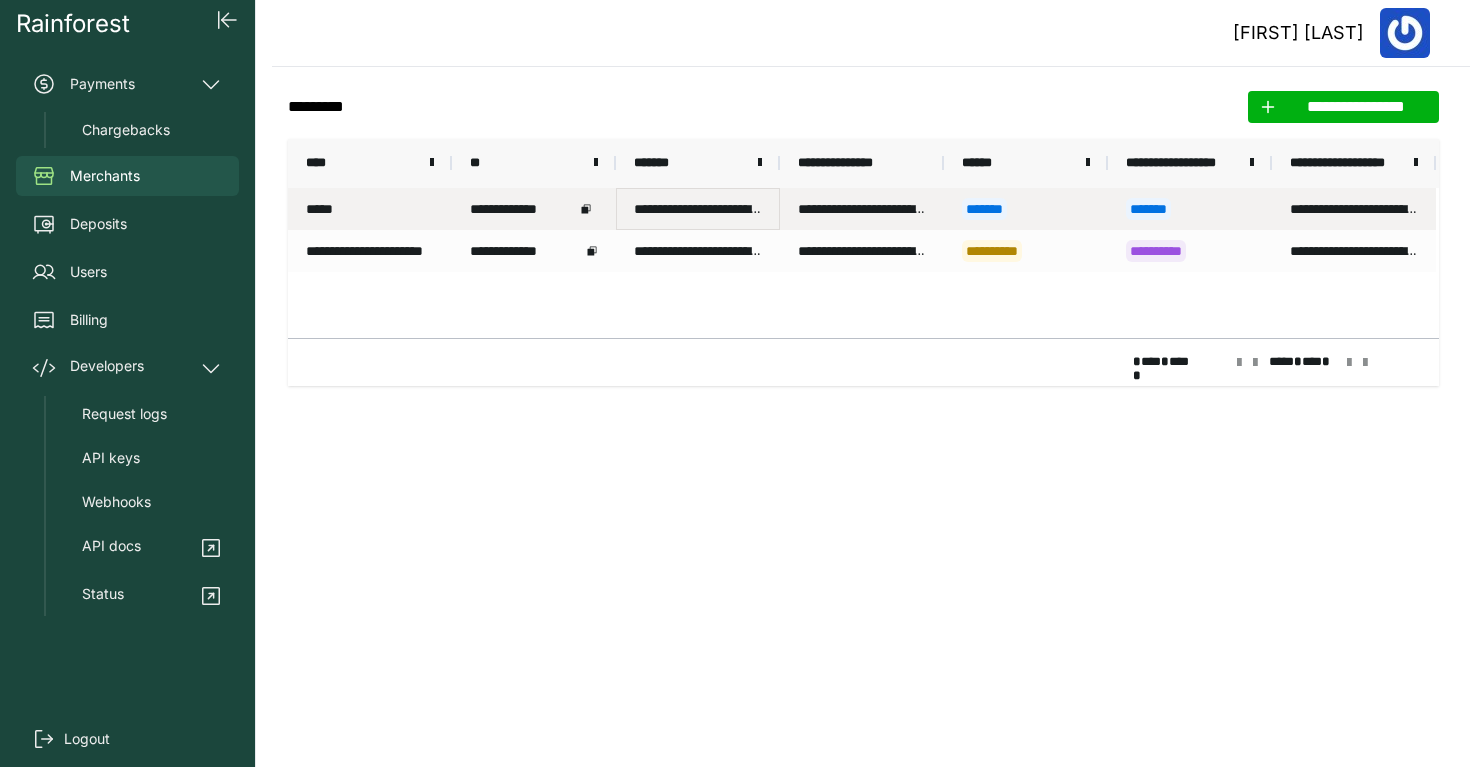 click on "**********" at bounding box center (698, 209) 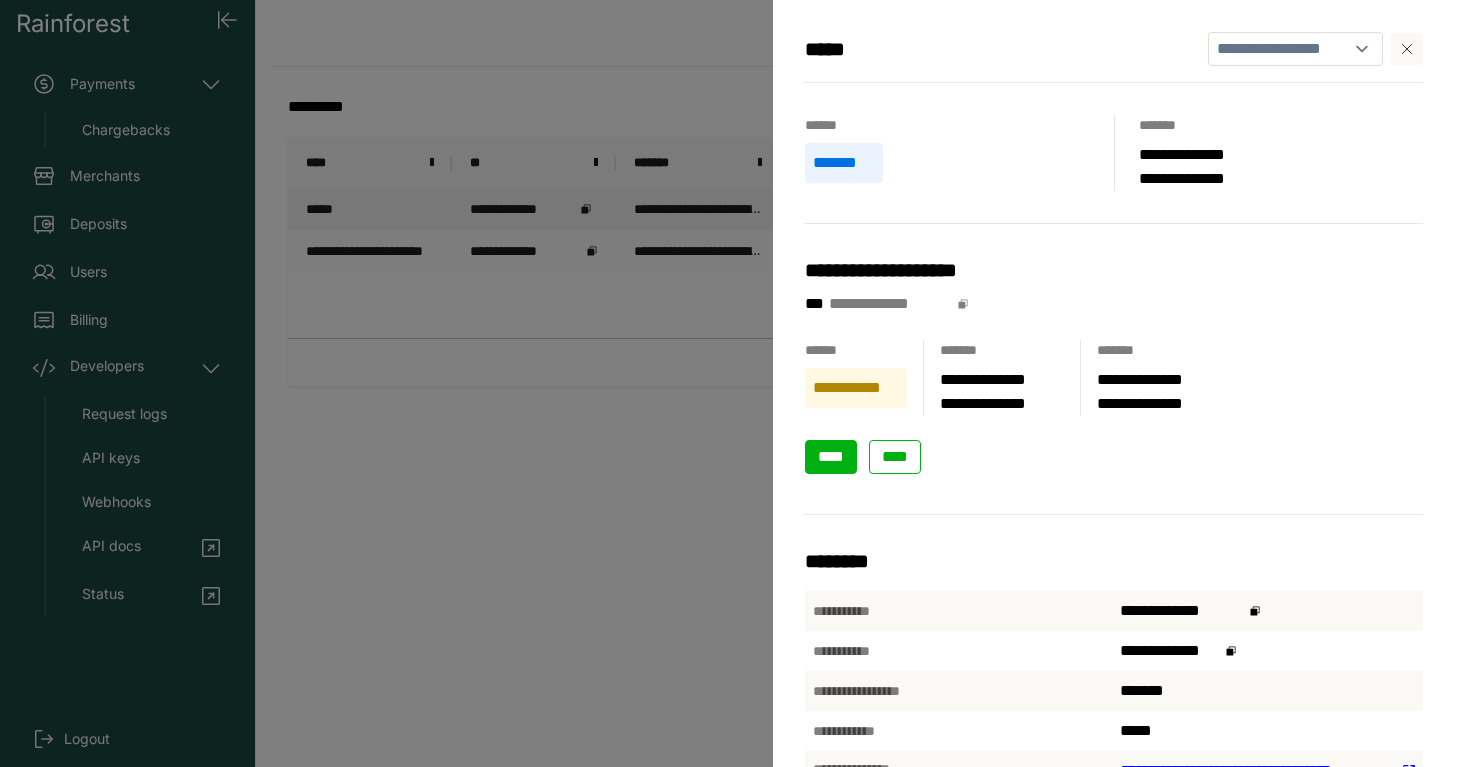 click on "****" at bounding box center [831, 457] 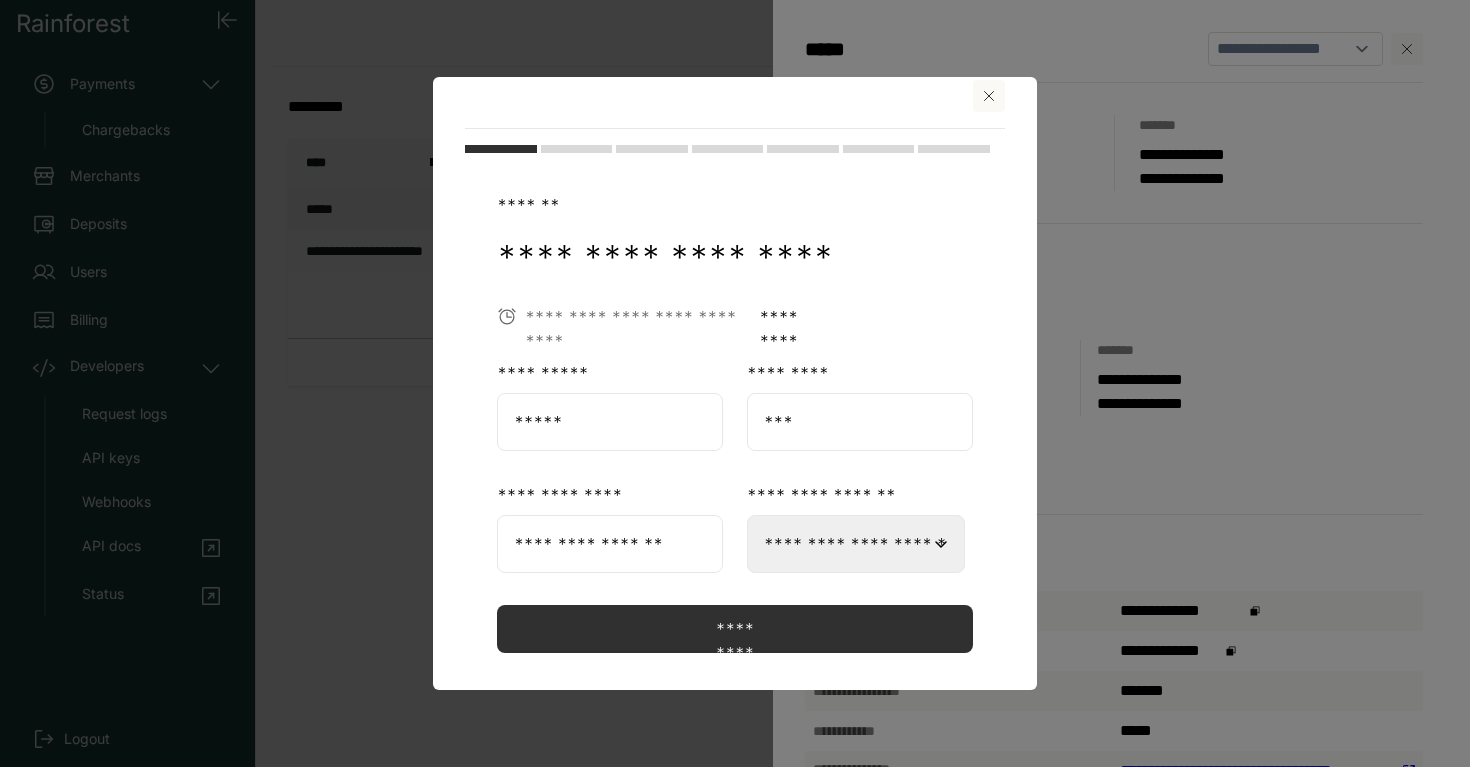 scroll, scrollTop: 55, scrollLeft: 0, axis: vertical 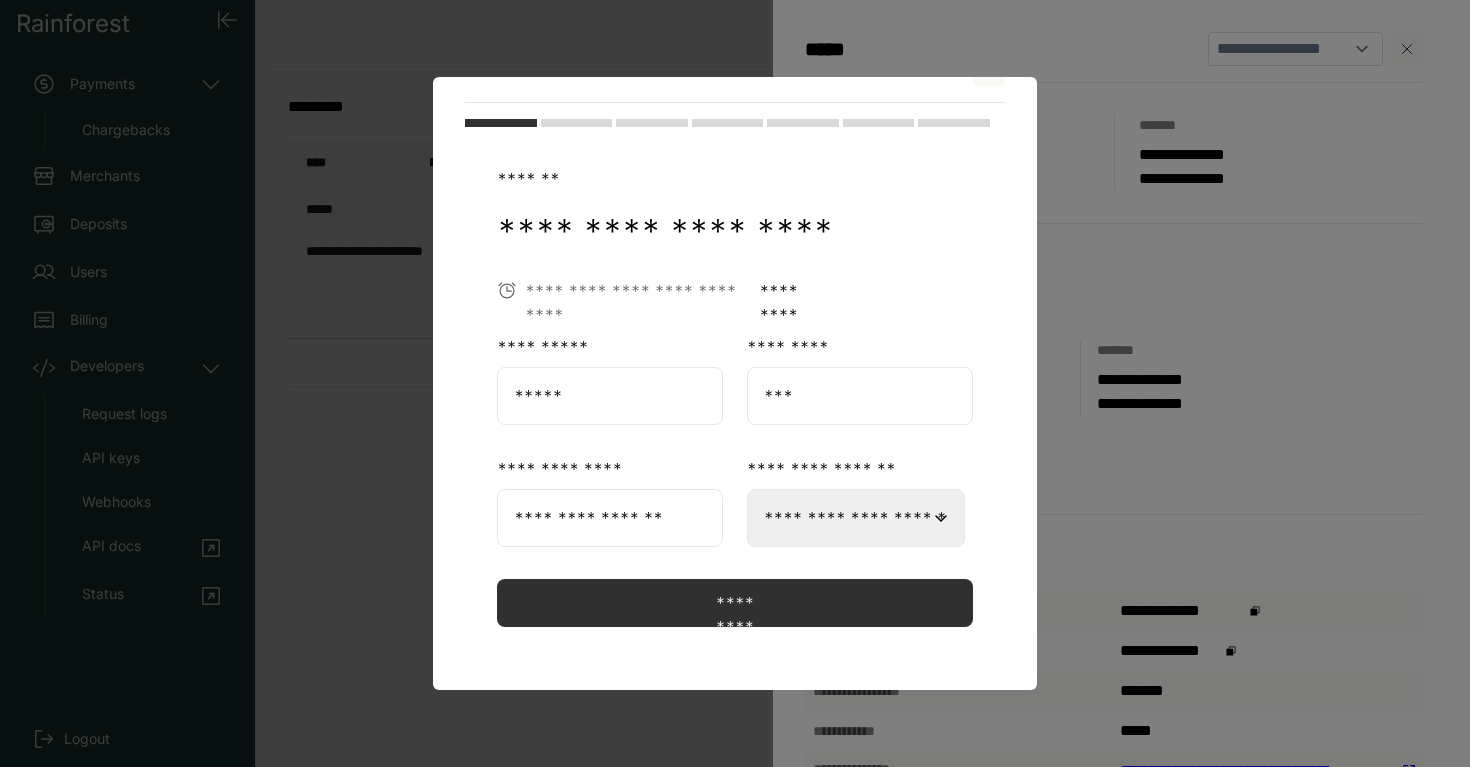 click on "**********" at bounding box center (856, 518) 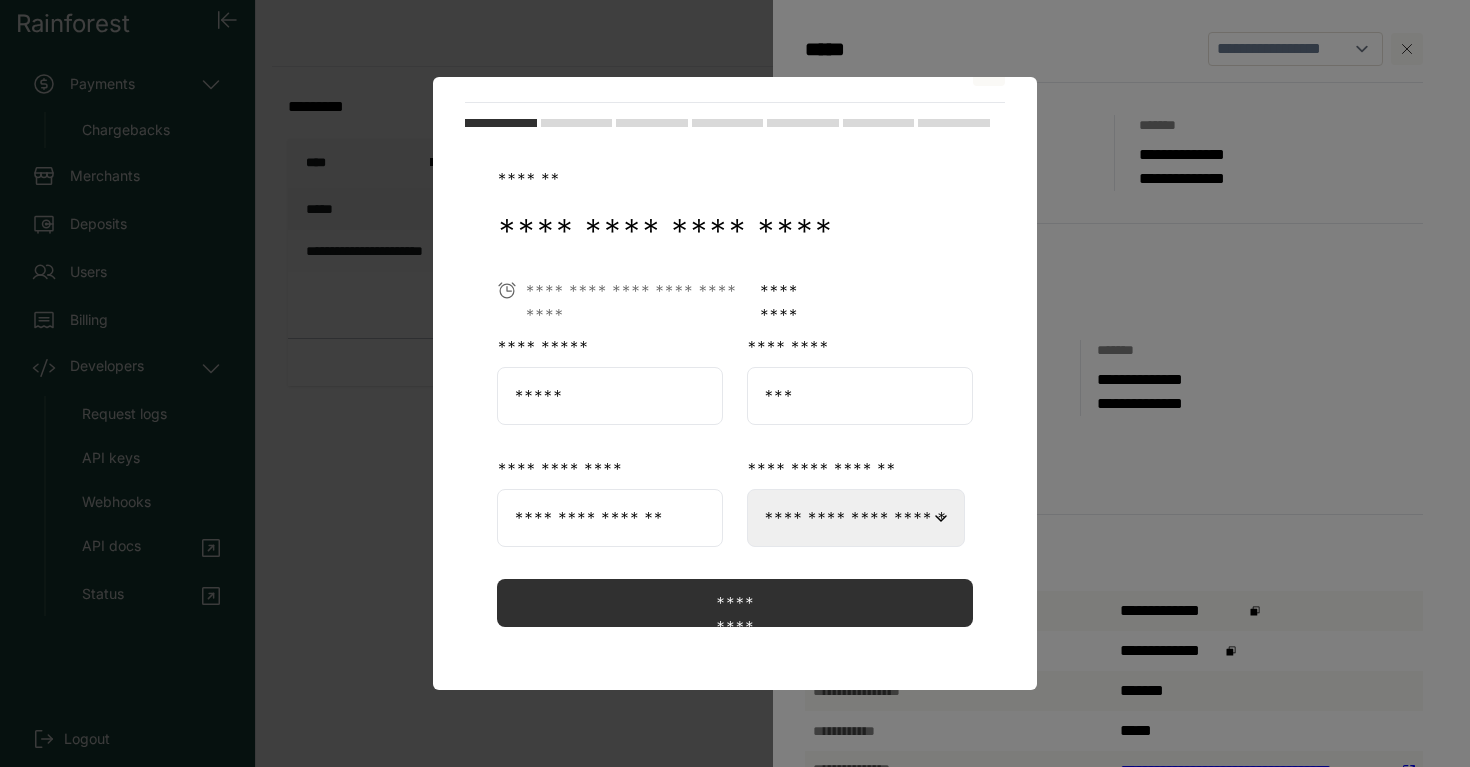 select on "**********" 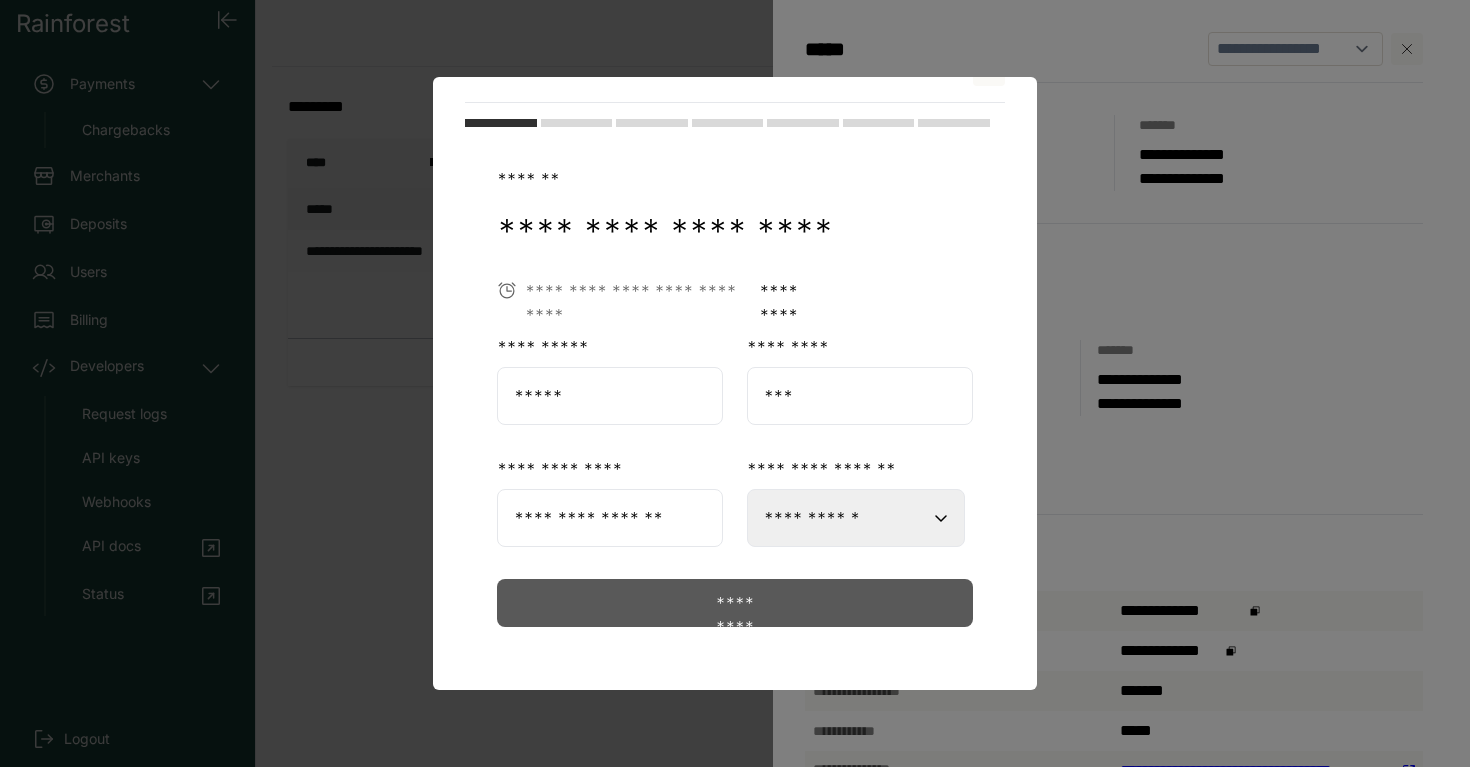 click on "*********" at bounding box center [735, 603] 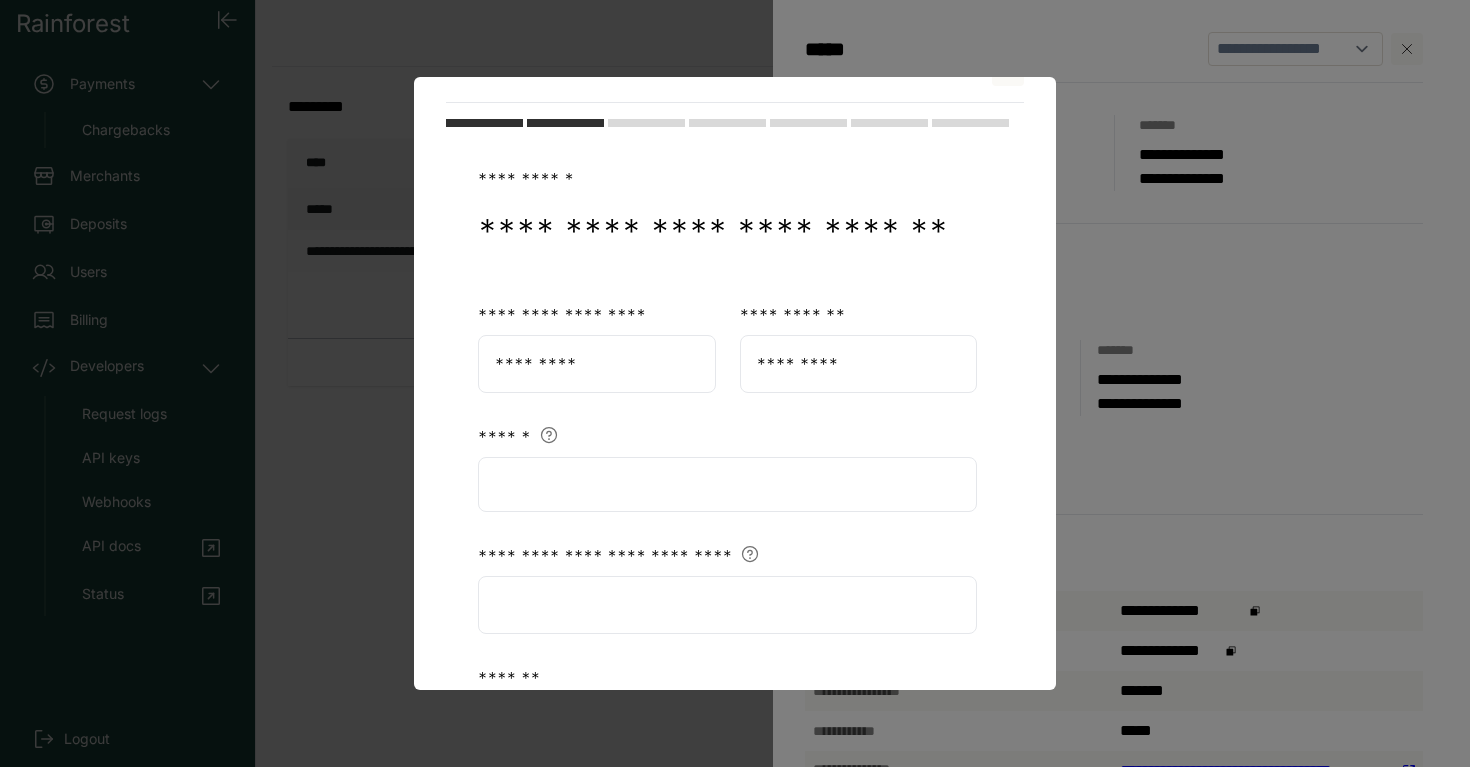 scroll, scrollTop: 687, scrollLeft: 0, axis: vertical 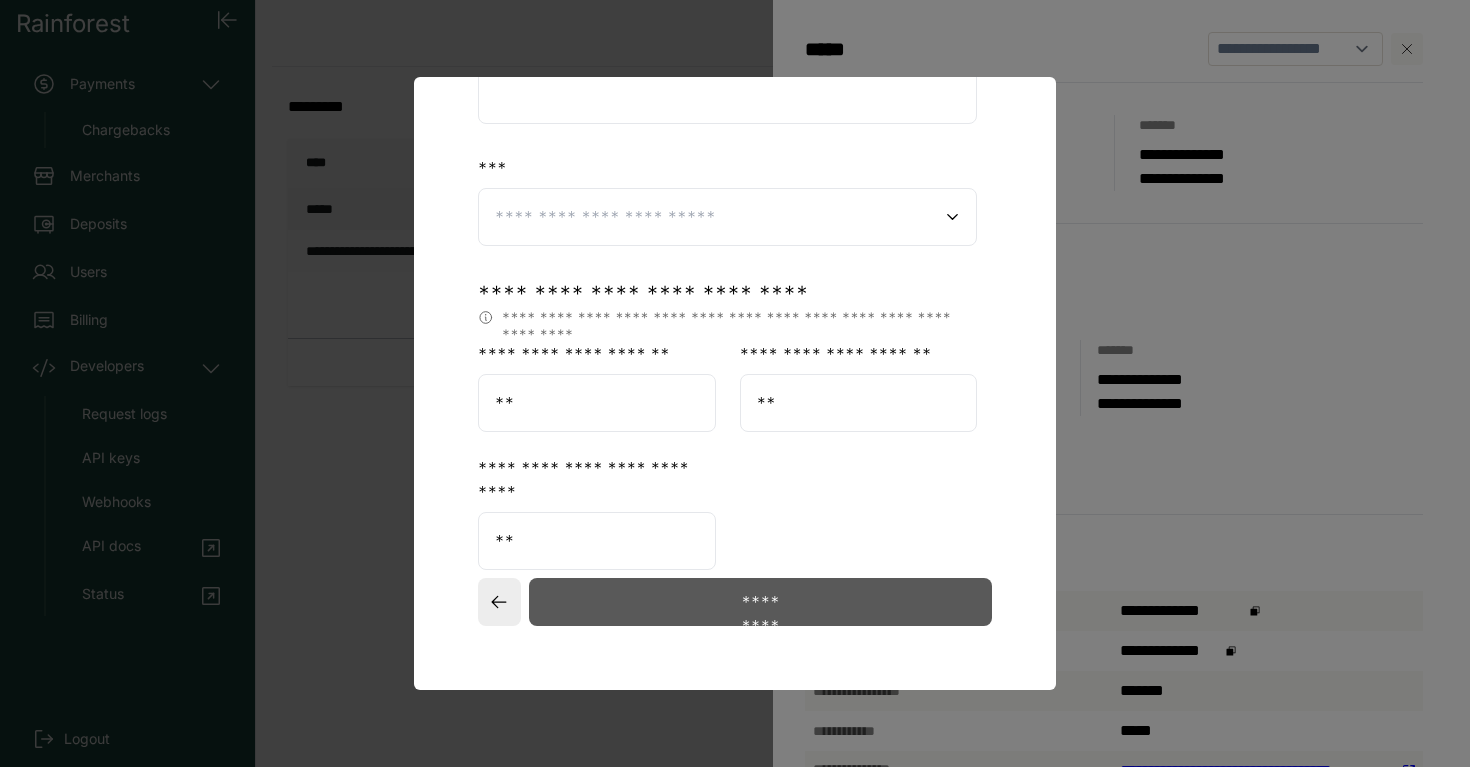 click on "*********" at bounding box center (760, 602) 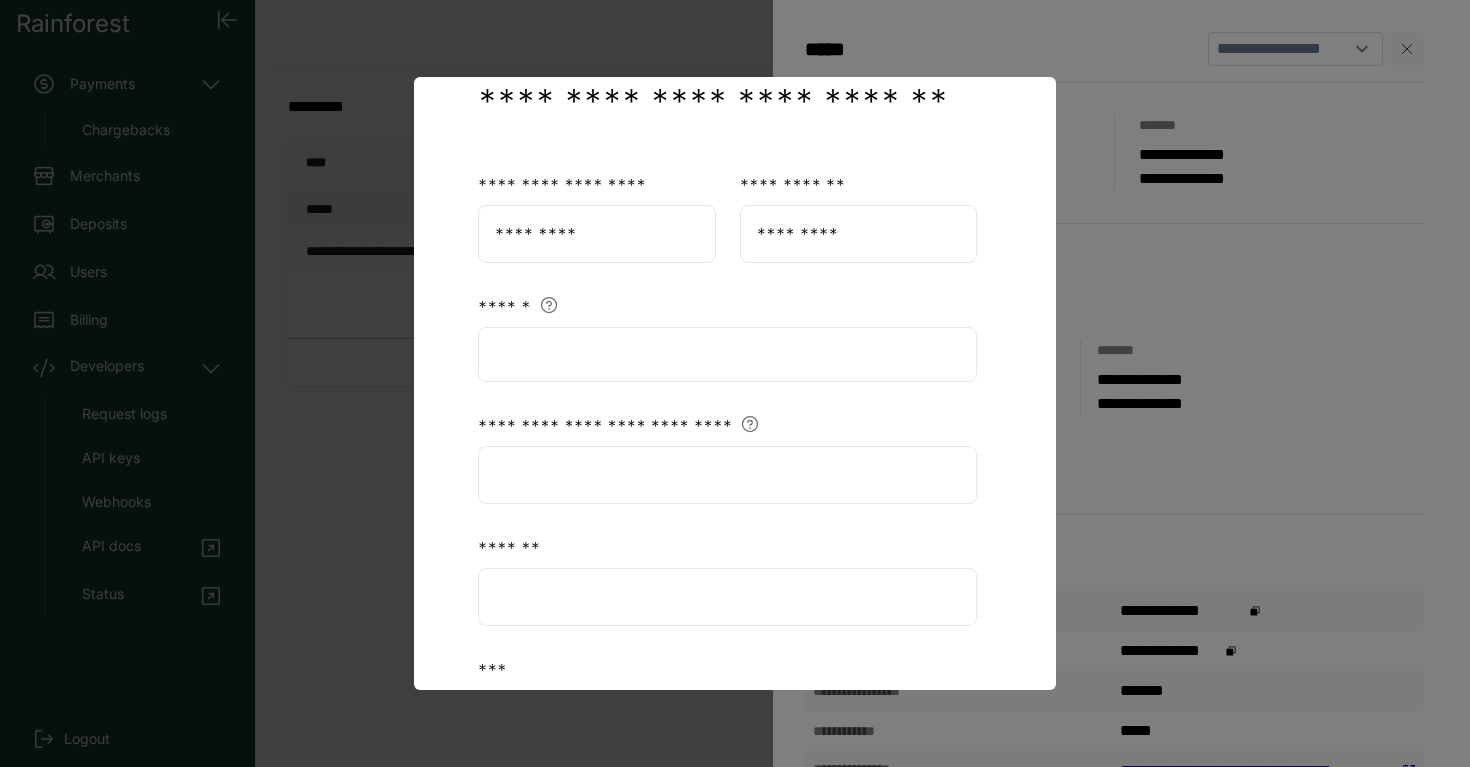 select on "**" 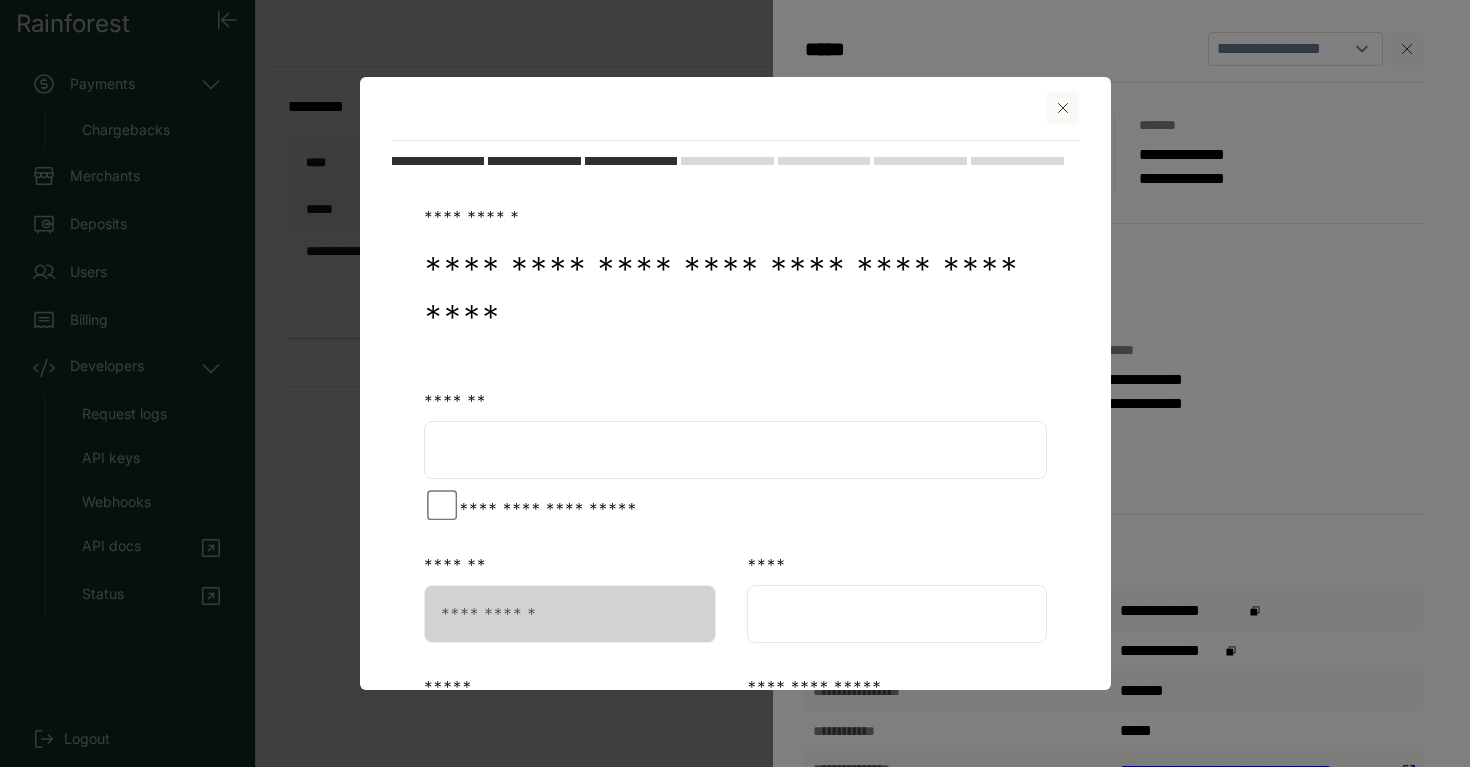 scroll, scrollTop: 0, scrollLeft: 0, axis: both 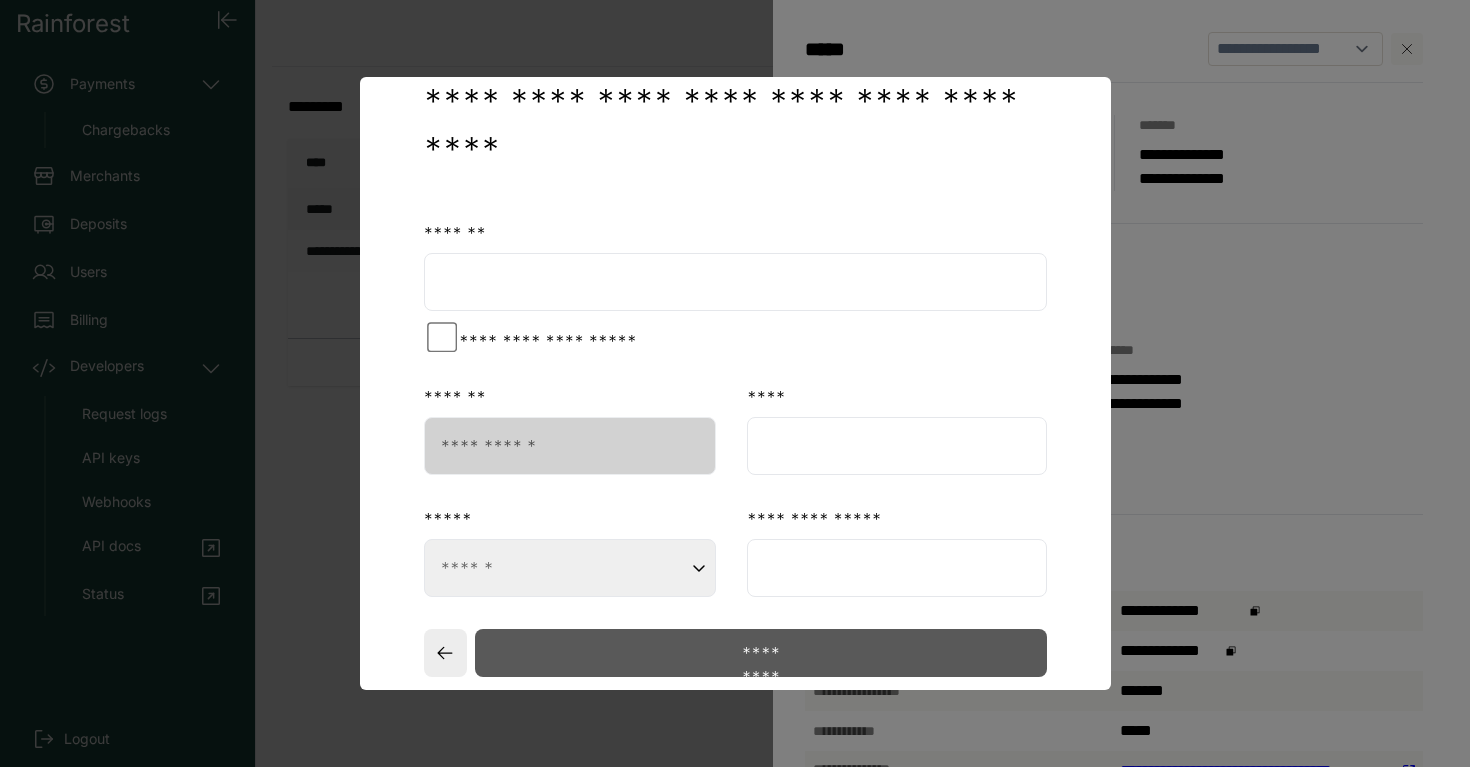 click on "*********" at bounding box center (760, 653) 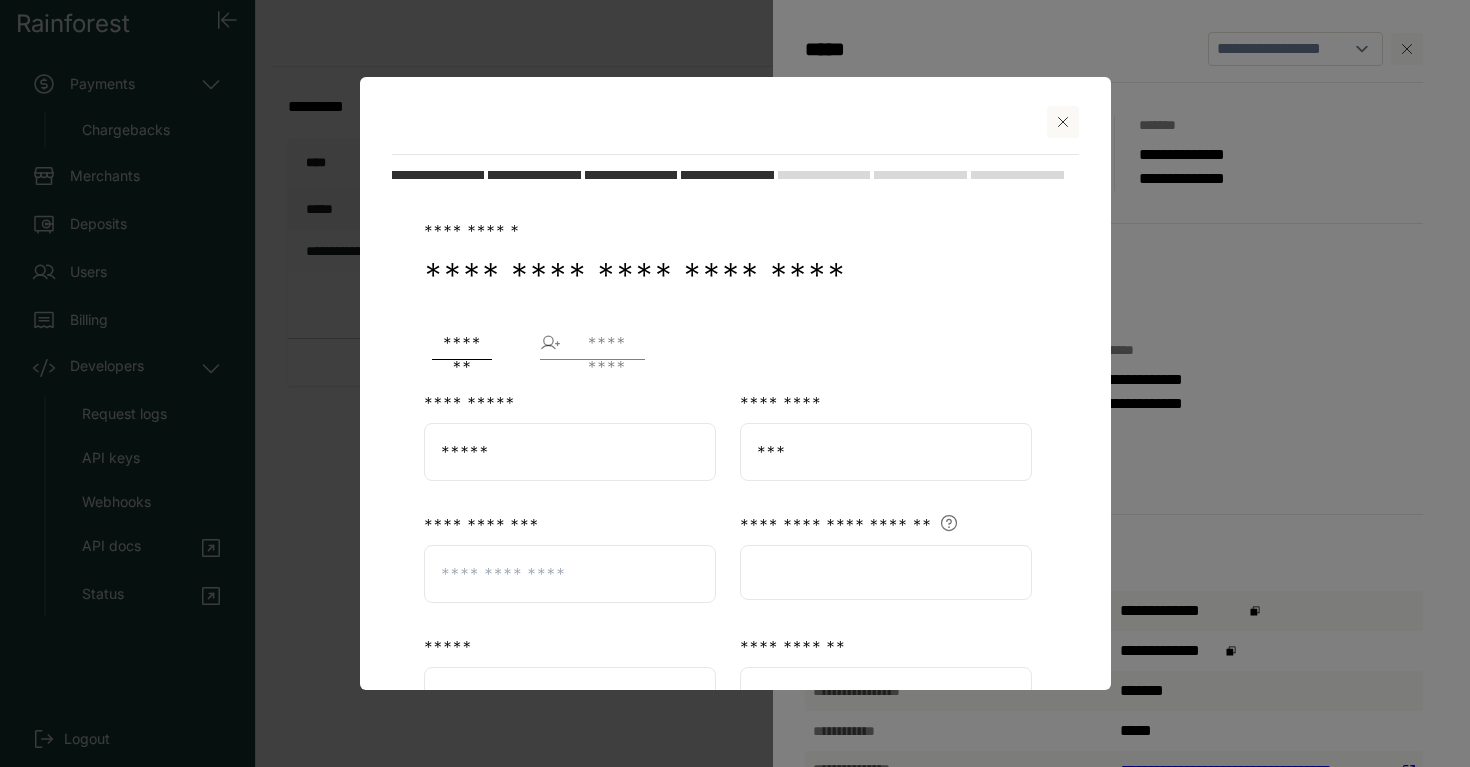 scroll, scrollTop: 4, scrollLeft: 0, axis: vertical 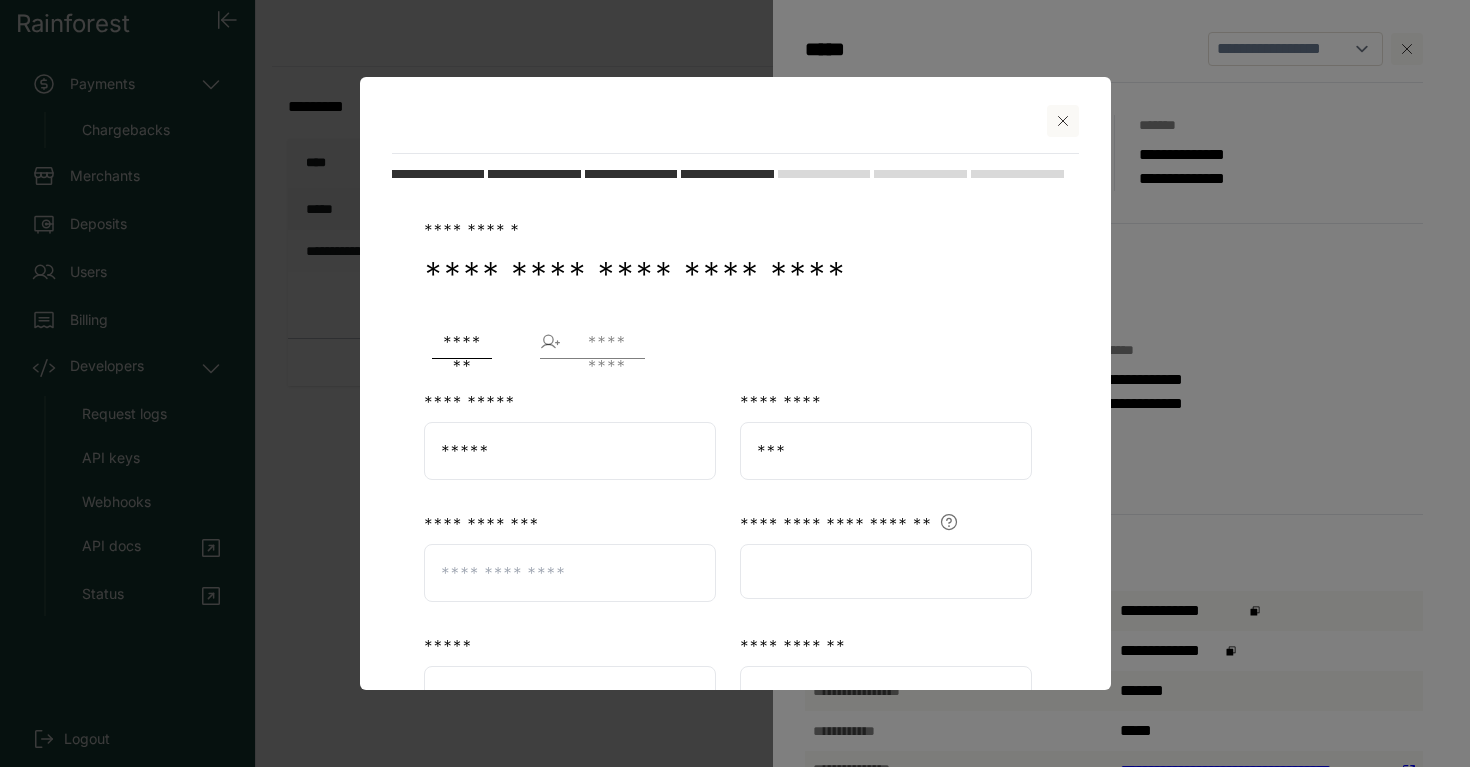 click on "*********" at bounding box center (602, 342) 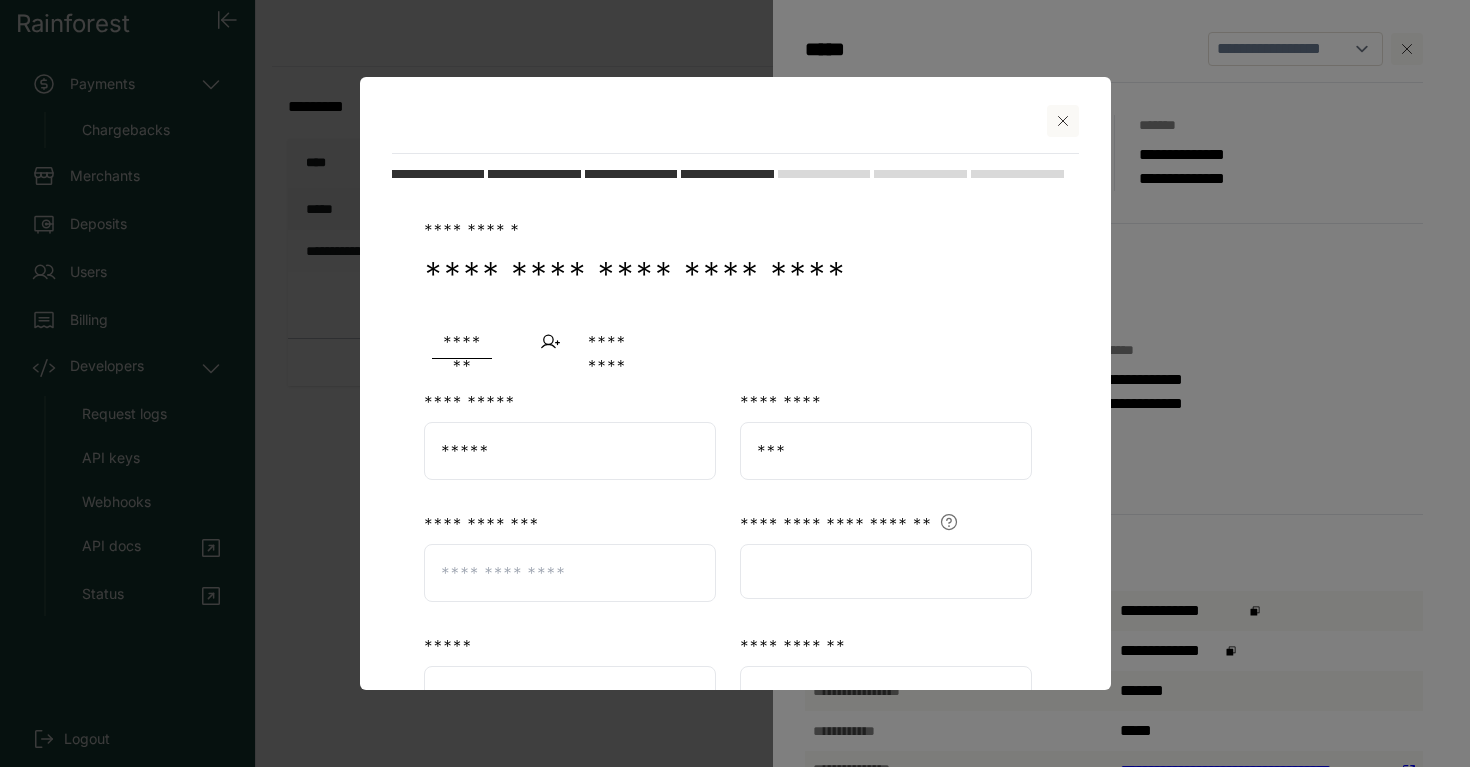 select on "**" 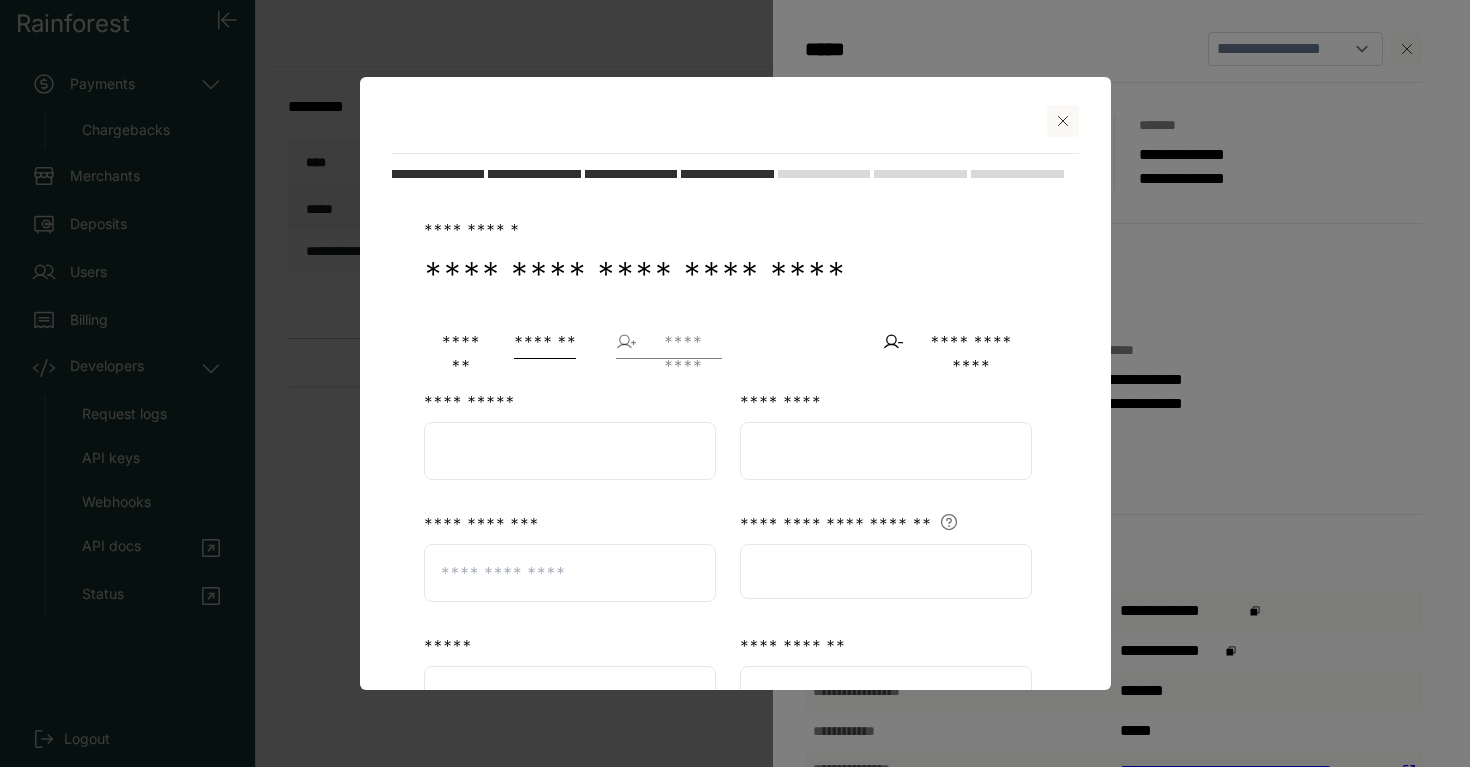 click on "*********" at bounding box center [678, 342] 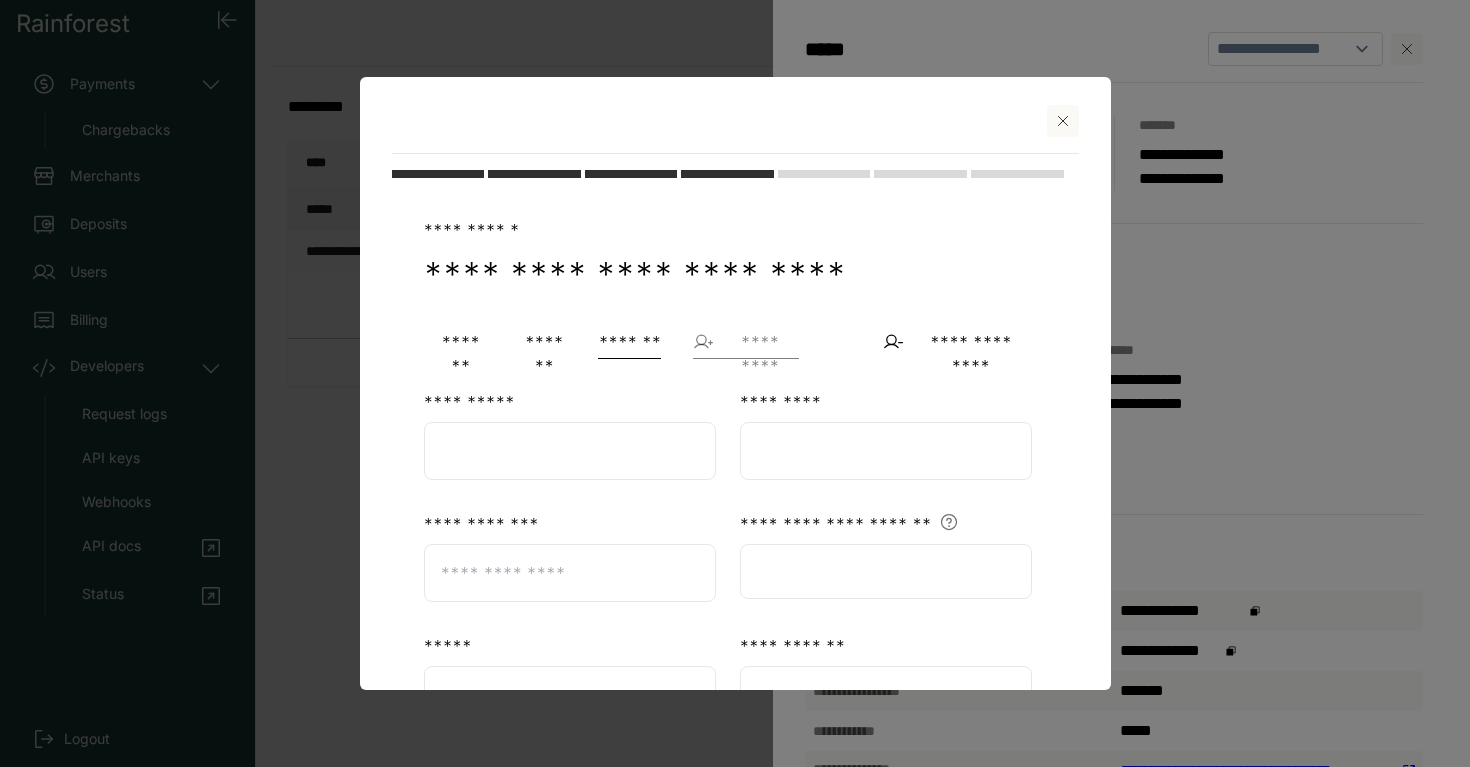 click on "*********" at bounding box center [755, 342] 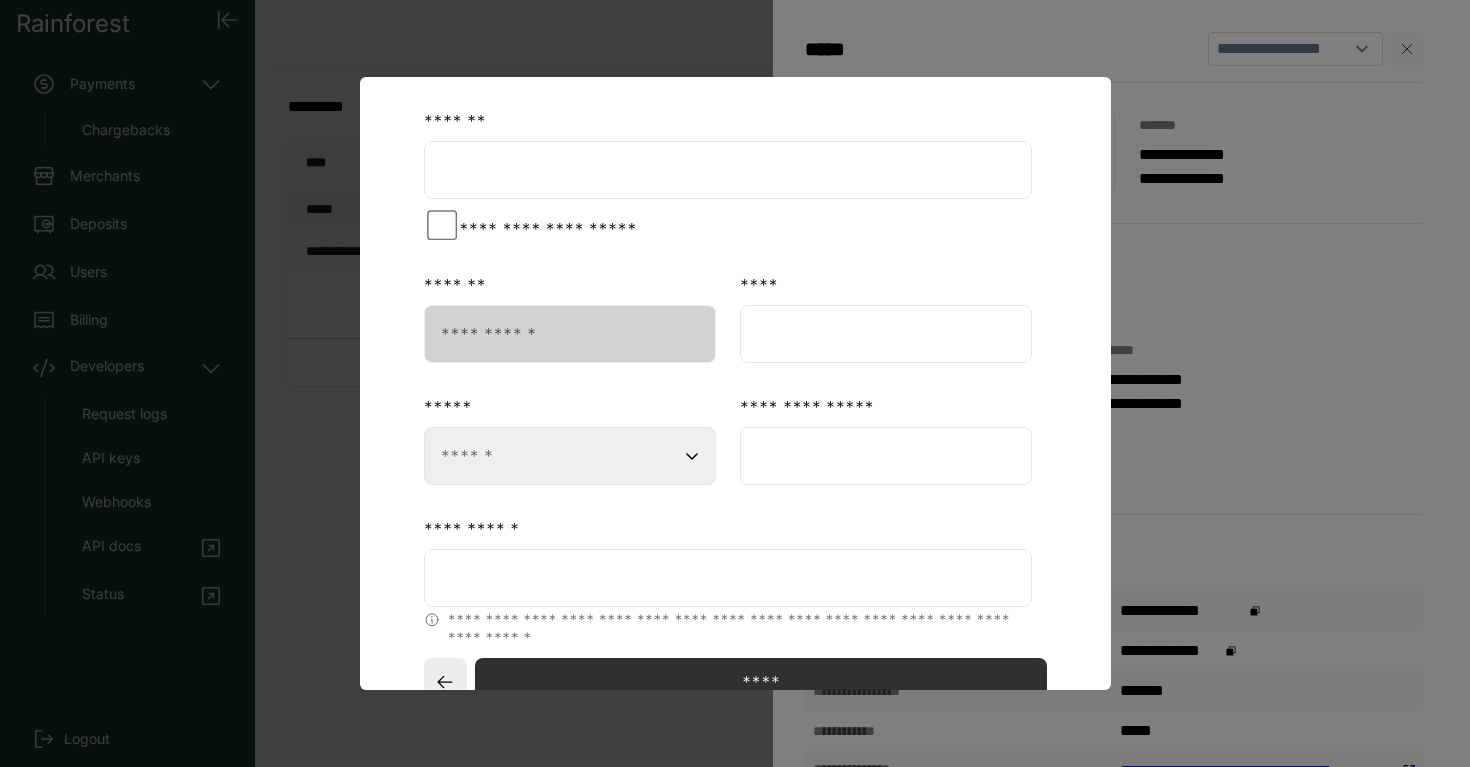 scroll, scrollTop: 730, scrollLeft: 0, axis: vertical 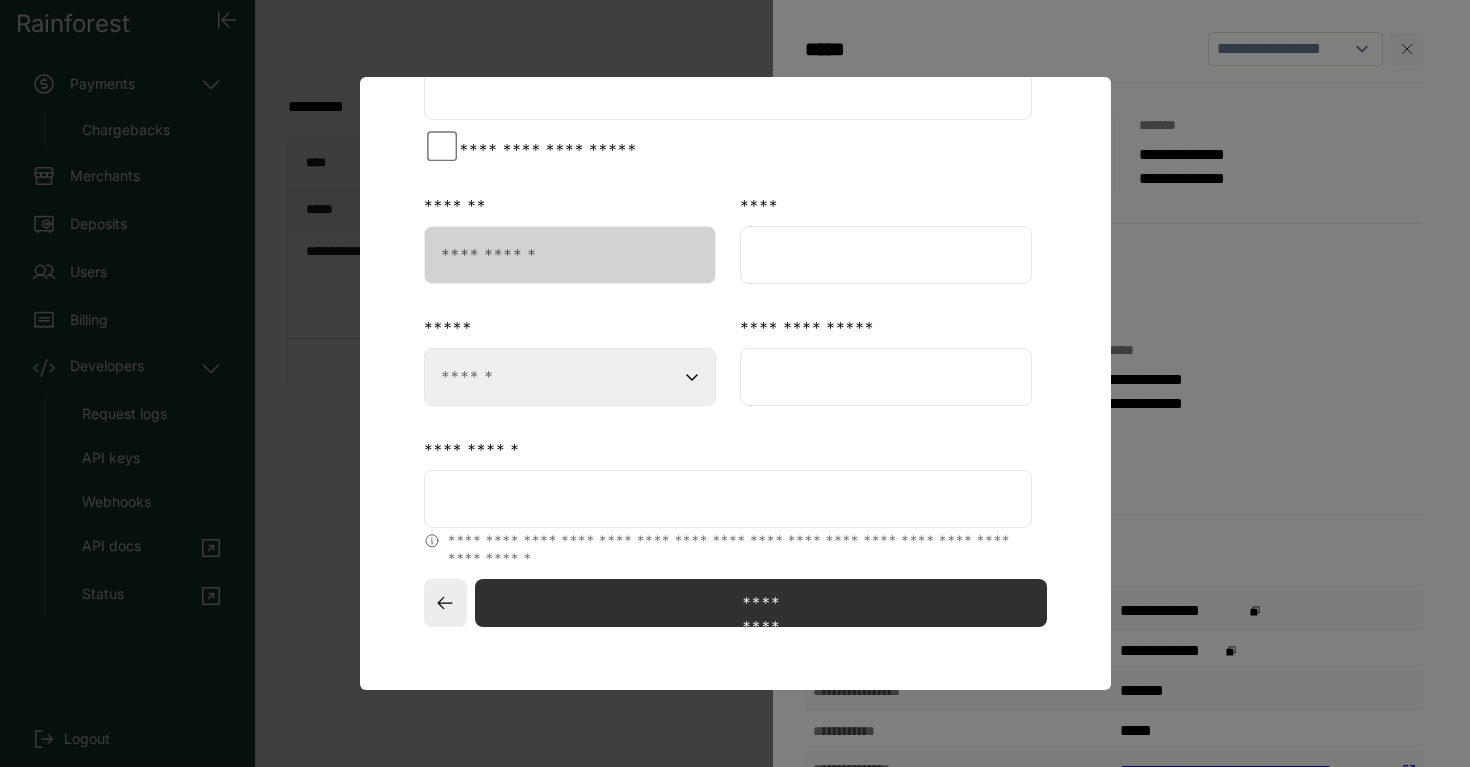 click on "**********" at bounding box center [738, 541] 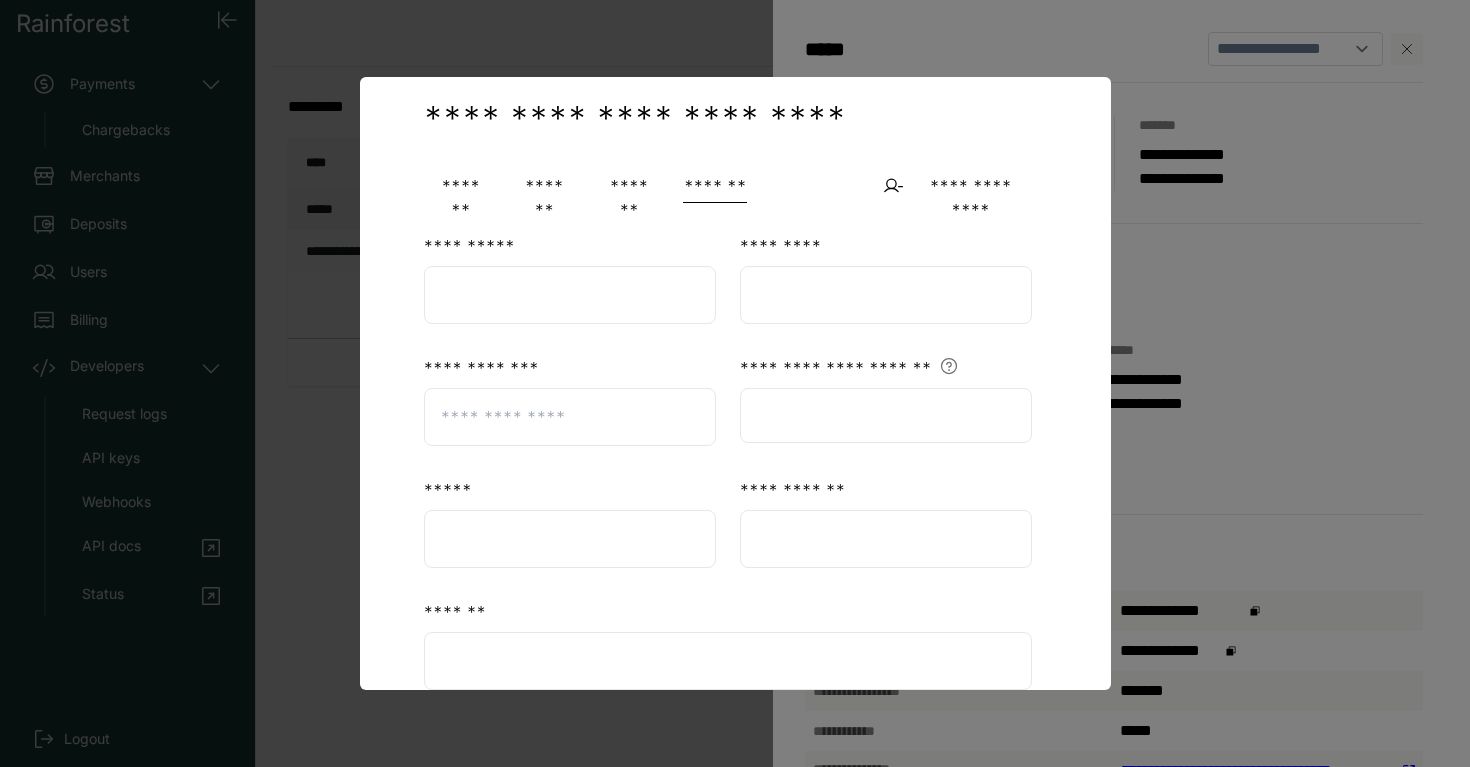 scroll, scrollTop: 0, scrollLeft: 0, axis: both 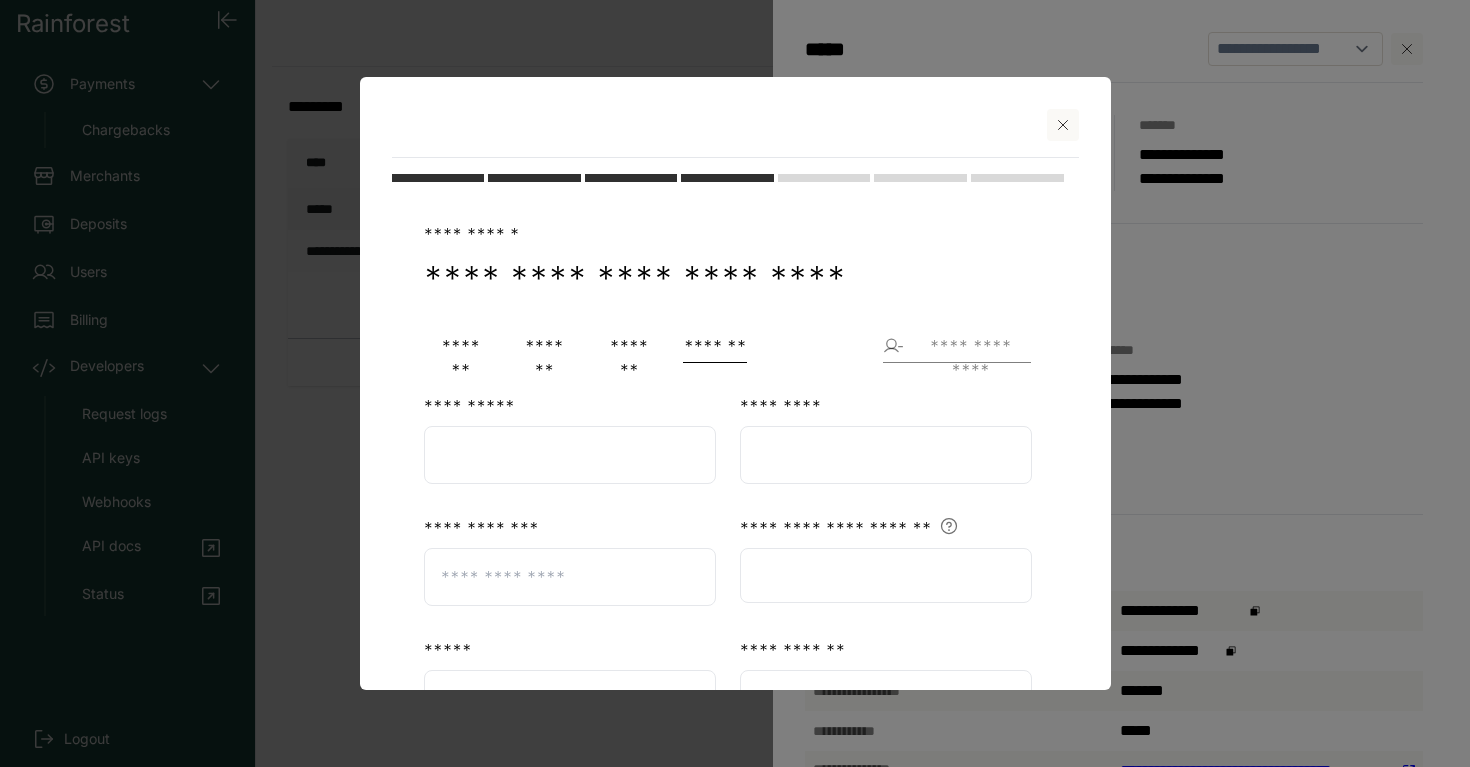 click on "**********" at bounding box center [967, 346] 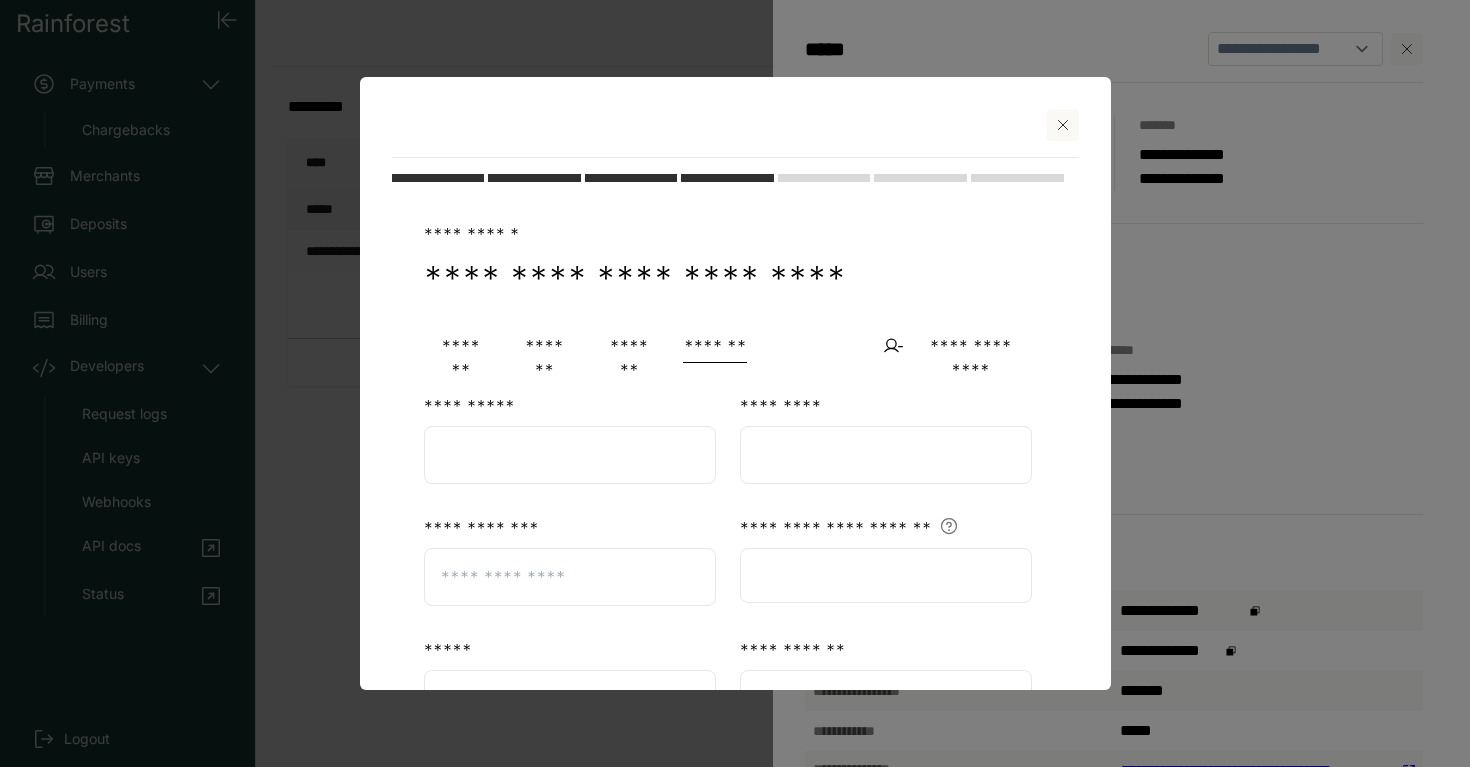 select on "**" 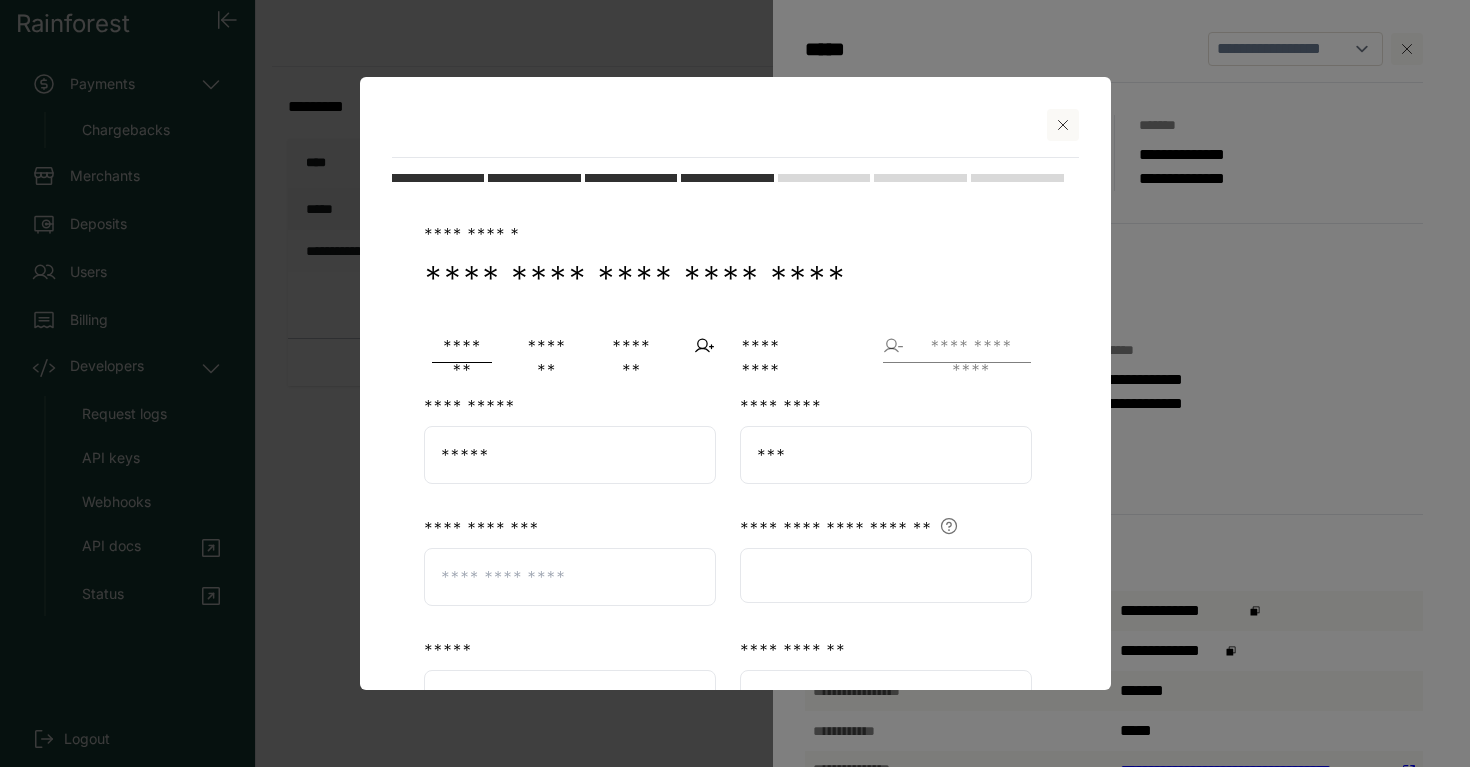 click on "**********" at bounding box center [967, 346] 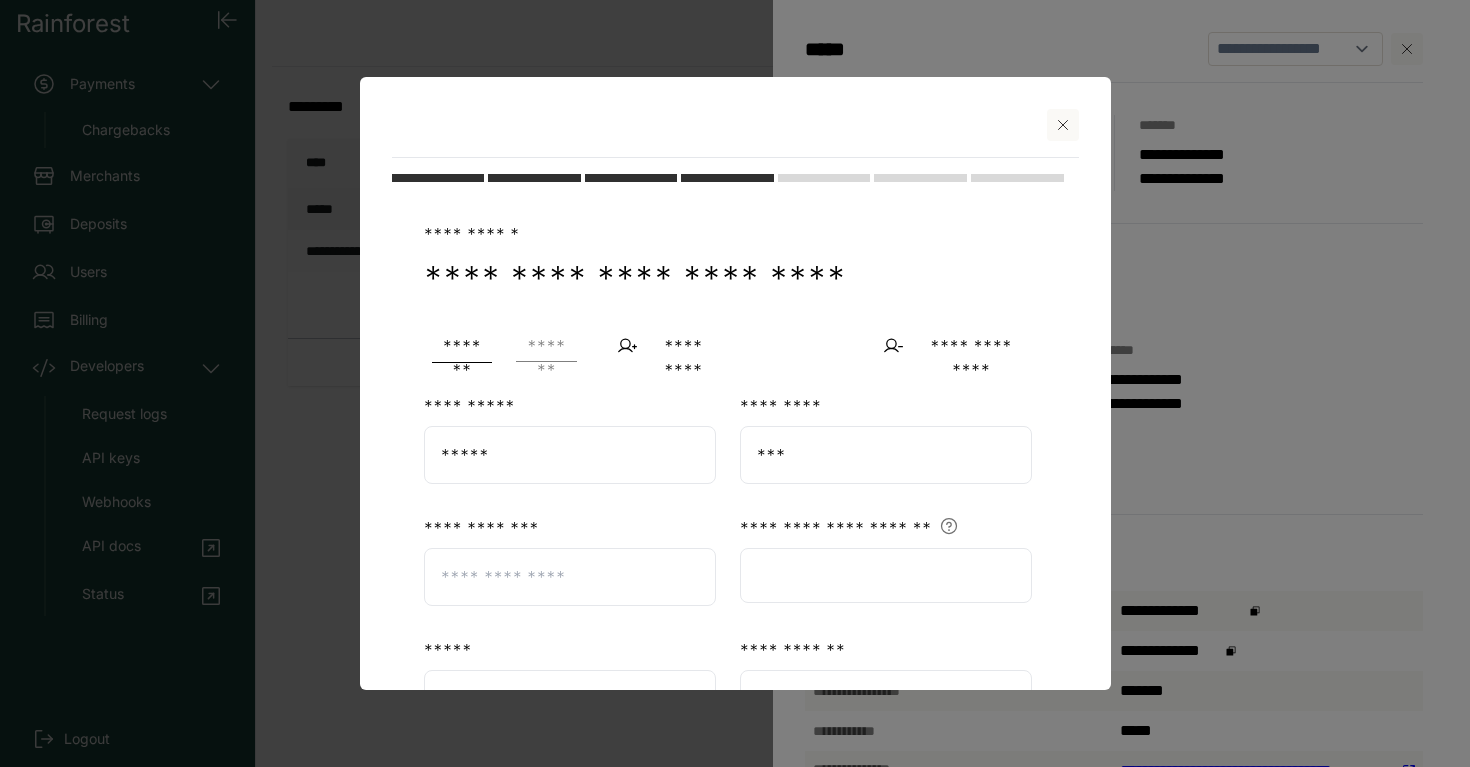 click on "*******" at bounding box center [546, 348] 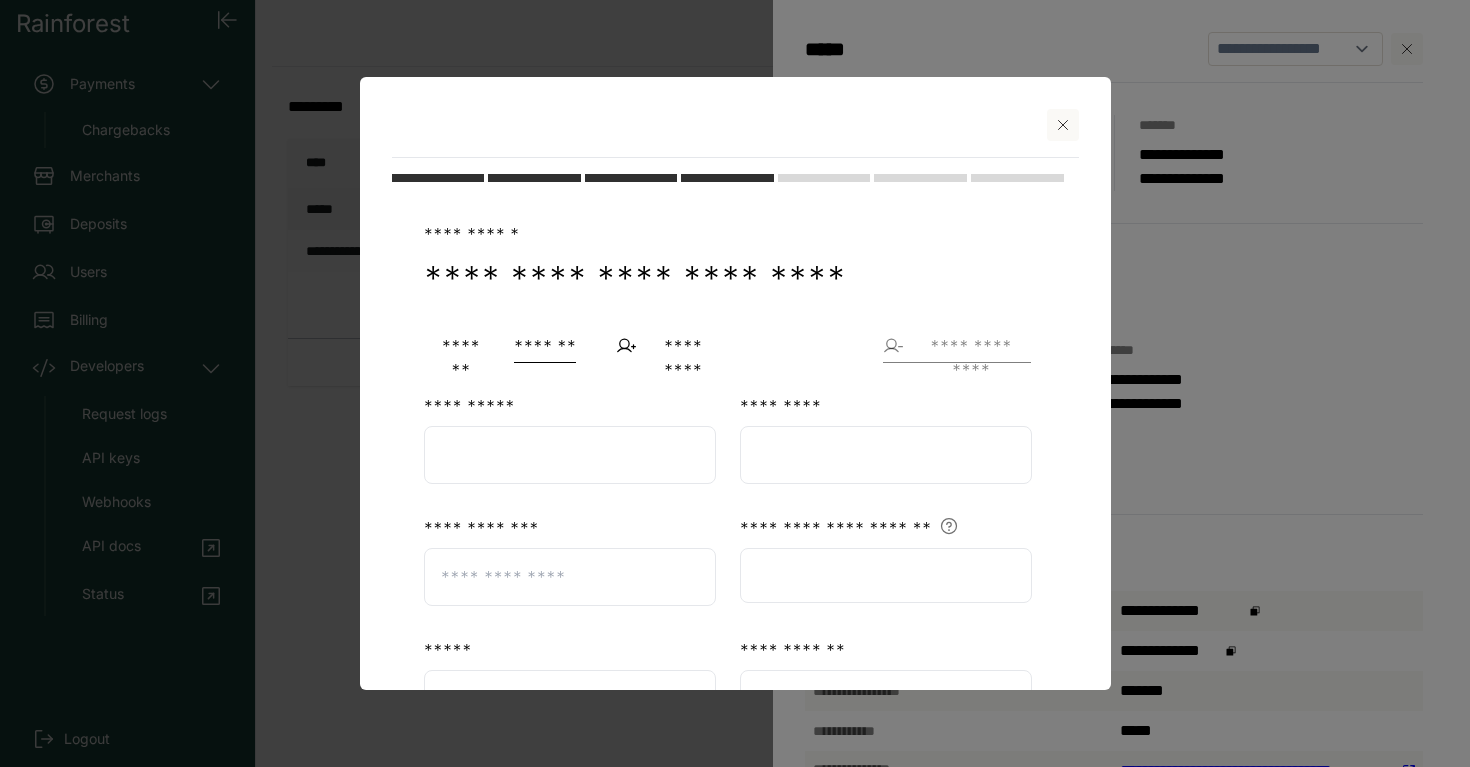click on "**********" at bounding box center (966, 346) 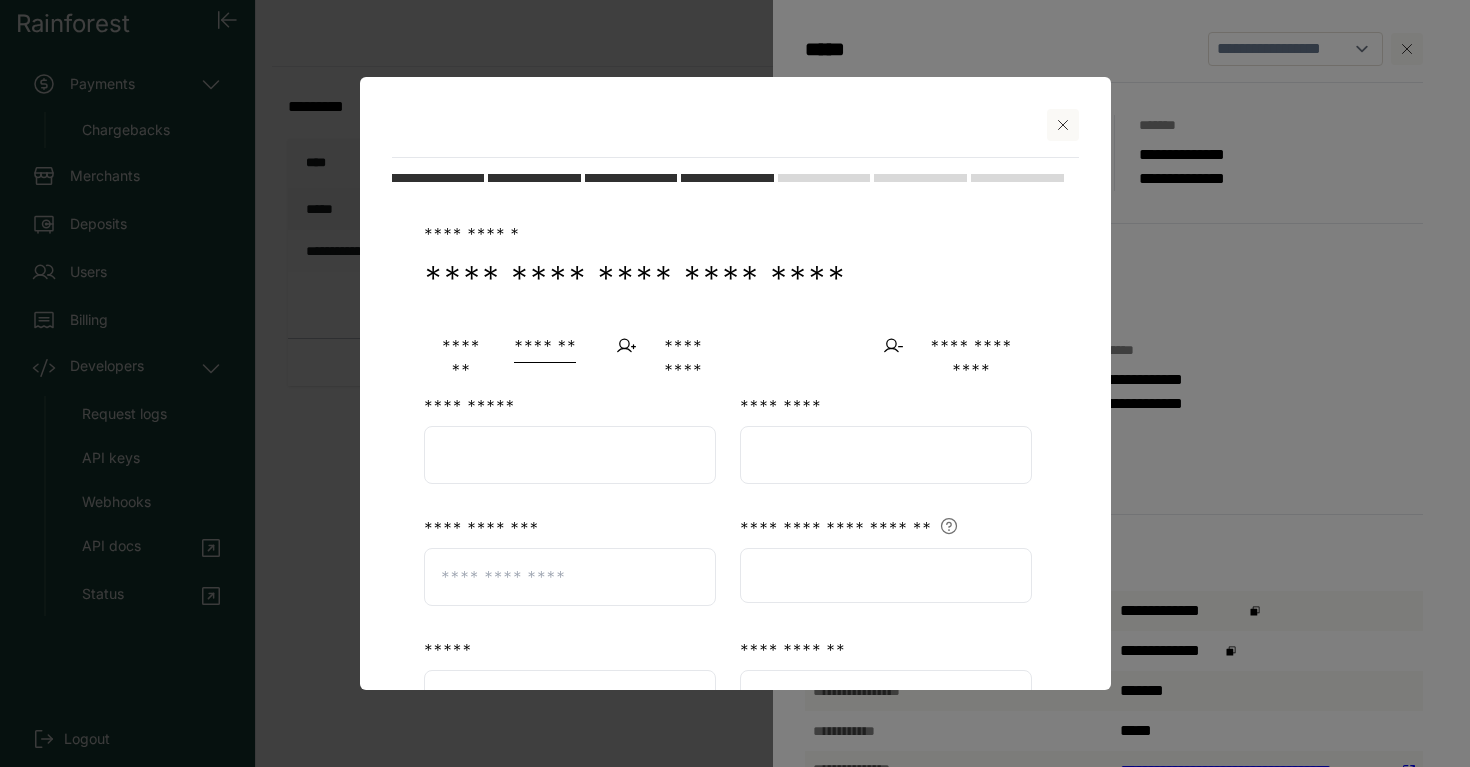 select on "**" 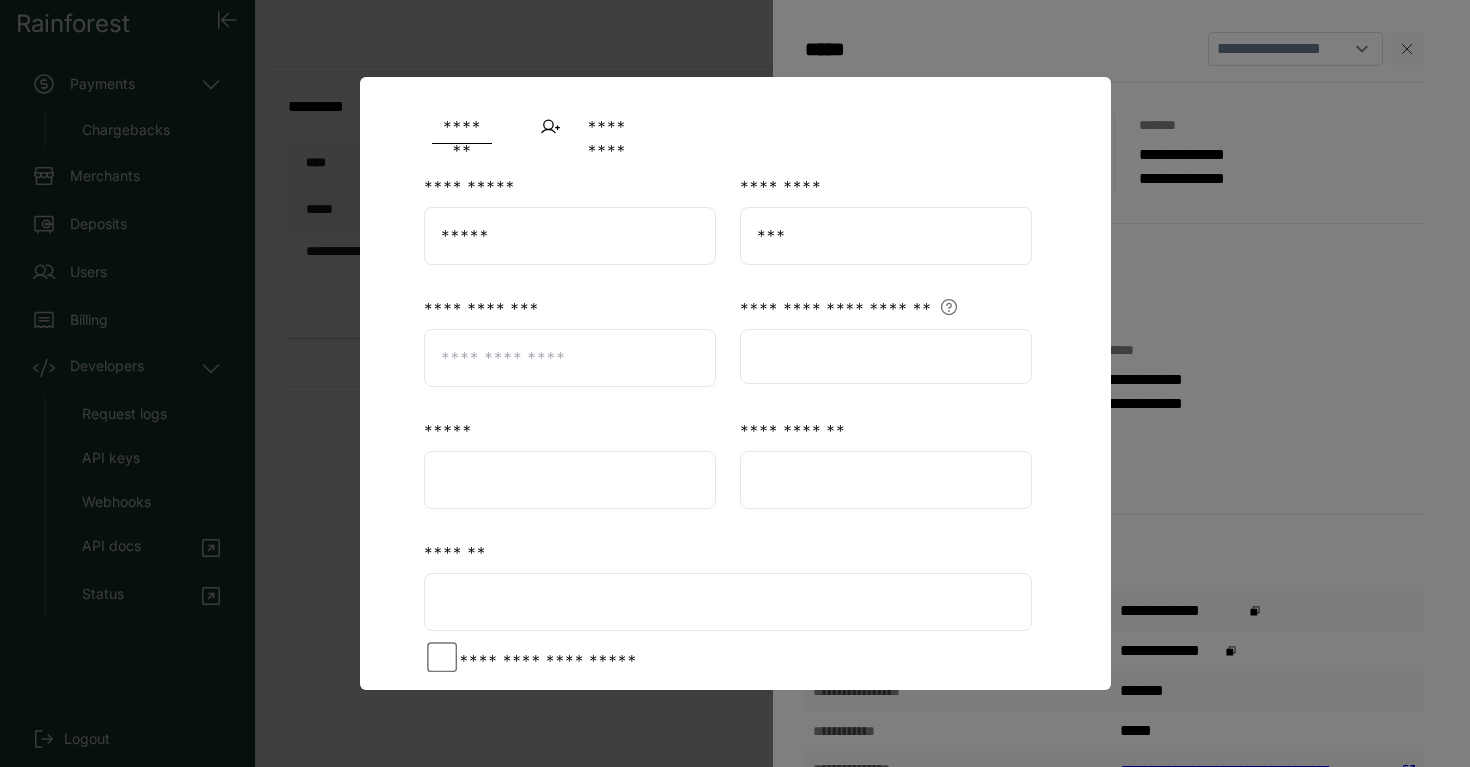 scroll, scrollTop: 730, scrollLeft: 0, axis: vertical 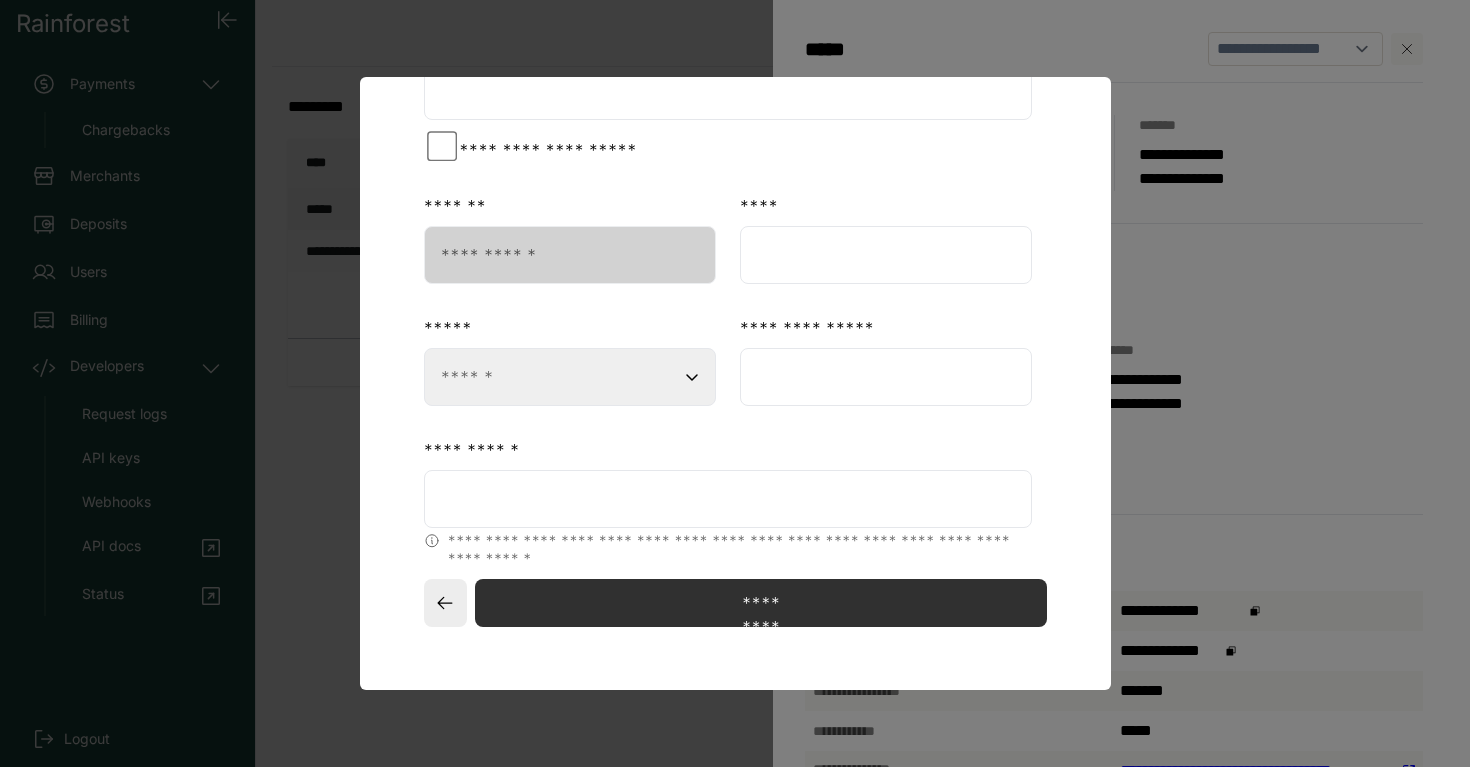 drag, startPoint x: 454, startPoint y: 535, endPoint x: 633, endPoint y: 546, distance: 179.33768 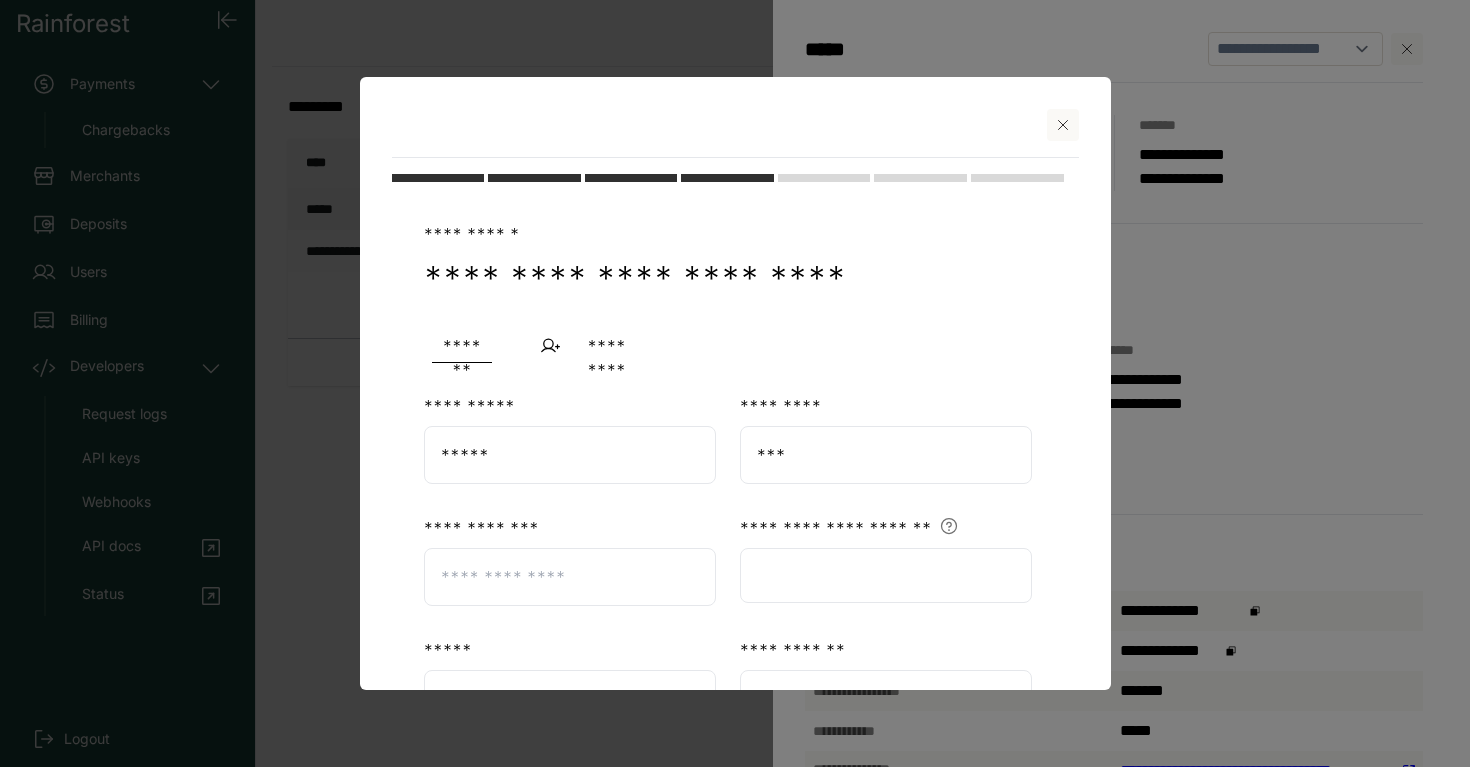 click 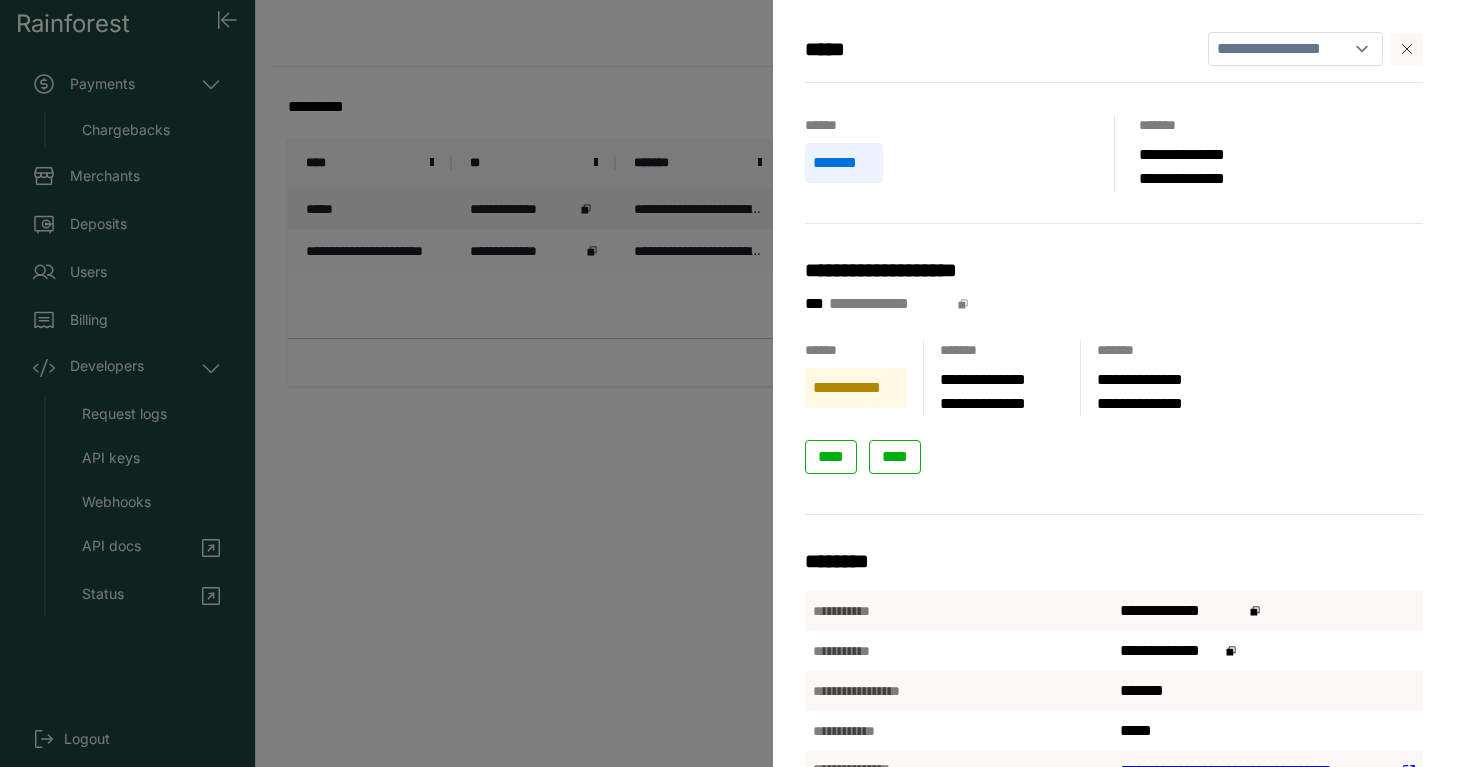 click 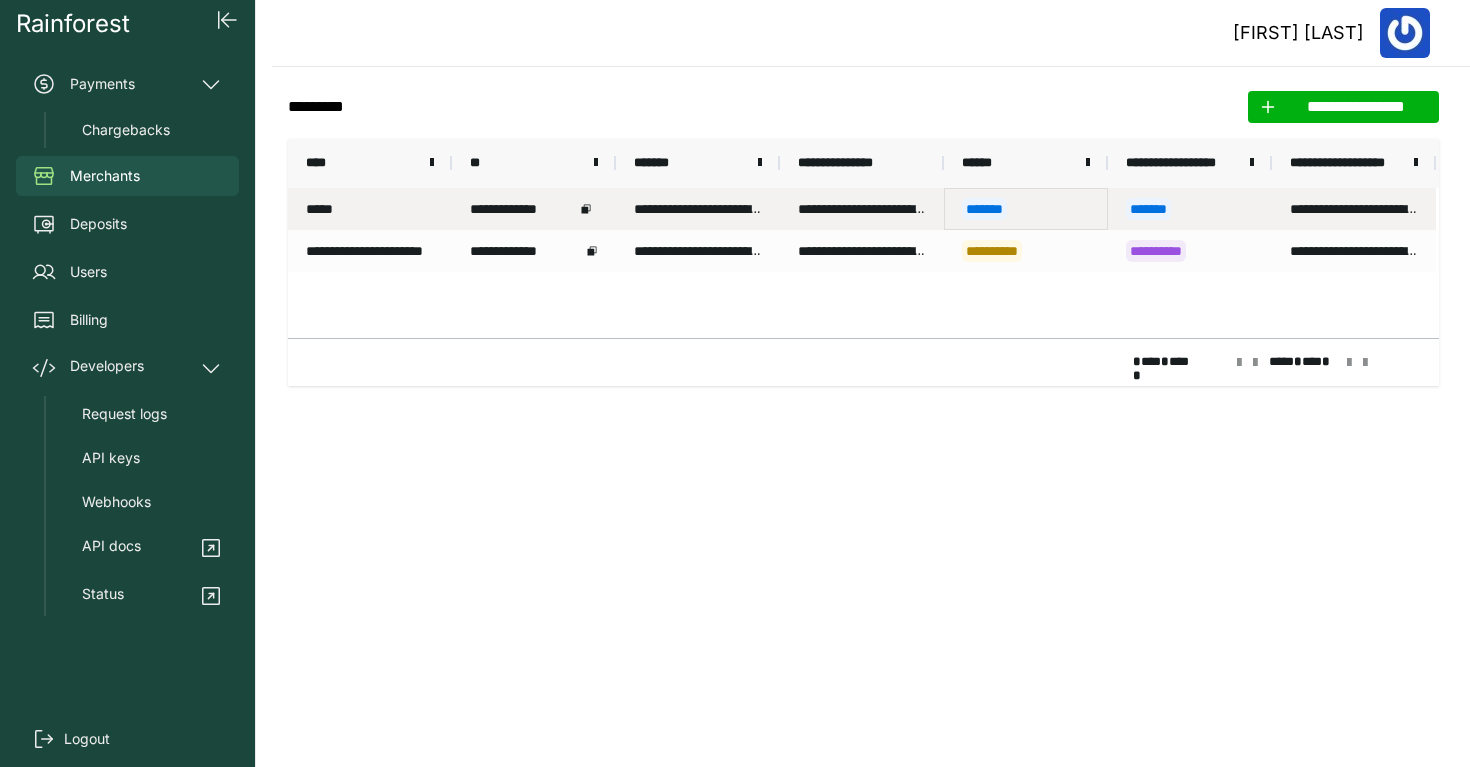 click on "*******" at bounding box center [1026, 209] 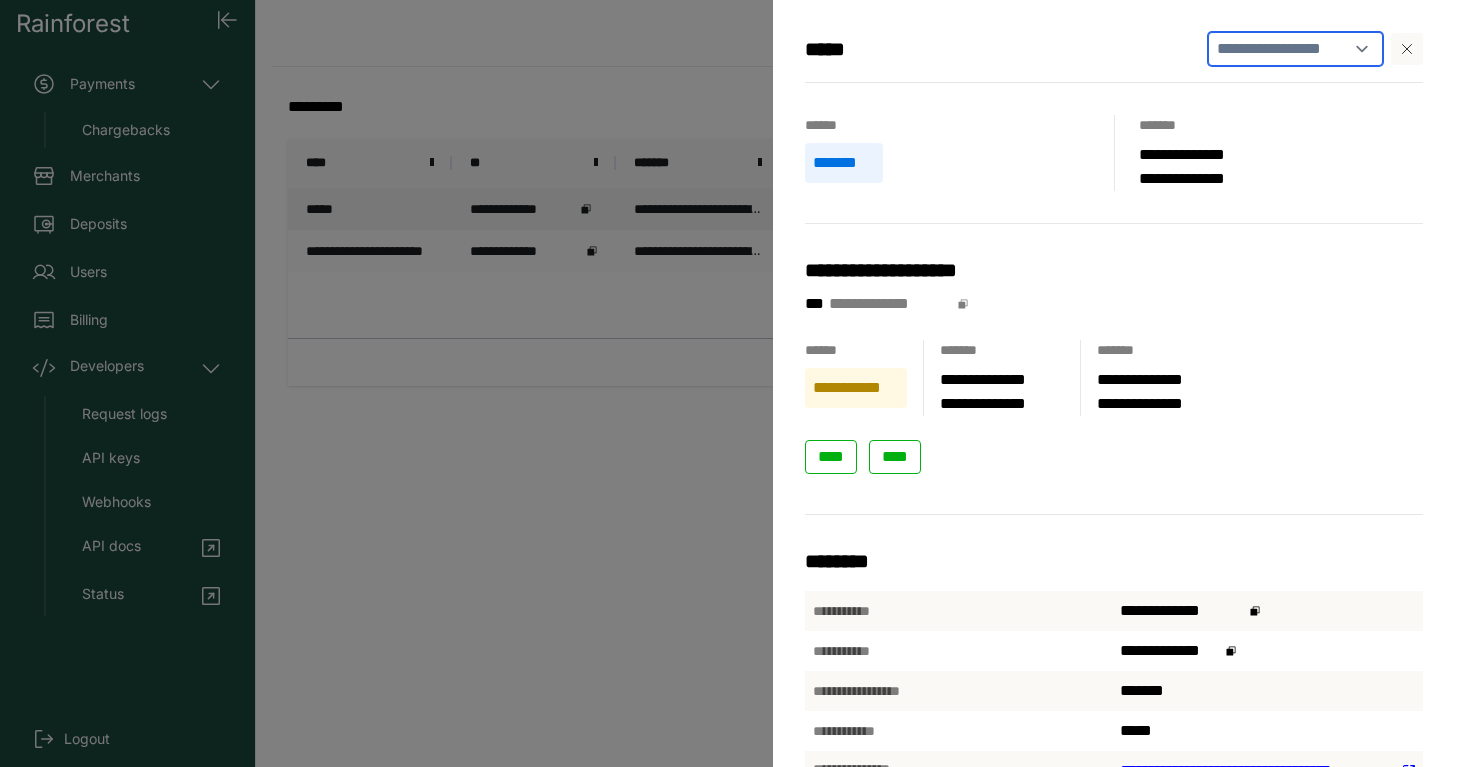 click on "**********" at bounding box center (1295, 49) 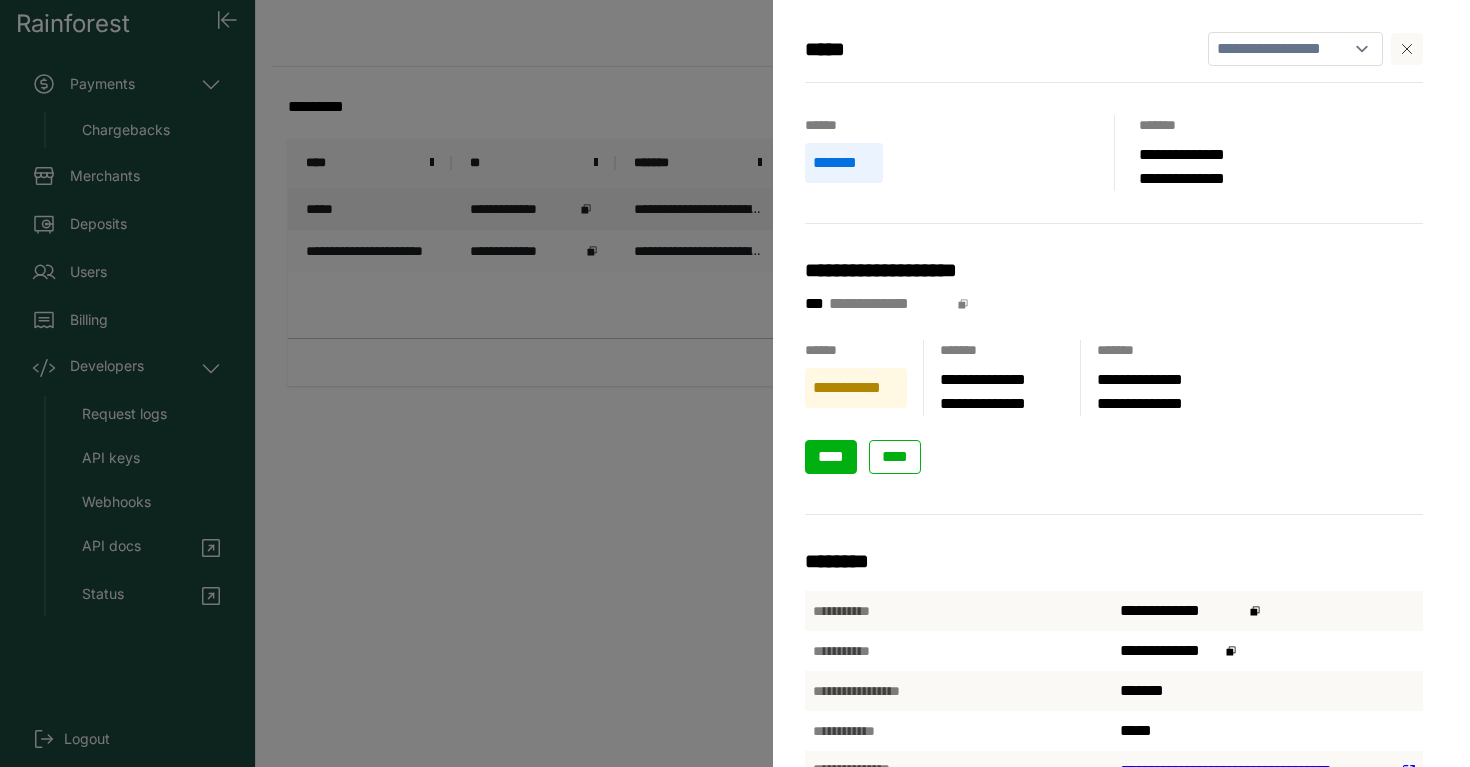 click on "****" at bounding box center (831, 457) 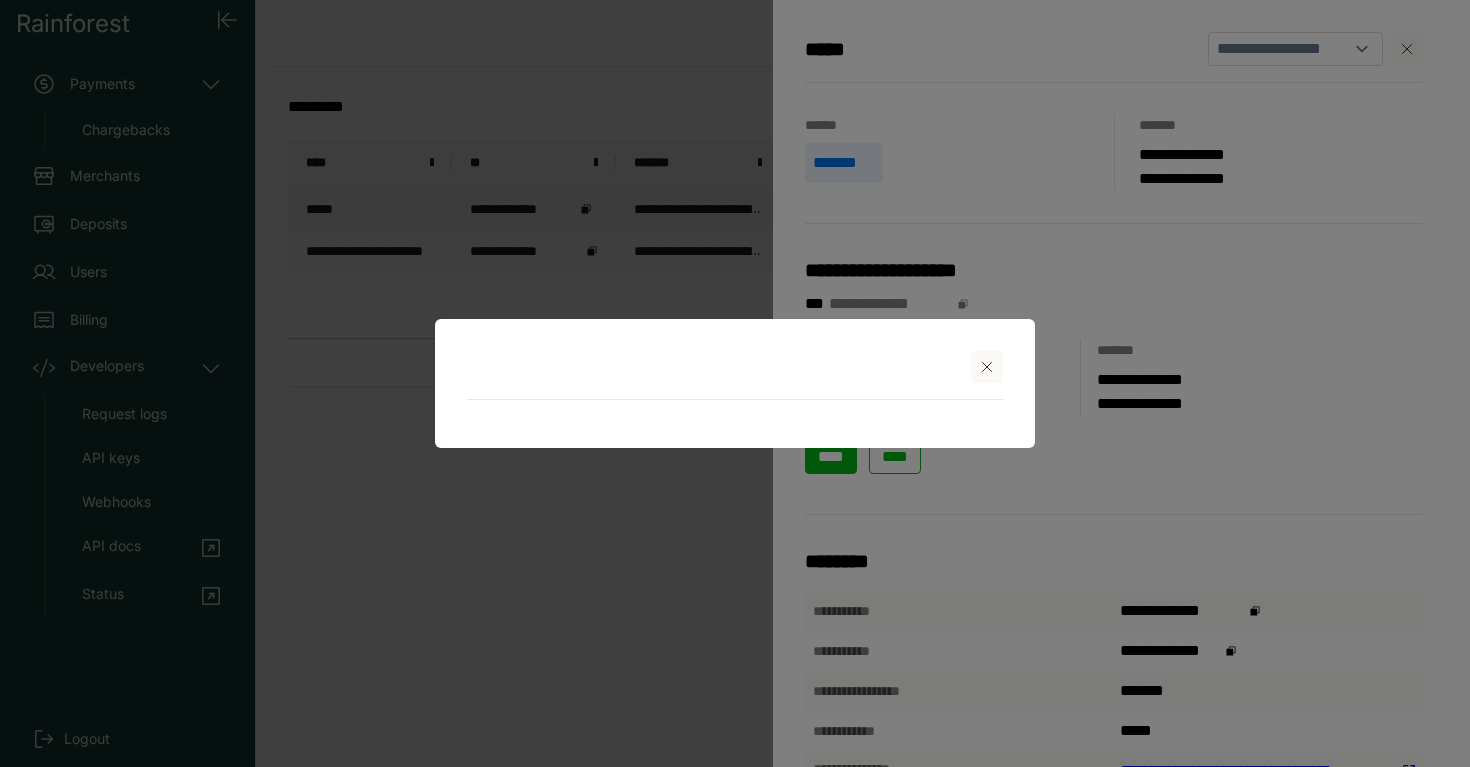 select on "**********" 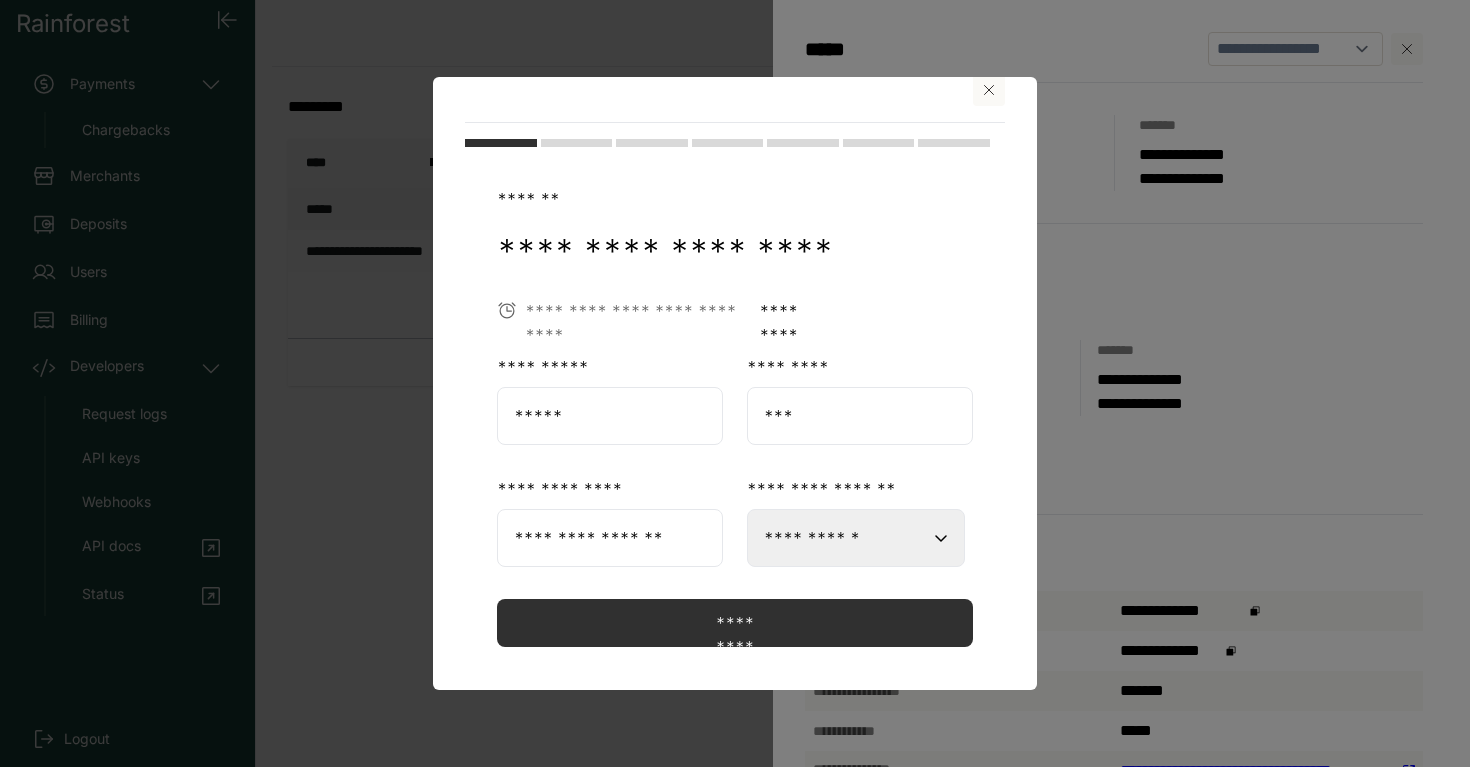 scroll, scrollTop: 55, scrollLeft: 0, axis: vertical 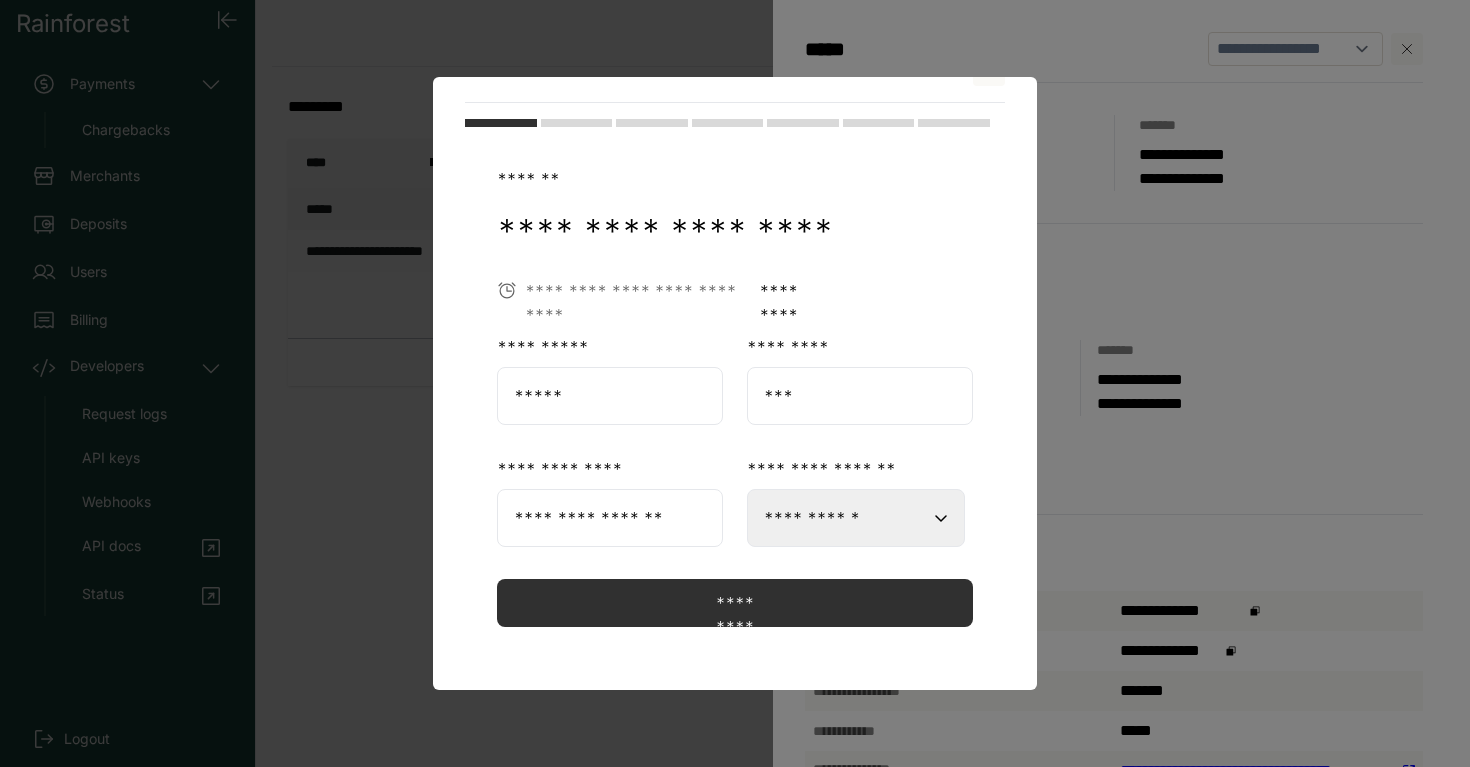 click at bounding box center (735, 383) 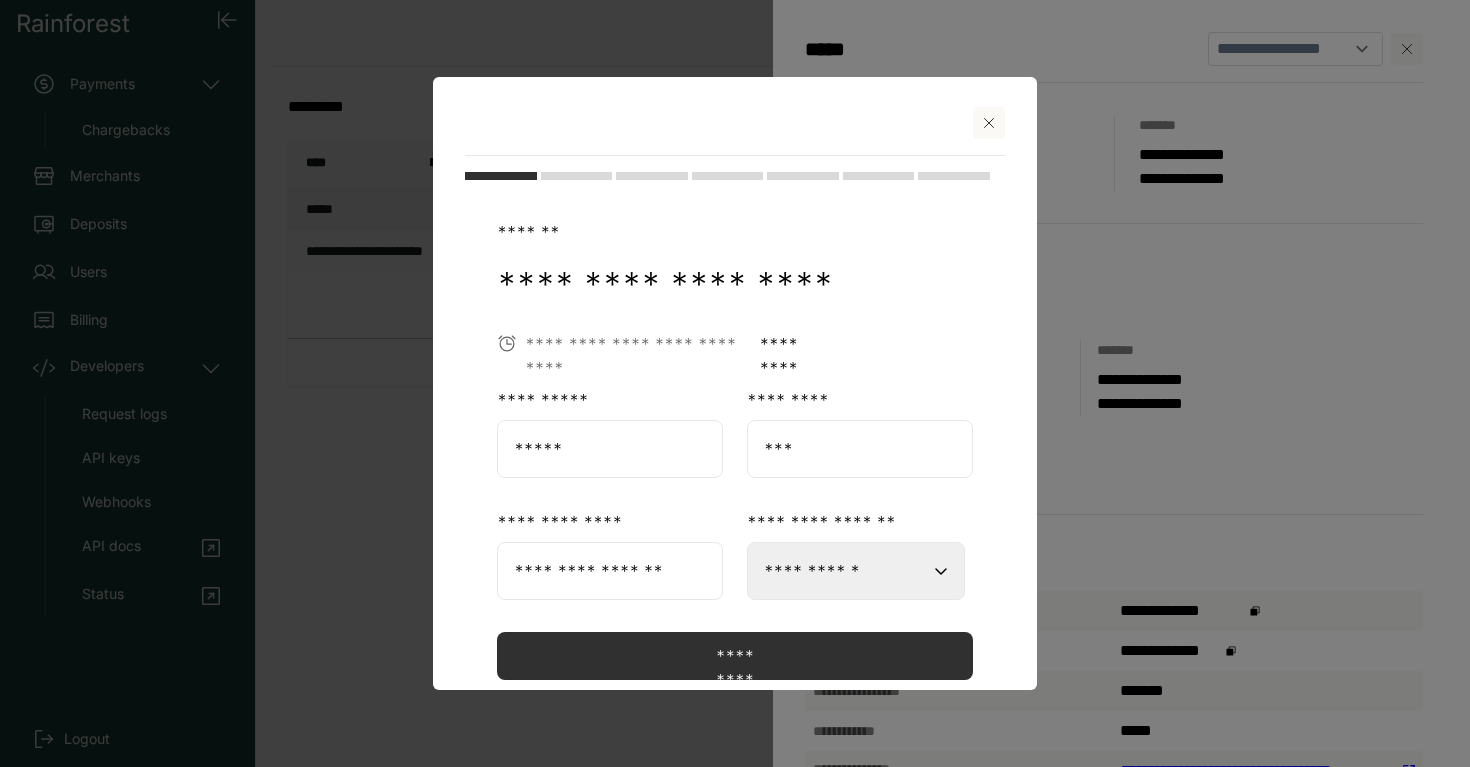 scroll, scrollTop: 0, scrollLeft: 0, axis: both 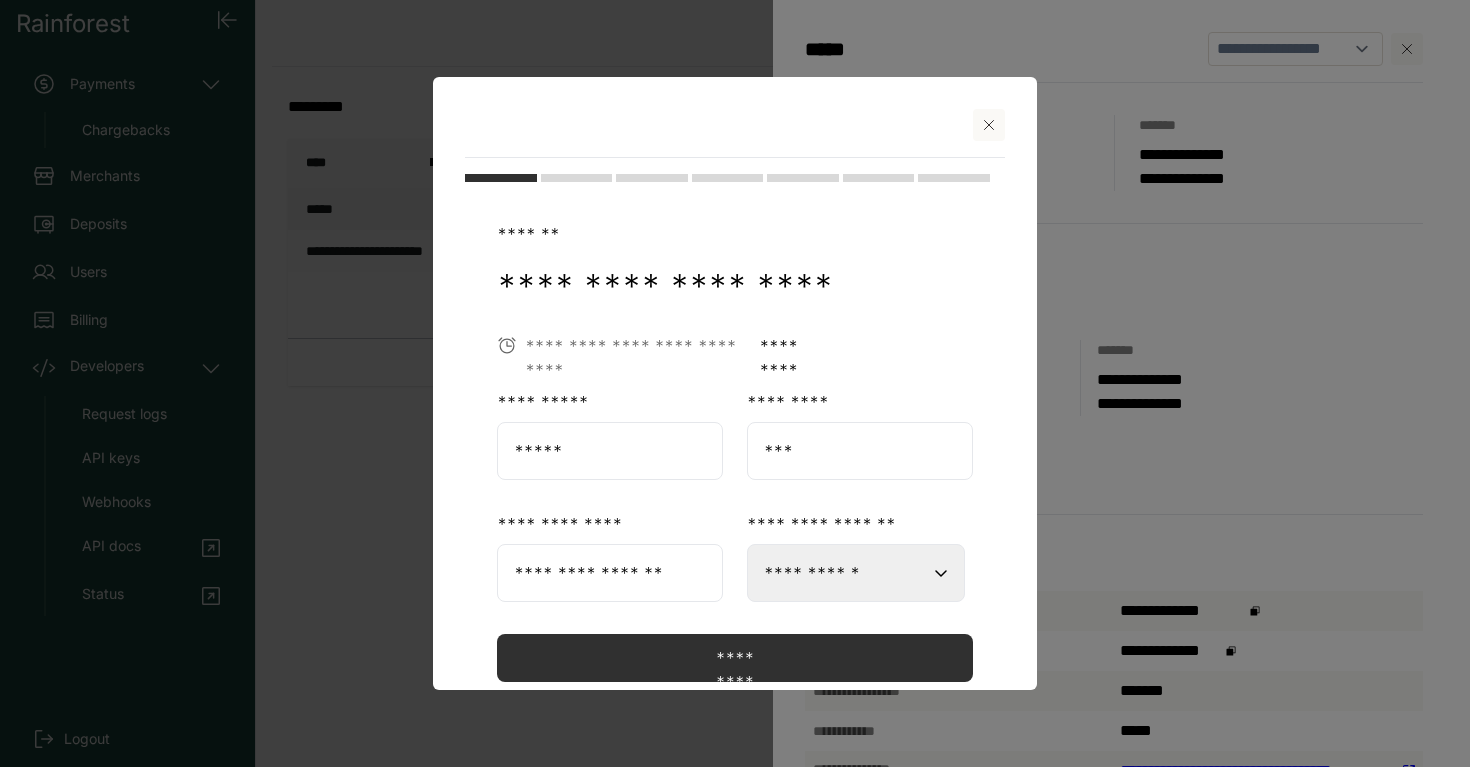 click at bounding box center (989, 125) 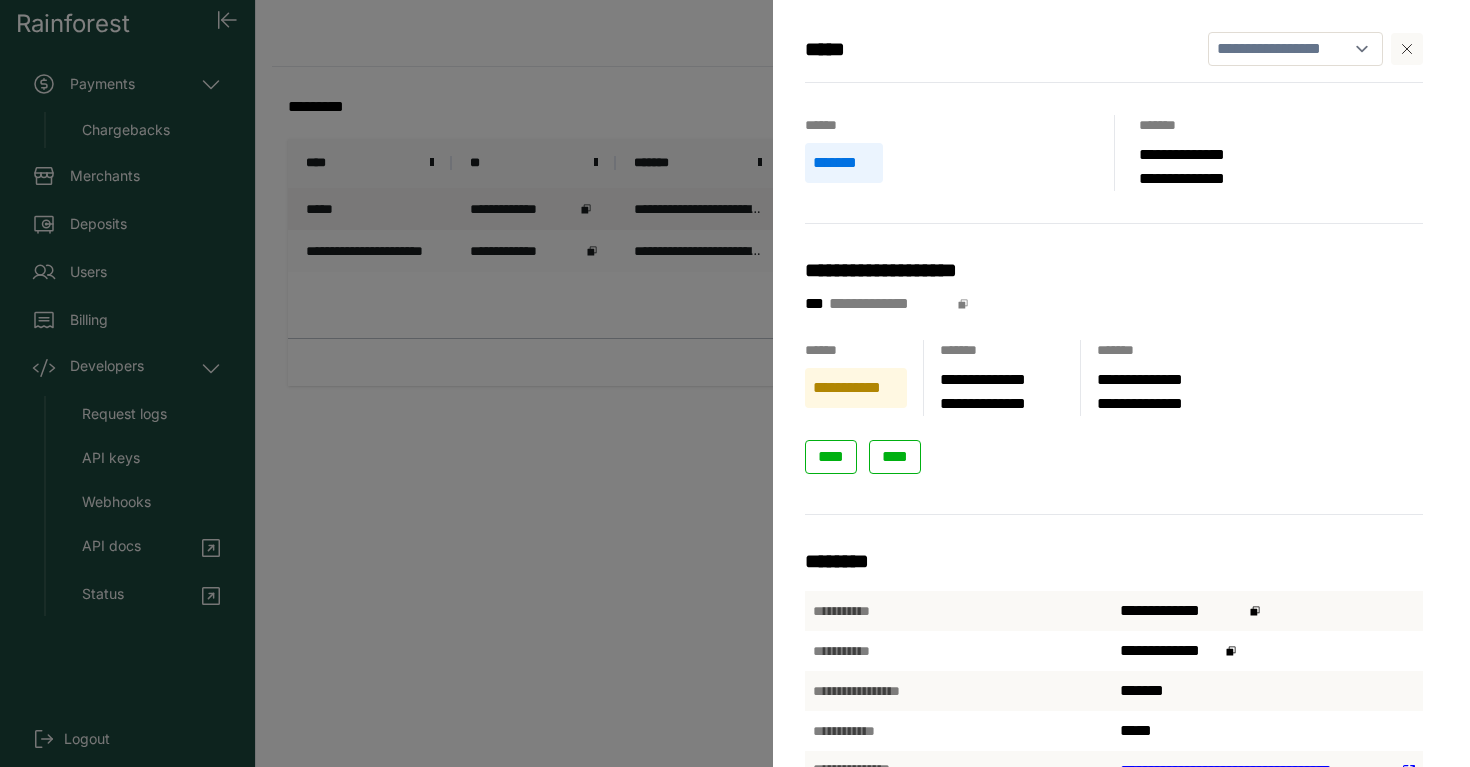 click on "******" at bounding box center [959, 129] 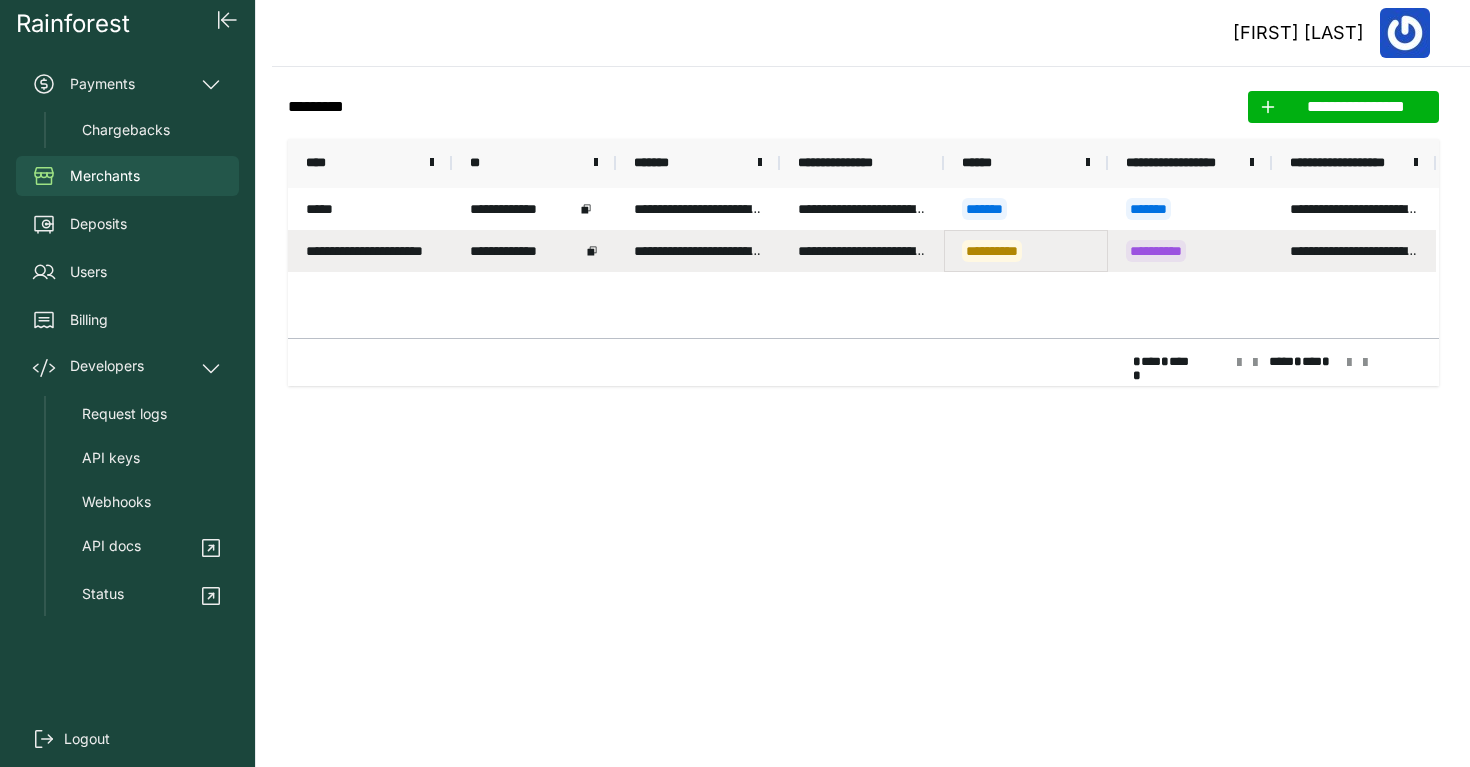 click on "**********" at bounding box center (1026, 251) 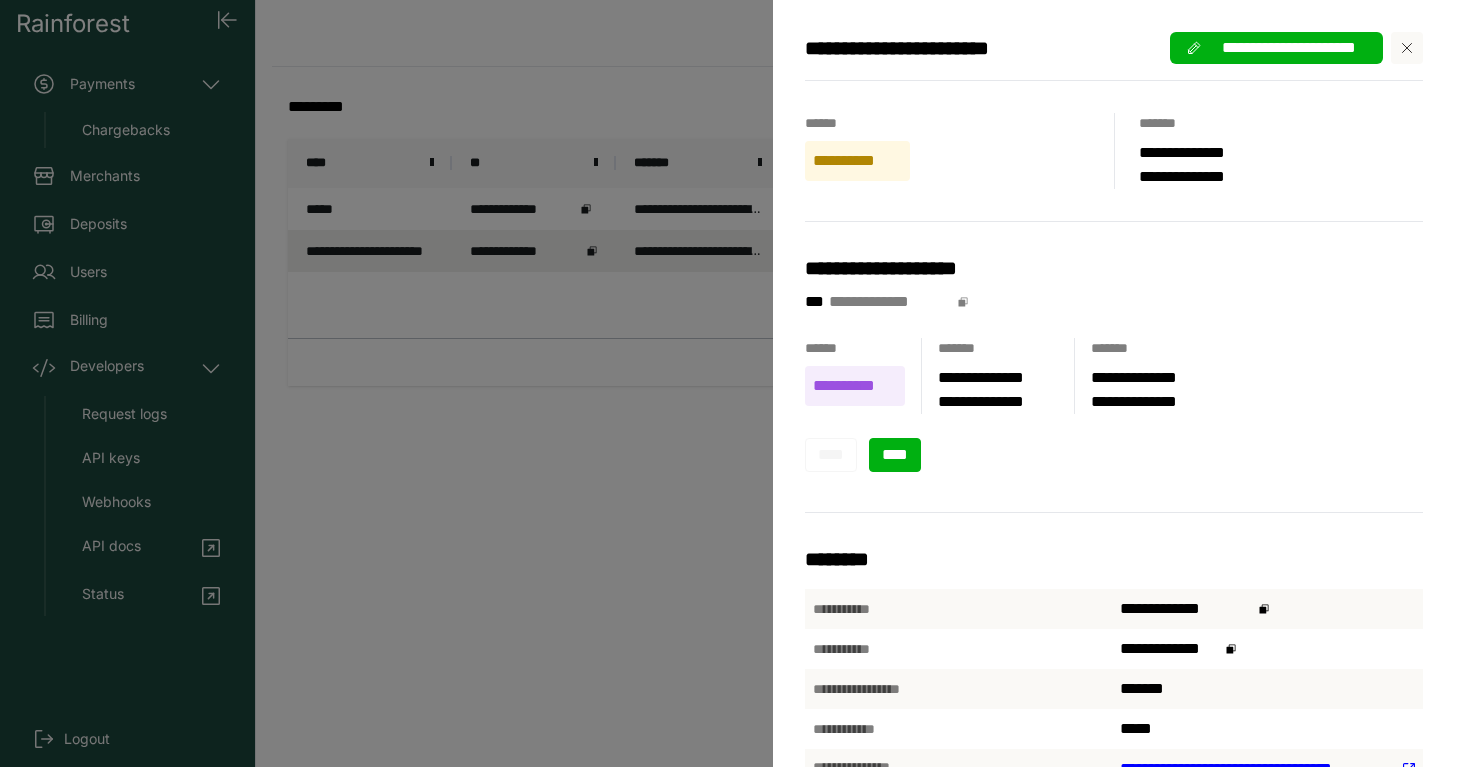 click on "****" at bounding box center [895, 454] 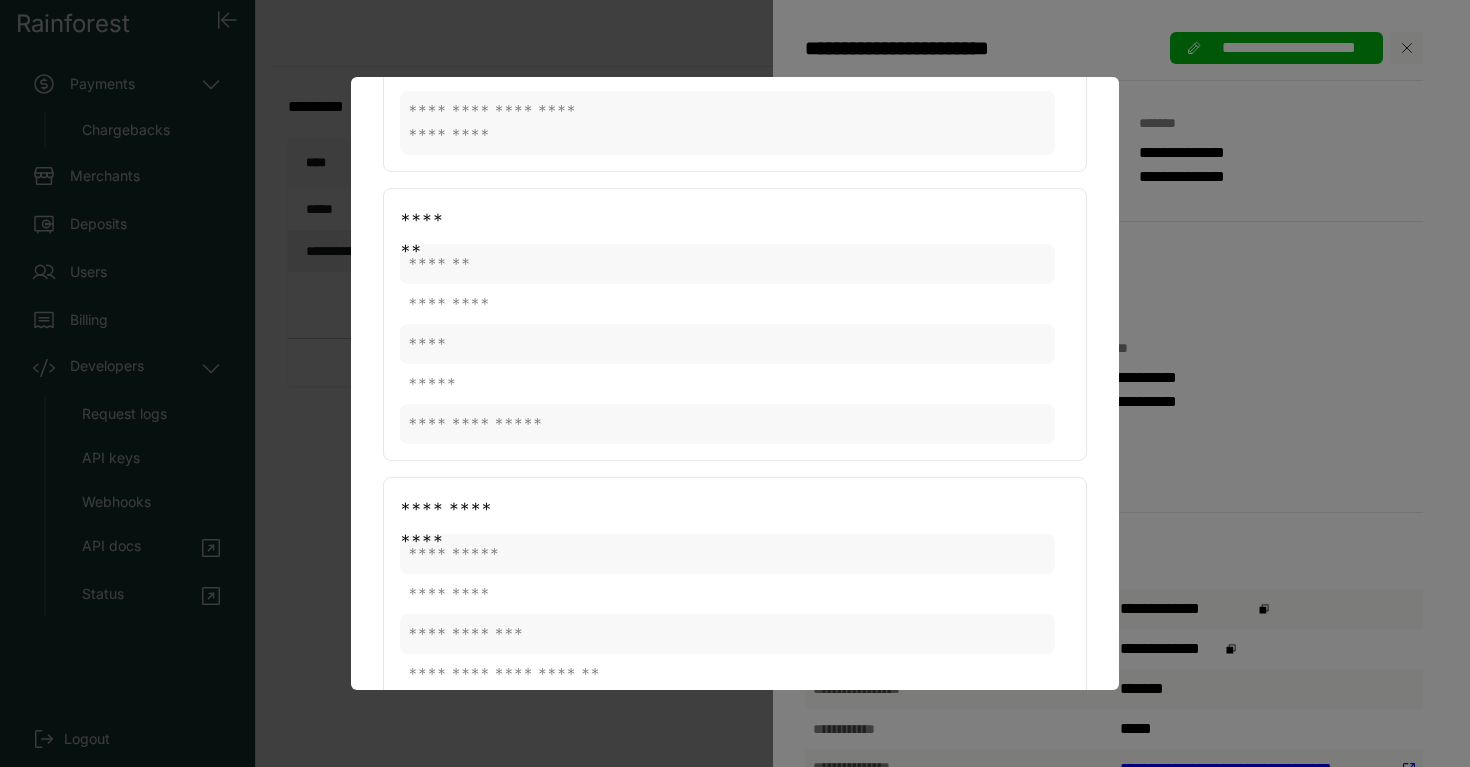 scroll, scrollTop: 1508, scrollLeft: 0, axis: vertical 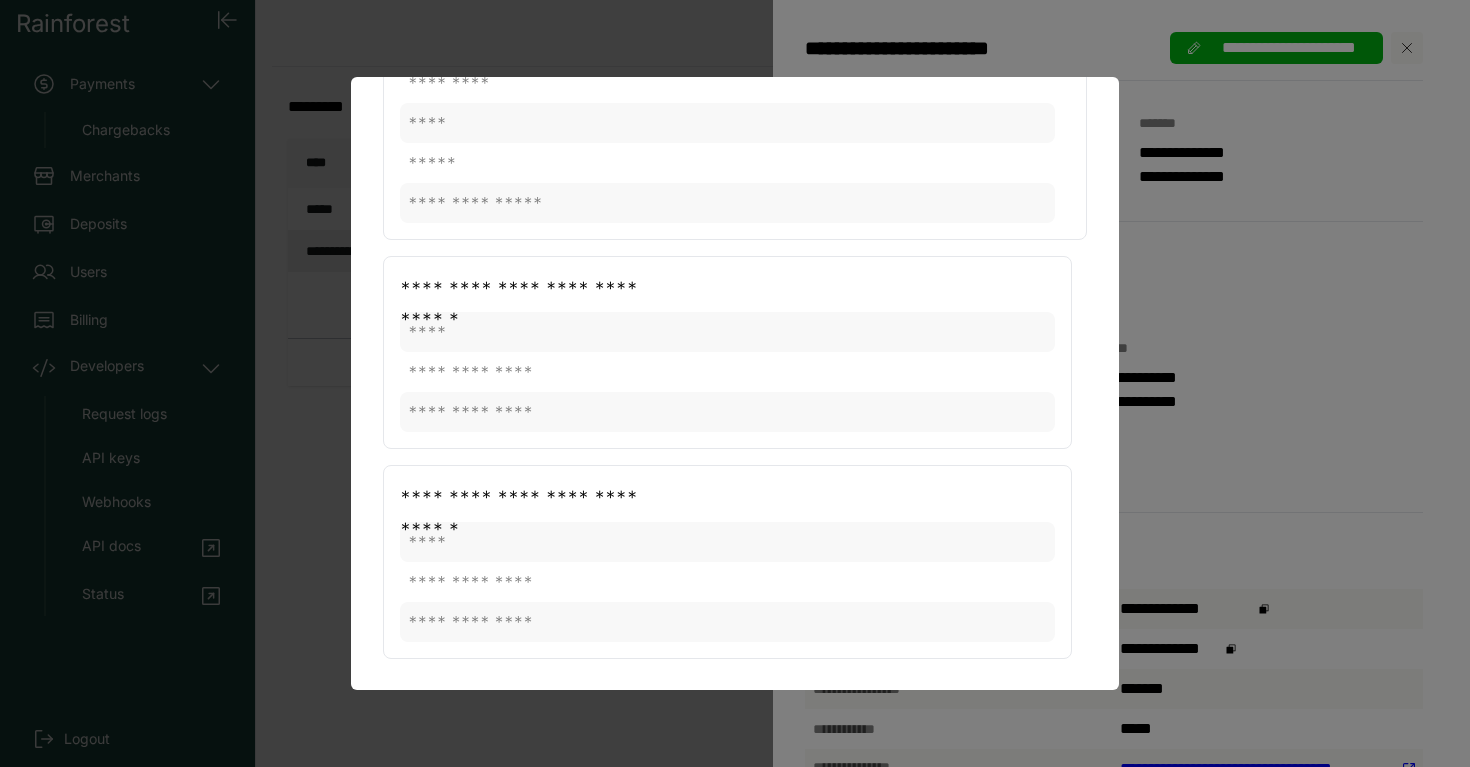 type 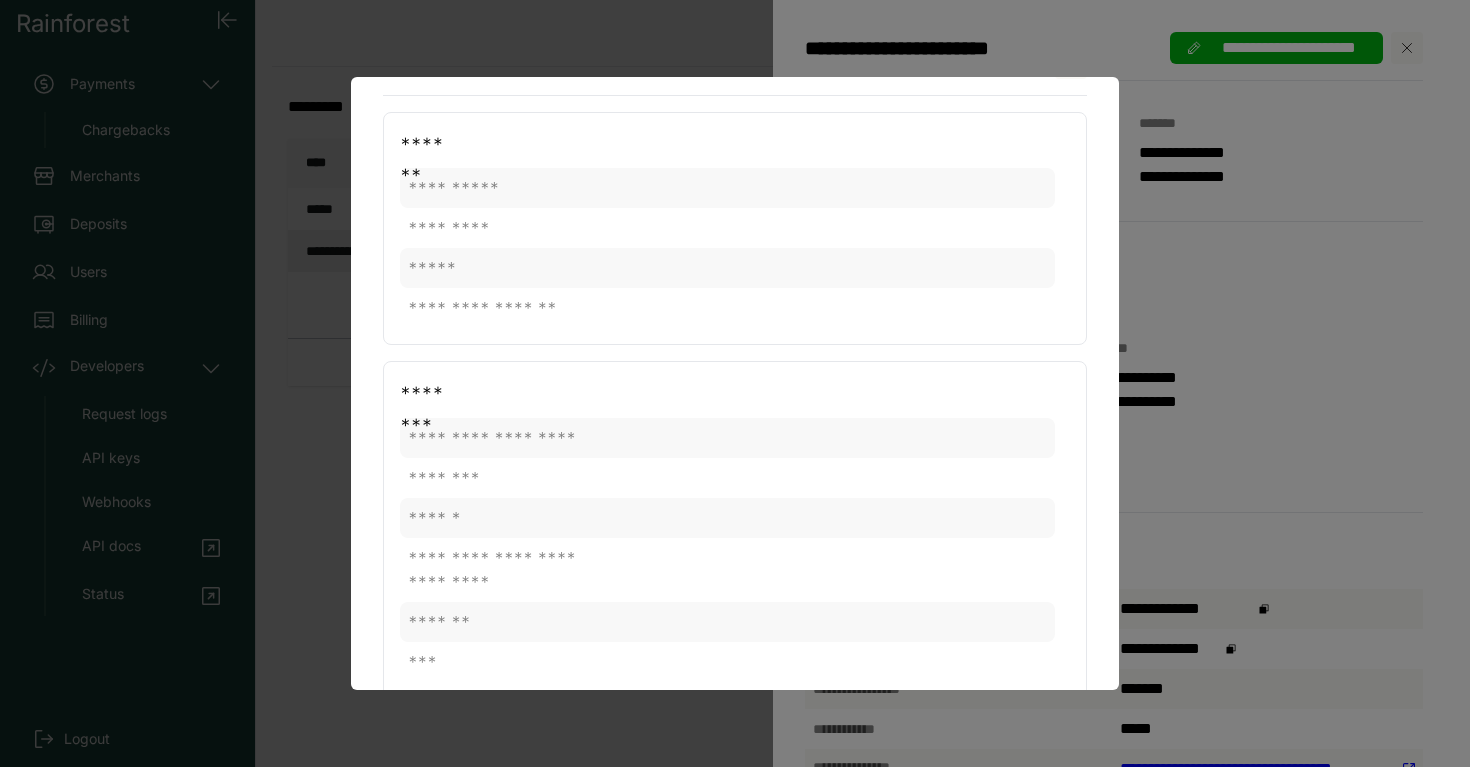 scroll, scrollTop: 0, scrollLeft: 0, axis: both 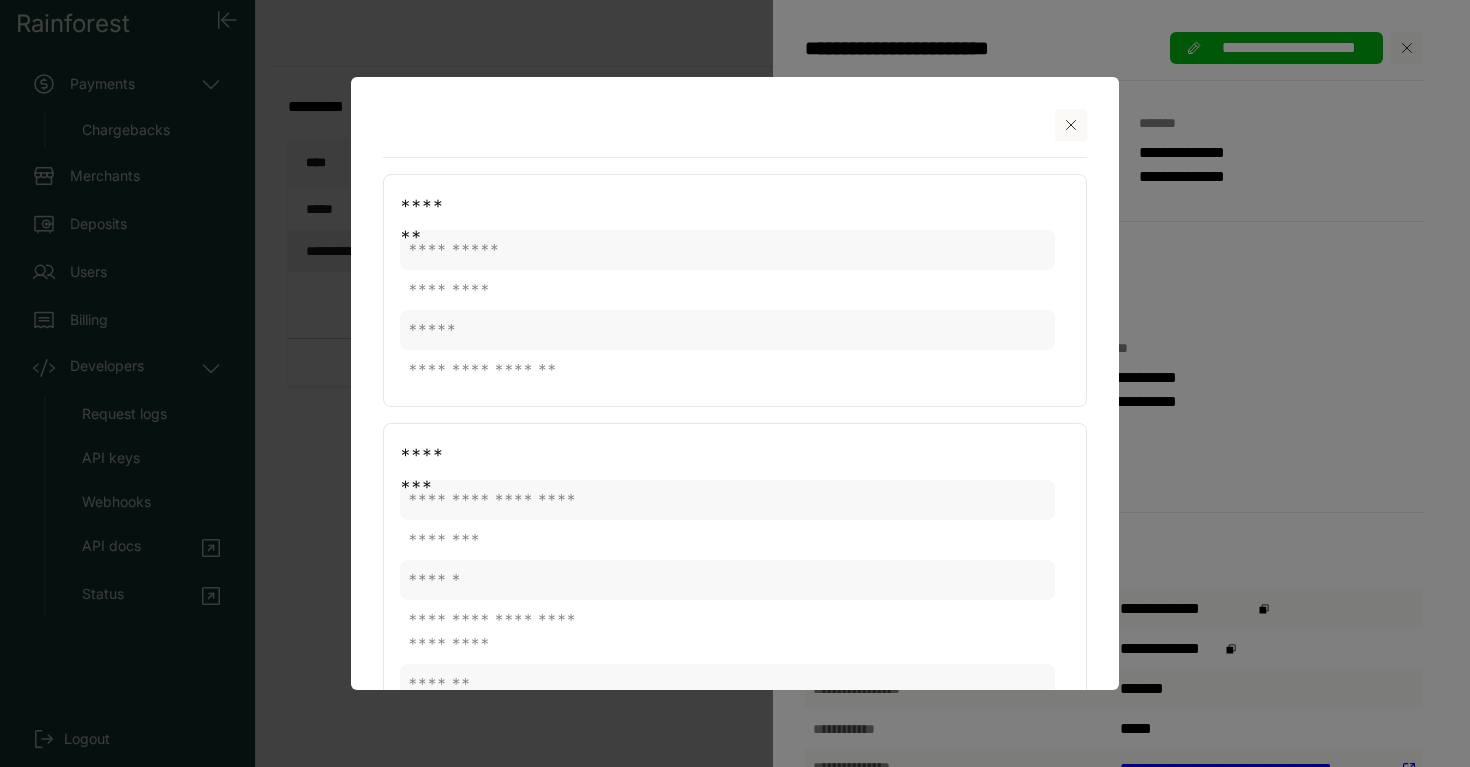 click 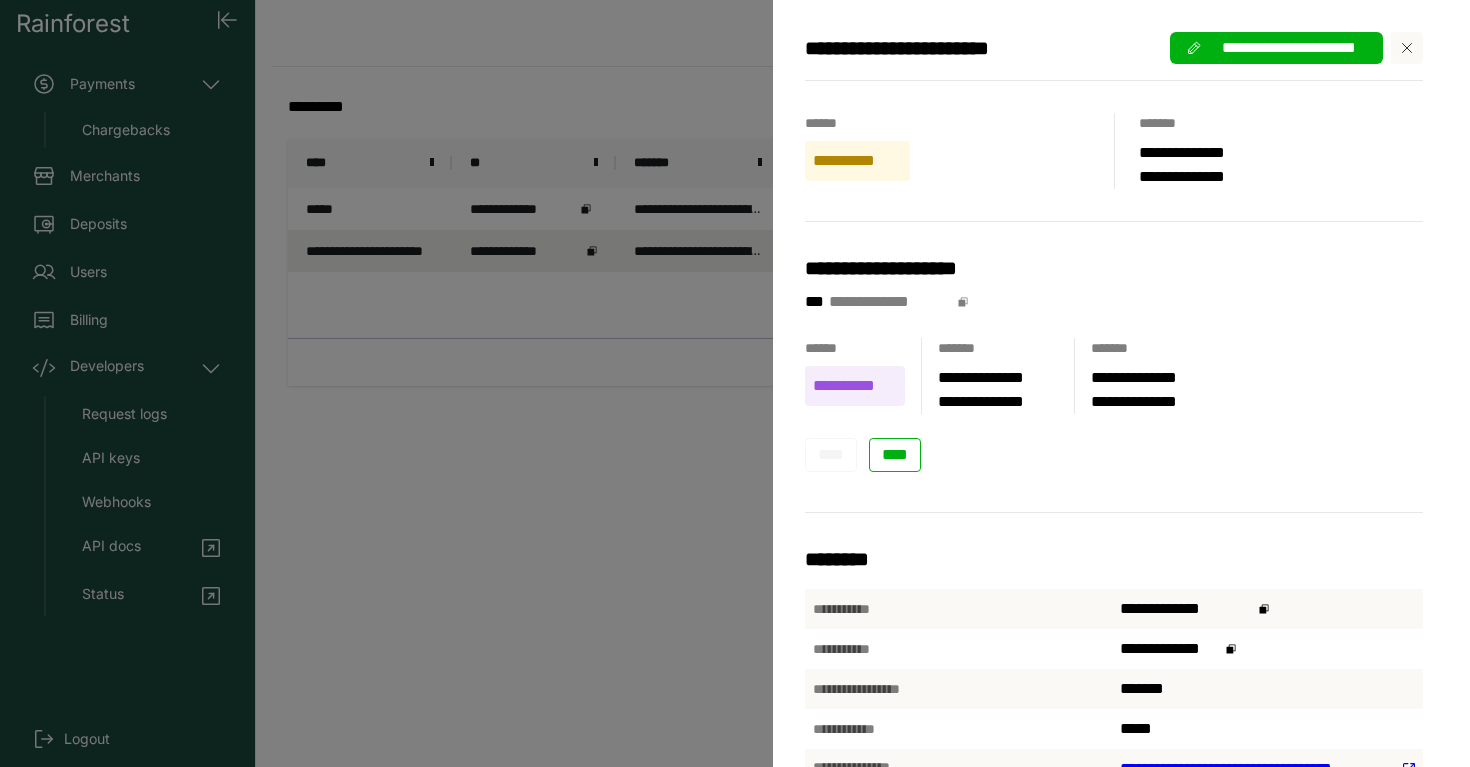 click on "**** ****" at bounding box center (1114, 455) 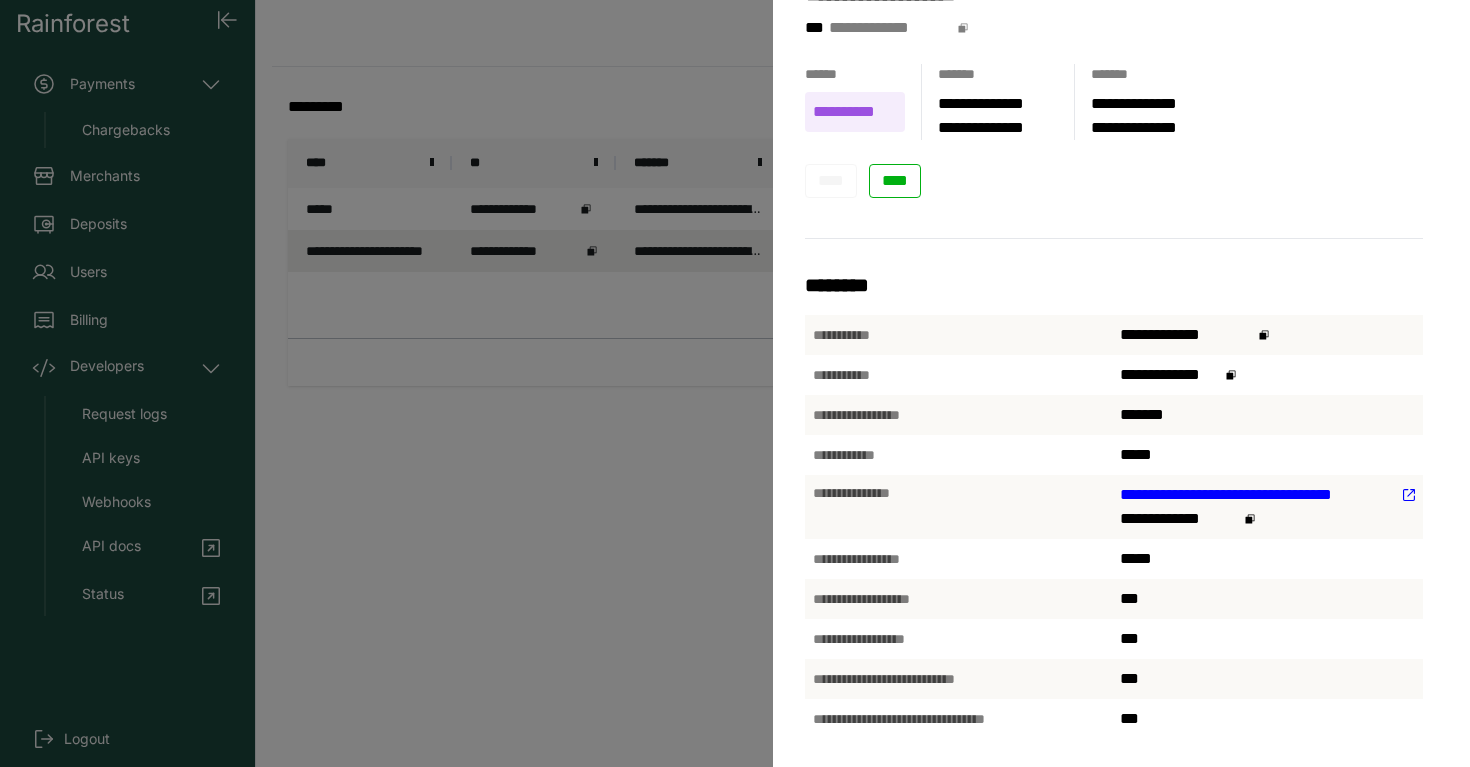 scroll, scrollTop: 0, scrollLeft: 0, axis: both 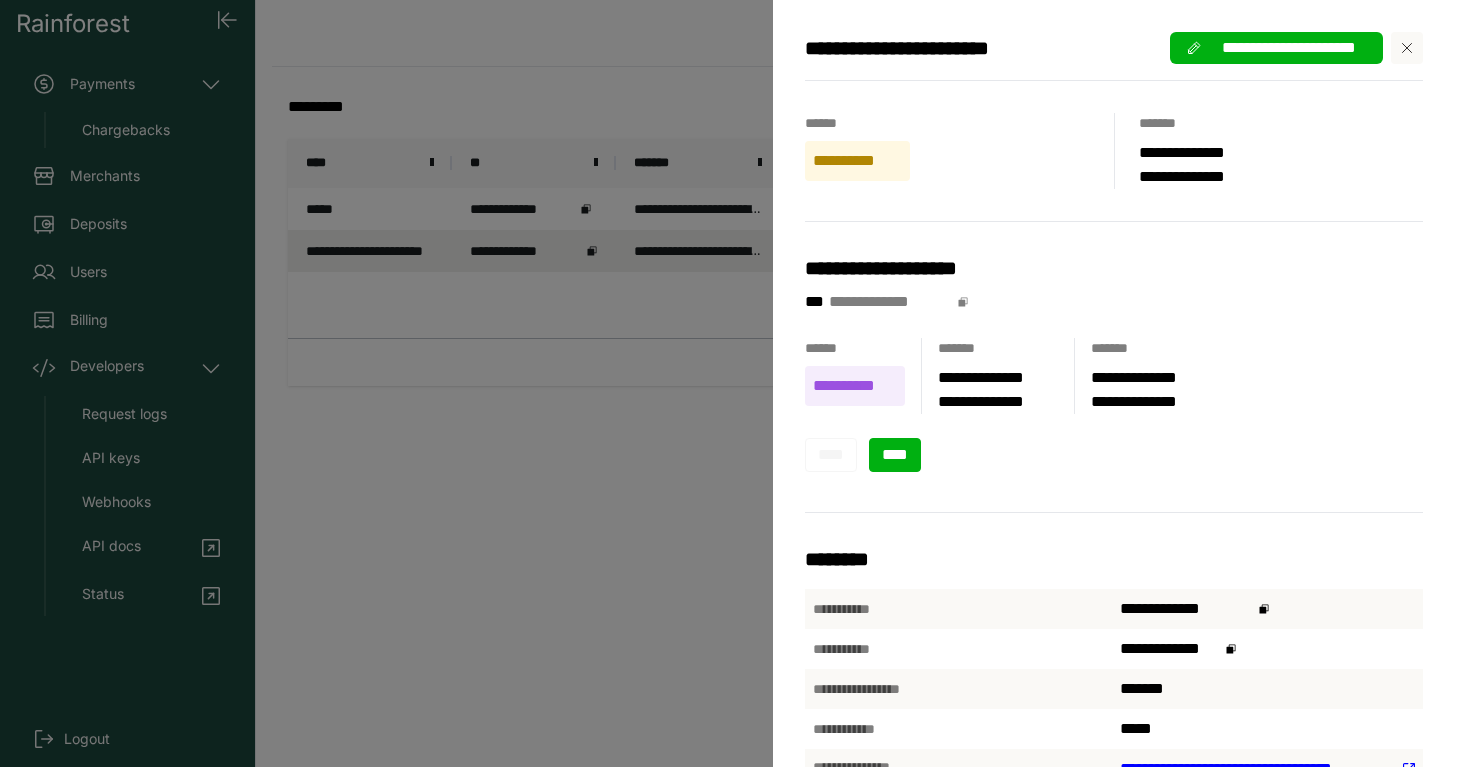 click on "****" at bounding box center (895, 455) 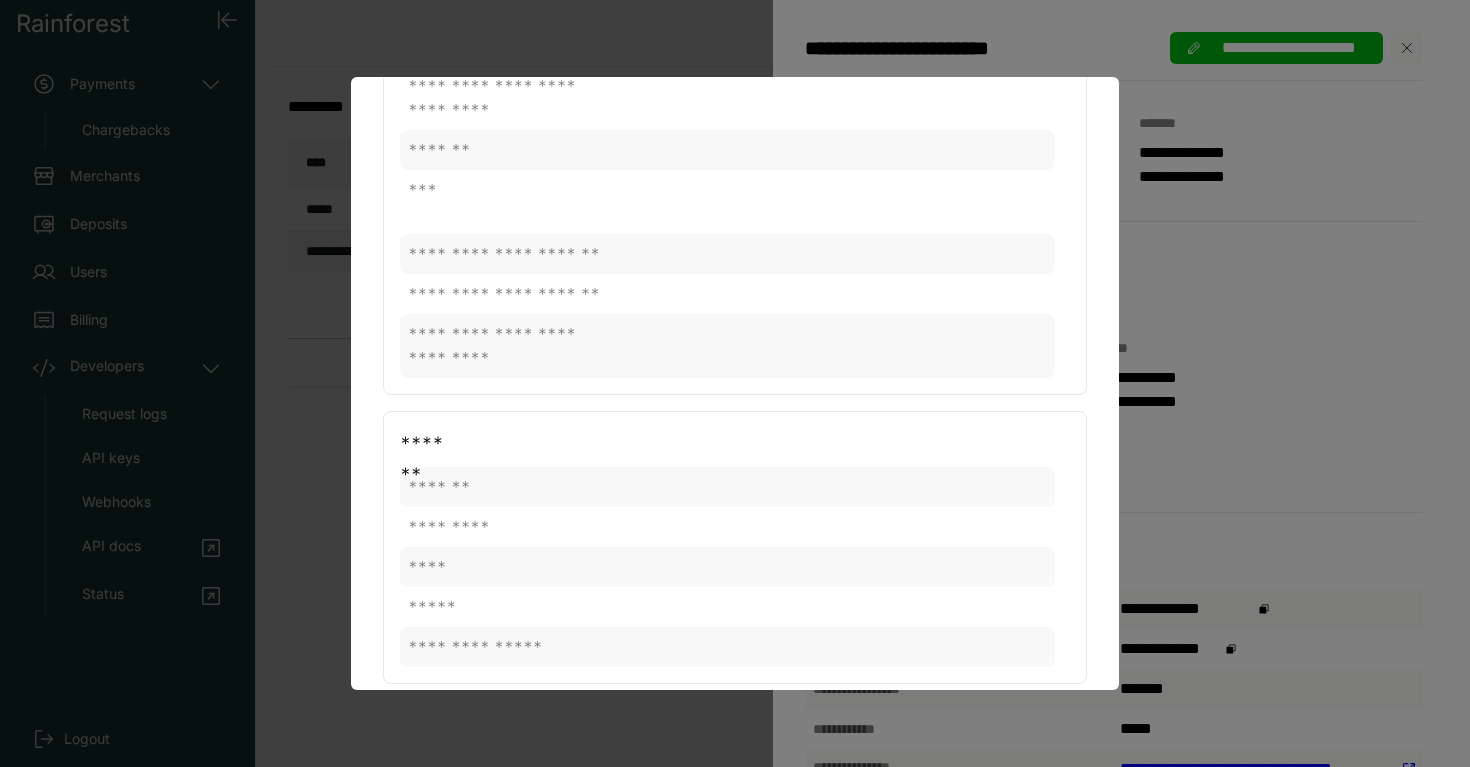 scroll, scrollTop: 0, scrollLeft: 0, axis: both 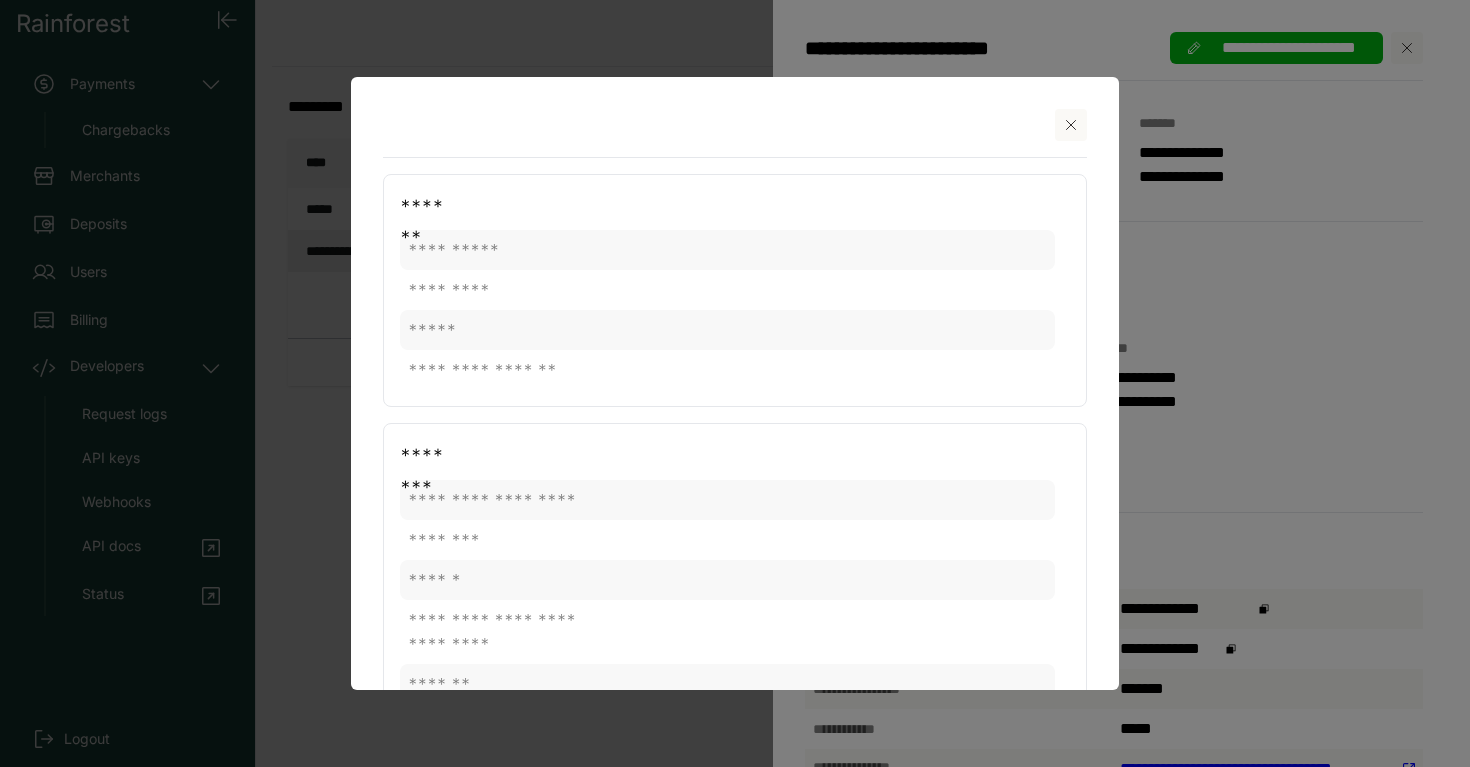 drag, startPoint x: 1345, startPoint y: 194, endPoint x: 1007, endPoint y: 157, distance: 340.0191 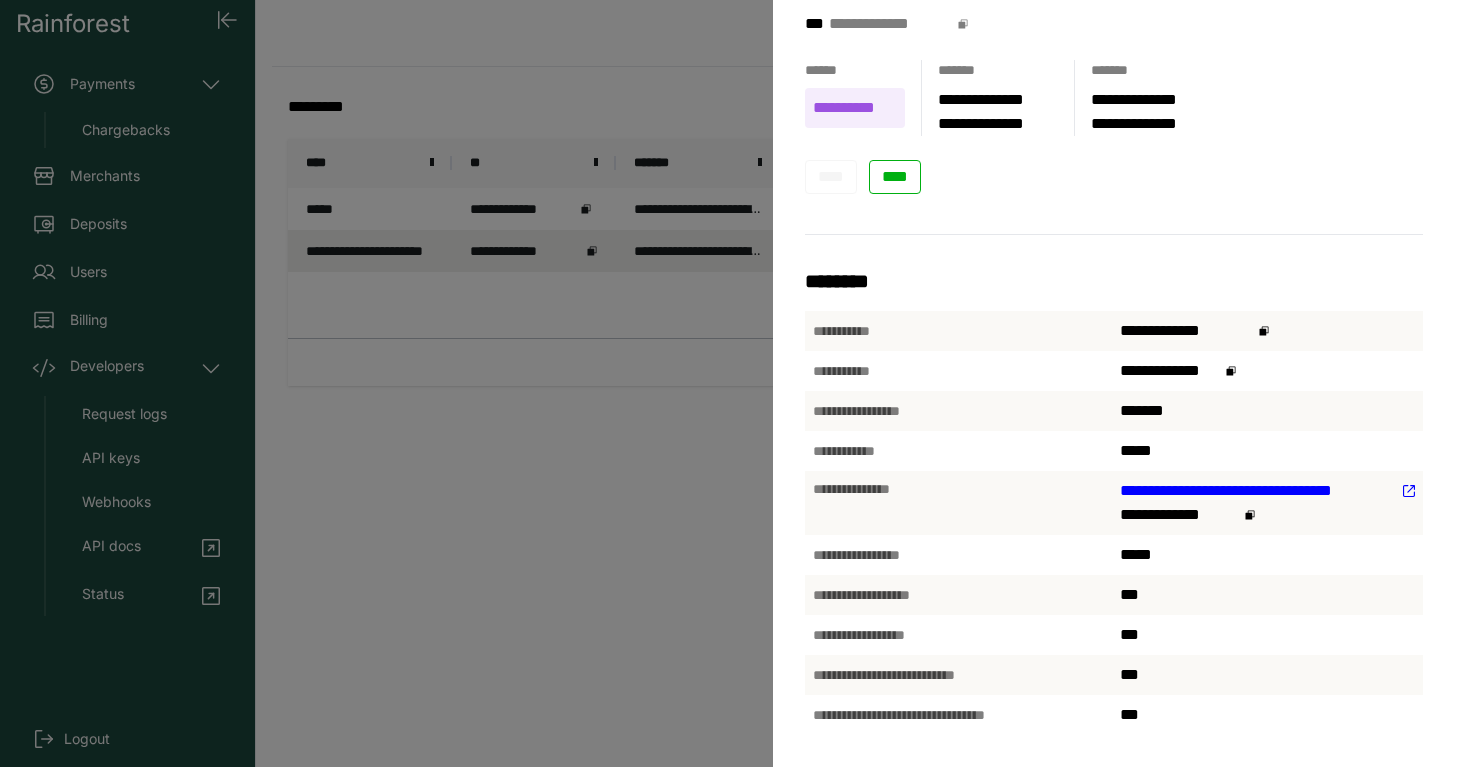 scroll, scrollTop: 0, scrollLeft: 0, axis: both 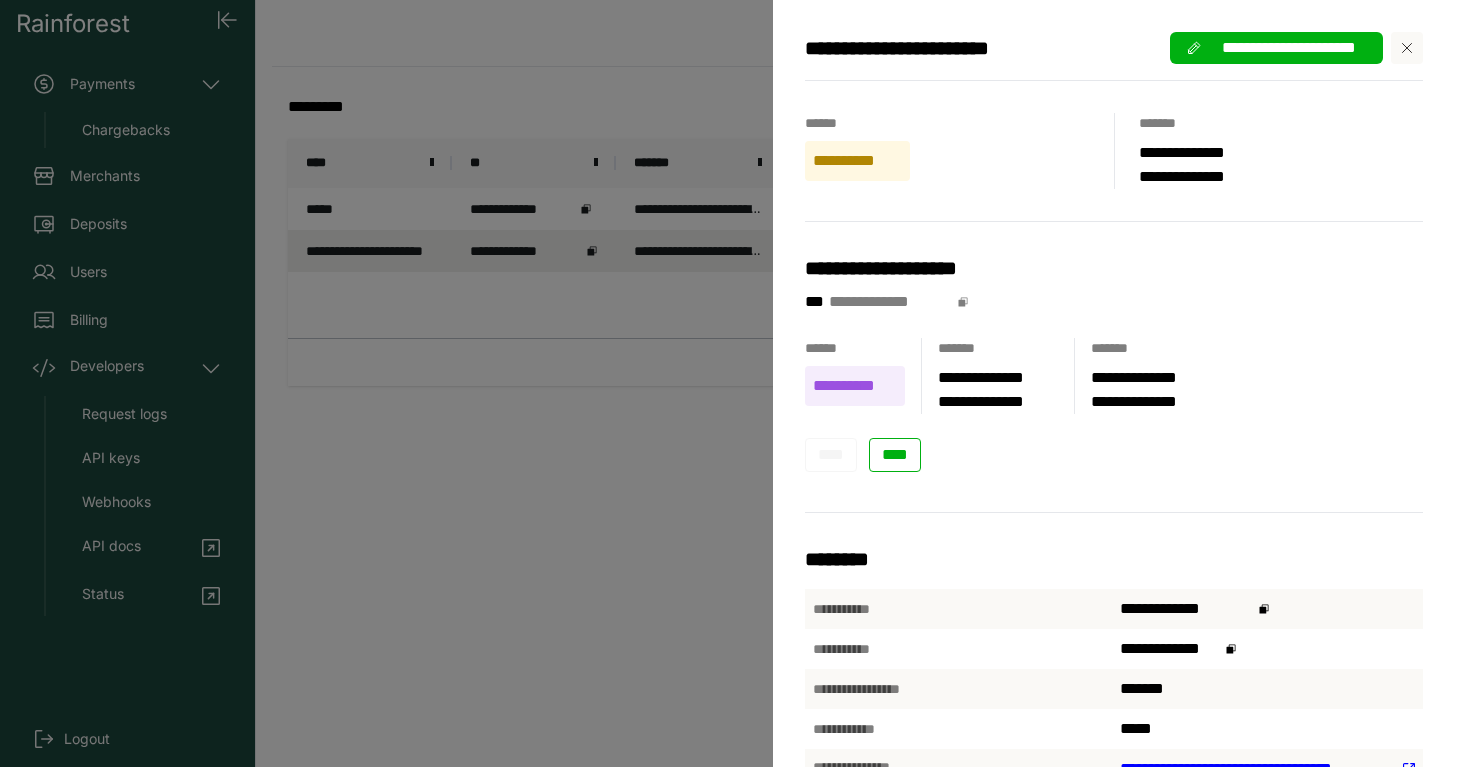 click on "**** ****" at bounding box center [1114, 455] 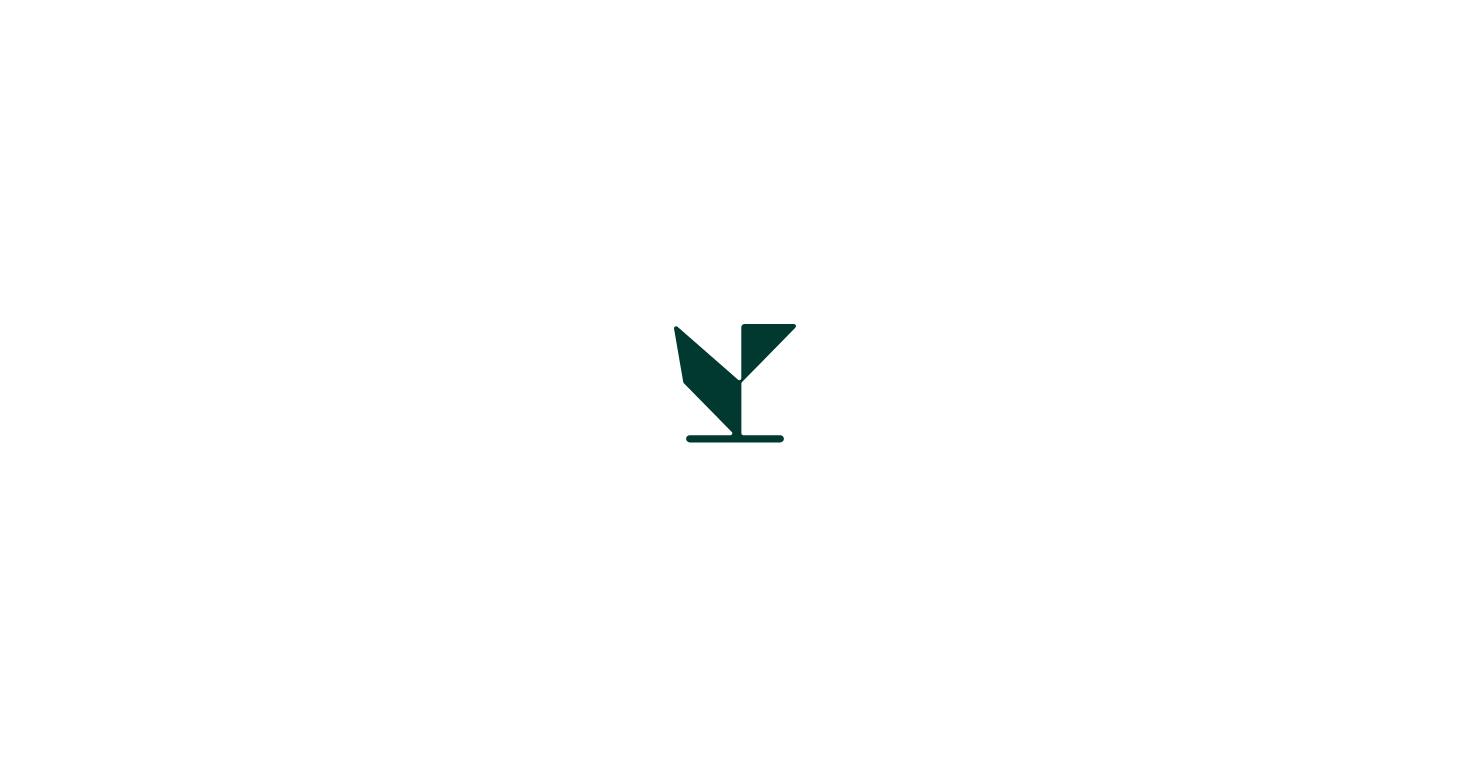 scroll, scrollTop: 0, scrollLeft: 0, axis: both 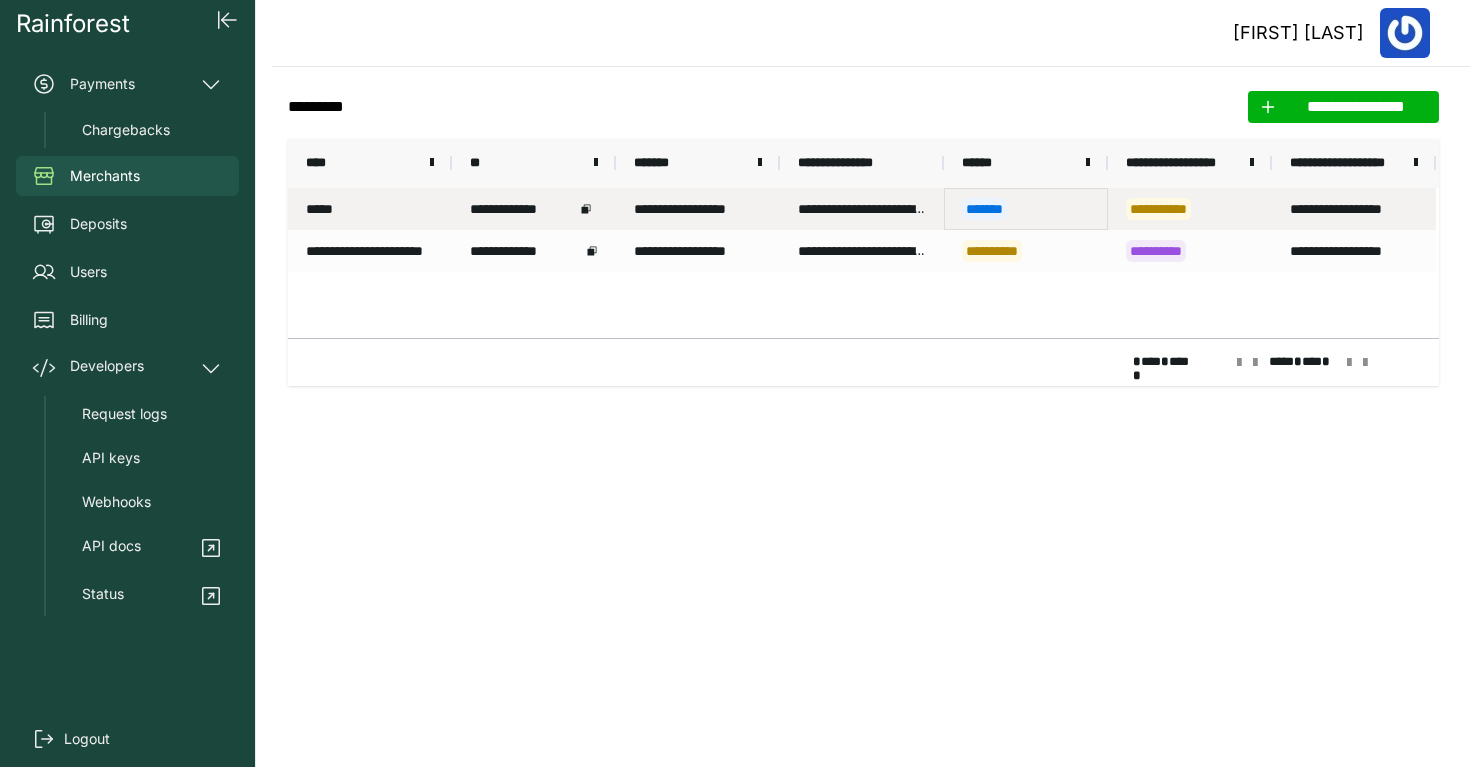 click on "*******" at bounding box center (984, 209) 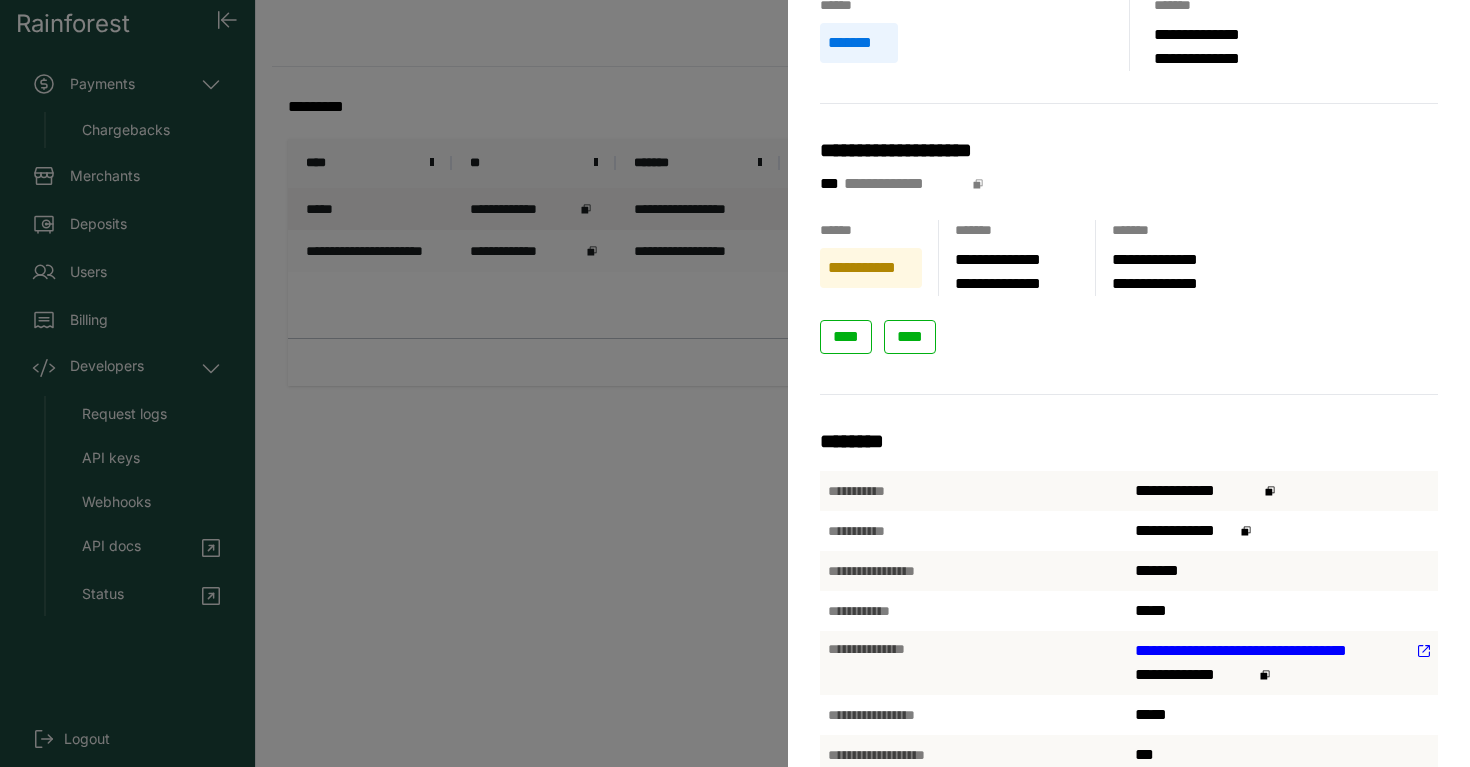 scroll, scrollTop: 0, scrollLeft: 0, axis: both 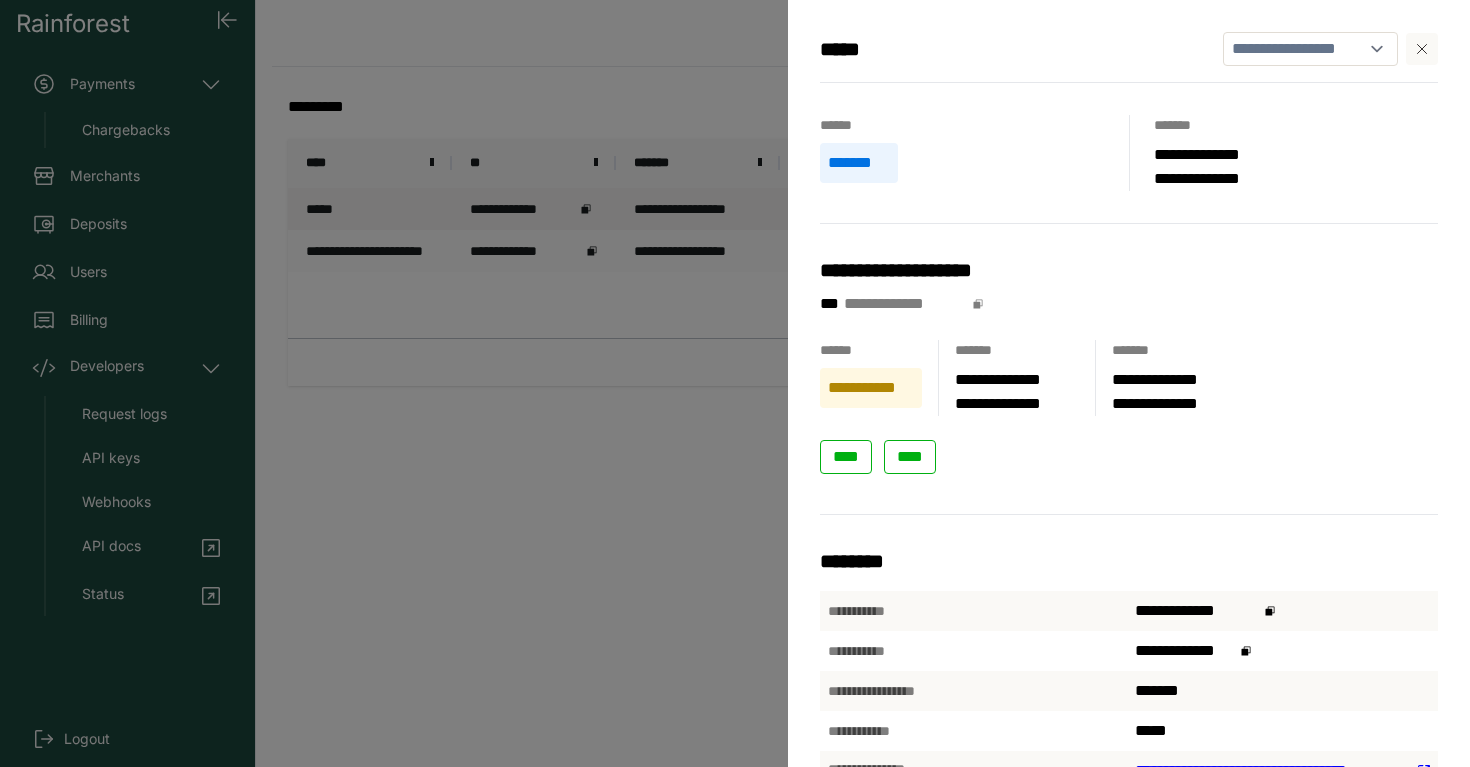 click 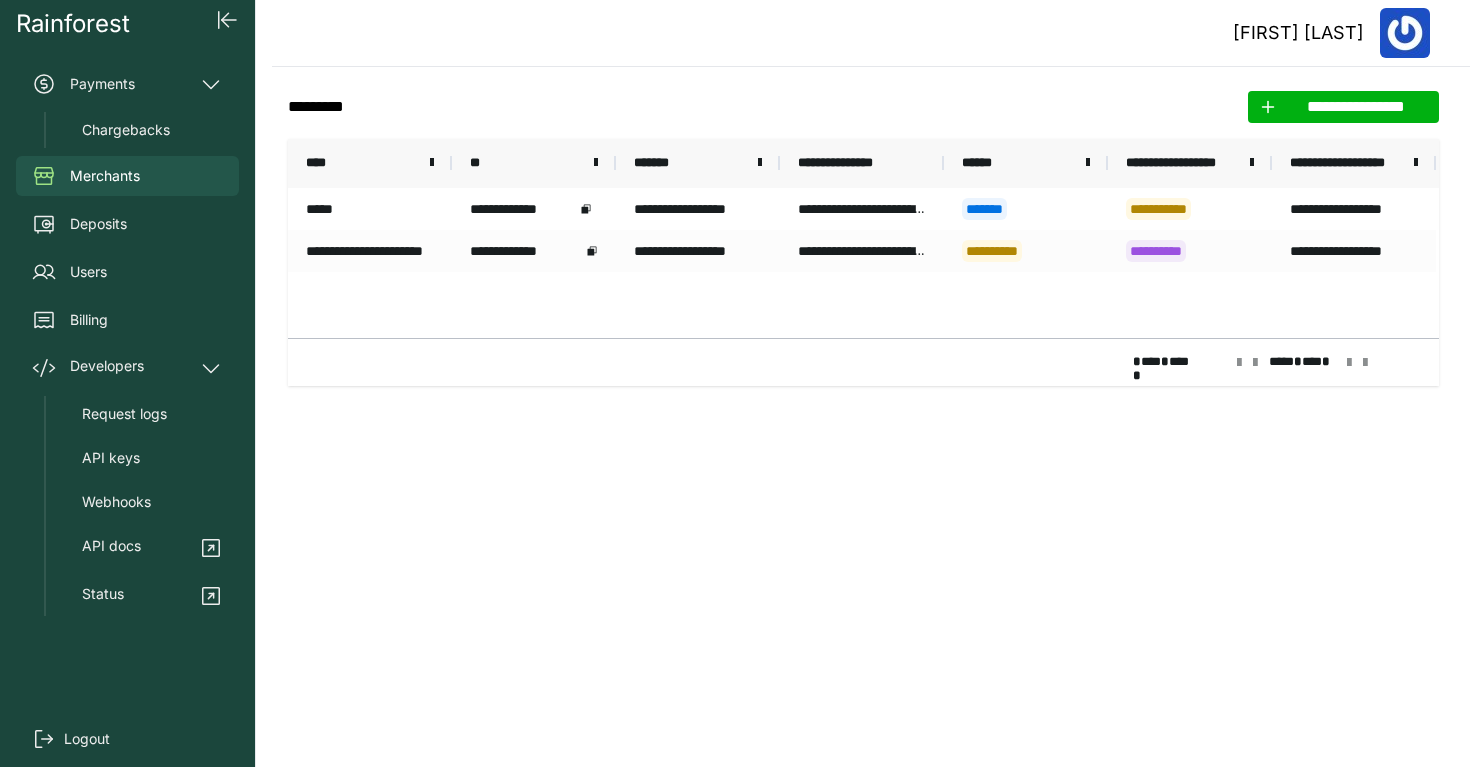 click 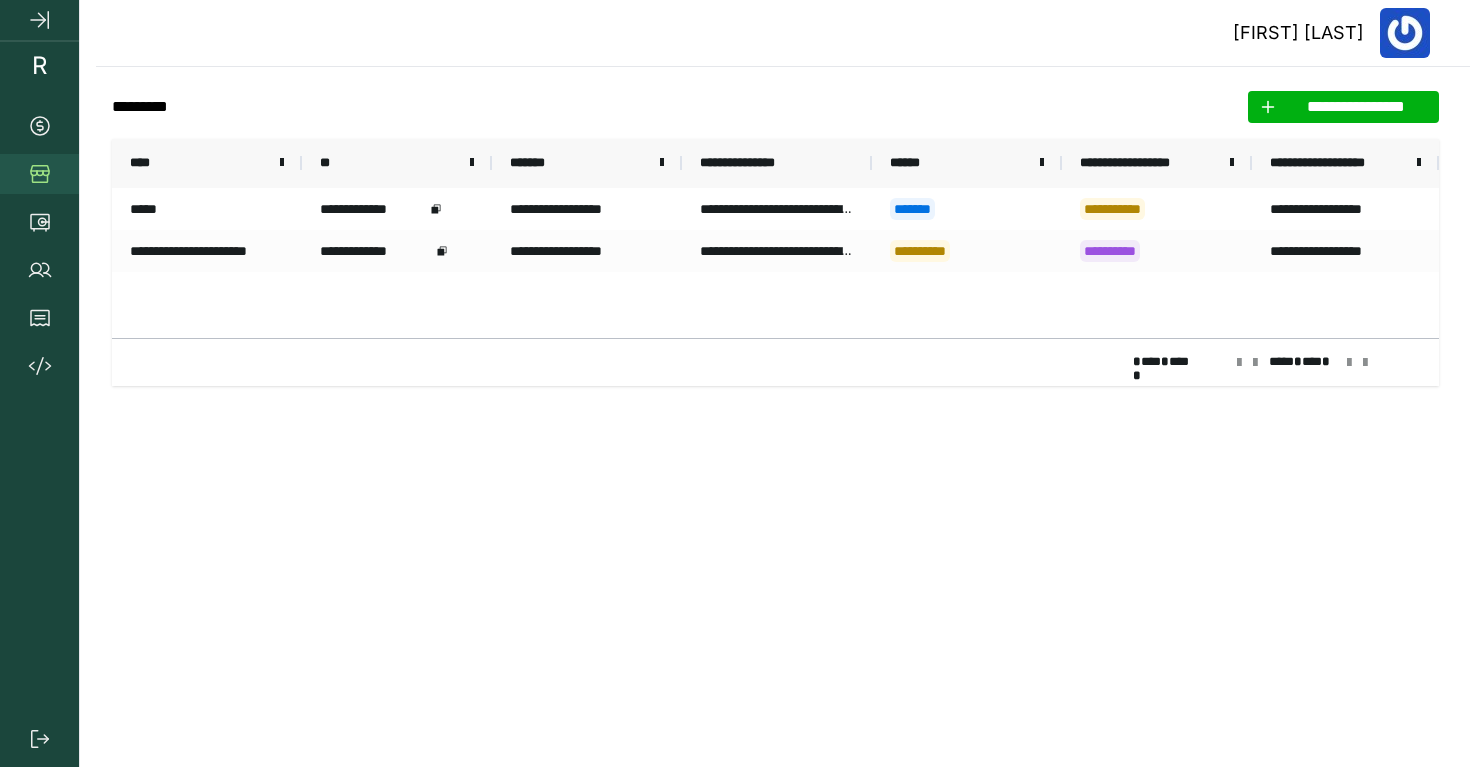 click 